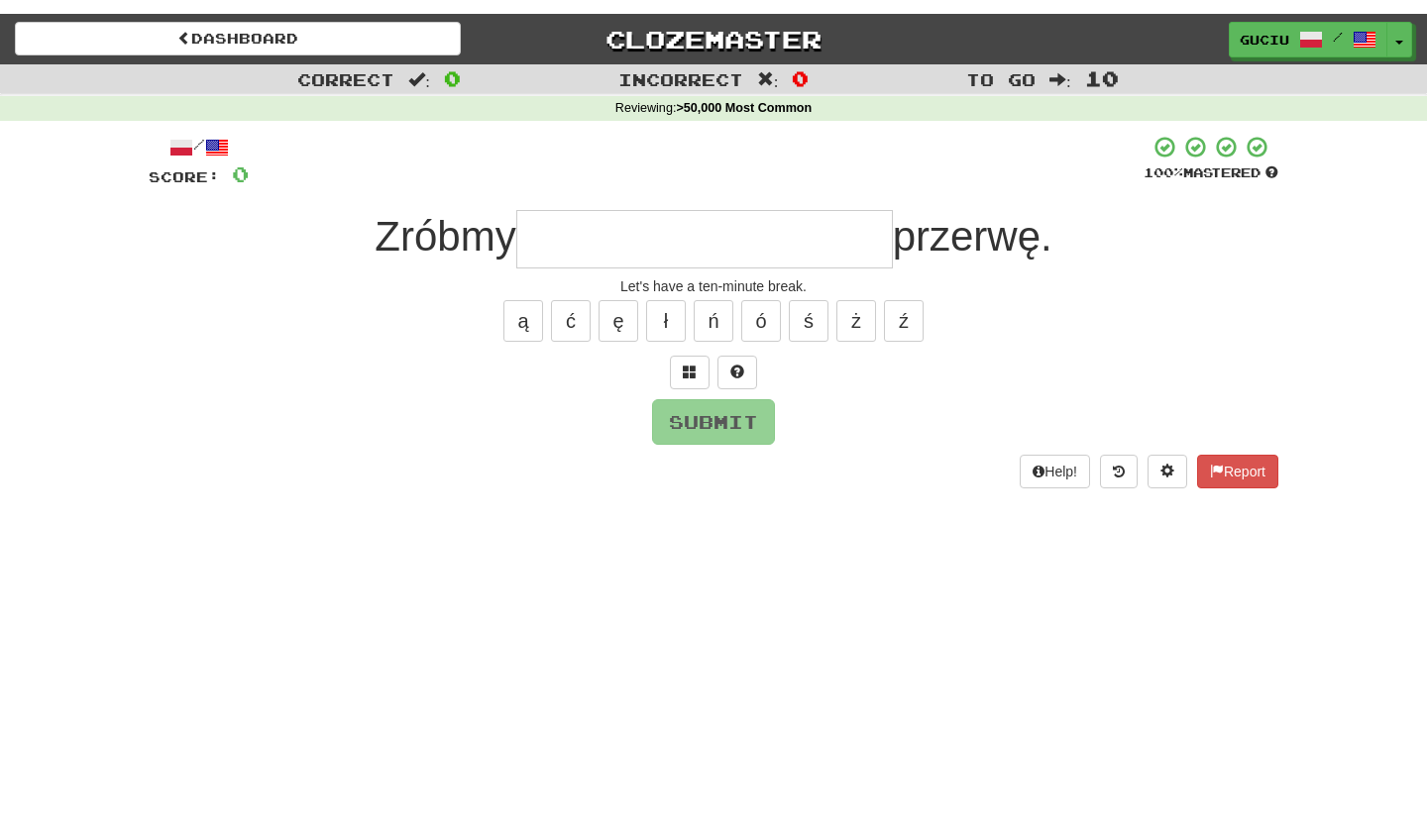 scroll, scrollTop: 0, scrollLeft: 0, axis: both 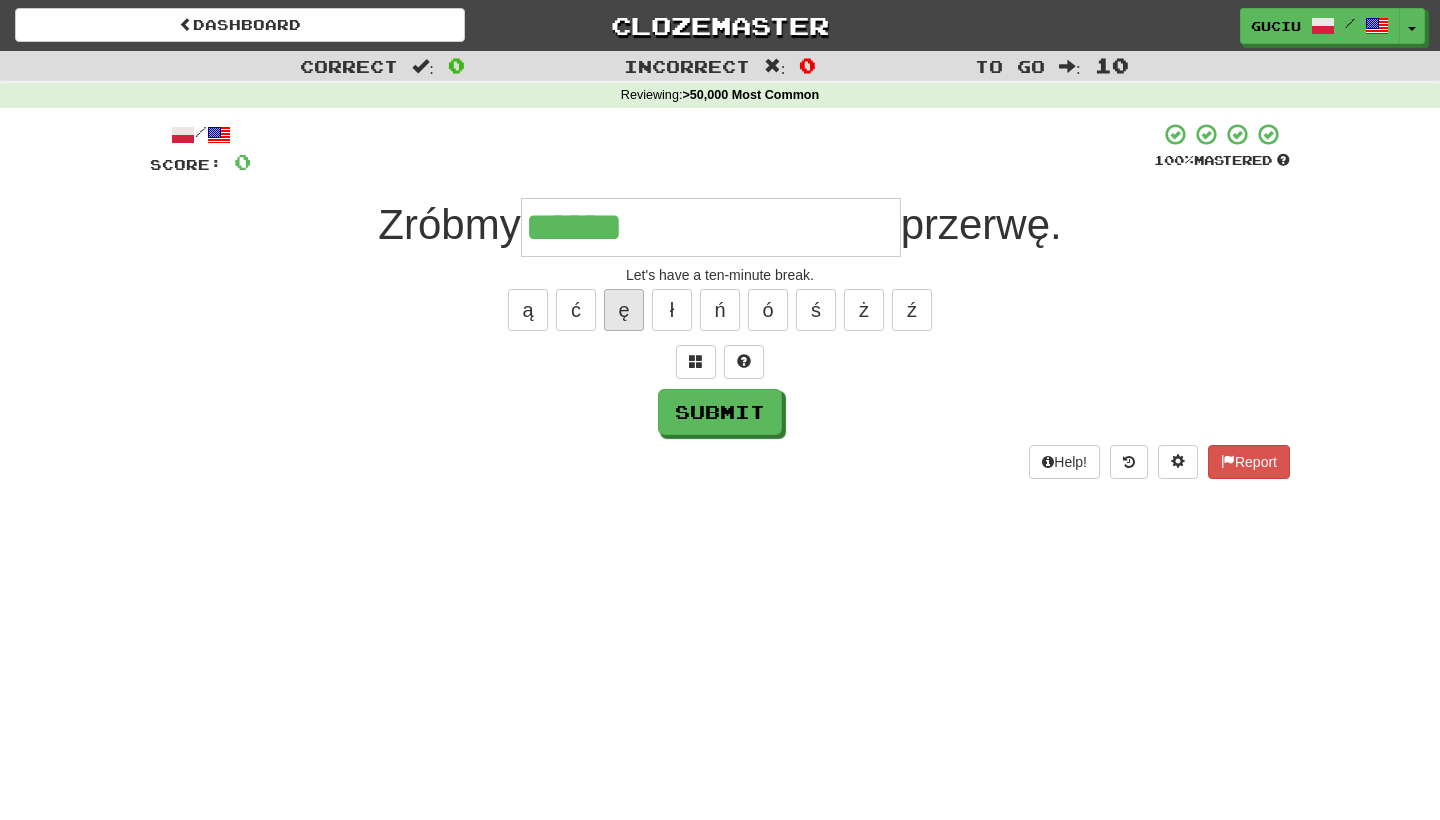 click on "ę" at bounding box center [624, 310] 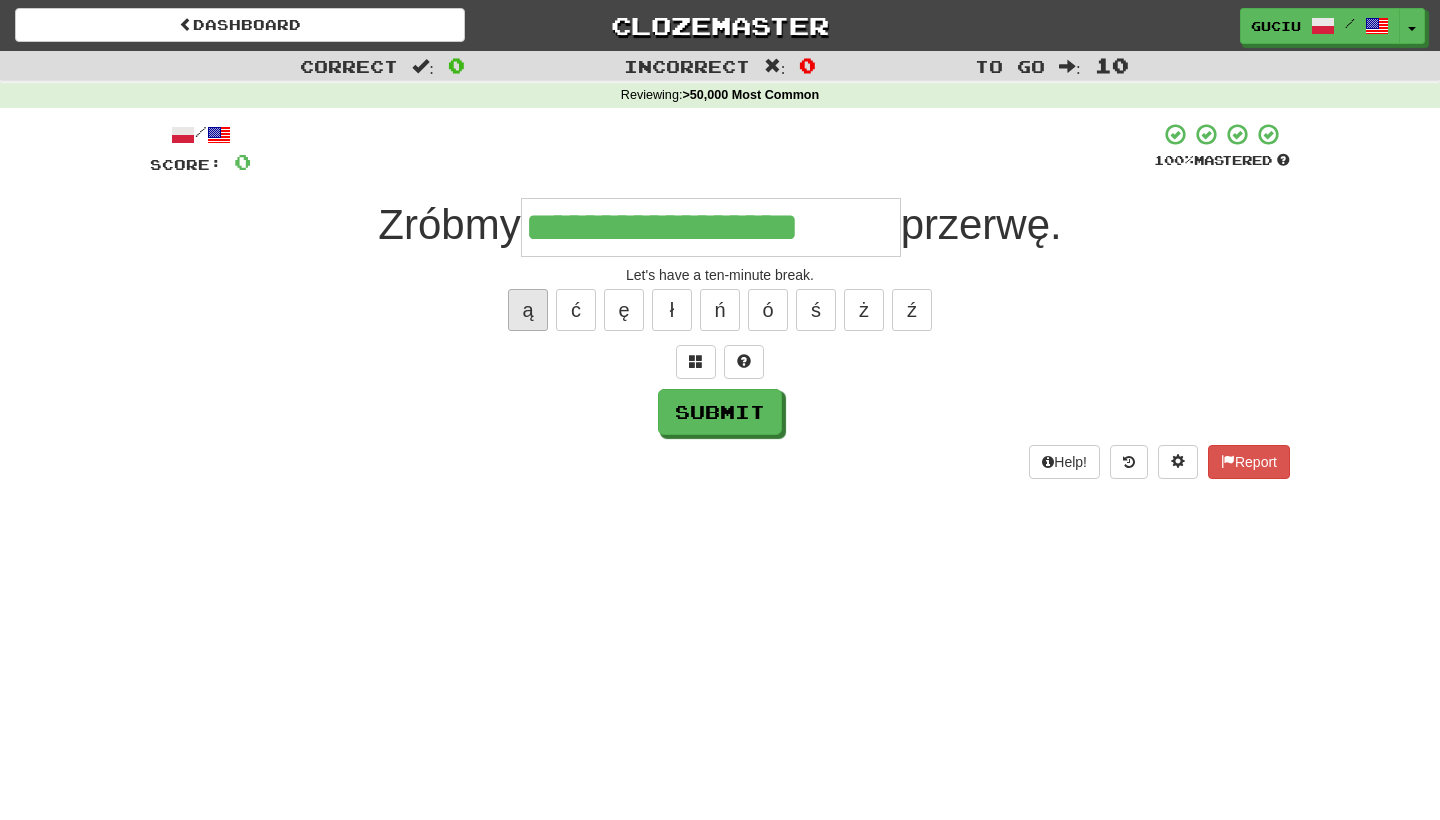 click on "ą" at bounding box center (528, 310) 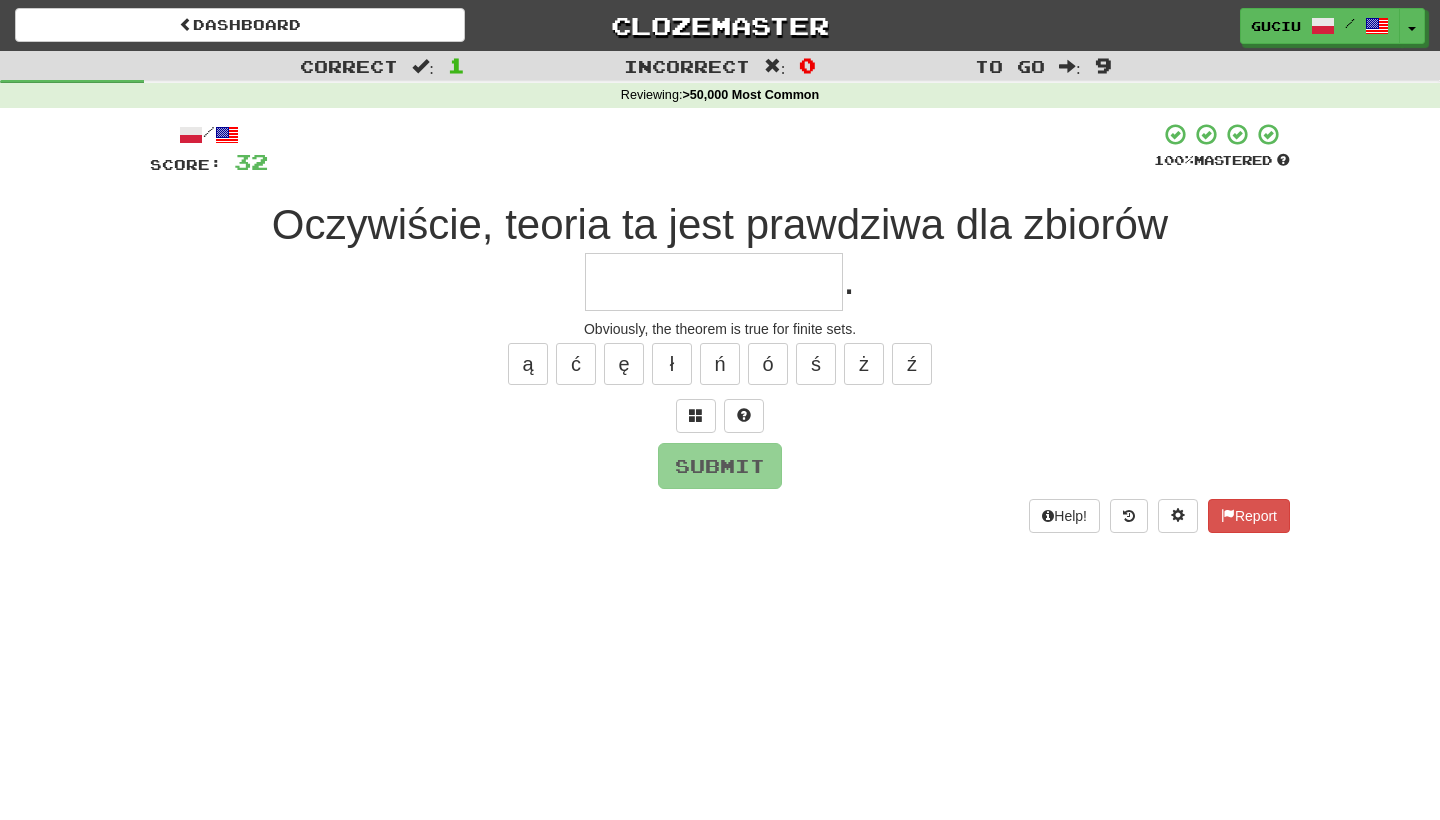 drag, startPoint x: 548, startPoint y: 85, endPoint x: 993, endPoint y: 411, distance: 551.6348 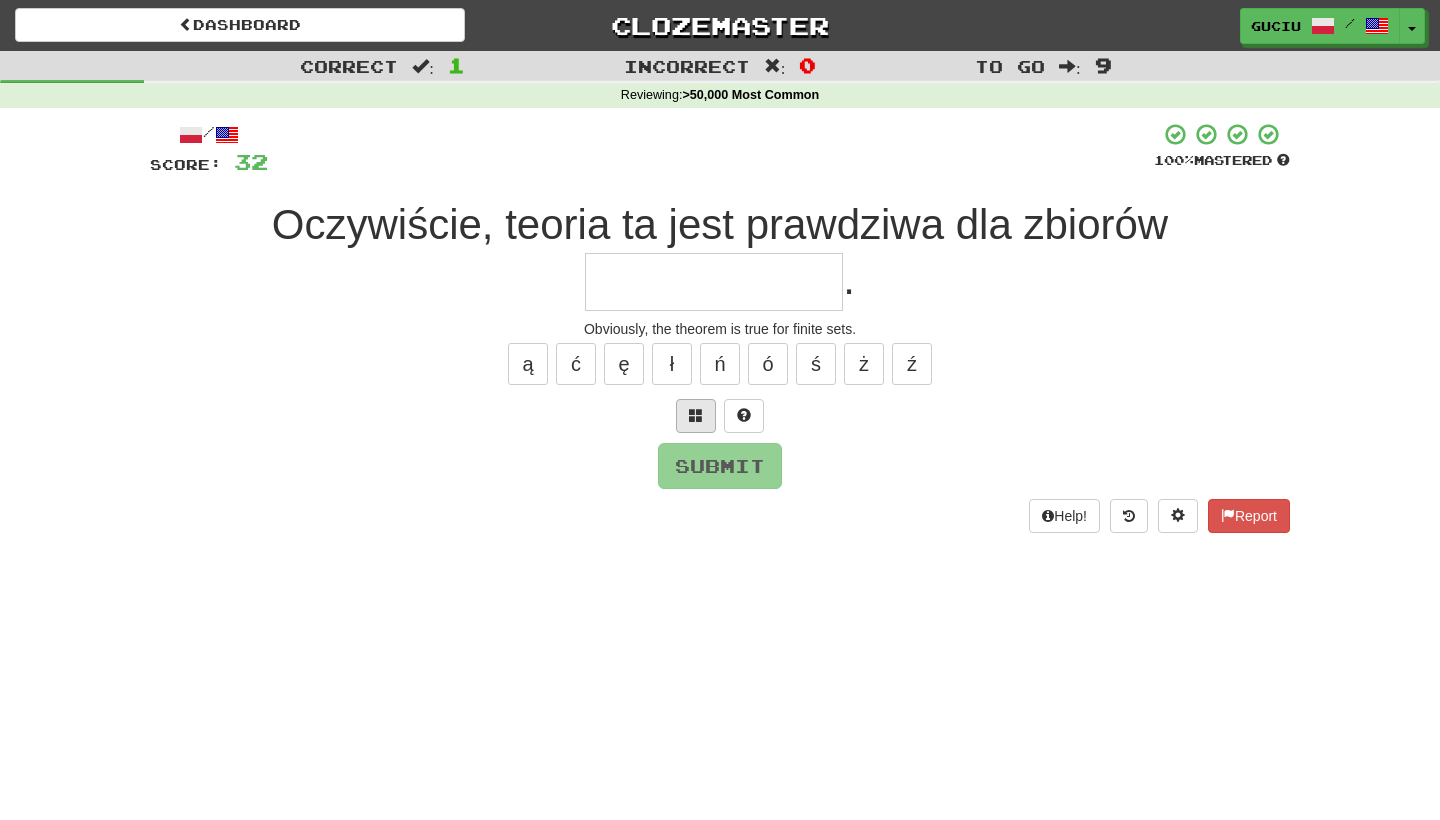 click at bounding box center (696, 415) 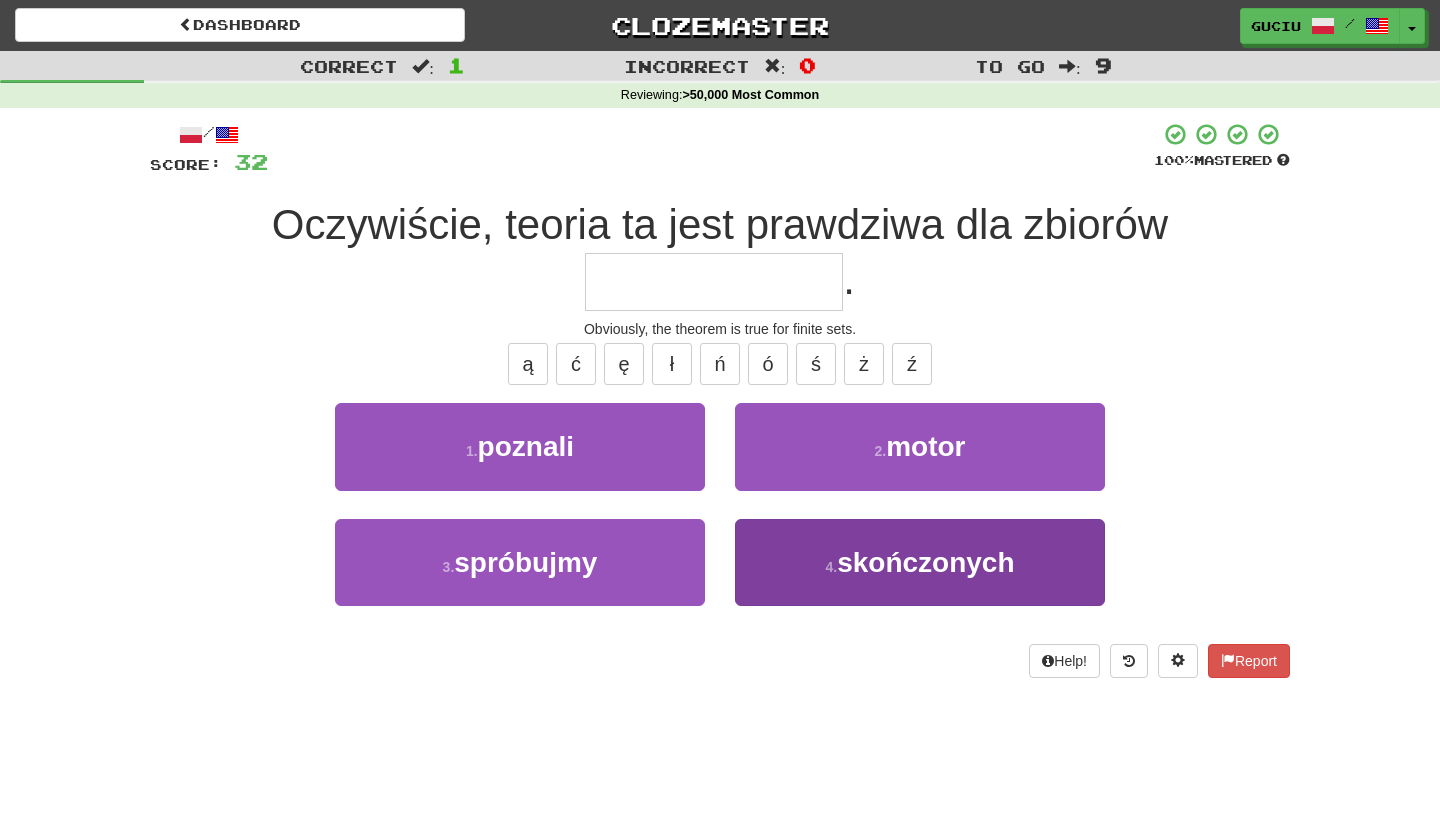 click on "4 . skończonych" at bounding box center (920, 562) 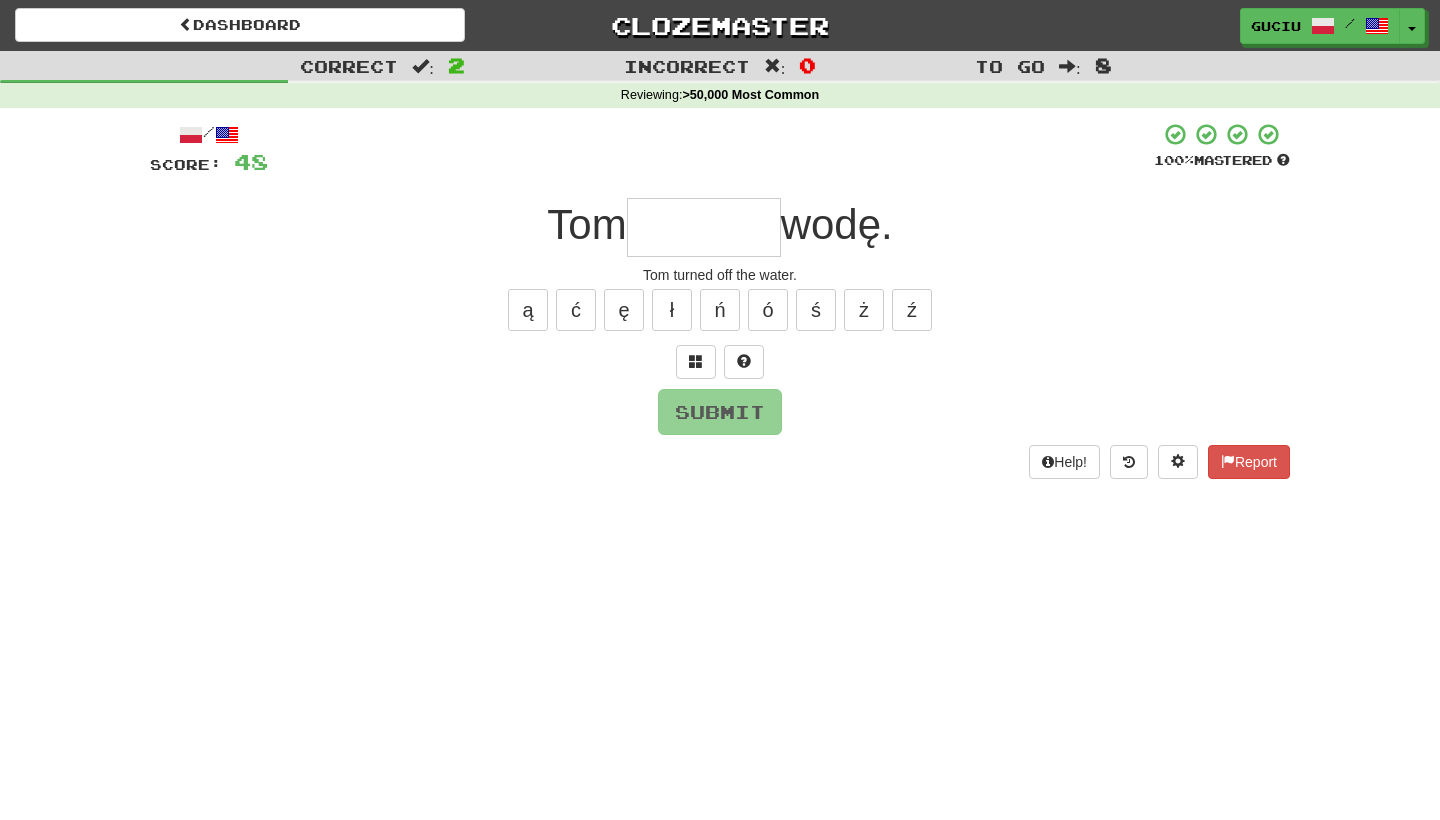 type on "*" 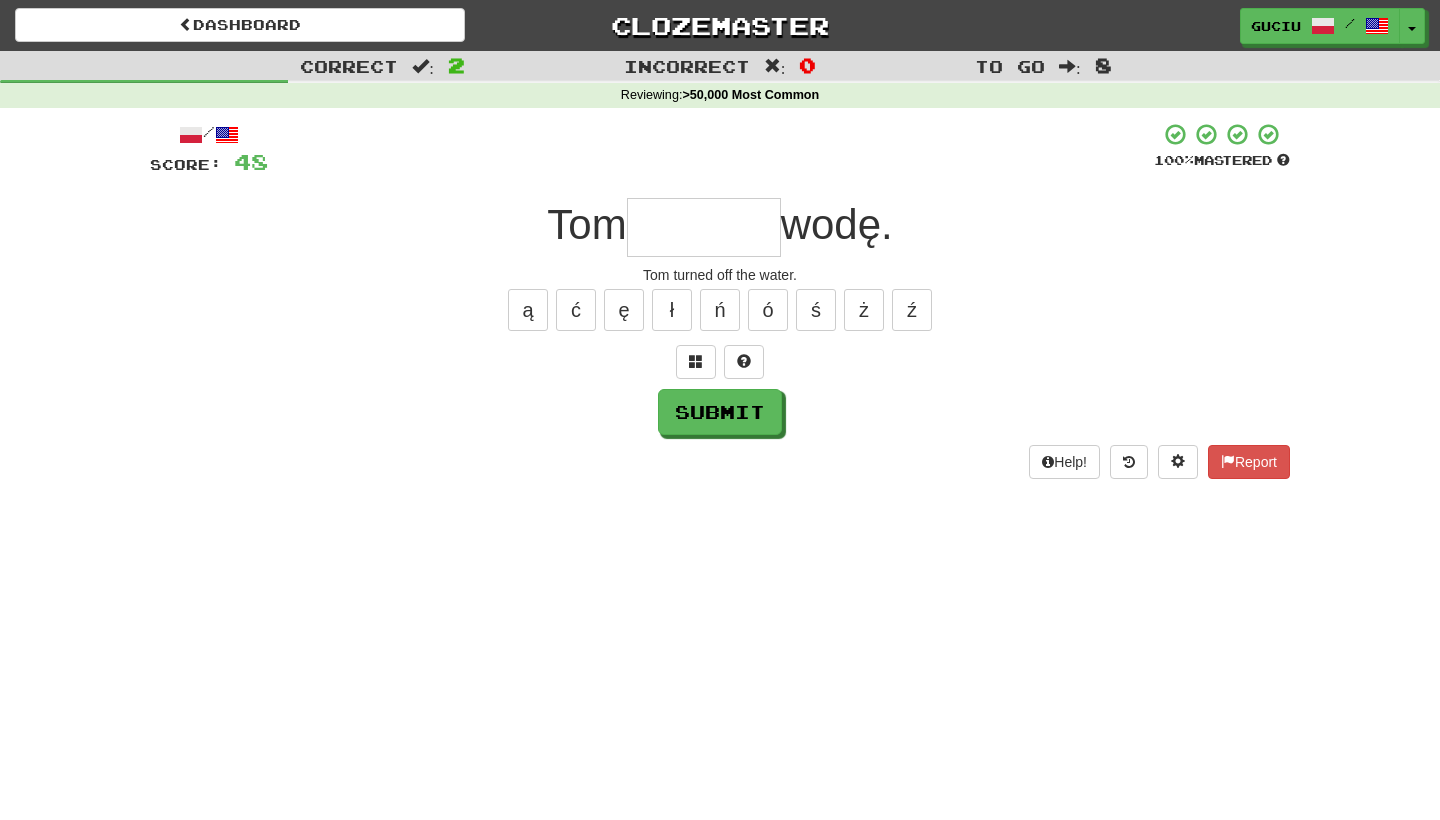 type on "*" 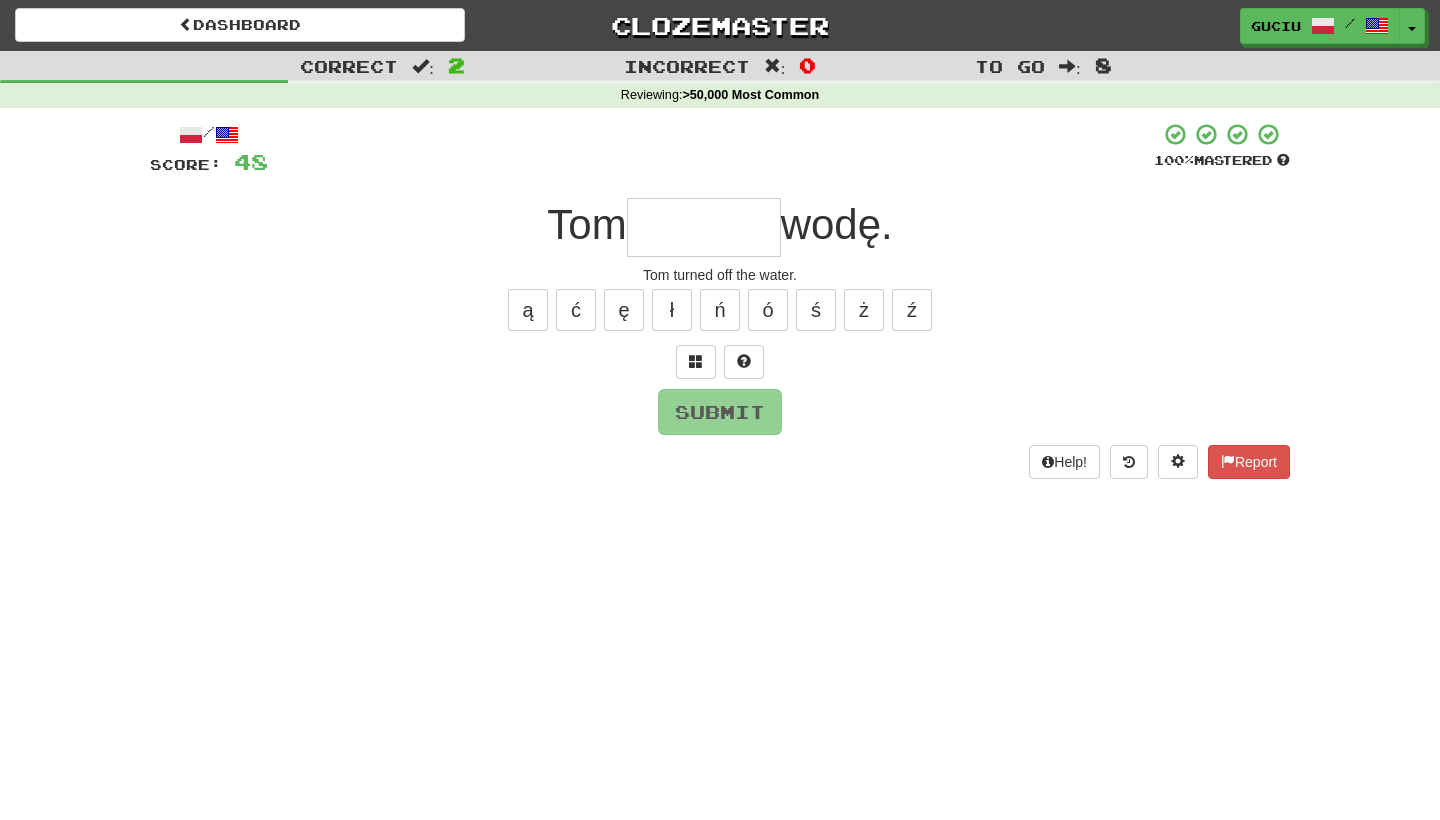 type on "*" 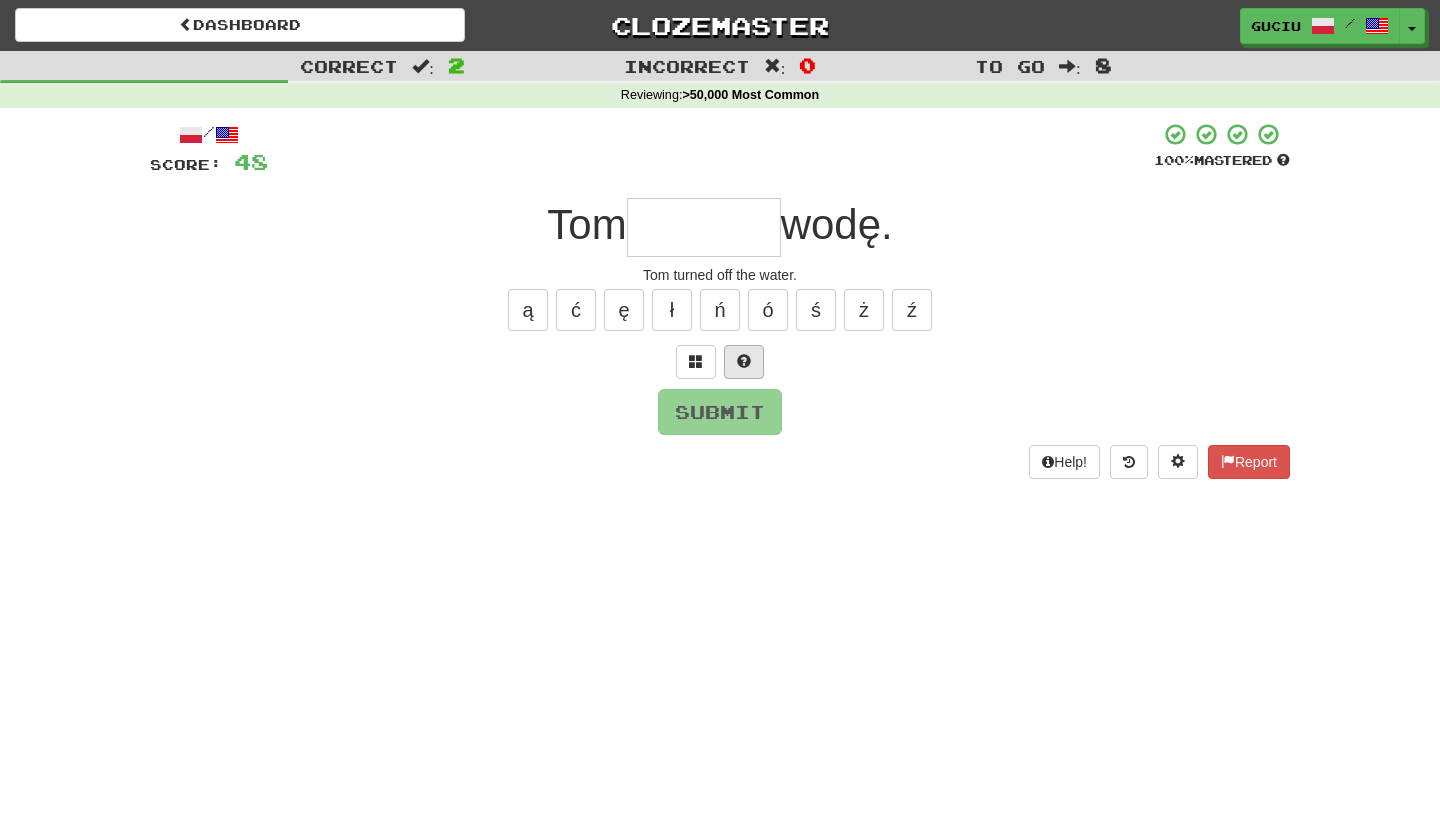 click at bounding box center [744, 362] 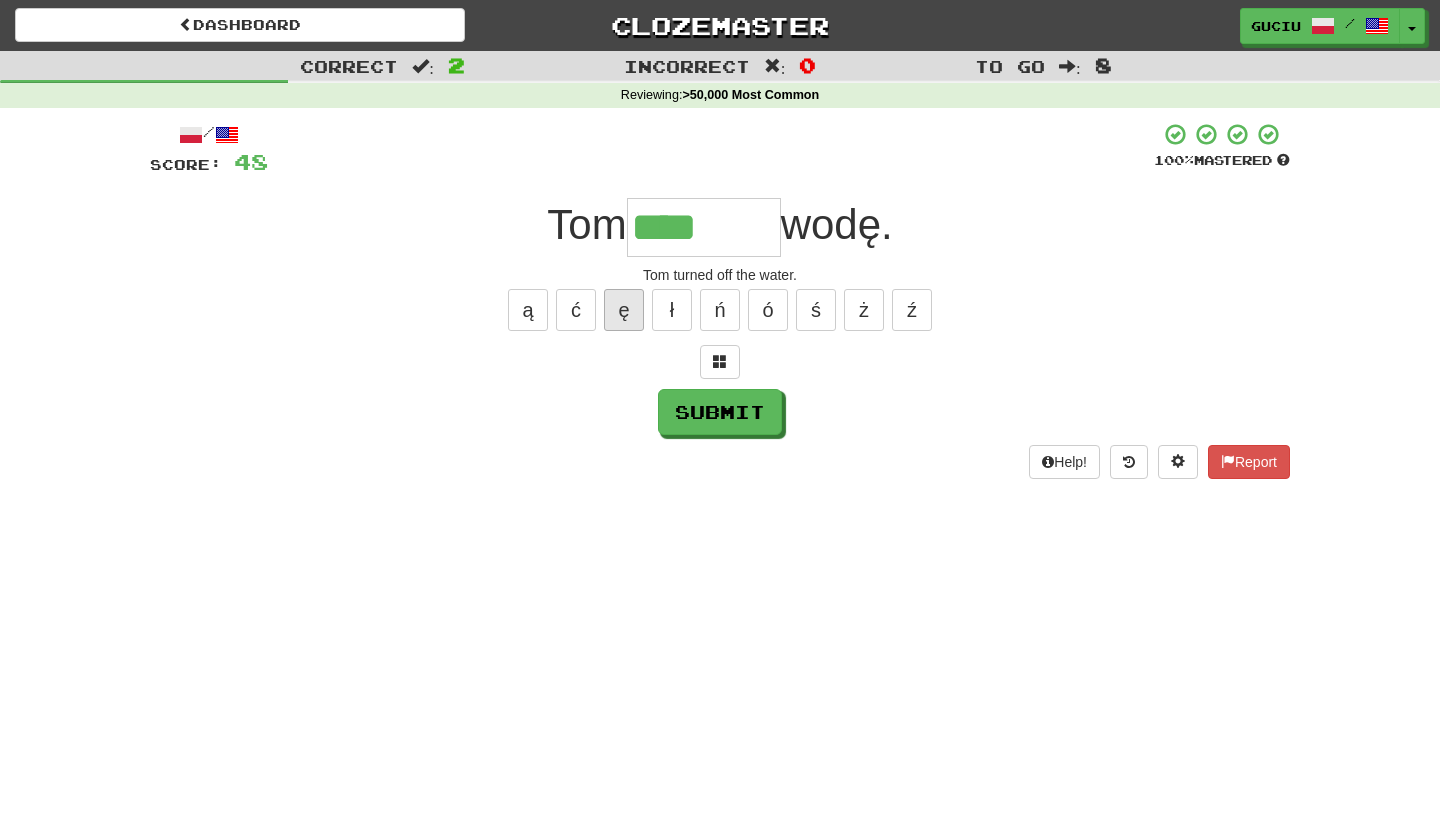 click on "ę" at bounding box center [624, 310] 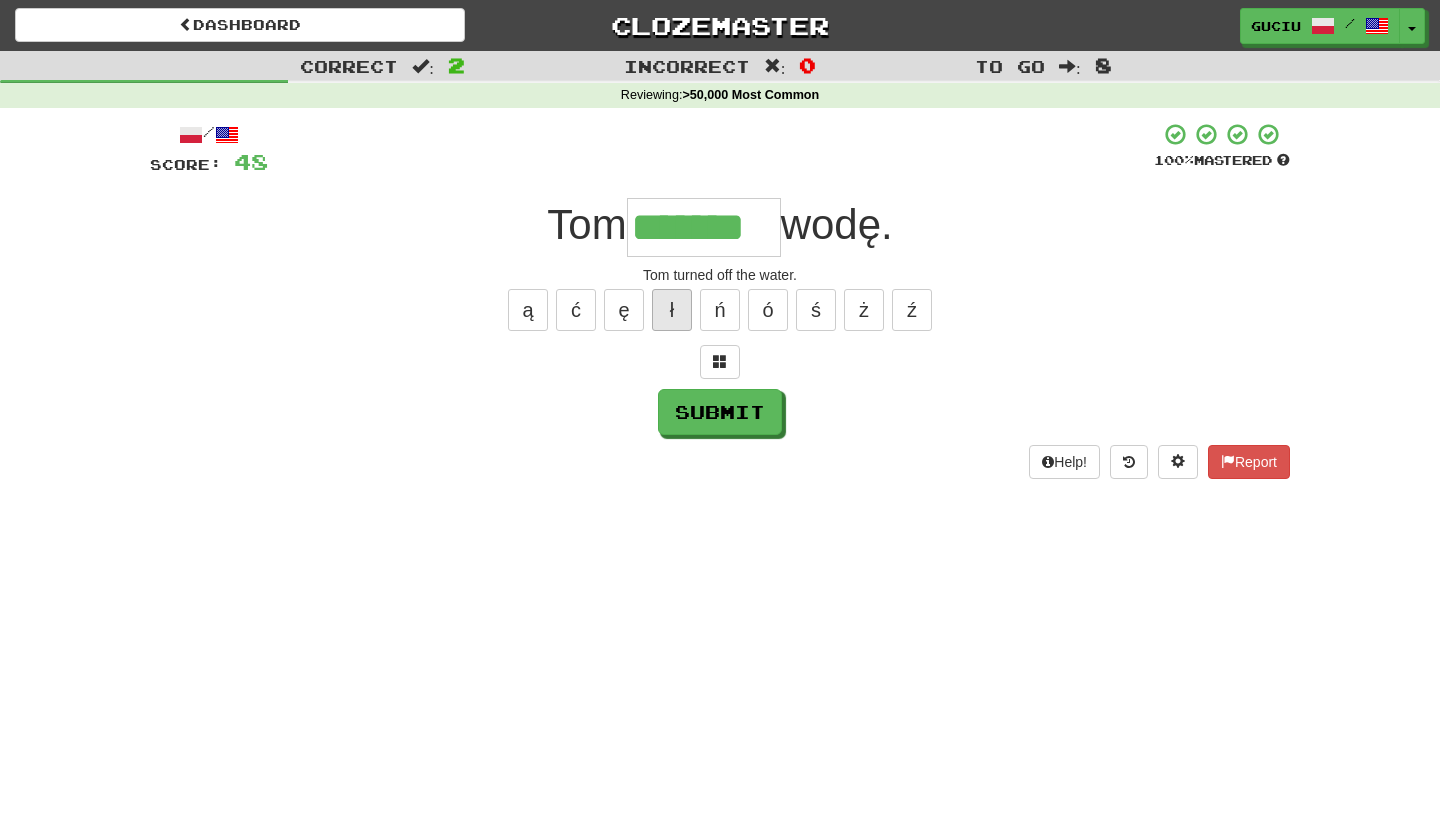 click on "ł" at bounding box center [672, 310] 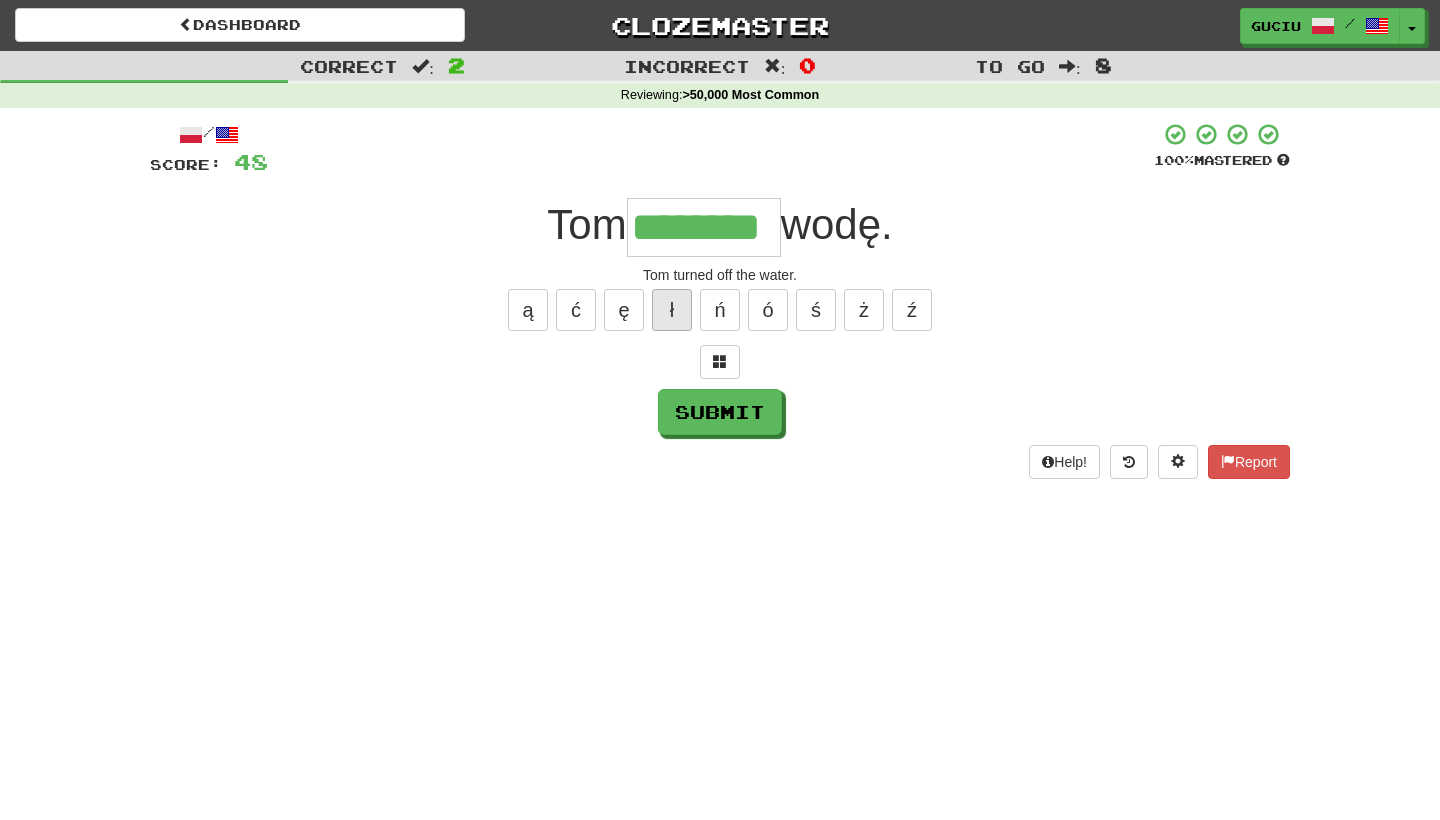 click on "ł" at bounding box center (672, 310) 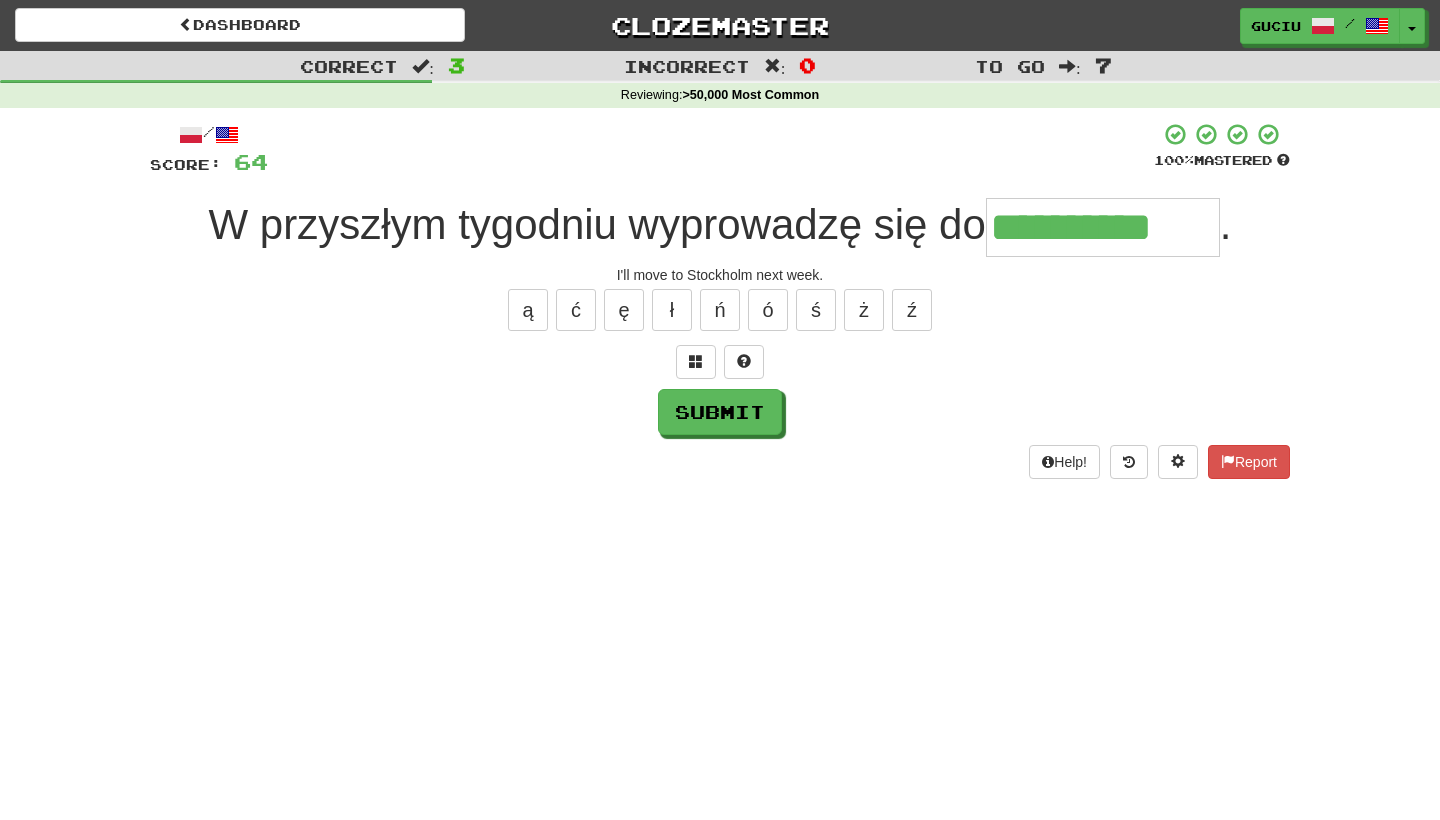 type on "**********" 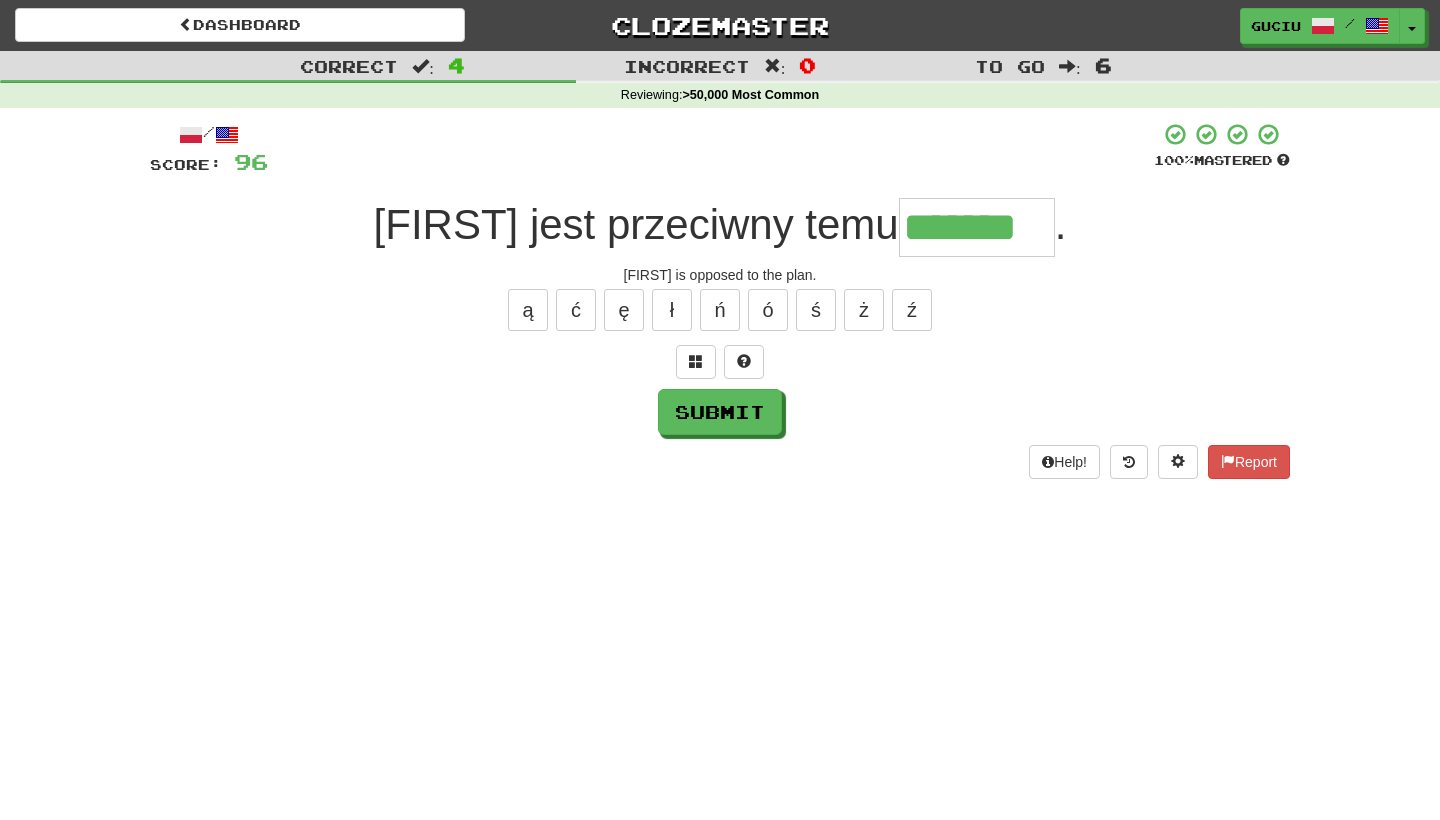 type on "*******" 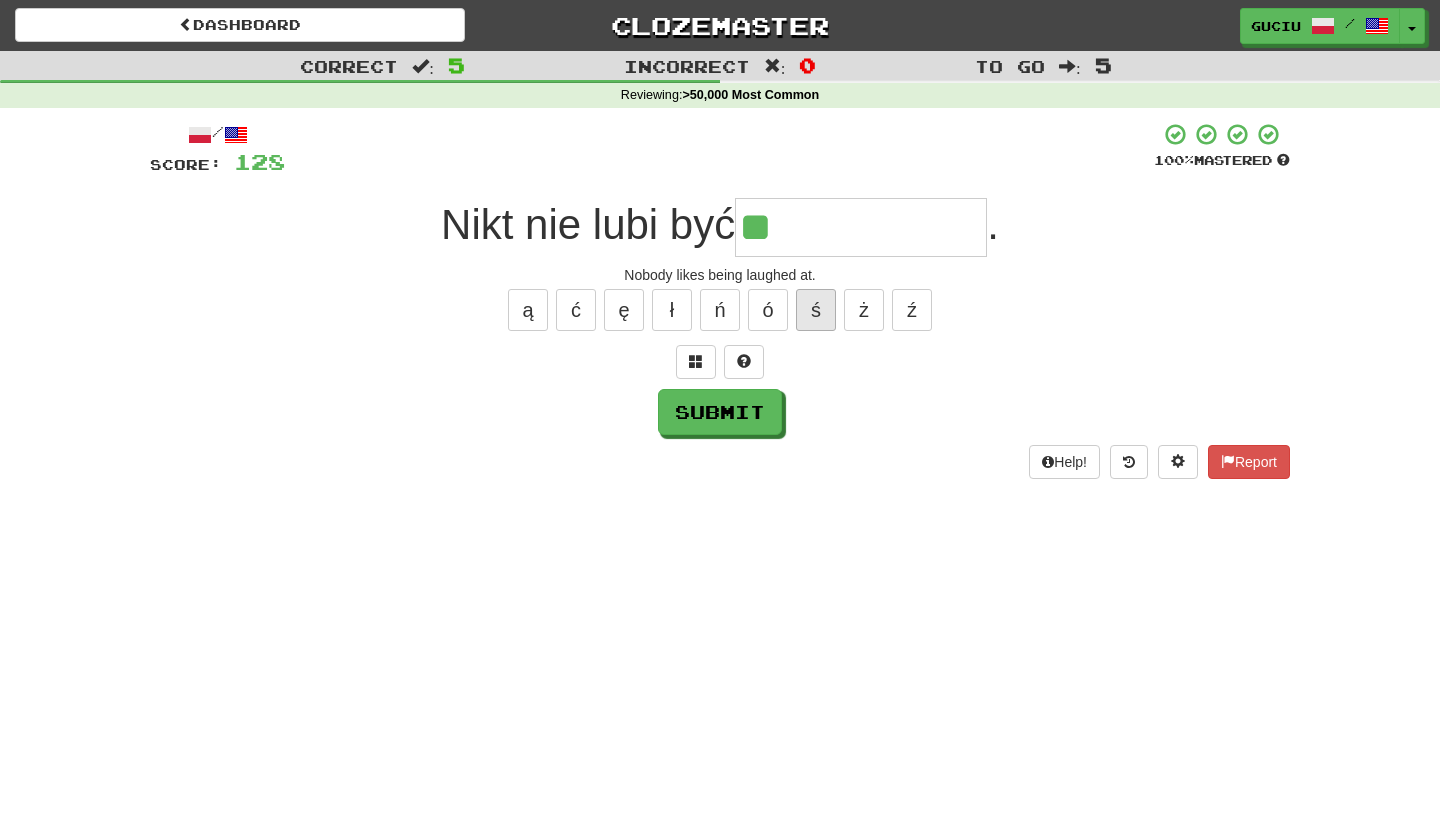 click on "ś" at bounding box center [816, 310] 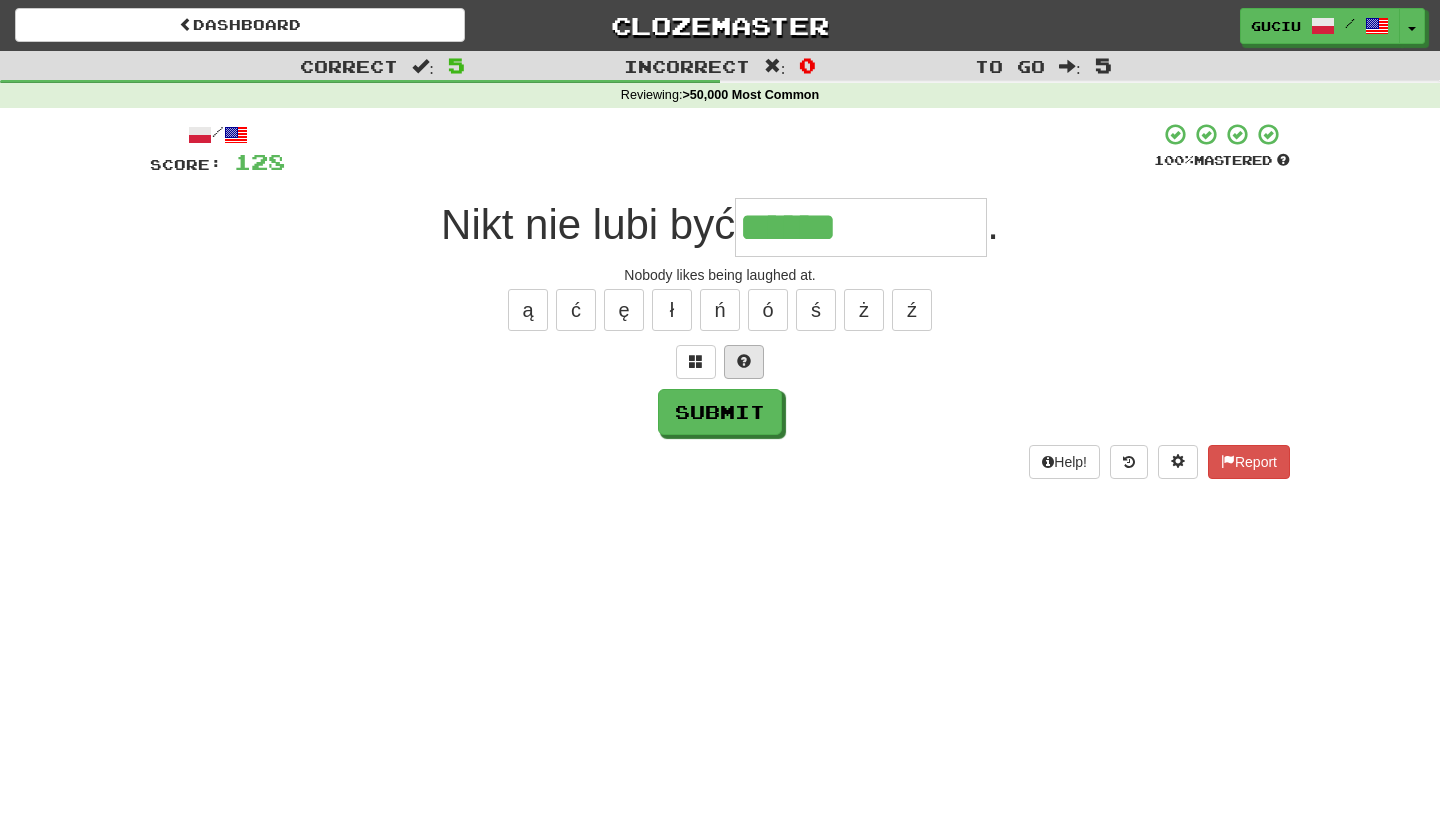 click at bounding box center (744, 361) 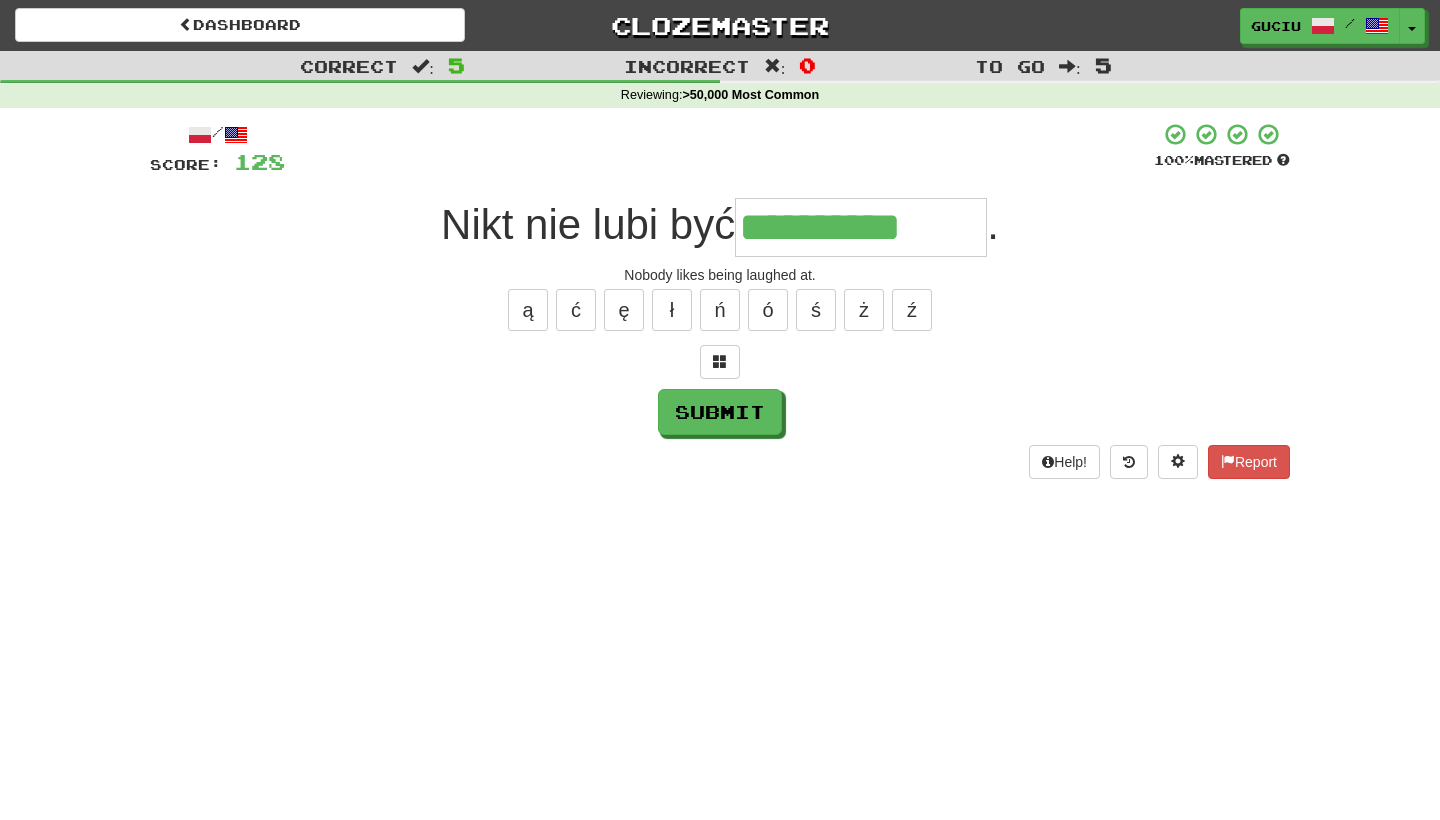 type on "**********" 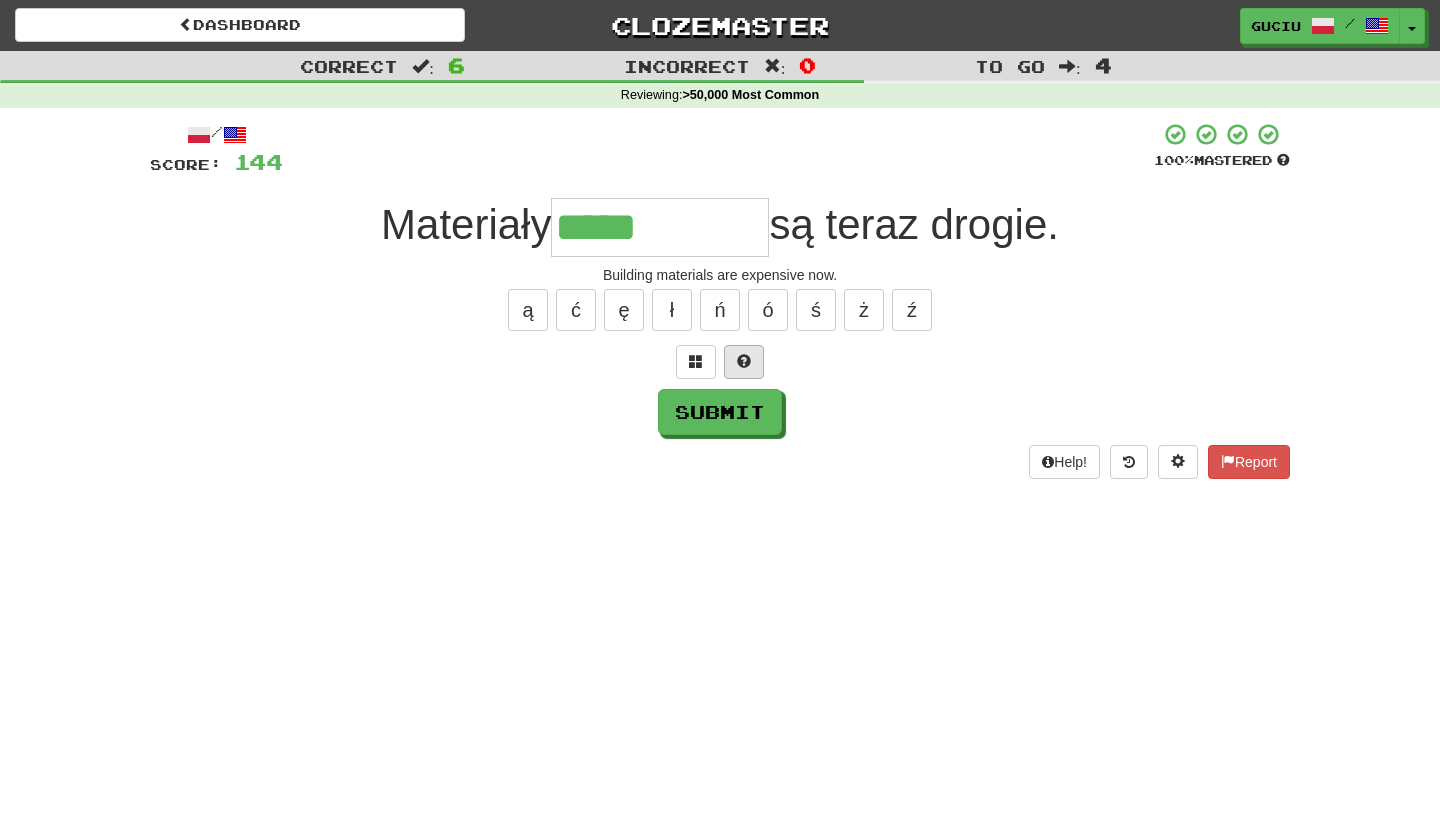 click at bounding box center (744, 362) 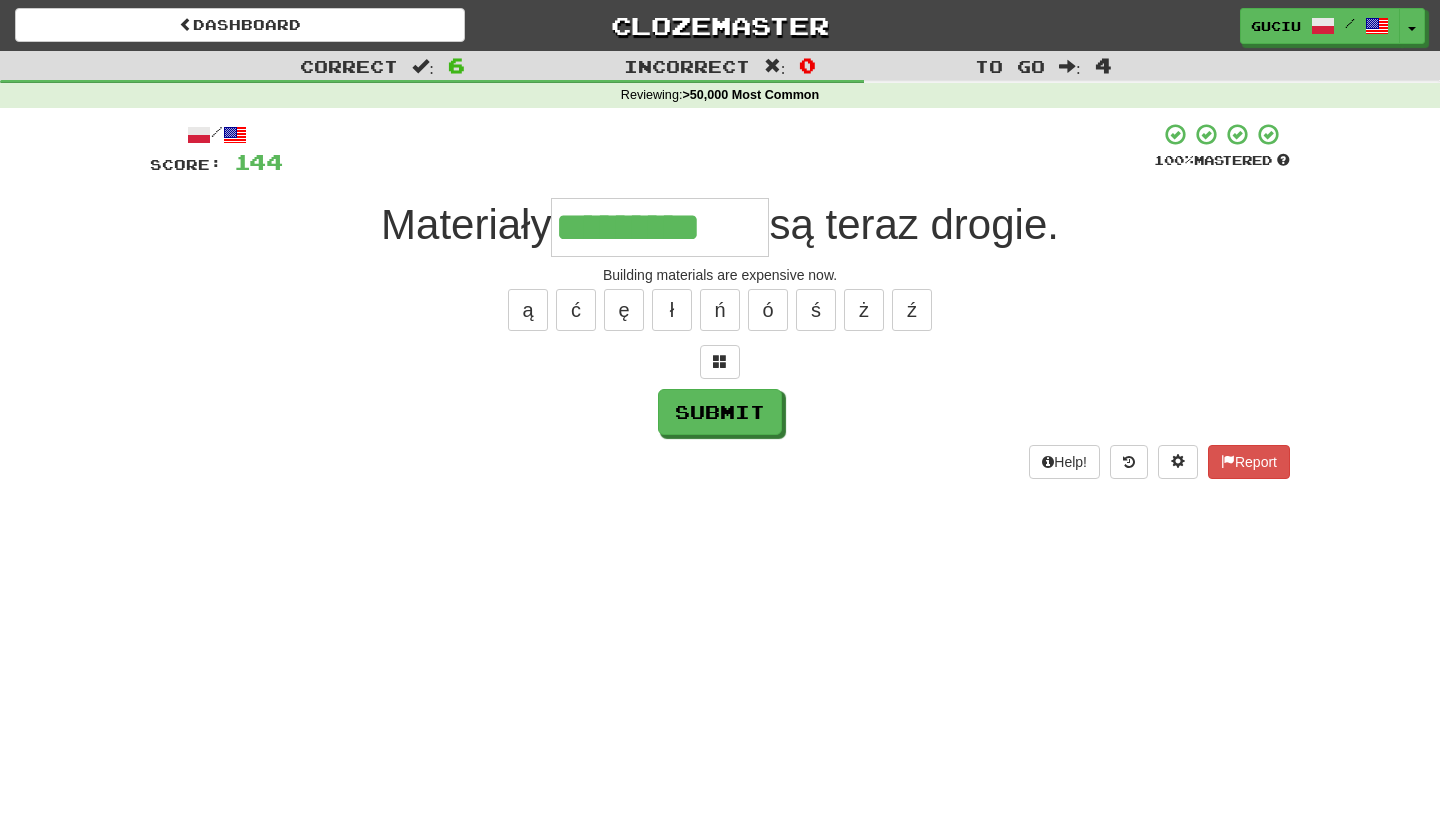 type on "*********" 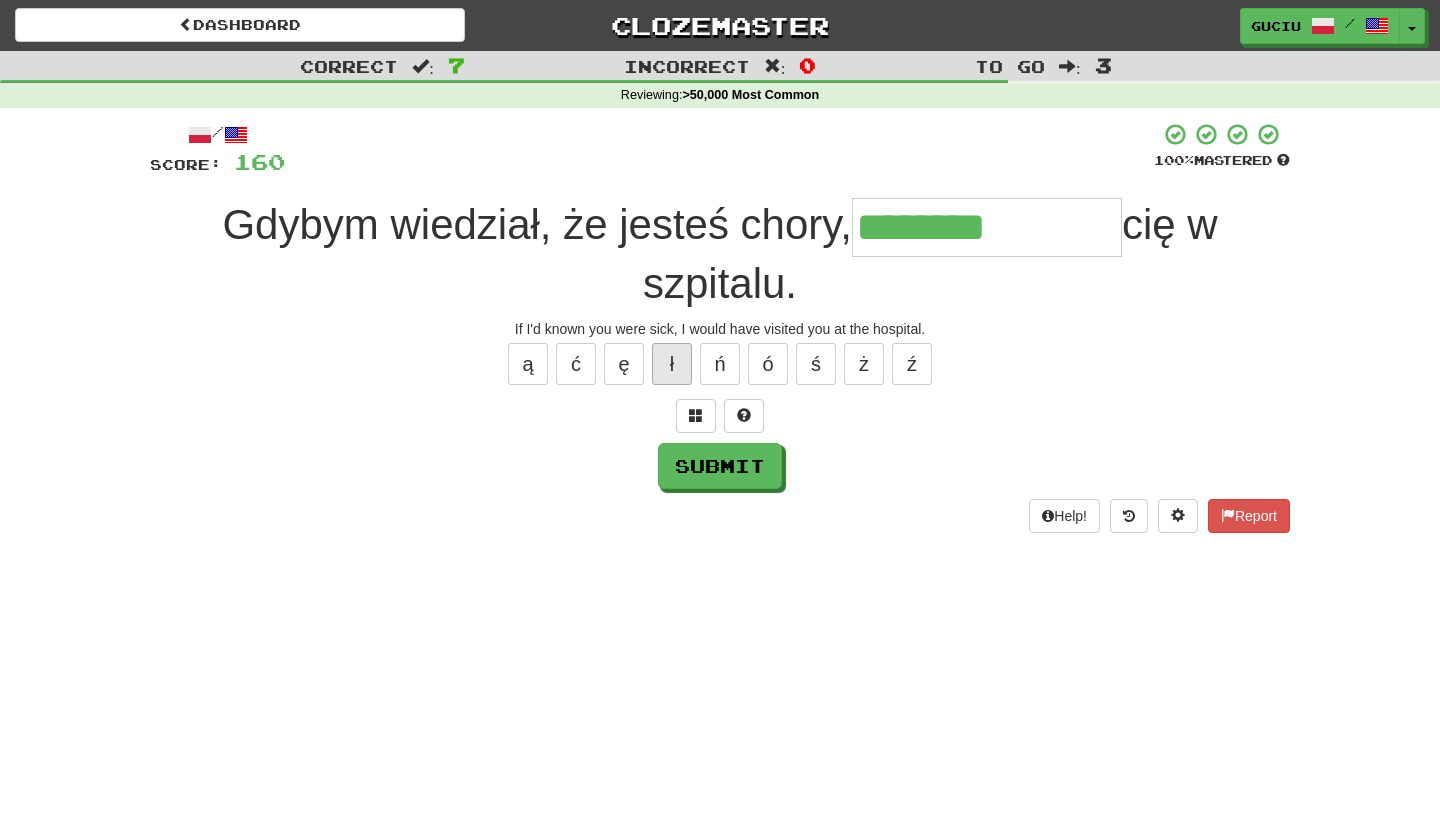 click on "ł" at bounding box center [672, 364] 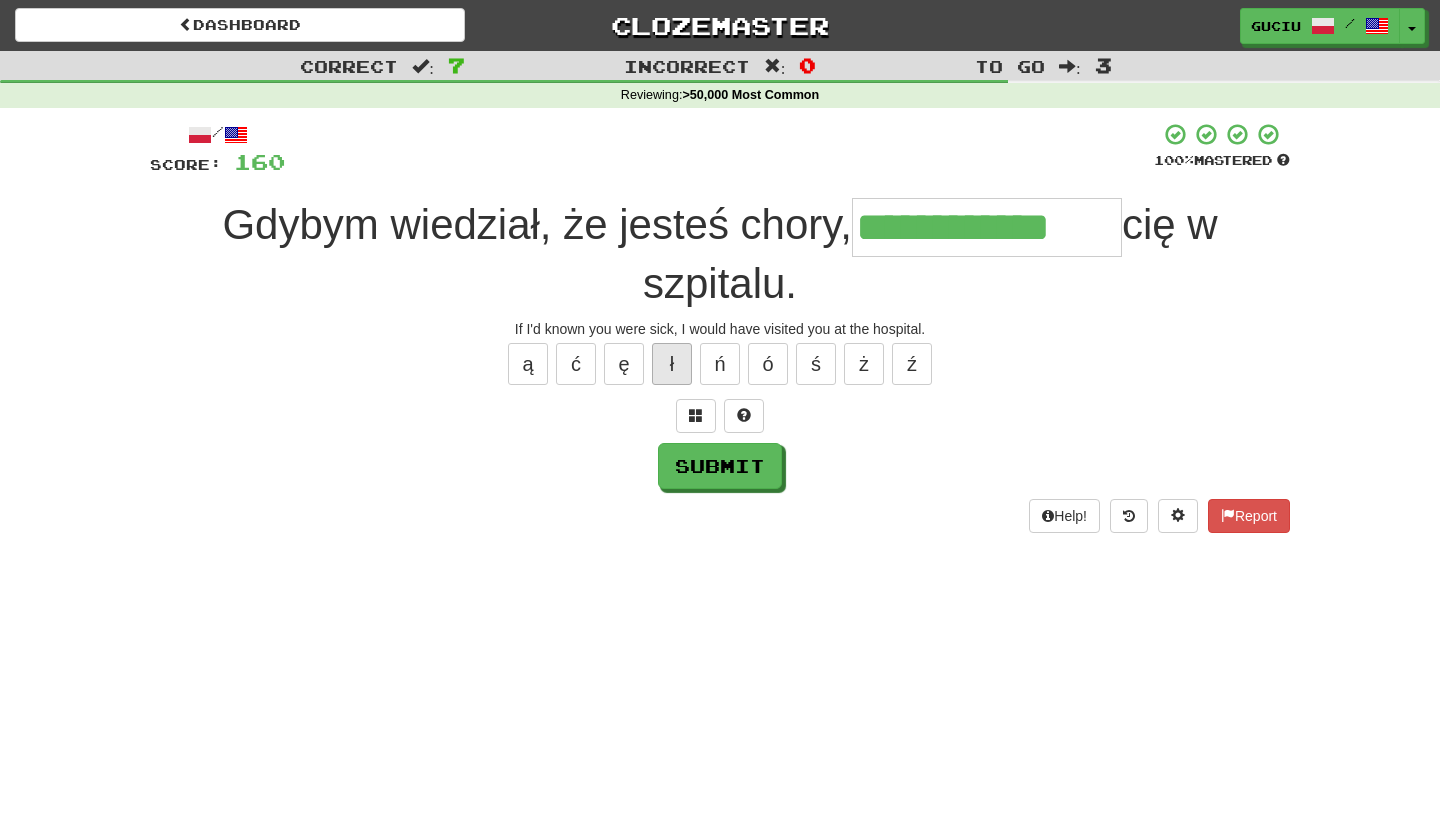 type on "**********" 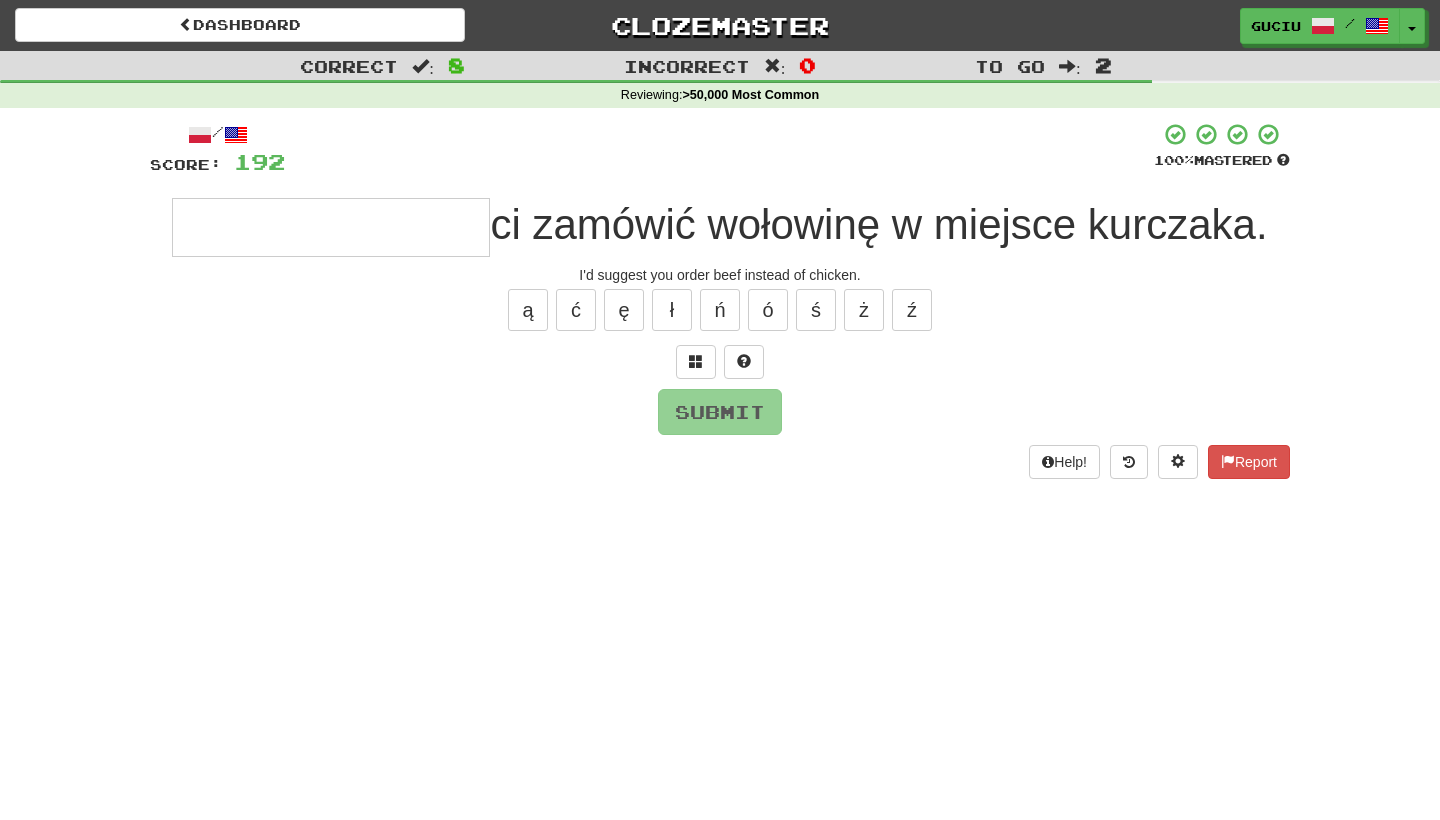 type on "*" 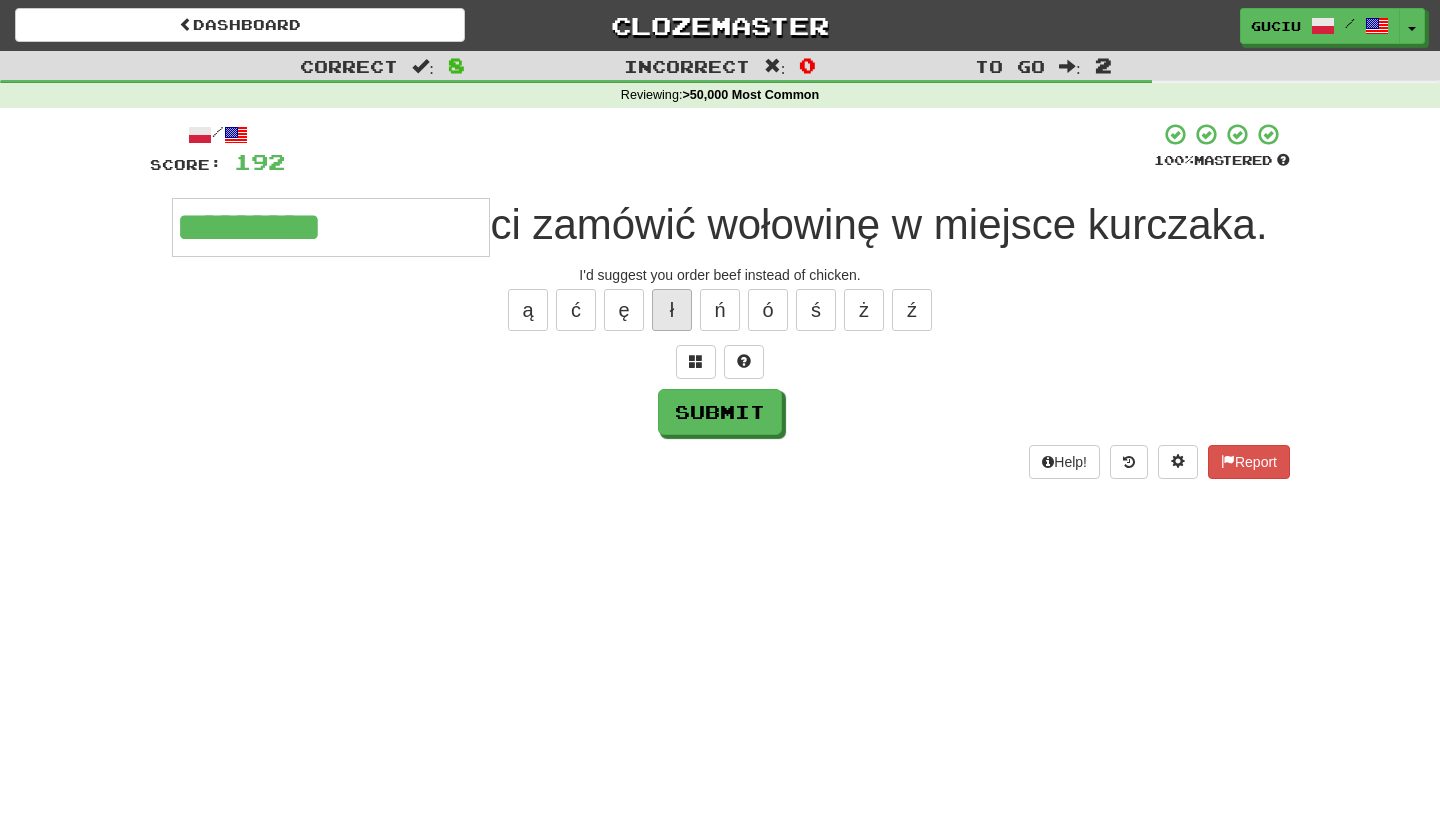 click on "ł" at bounding box center (672, 310) 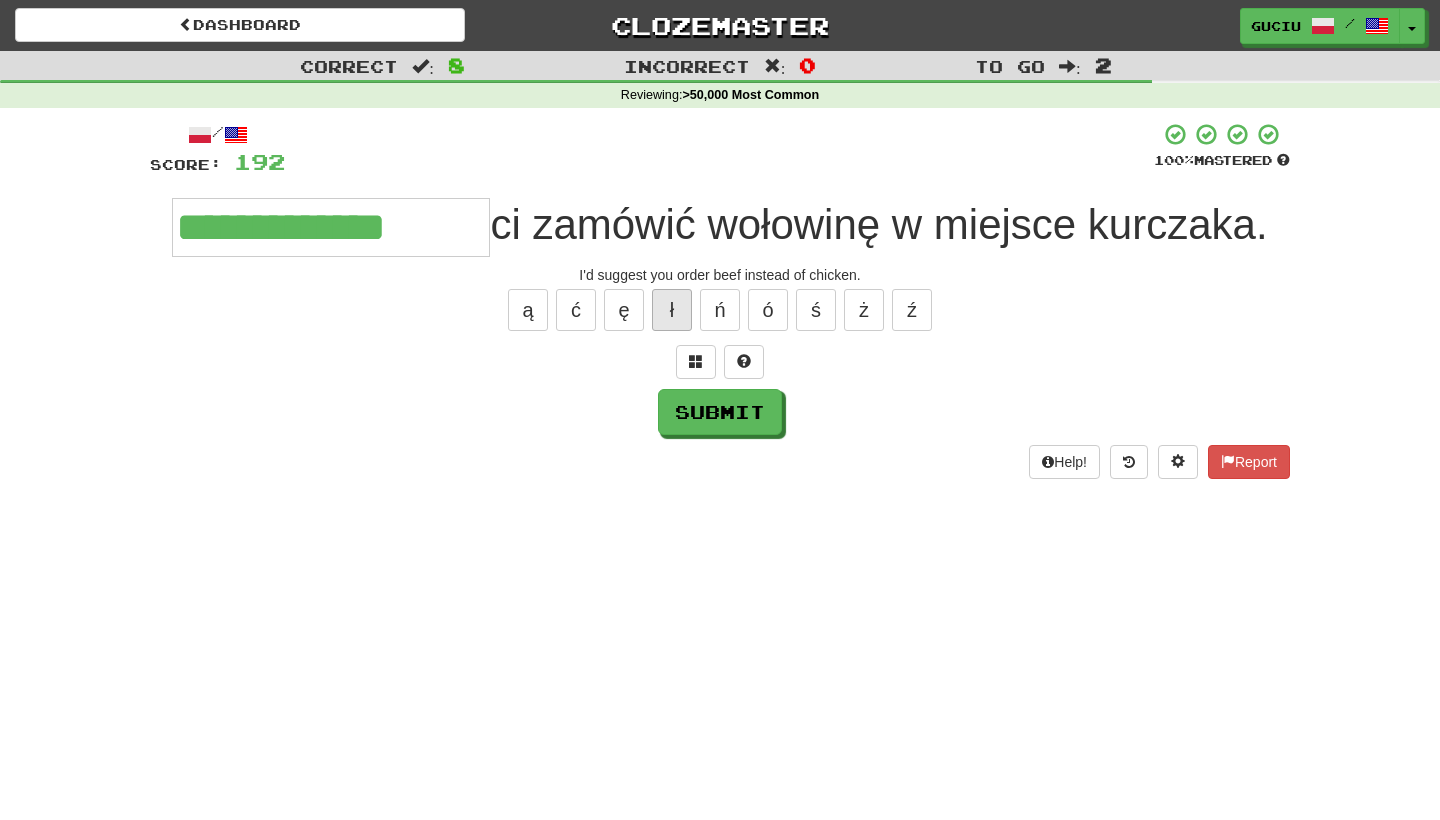 type on "**********" 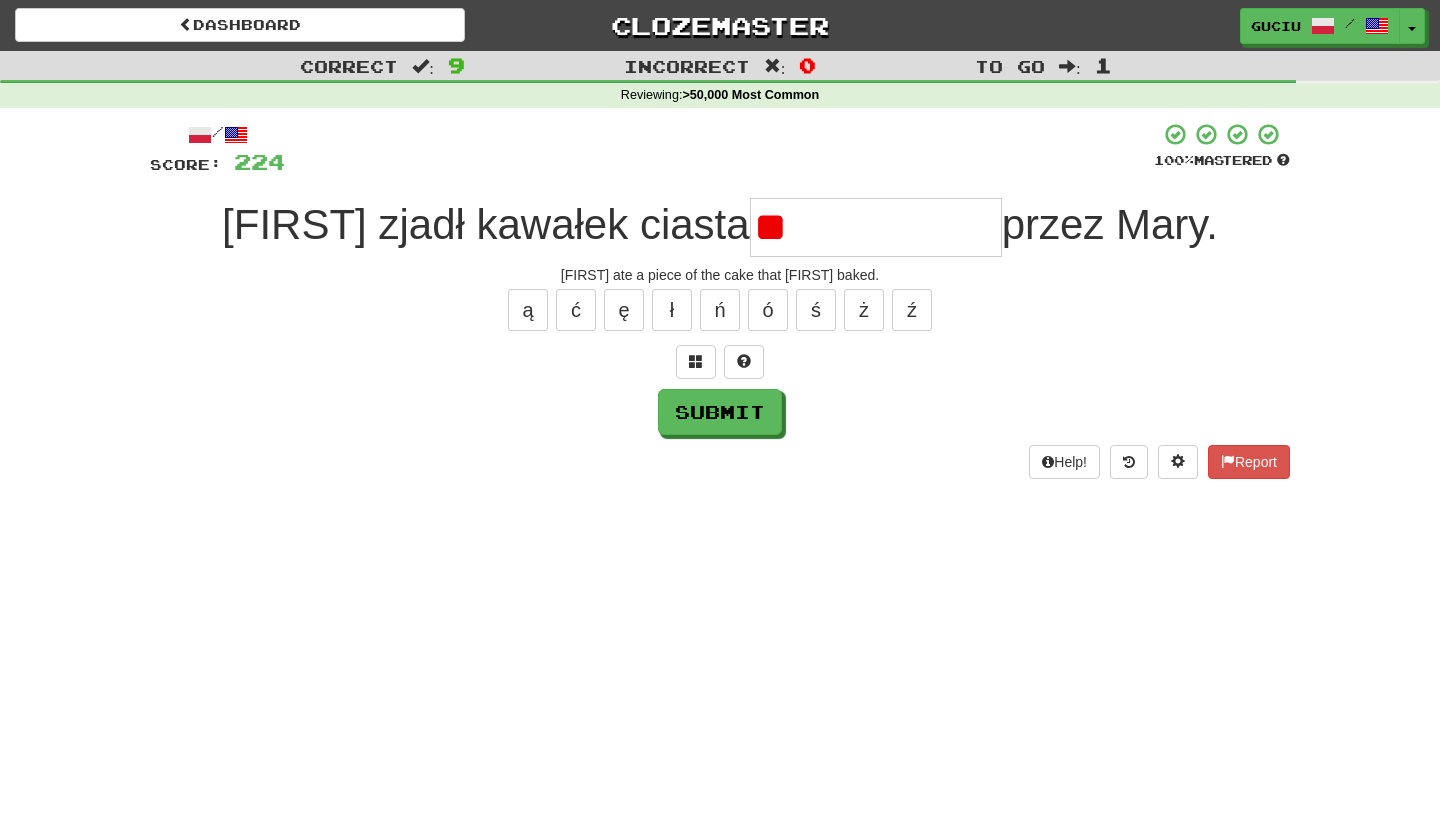 type on "*" 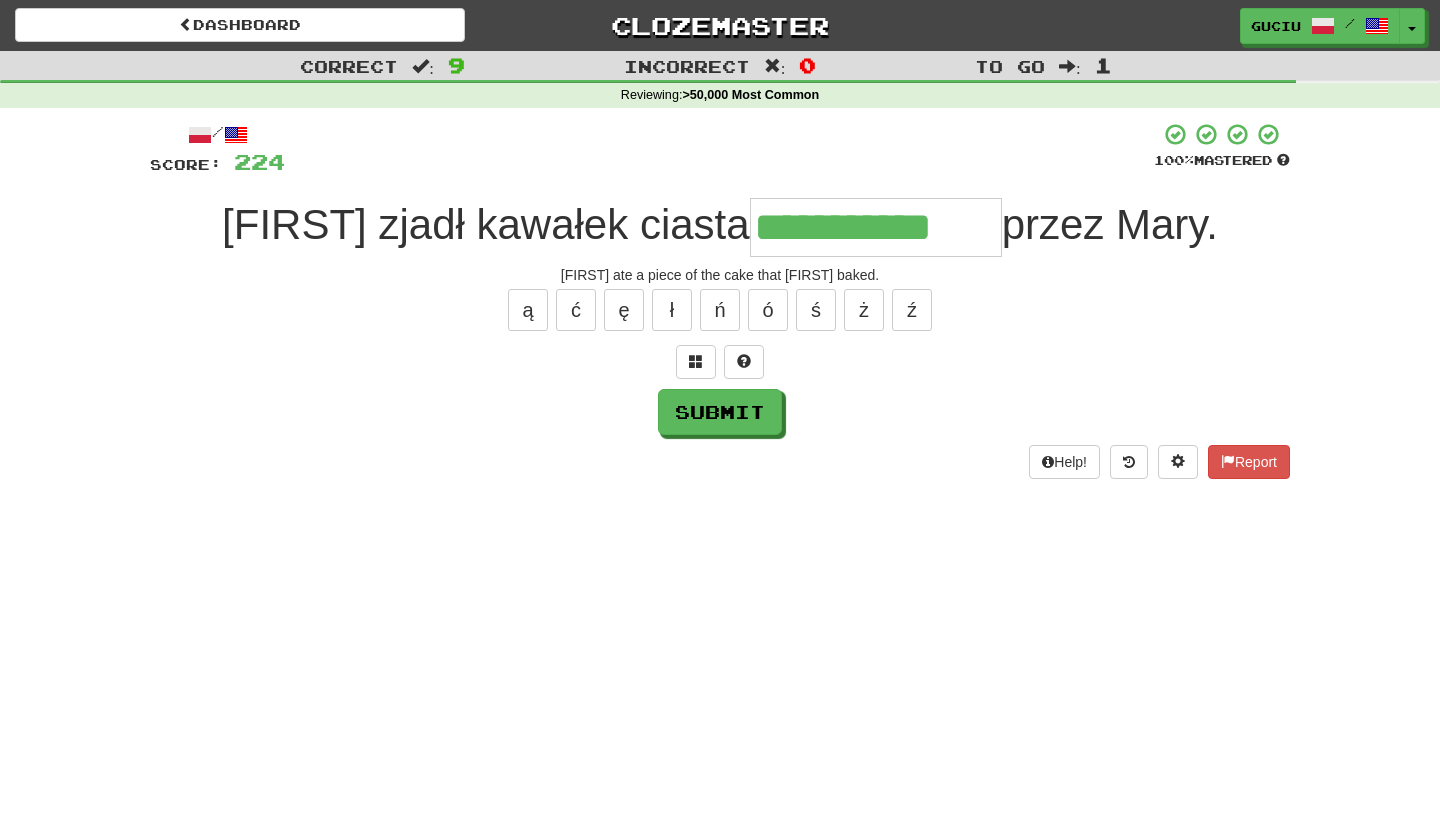 type on "**********" 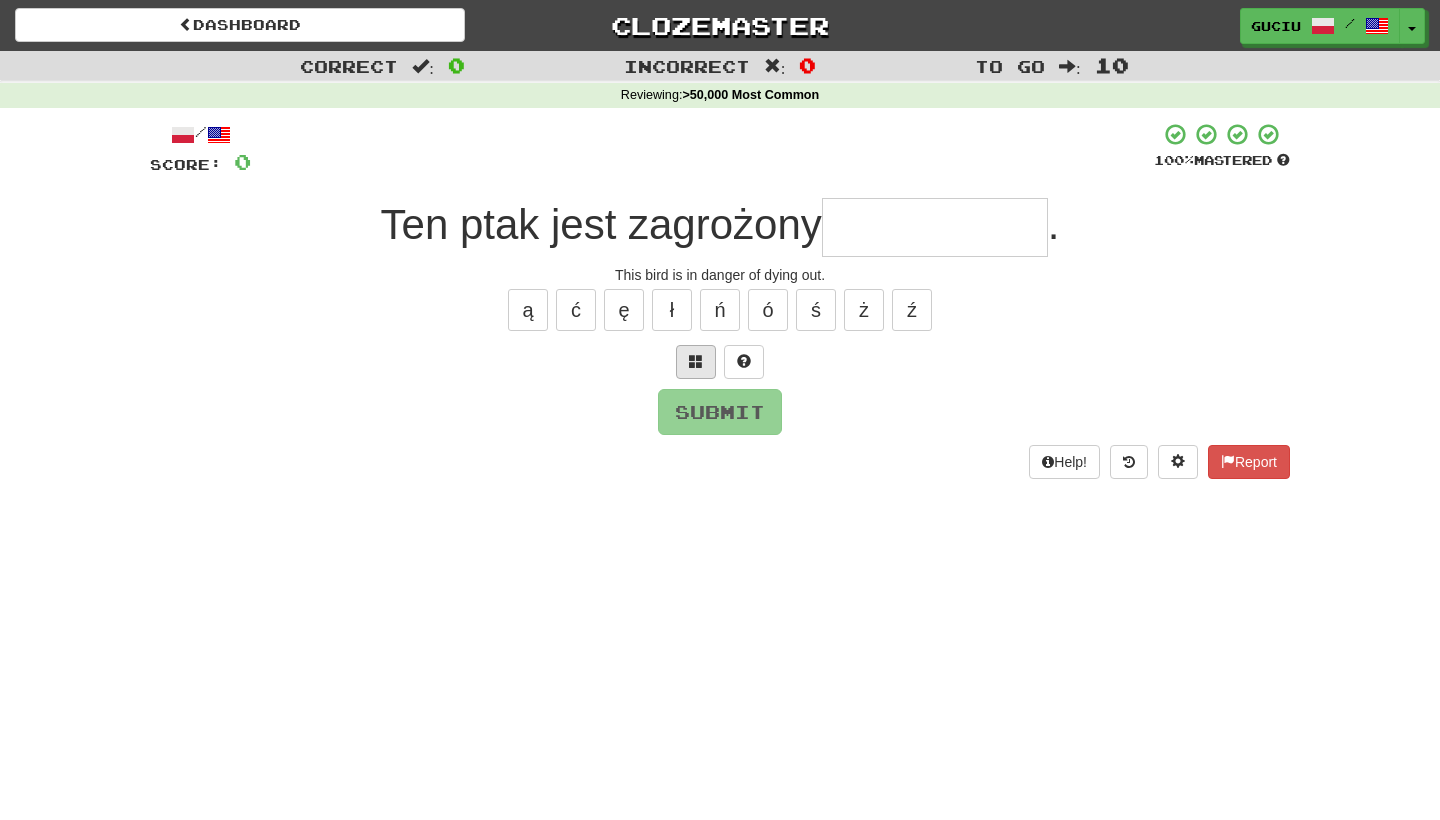 click at bounding box center [696, 362] 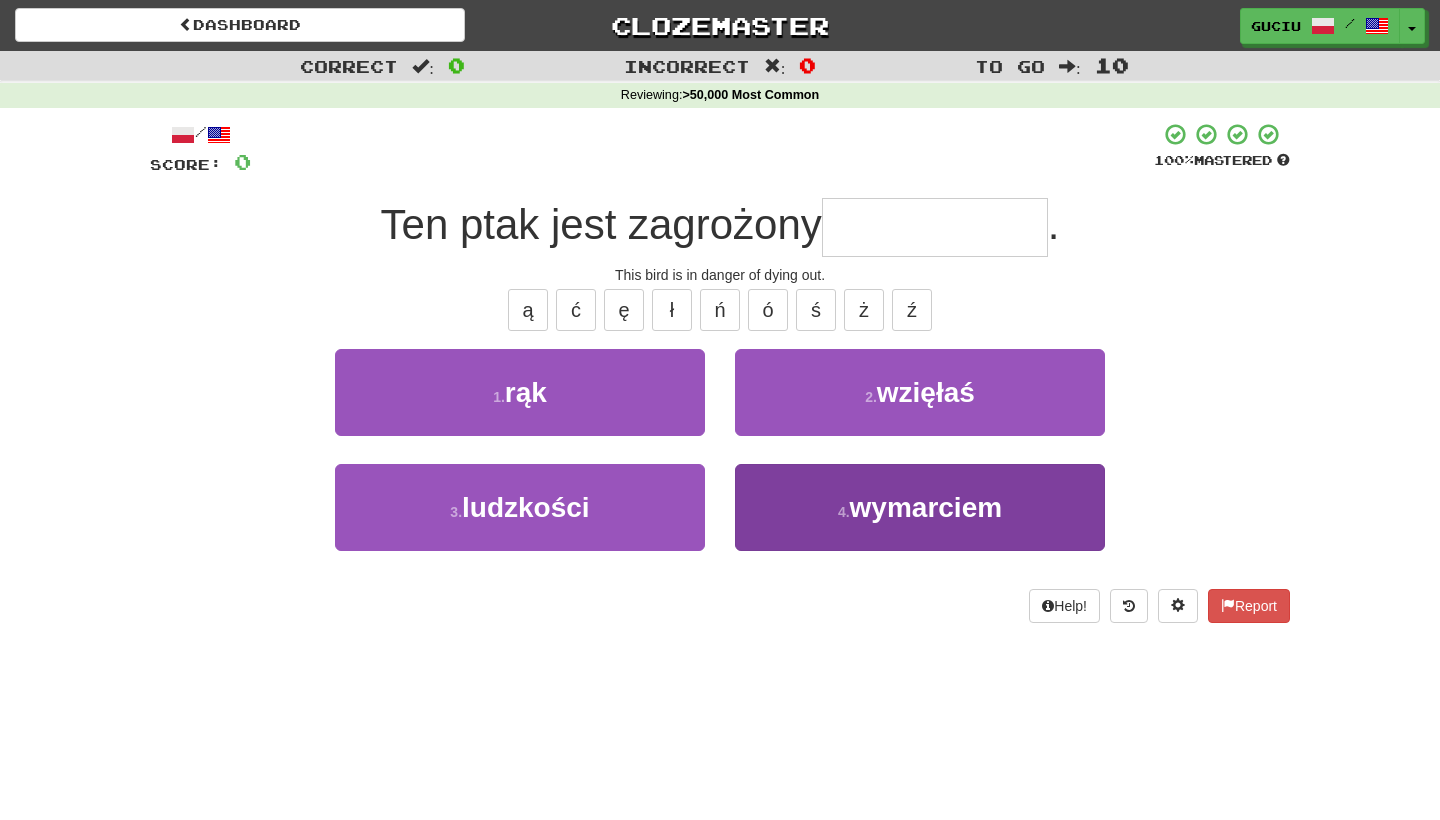 click on "4 .  wymarciem" at bounding box center (920, 507) 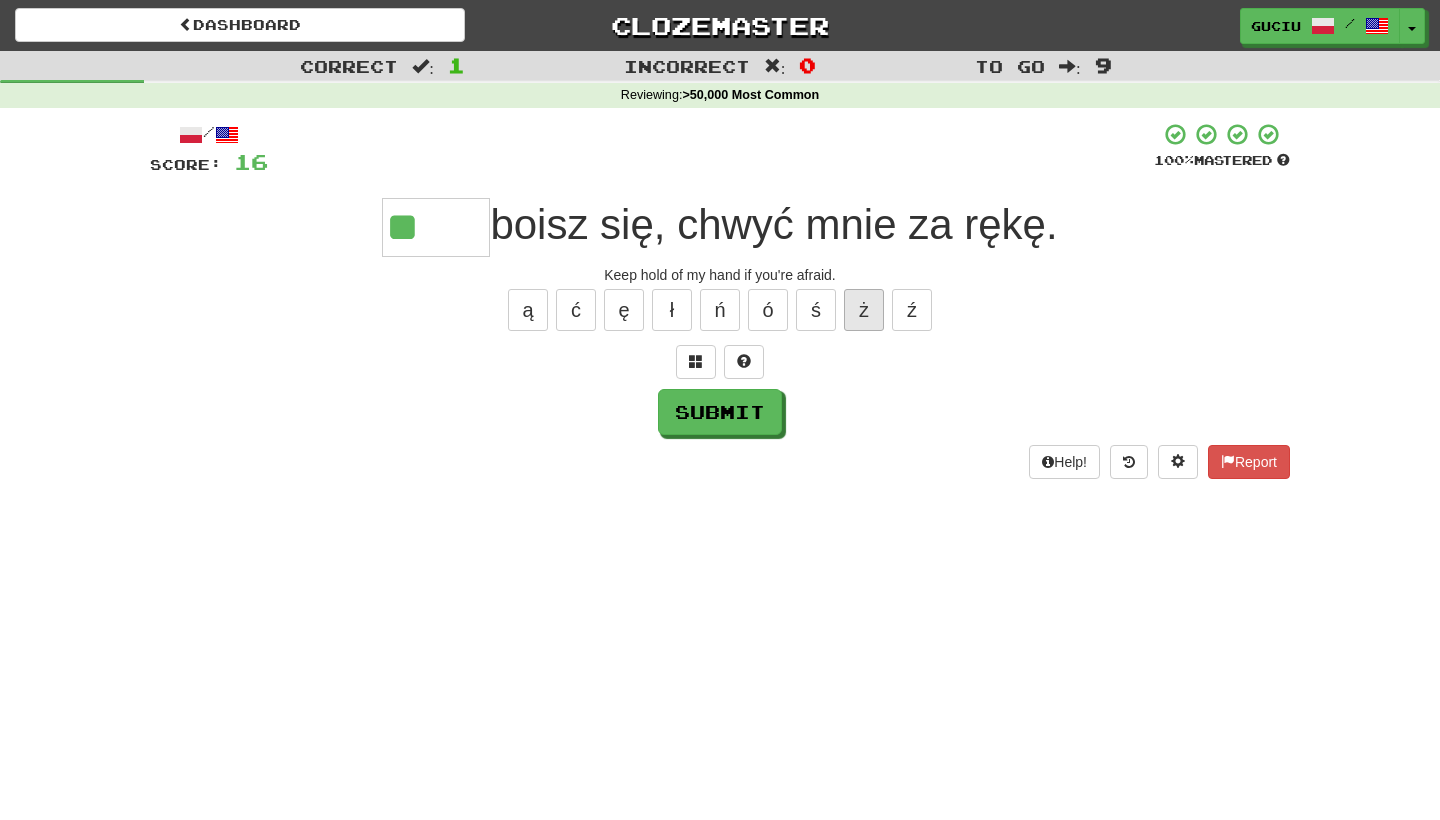 click on "ż" at bounding box center [864, 310] 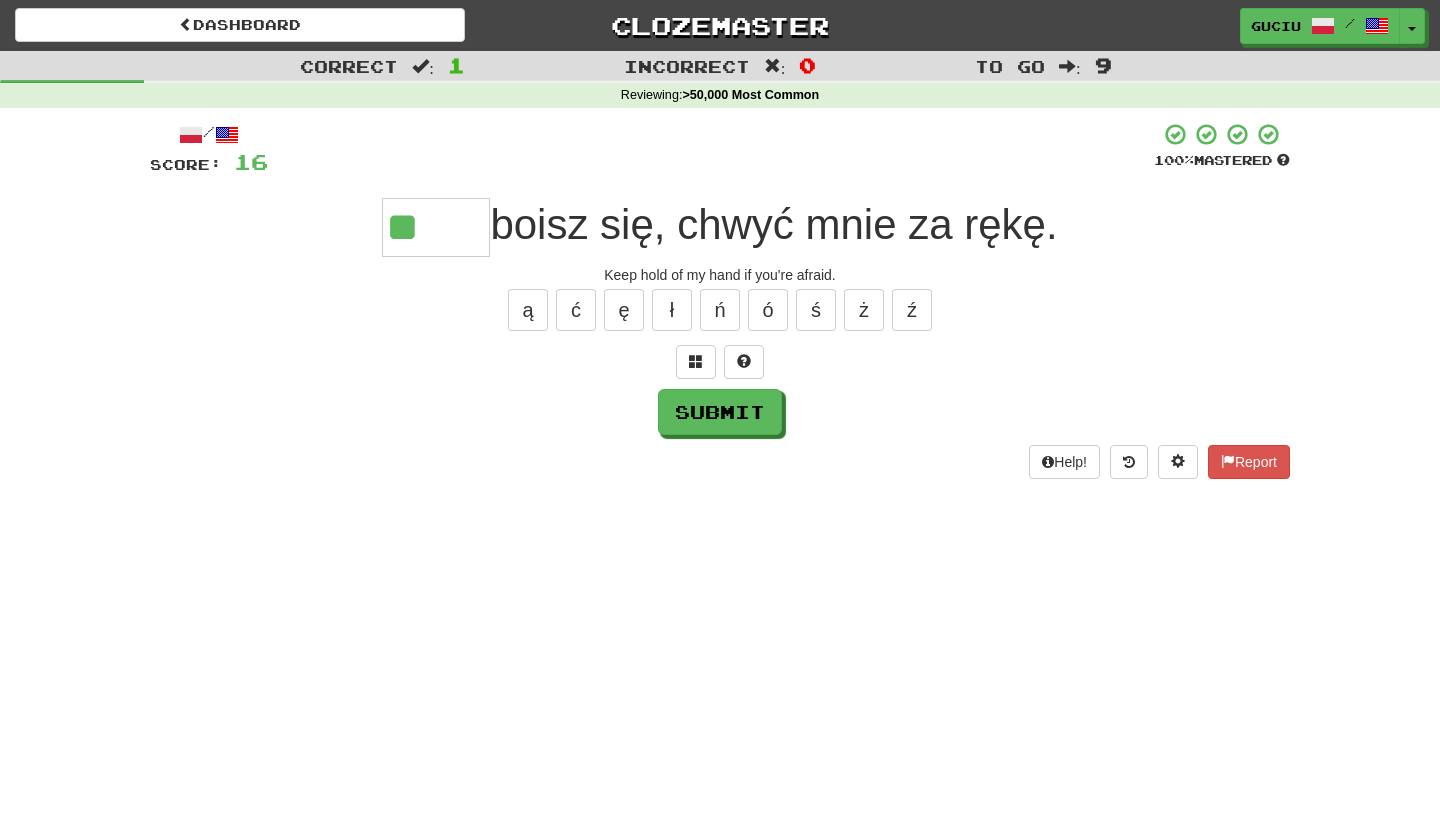 click on "ą ć ę ł ń ó ś ż ź" at bounding box center (720, 310) 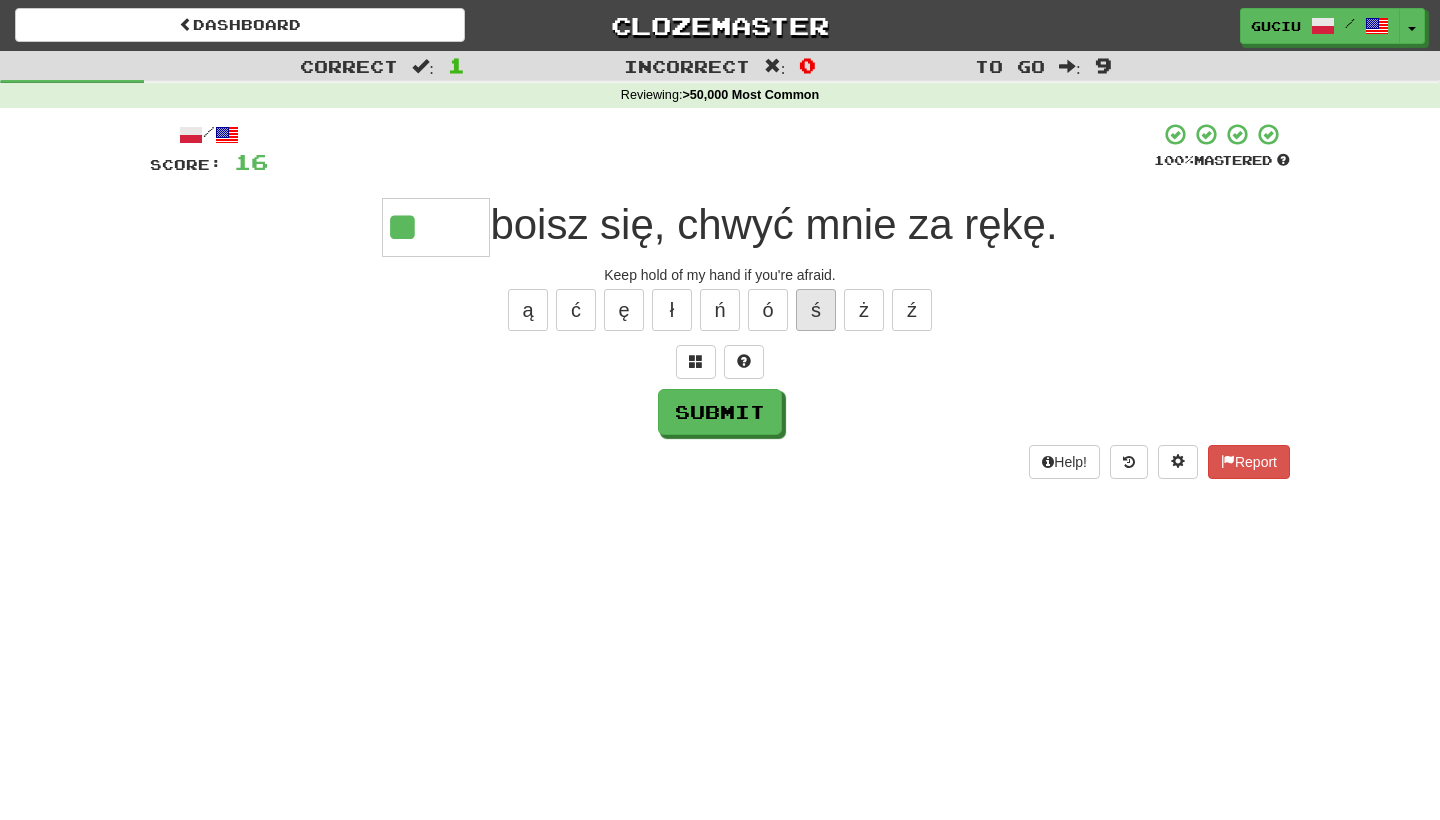 click on "ś" at bounding box center (816, 310) 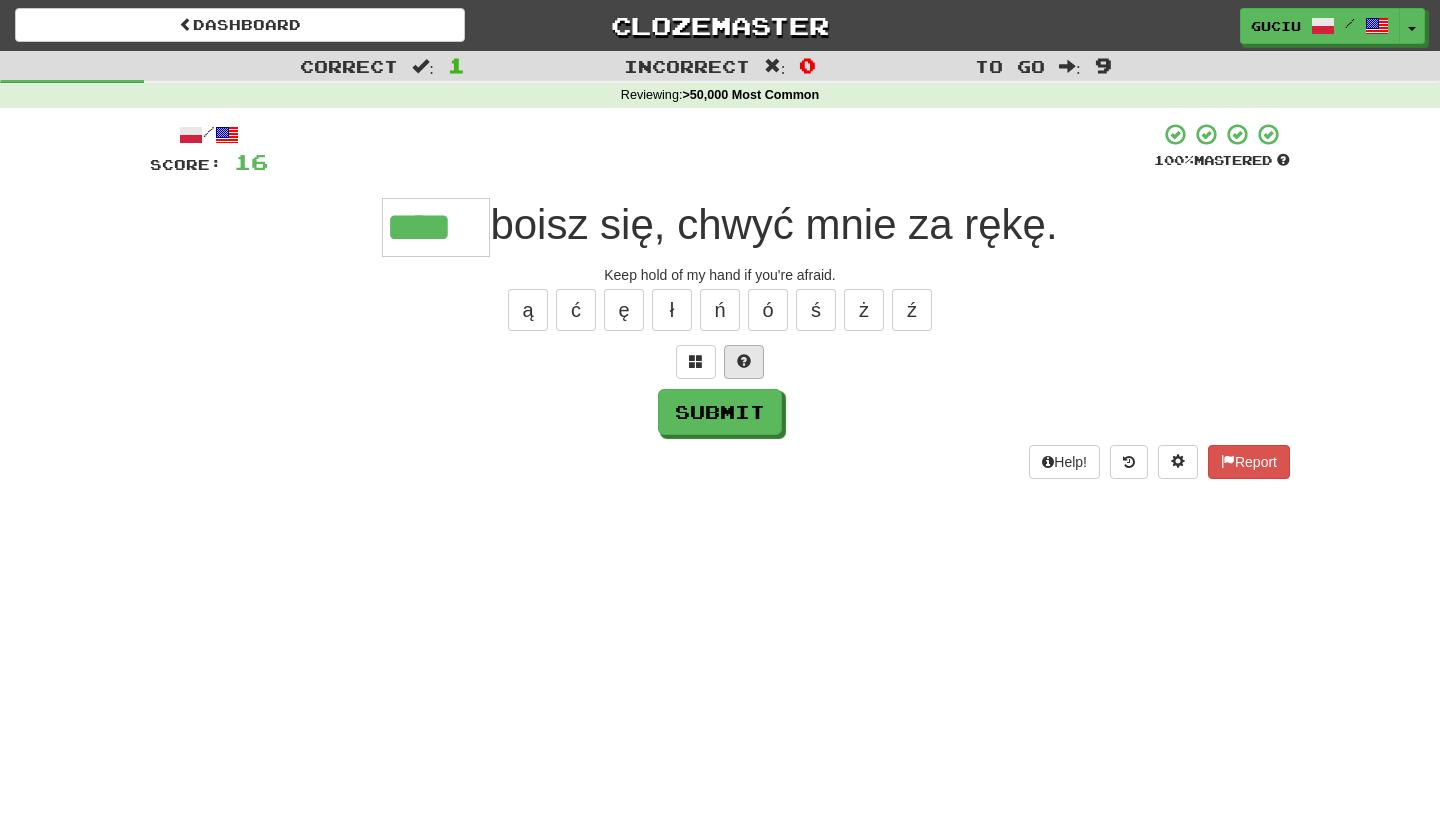 click at bounding box center [744, 362] 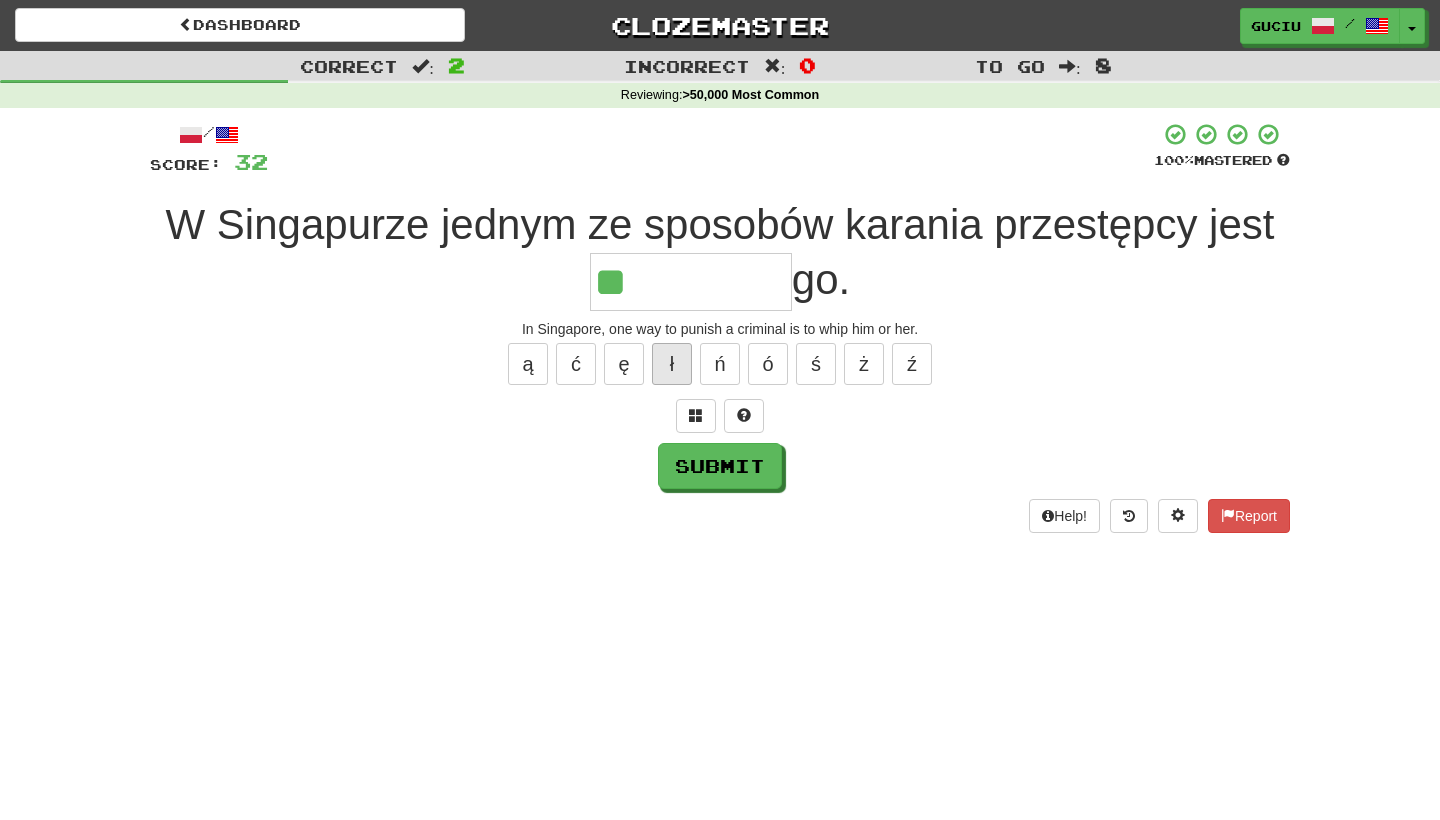 click on "ł" at bounding box center (672, 364) 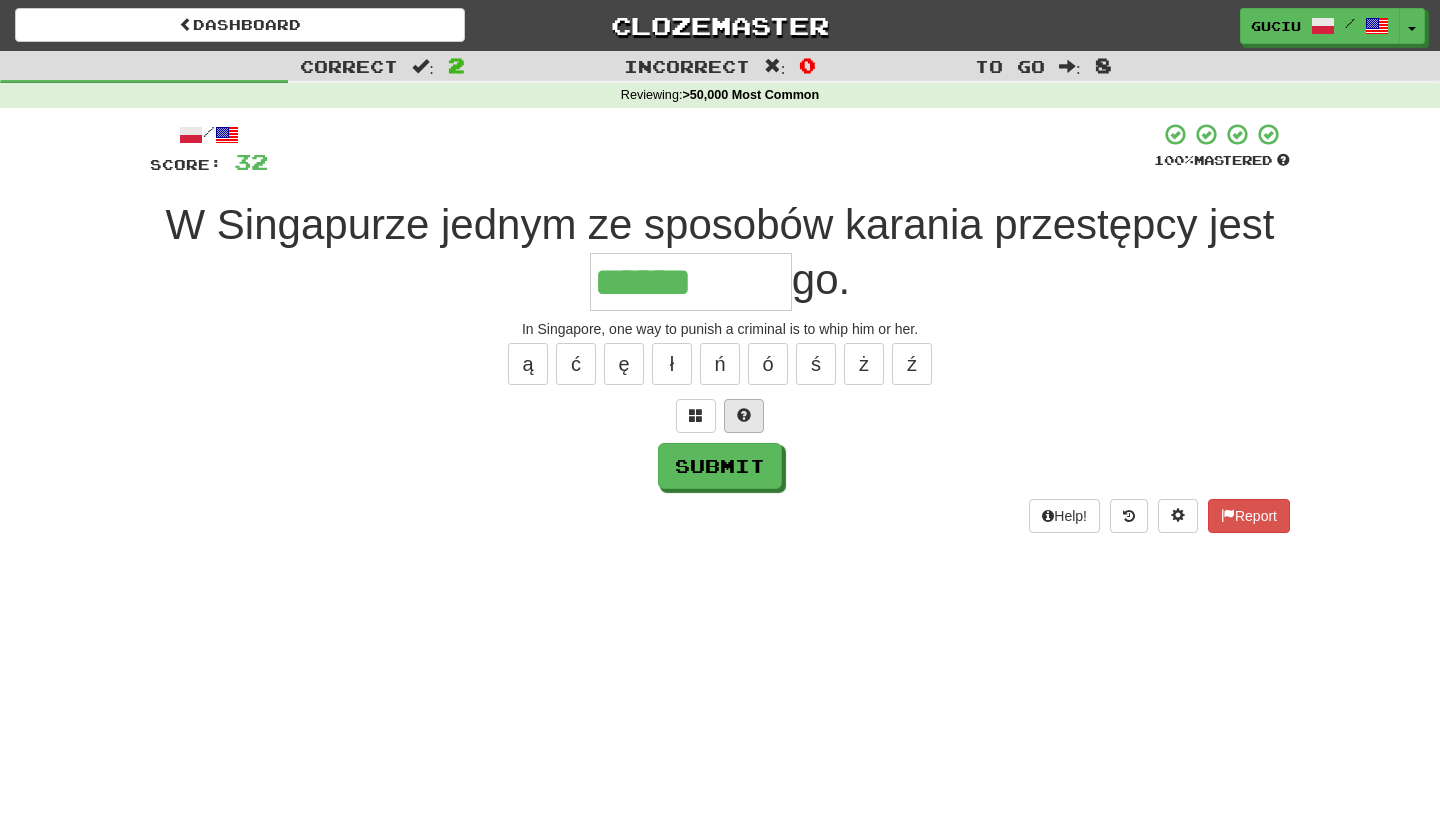 click at bounding box center (744, 415) 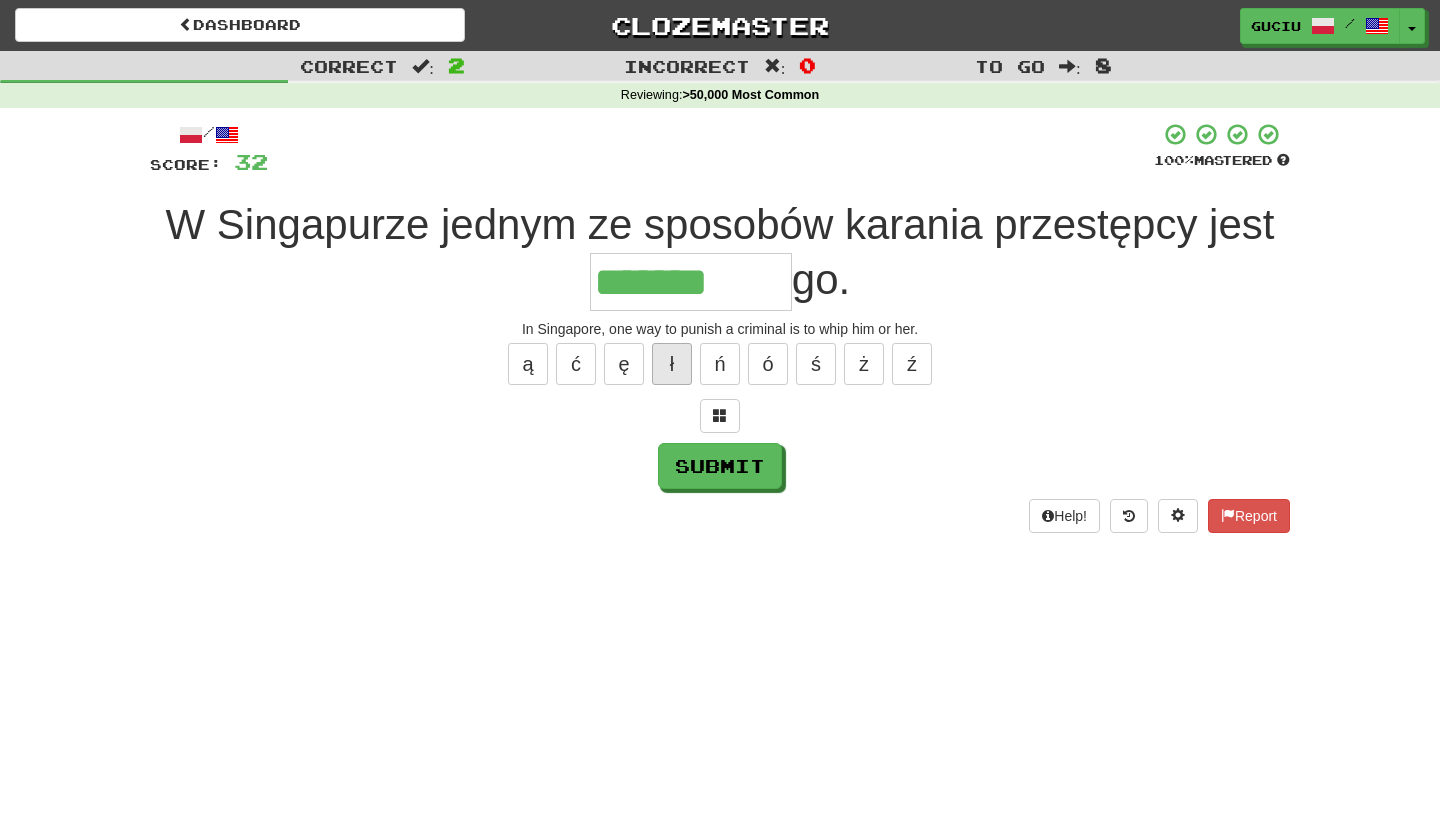 click on "ł" at bounding box center [672, 364] 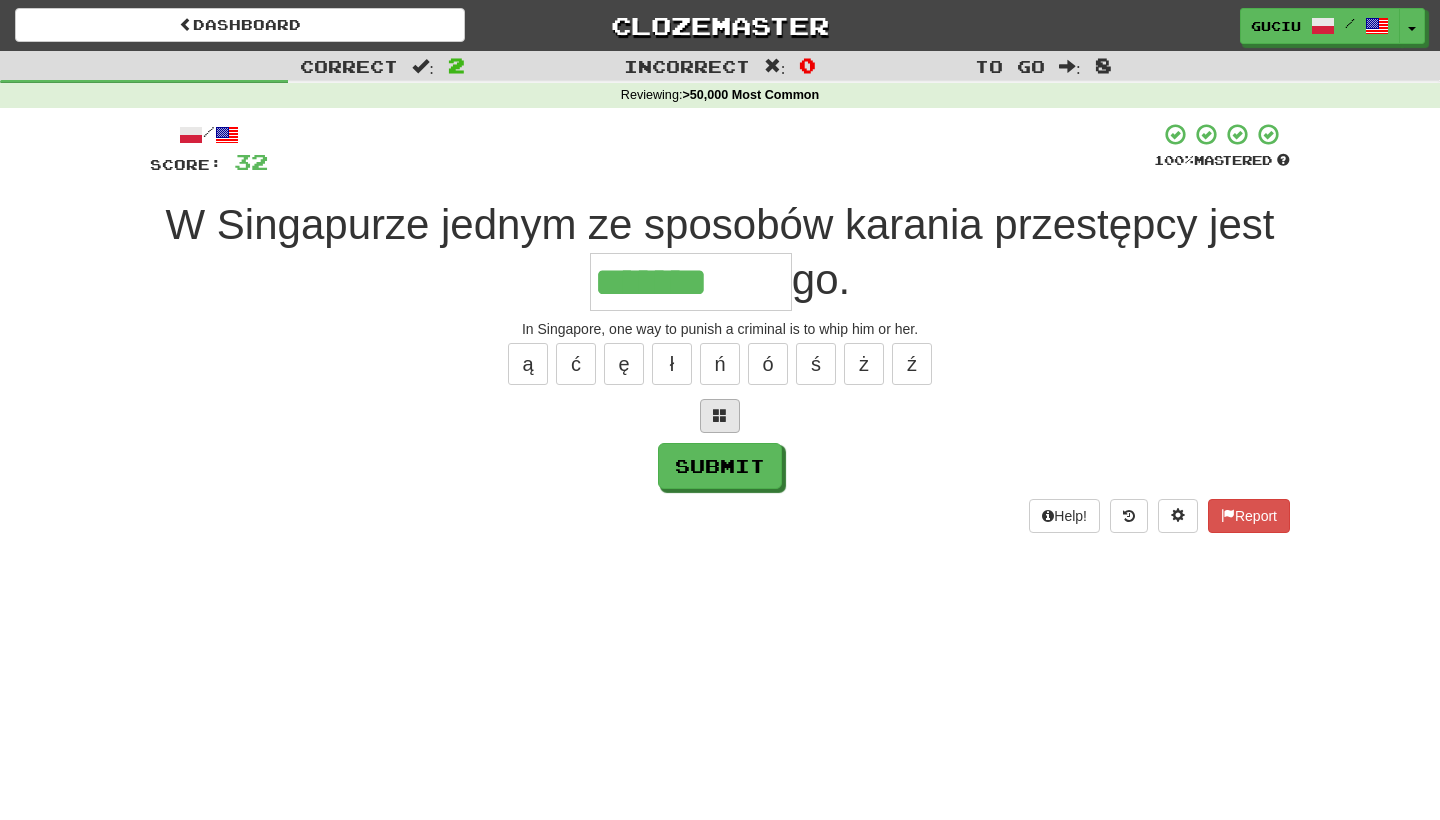 click at bounding box center [720, 416] 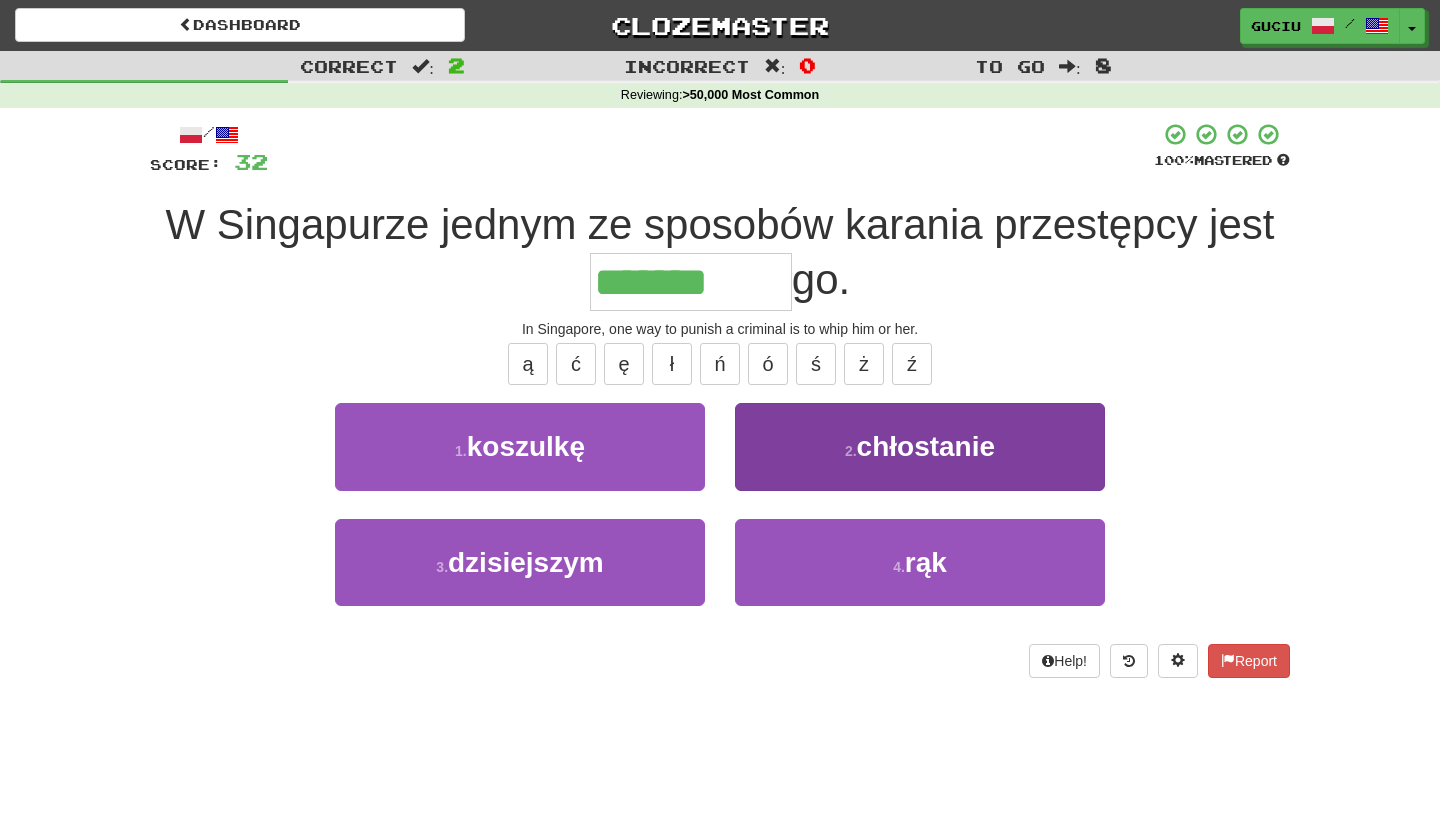 click on "2 .  chłostanie" at bounding box center (920, 446) 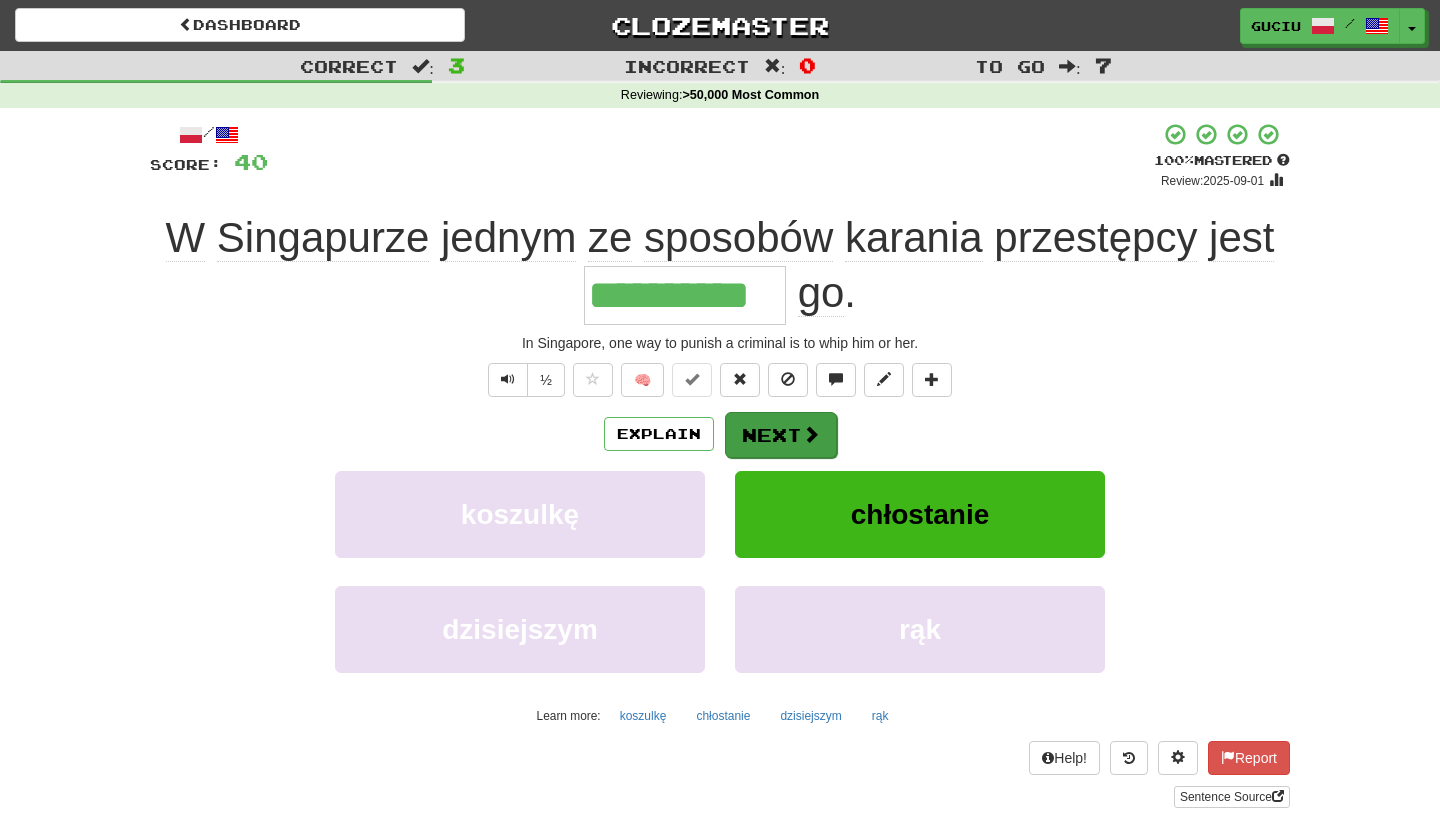 click at bounding box center (811, 434) 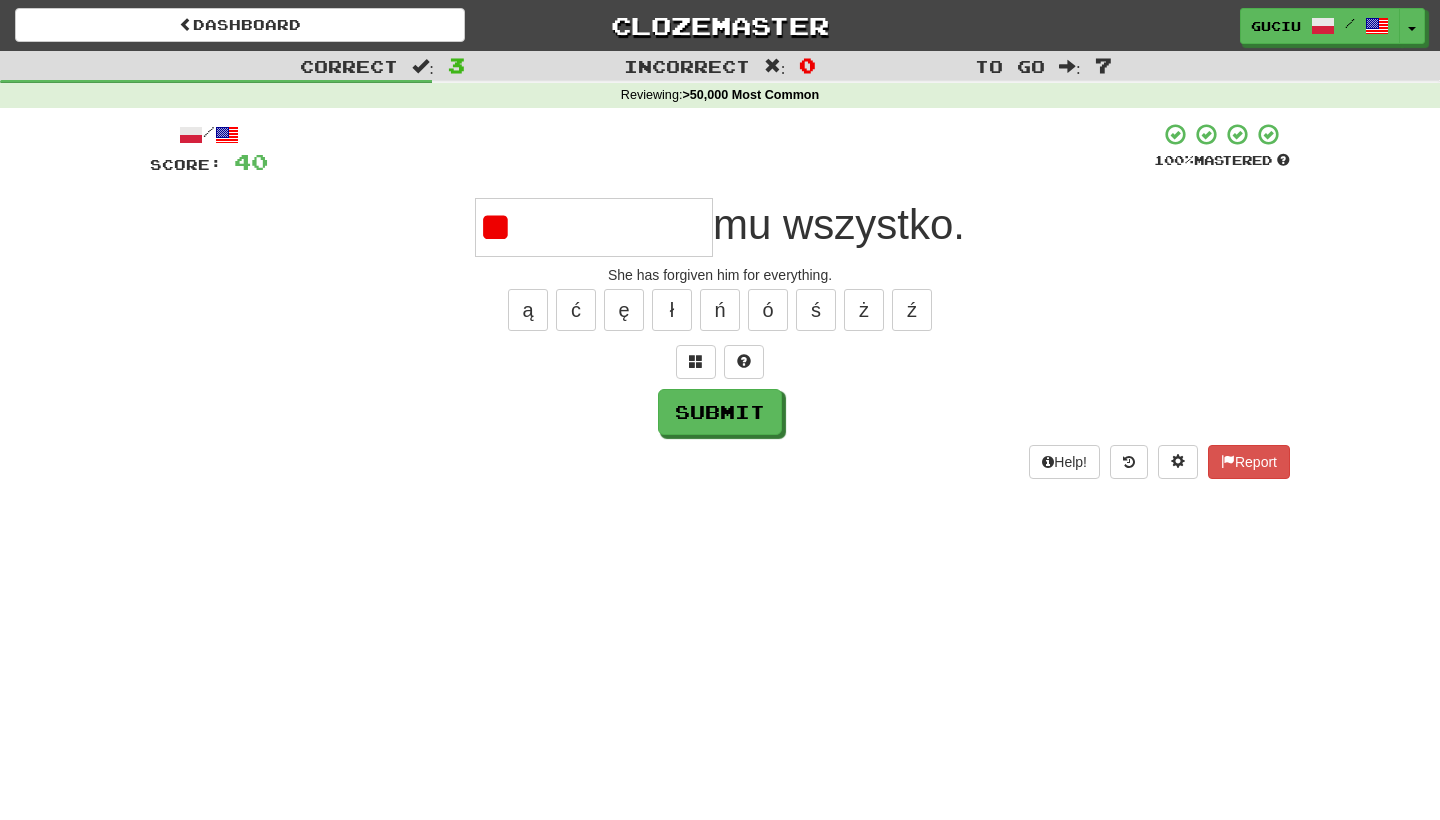 type on "*" 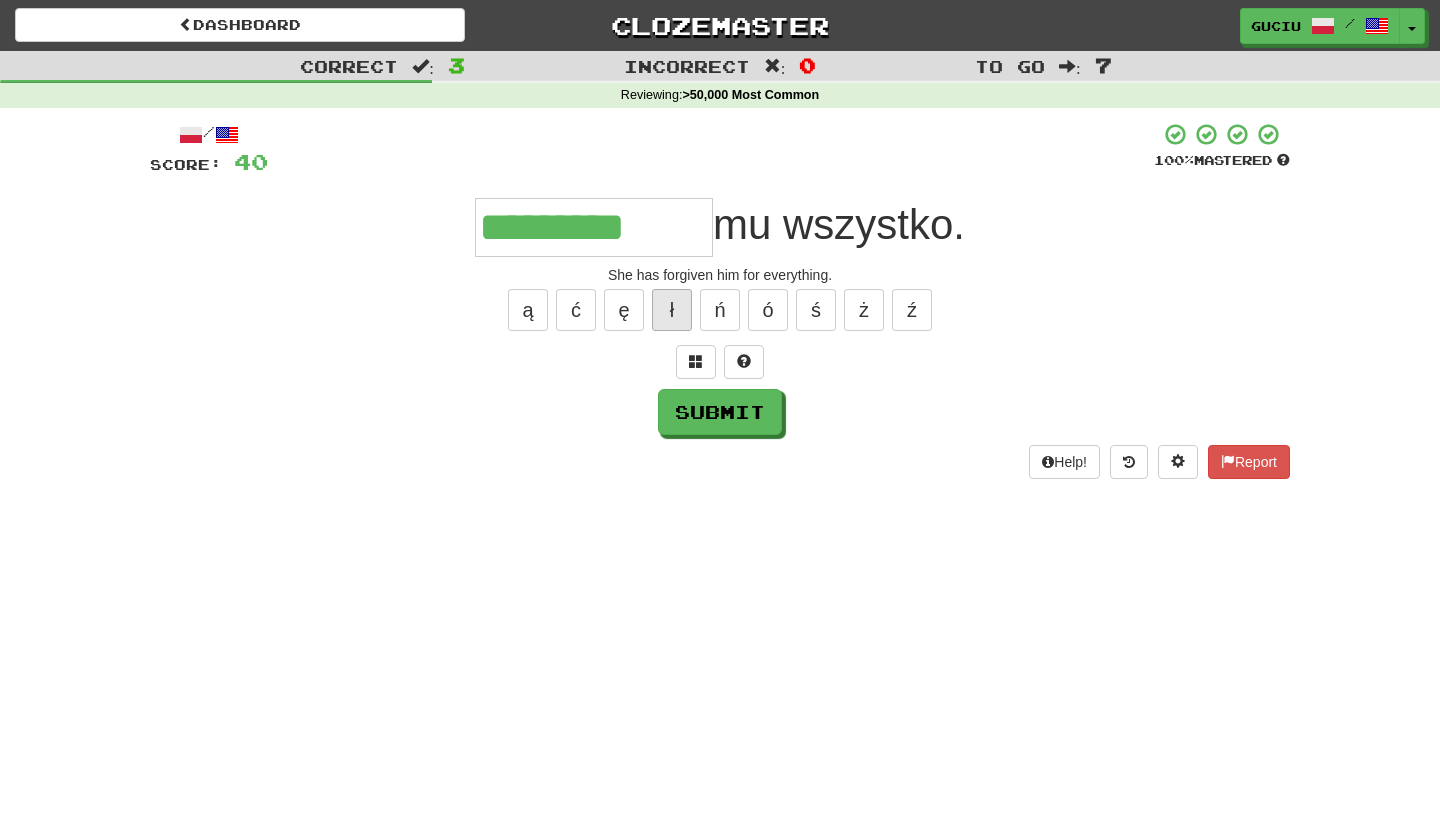 click on "ł" at bounding box center (672, 310) 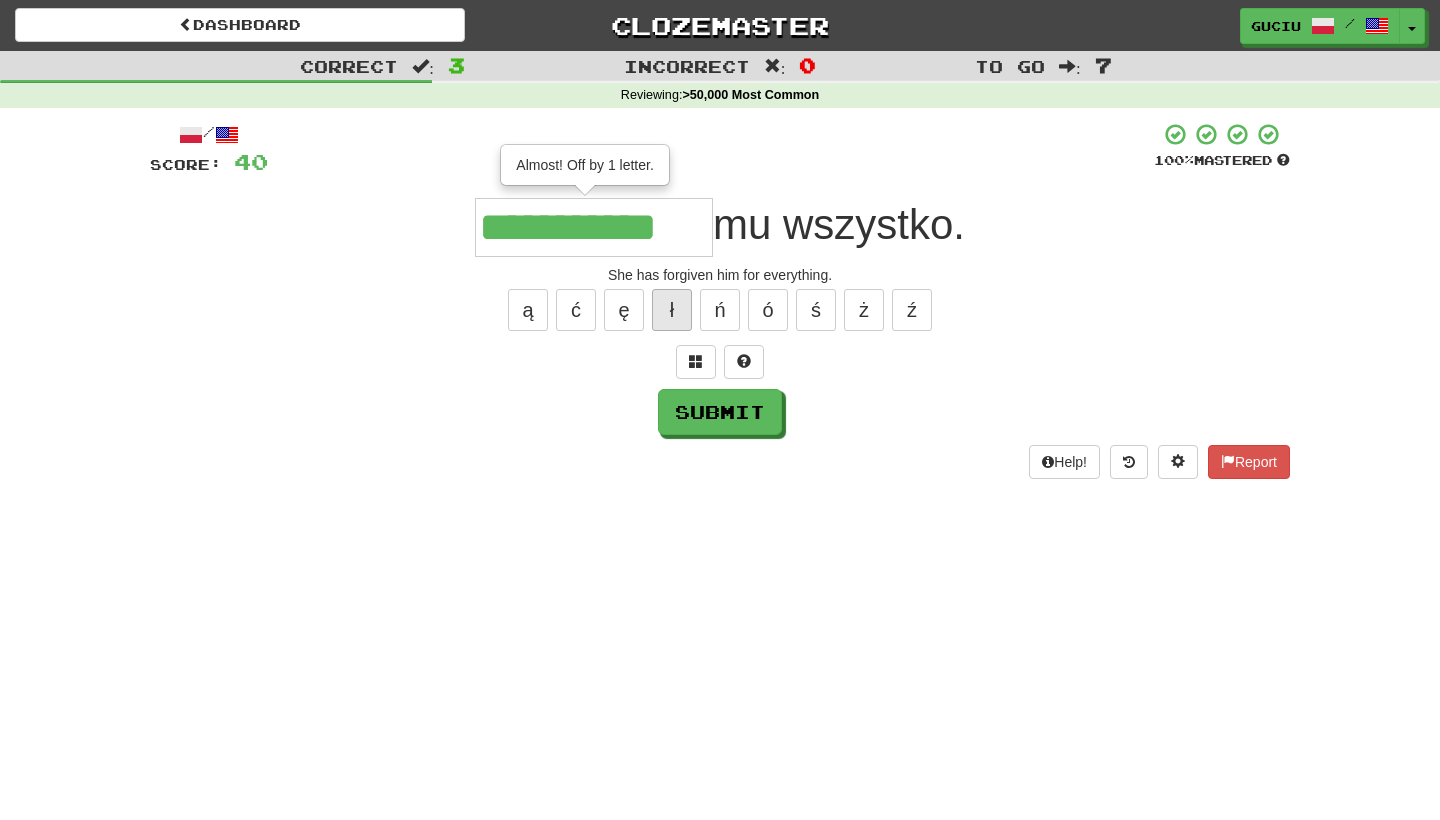 type on "**********" 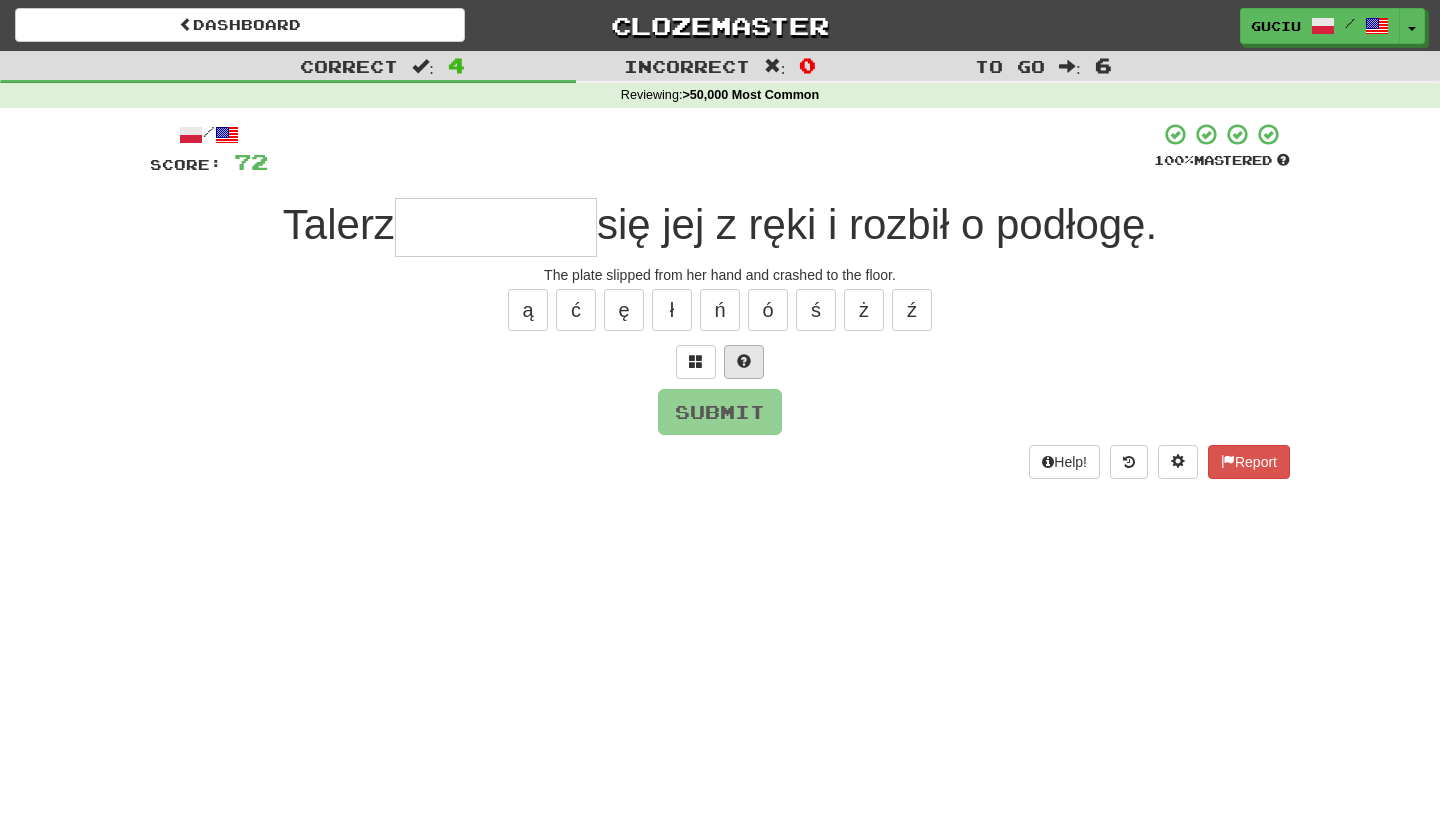 type on "*" 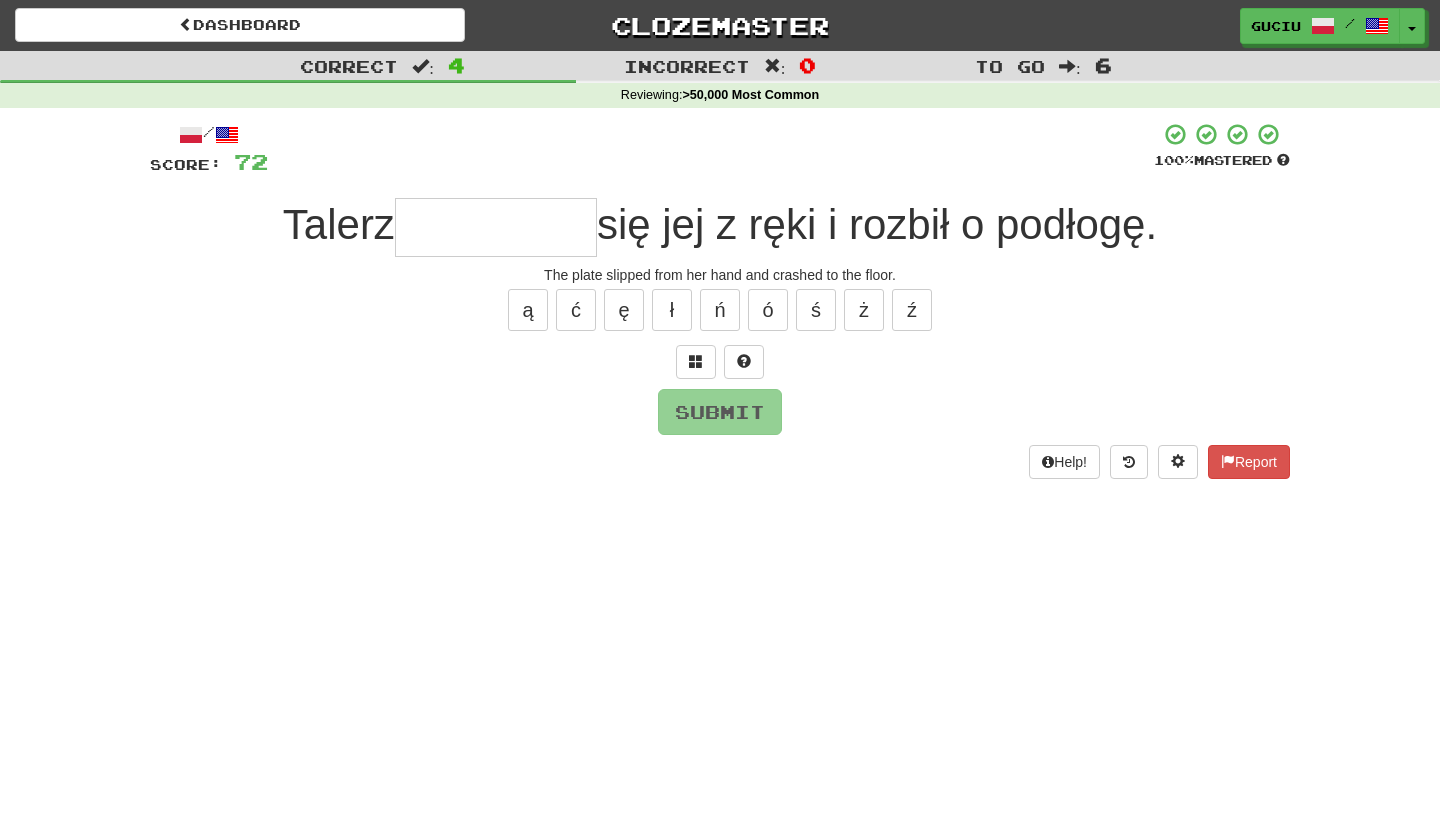 click on "The plate slipped from her hand and crashed to the floor." at bounding box center [720, 275] 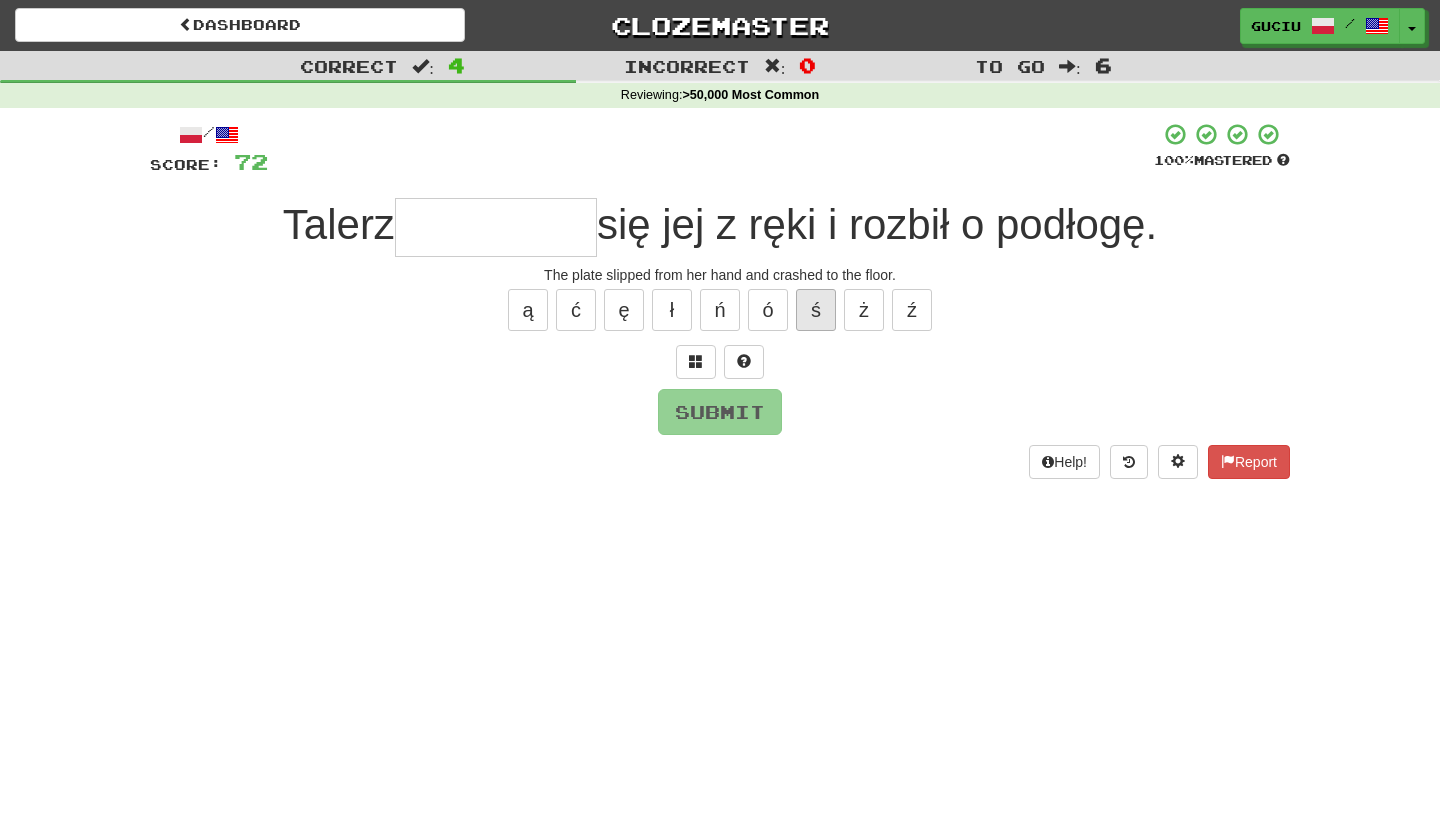 click on "ś" at bounding box center [816, 310] 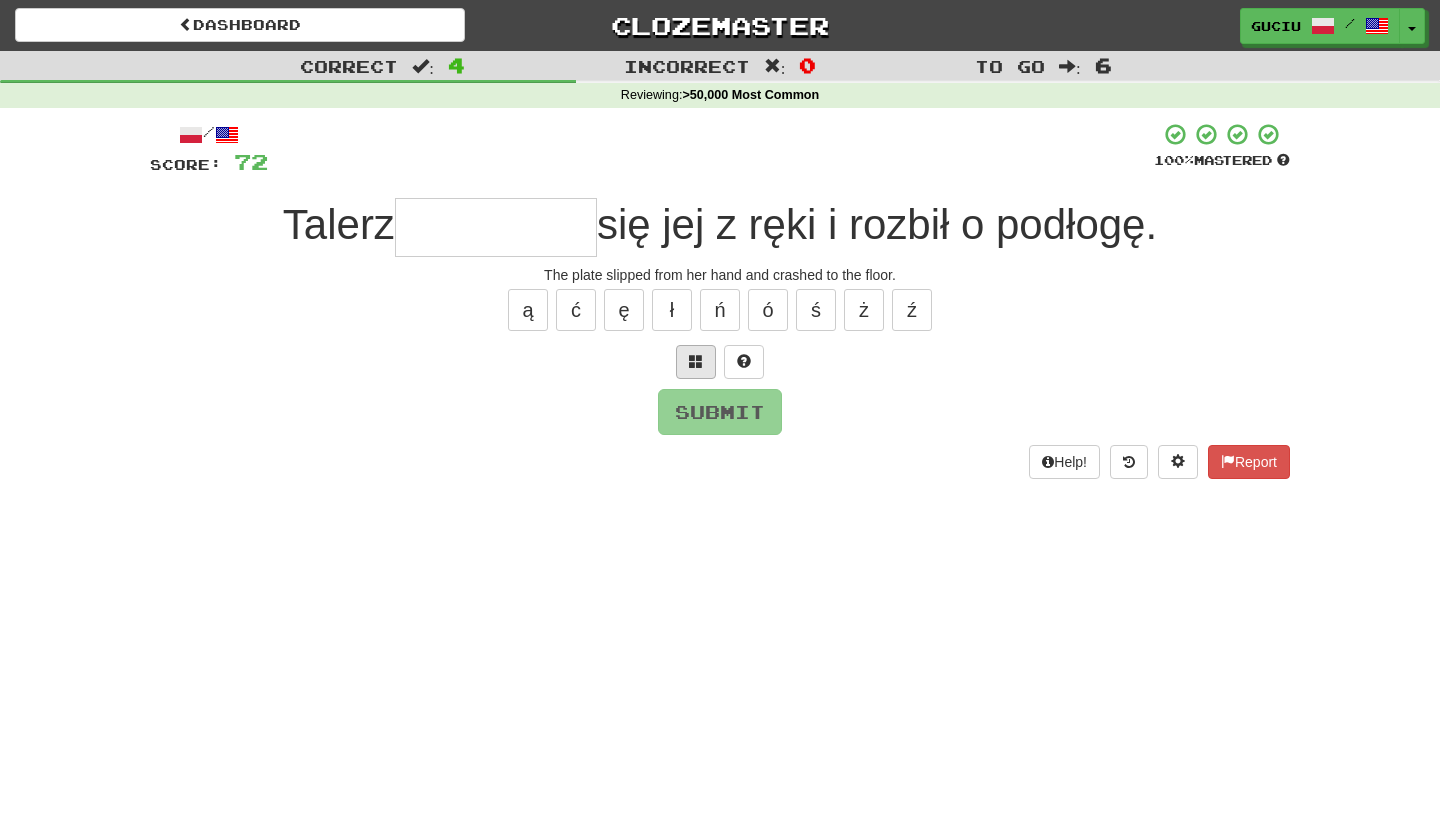 click at bounding box center [696, 362] 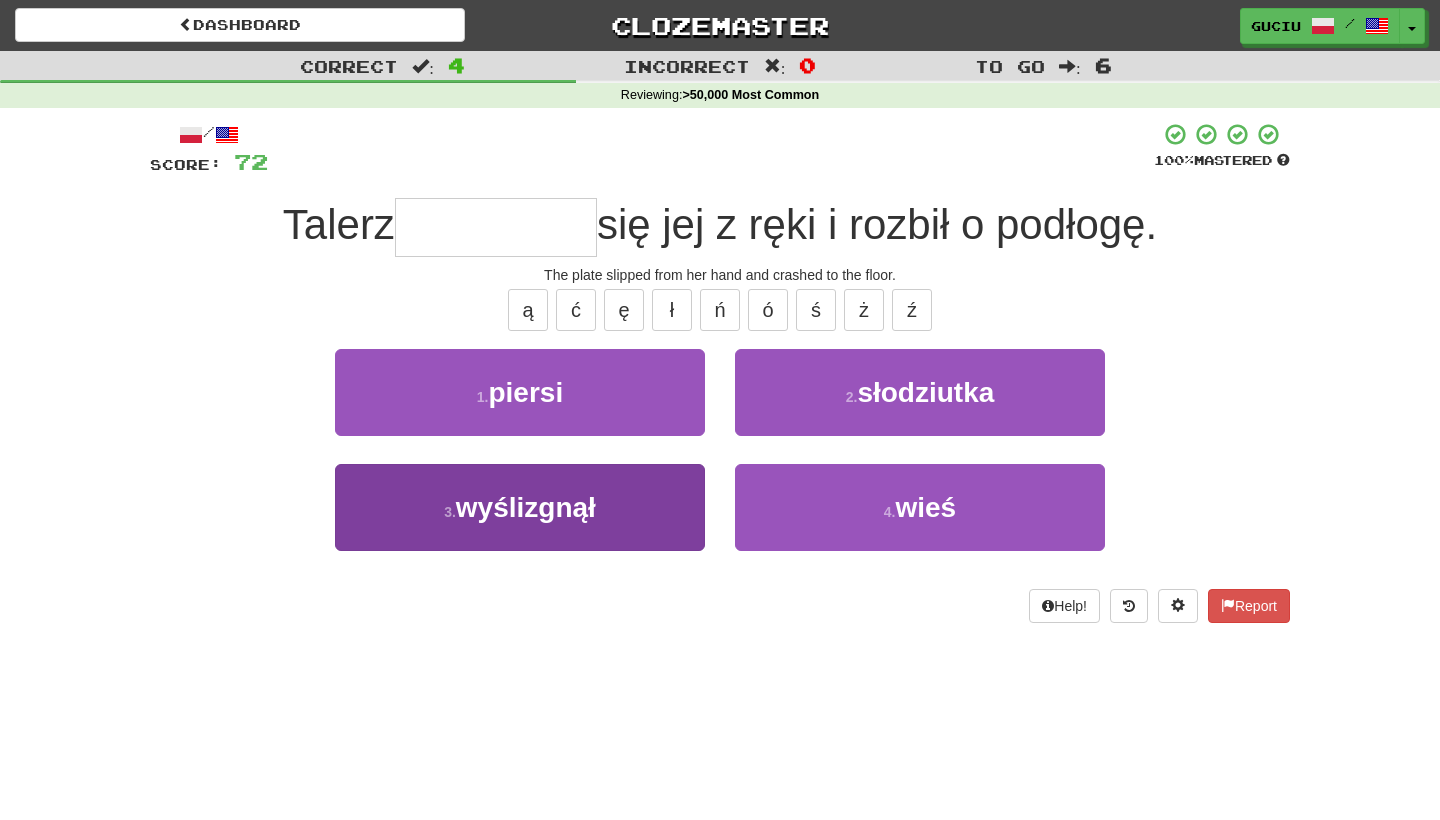 click on "3 .  wyślizgnął" at bounding box center [520, 507] 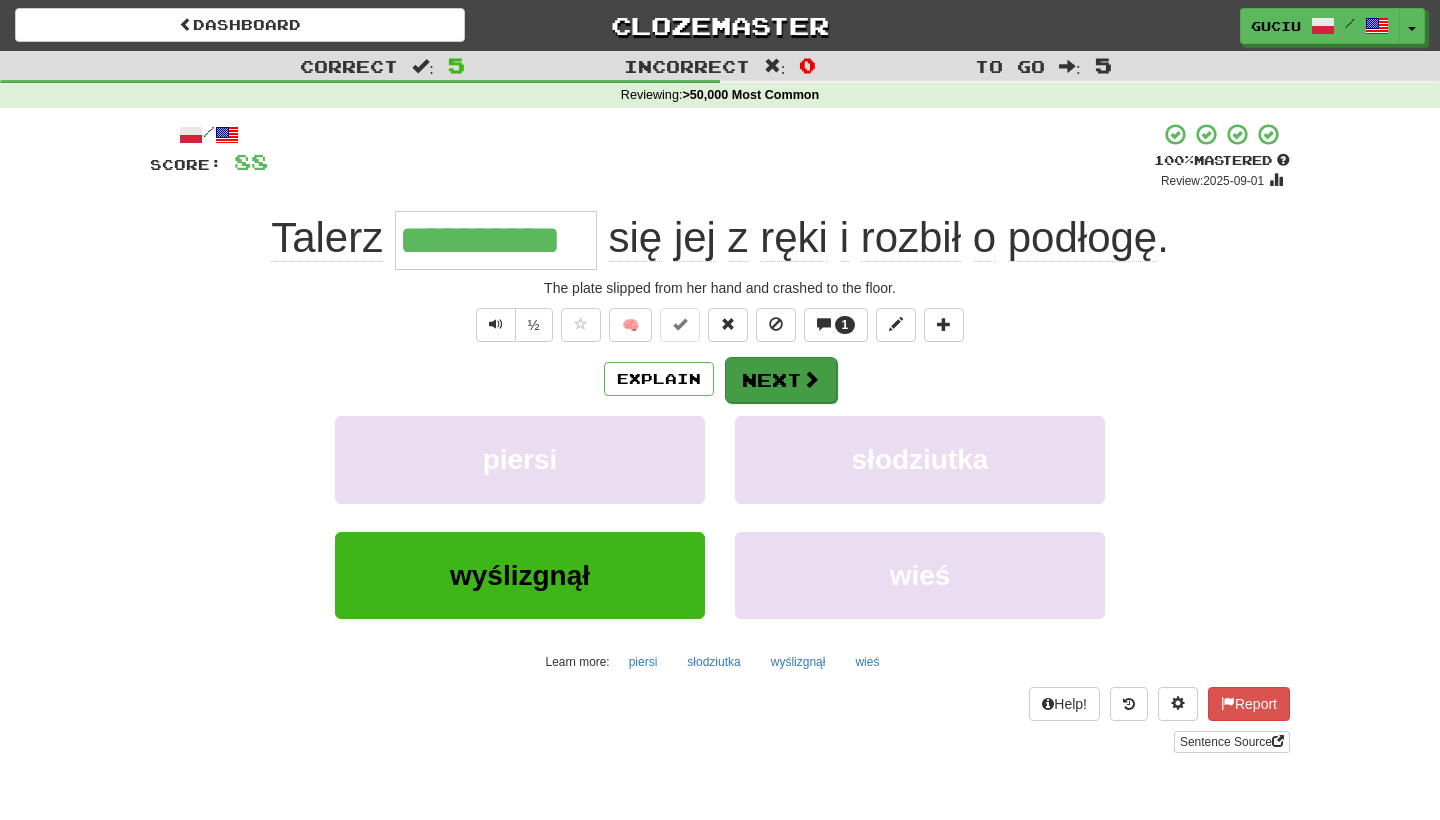 click on "Next" at bounding box center (781, 380) 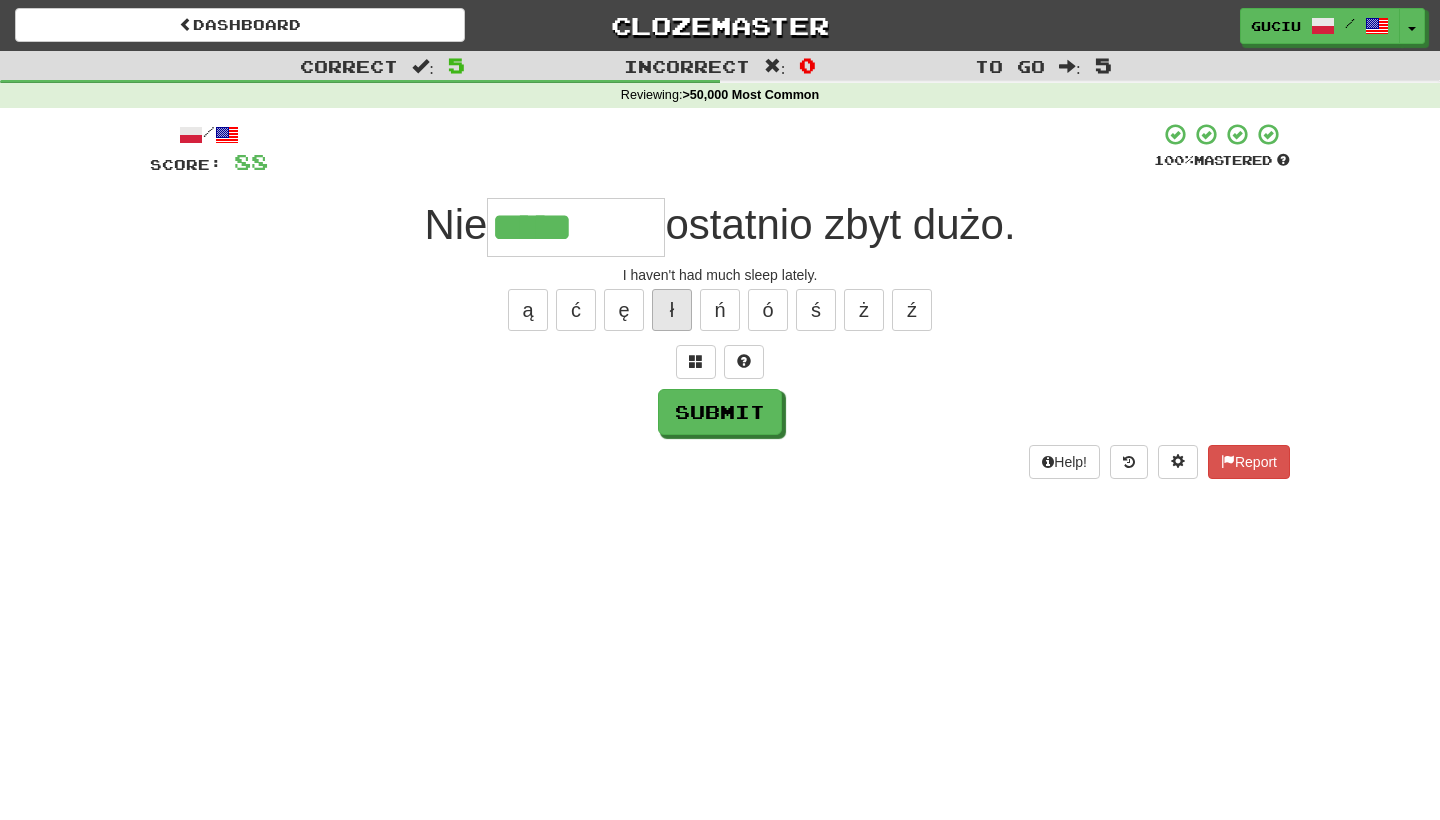 click on "ł" at bounding box center (672, 310) 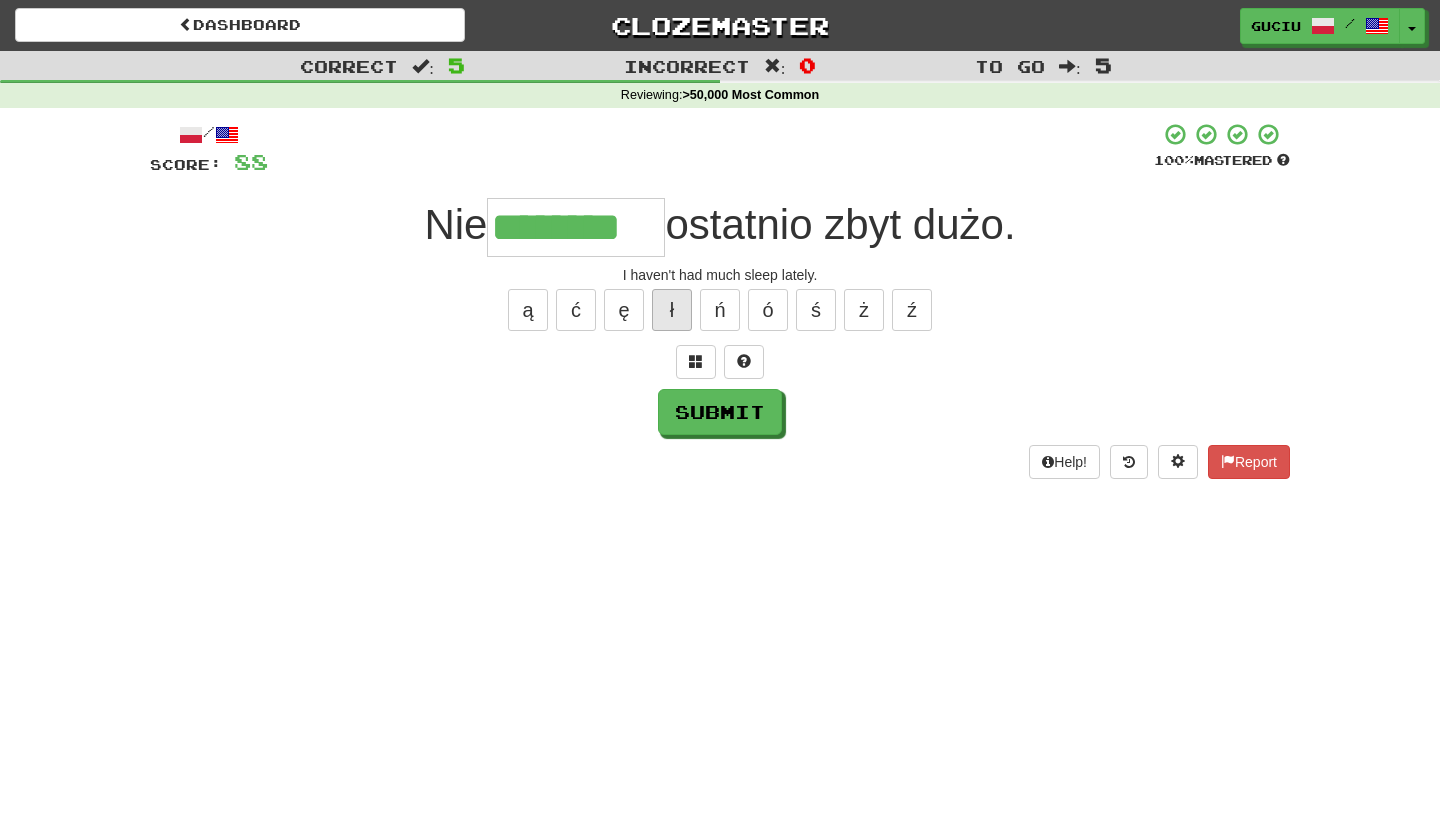 type on "********" 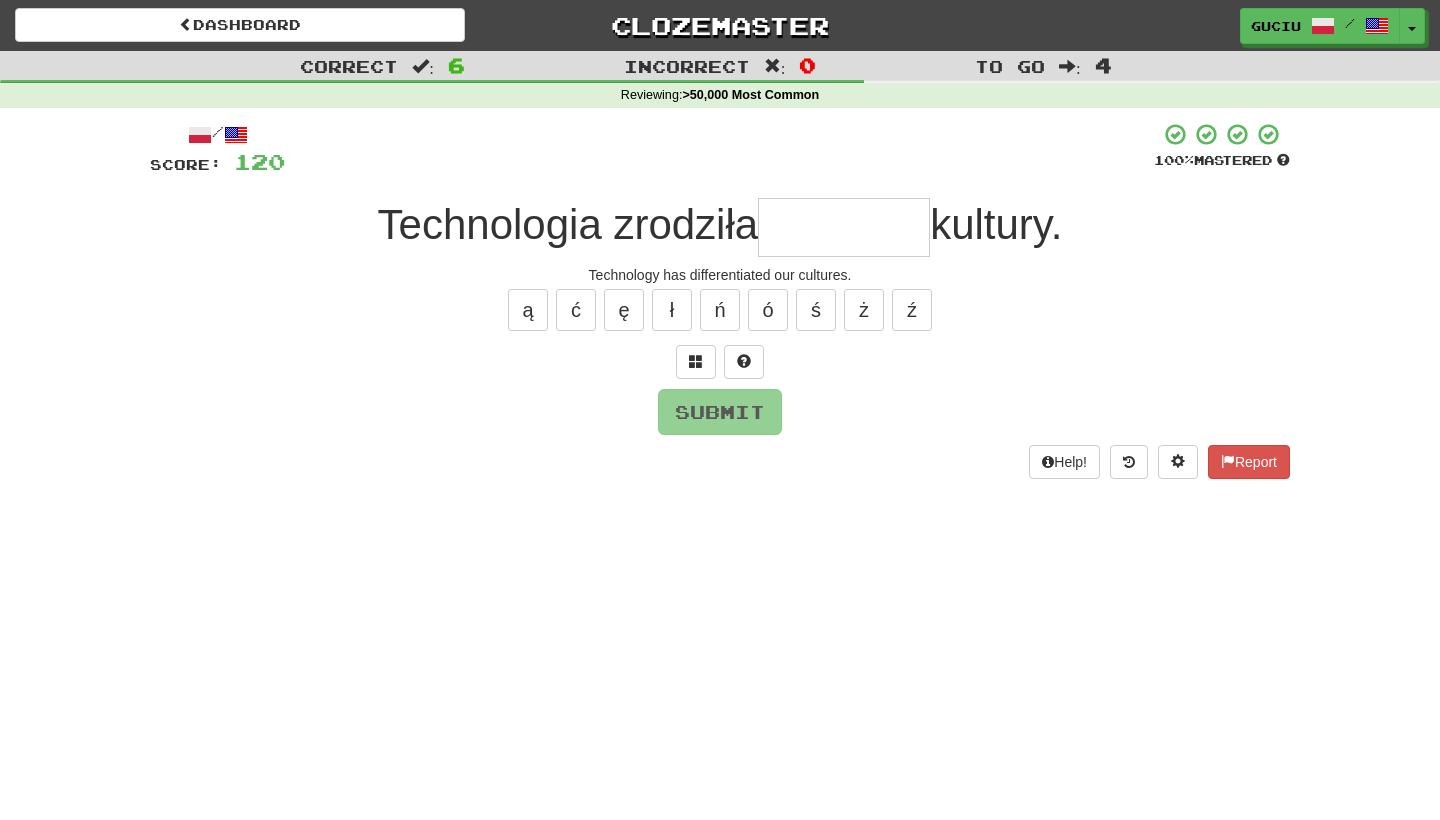 type on "*" 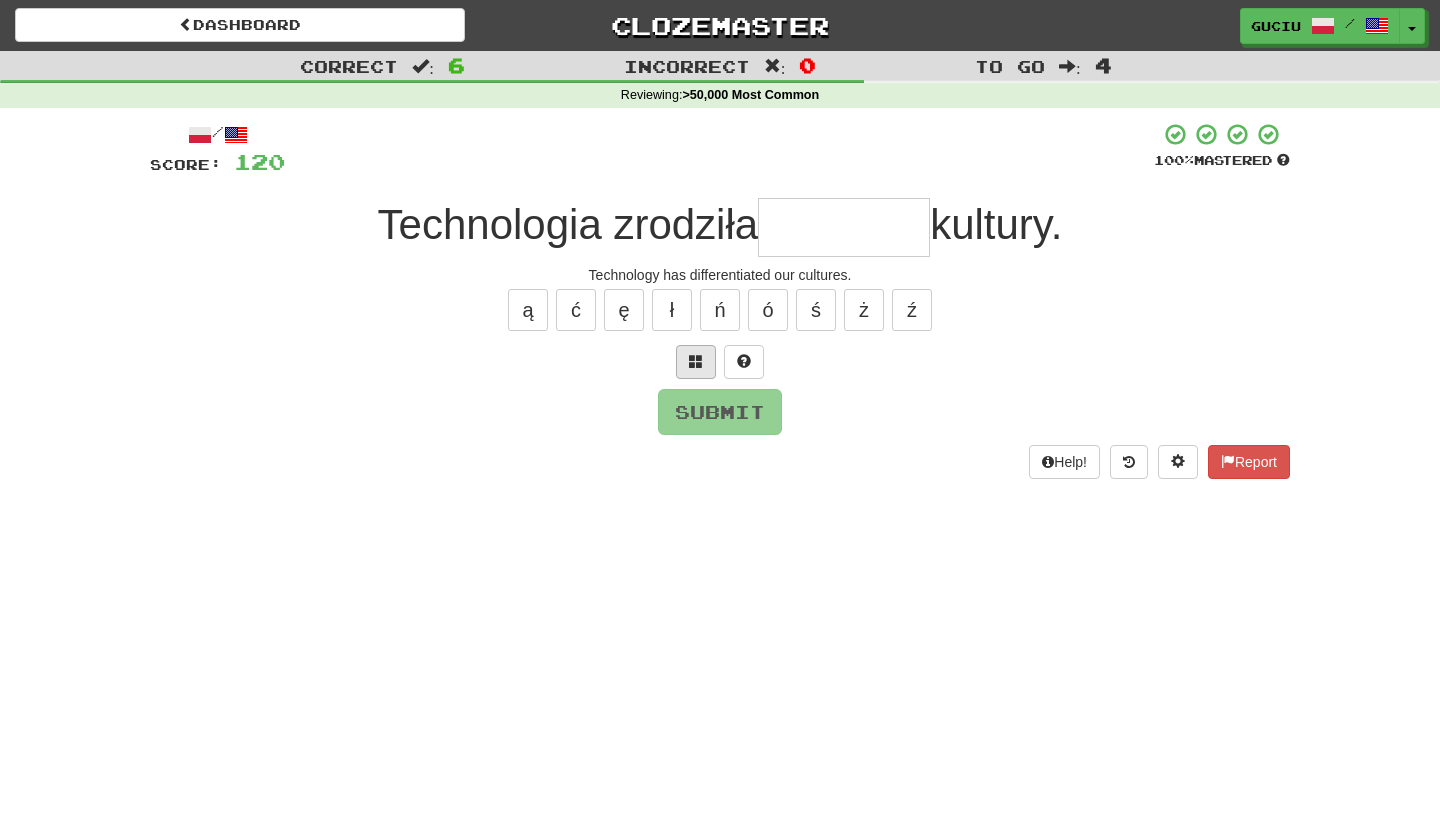 click at bounding box center [696, 362] 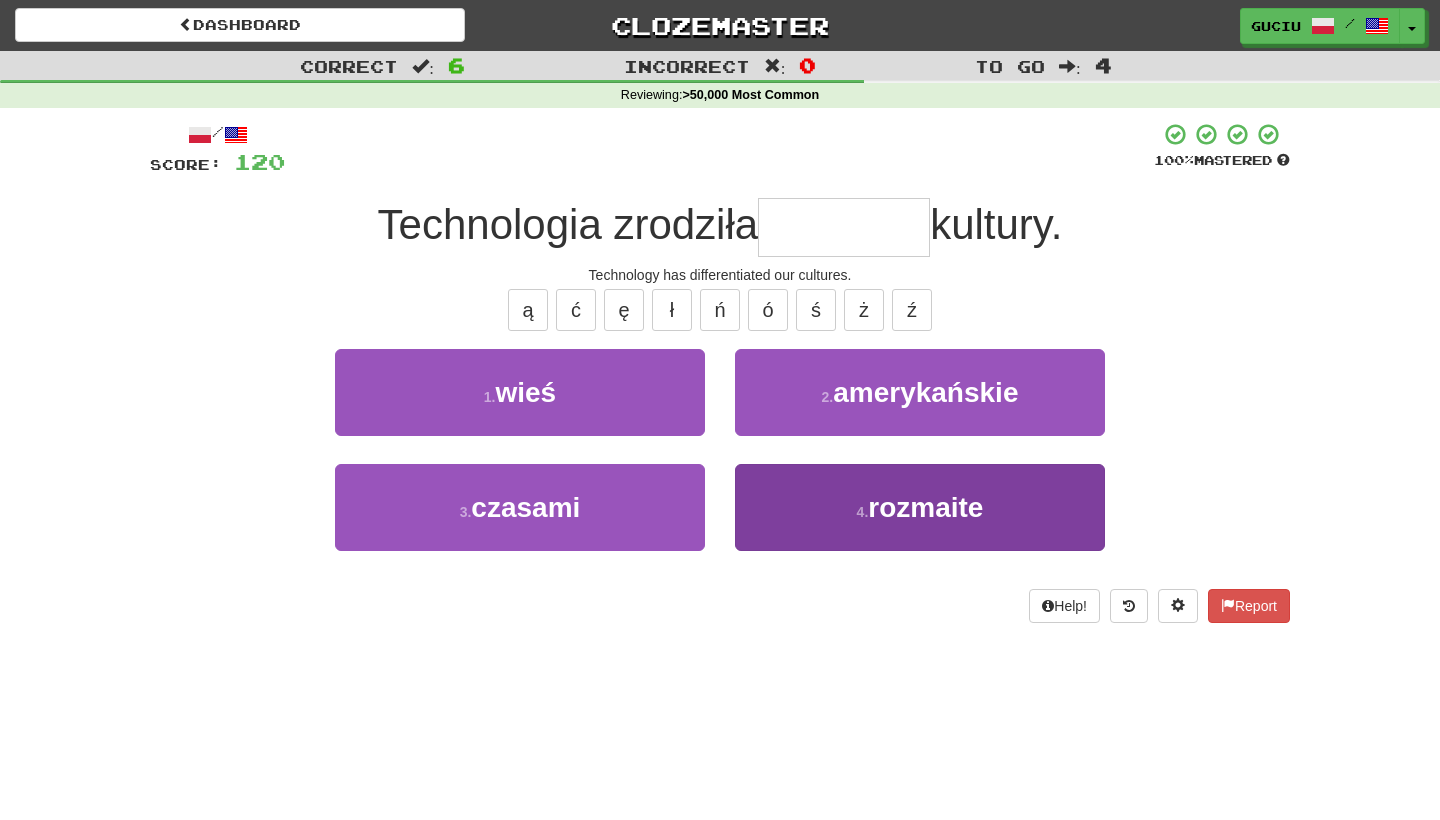 click on "4 .  rozmaite" at bounding box center (920, 507) 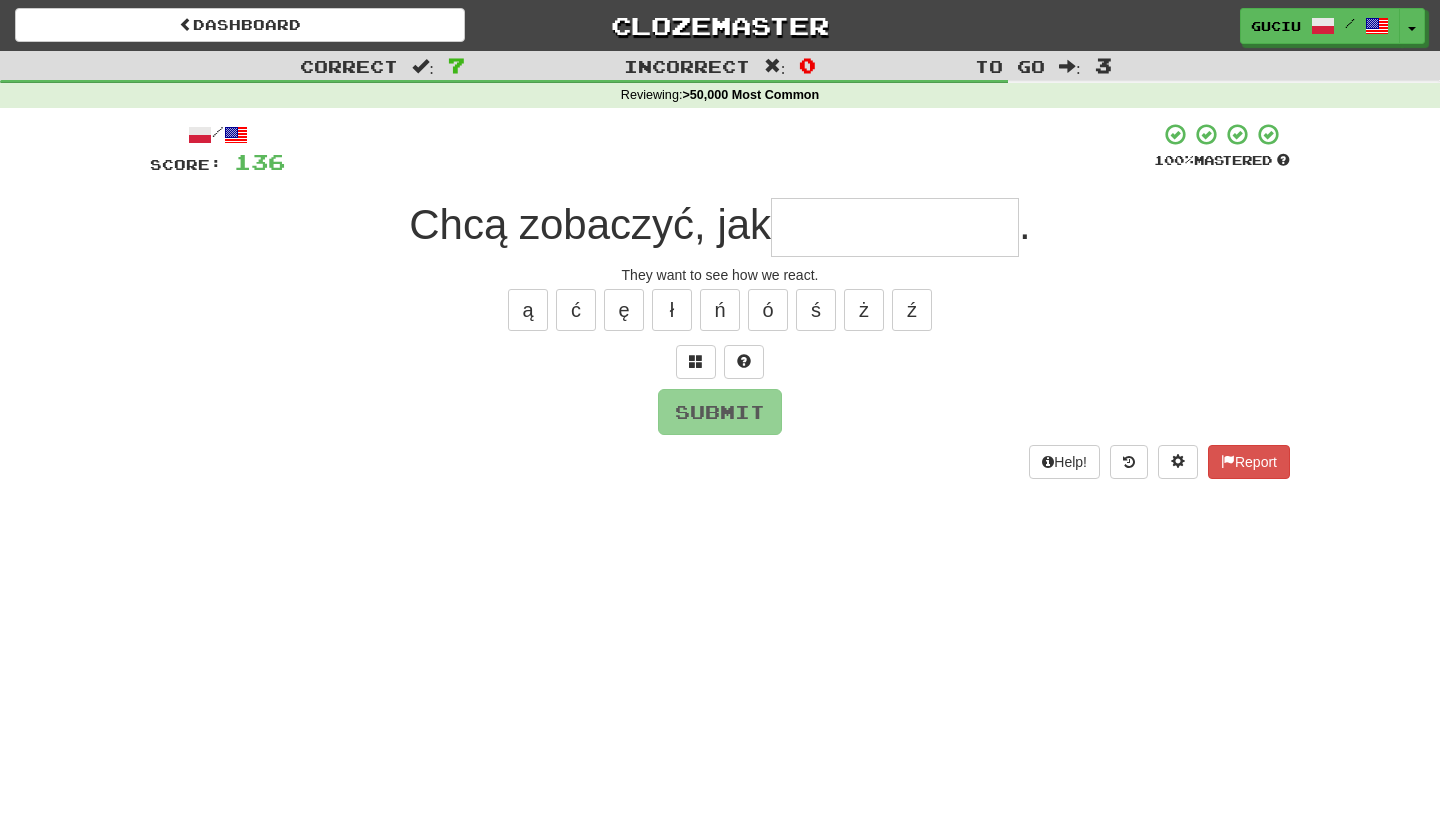 type on "*" 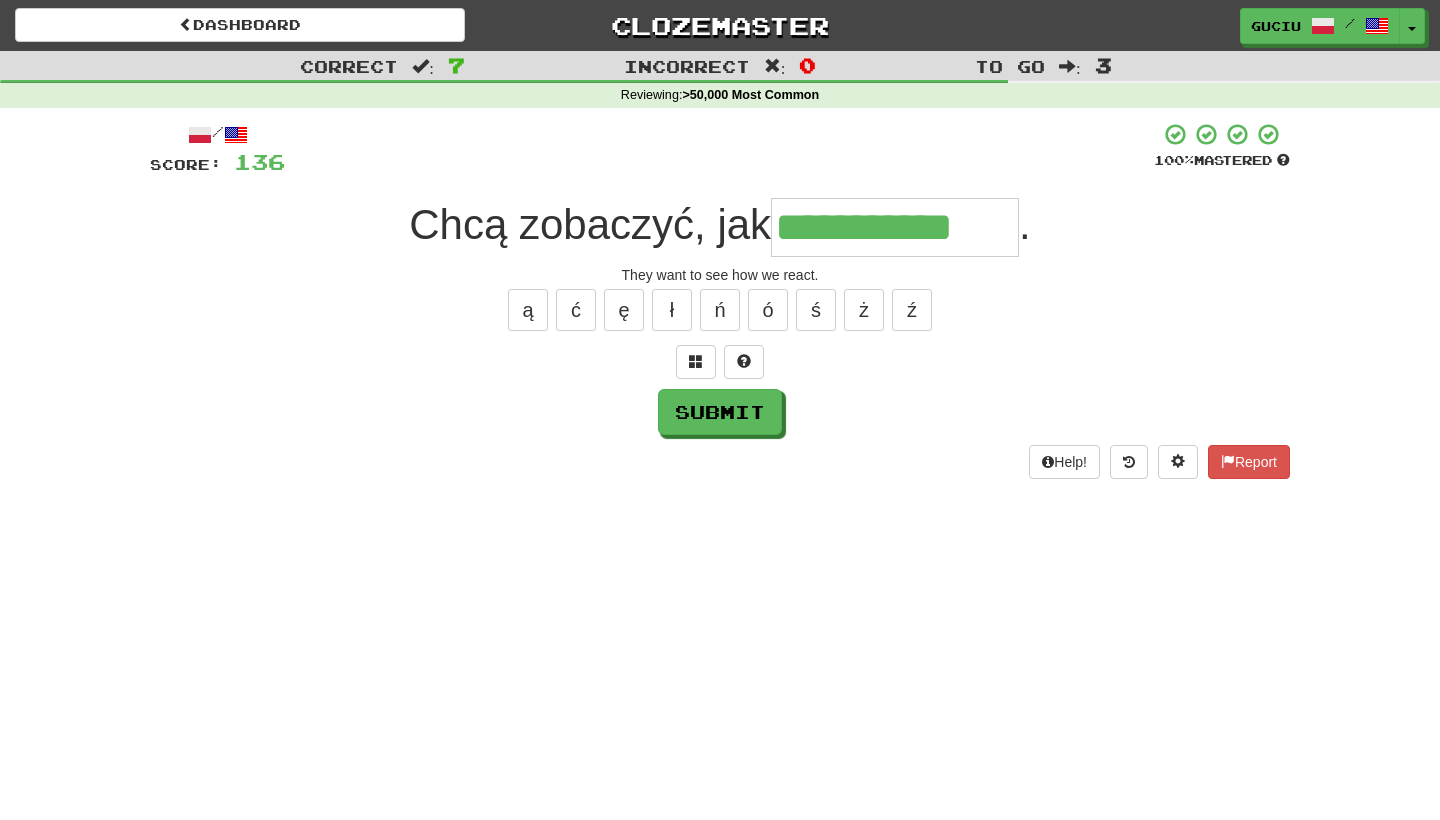 type on "**********" 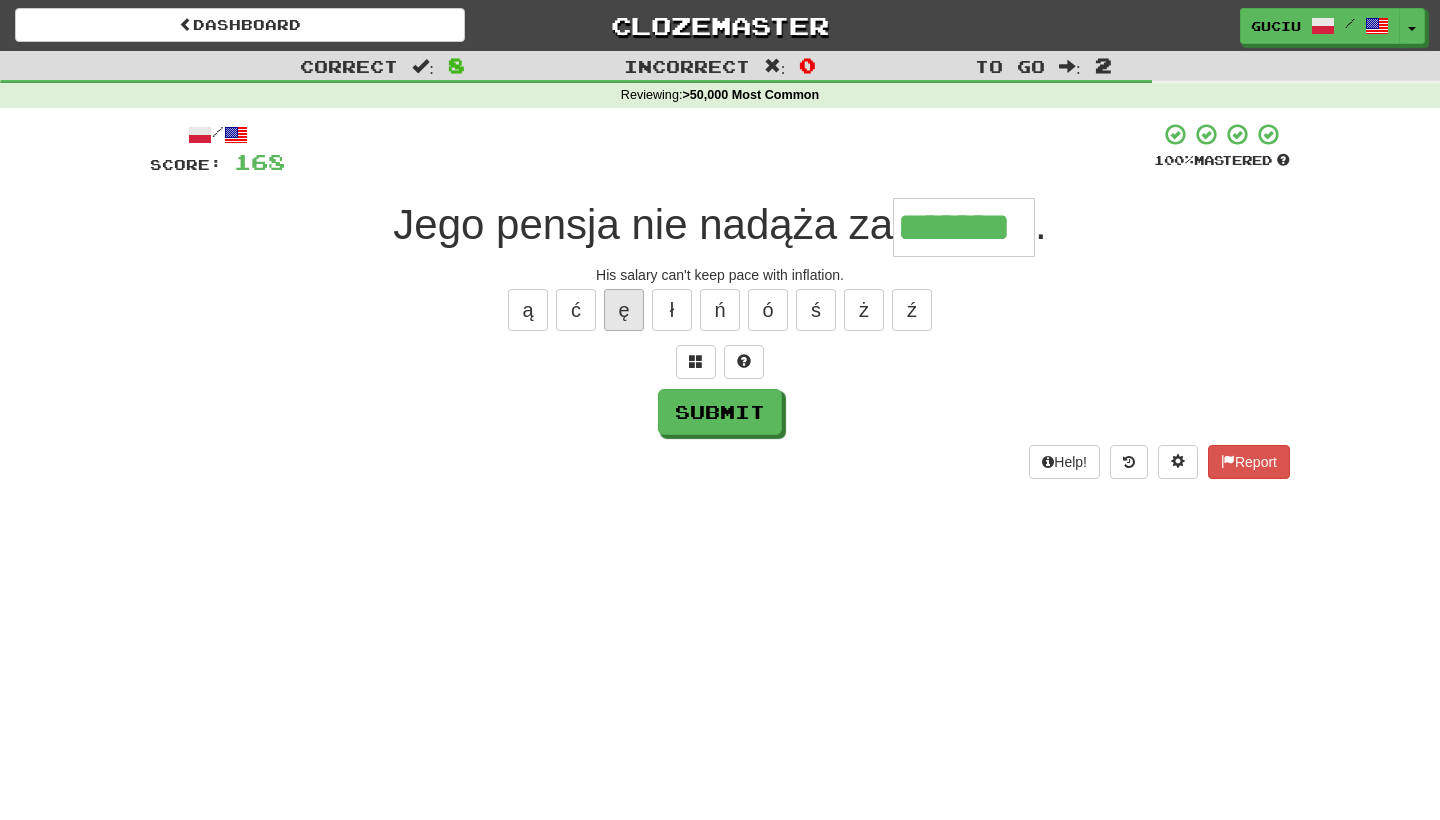click on "ę" at bounding box center [624, 310] 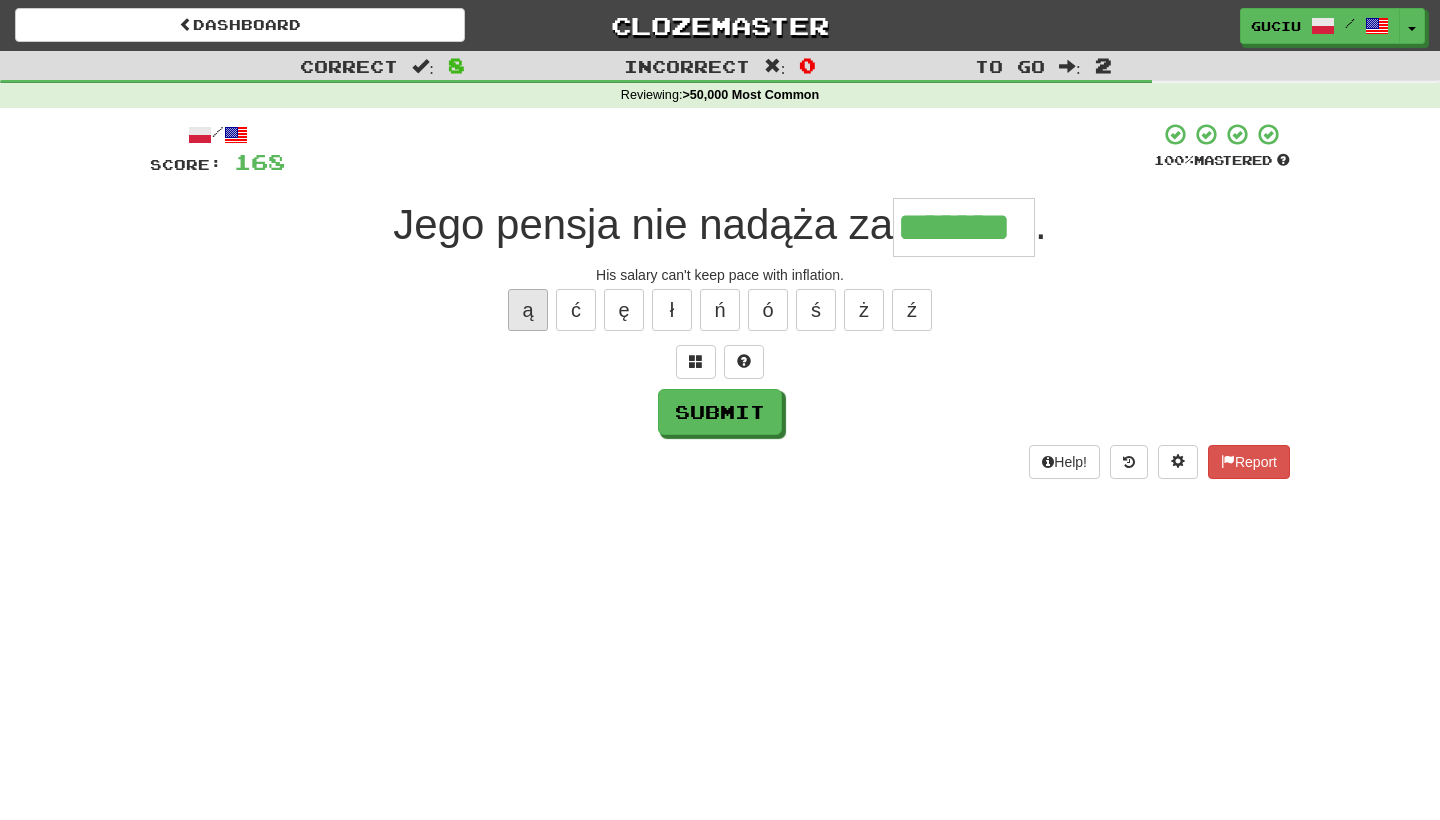 click on "ą" at bounding box center (528, 310) 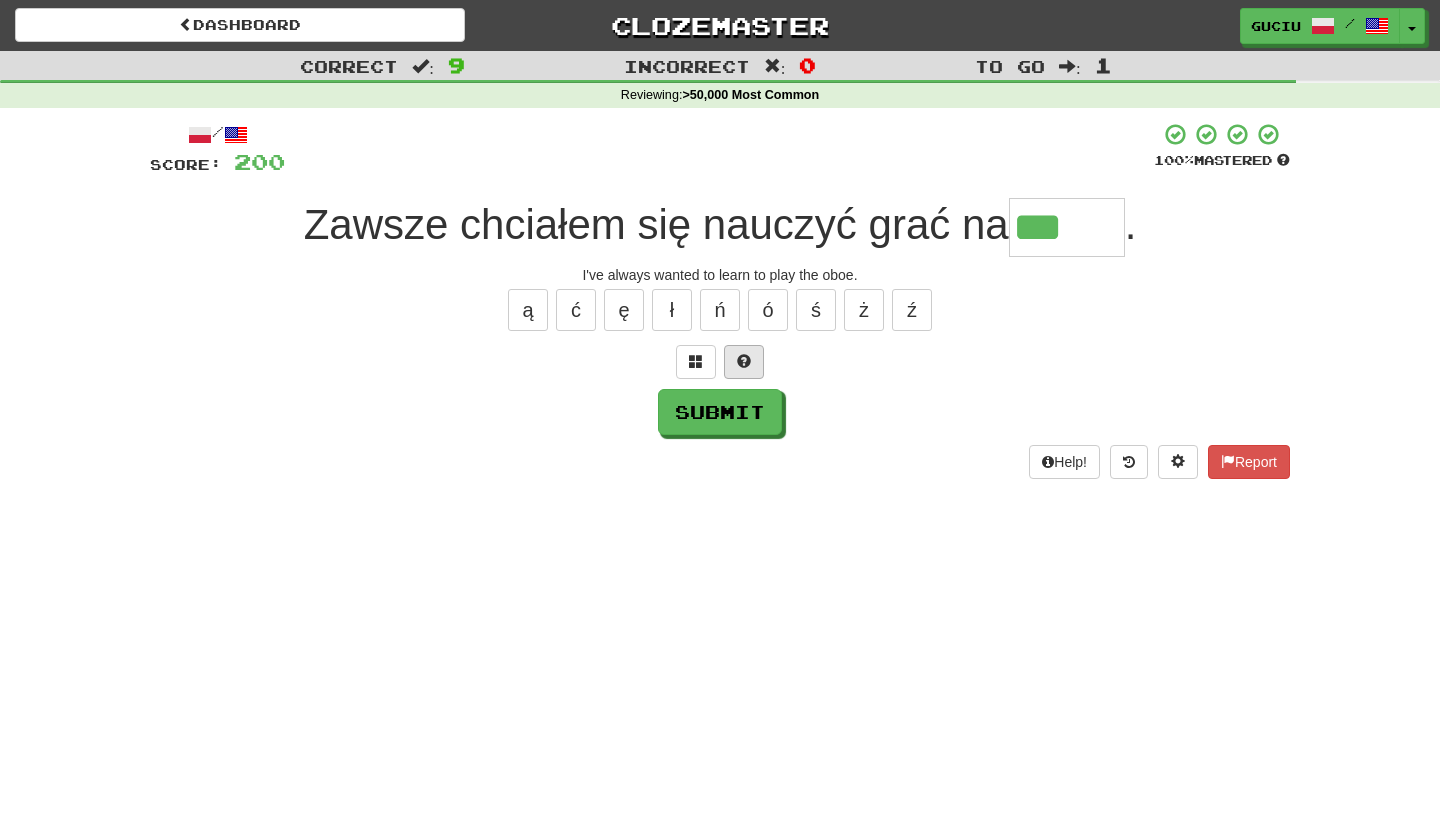 click at bounding box center [744, 361] 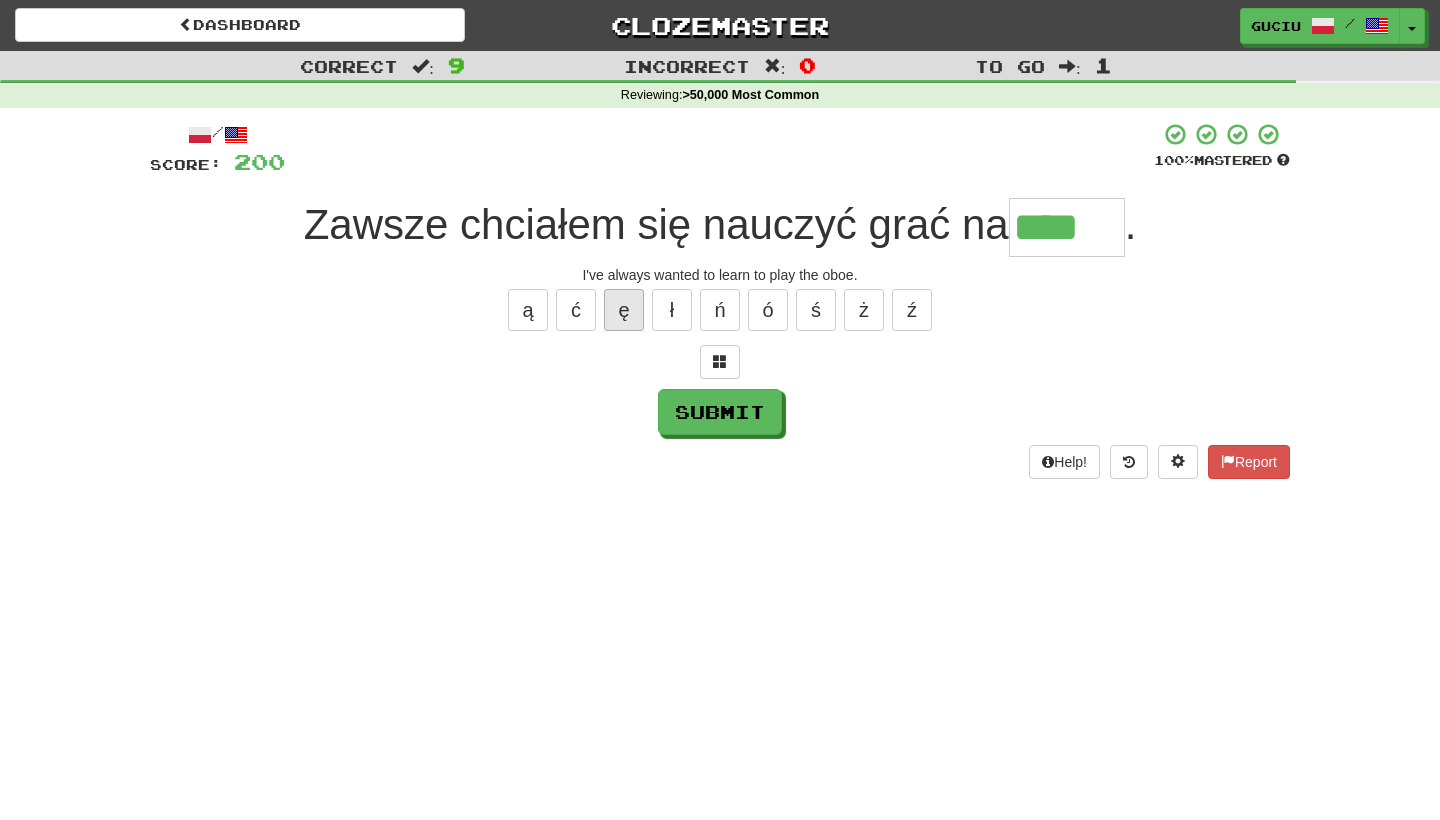 click on "ę" at bounding box center (624, 310) 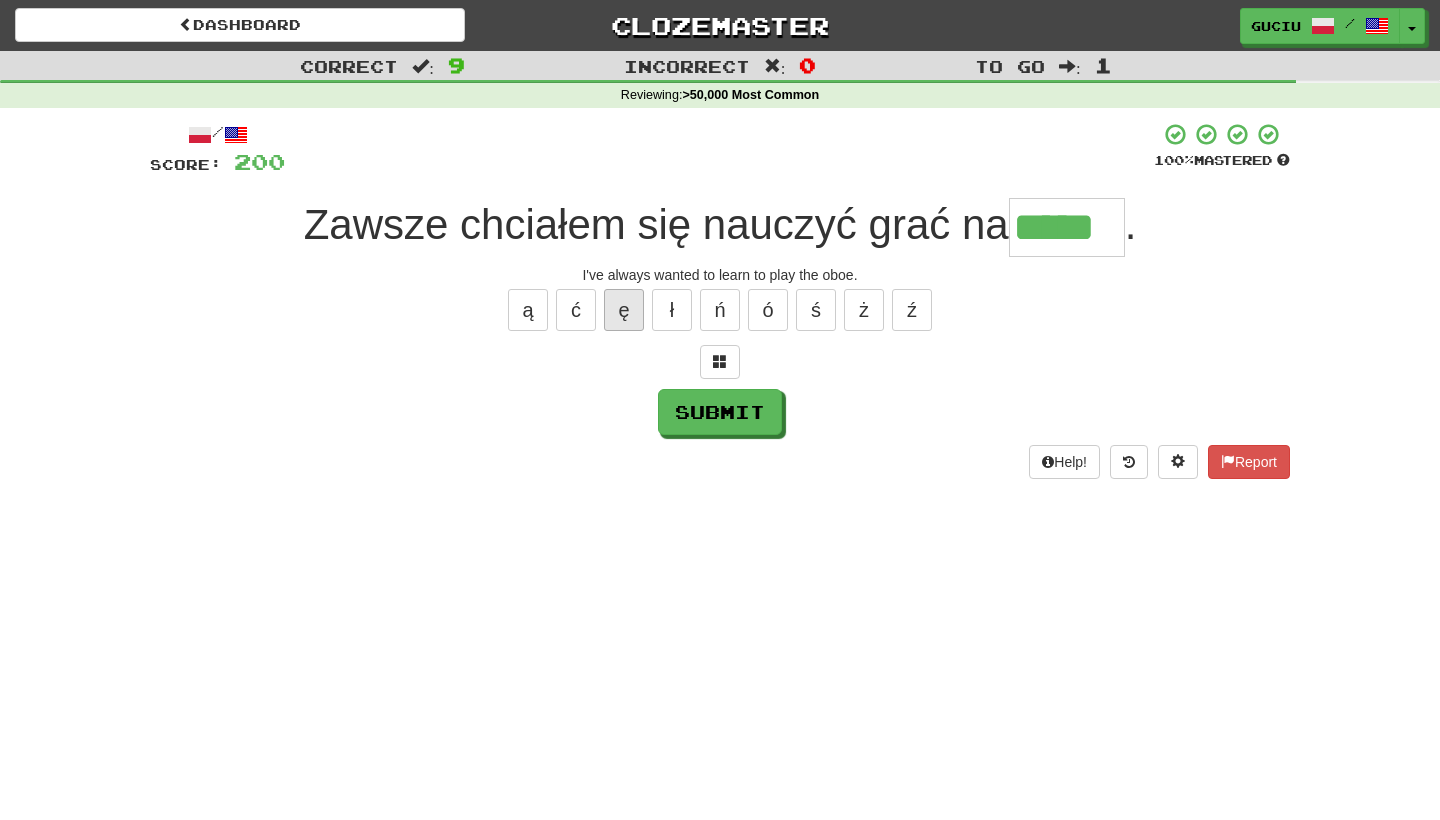 type on "*****" 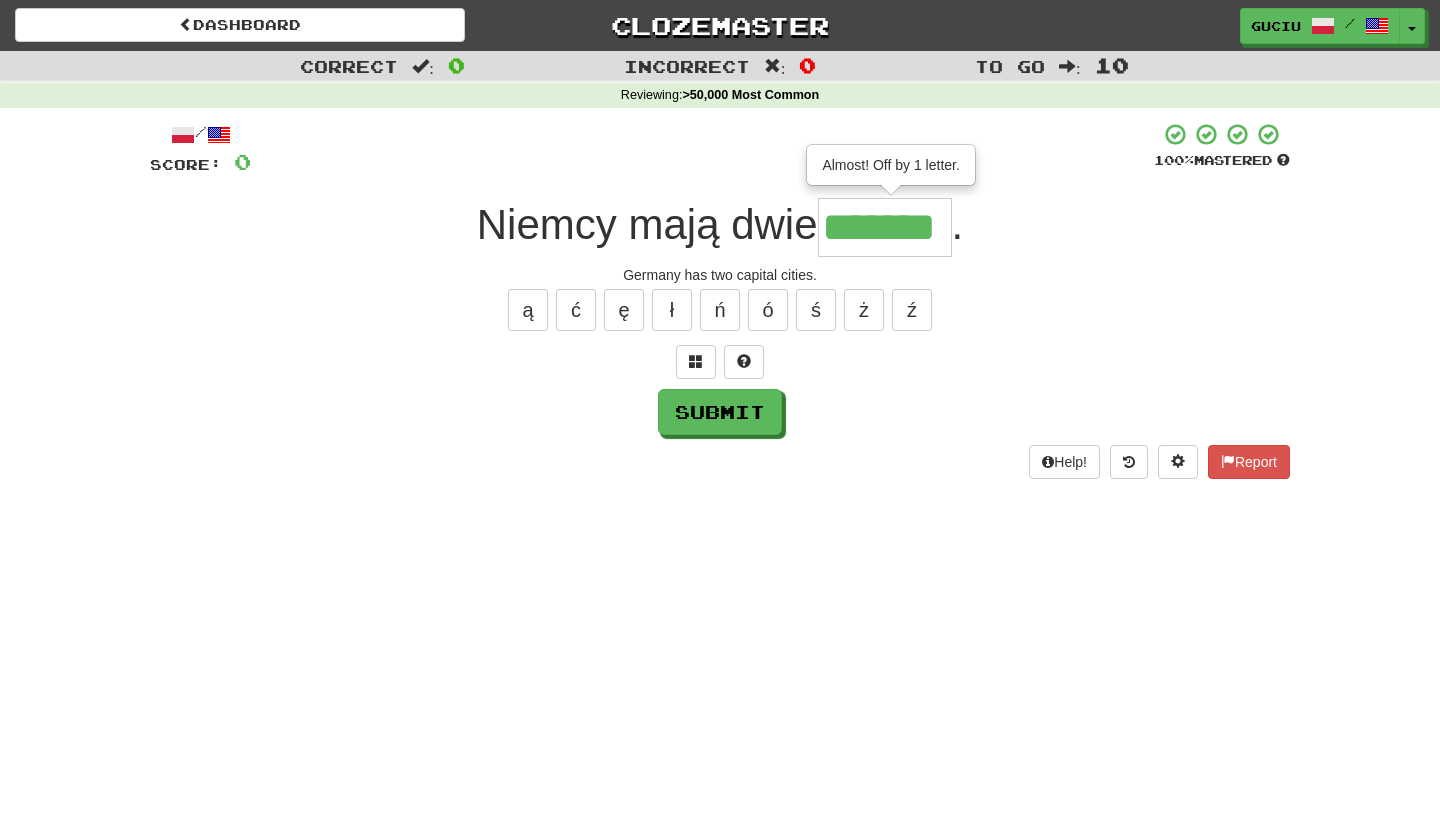 type on "*******" 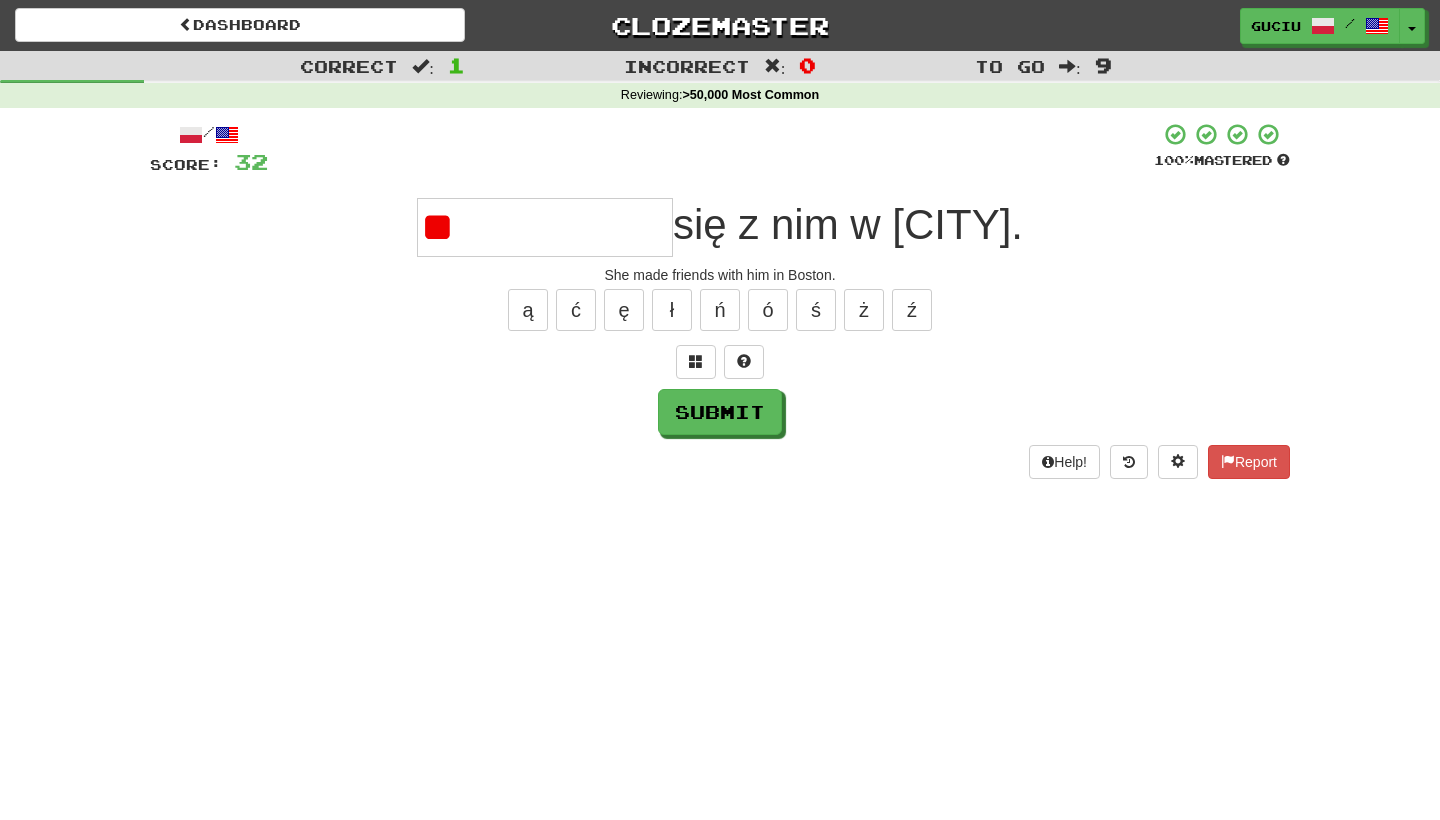 type on "*" 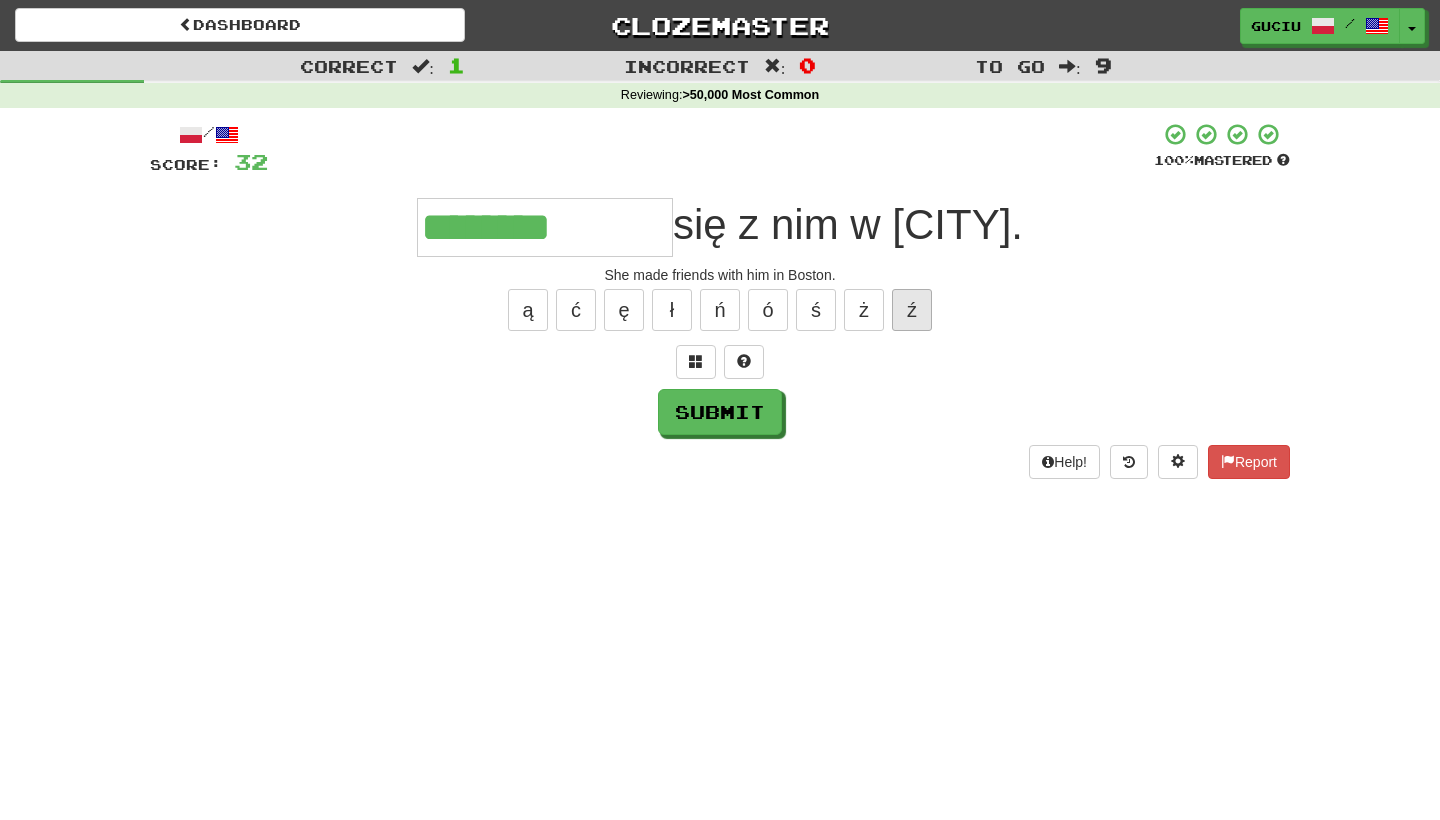 click on "ź" at bounding box center [912, 310] 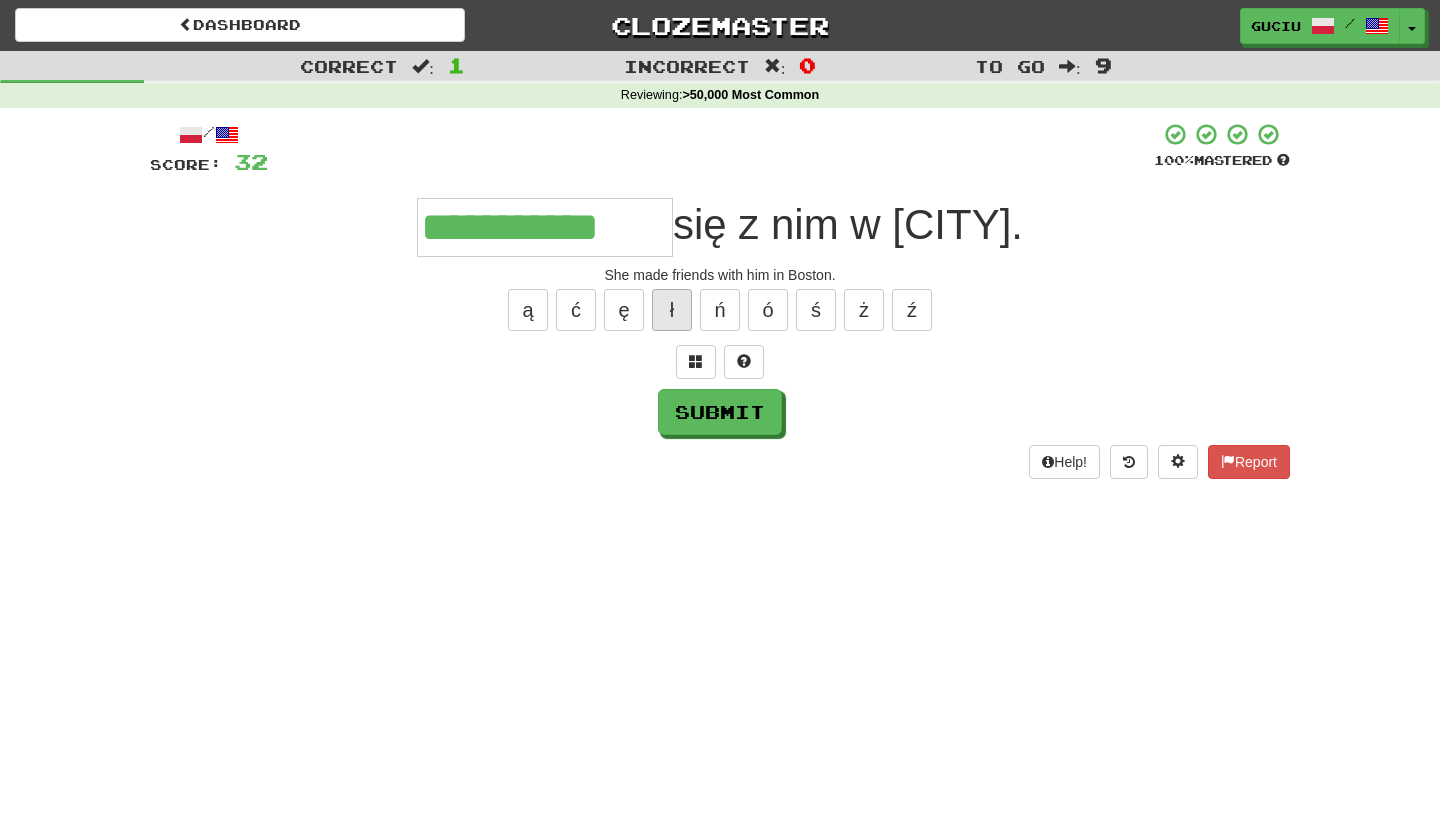 click on "ł" at bounding box center (672, 310) 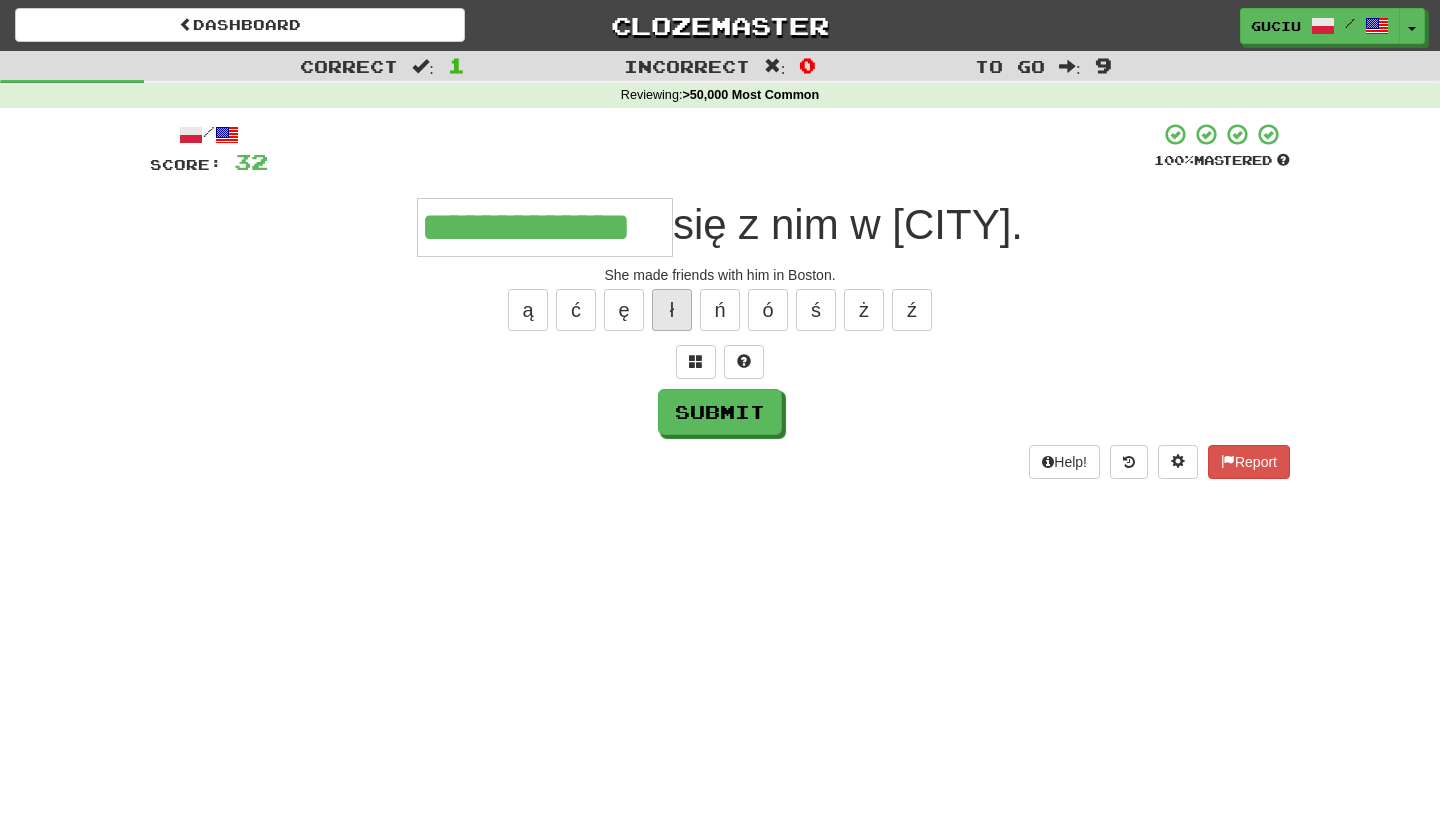 type on "**********" 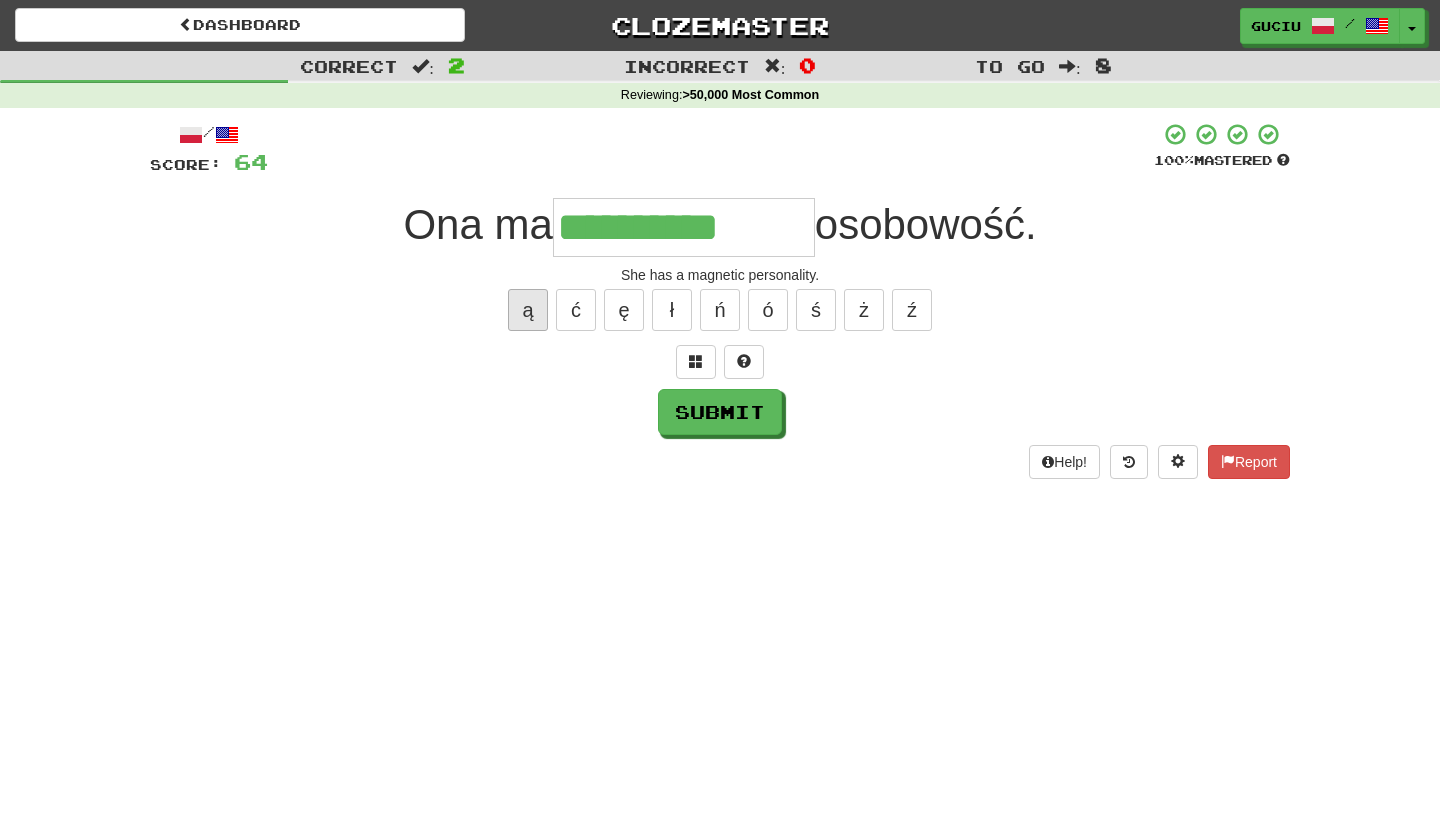 click on "ą" at bounding box center [528, 310] 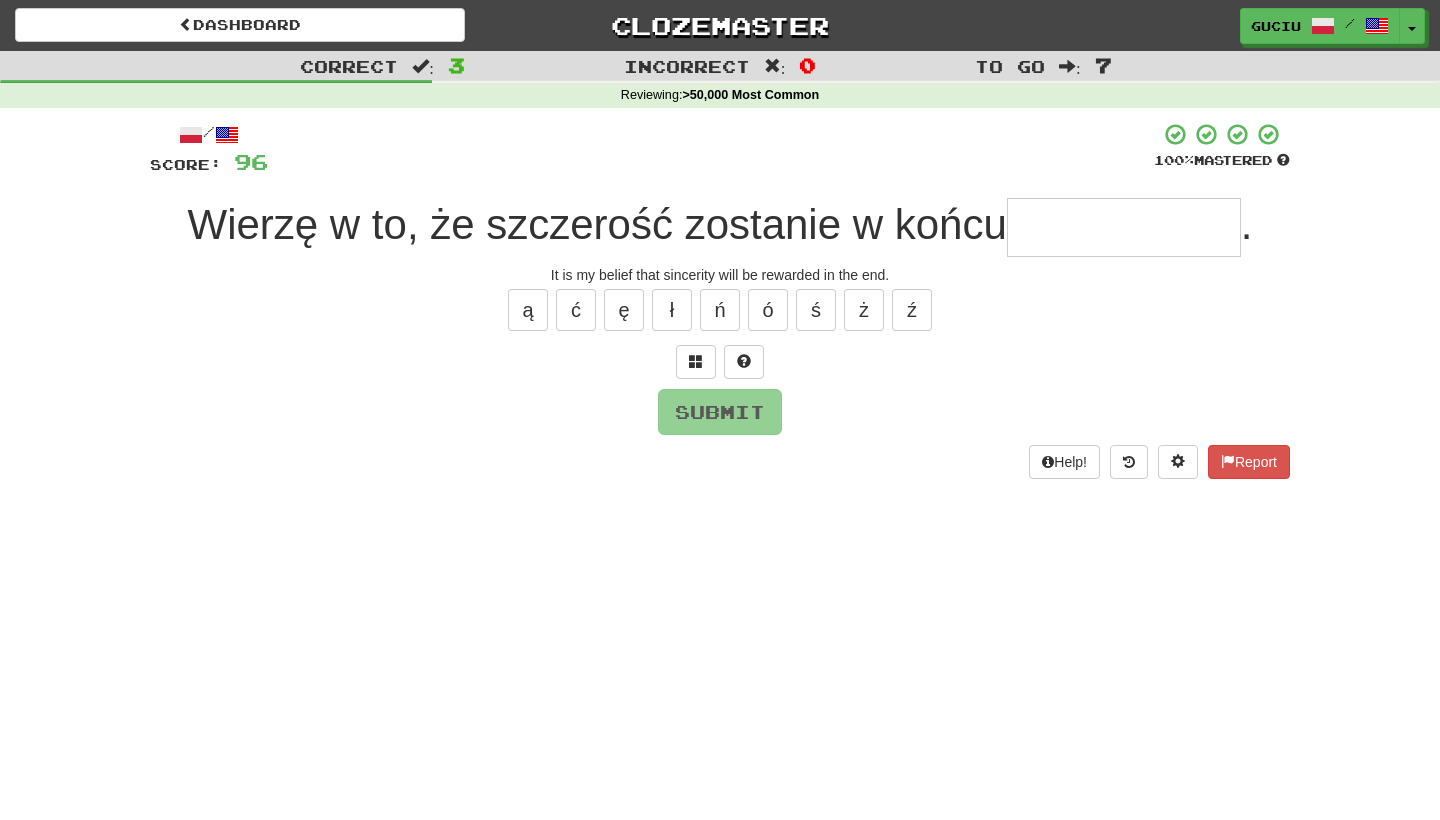 type on "*" 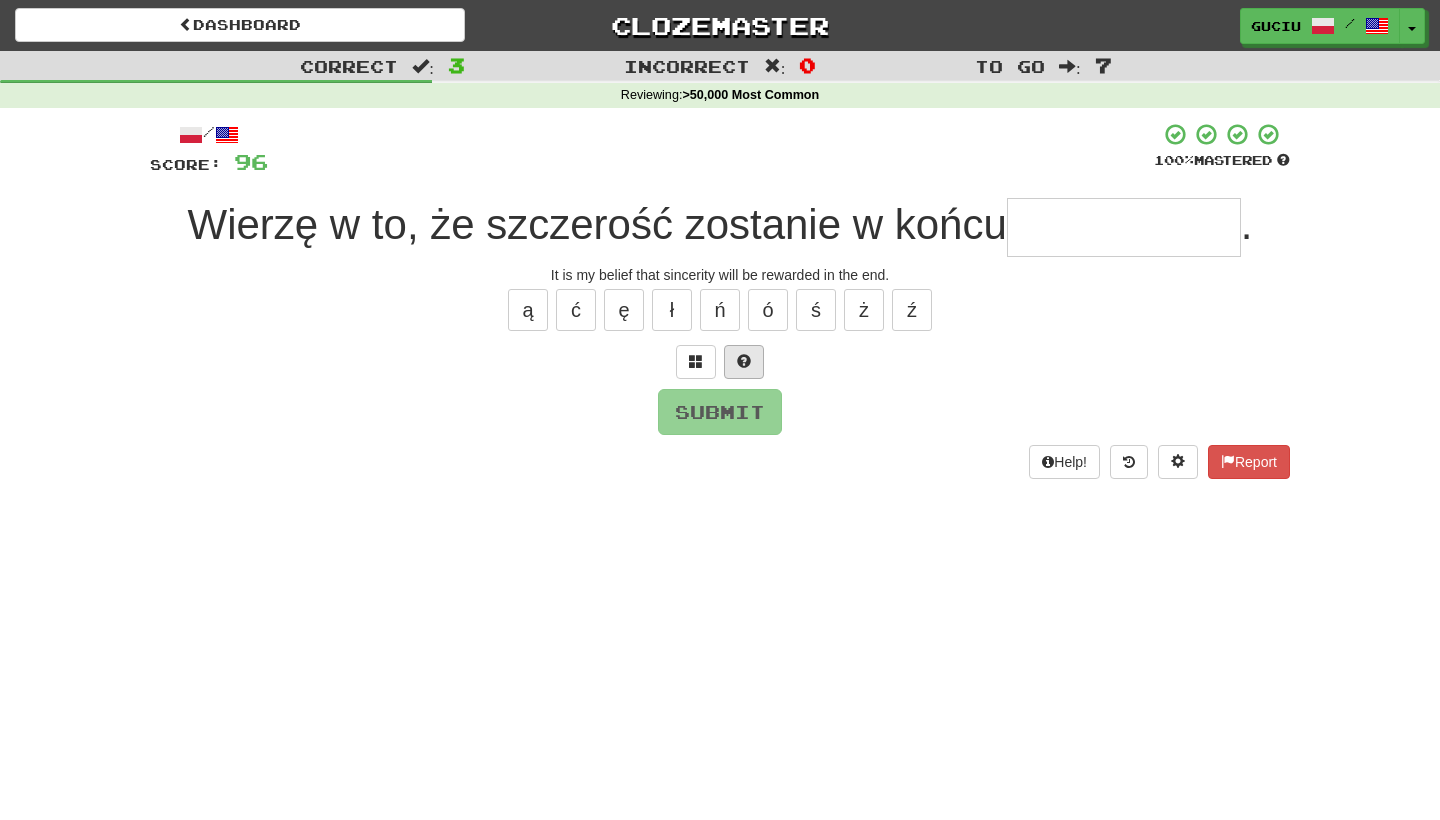click at bounding box center (744, 361) 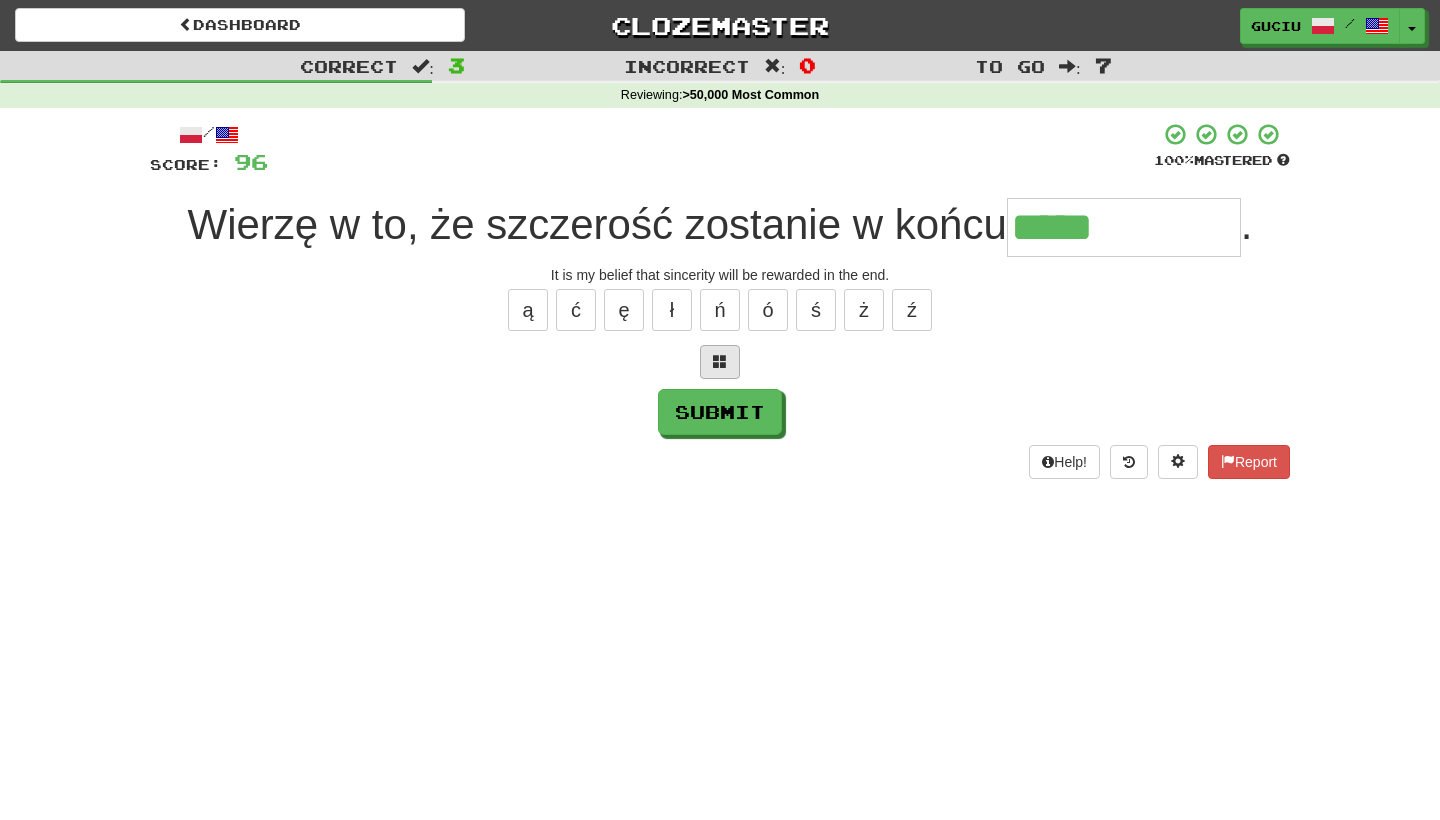 click at bounding box center (720, 361) 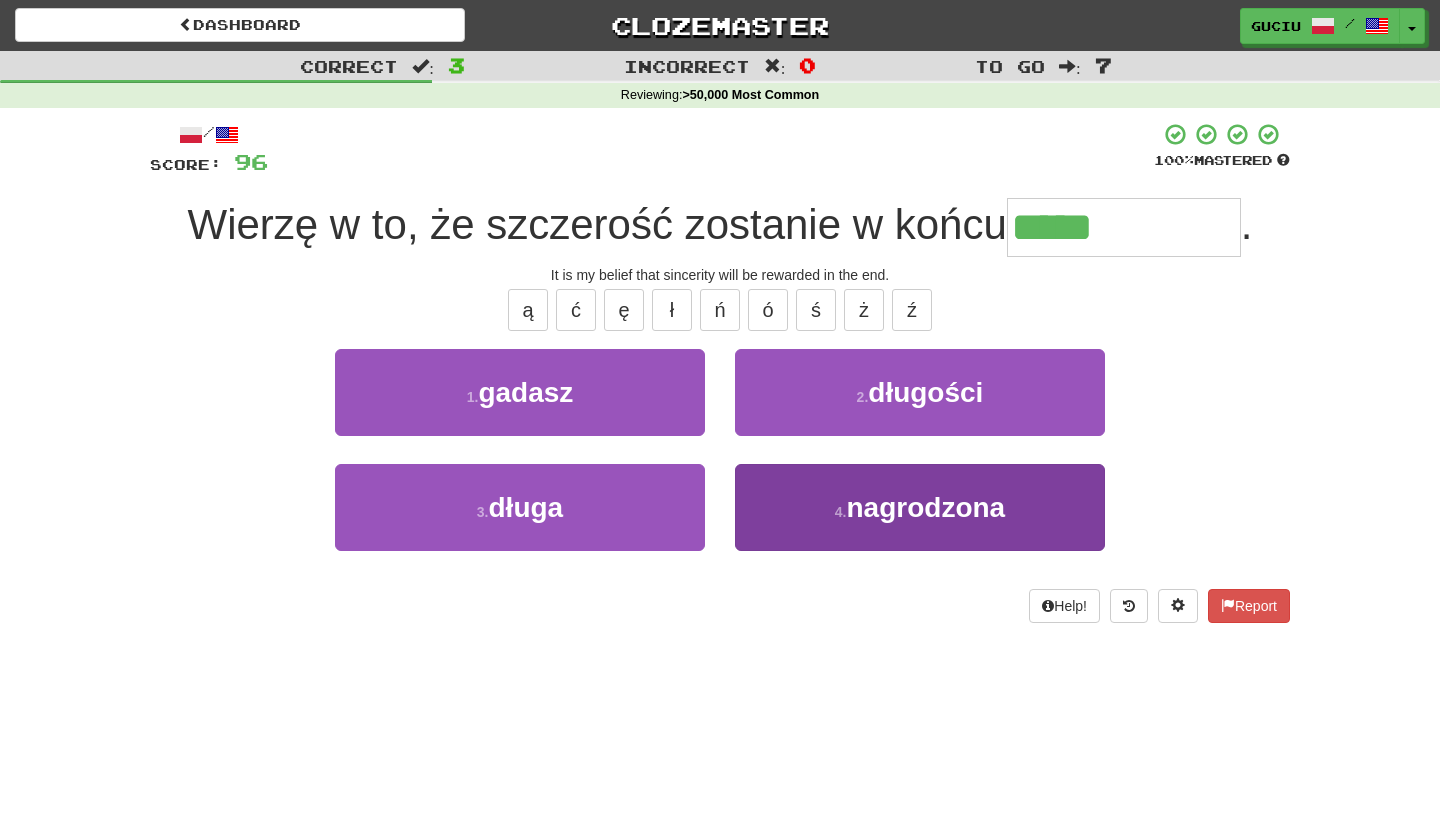 click on "4 .  nagrodzona" at bounding box center (920, 507) 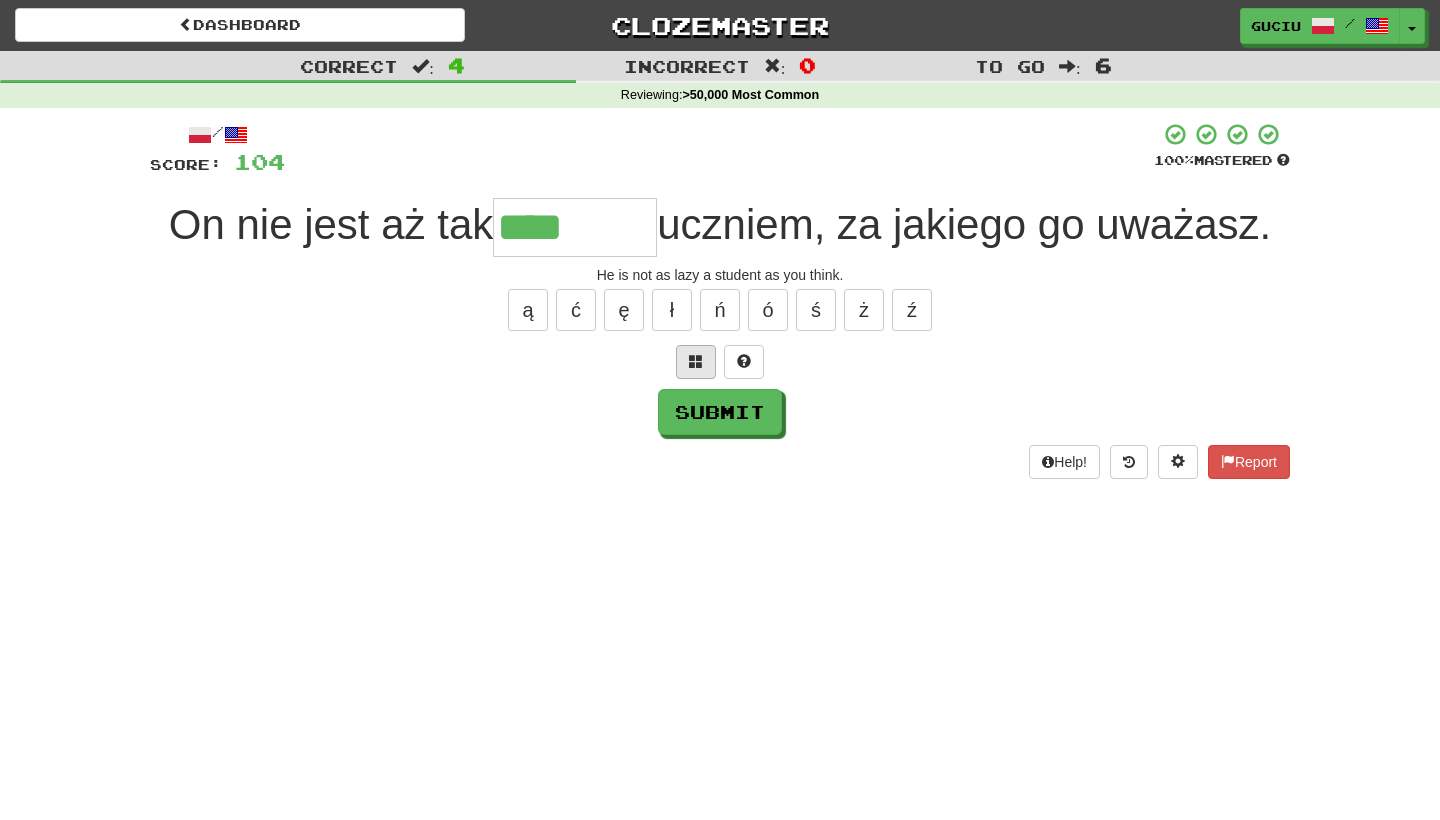 click at bounding box center (696, 362) 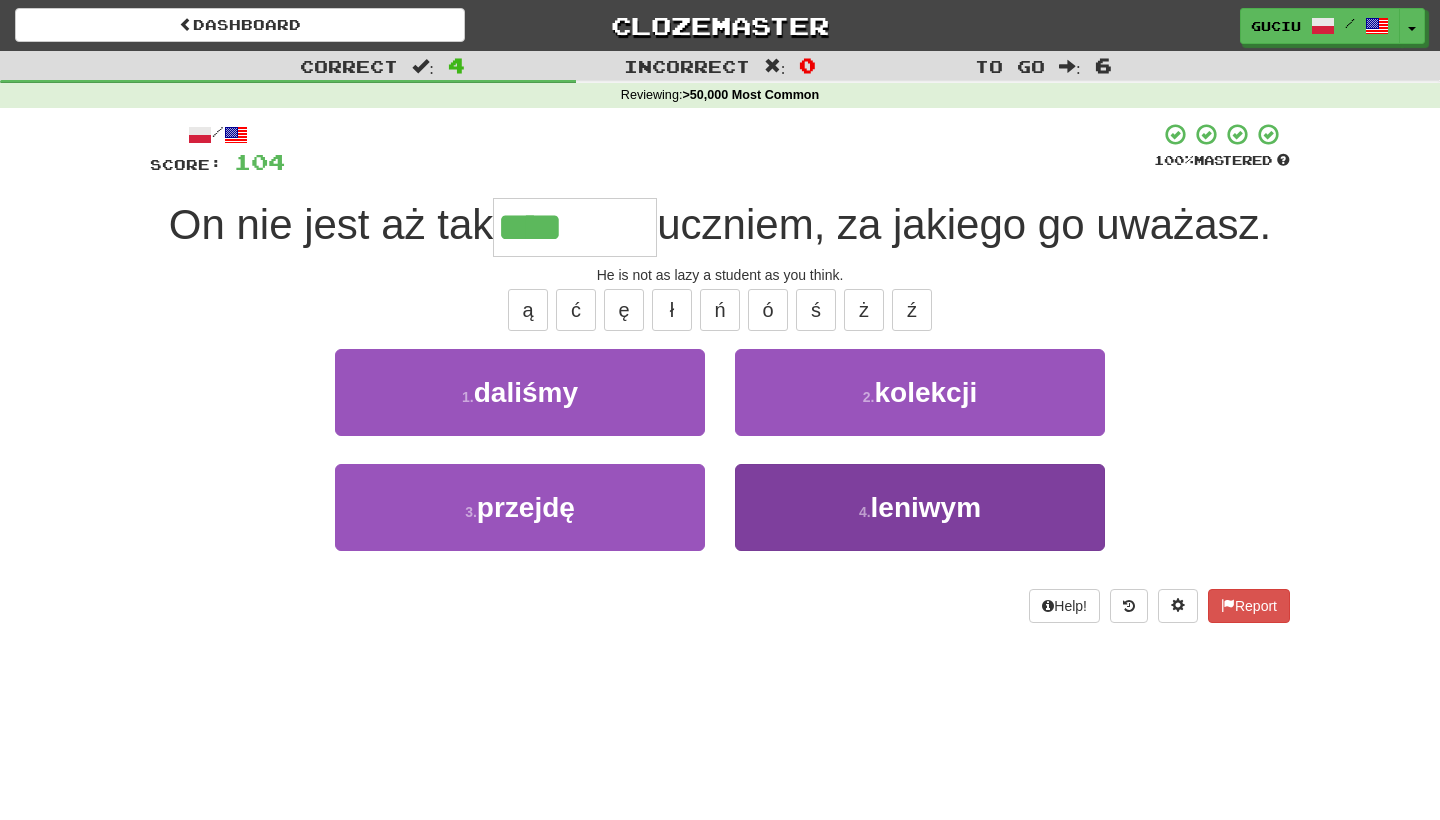 click on "4 .  leniwym" at bounding box center (920, 507) 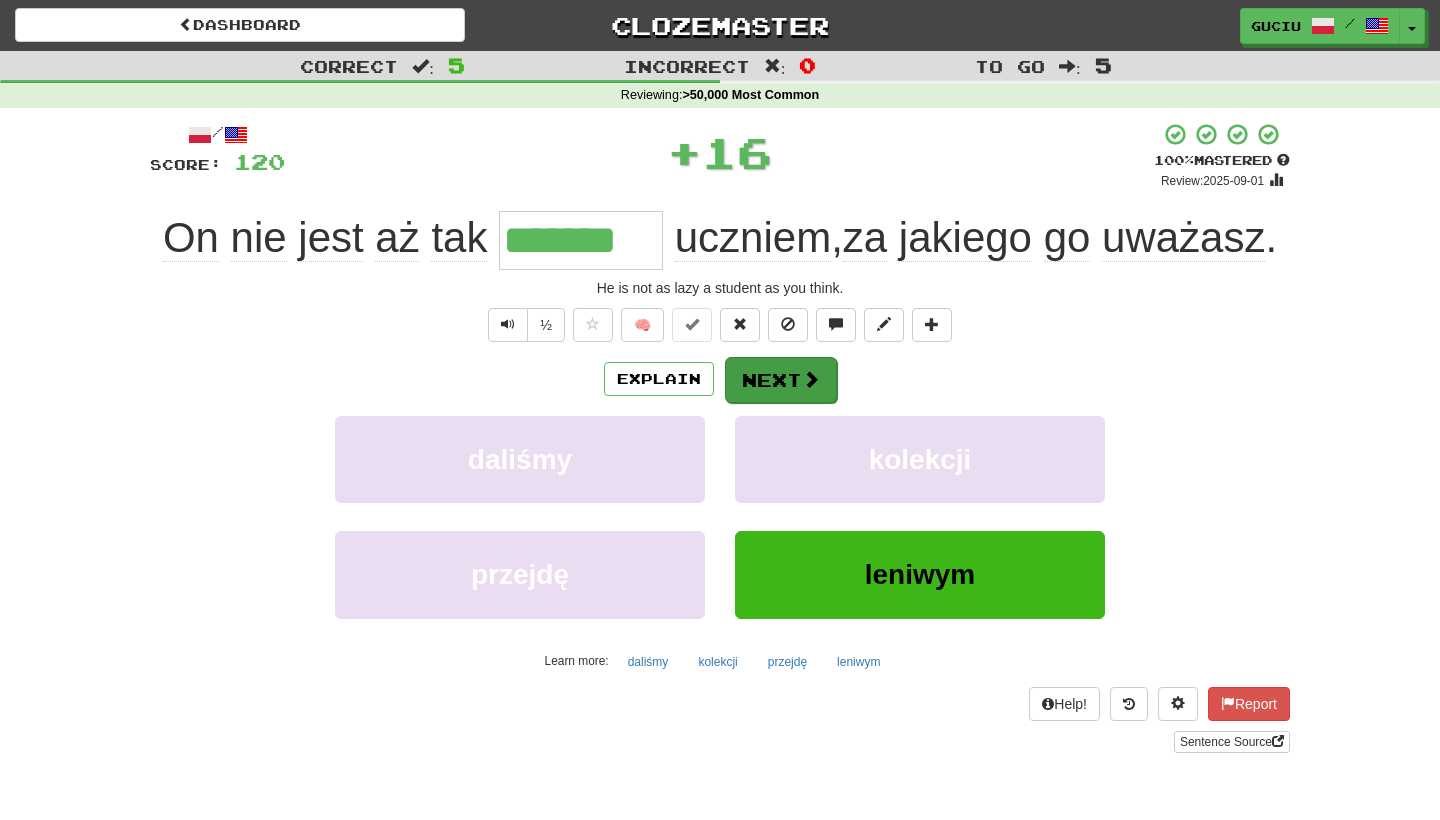 click on "Next" at bounding box center (781, 380) 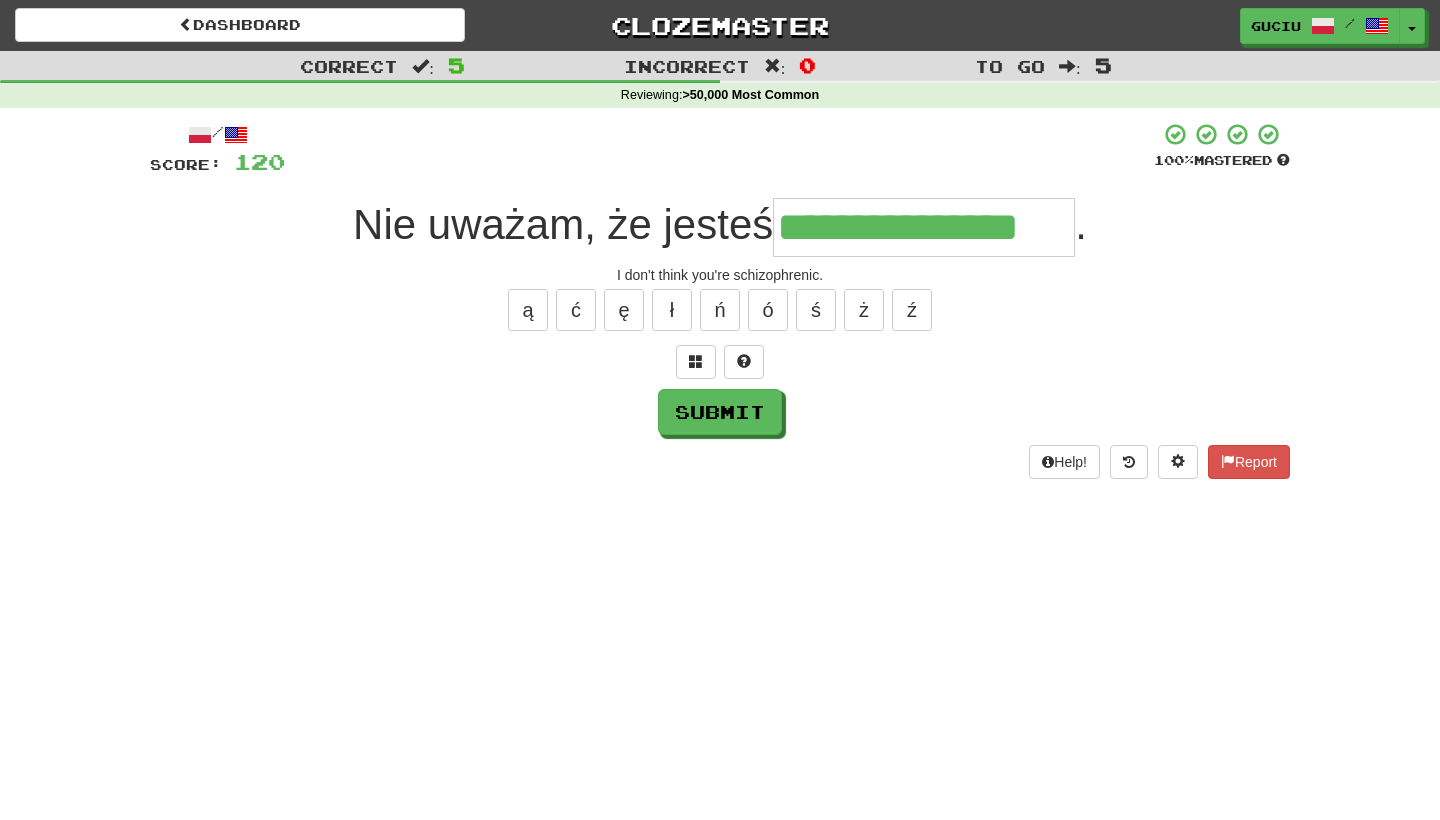 type on "**********" 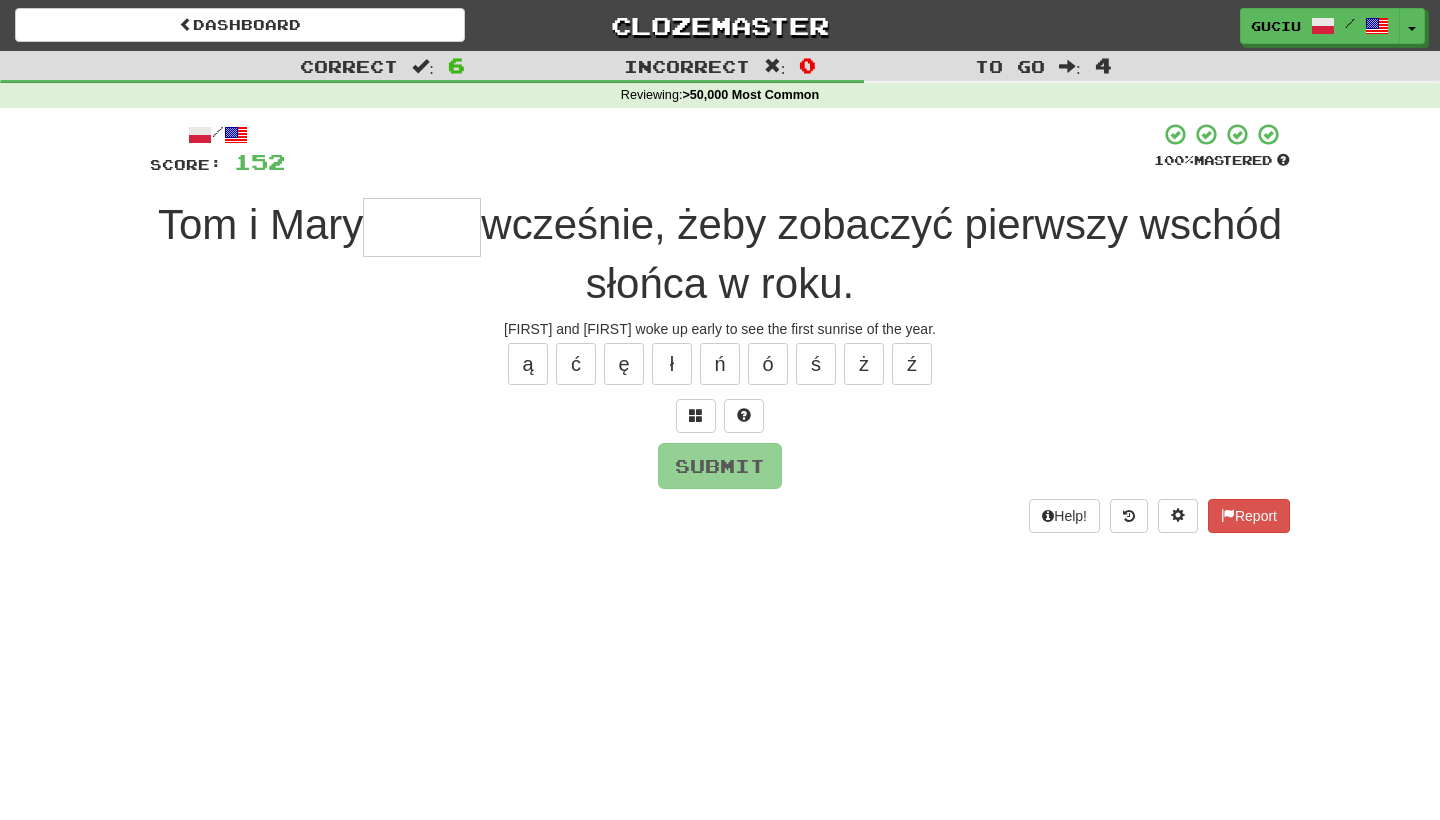 type on "*" 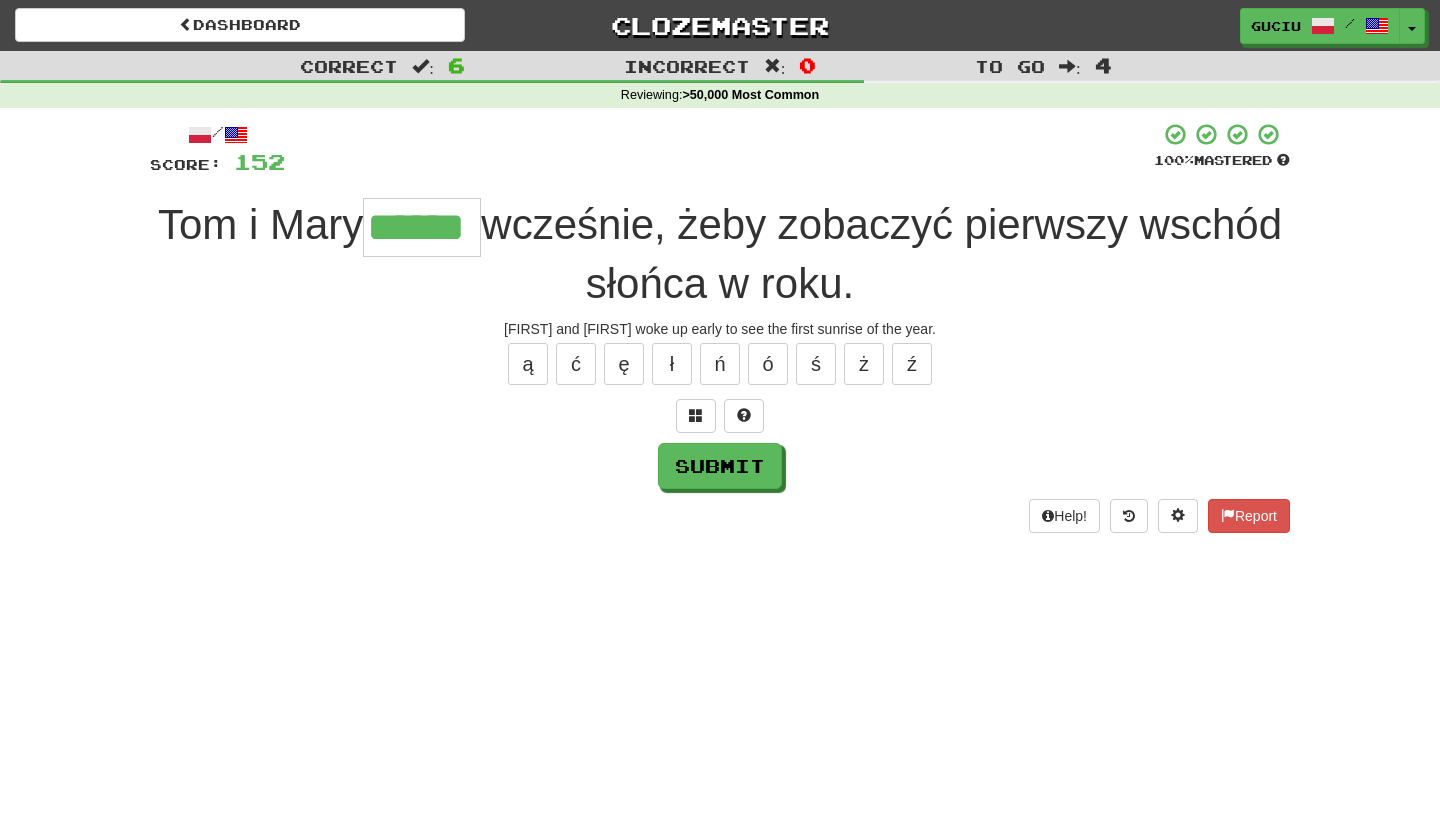 type on "******" 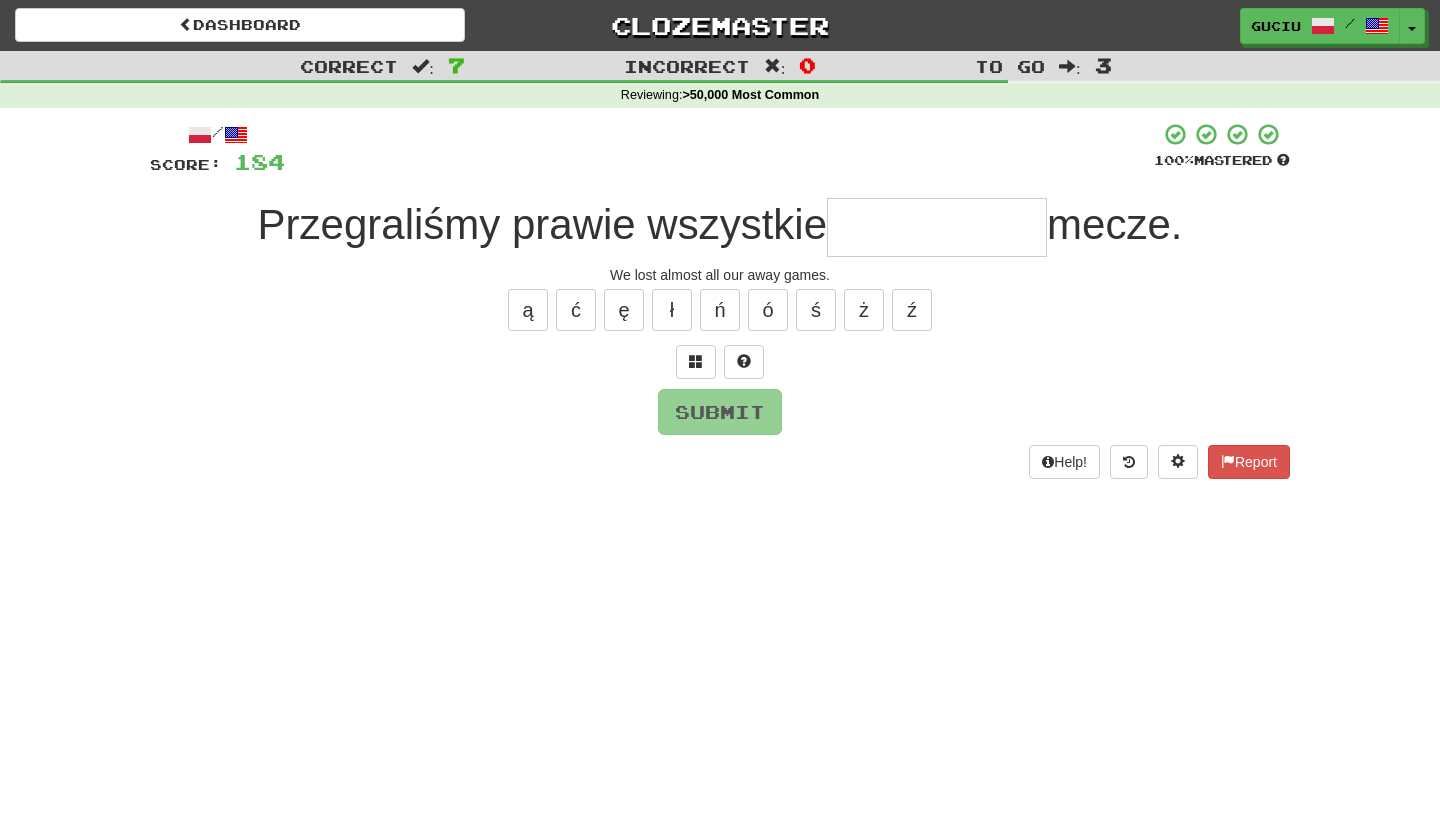type on "*" 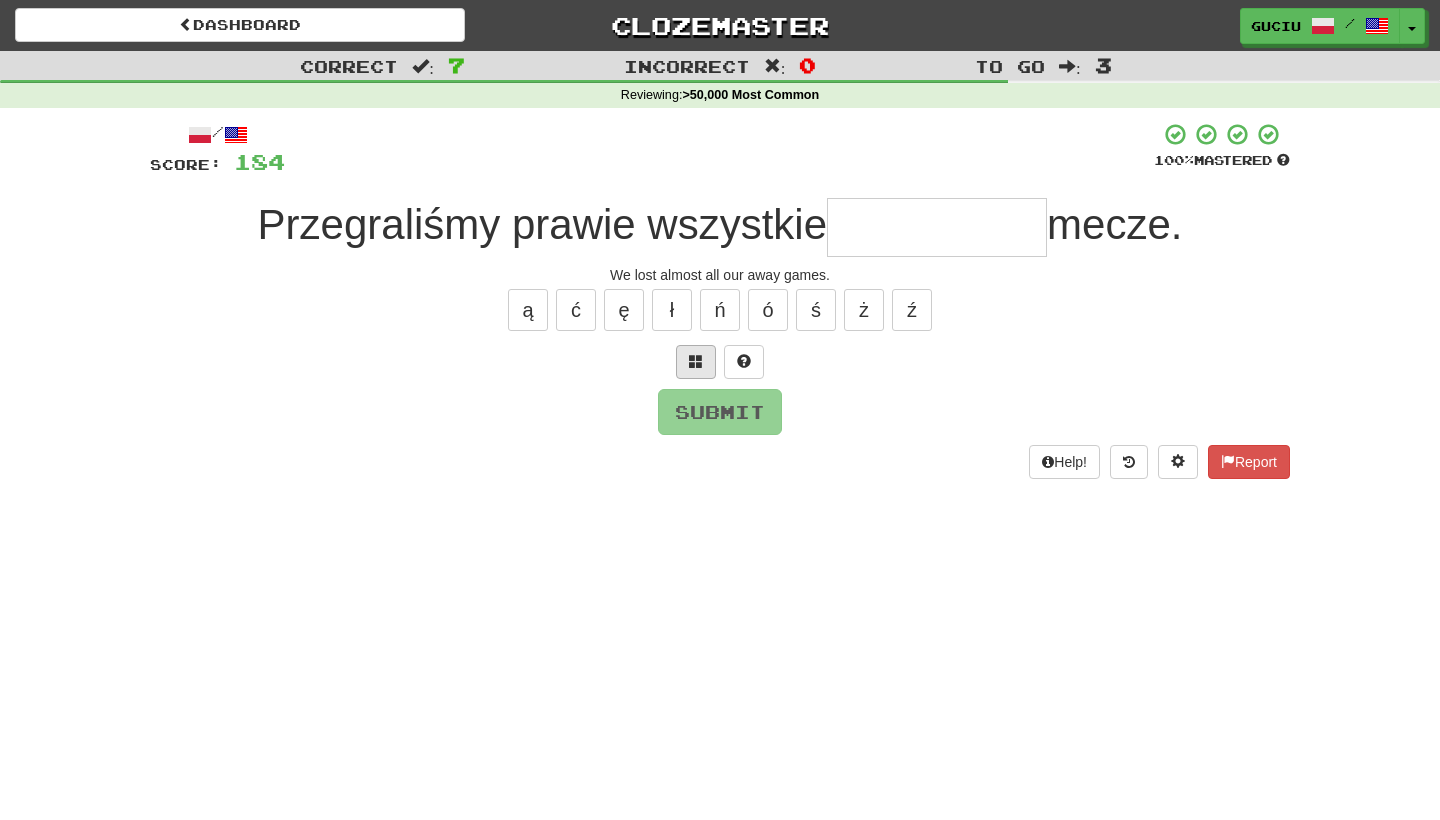 click at bounding box center [696, 361] 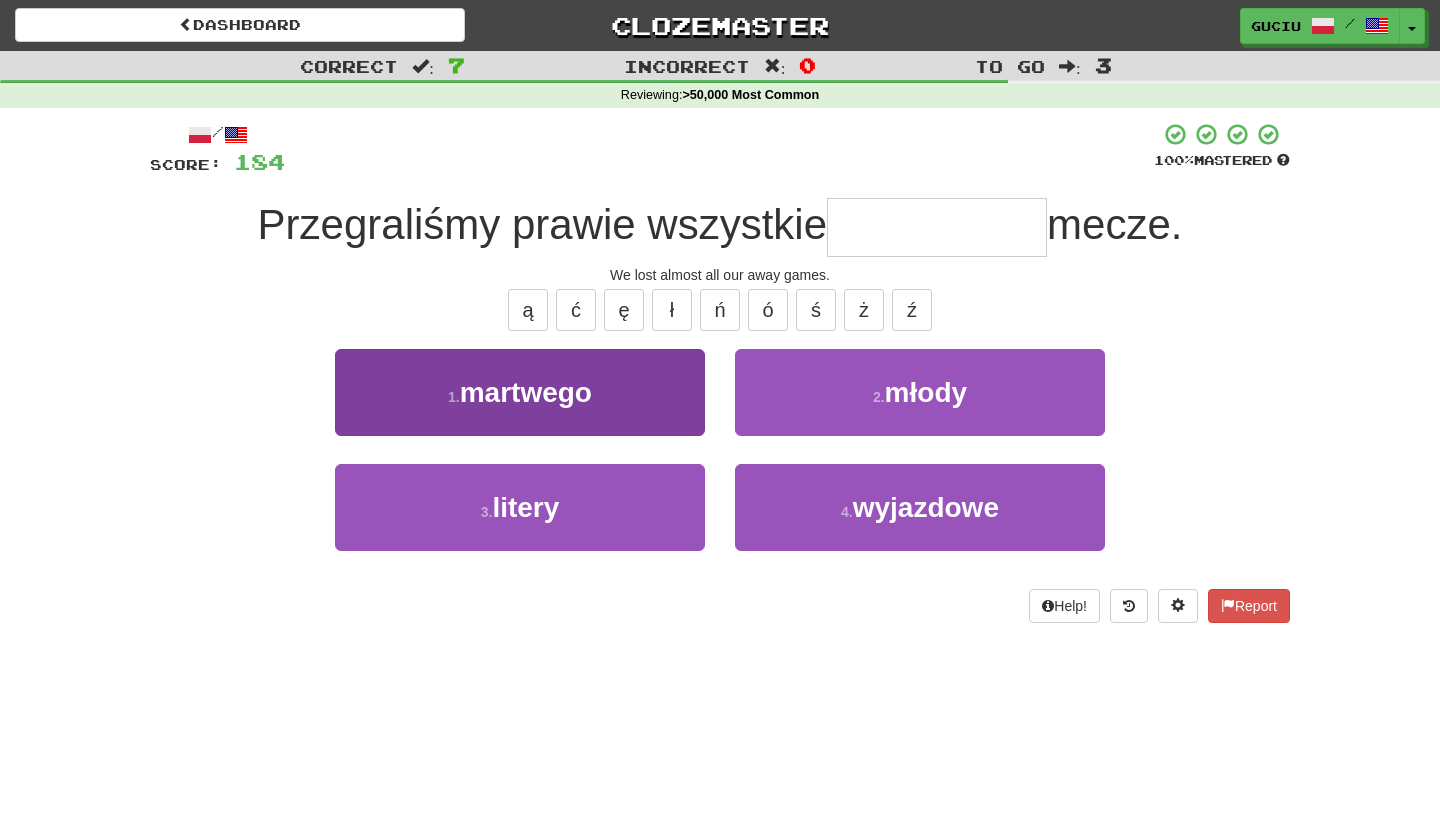 click on "1 .  martwego" at bounding box center [520, 392] 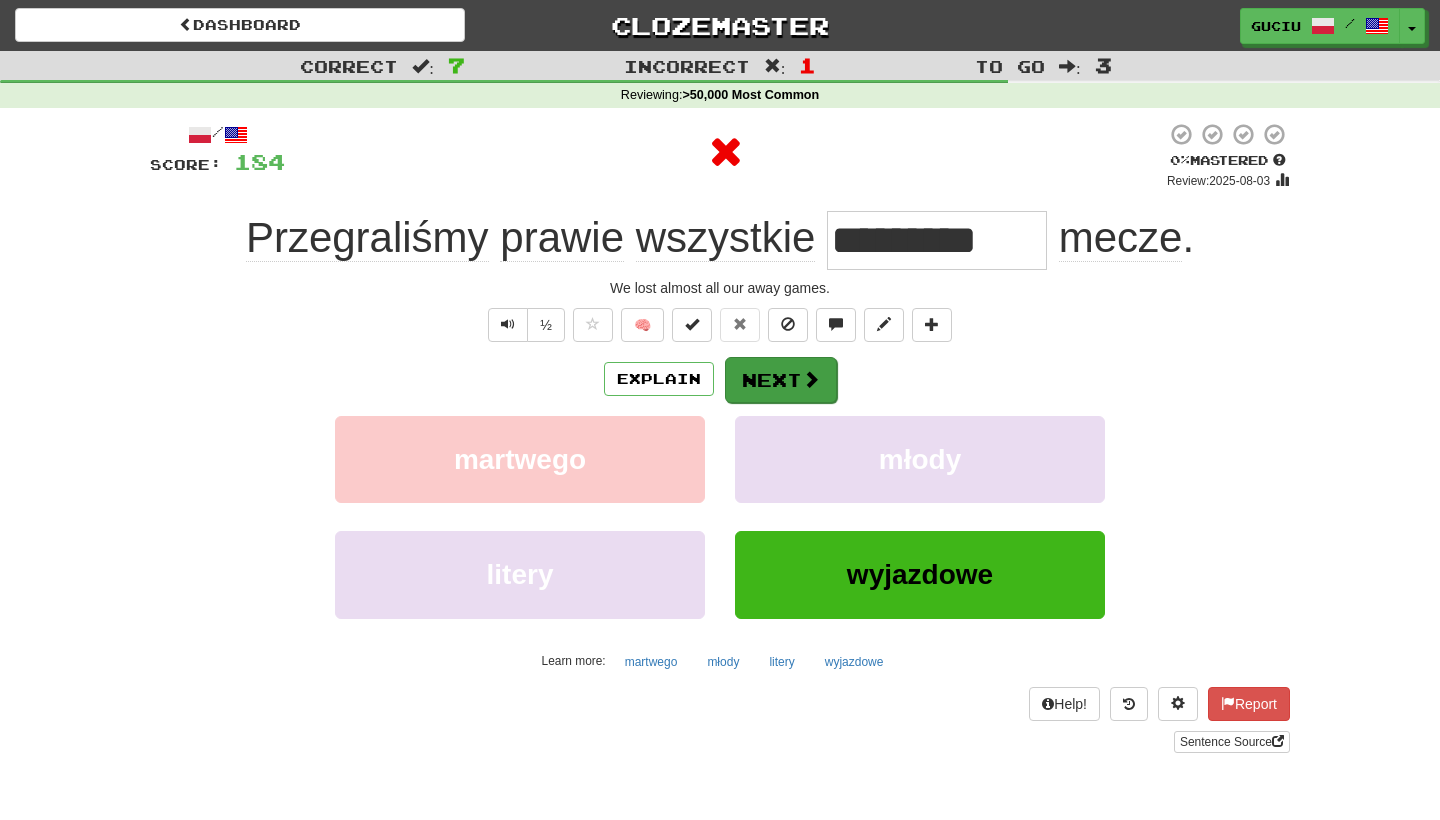 click on "Next" at bounding box center [781, 380] 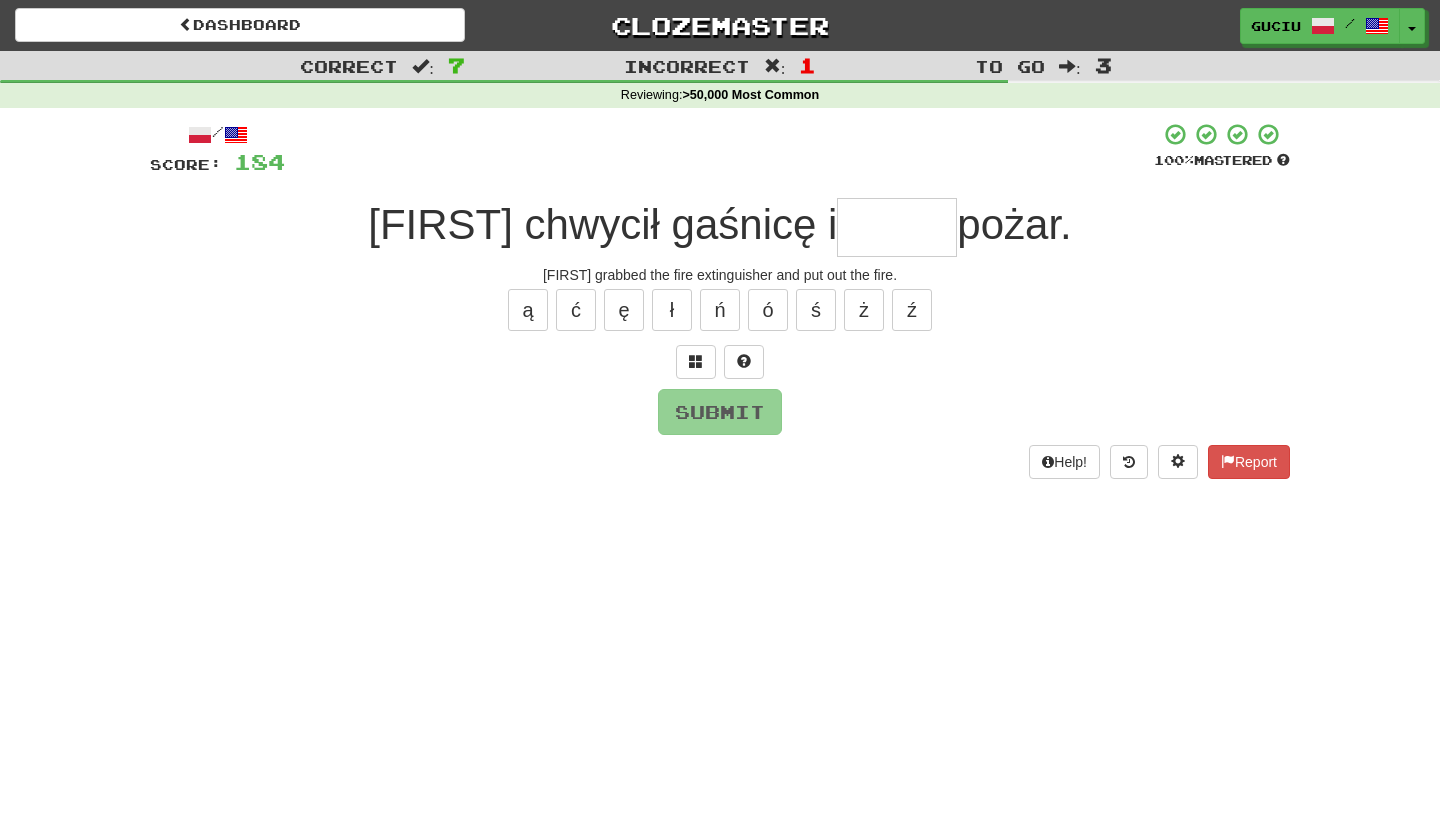 type on "*" 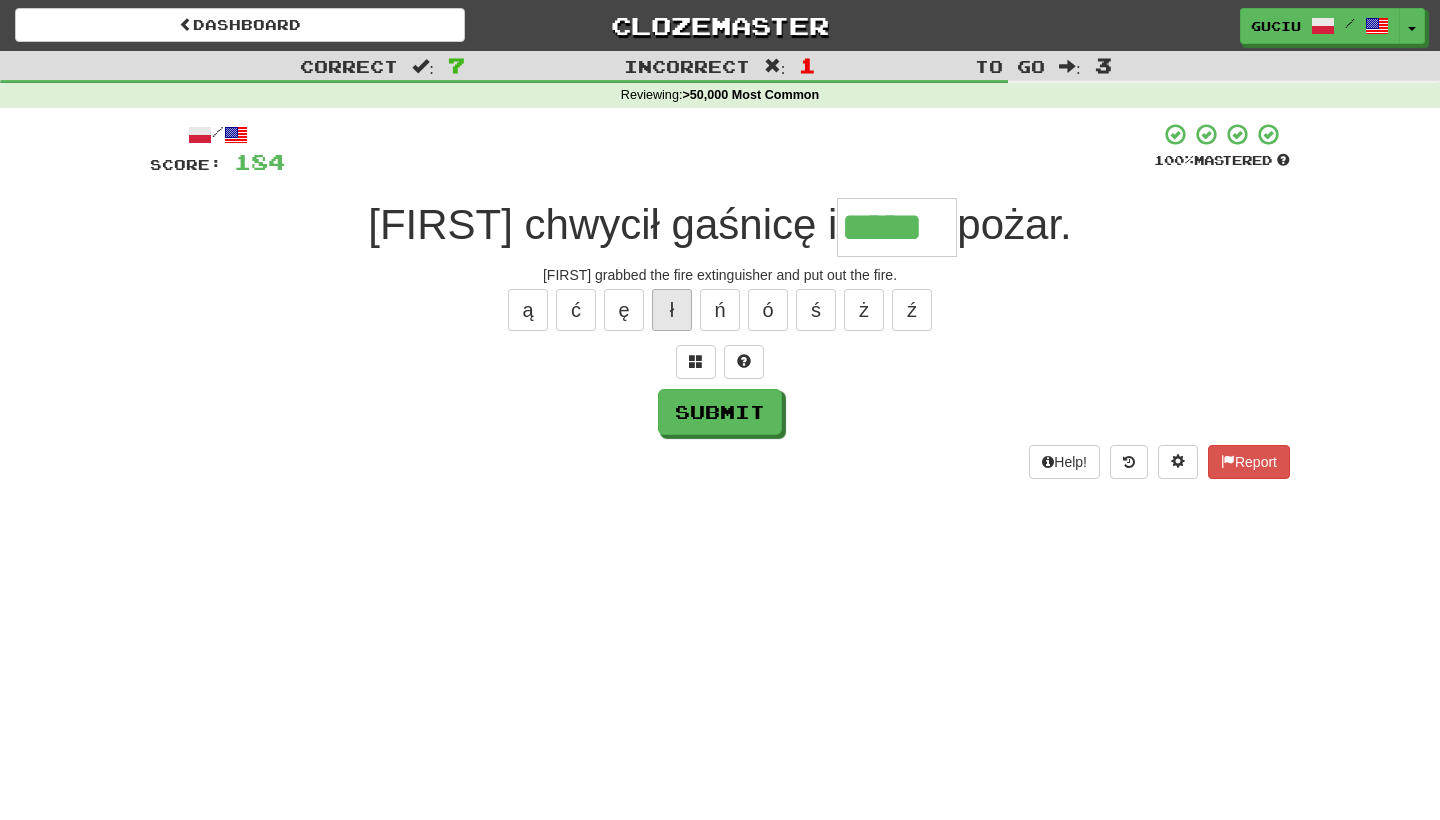 click on "ł" at bounding box center (672, 310) 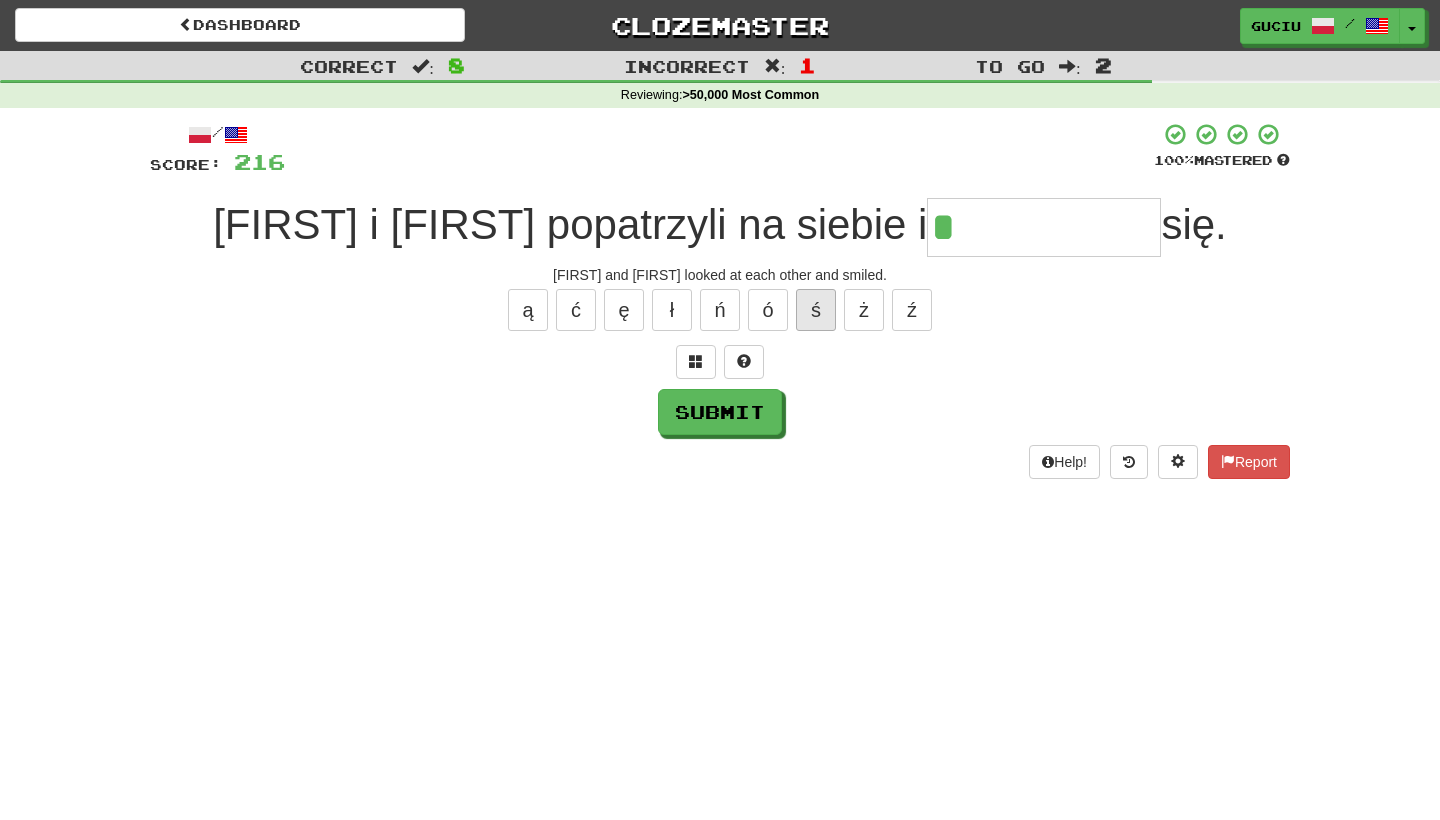 click on "ś" at bounding box center [816, 310] 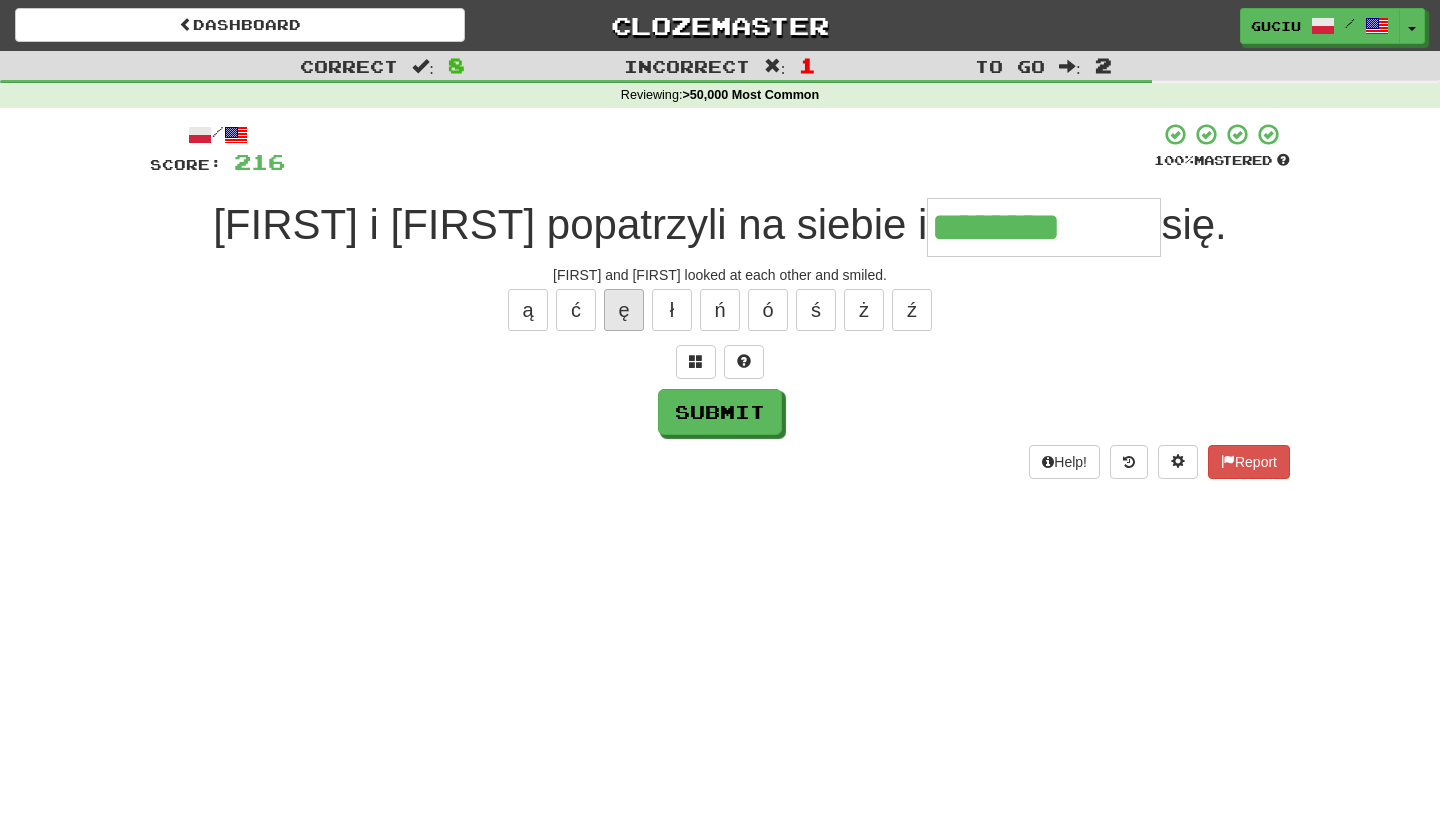 click on "ę" at bounding box center [624, 310] 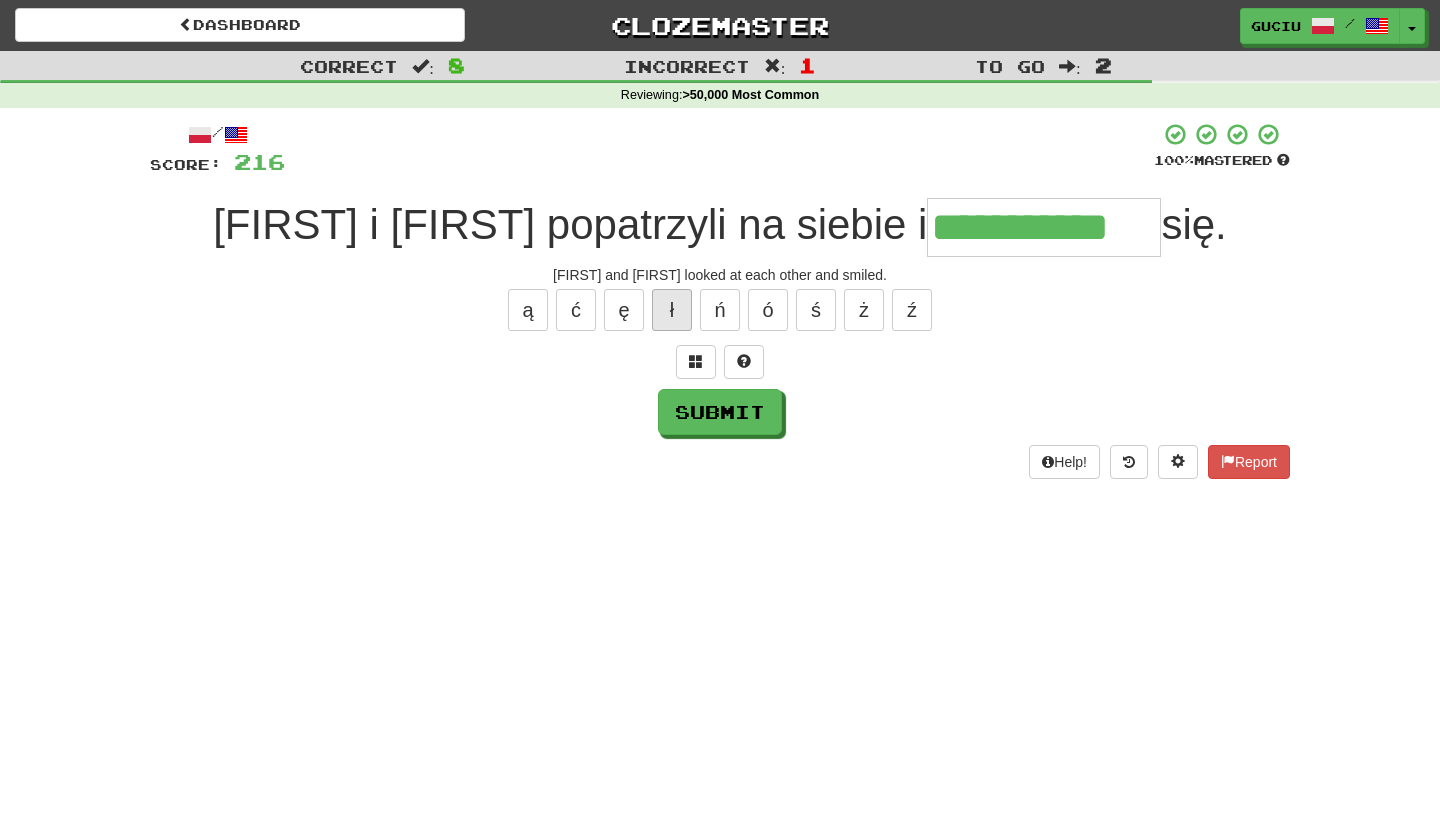 type on "**********" 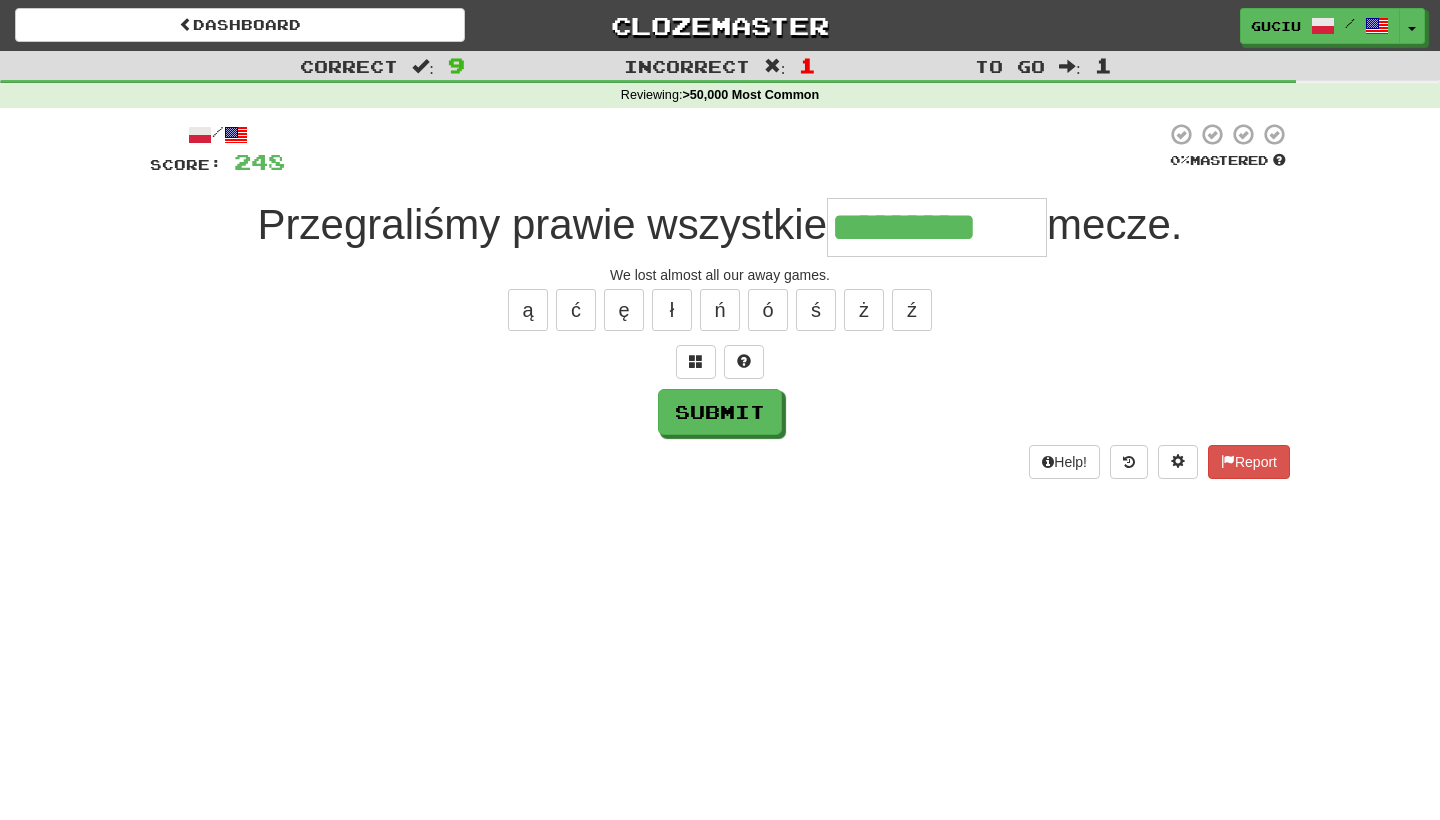 type on "*********" 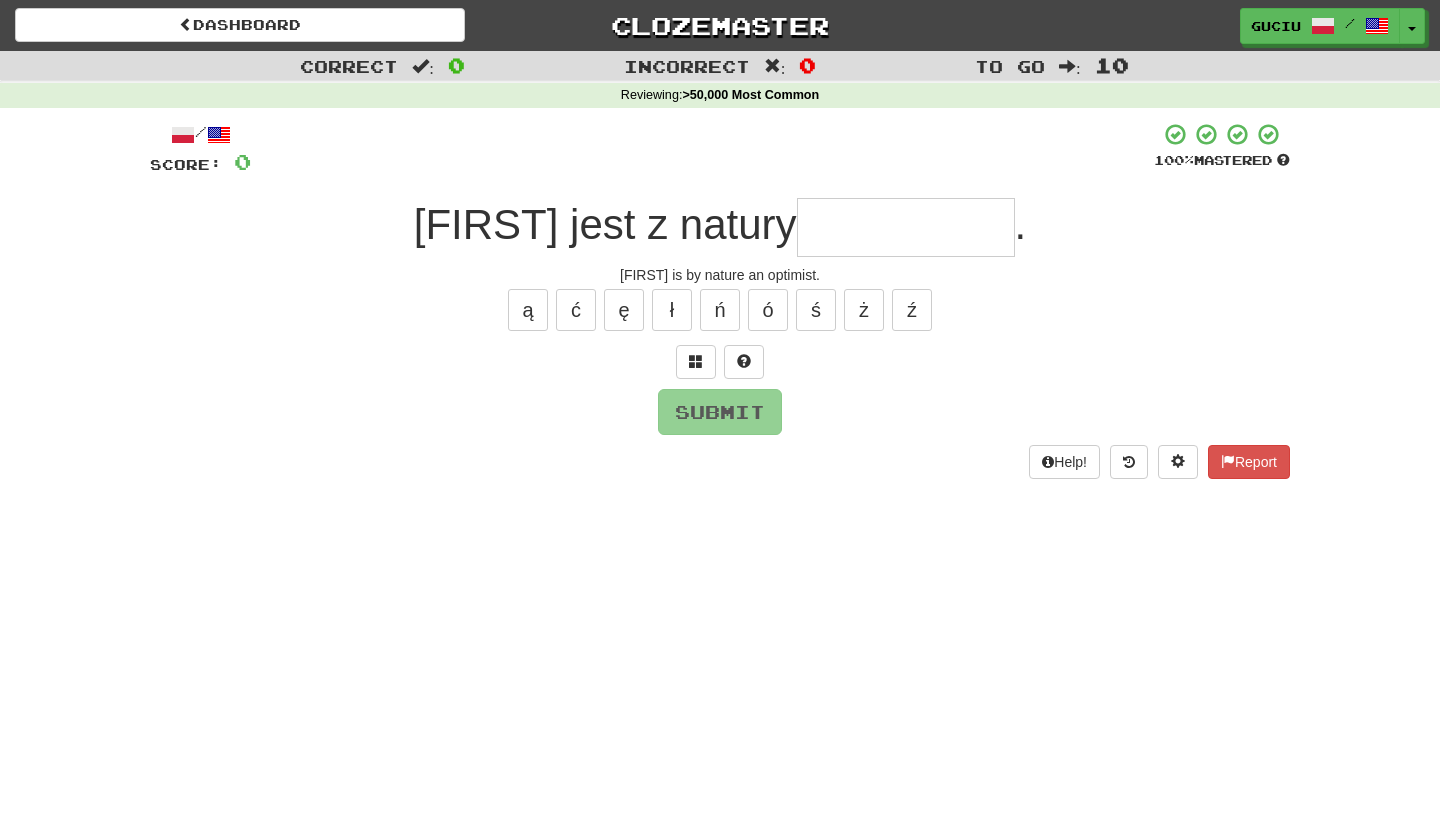 type on "*" 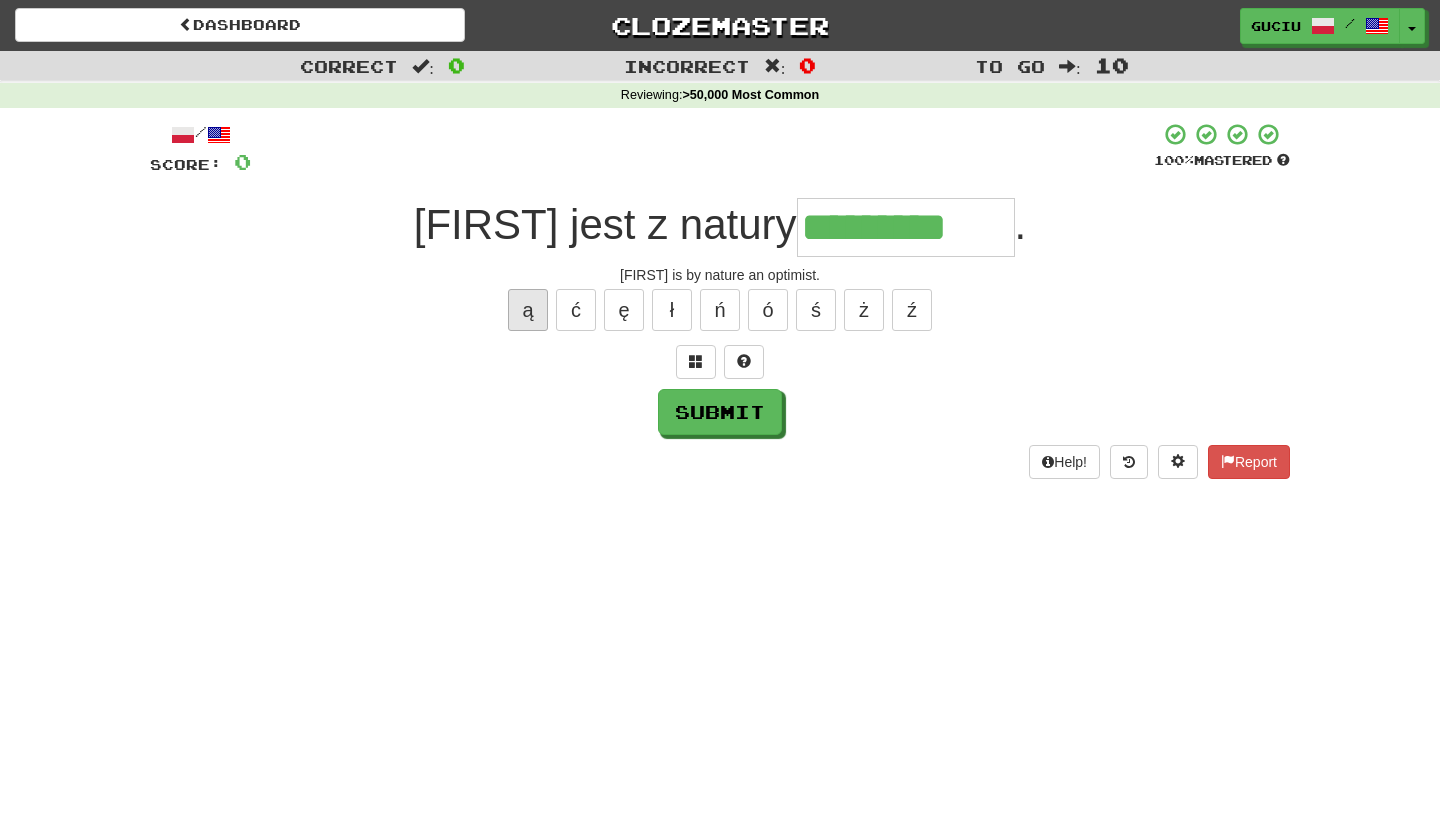 click on "ą" at bounding box center [528, 310] 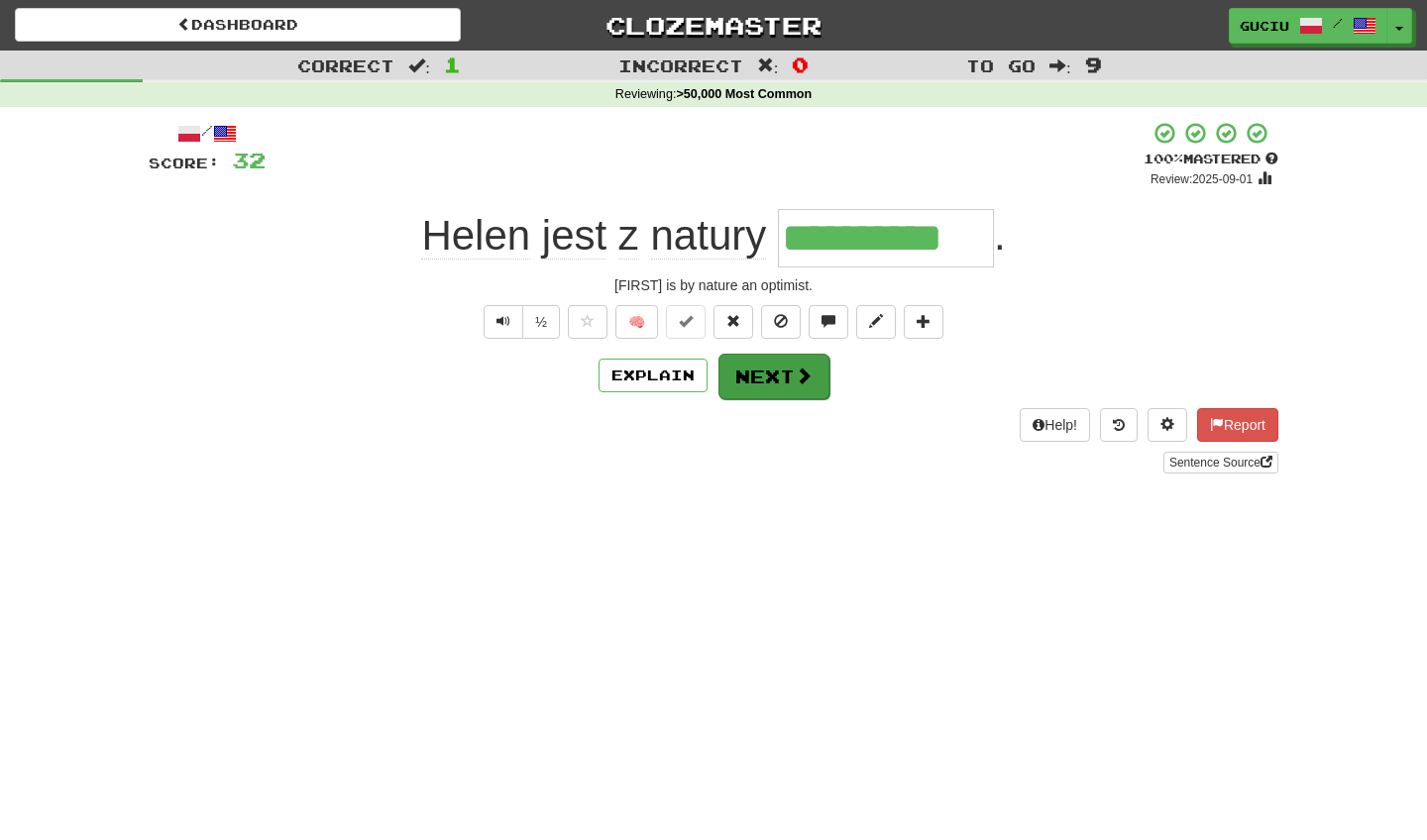 click on "Next" at bounding box center (774, 376) 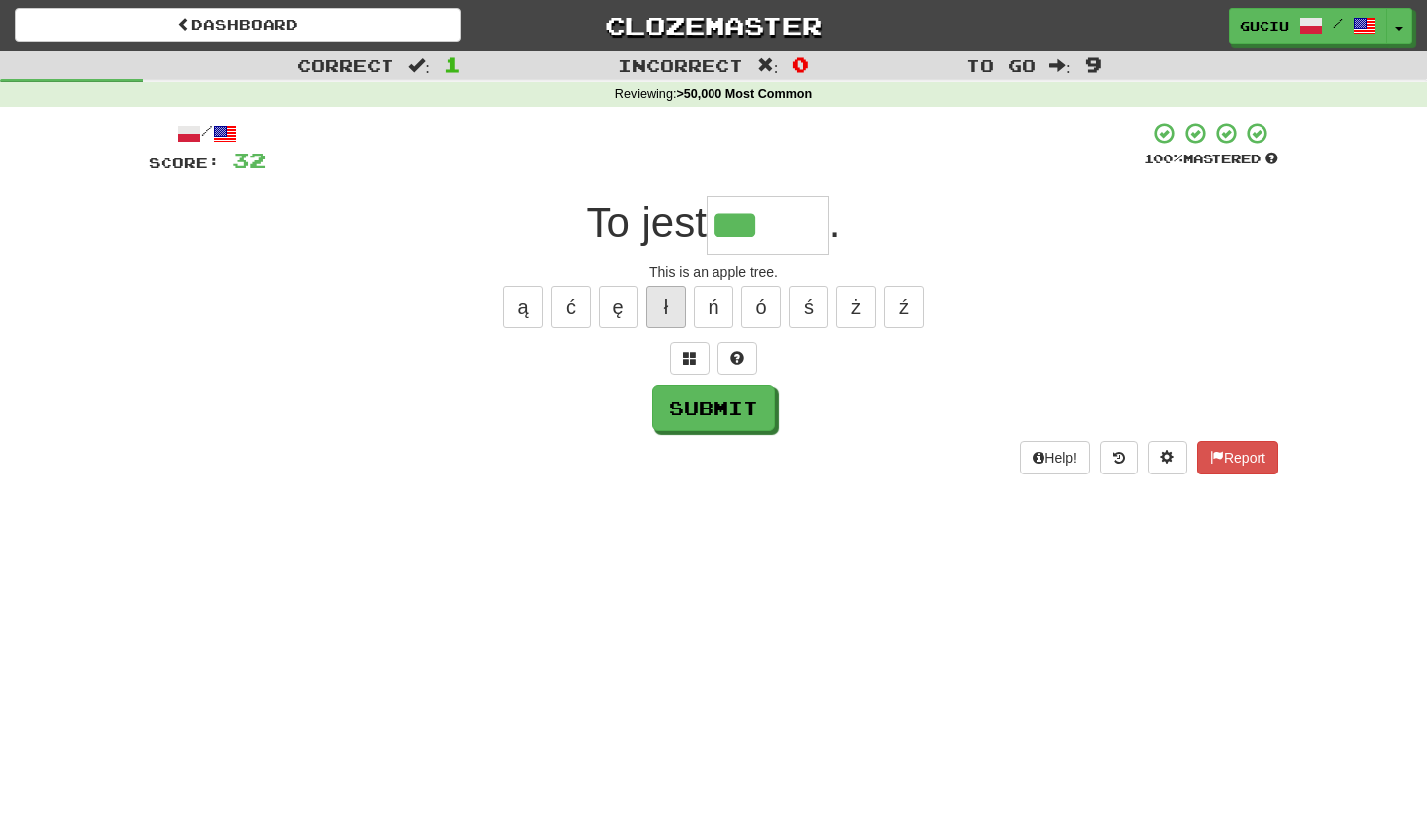 click on "ł" at bounding box center (666, 307) 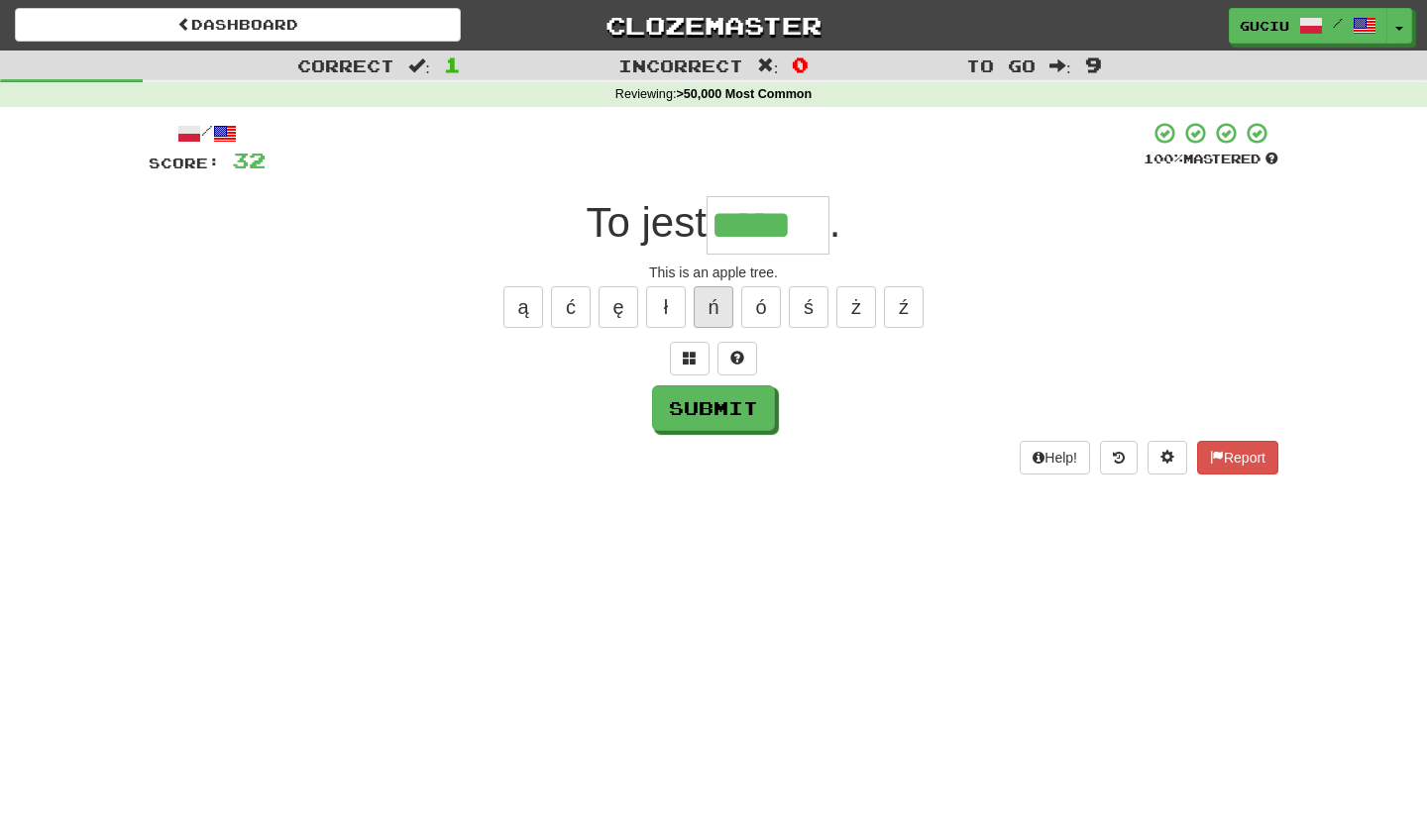 click on "ń" at bounding box center [714, 307] 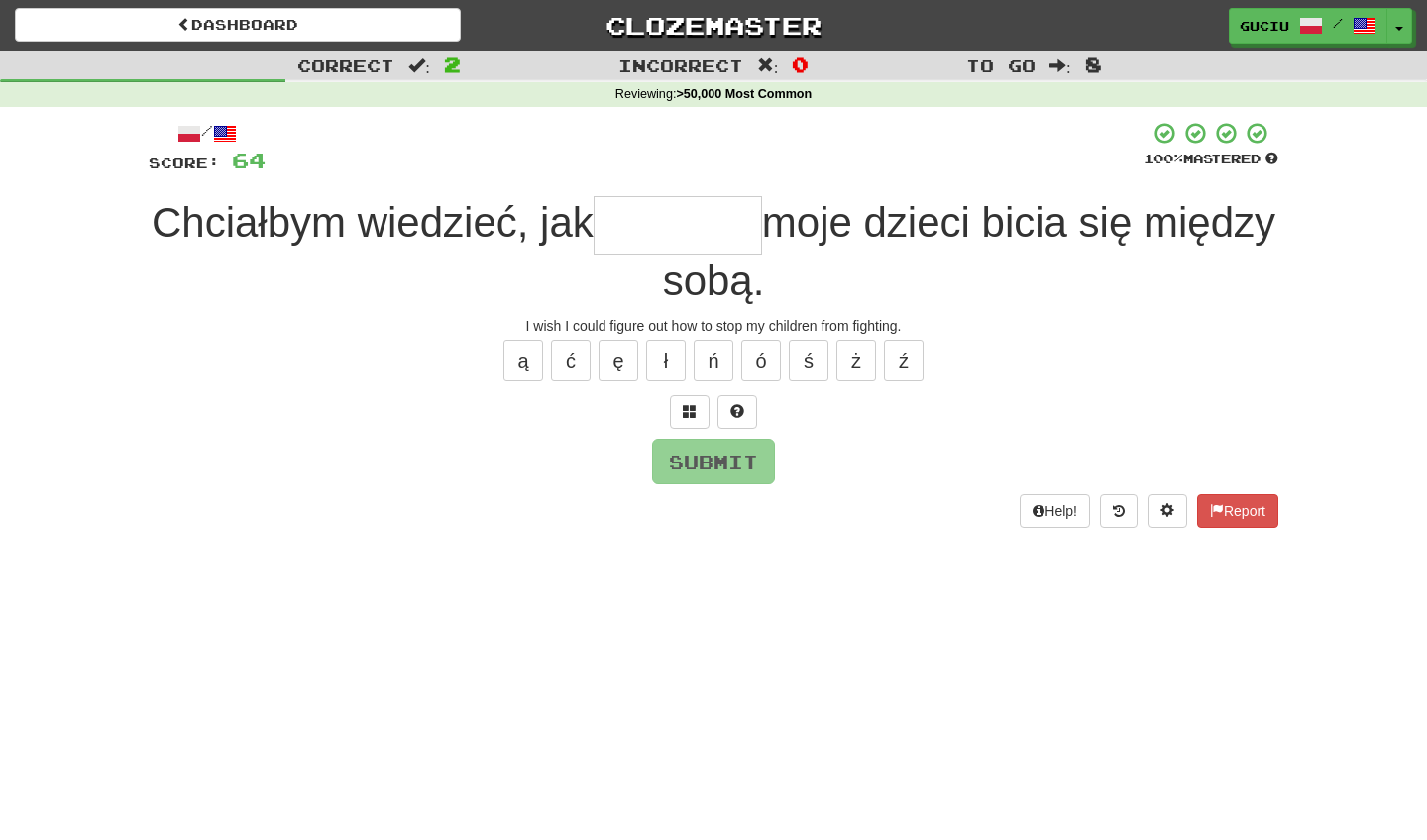 type on "*" 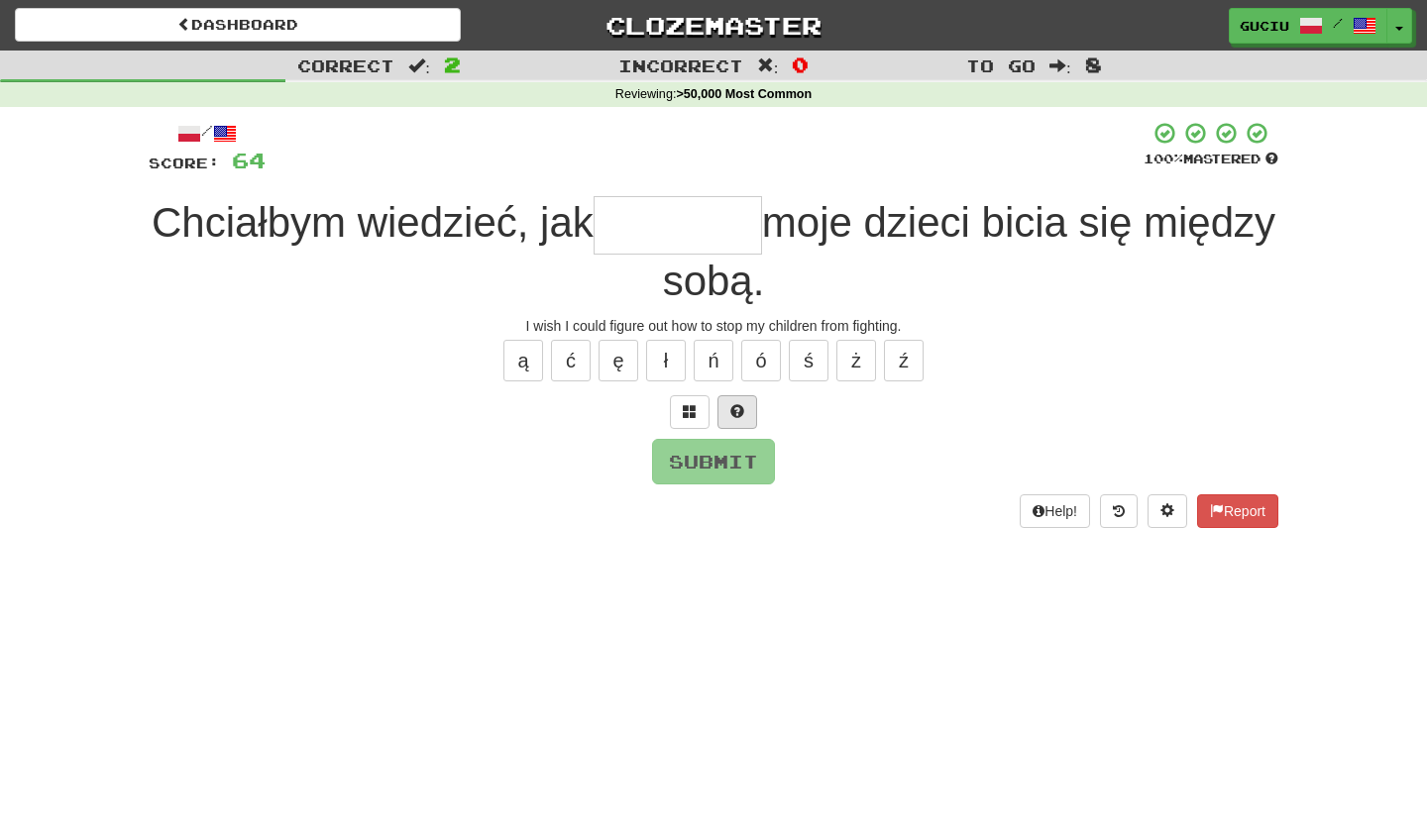 click at bounding box center [737, 411] 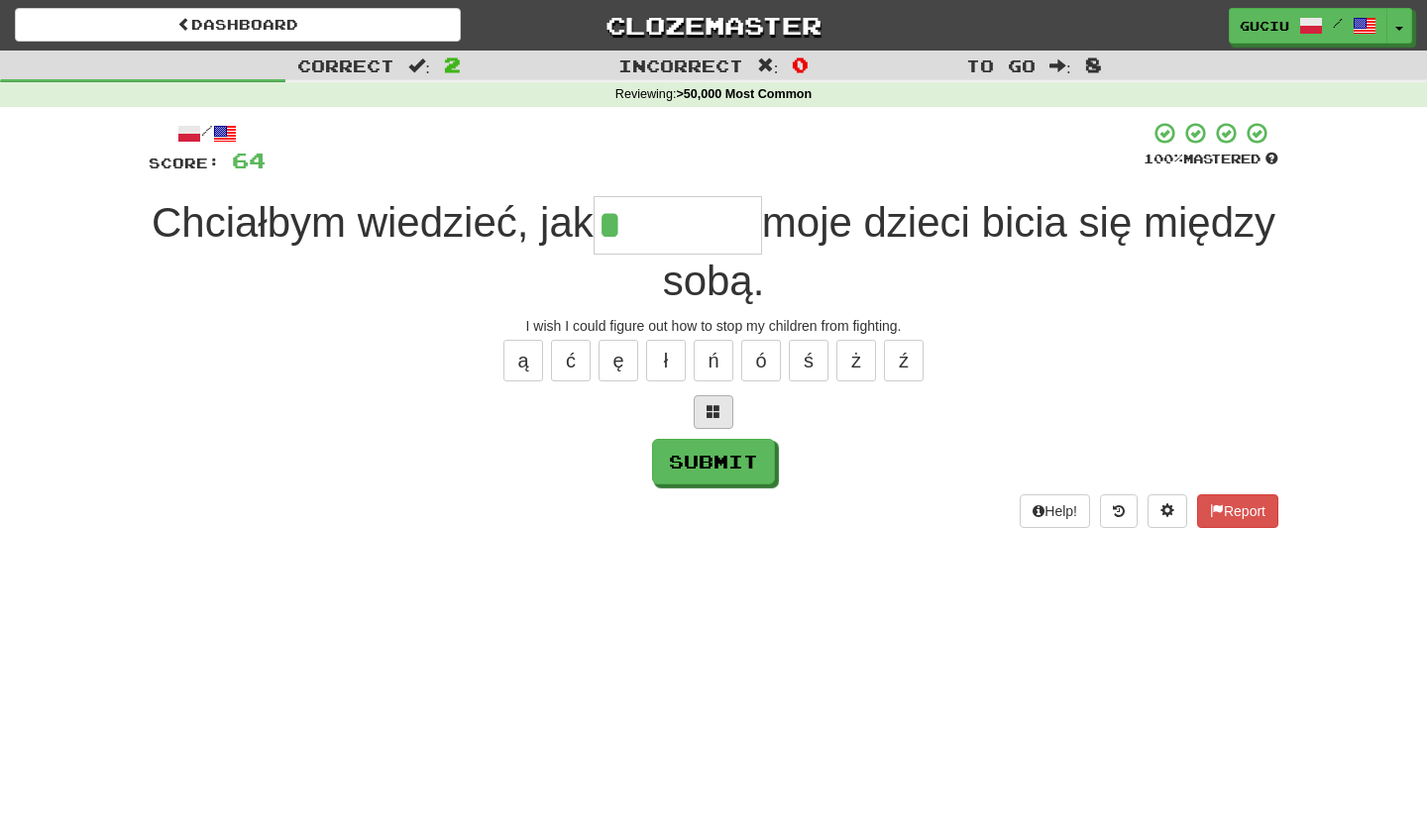 click at bounding box center (714, 411) 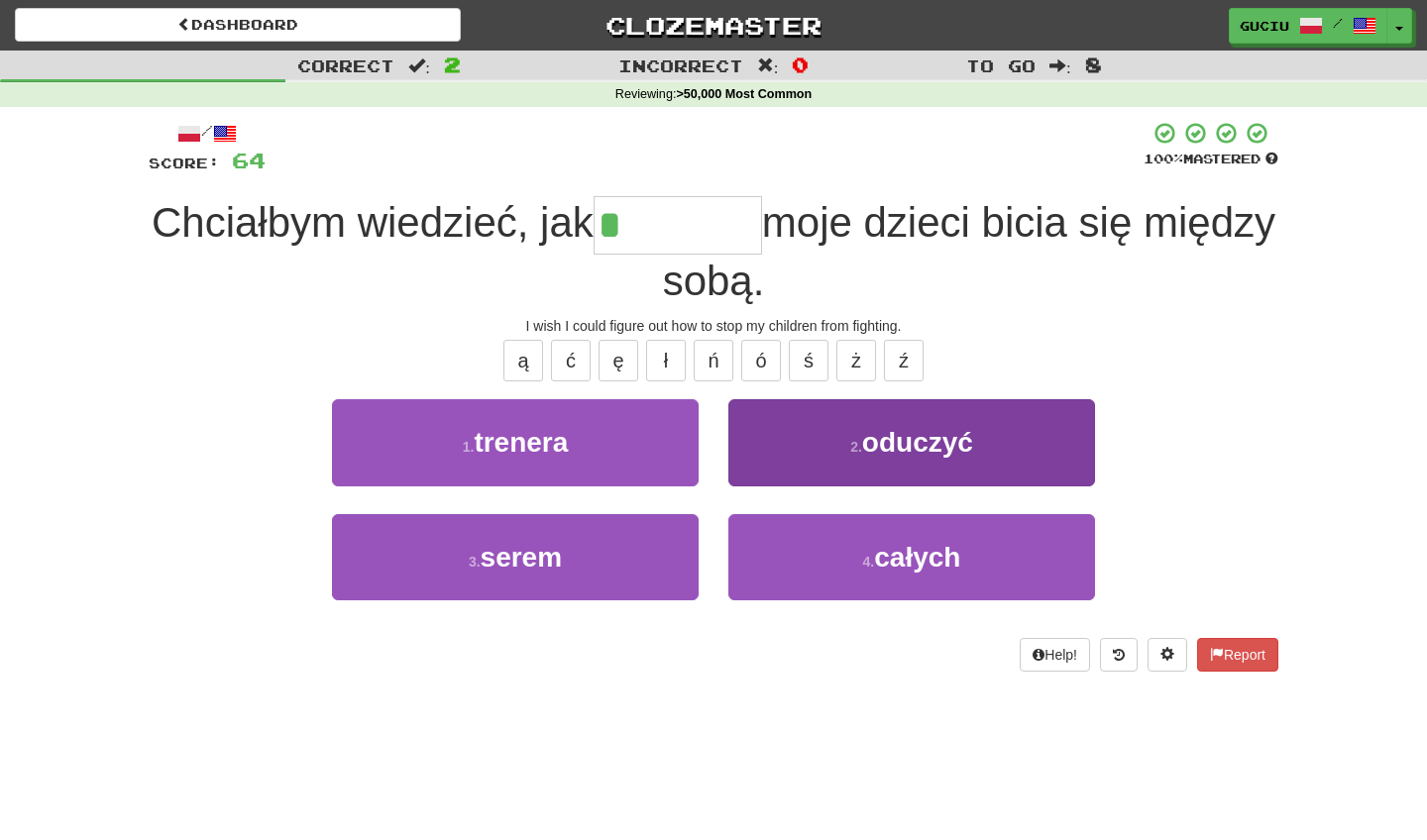click on "2 .  oduczyć" at bounding box center (912, 442) 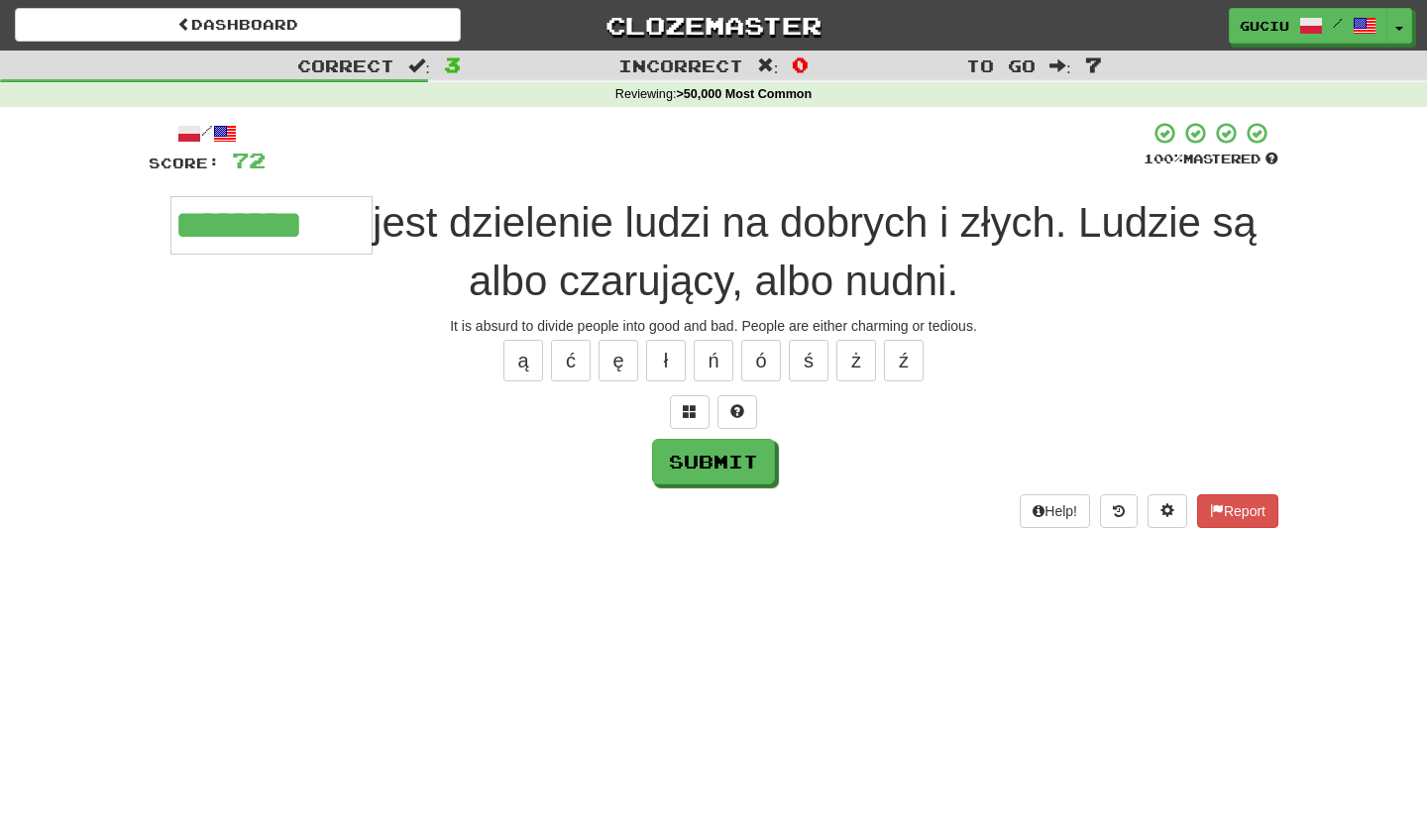 type on "********" 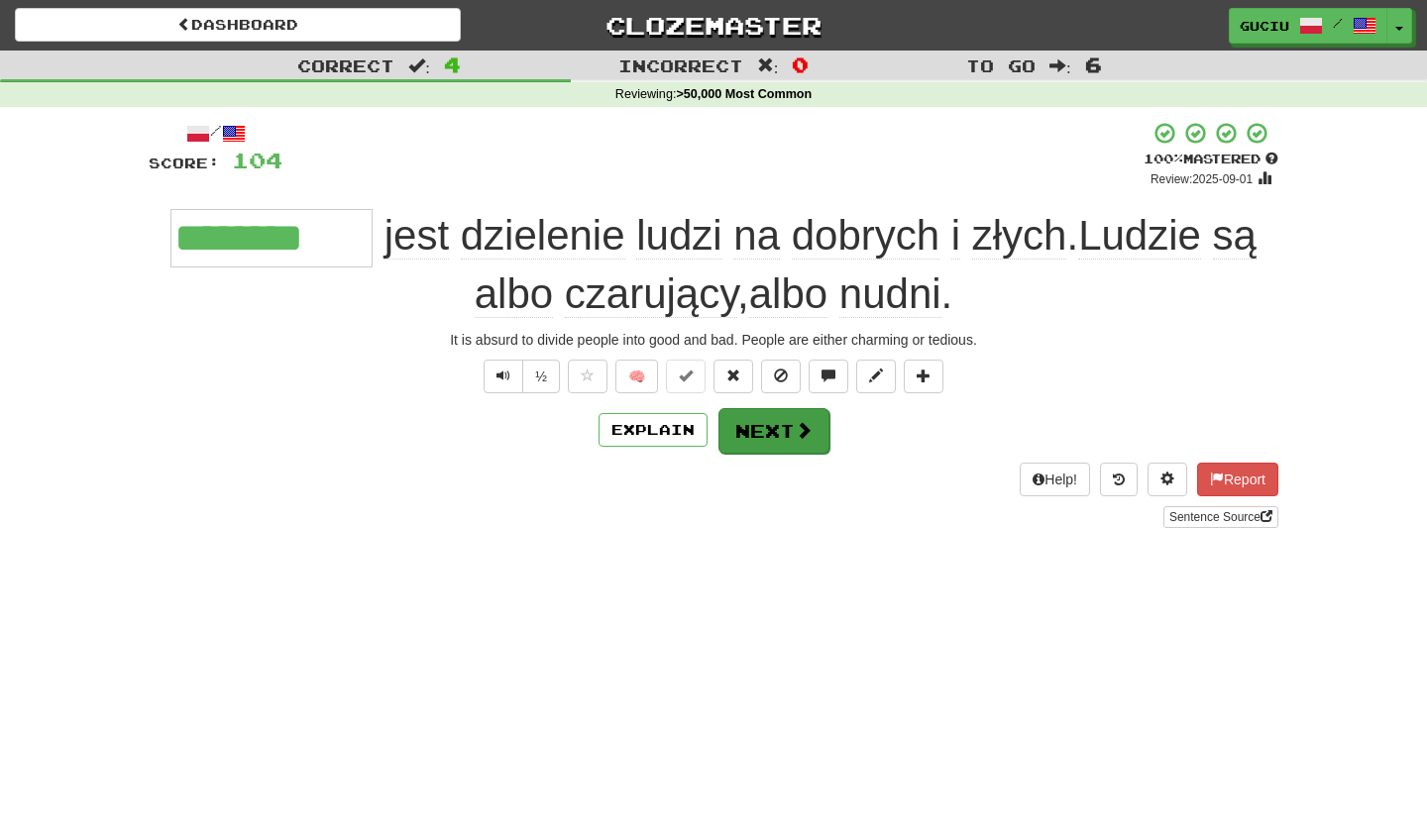 click on "Next" at bounding box center (774, 431) 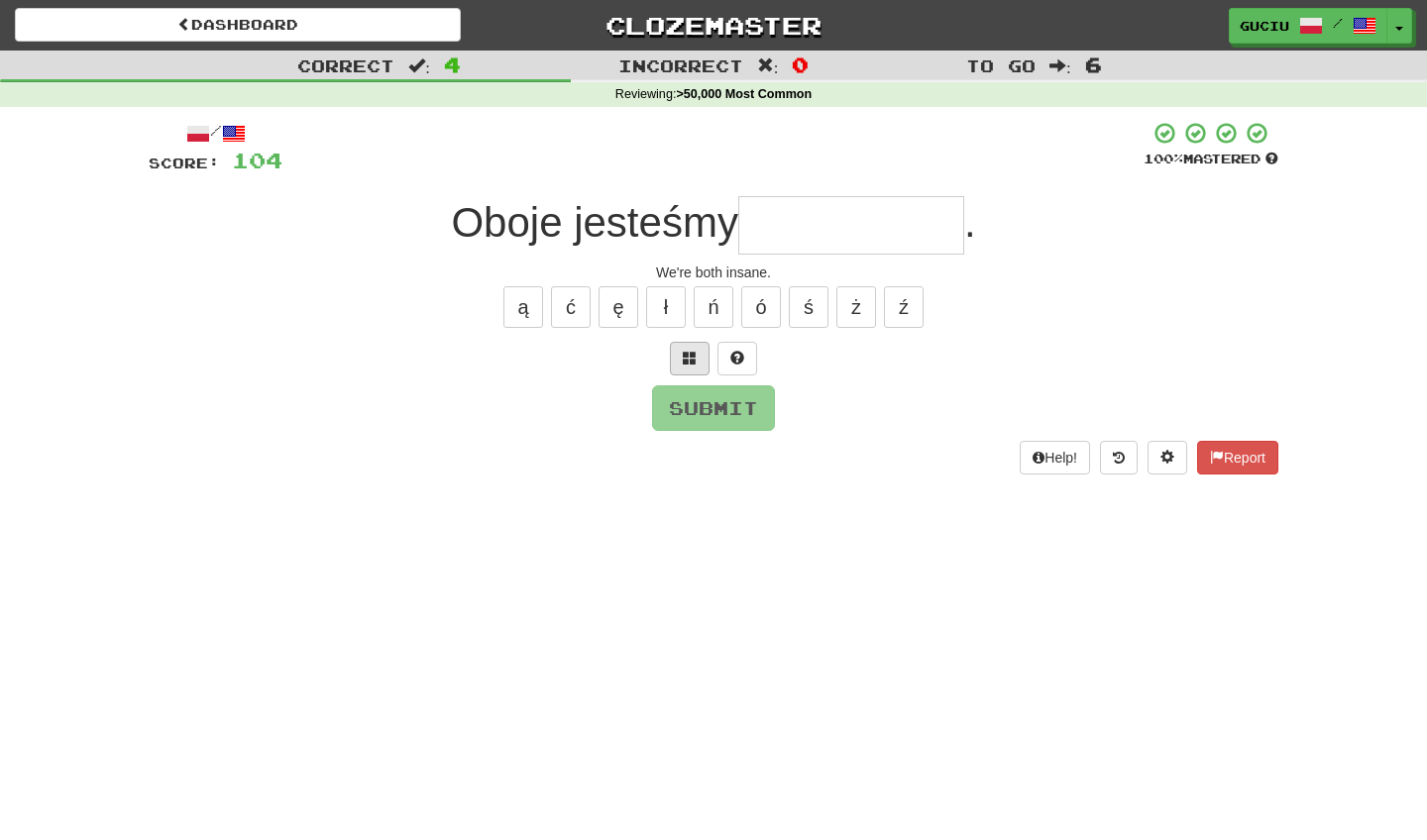 click at bounding box center (690, 358) 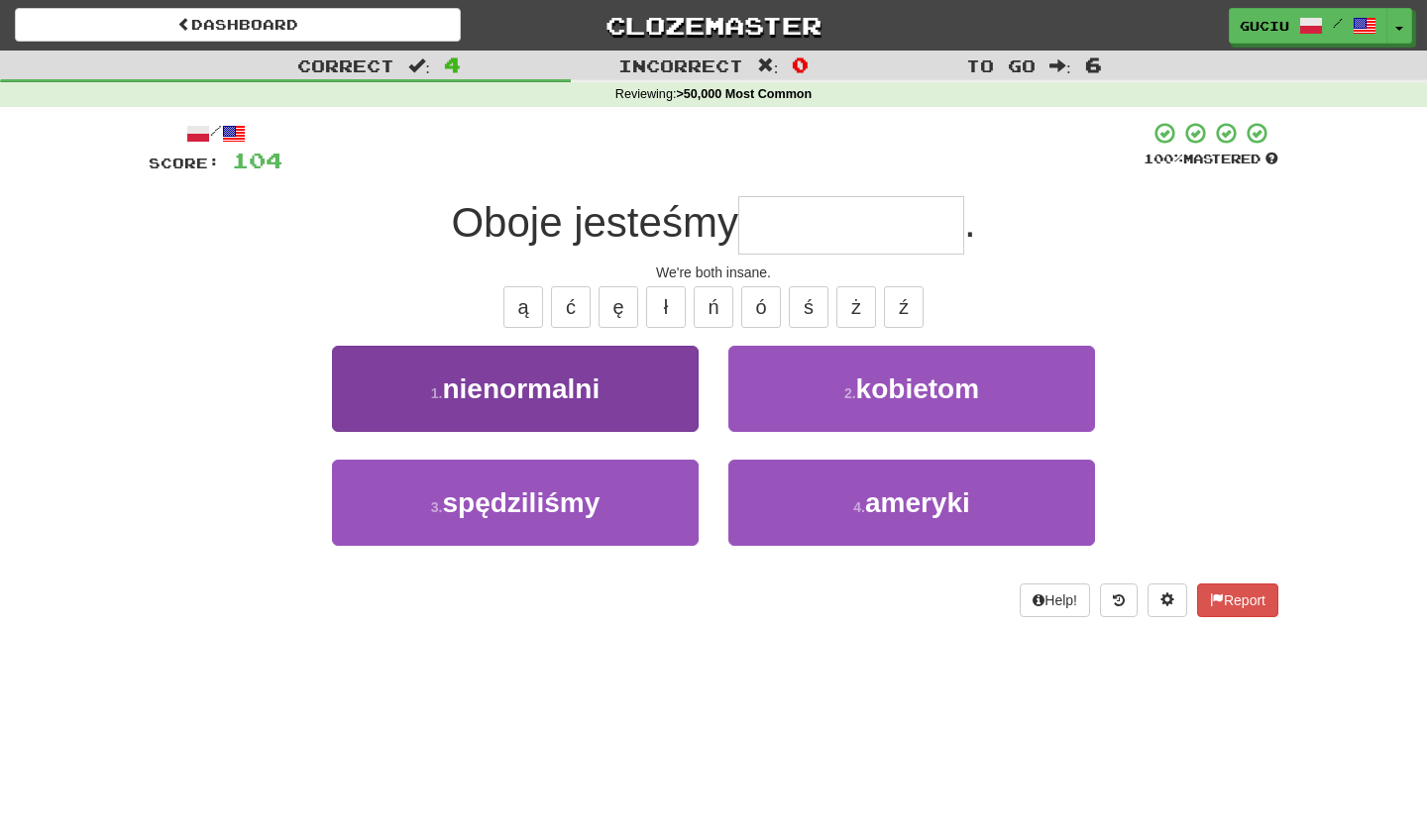 click on "1 .  nienormalni" at bounding box center (515, 388) 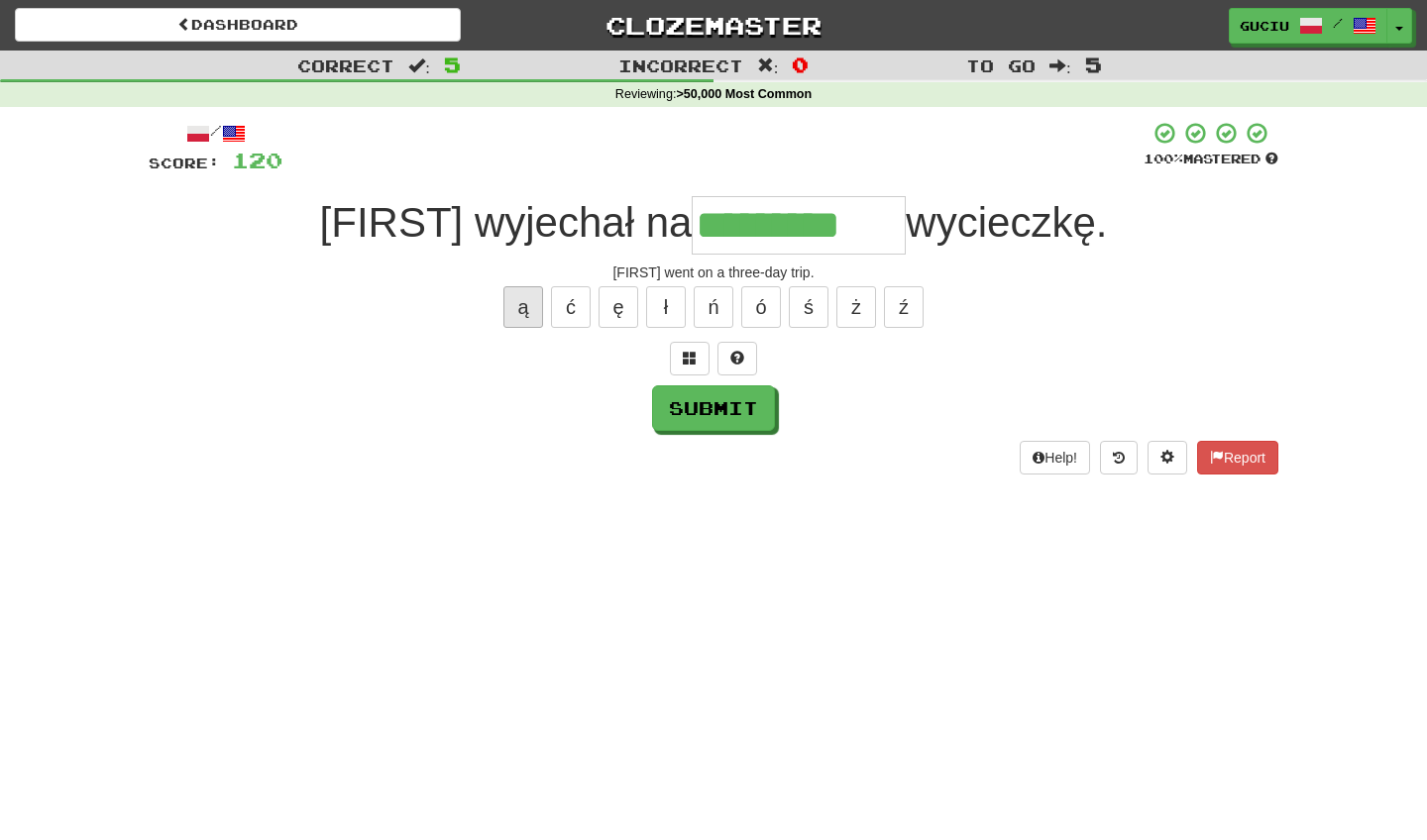 click on "ą" at bounding box center (523, 307) 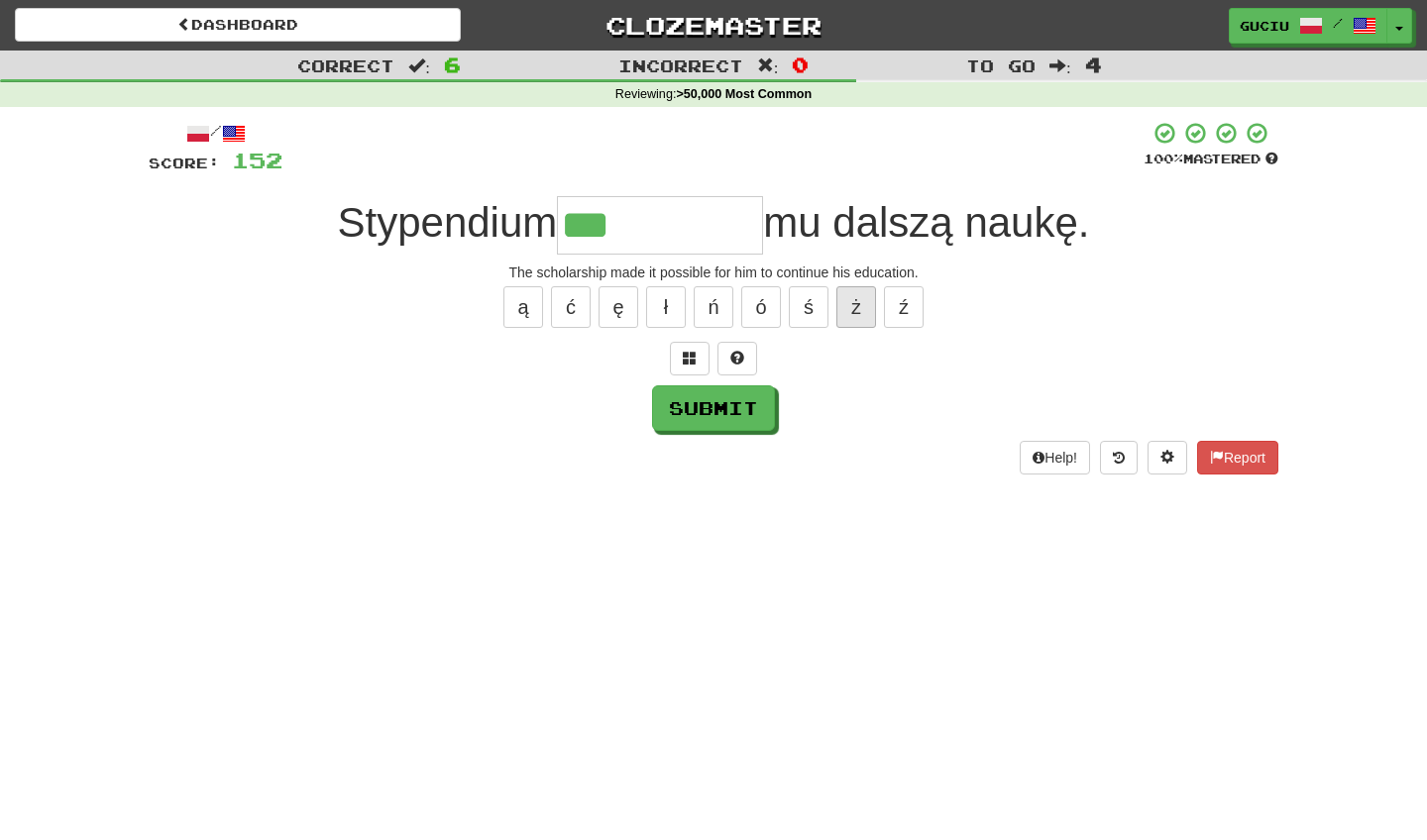 click on "ż" at bounding box center [856, 307] 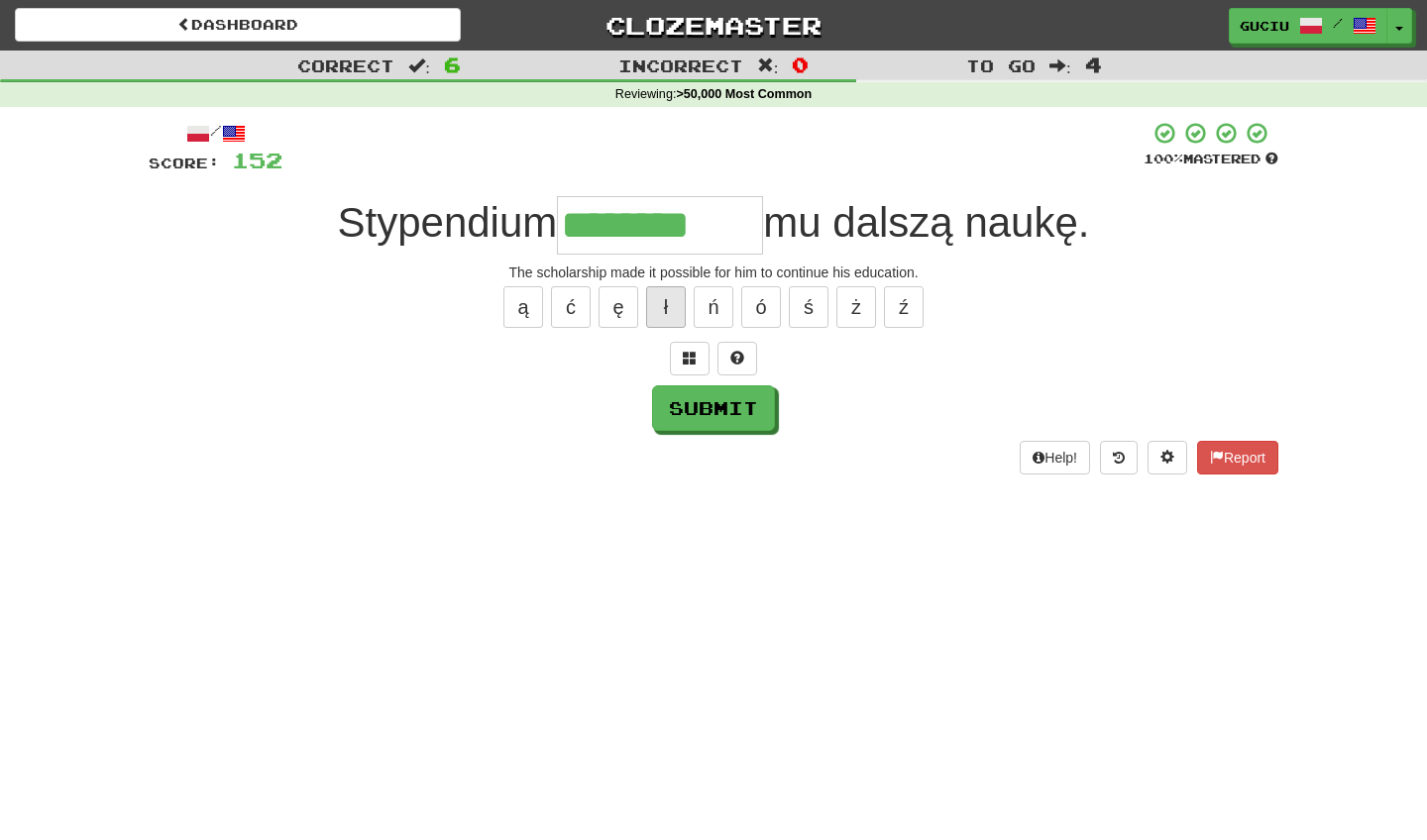 click on "ł" at bounding box center [666, 307] 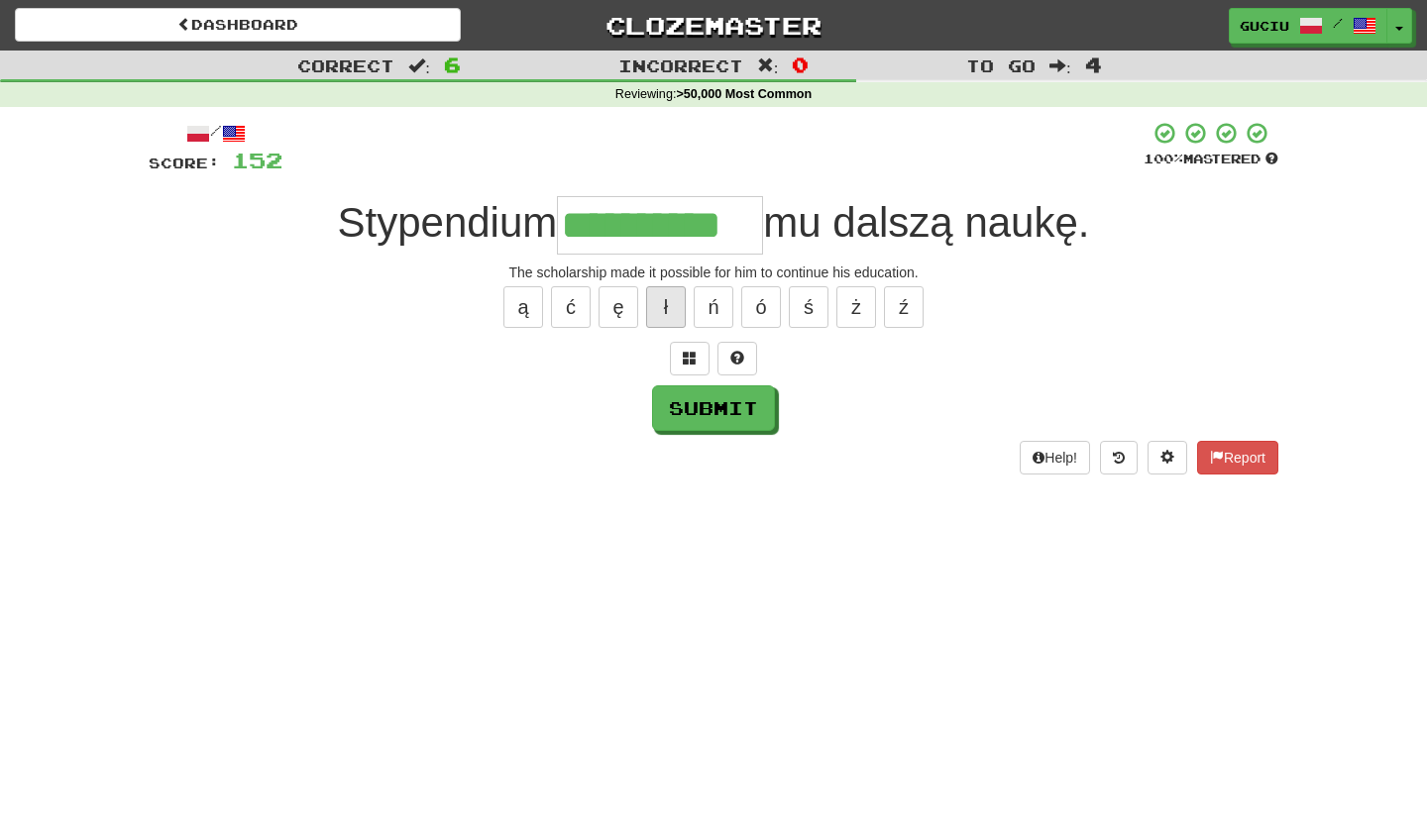 type on "**********" 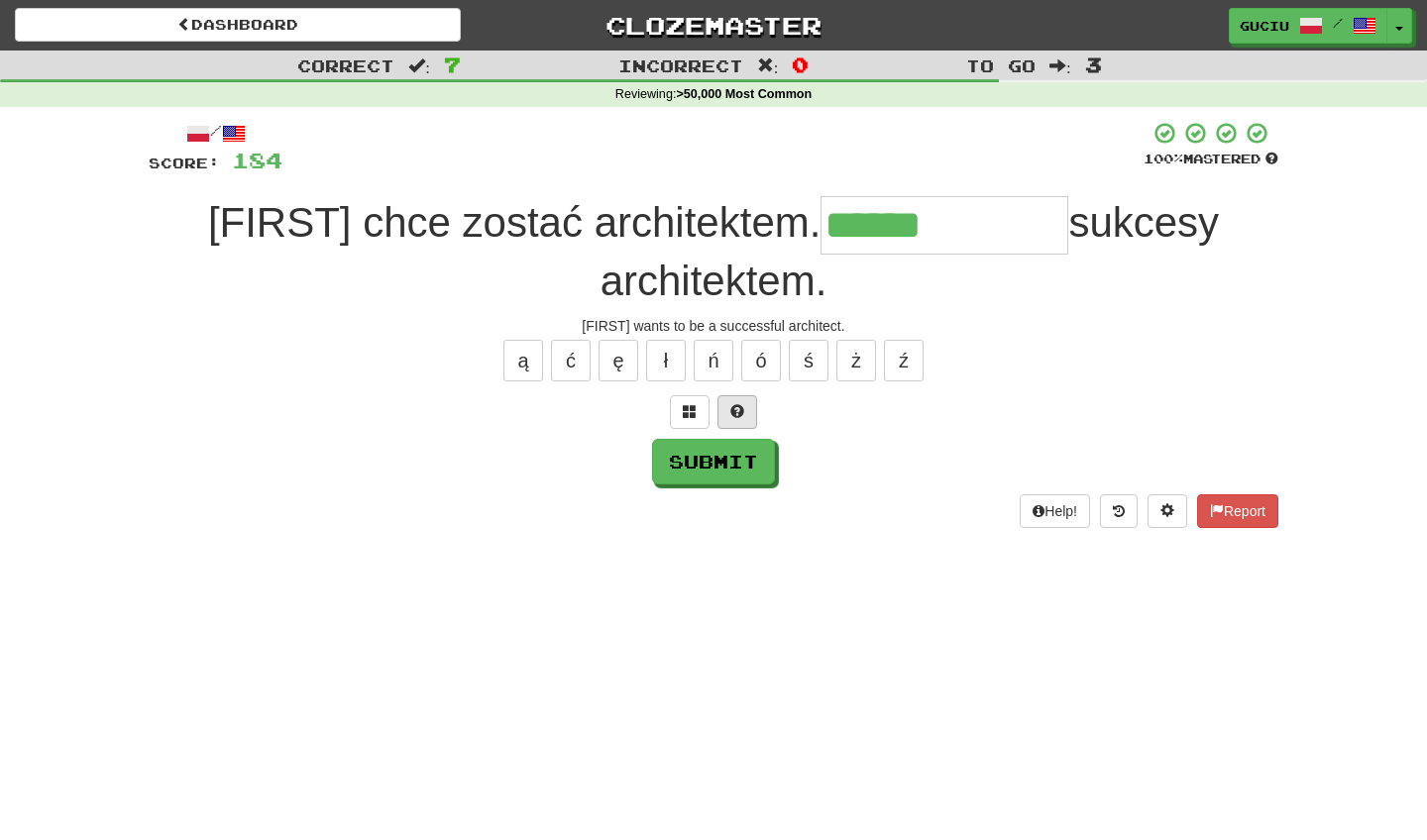 click at bounding box center [737, 412] 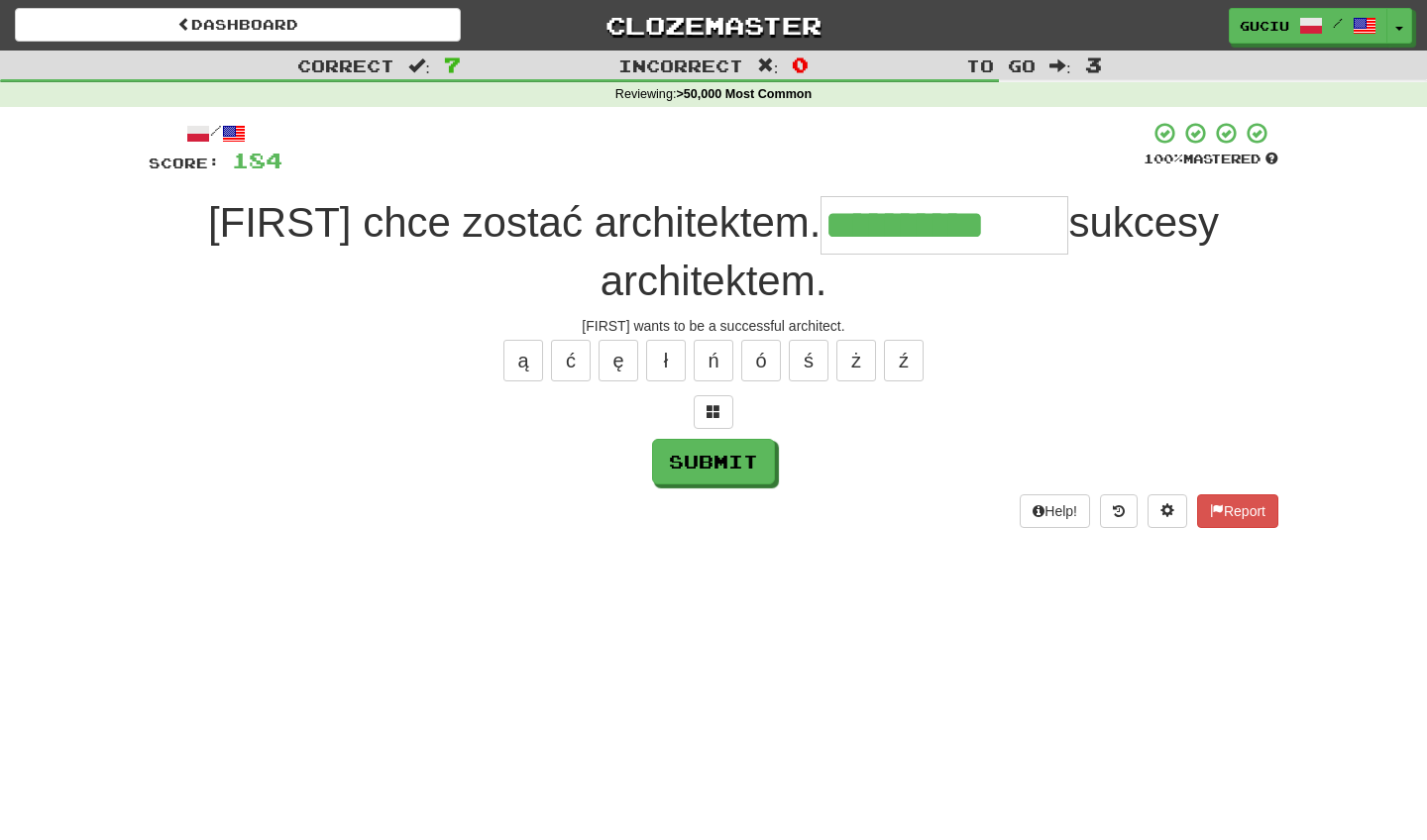 type on "**********" 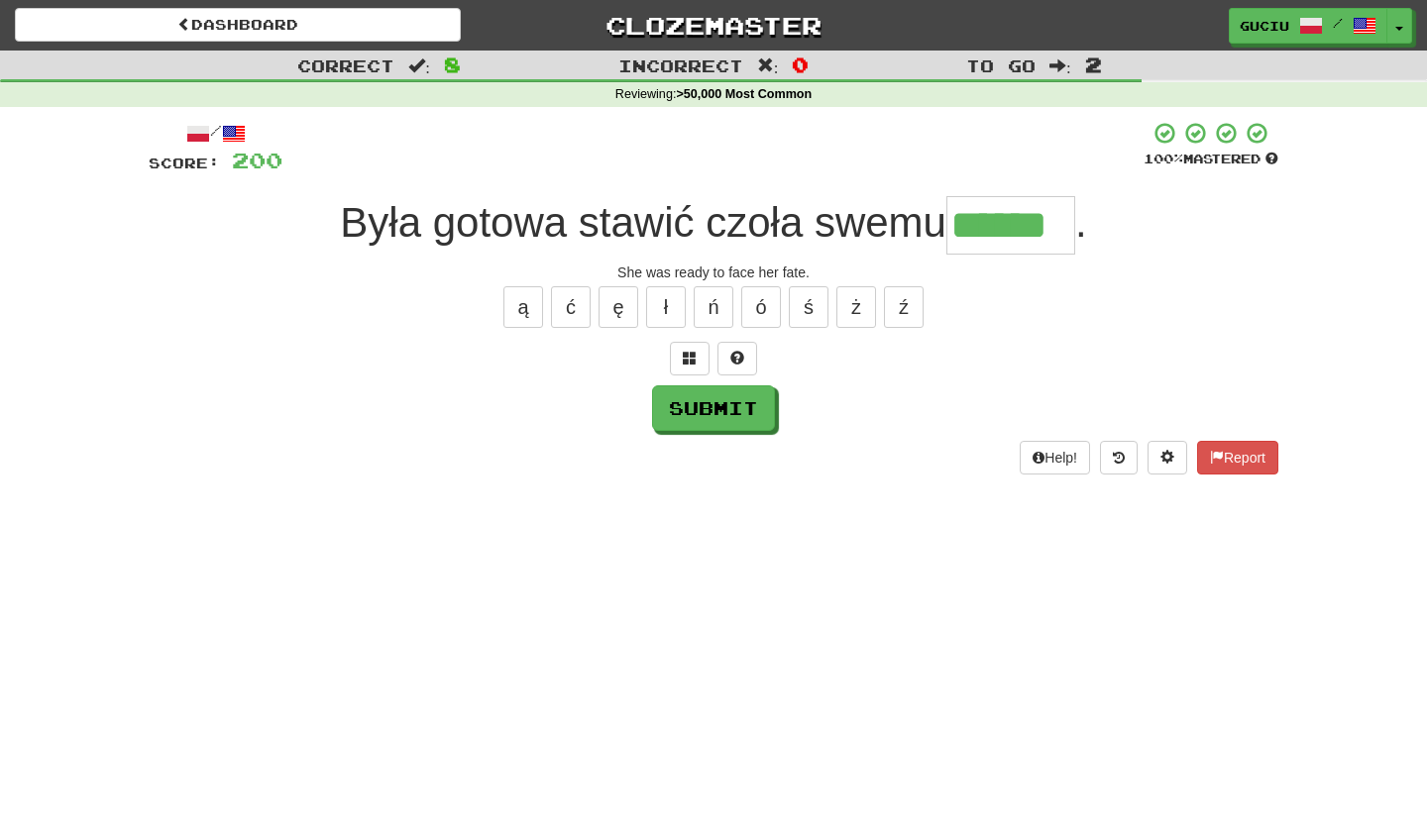 type on "******" 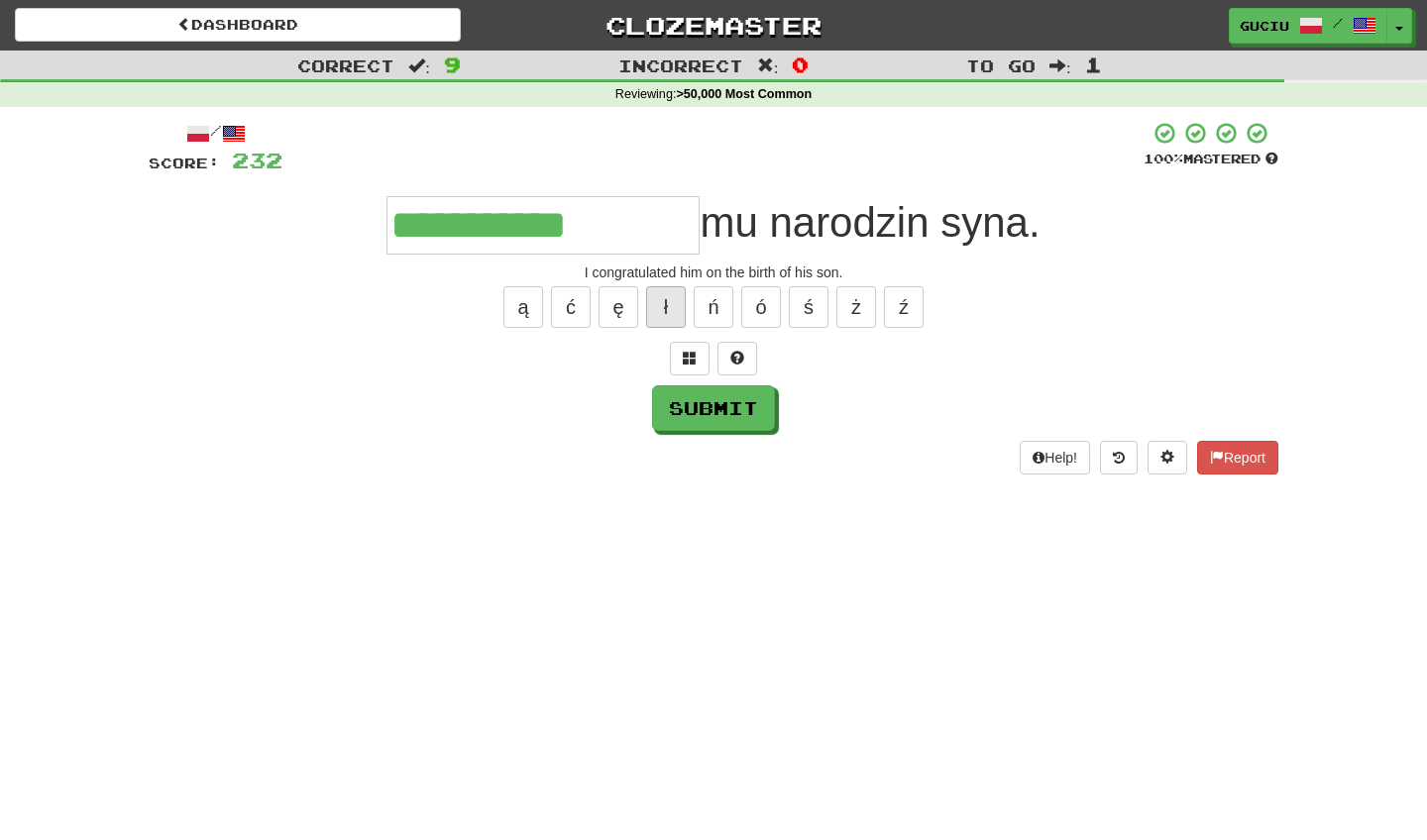 click on "ł" at bounding box center (666, 307) 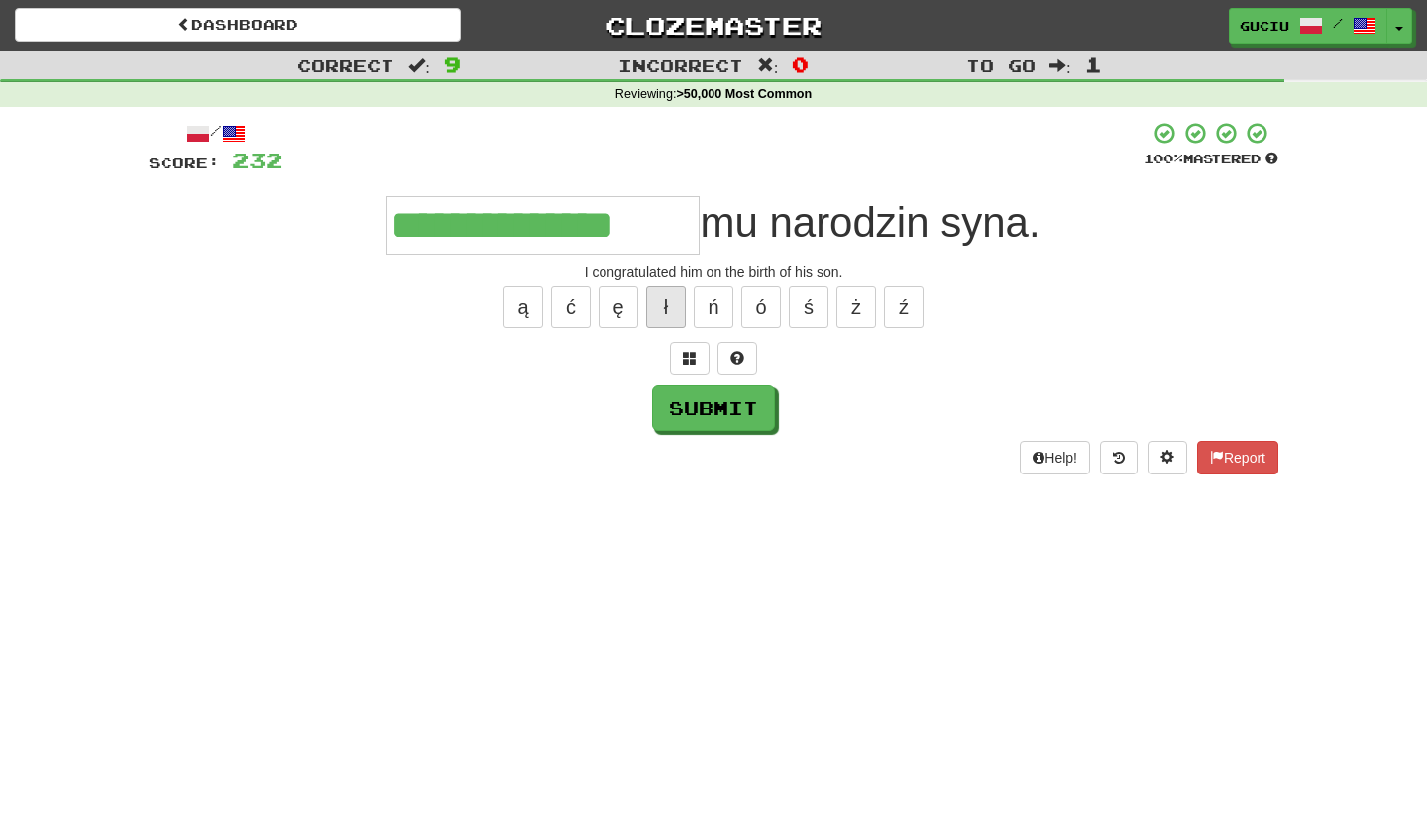 type on "**********" 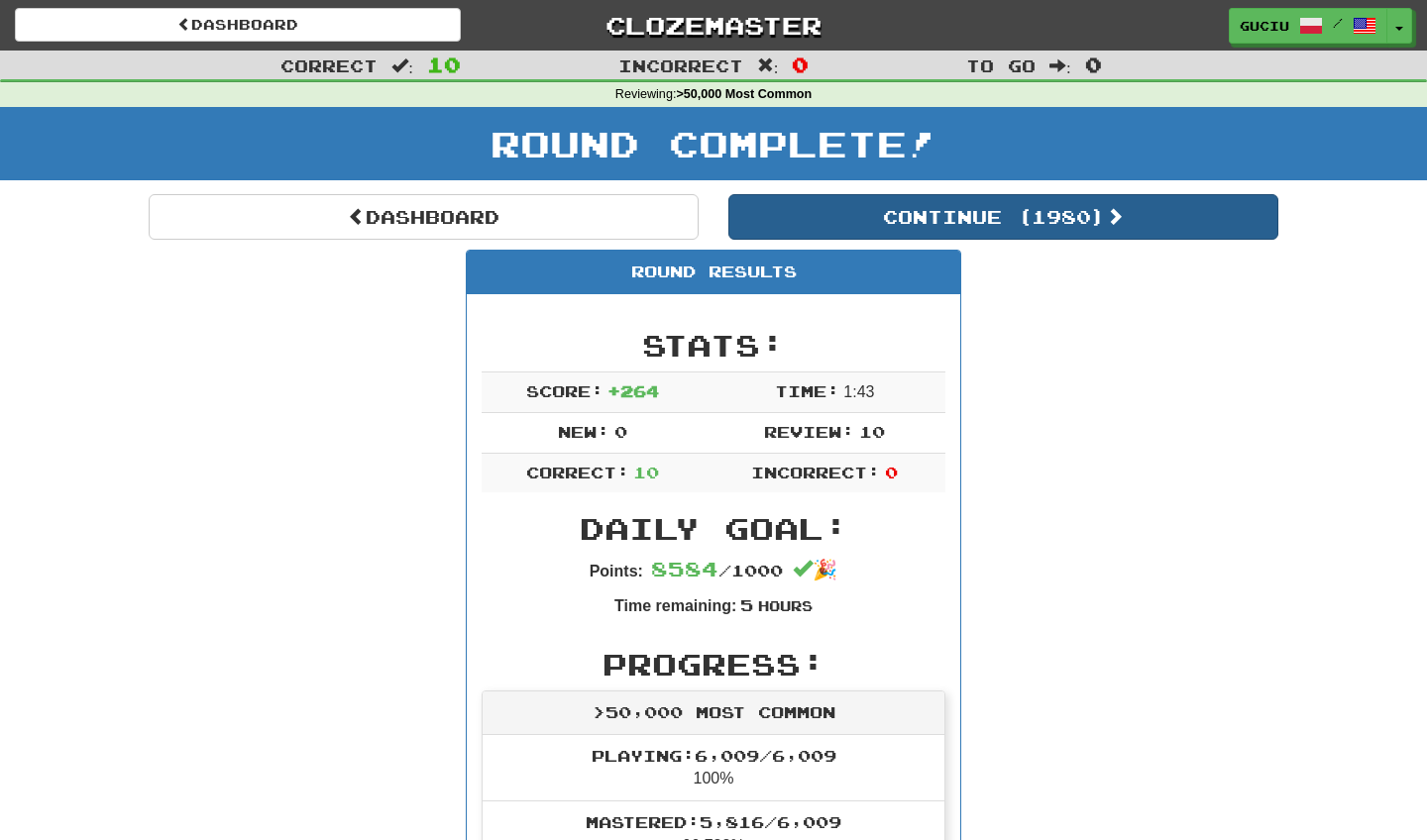 click on "Continue ( 1980 )" at bounding box center [1003, 217] 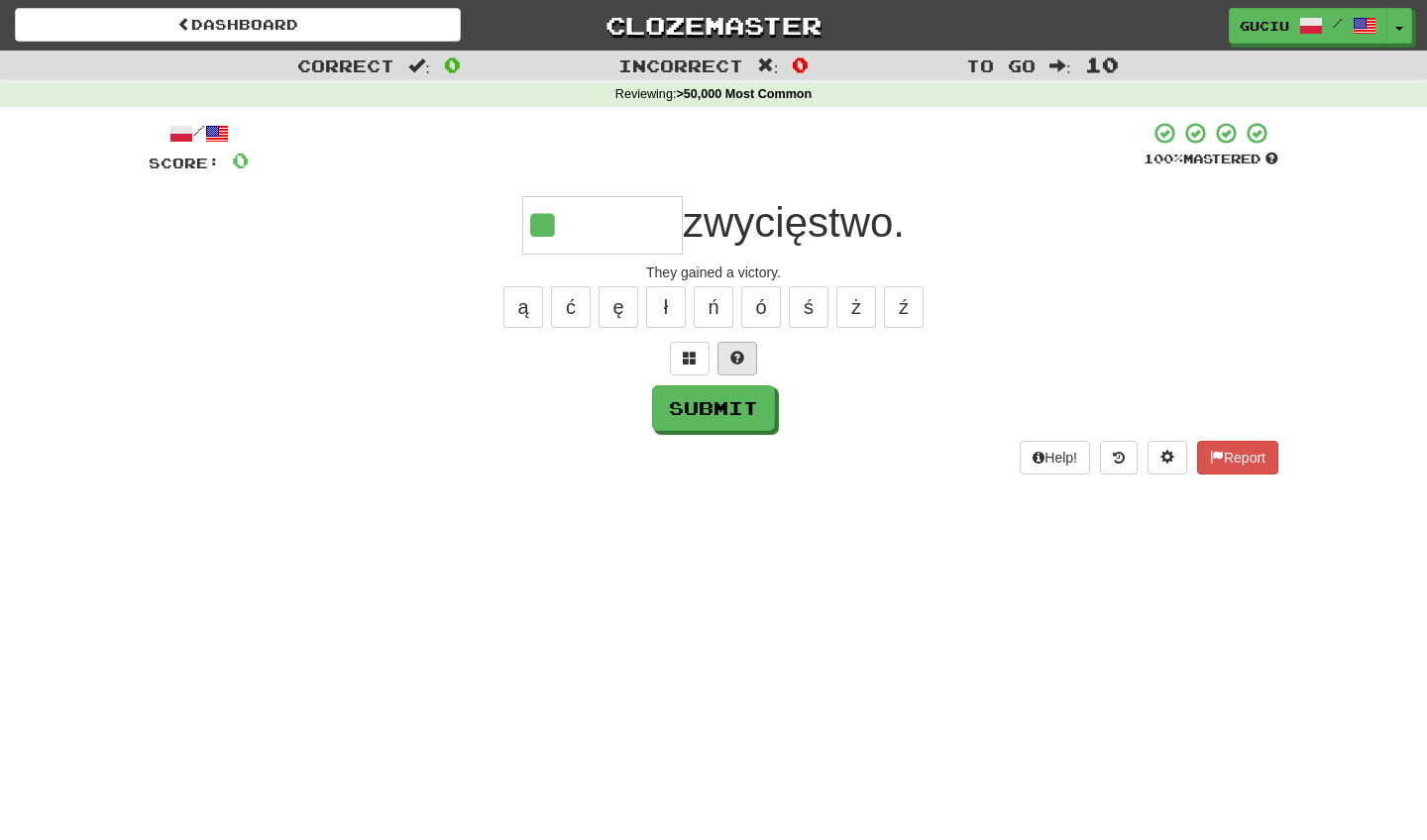 click at bounding box center (737, 359) 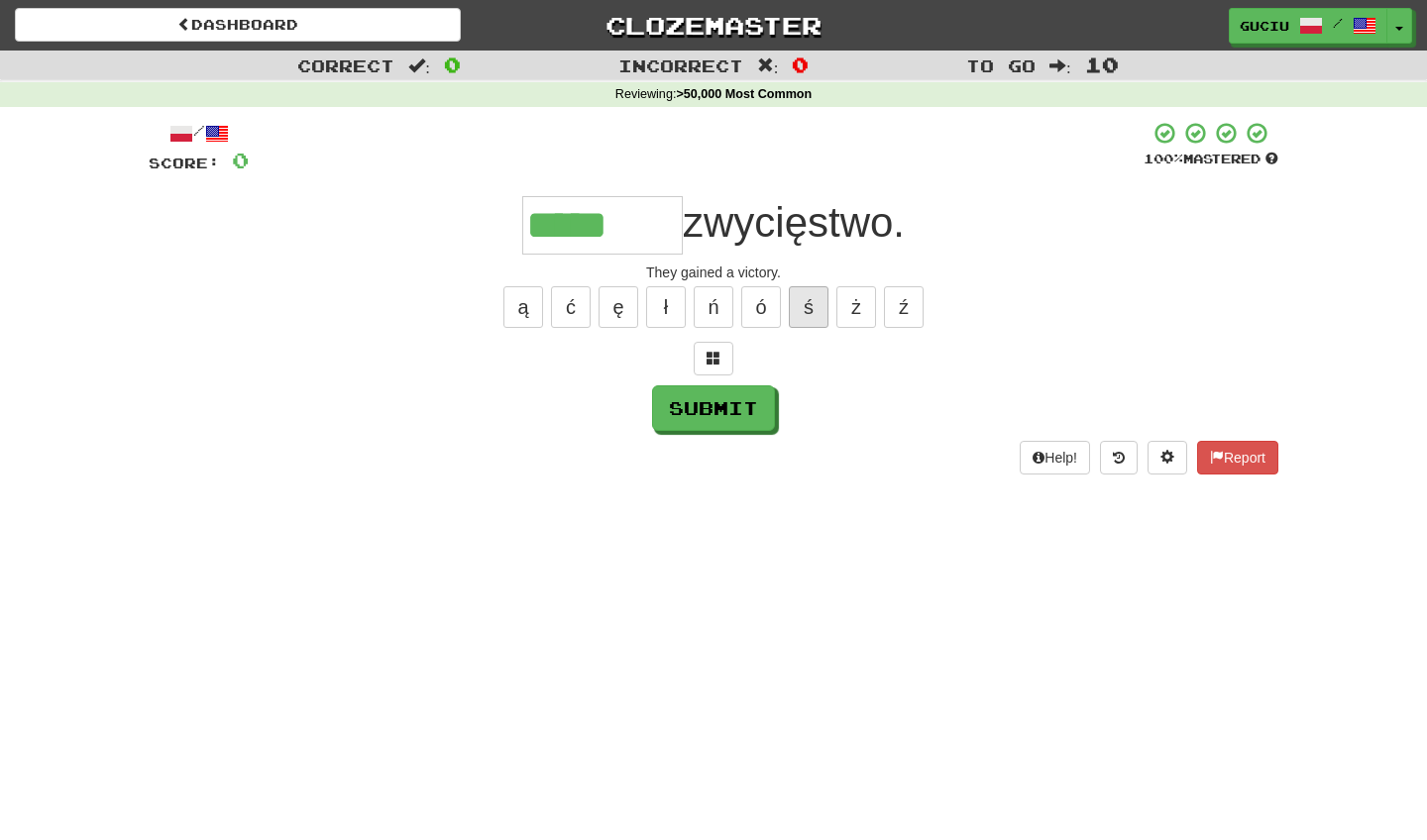 click on "ś" at bounding box center (809, 307) 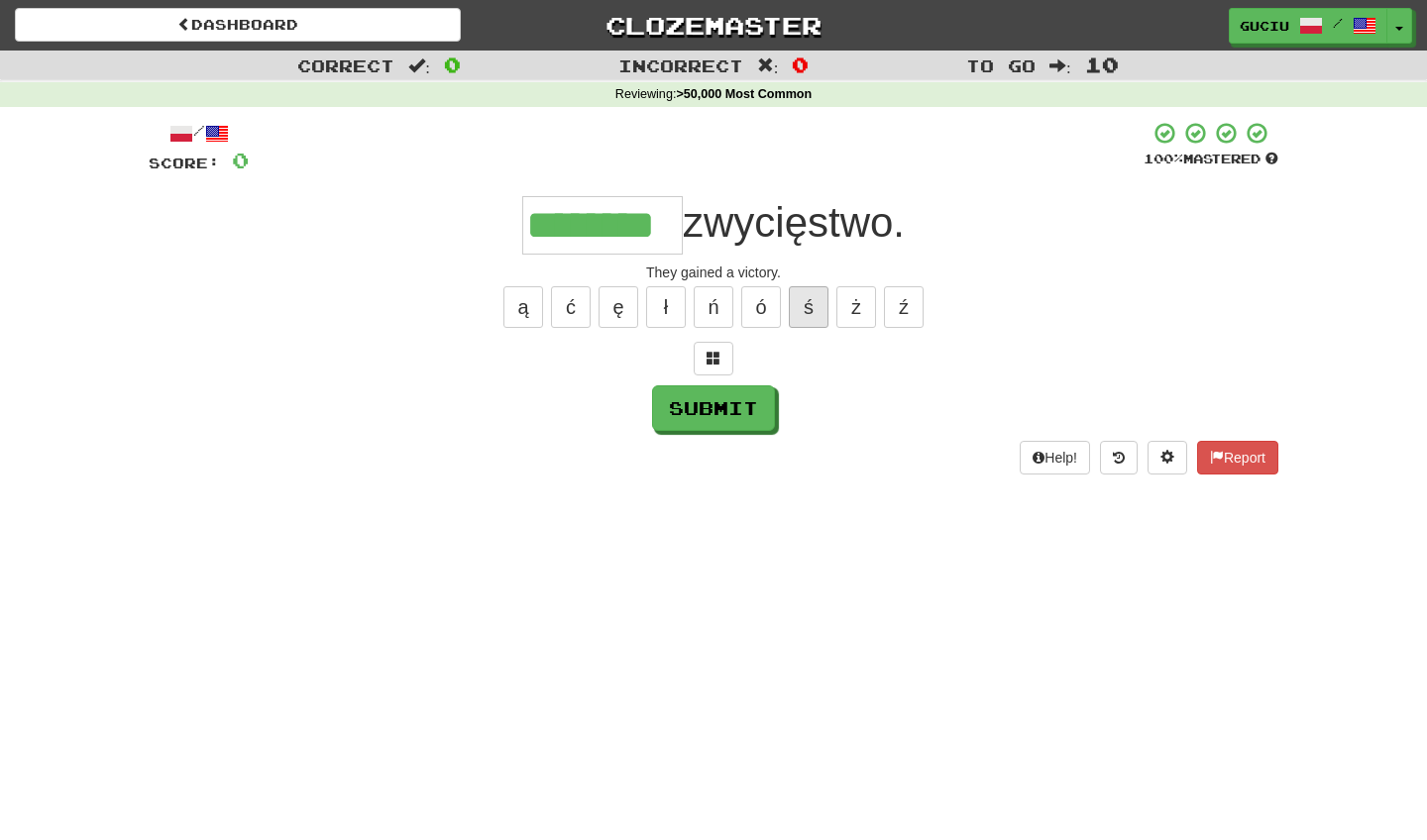 type on "********" 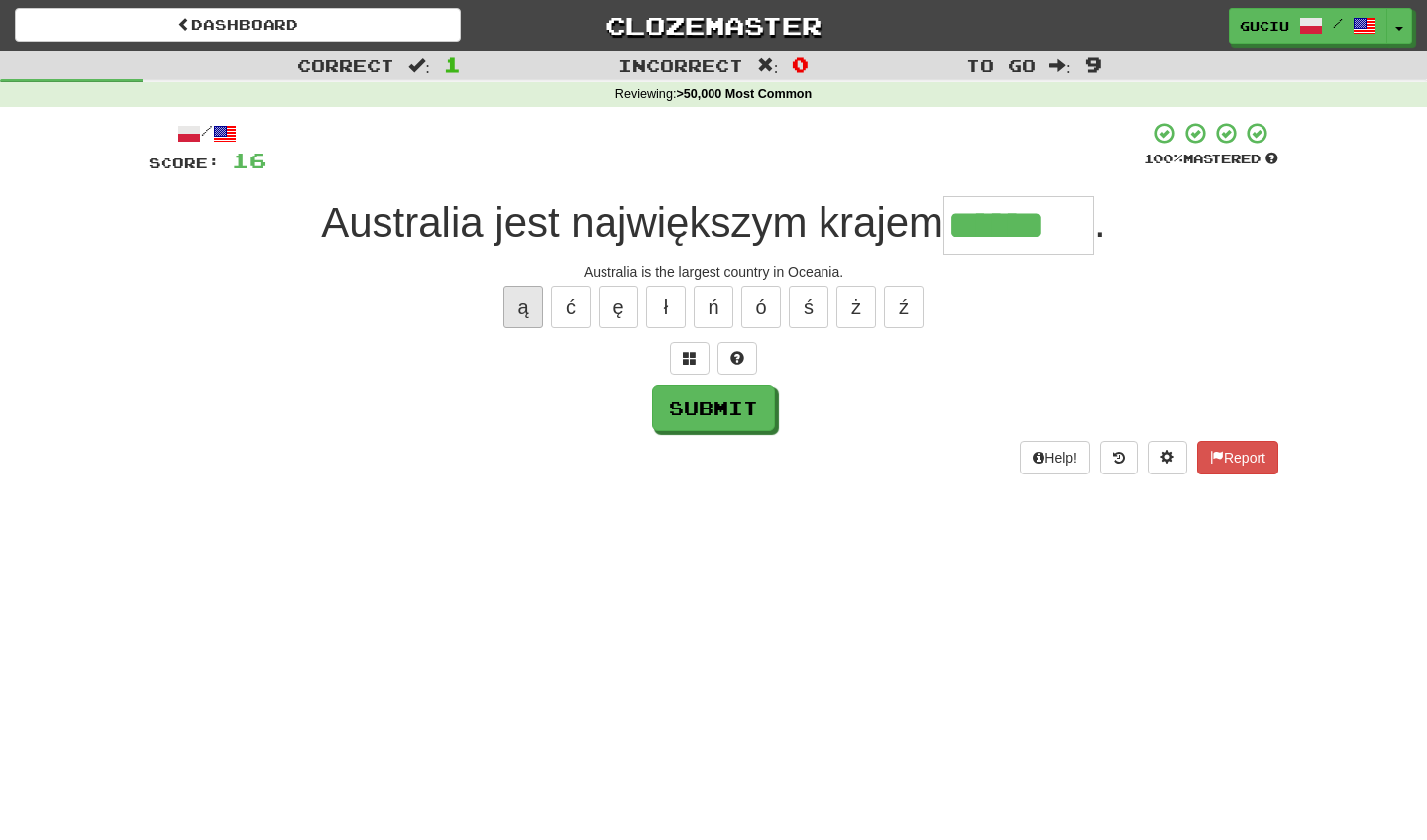 click on "ą" at bounding box center (523, 307) 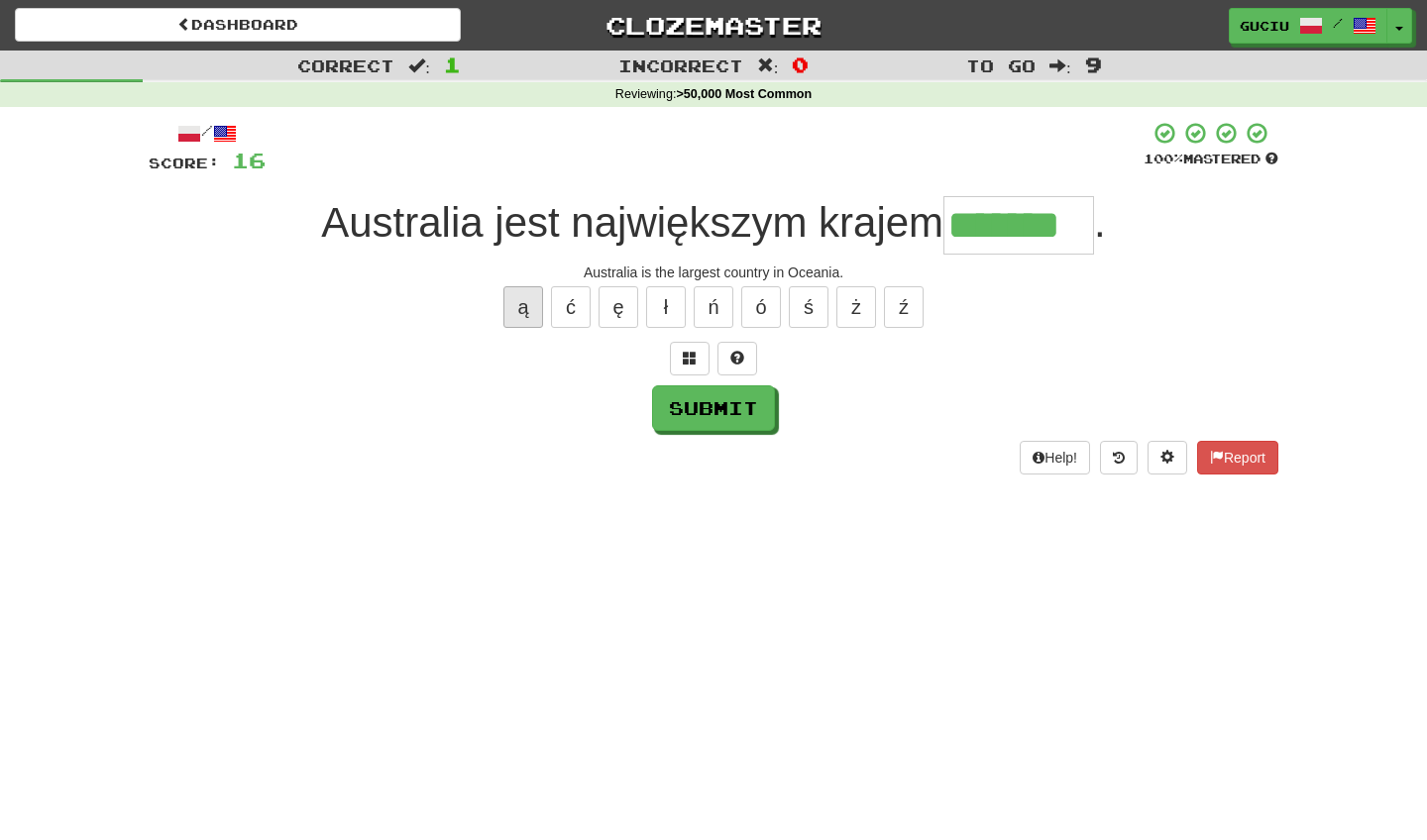 type on "*******" 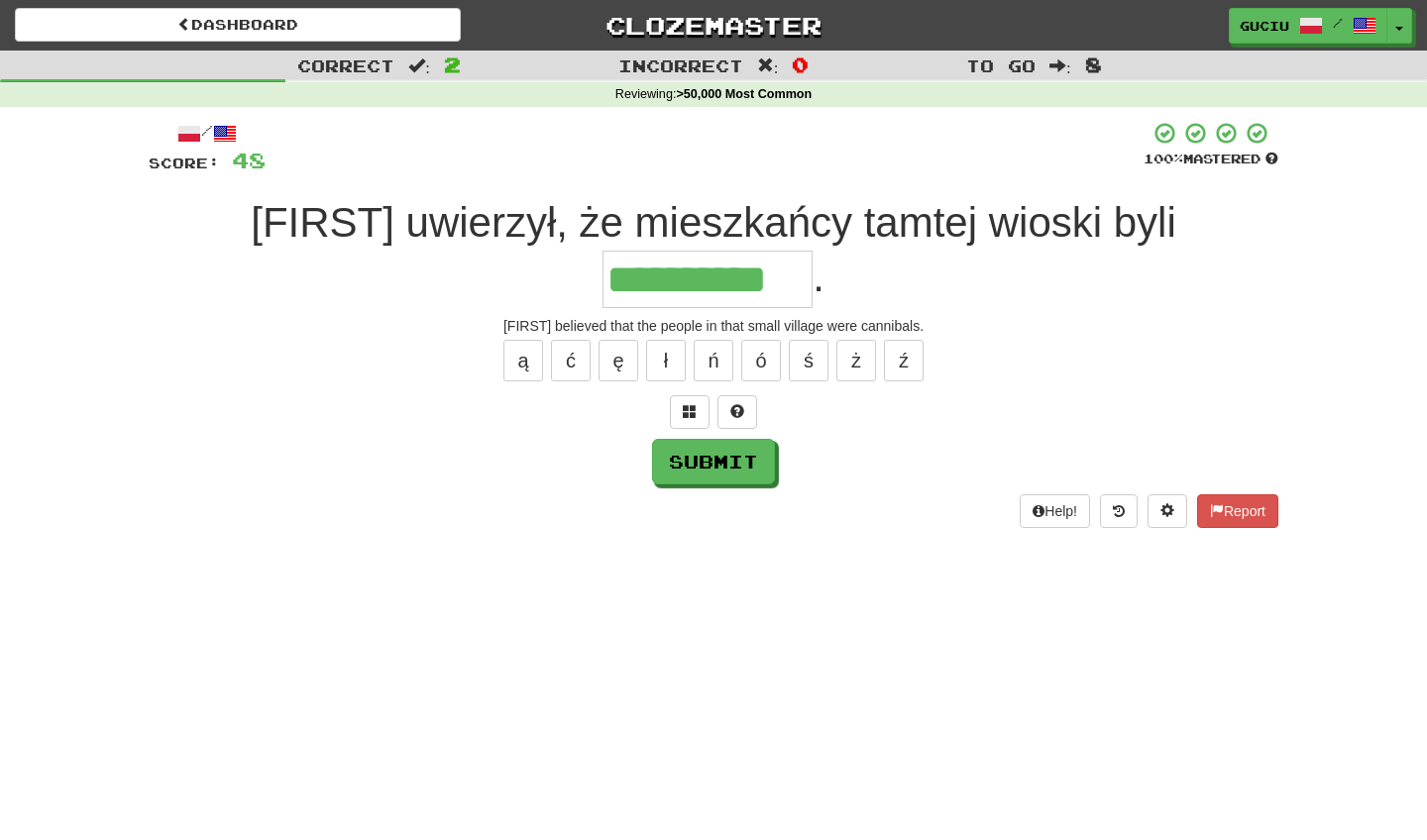 type on "**********" 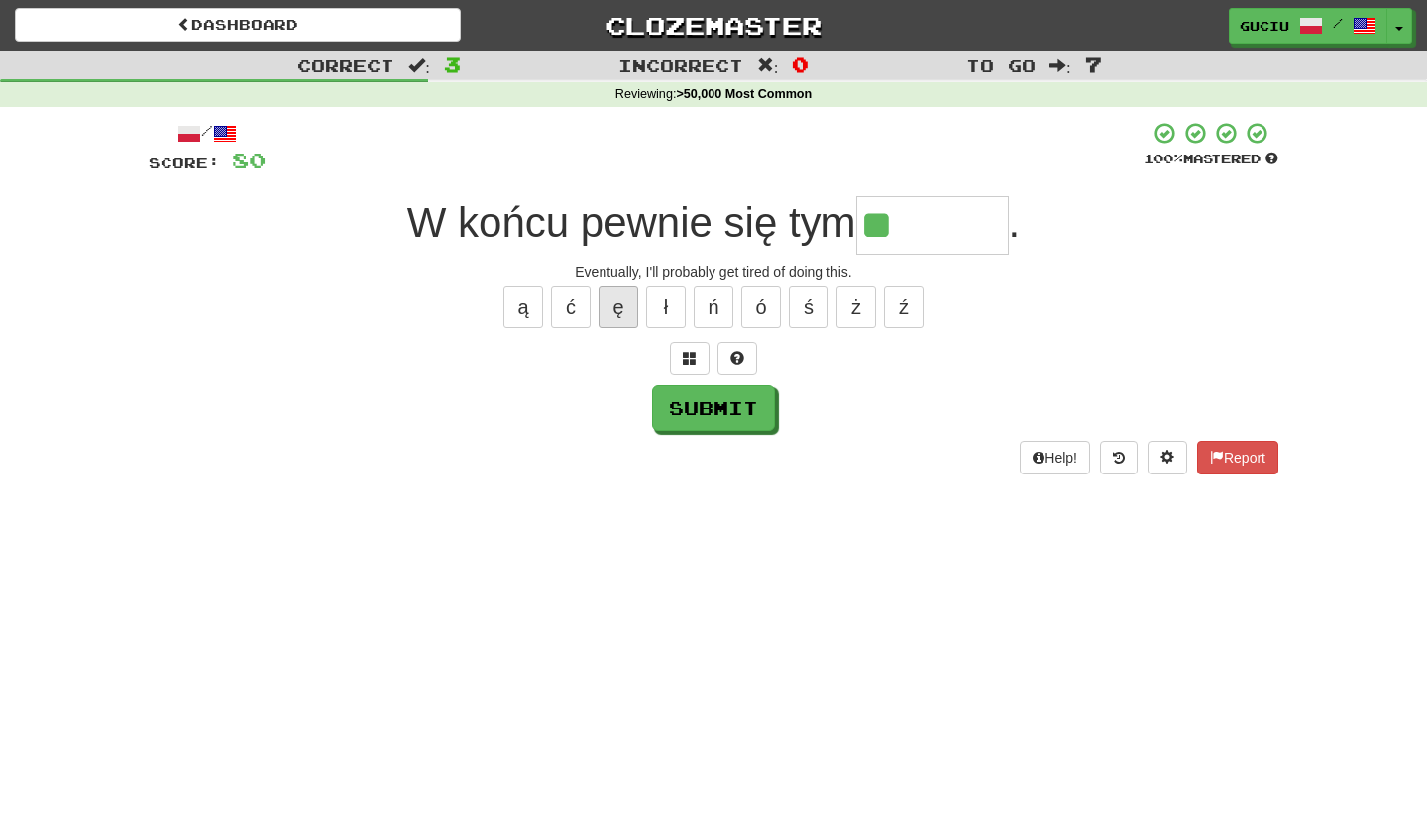 click on "ę" at bounding box center (618, 307) 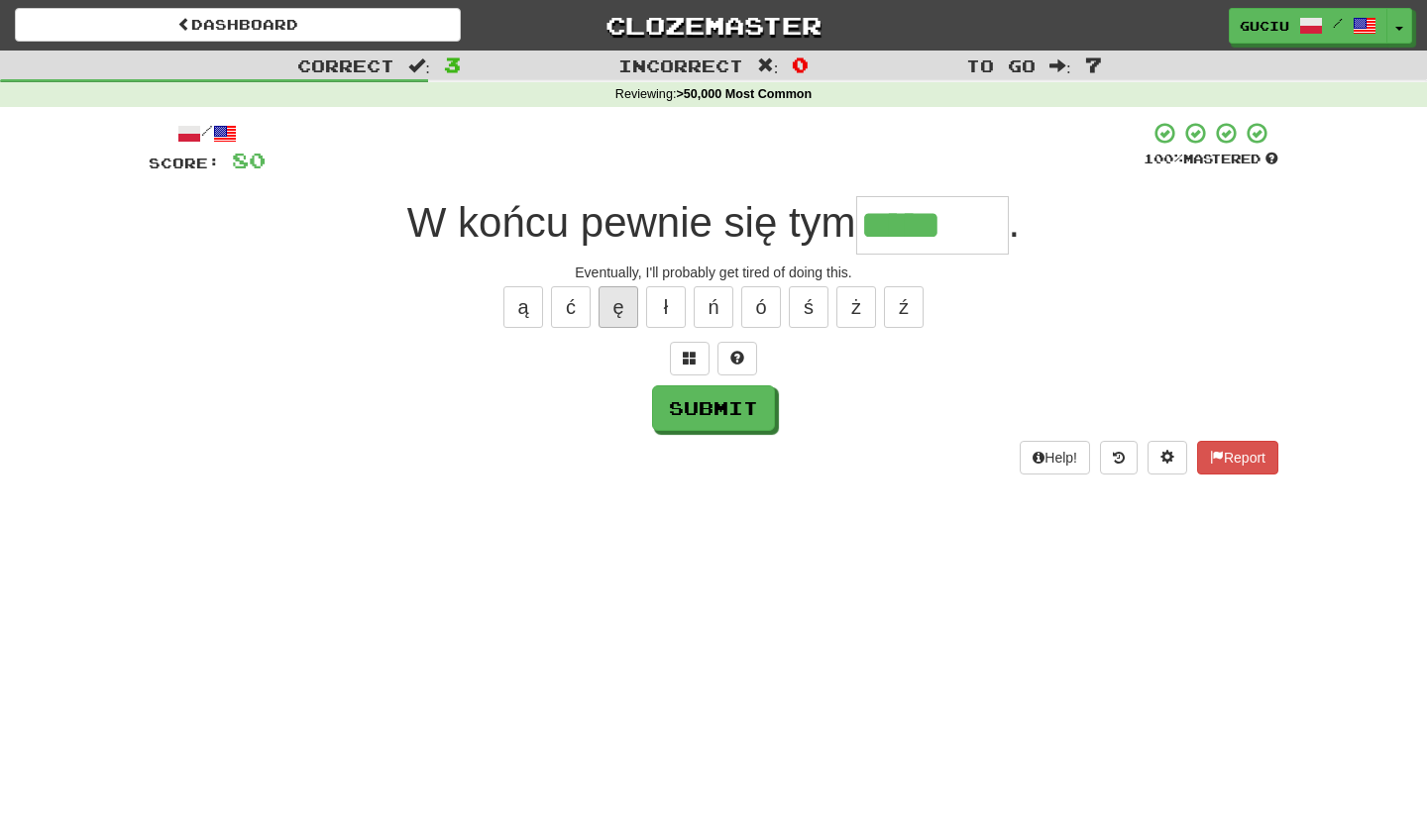 click on "ę" at bounding box center [618, 307] 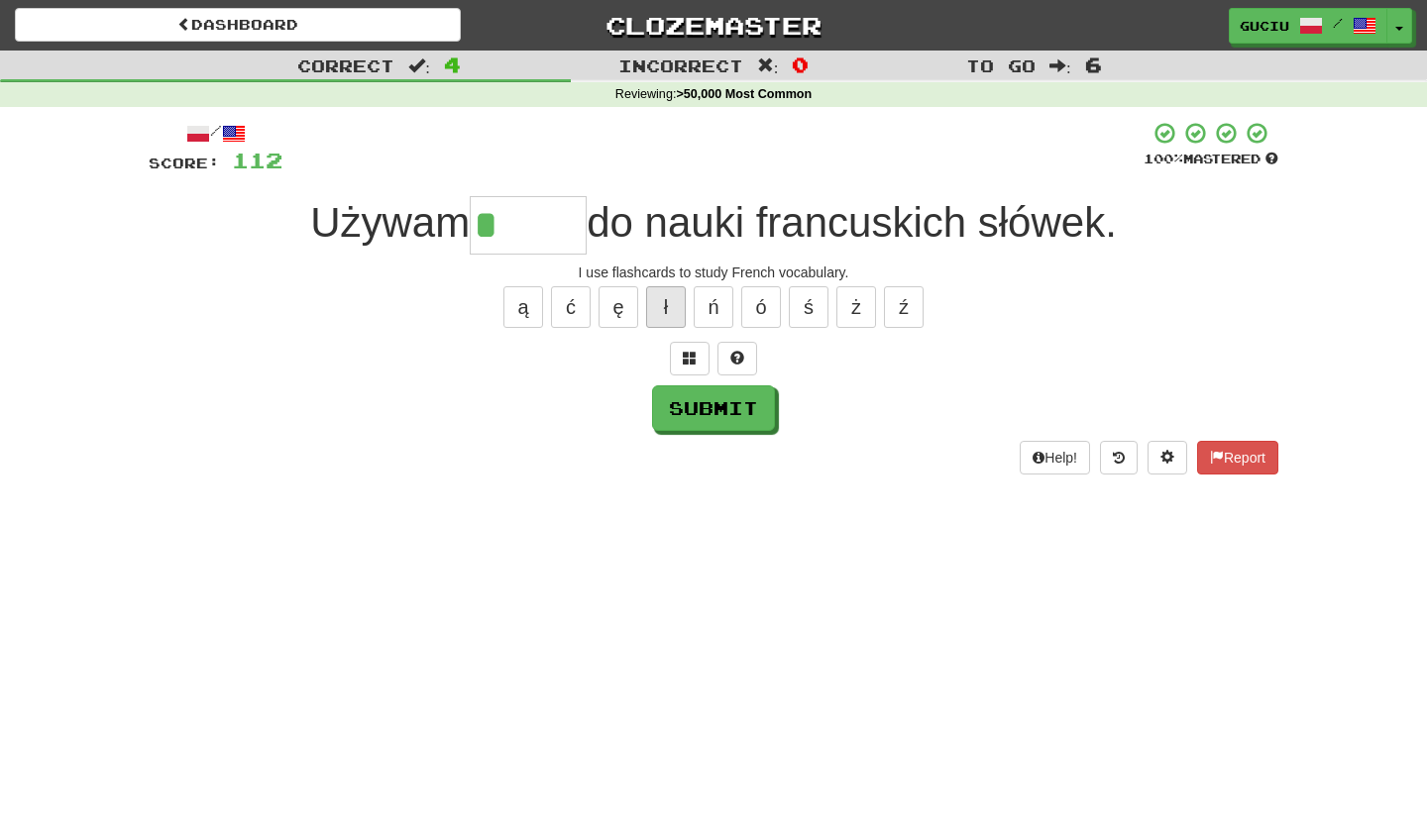 click on "ł" at bounding box center (666, 307) 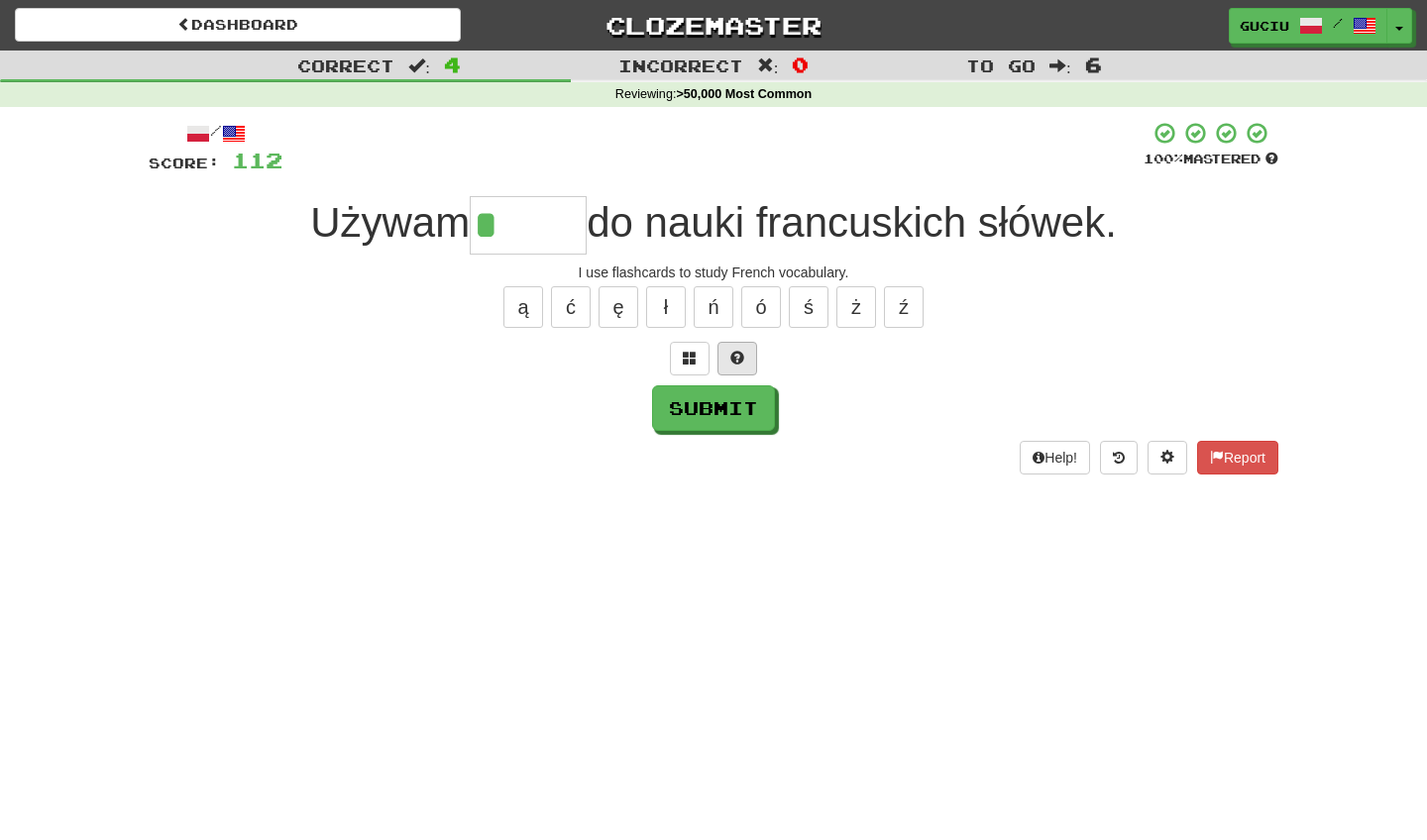click at bounding box center [737, 359] 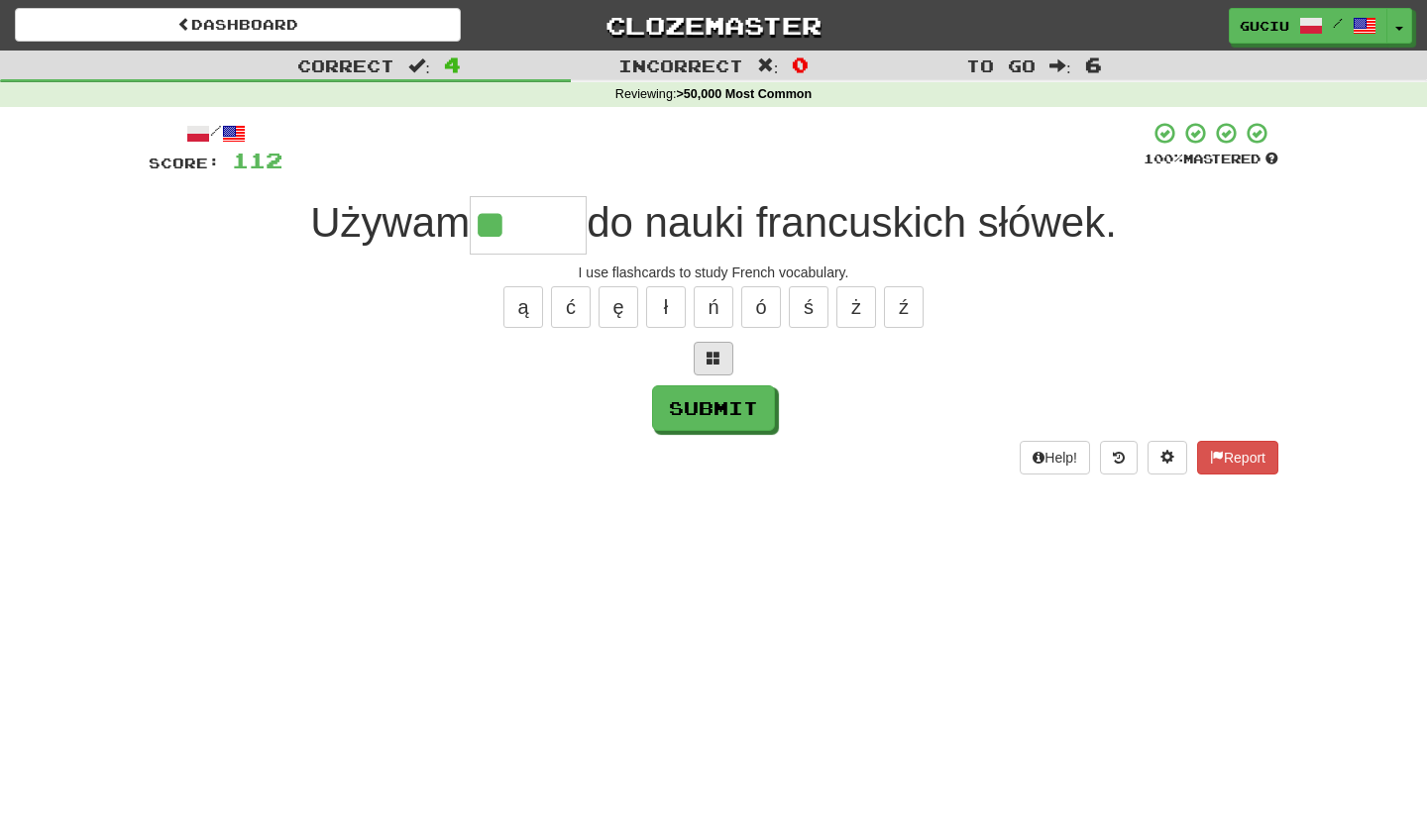 click at bounding box center (714, 358) 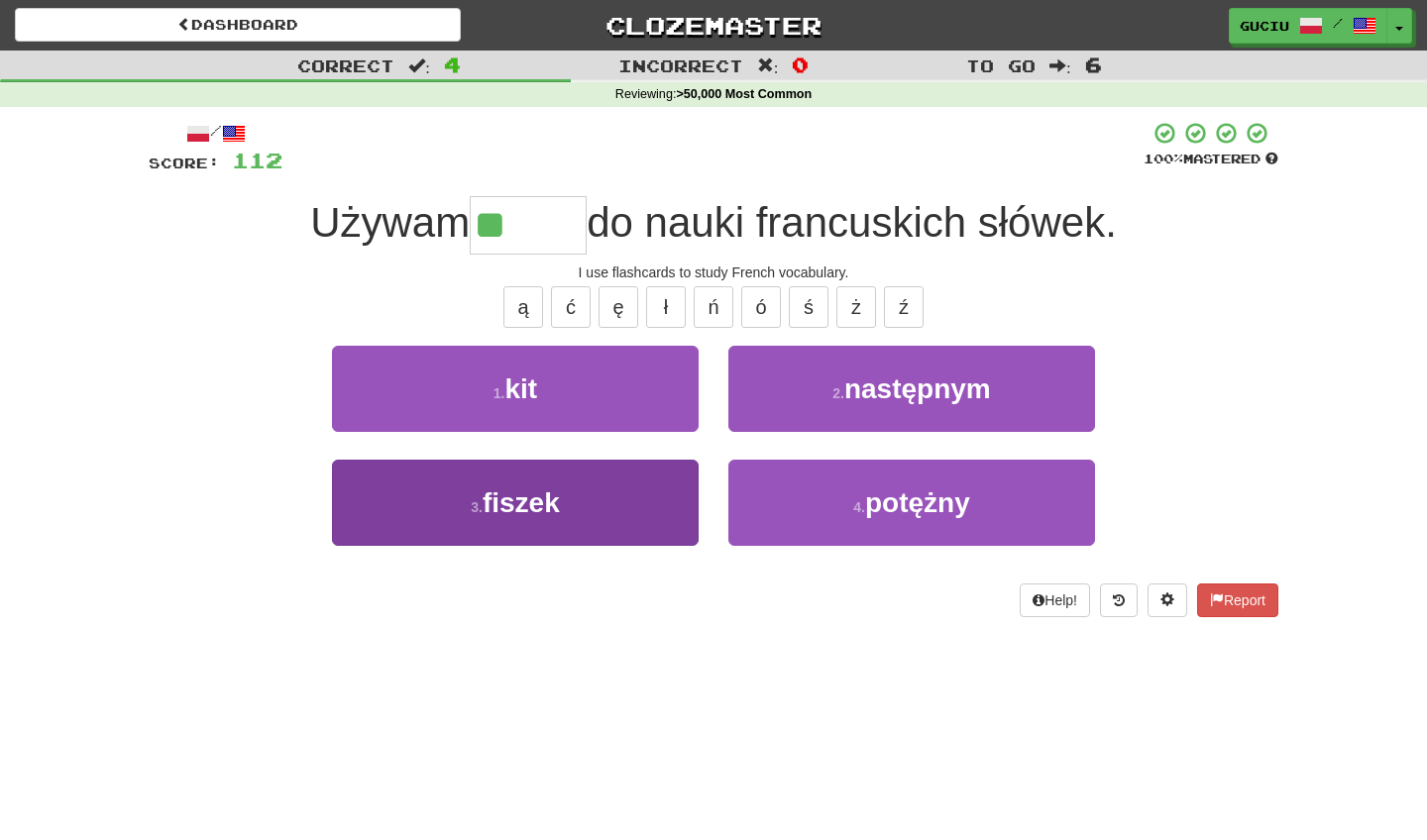 click on "3 .  fiszek" at bounding box center [515, 502] 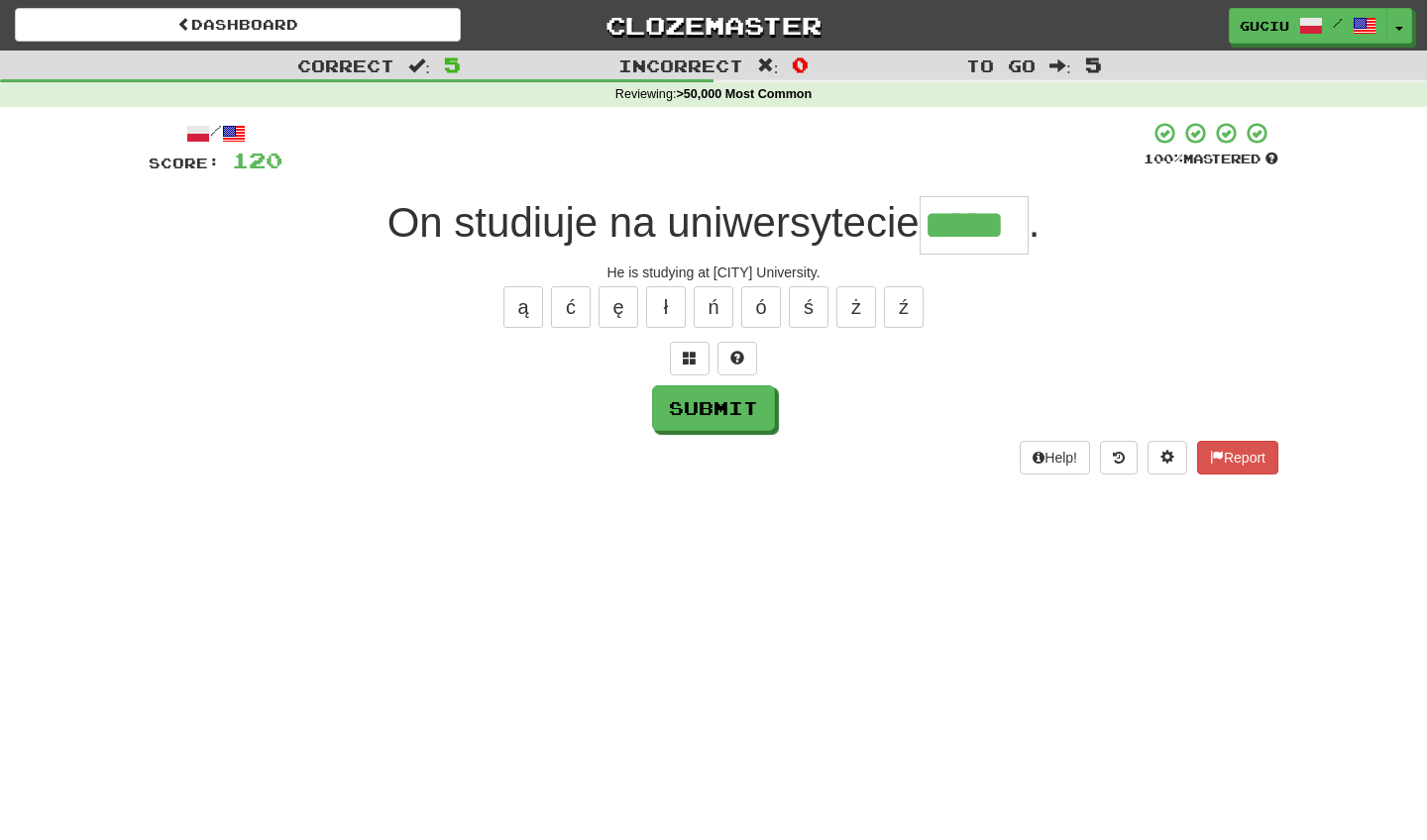type on "*****" 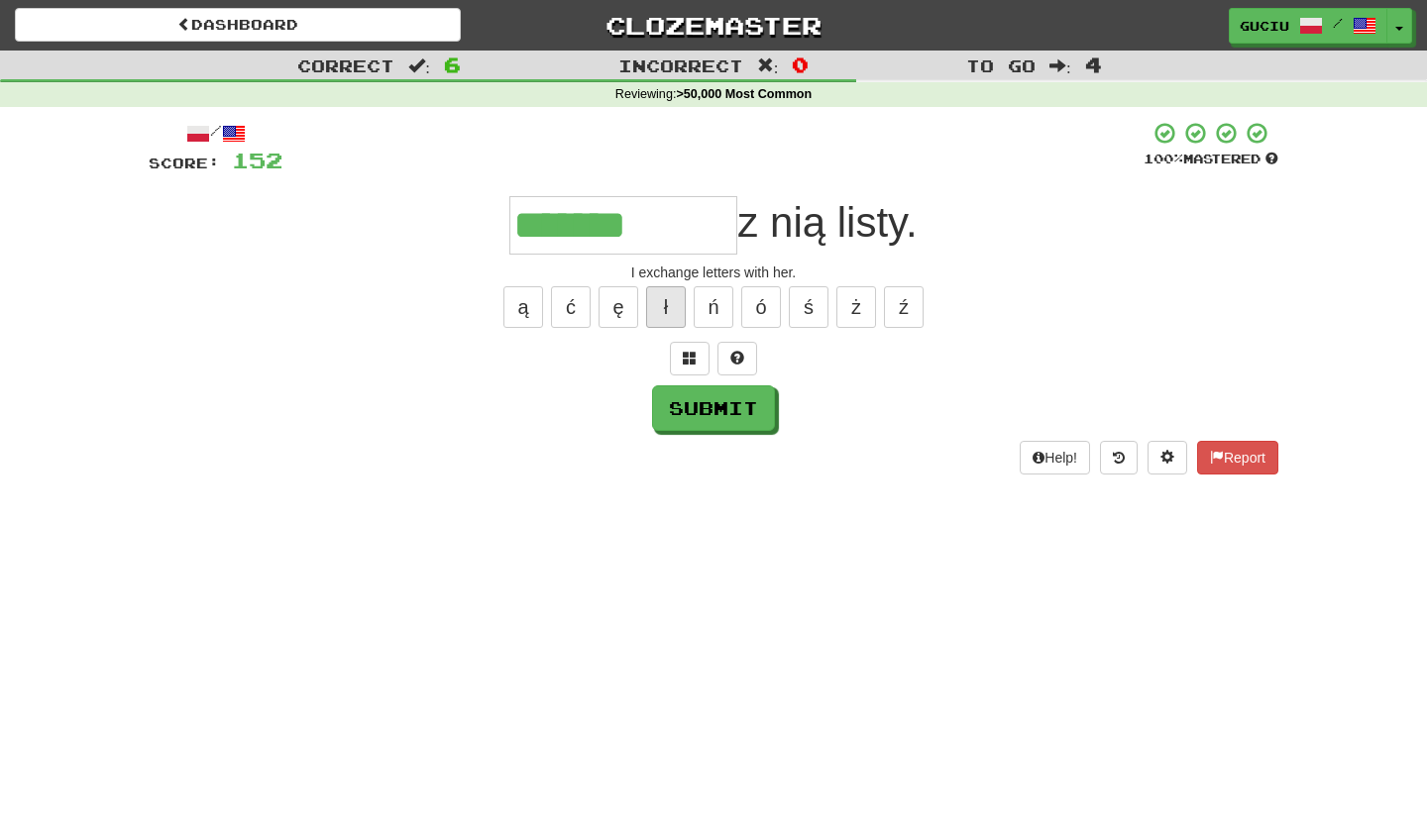 click on "ł" at bounding box center [666, 307] 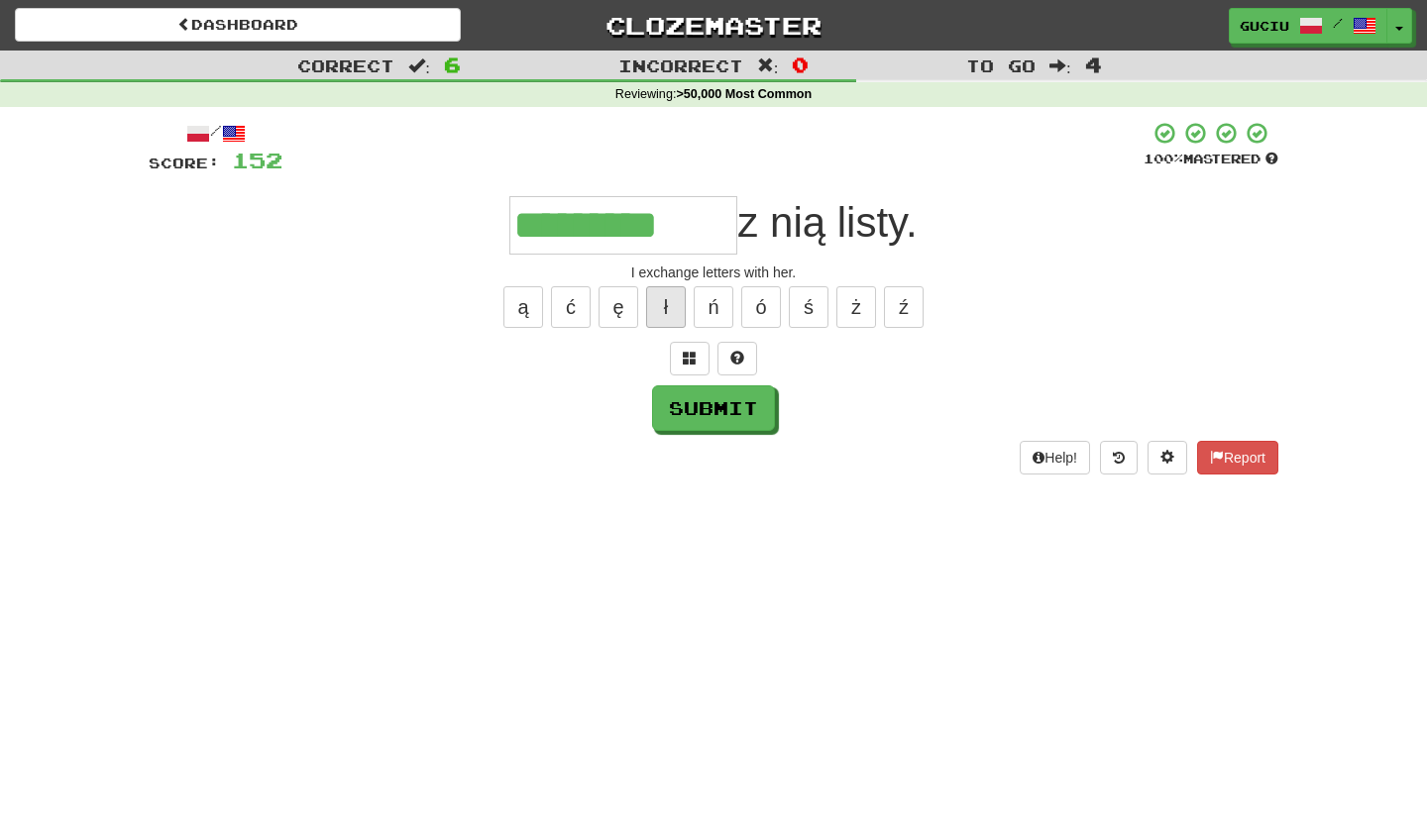 type on "*********" 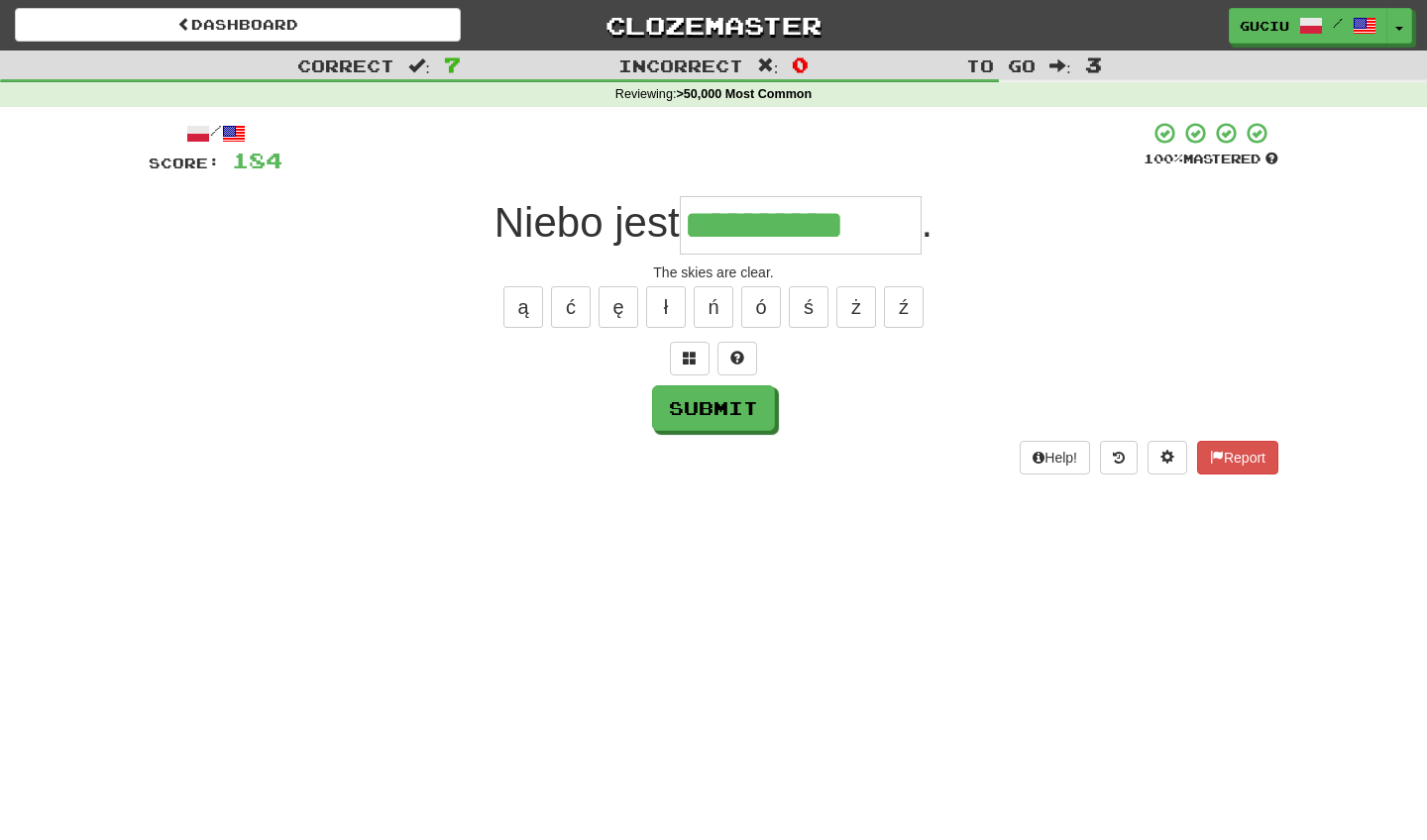 type on "**********" 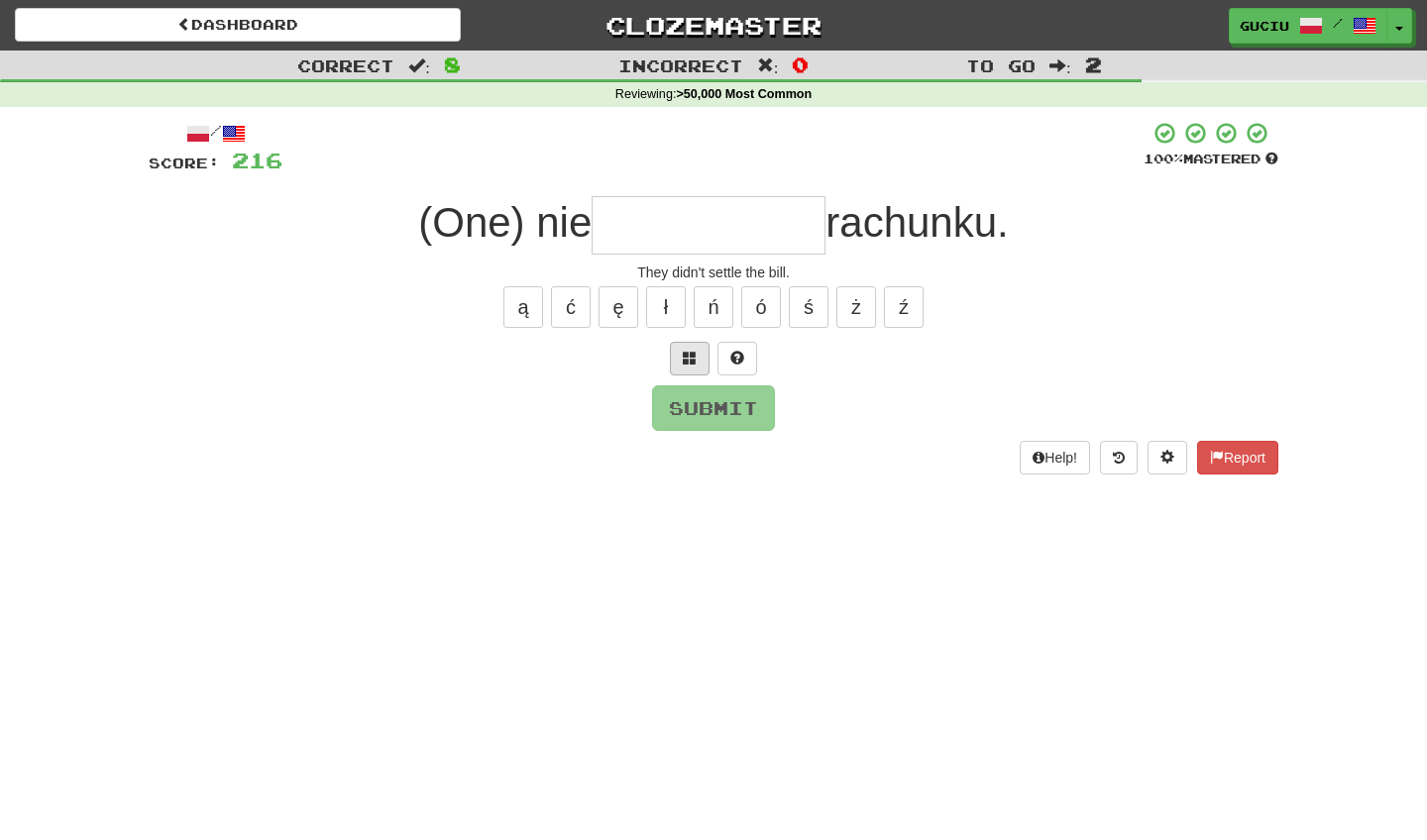 click at bounding box center (690, 359) 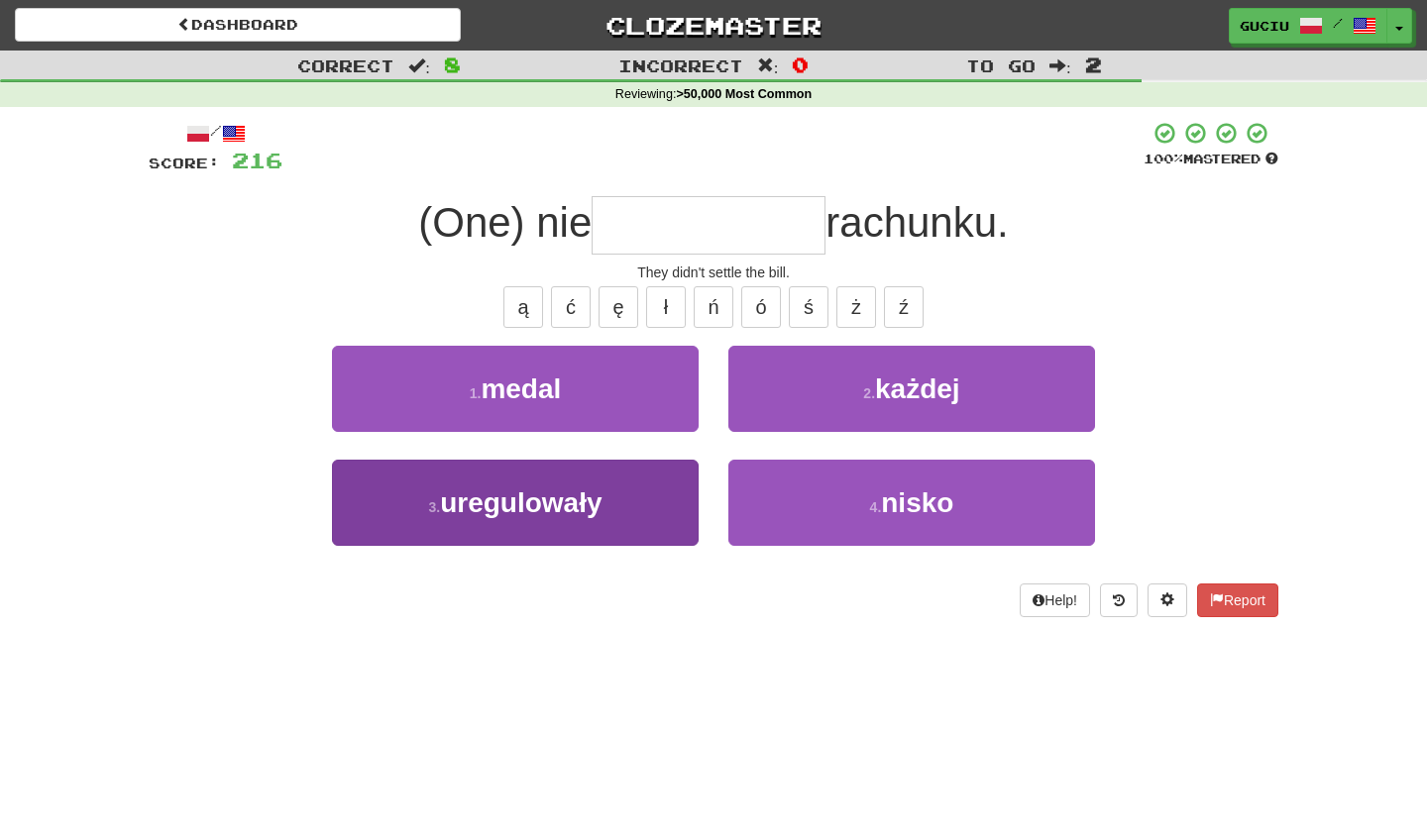 click on "3 .  uregulowały" at bounding box center [515, 502] 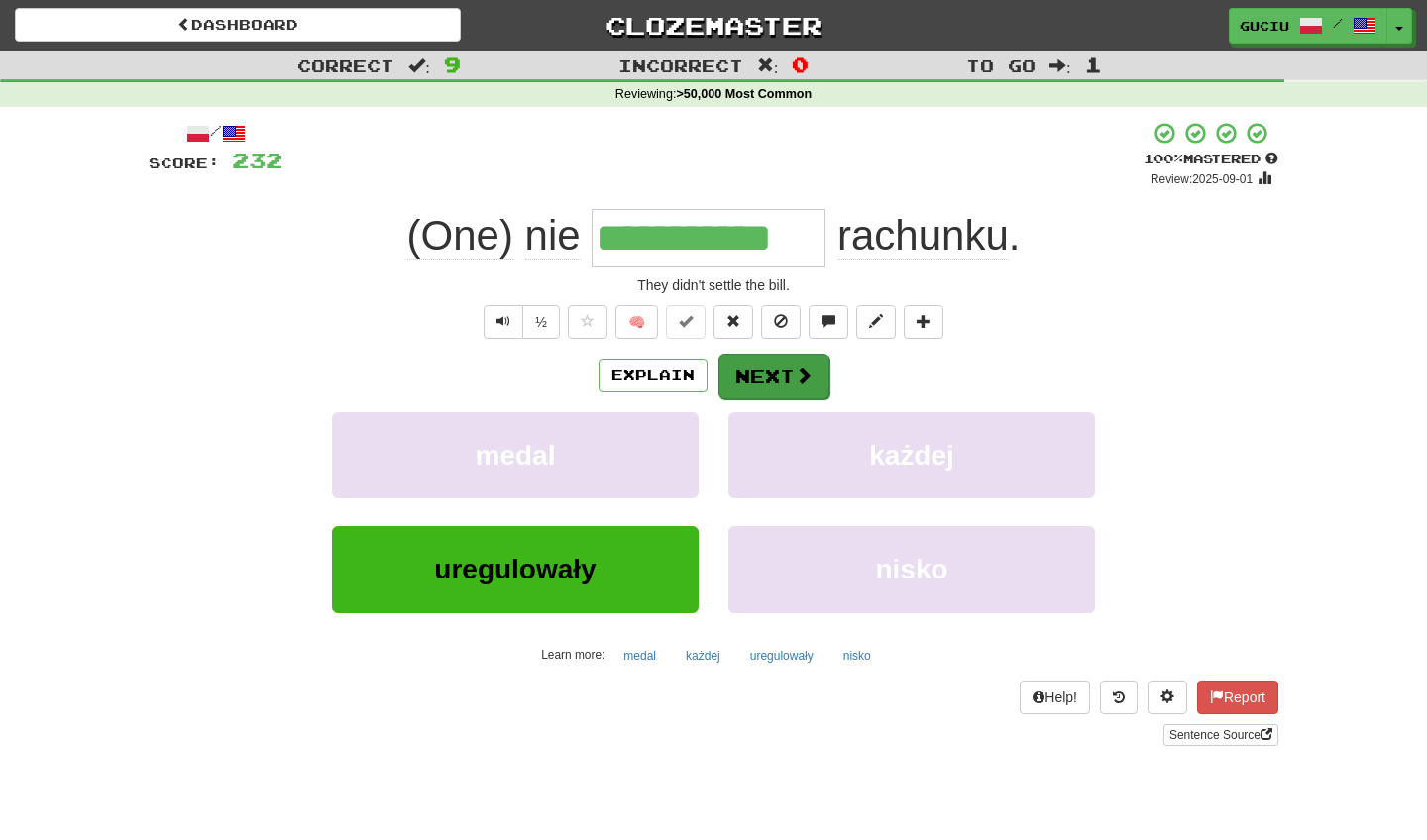 click on "Next" at bounding box center (774, 376) 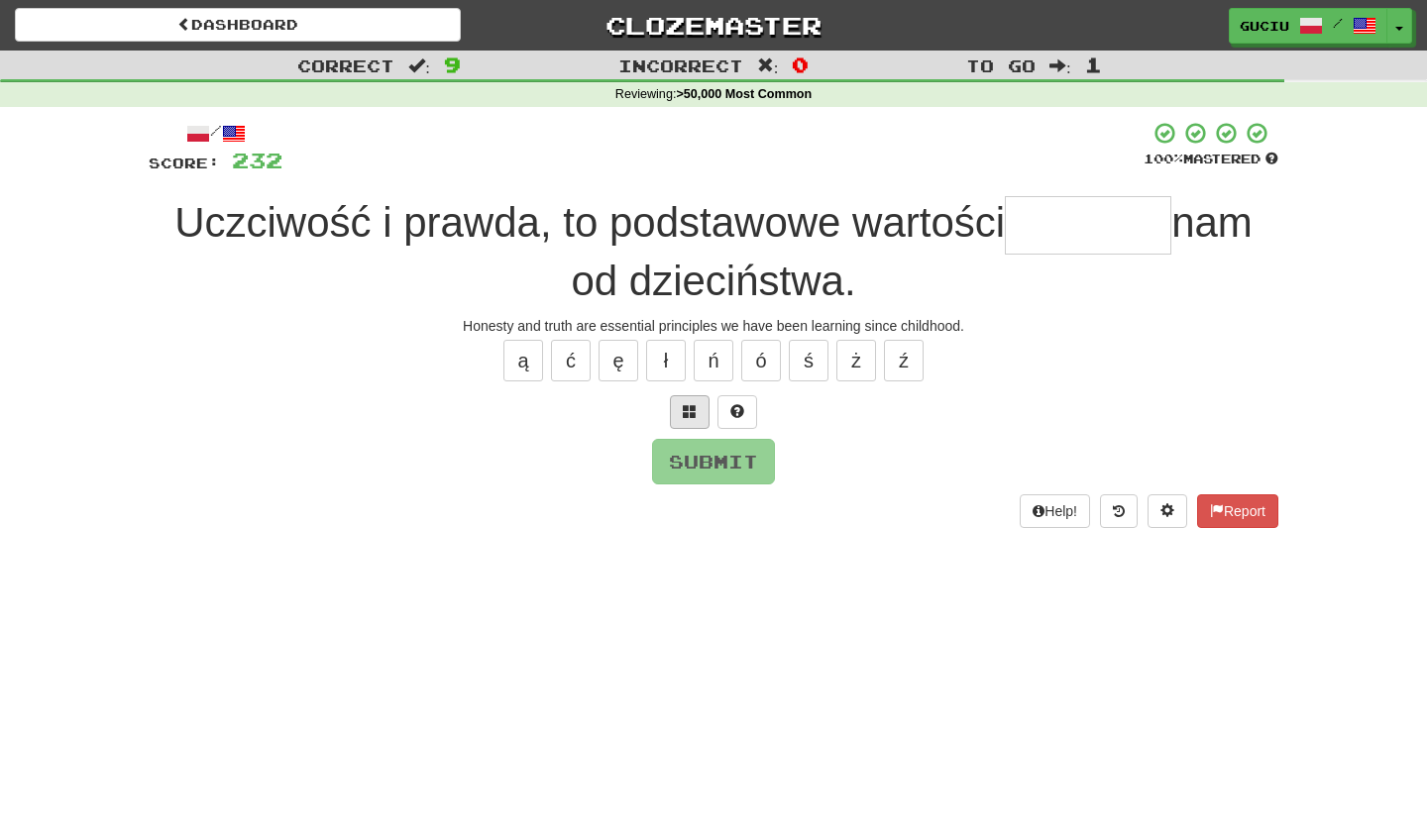 click at bounding box center [690, 412] 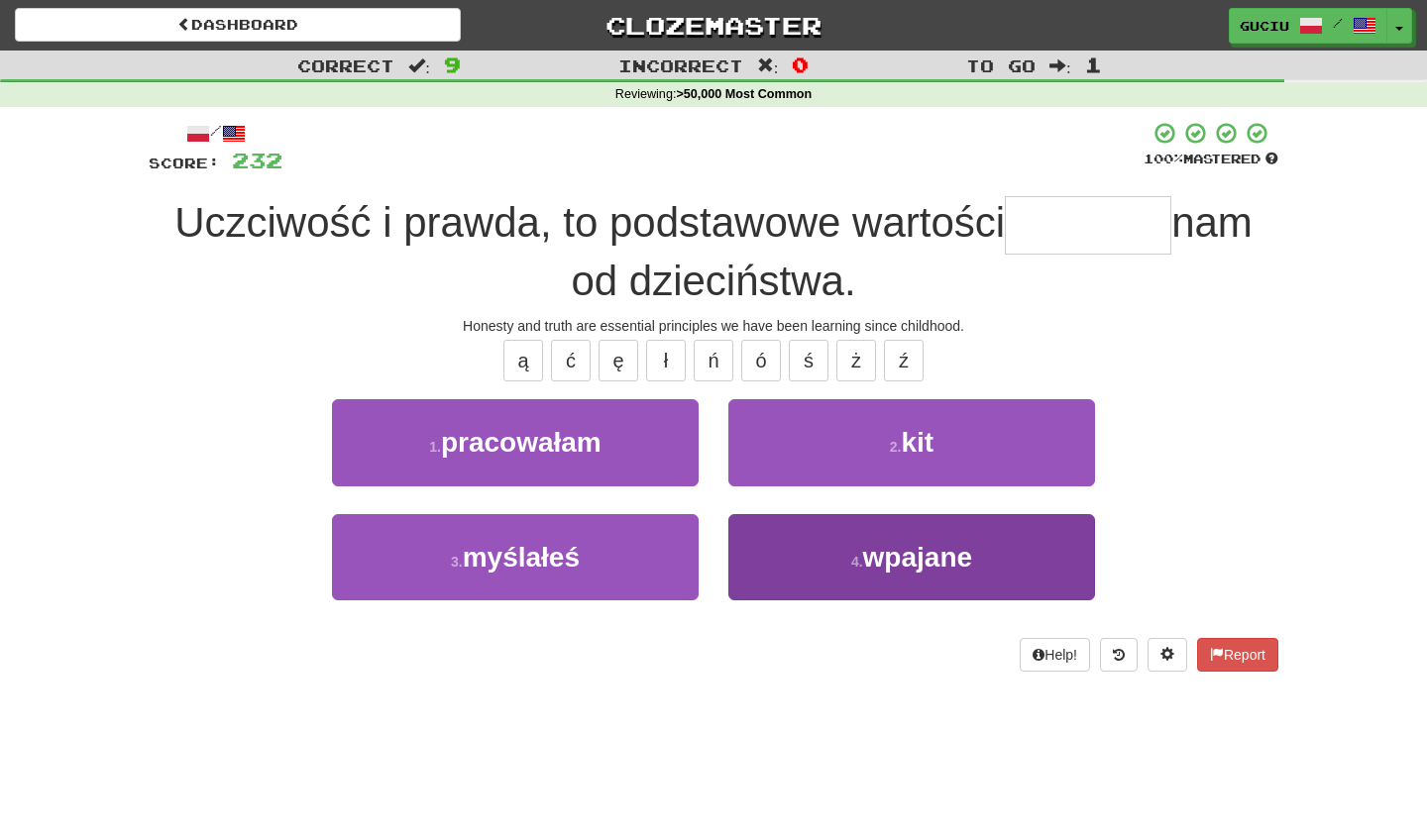 click on "wpajane" at bounding box center (918, 557) 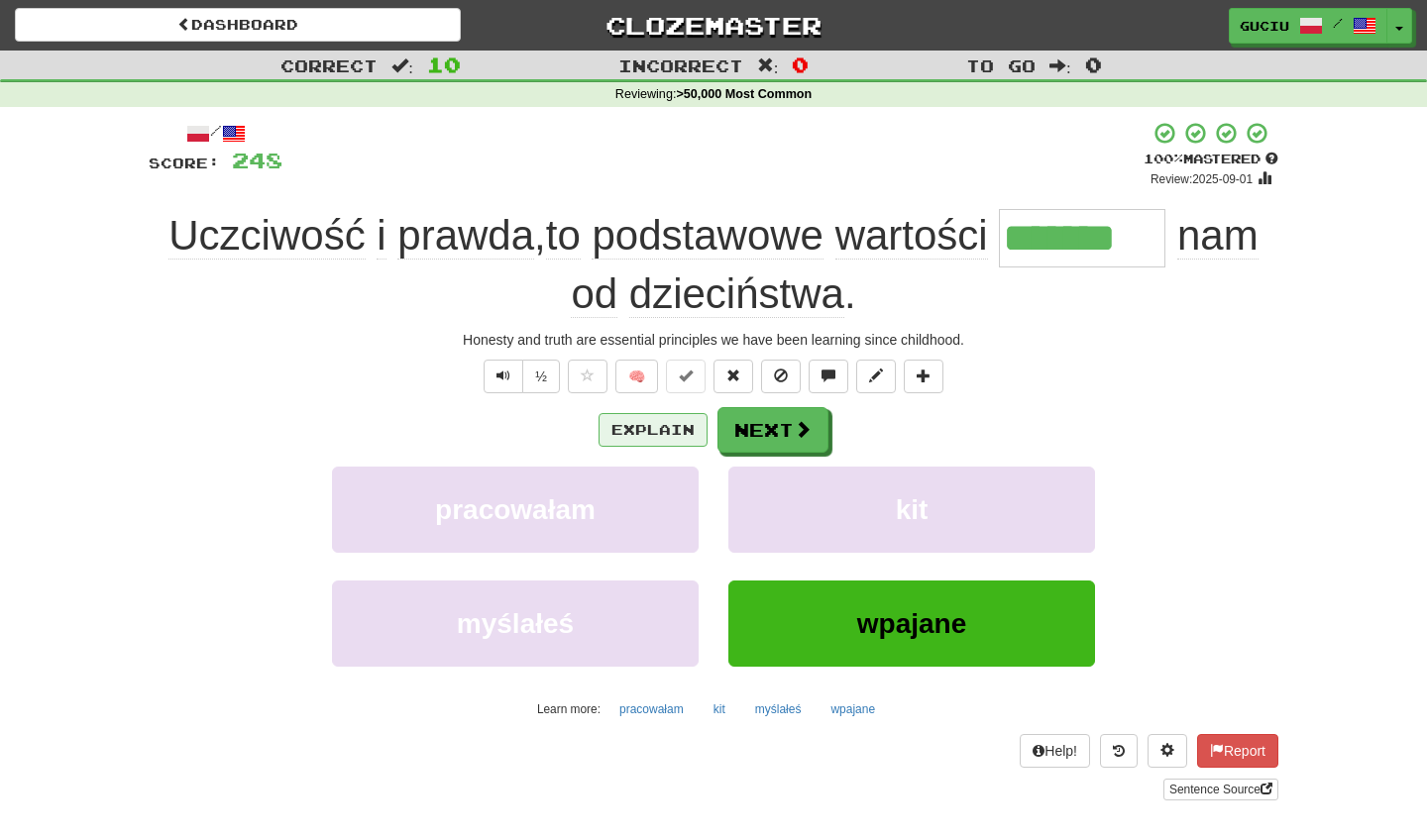 click on "Explain" at bounding box center [653, 430] 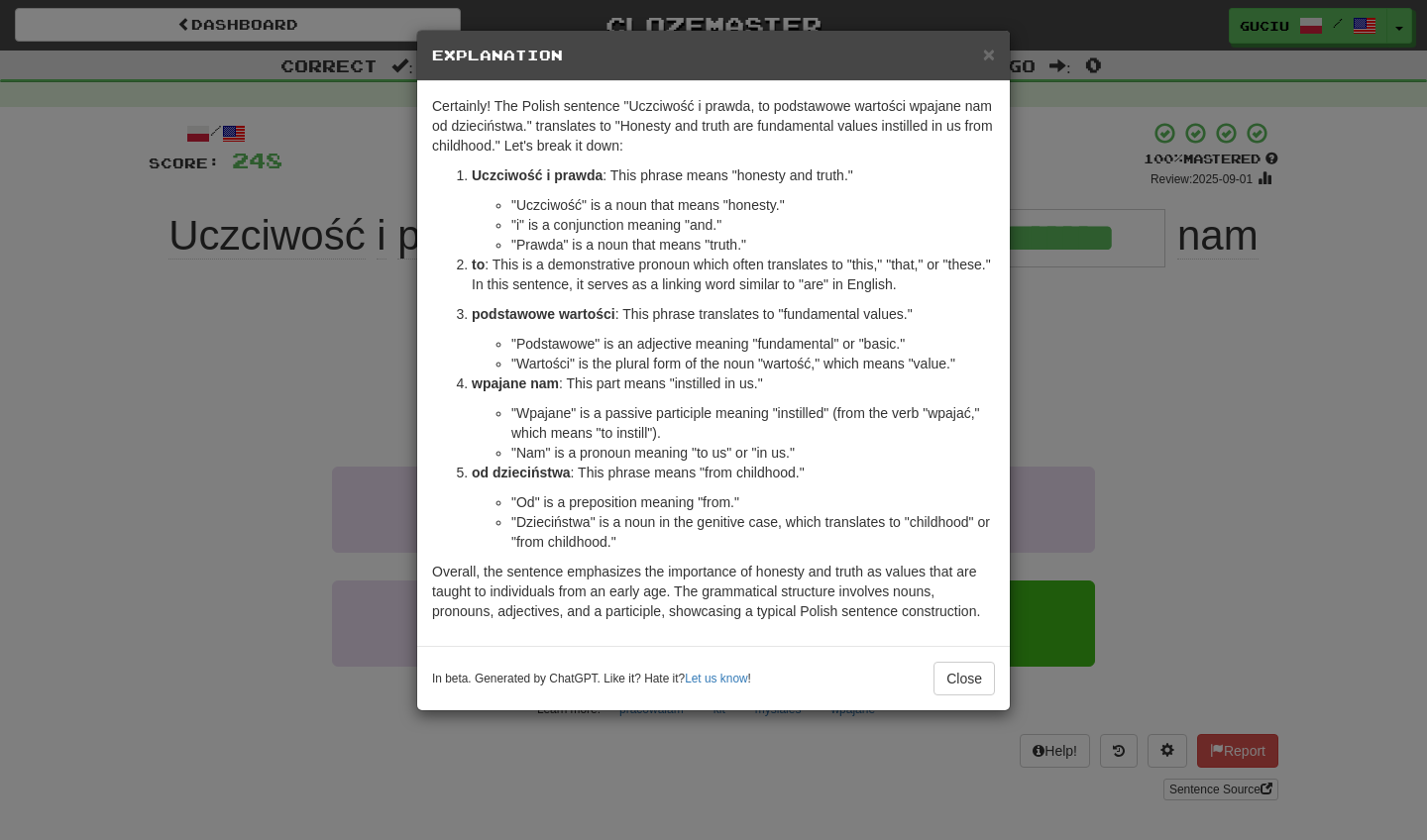 click on "× Explanation Certainly! The Polish sentence "Uczciwość i prawda, to podstawowe wartości wpajane nam od dzieciństwa." translates to "Honesty and truth are fundamental values instilled in us from childhood." Let's break it down:
Uczciwość i prawda : This phrase means "honesty and truth."
"Uczciwość" is a noun that means "honesty."
"i" is a conjunction meaning "and."
"Prawda" is a noun that means "truth."
to : This is a demonstrative pronoun which often translates to "this," "that," or "these." In this sentence, it serves as a linking word similar to "are" in English.
podstawowe wartości : This phrase translates to "fundamental values."
"Podstawowe" is an adjective meaning "fundamental" or "basic."
"Wartości" is the plural form of the noun "wartość," which means "value."
wpajane nam : This part means "instilled in us."
"Wpajane" is a passive participle meaning "instilled" (from the verb "wpajać," which means "to instill").
od dzieciństwa" at bounding box center [714, 420] 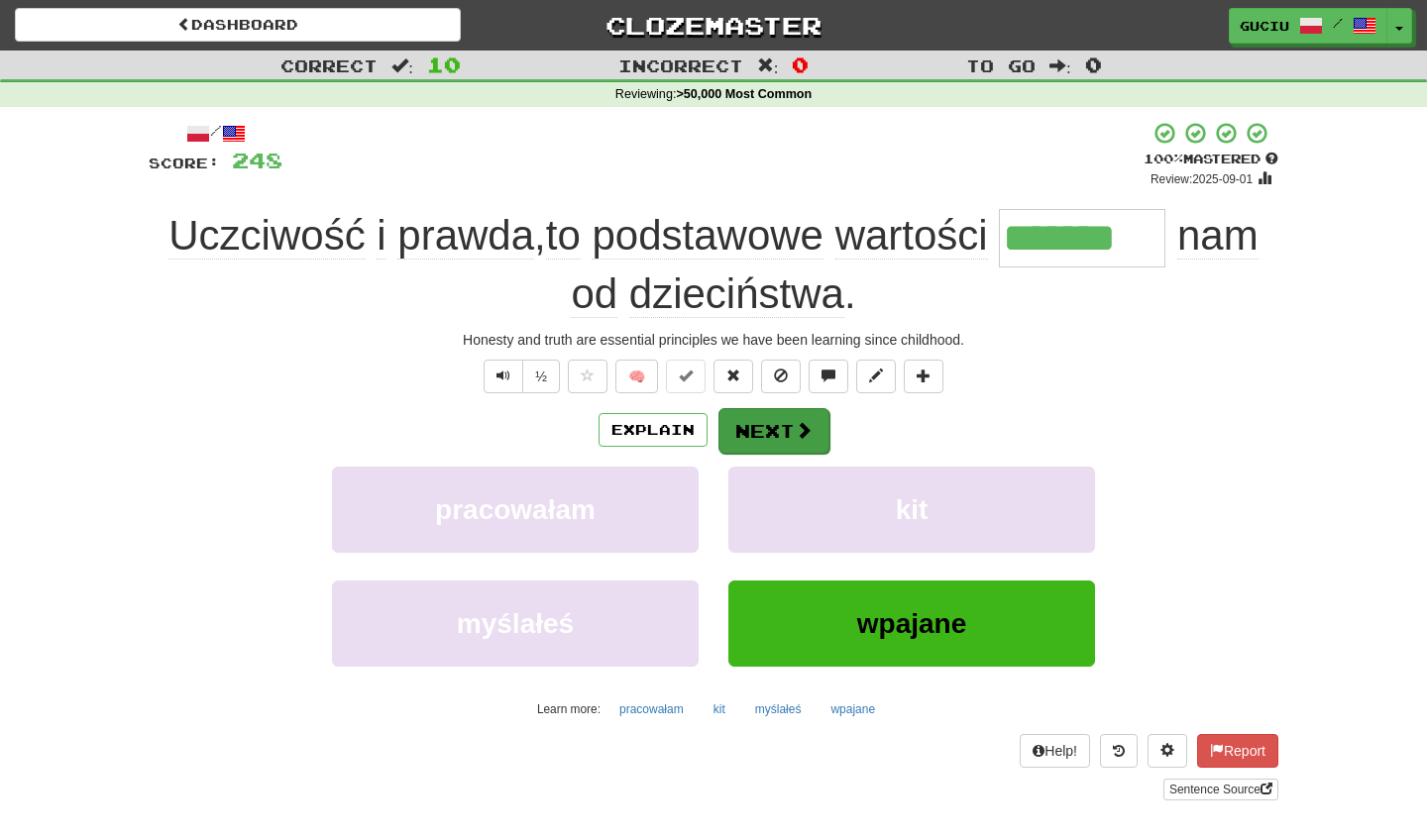 click on "Next" at bounding box center (774, 431) 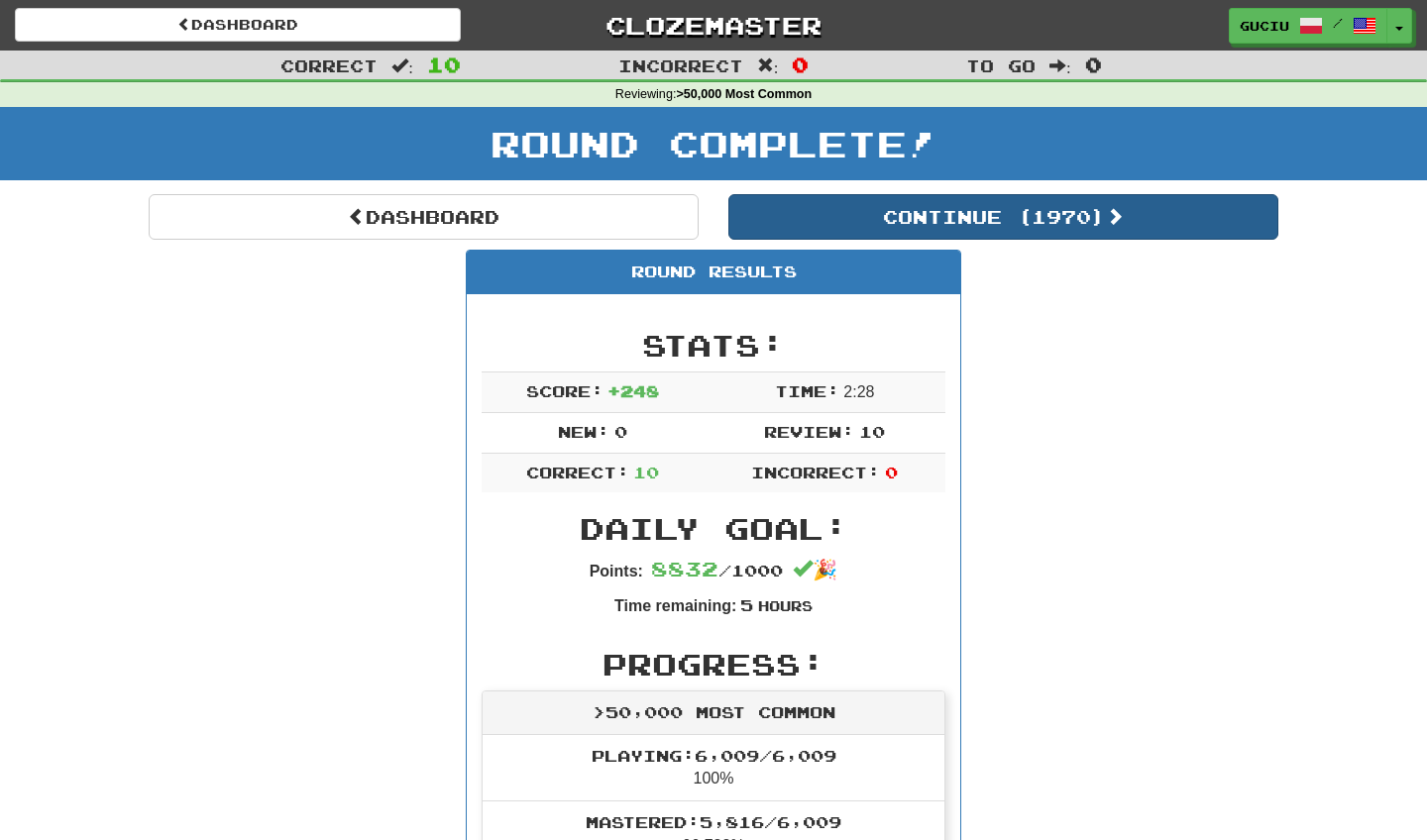 click on "Continue ( 1970 )" at bounding box center [1003, 217] 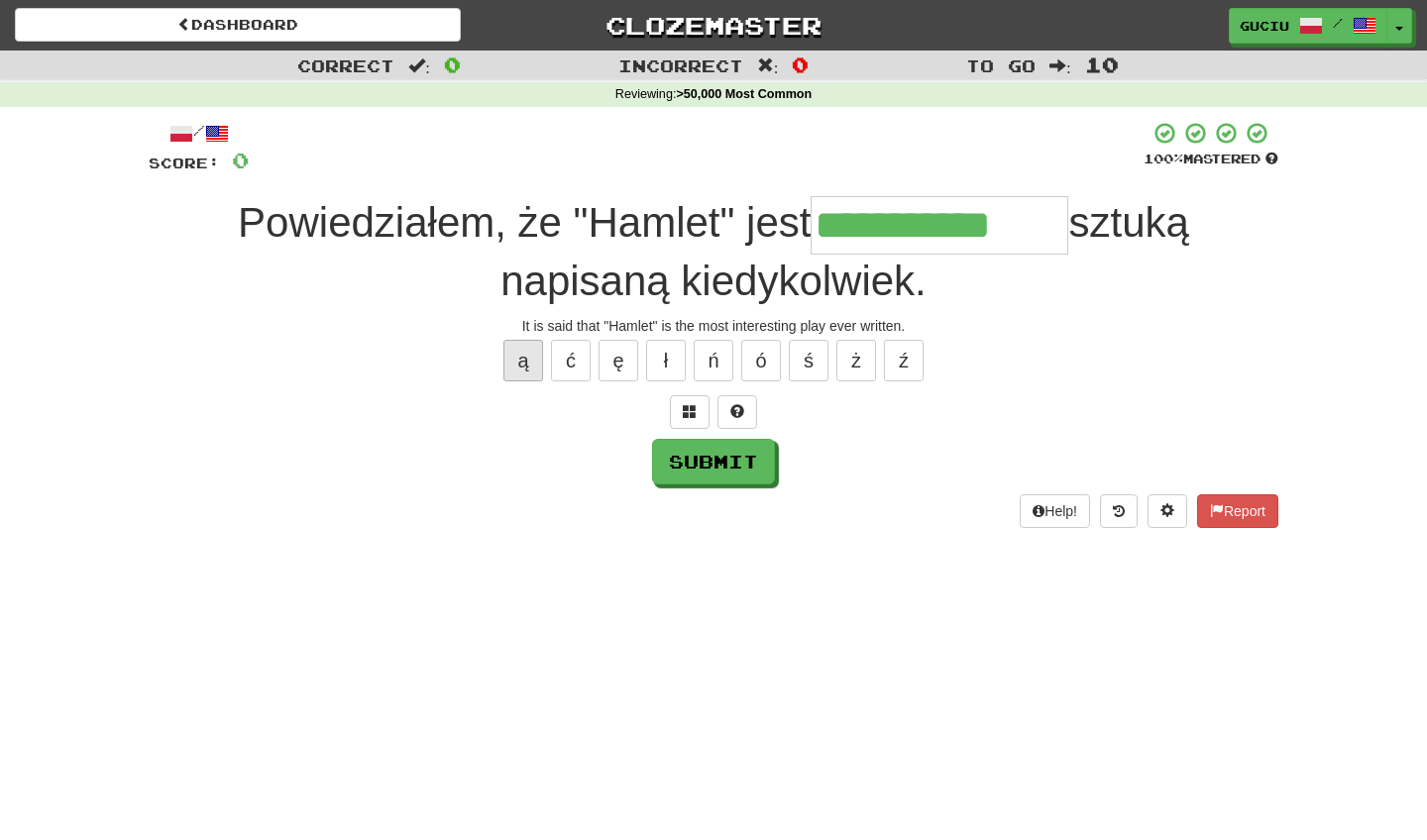 click on "ą" at bounding box center [523, 361] 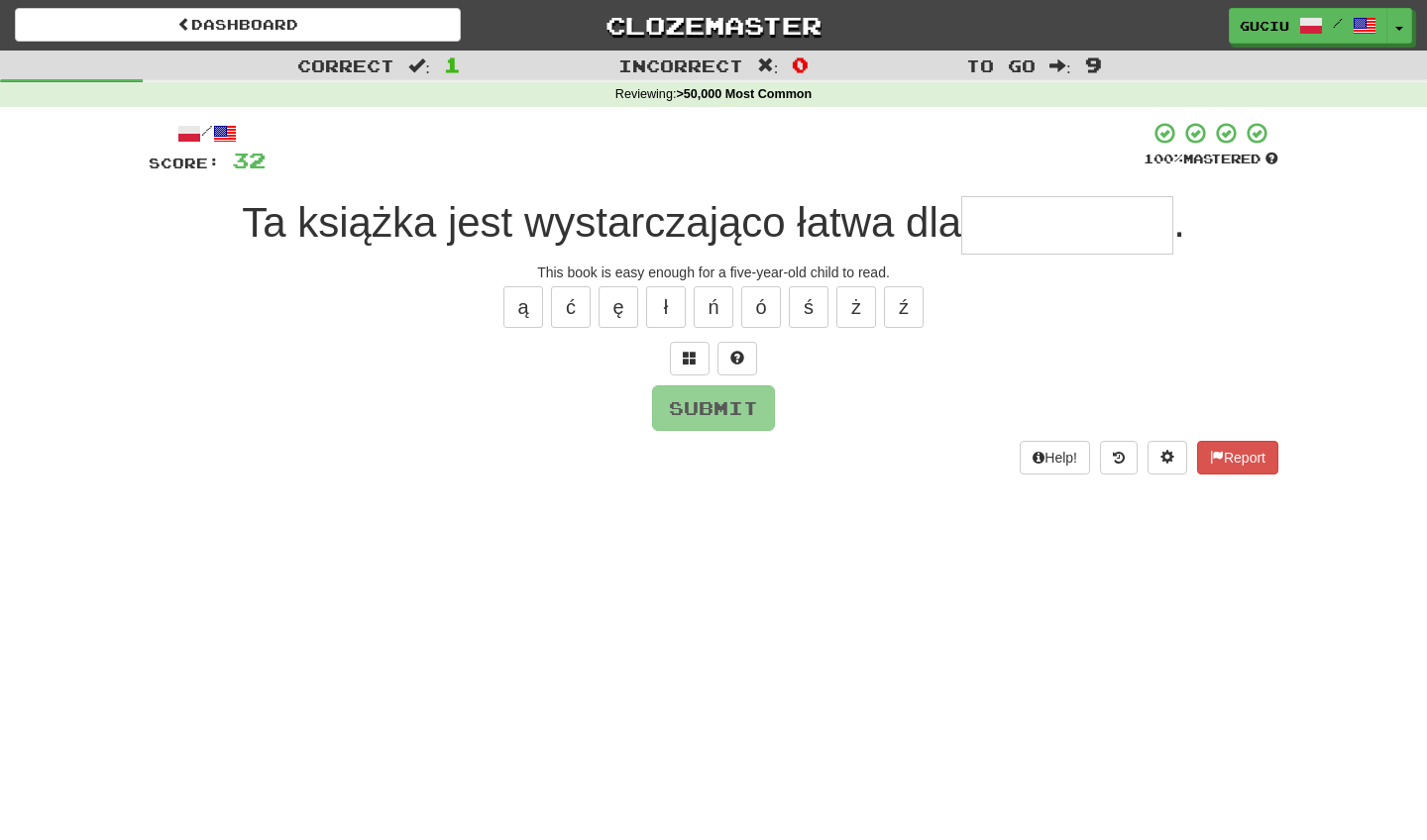 type on "*" 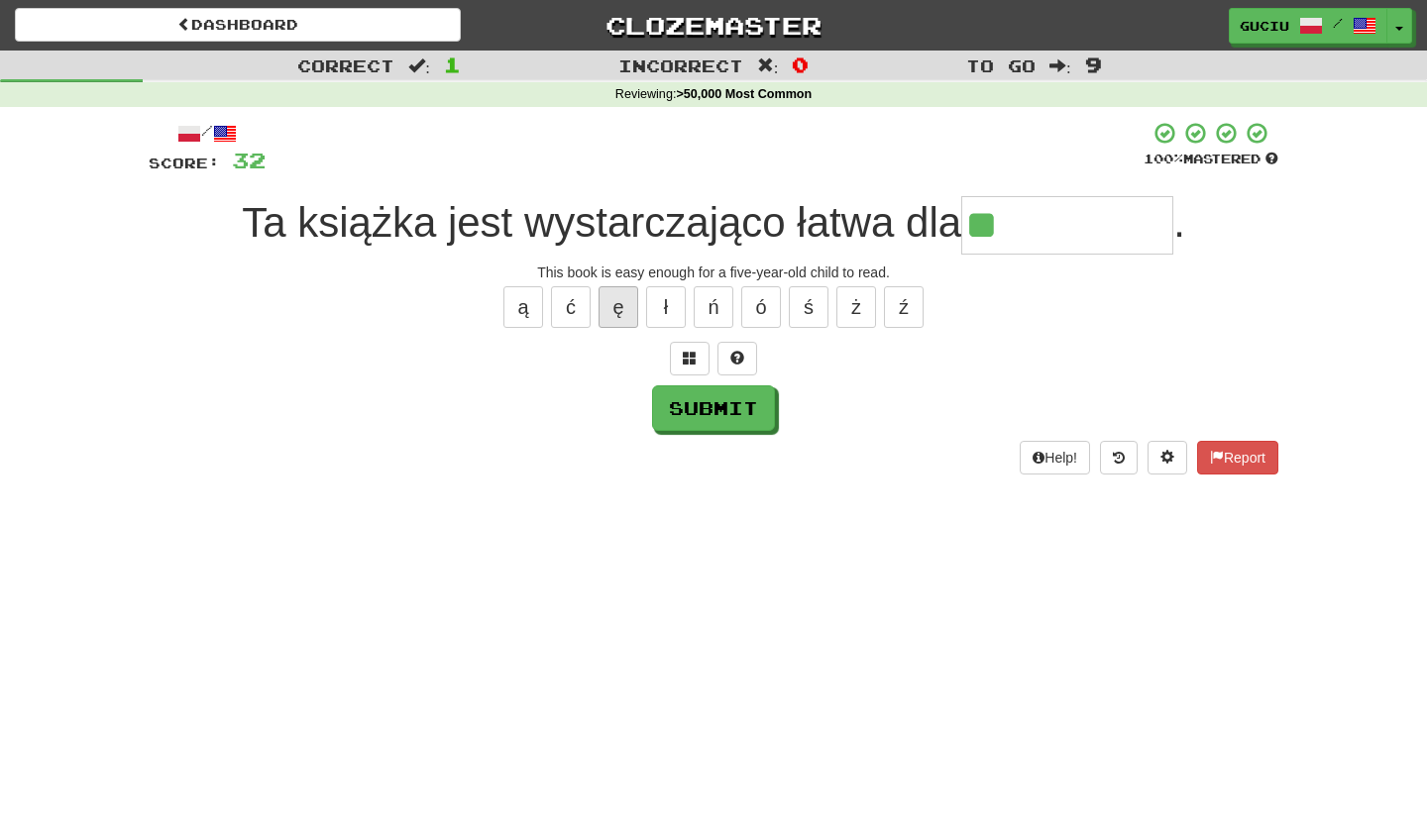 click on "ę" at bounding box center (618, 307) 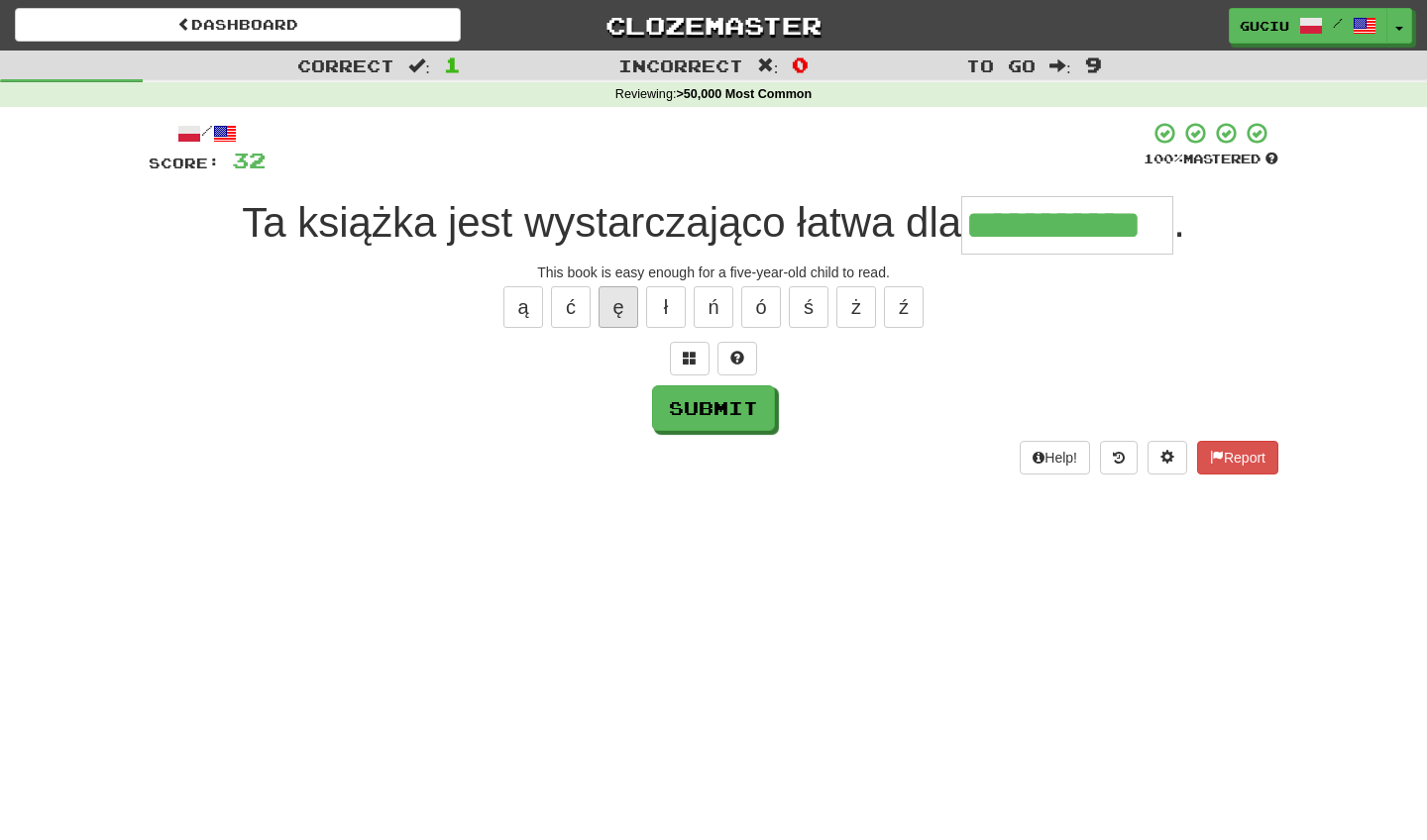 type on "**********" 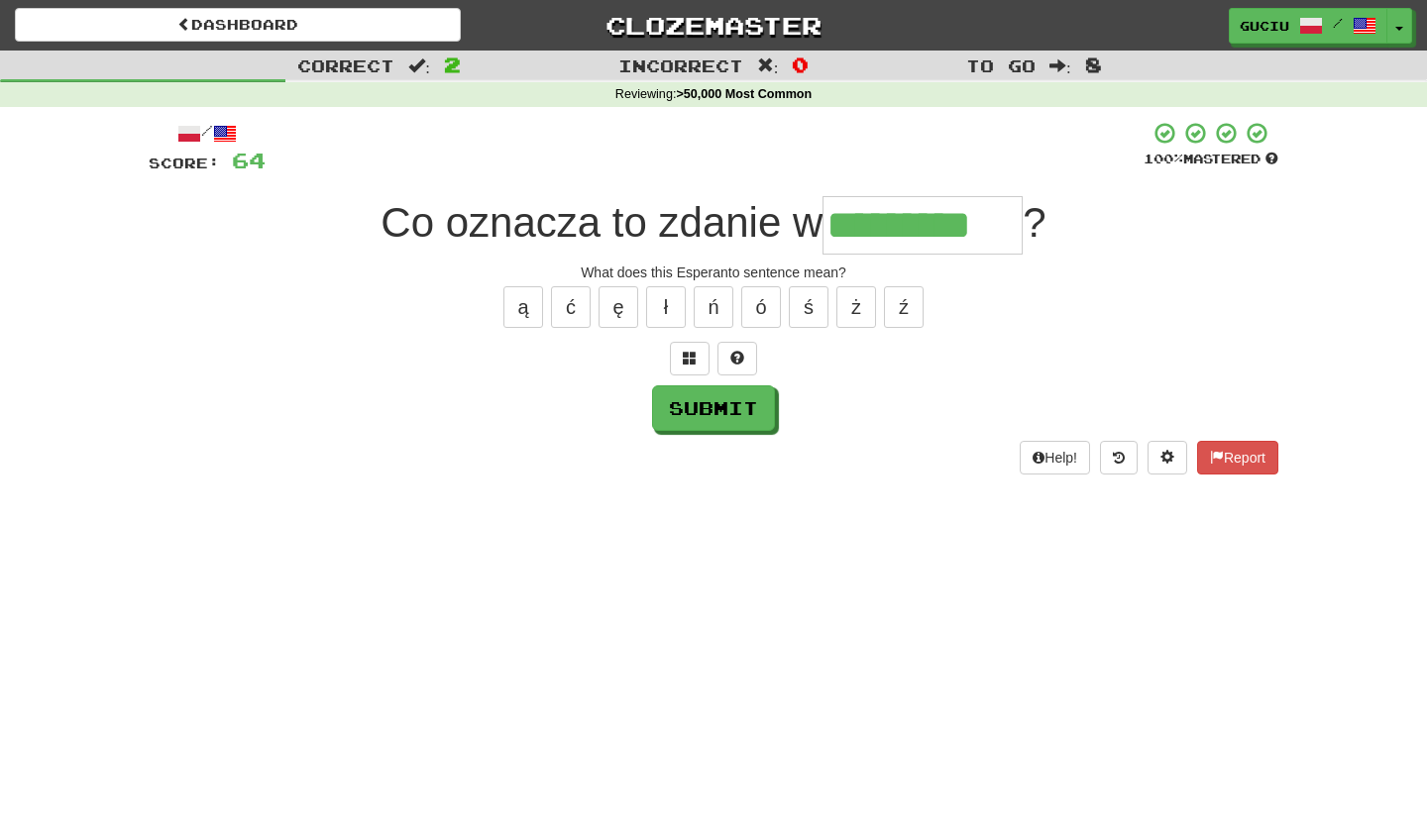type on "*********" 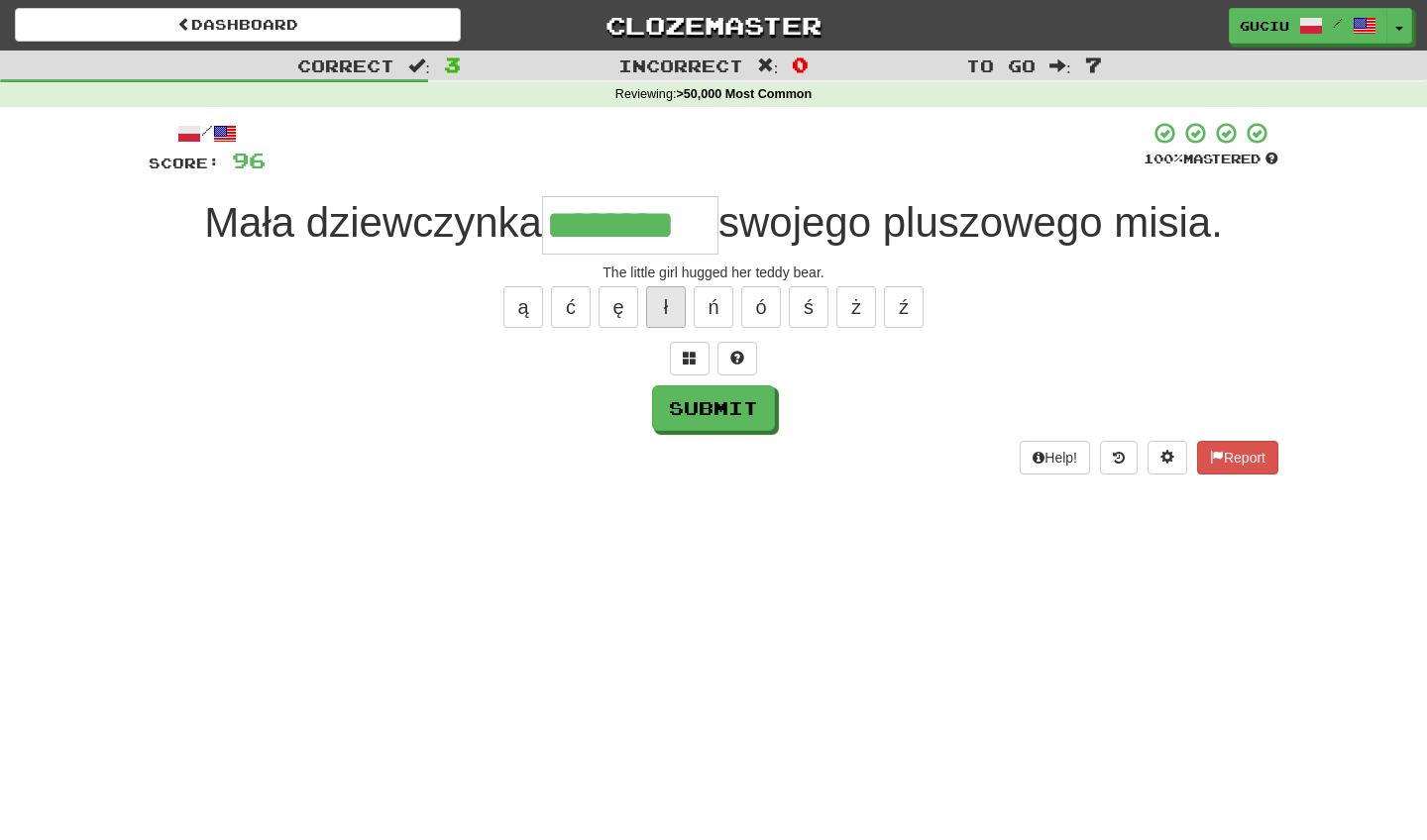 click on "ł" at bounding box center (666, 307) 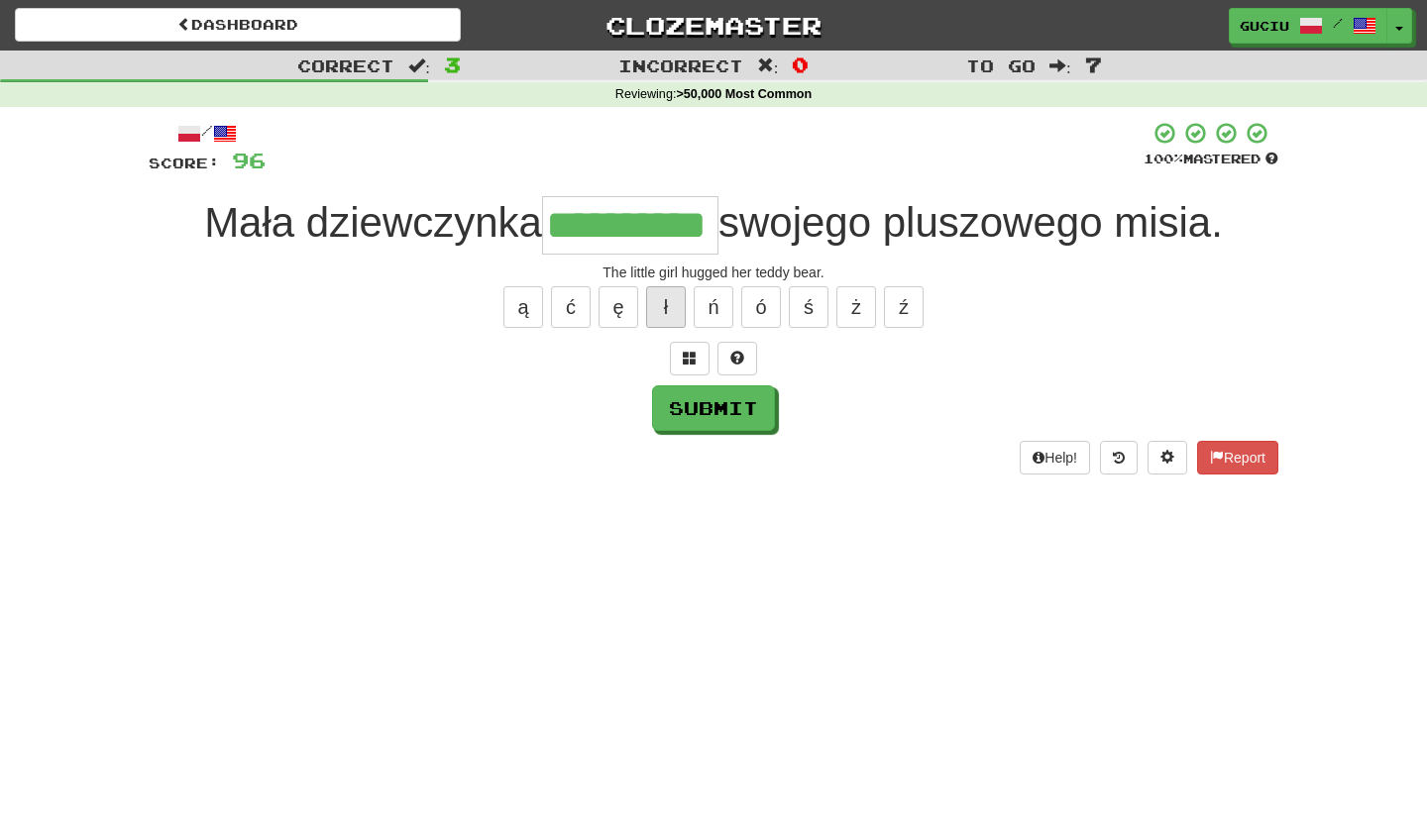 type on "**********" 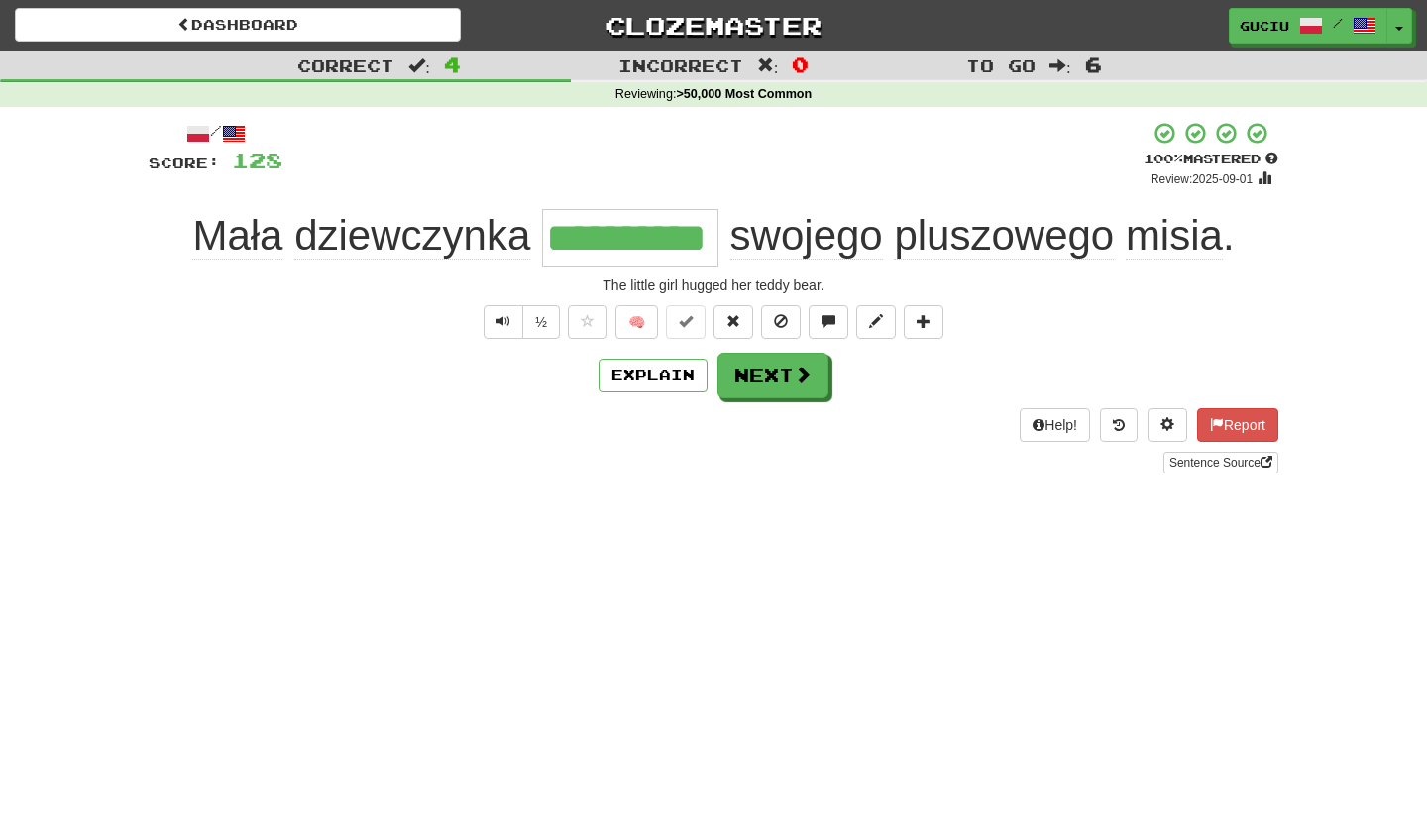 click on "**********" at bounding box center [714, 297] 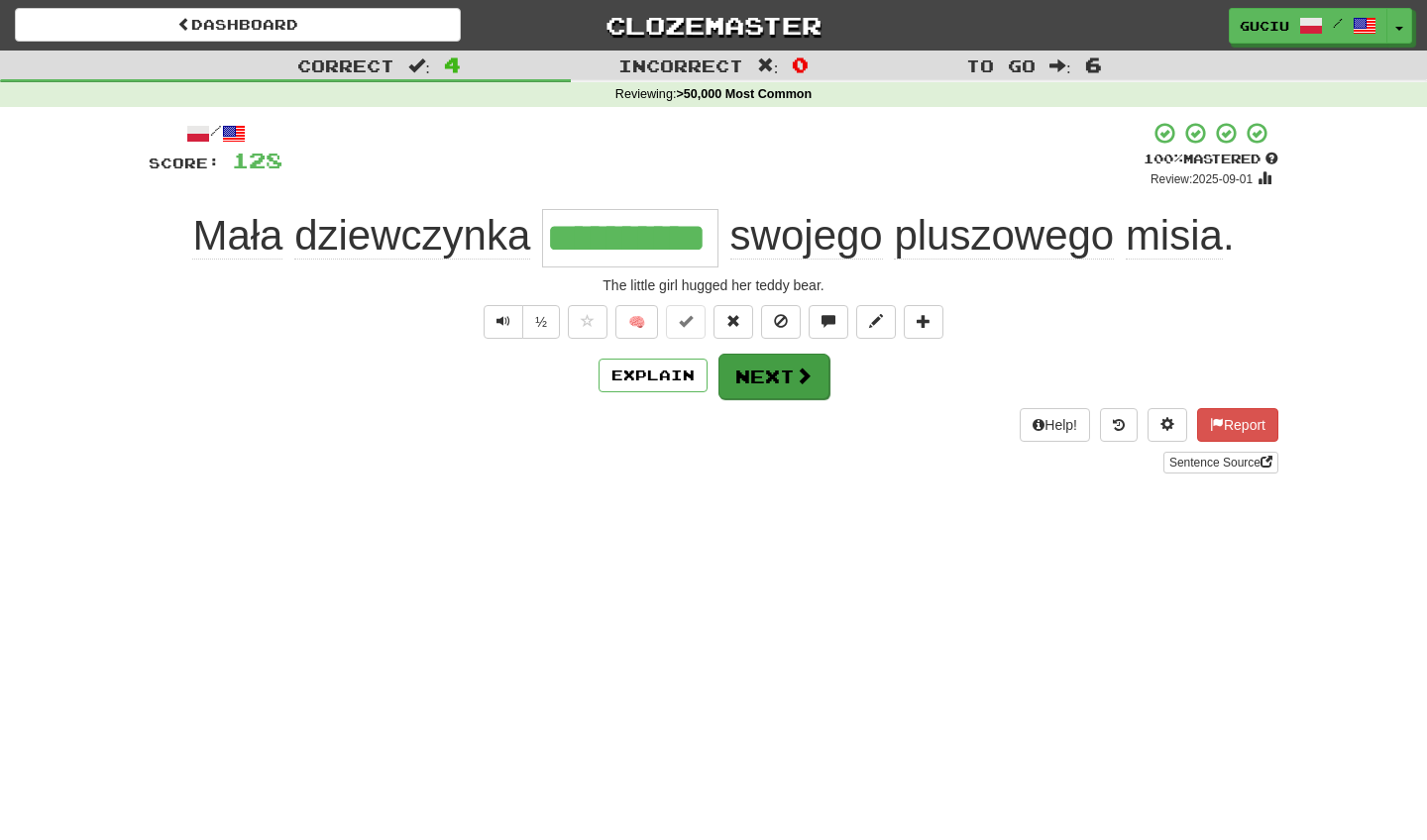 click on "Next" at bounding box center (774, 376) 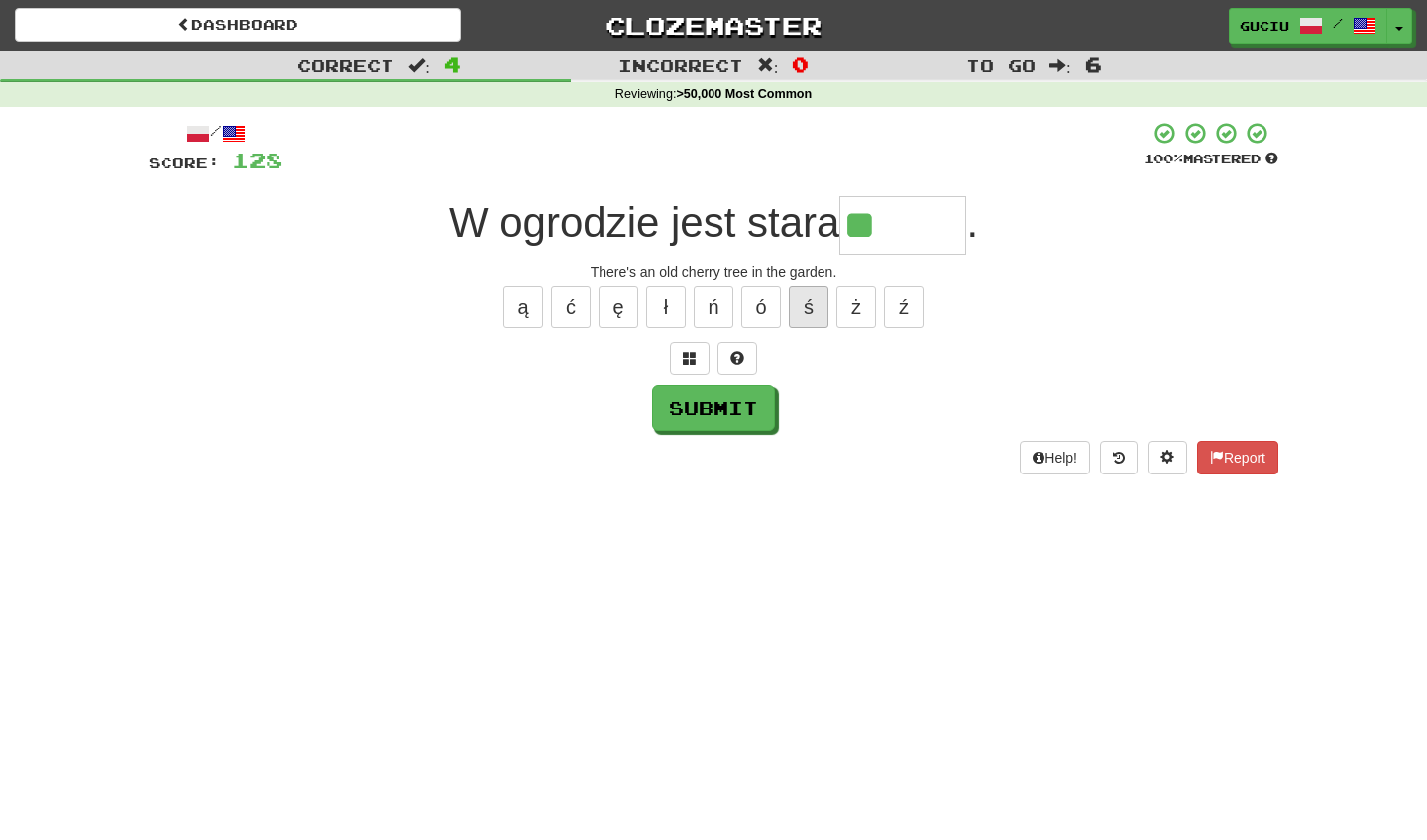 click on "ś" at bounding box center (809, 307) 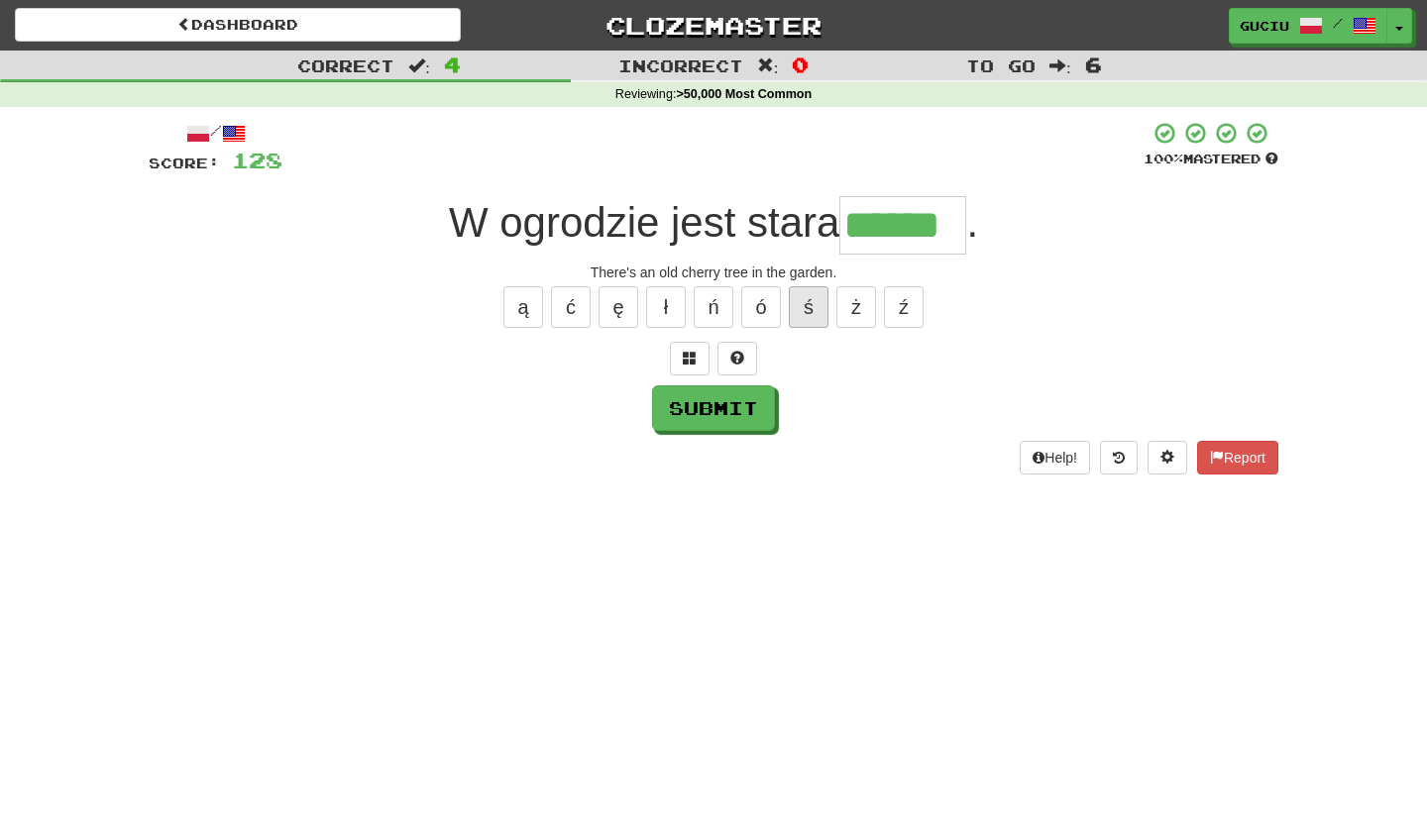 type on "******" 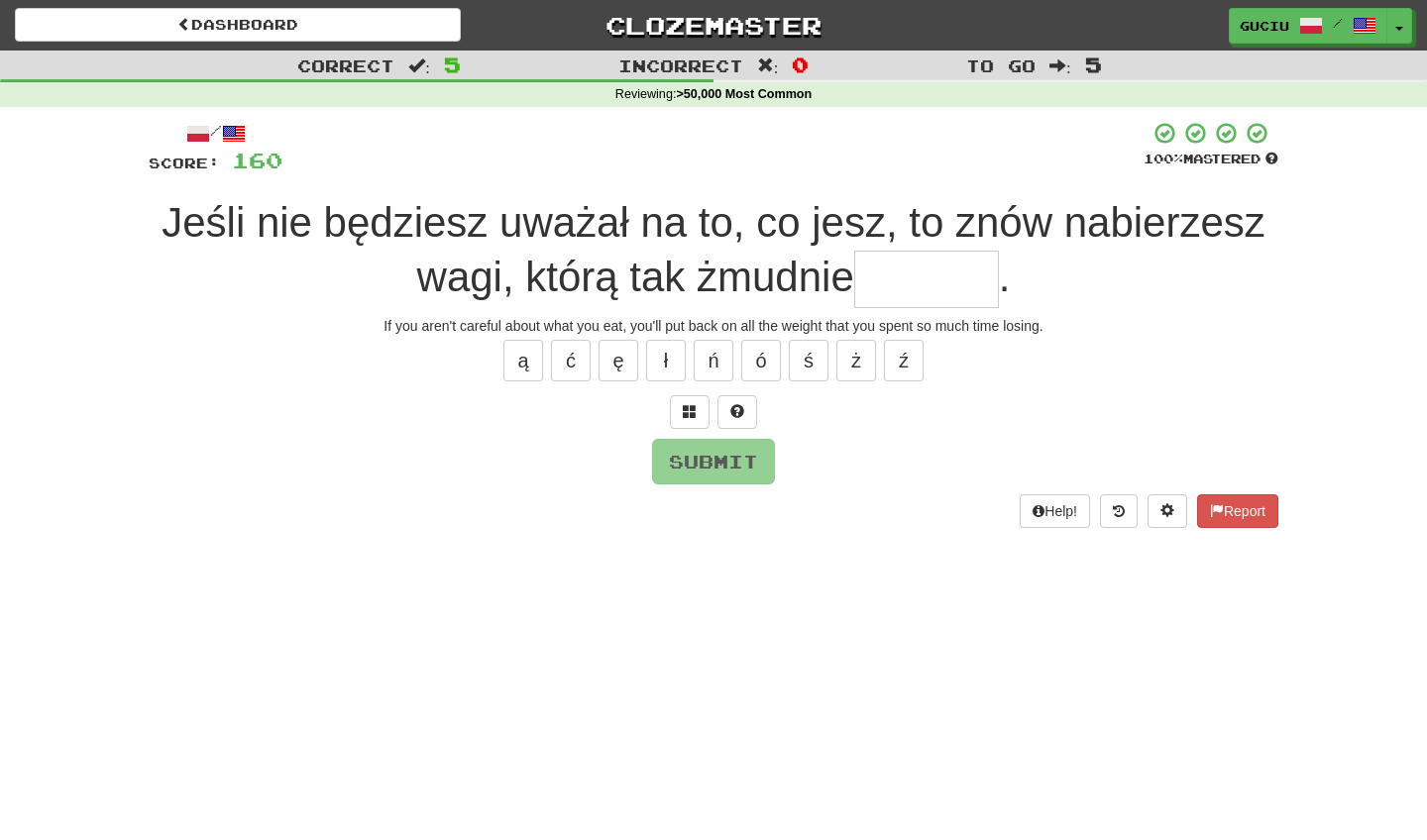 type on "*" 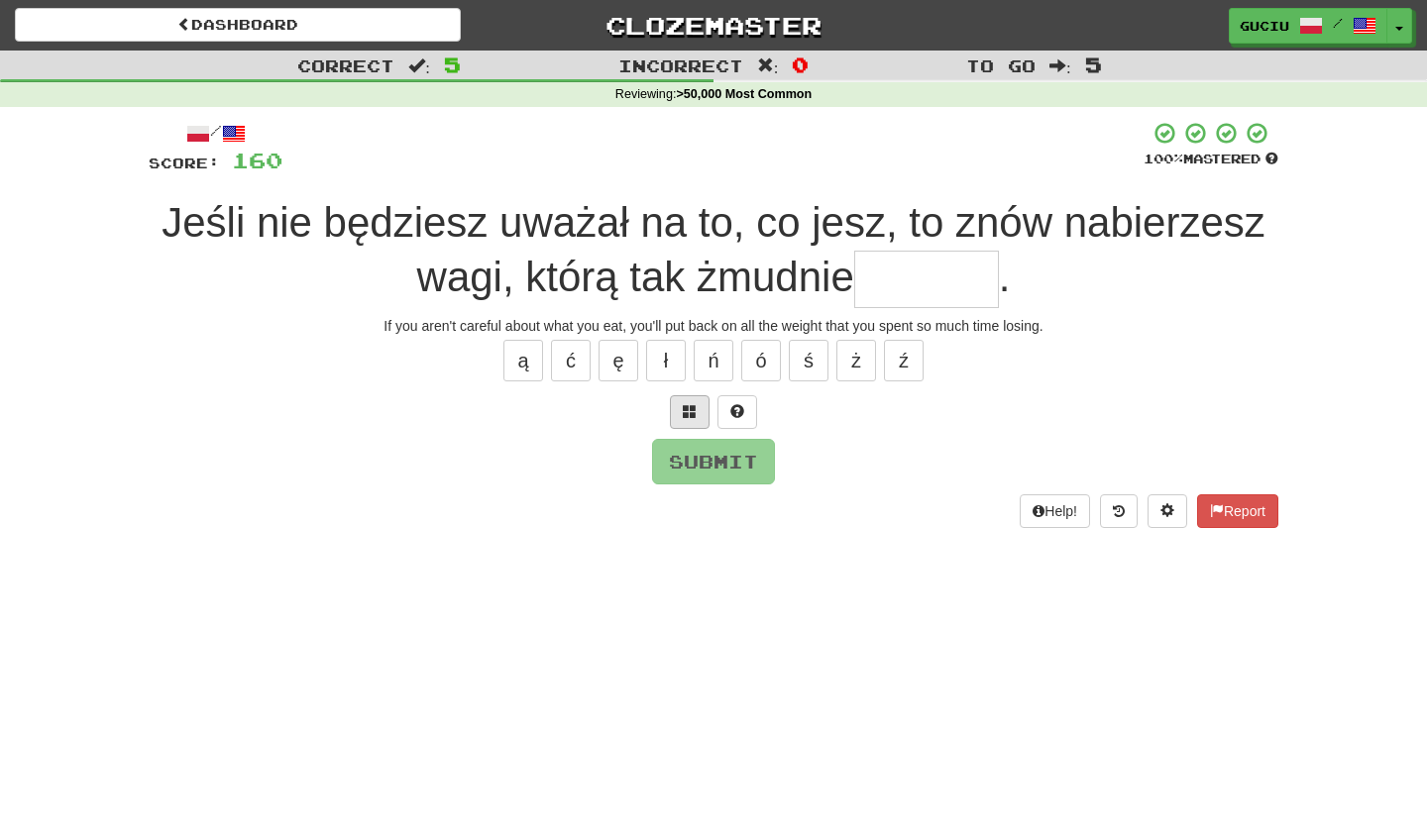click at bounding box center [690, 412] 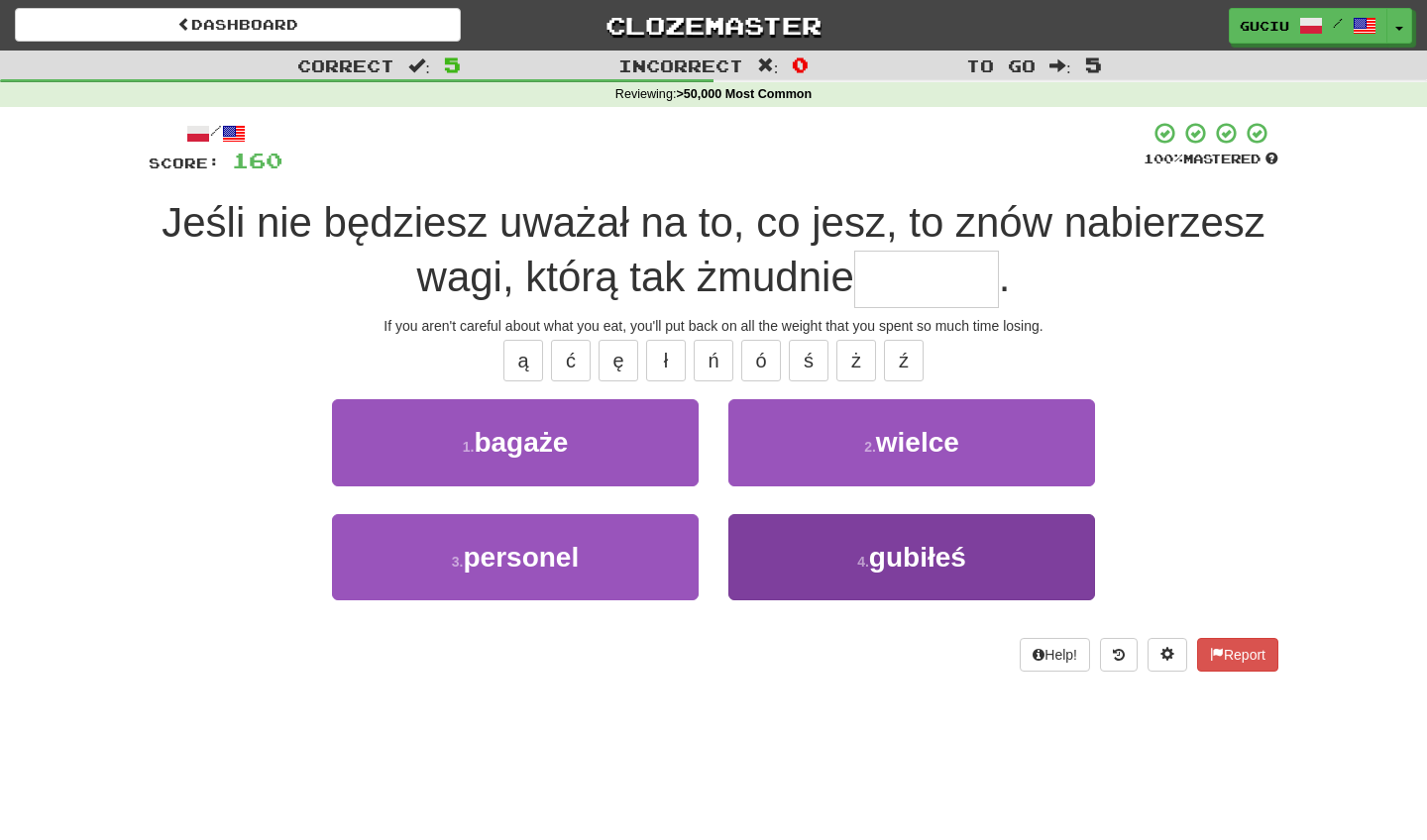 click on "gubiłeś" at bounding box center [918, 557] 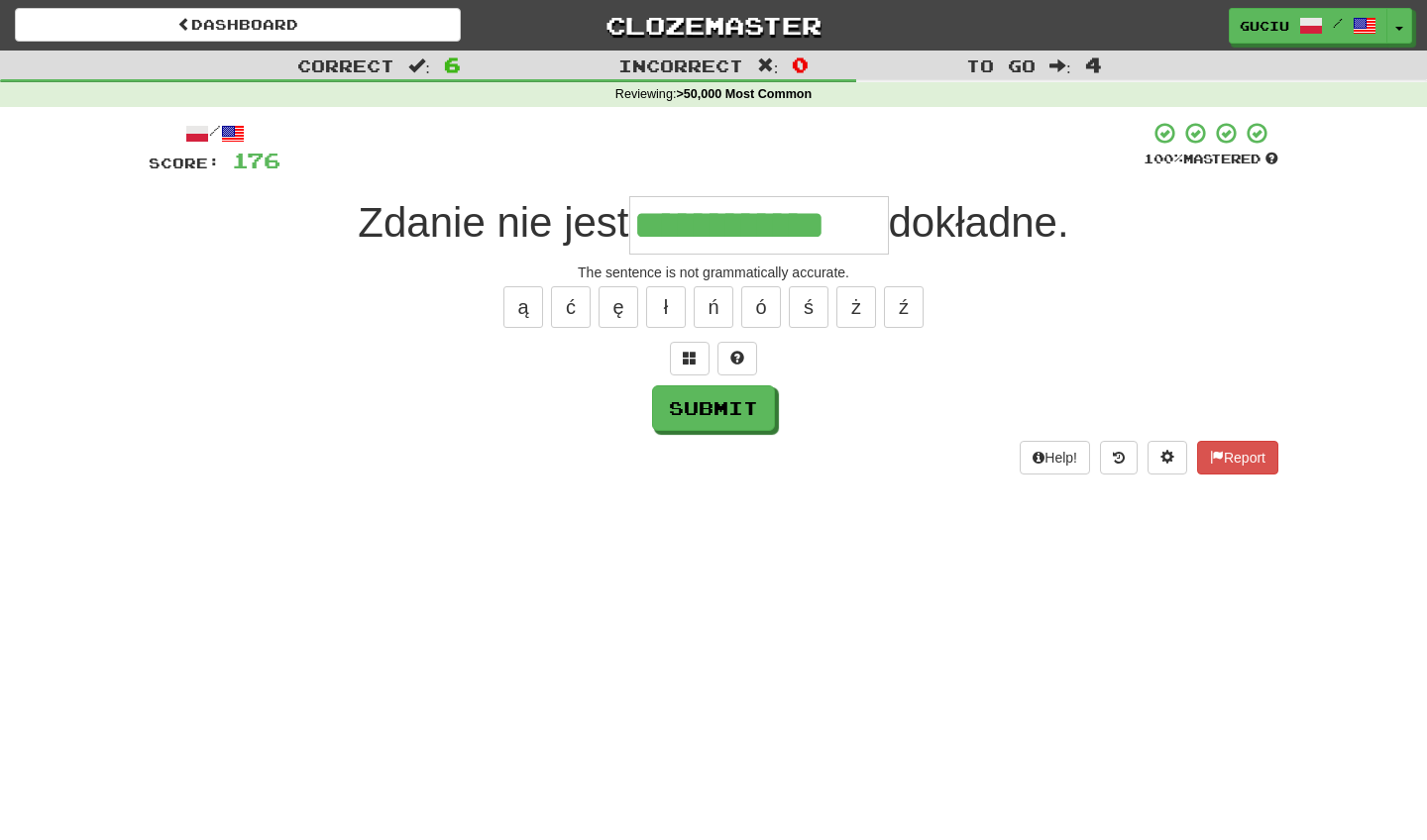 type on "**********" 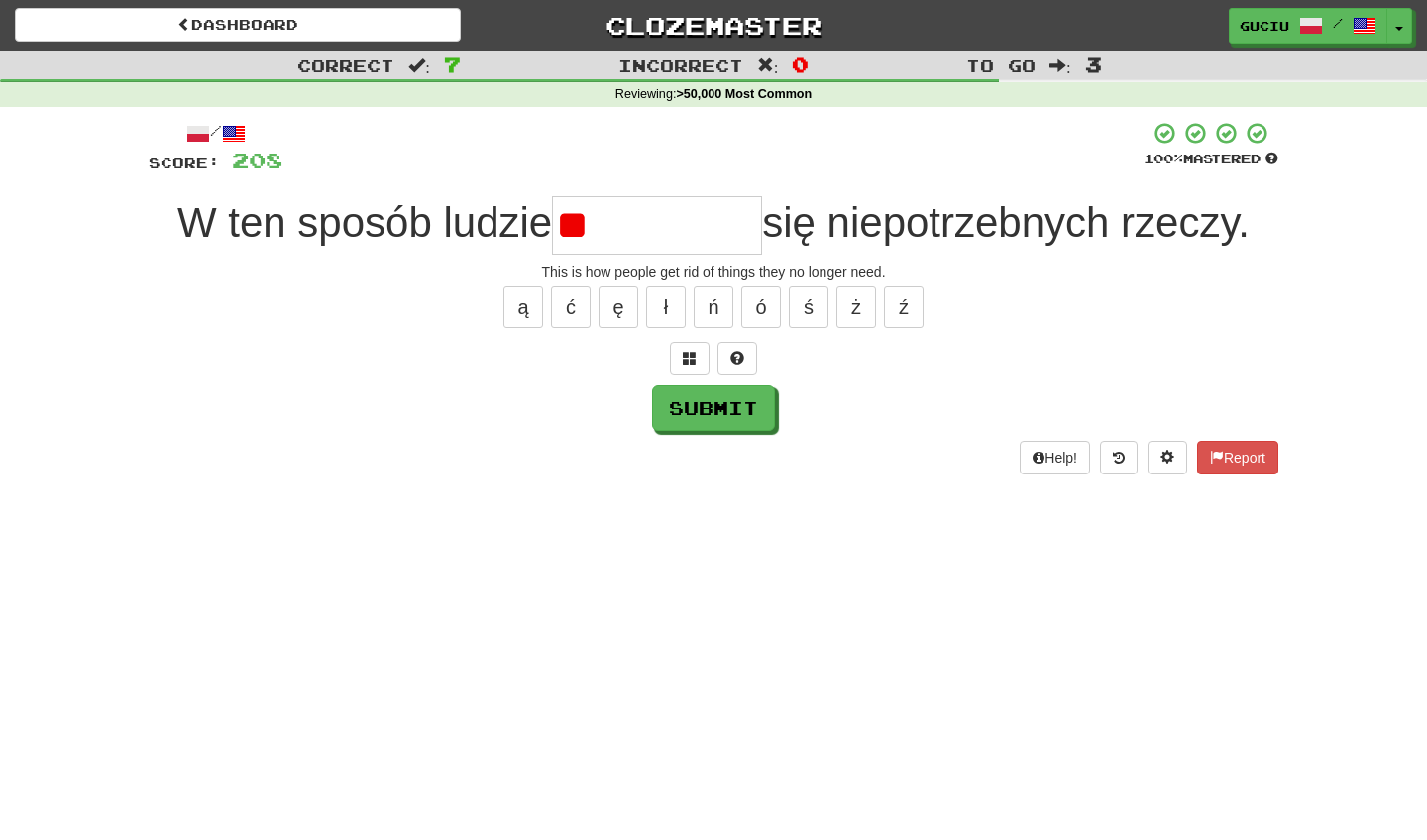 type on "*" 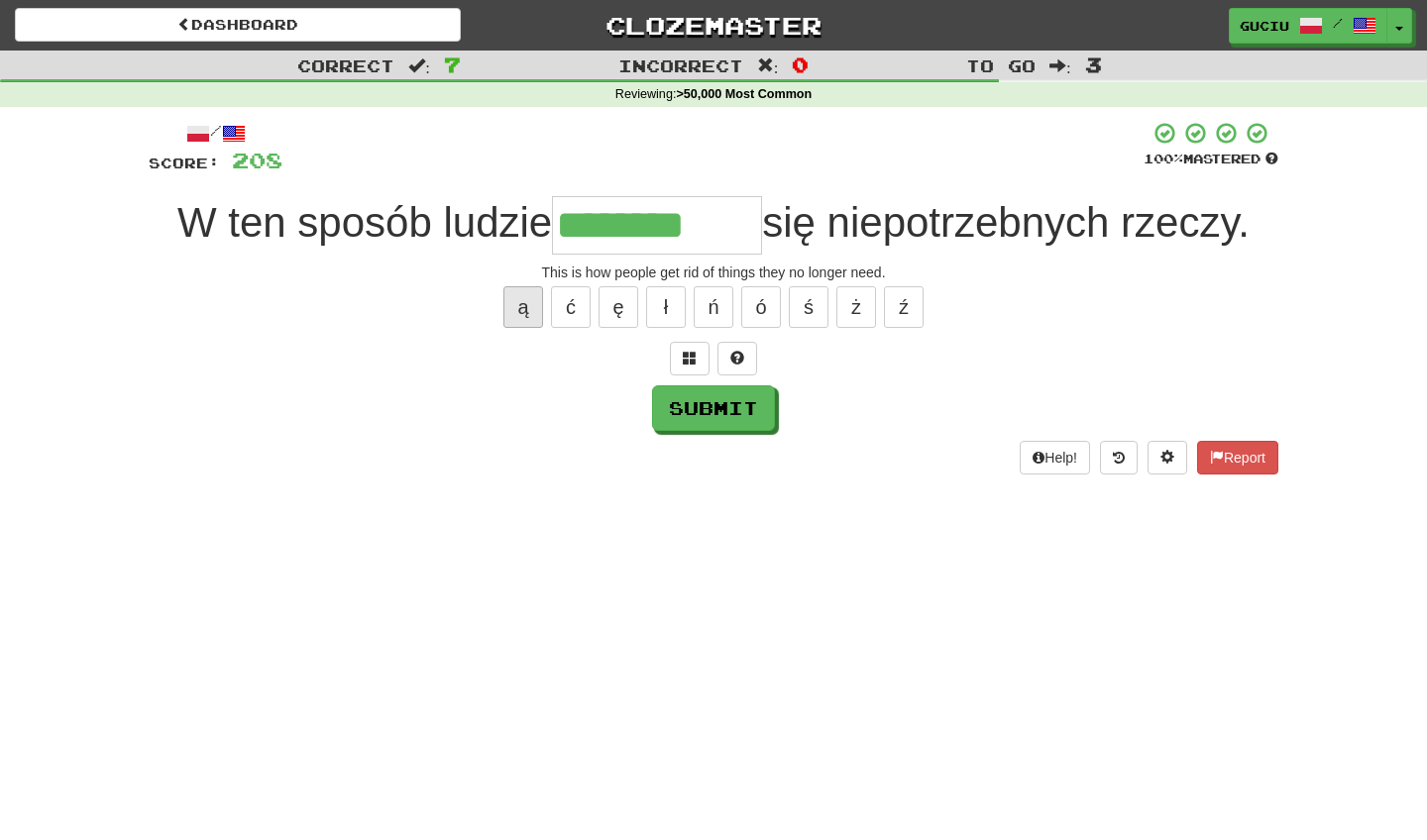 click on "ą" at bounding box center (523, 307) 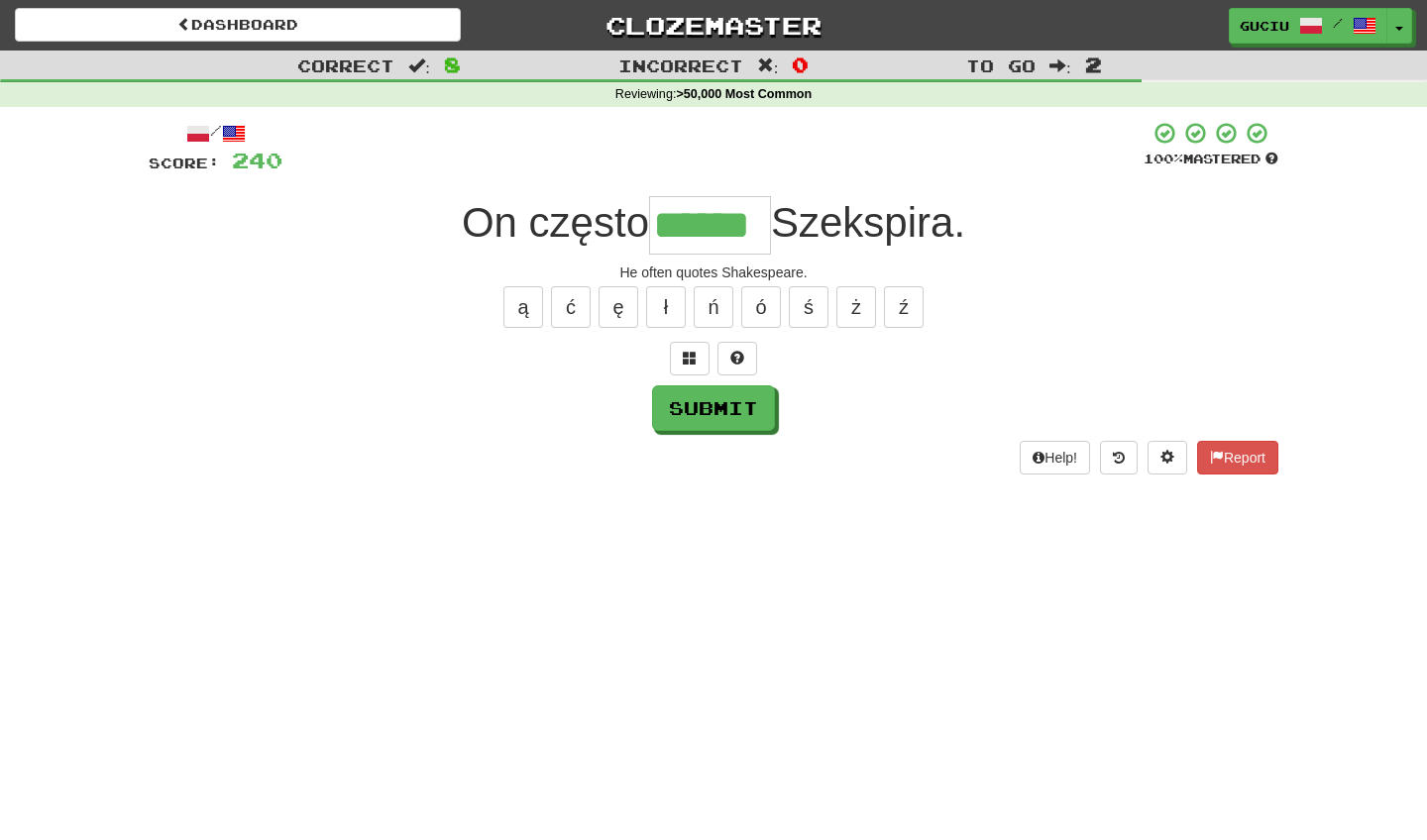 type on "******" 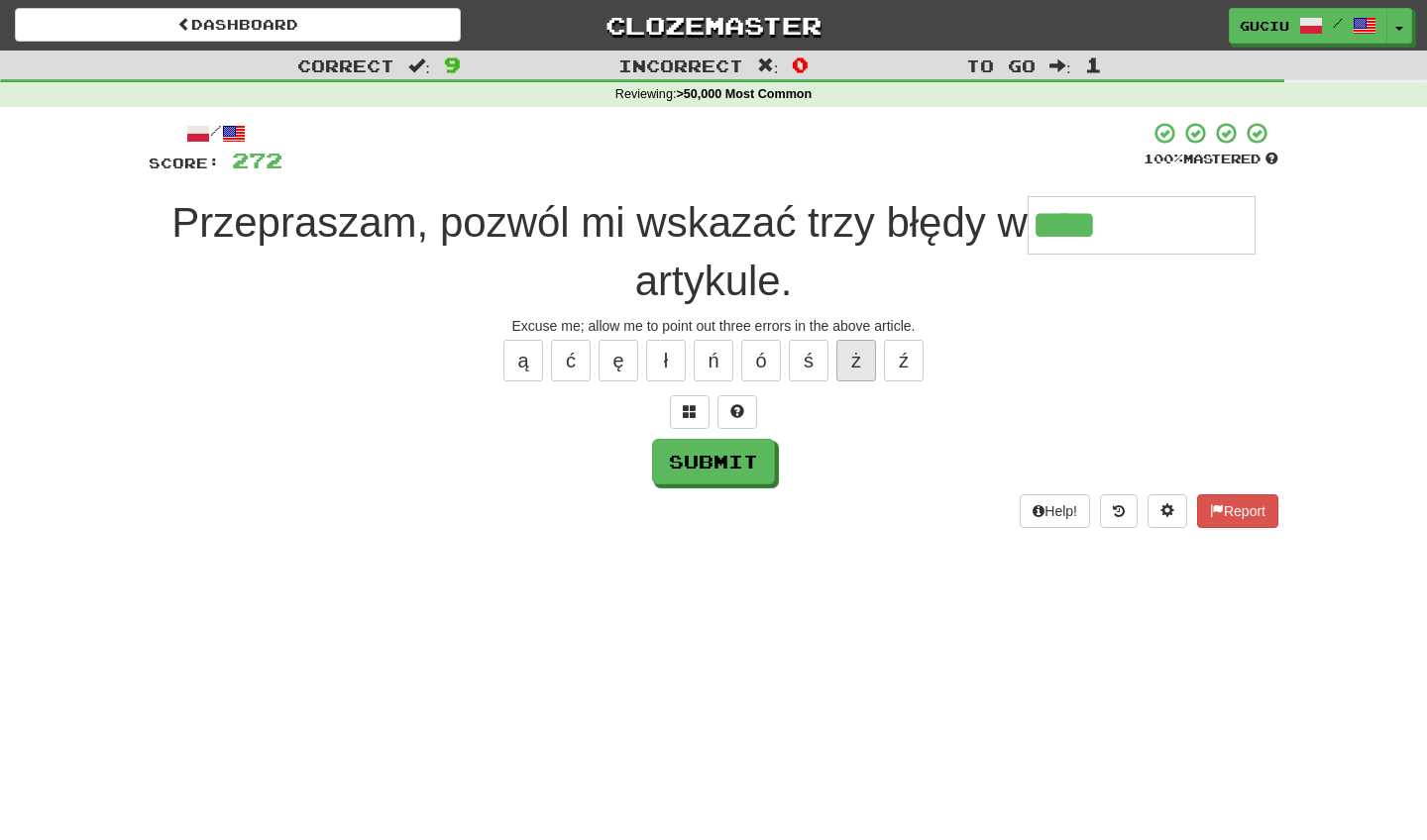click on "ż" at bounding box center (856, 361) 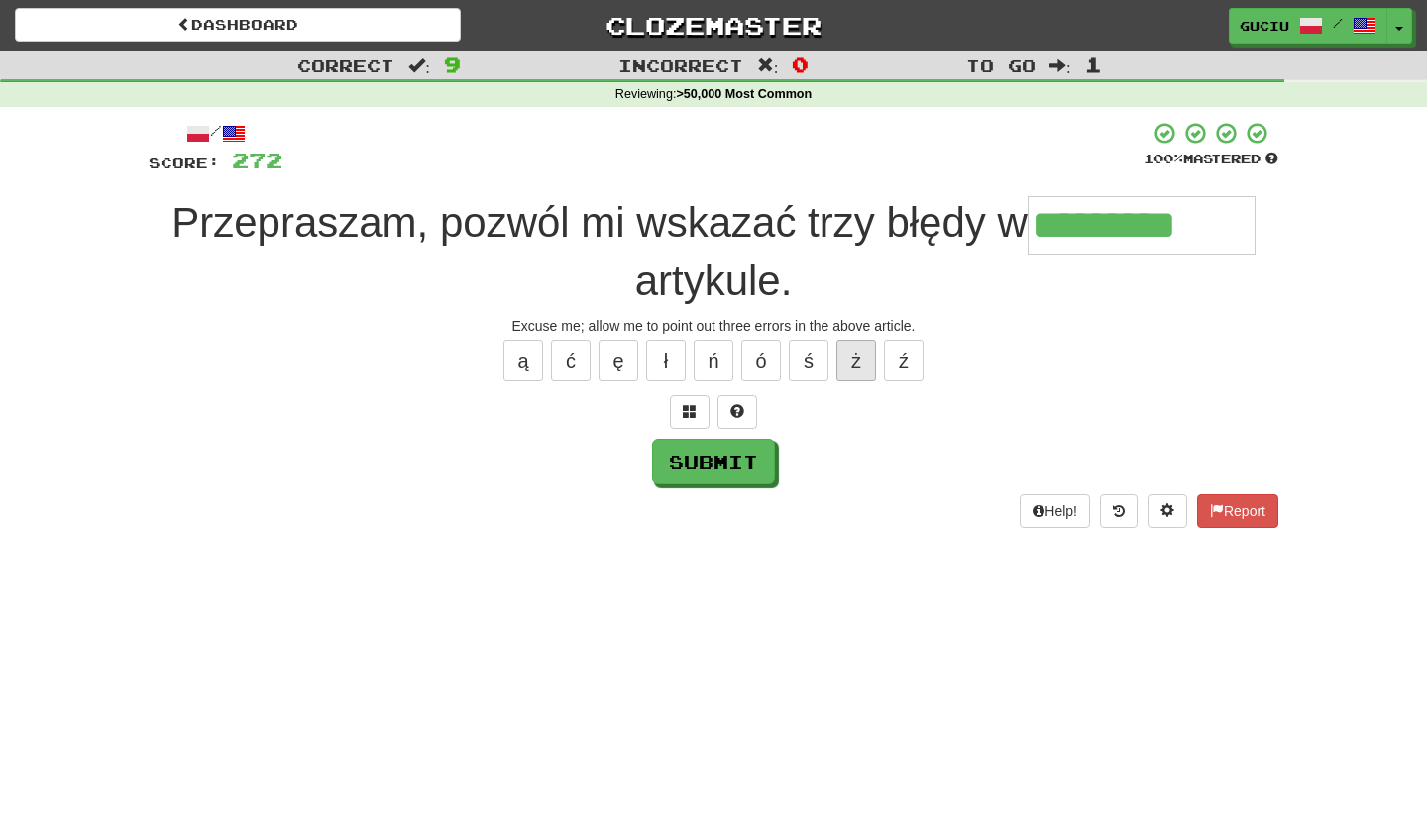 type on "*********" 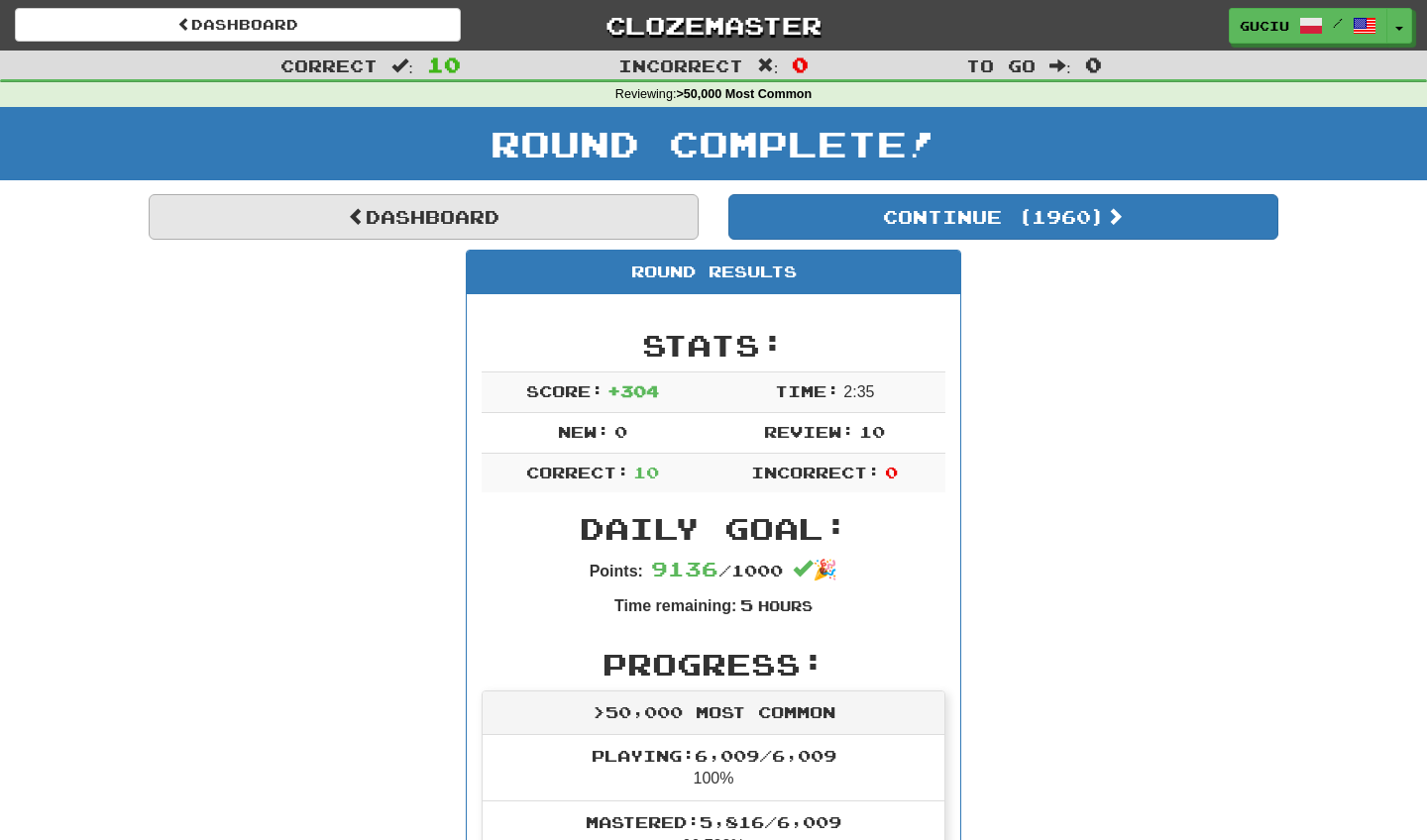 click on "Dashboard" at bounding box center [423, 217] 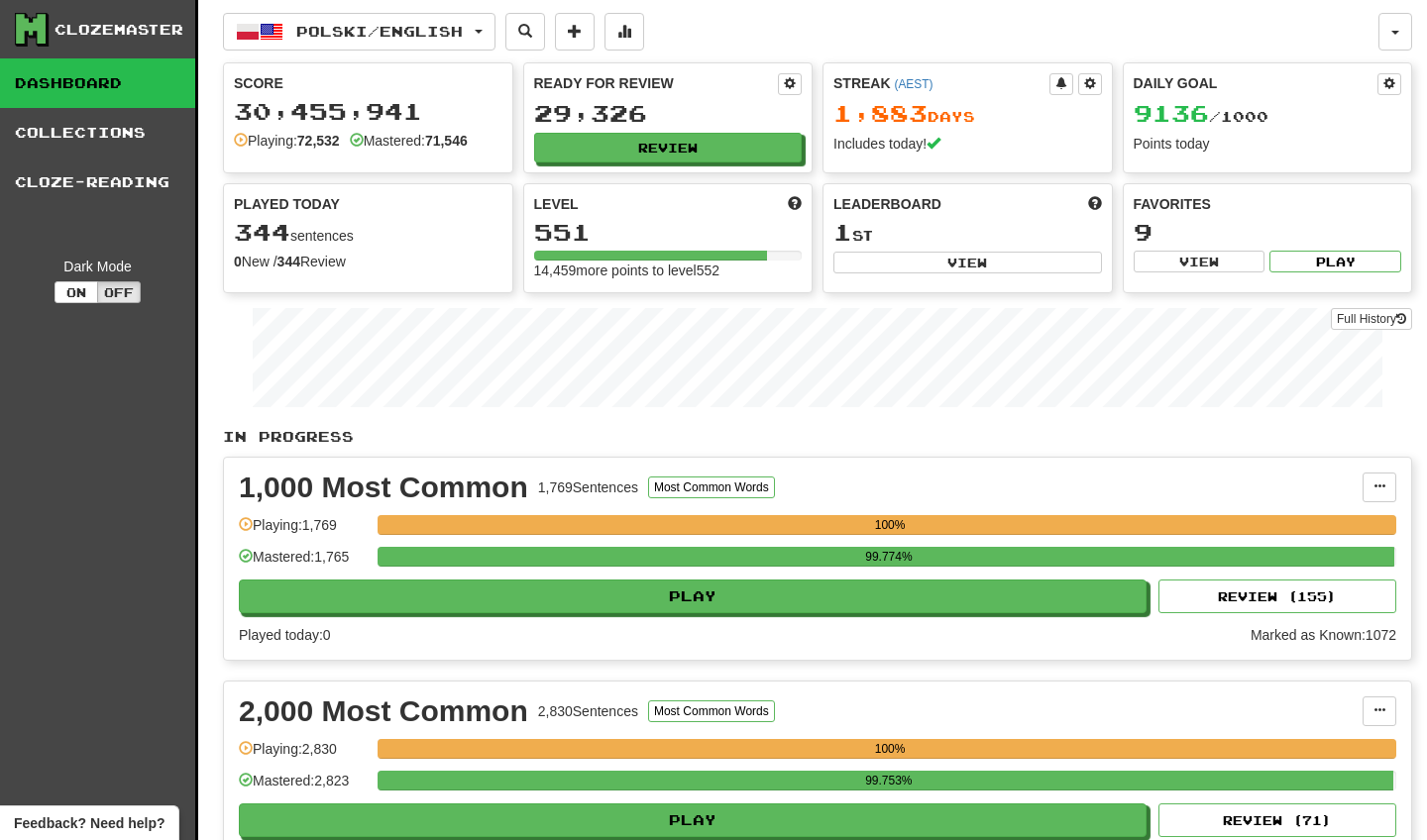scroll, scrollTop: 0, scrollLeft: 0, axis: both 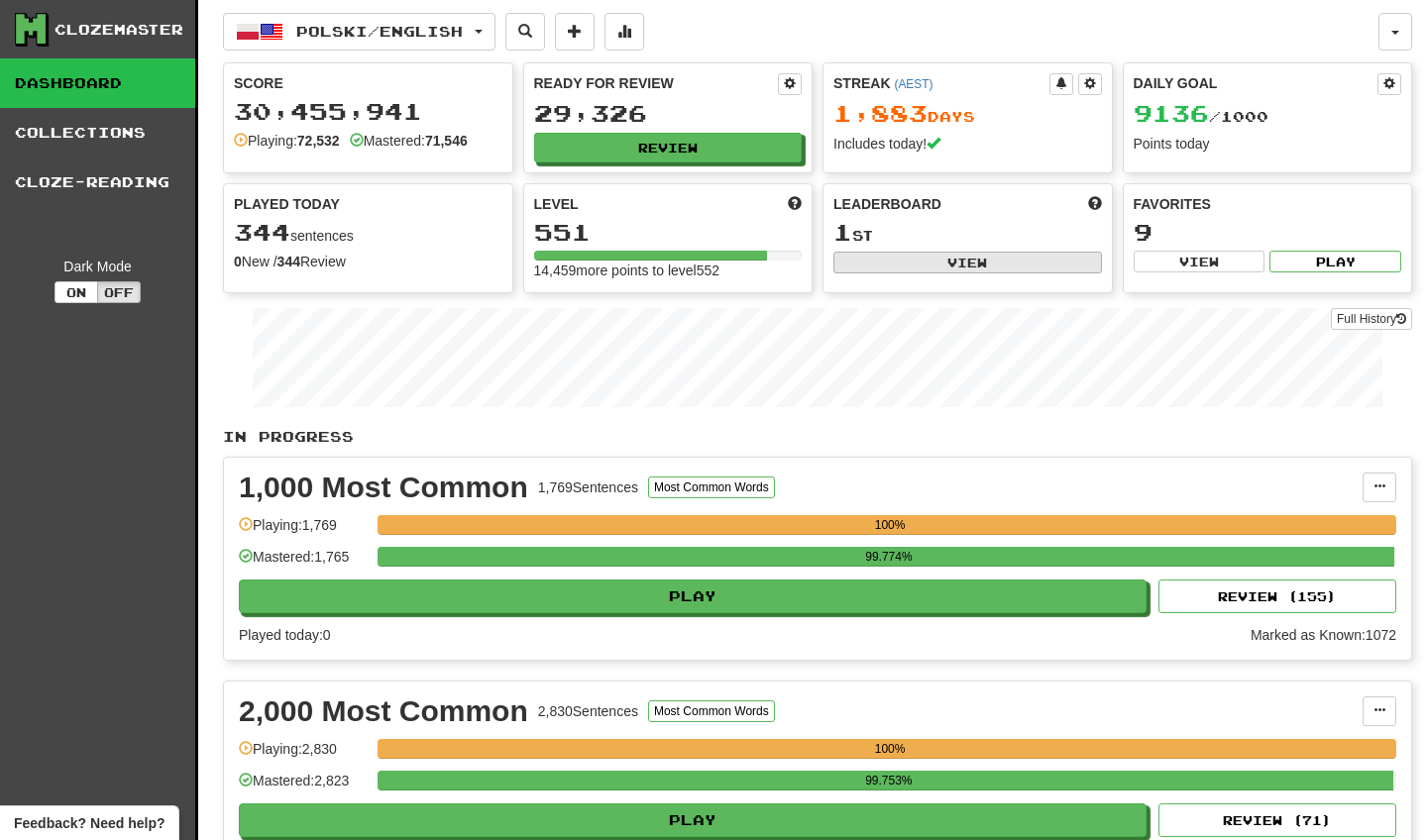click on "View" at bounding box center [967, 262] 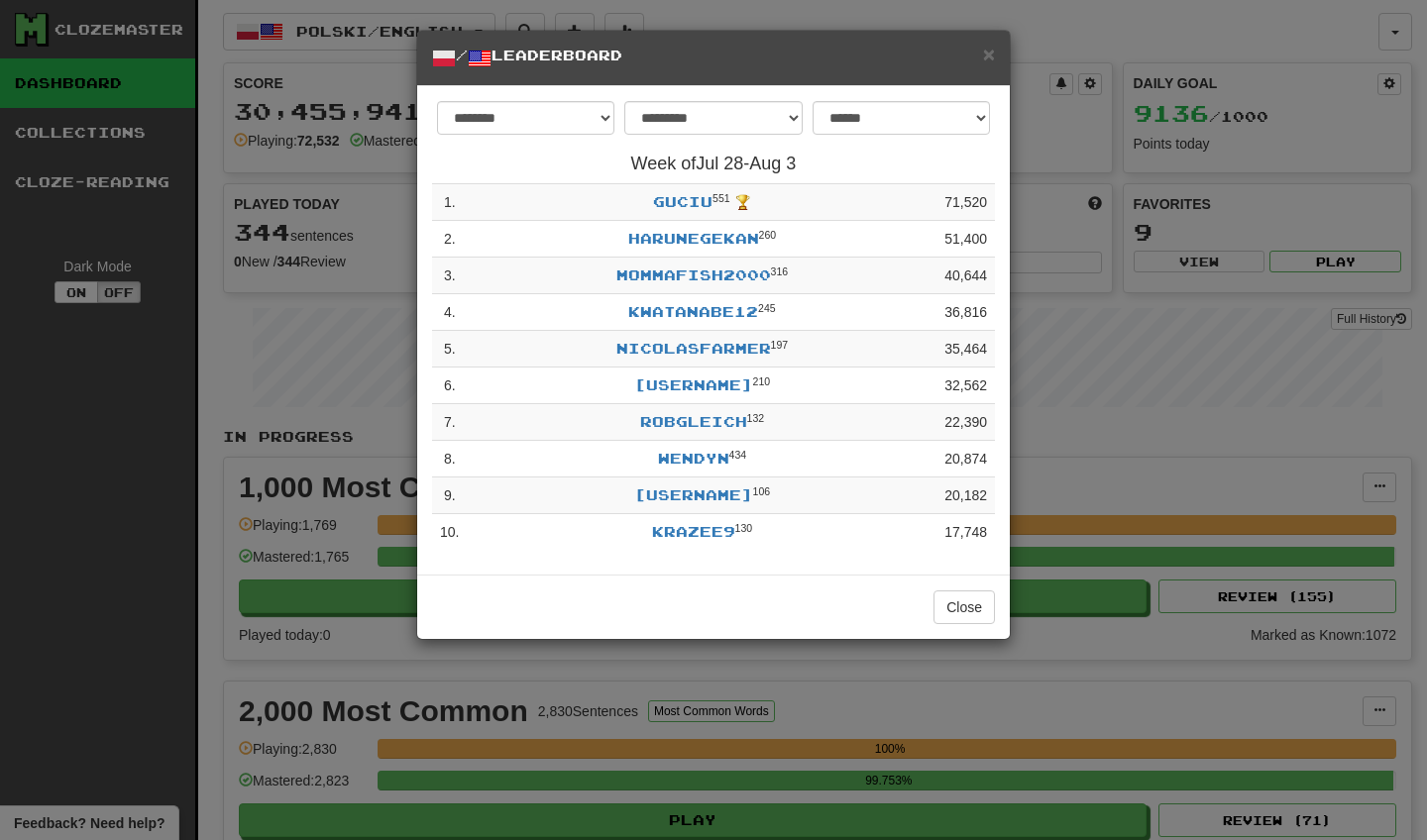 click on "**********" at bounding box center (714, 420) 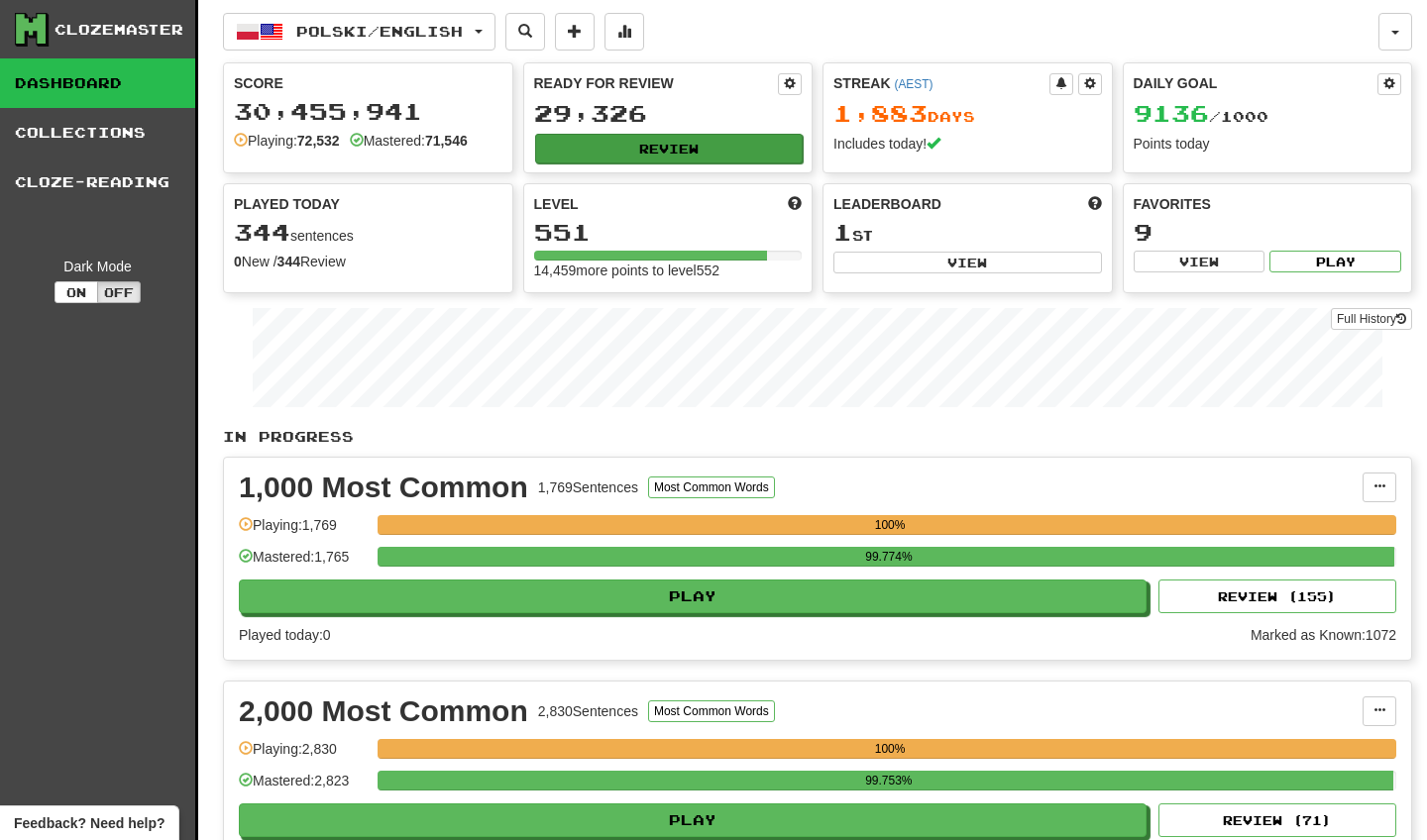 click on "Review" at bounding box center [669, 149] 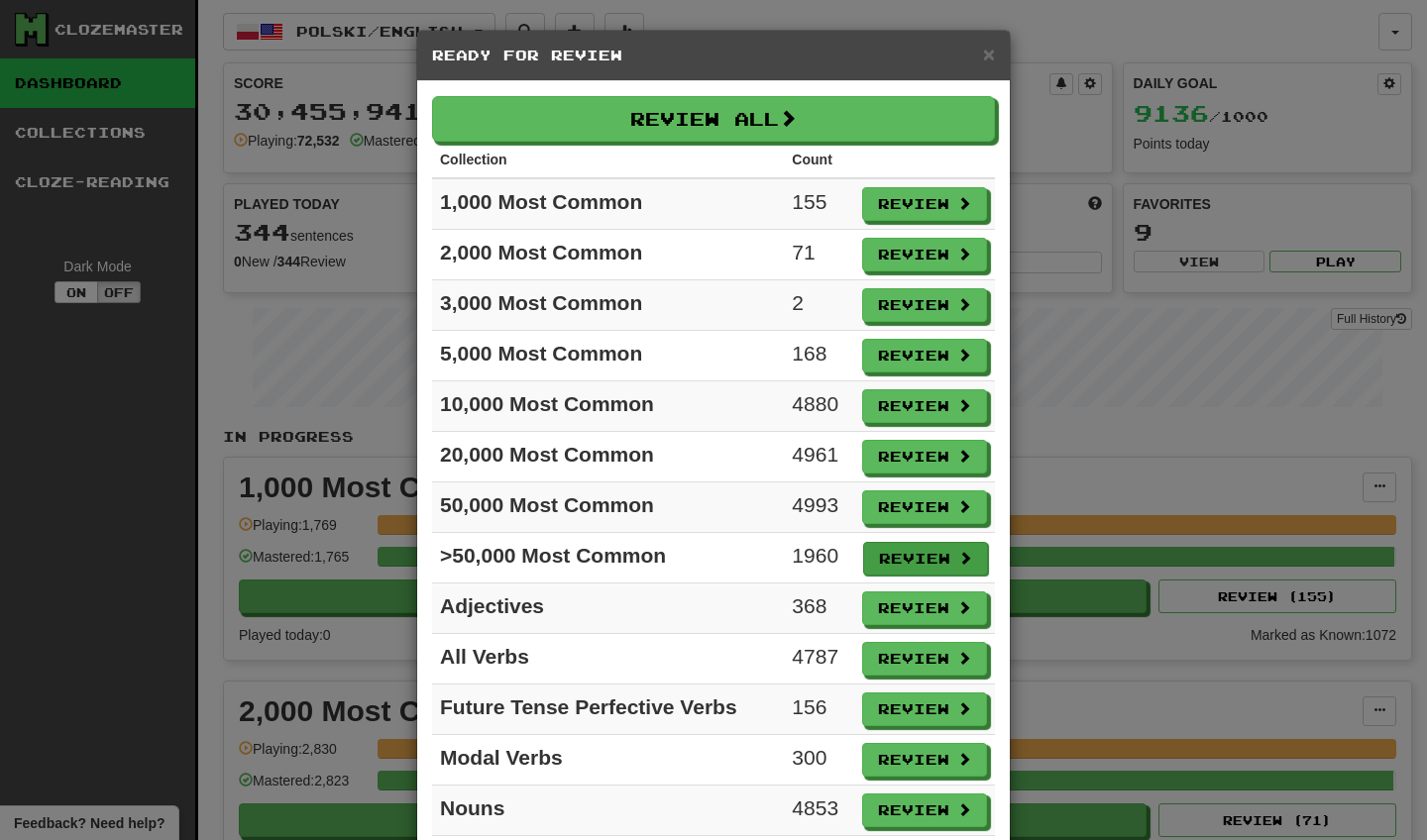 click on "Review" at bounding box center (926, 559) 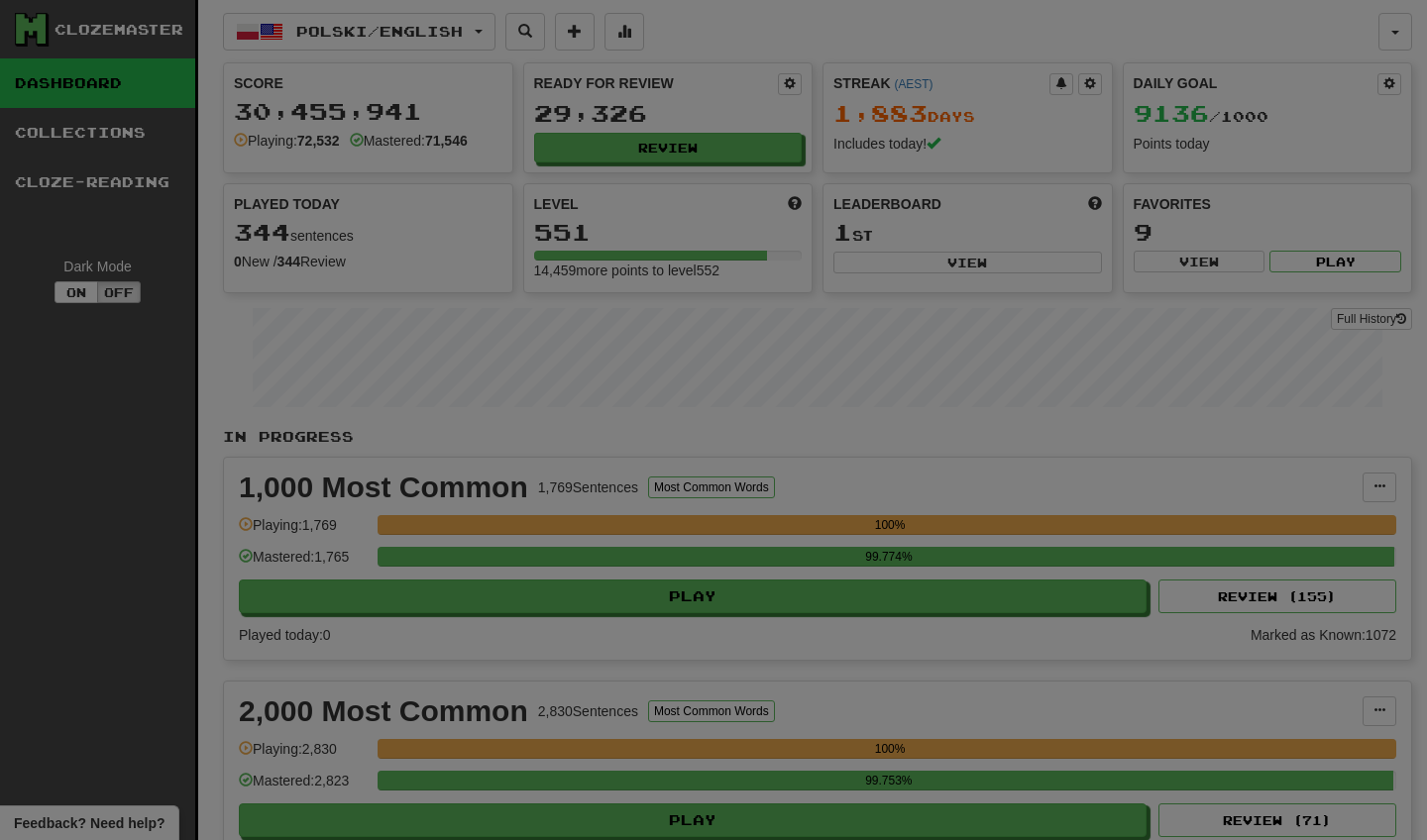 select on "**" 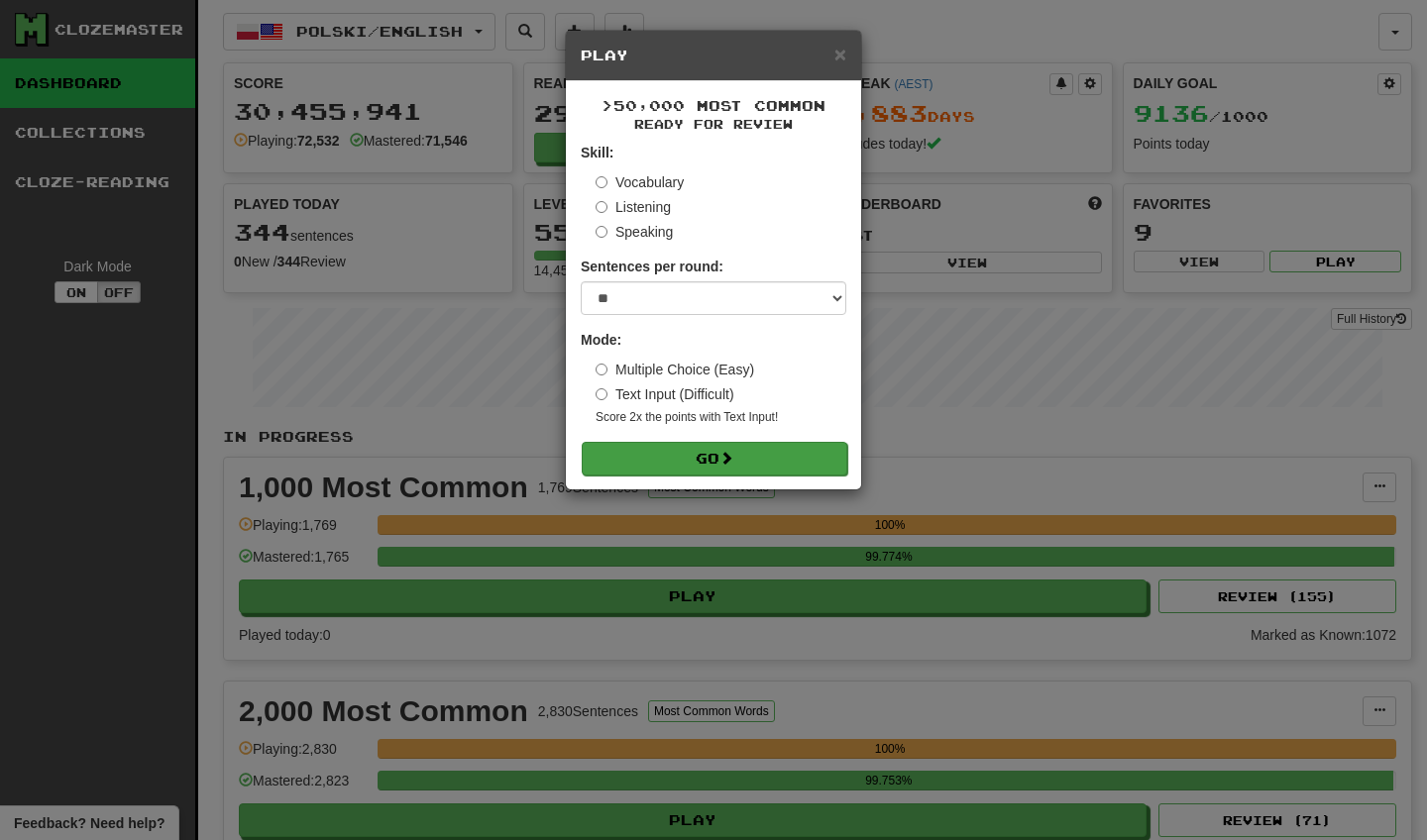 click on "Go" at bounding box center (714, 459) 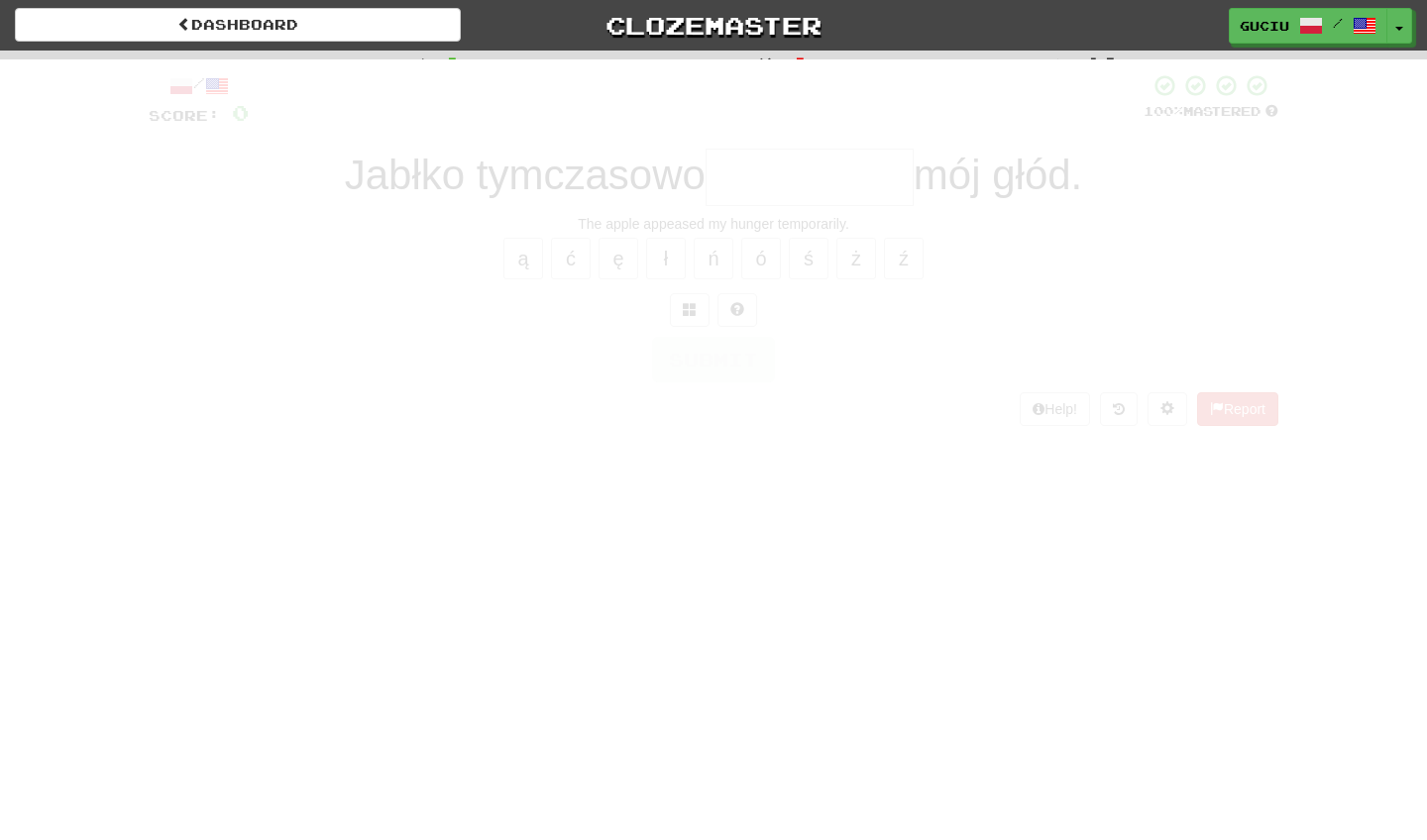 scroll, scrollTop: 0, scrollLeft: 0, axis: both 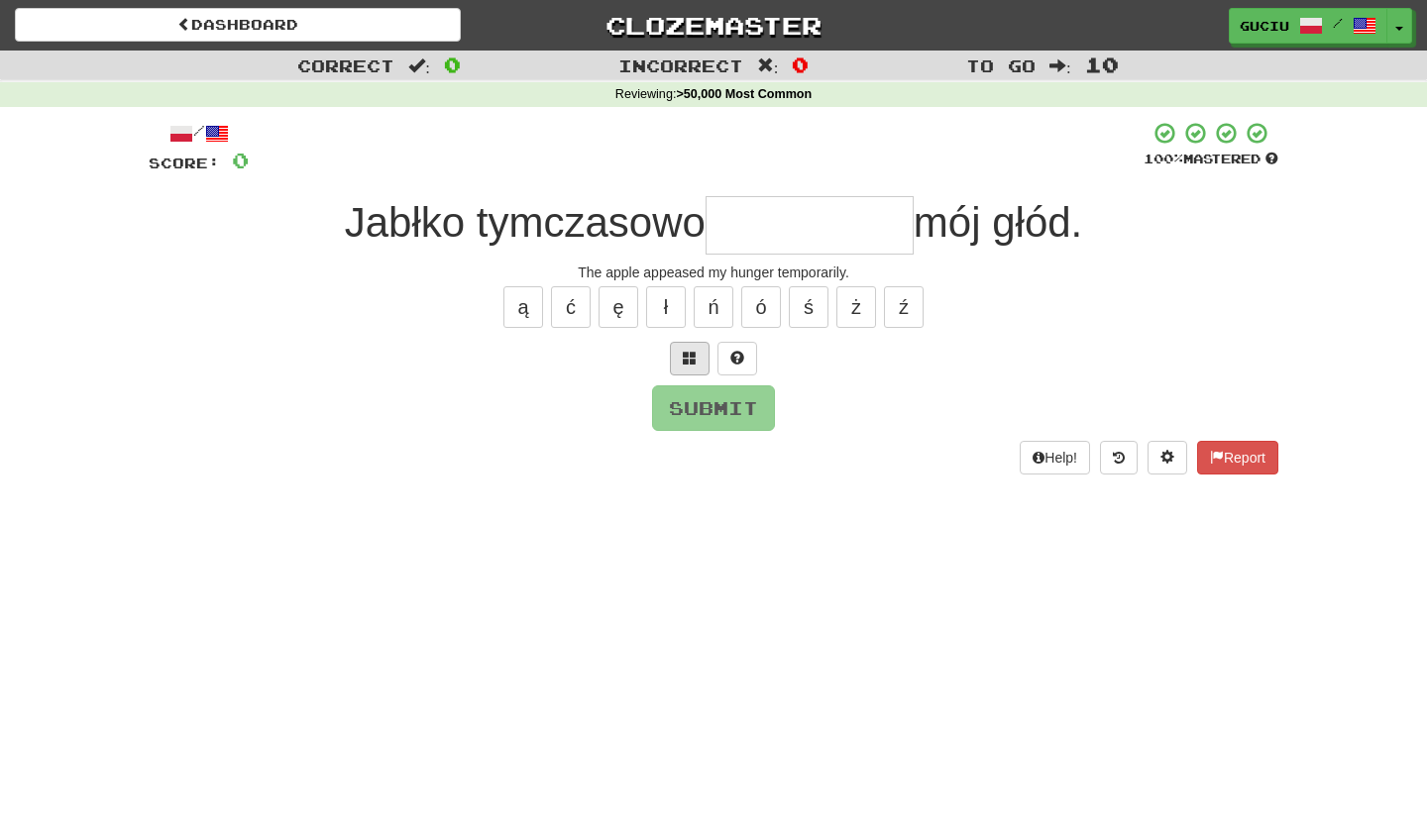 click at bounding box center [690, 359] 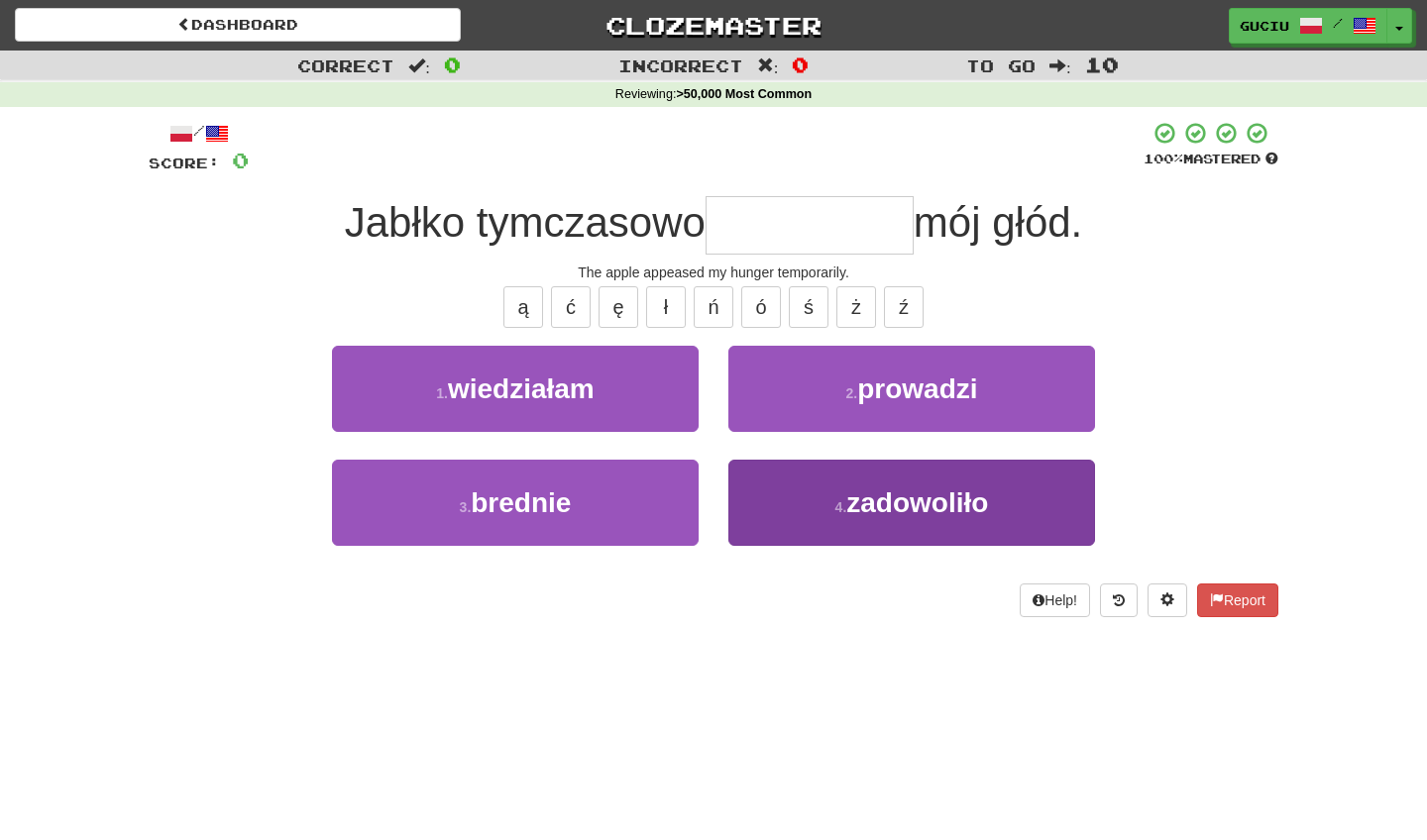 click on "4 .  zadowoliło" at bounding box center [912, 502] 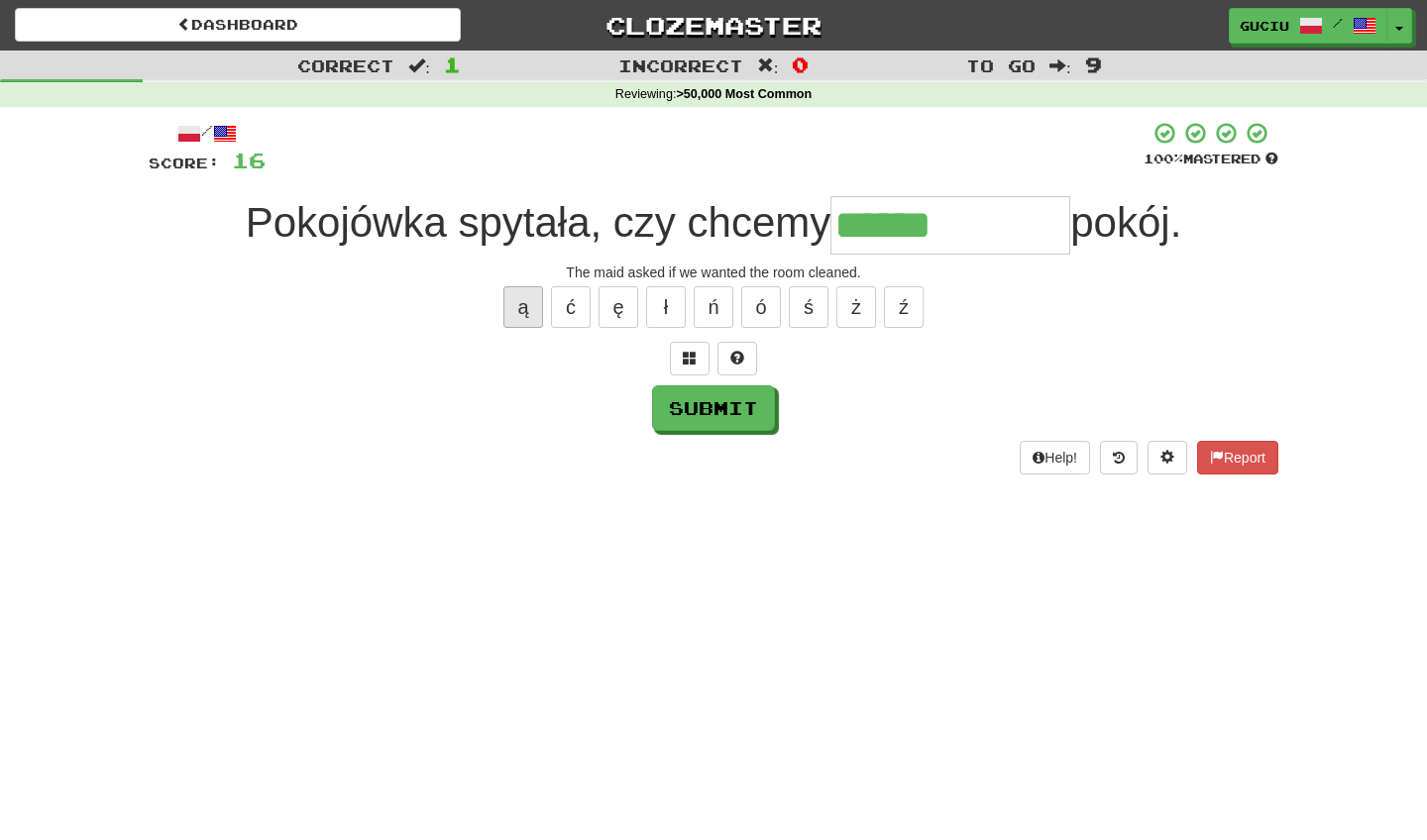 click on "ą" at bounding box center (523, 307) 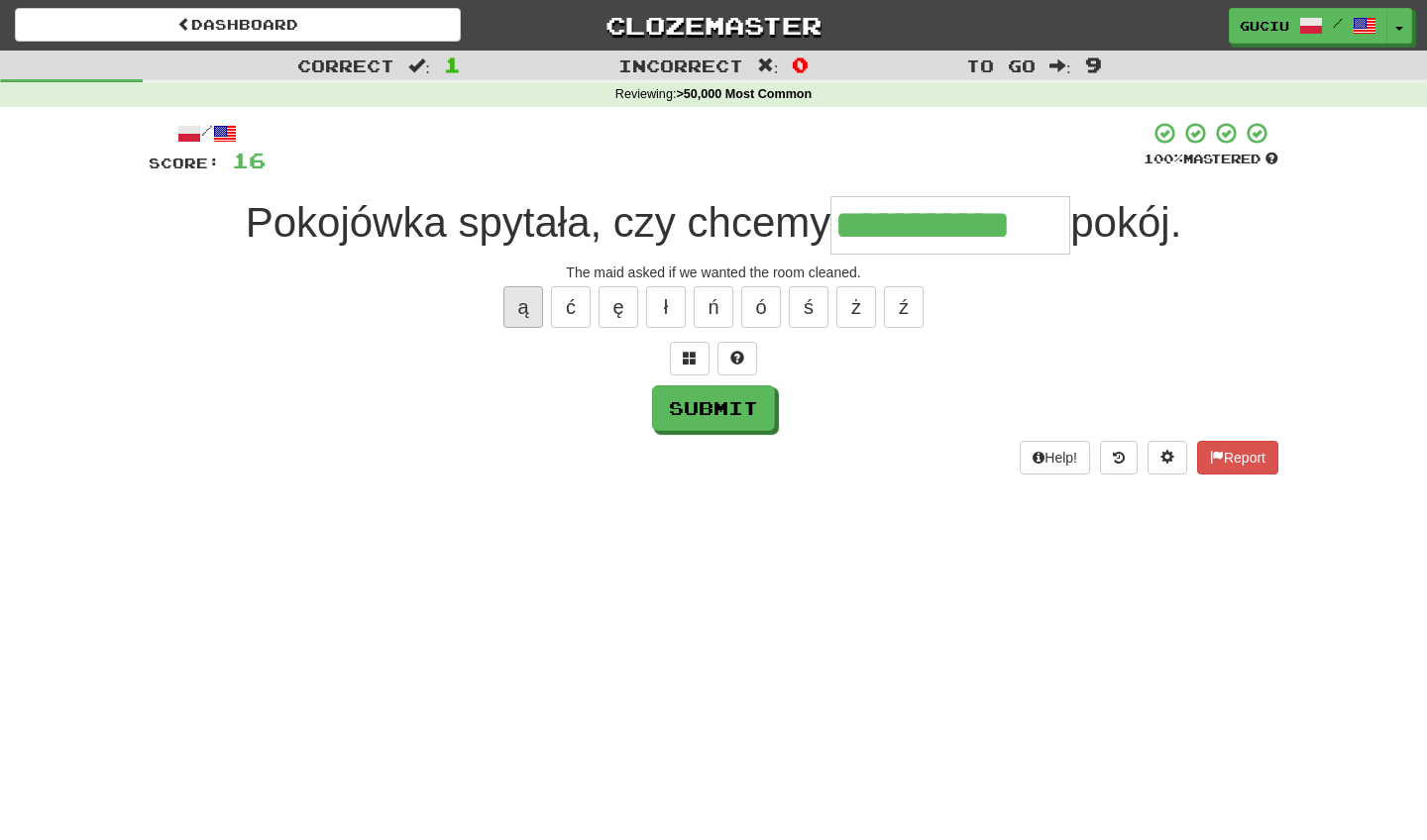 type on "**********" 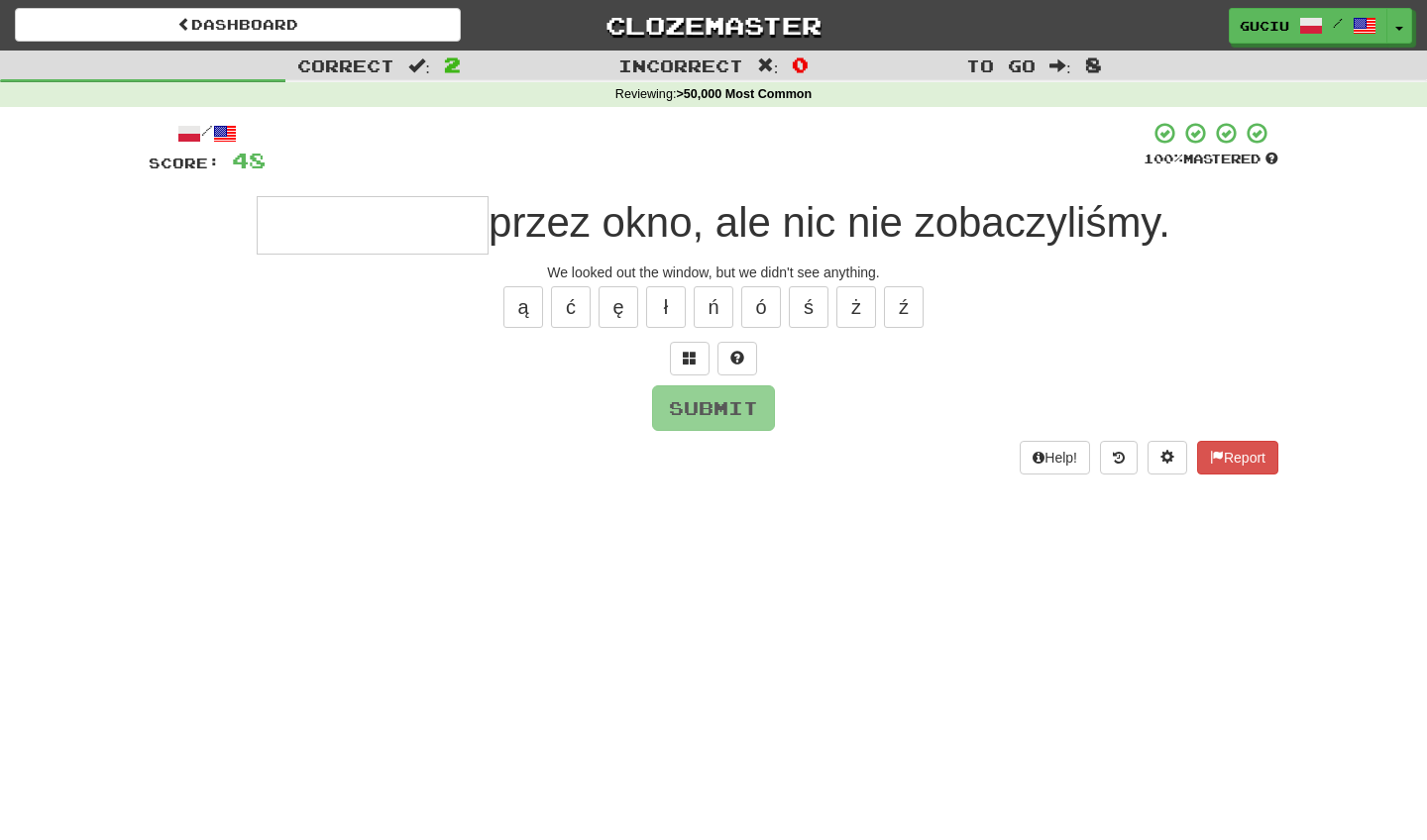 type on "*" 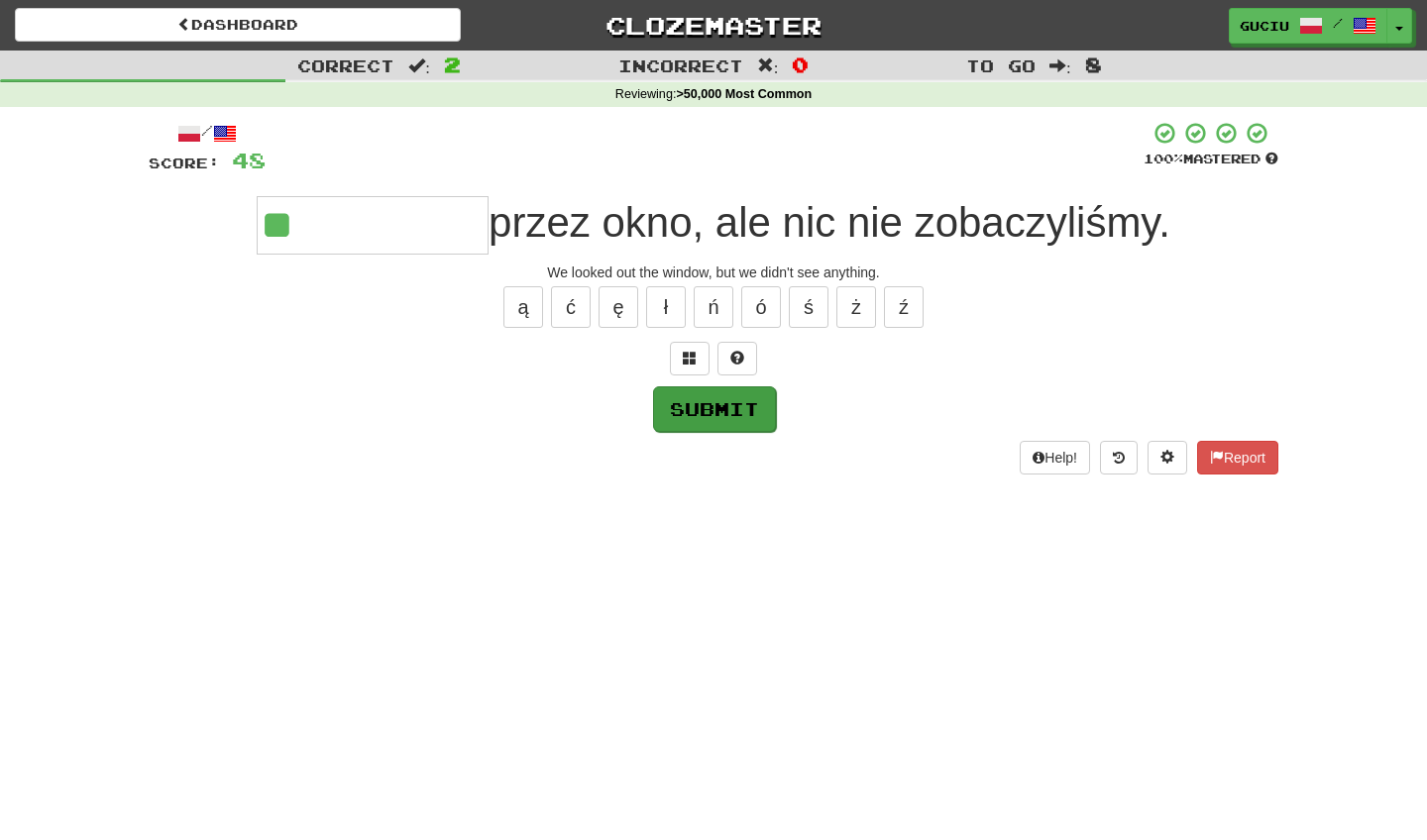 click on "Submit" at bounding box center [714, 409] 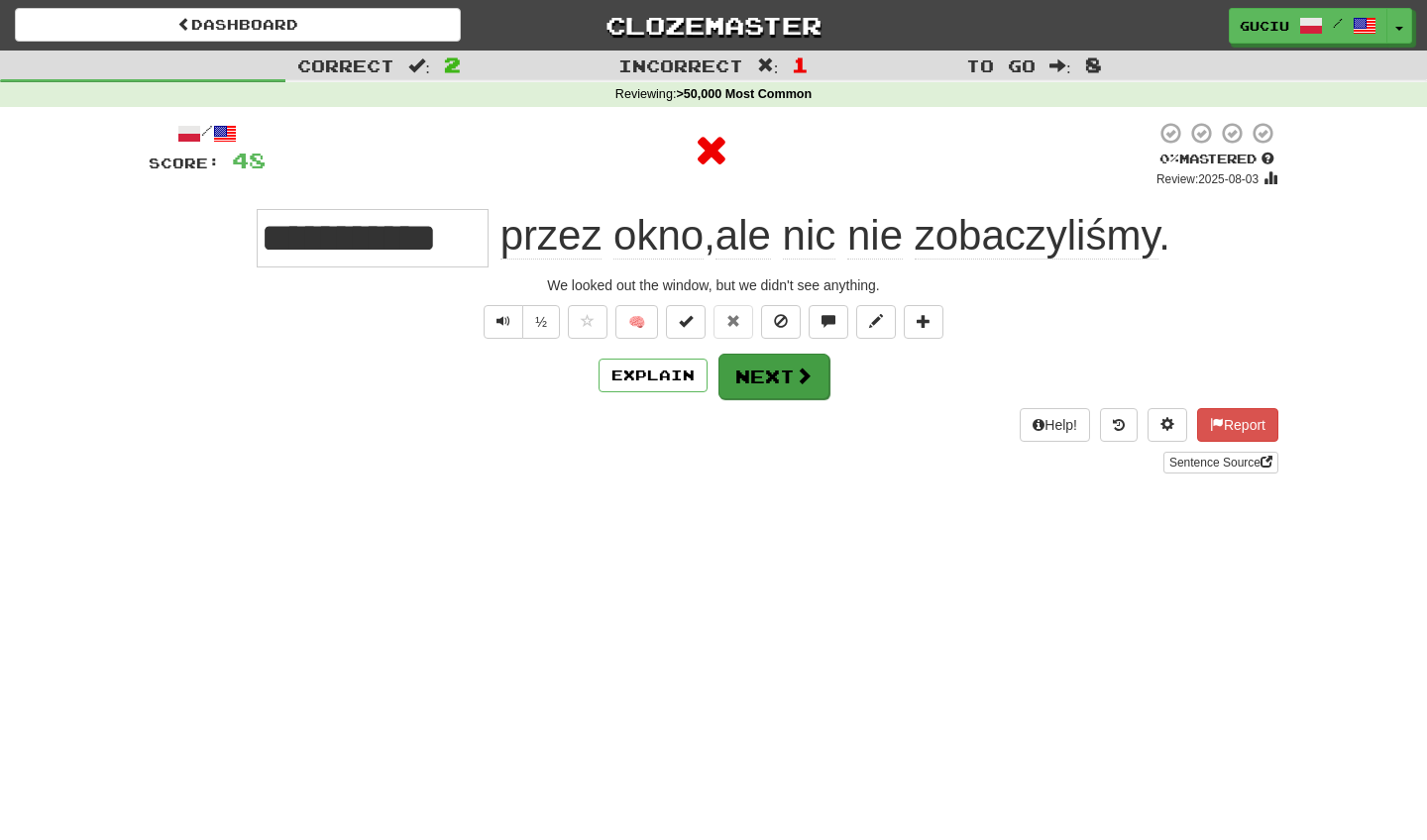 click on "Next" at bounding box center (774, 376) 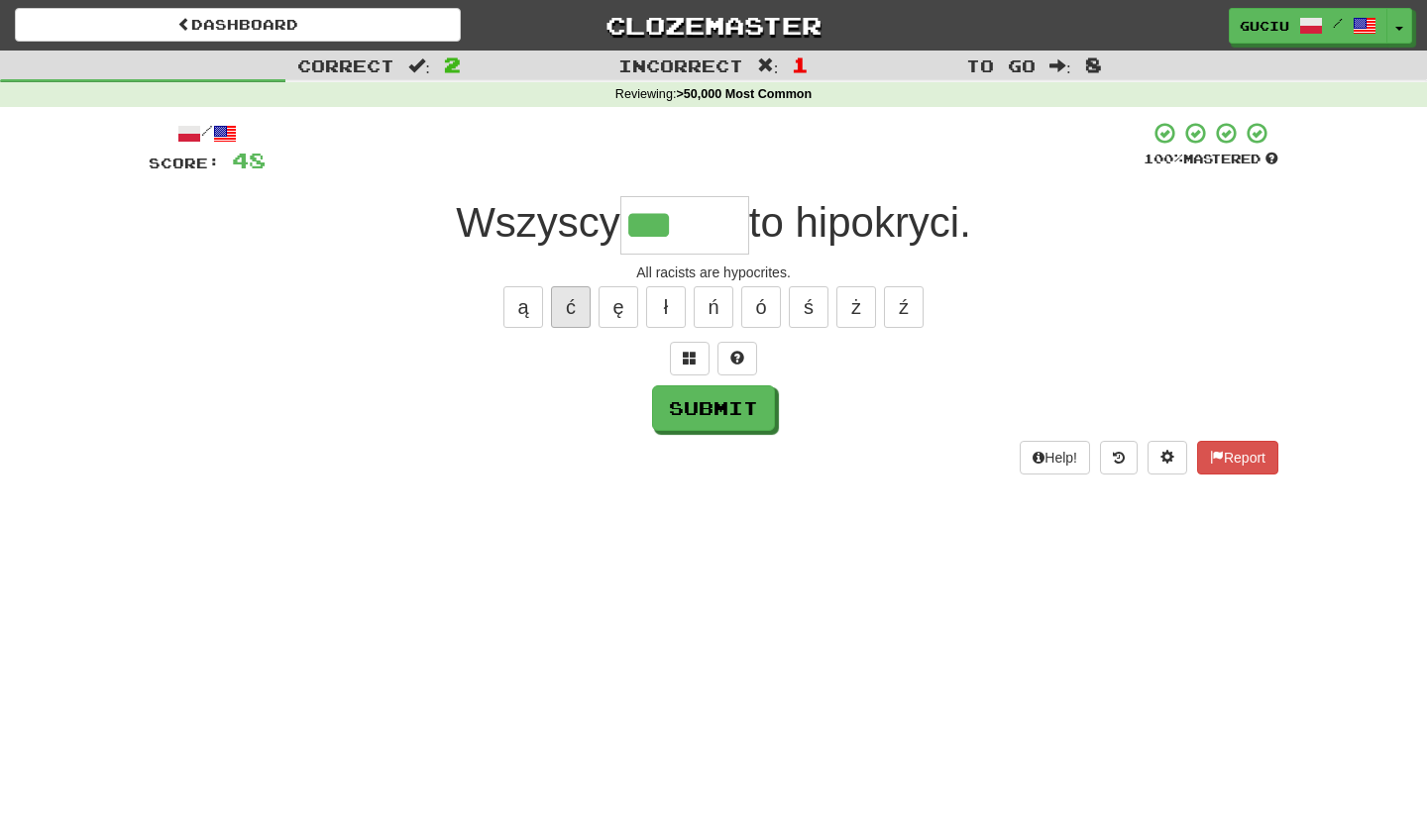 click on "ć" at bounding box center (571, 307) 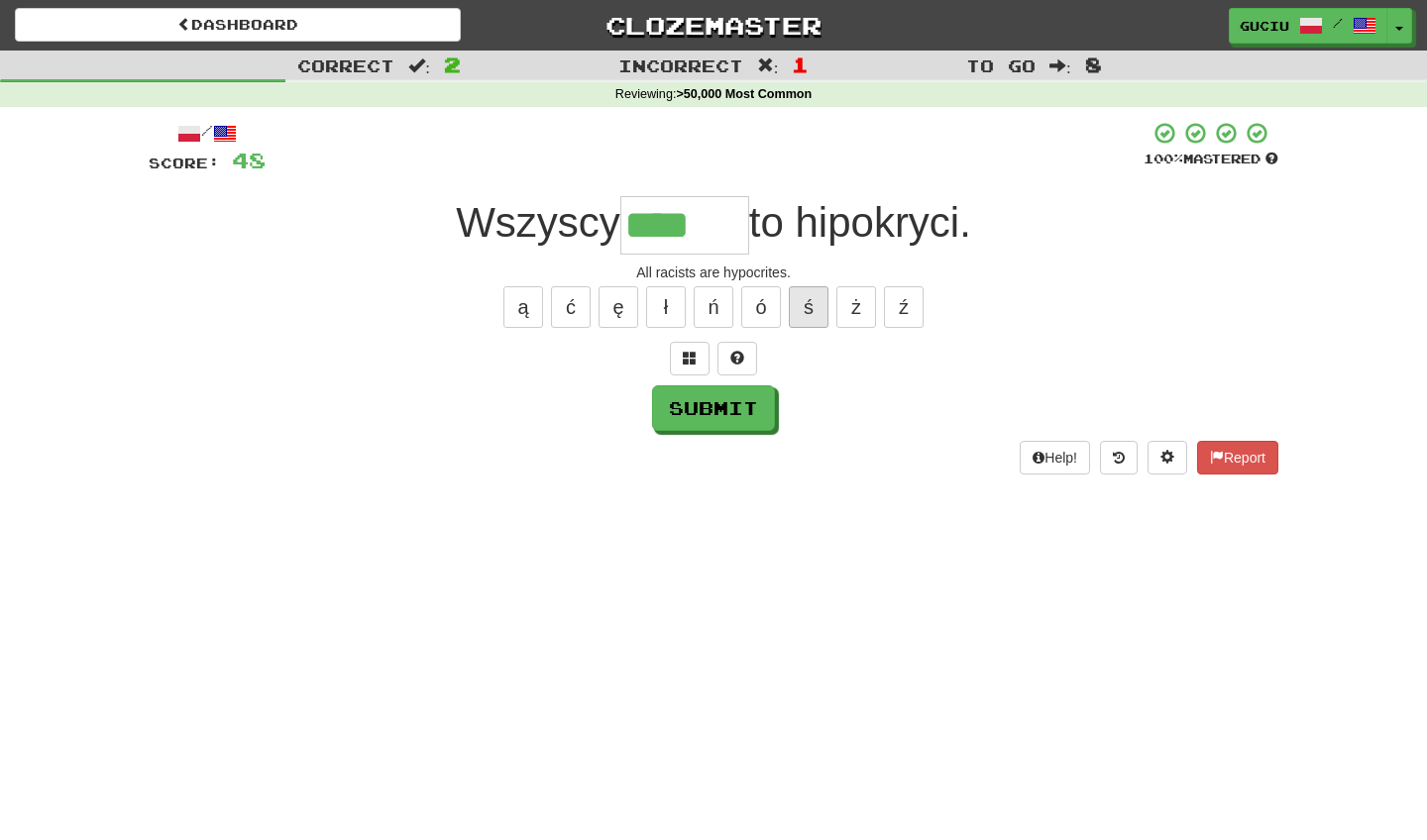 click on "ś" at bounding box center [809, 307] 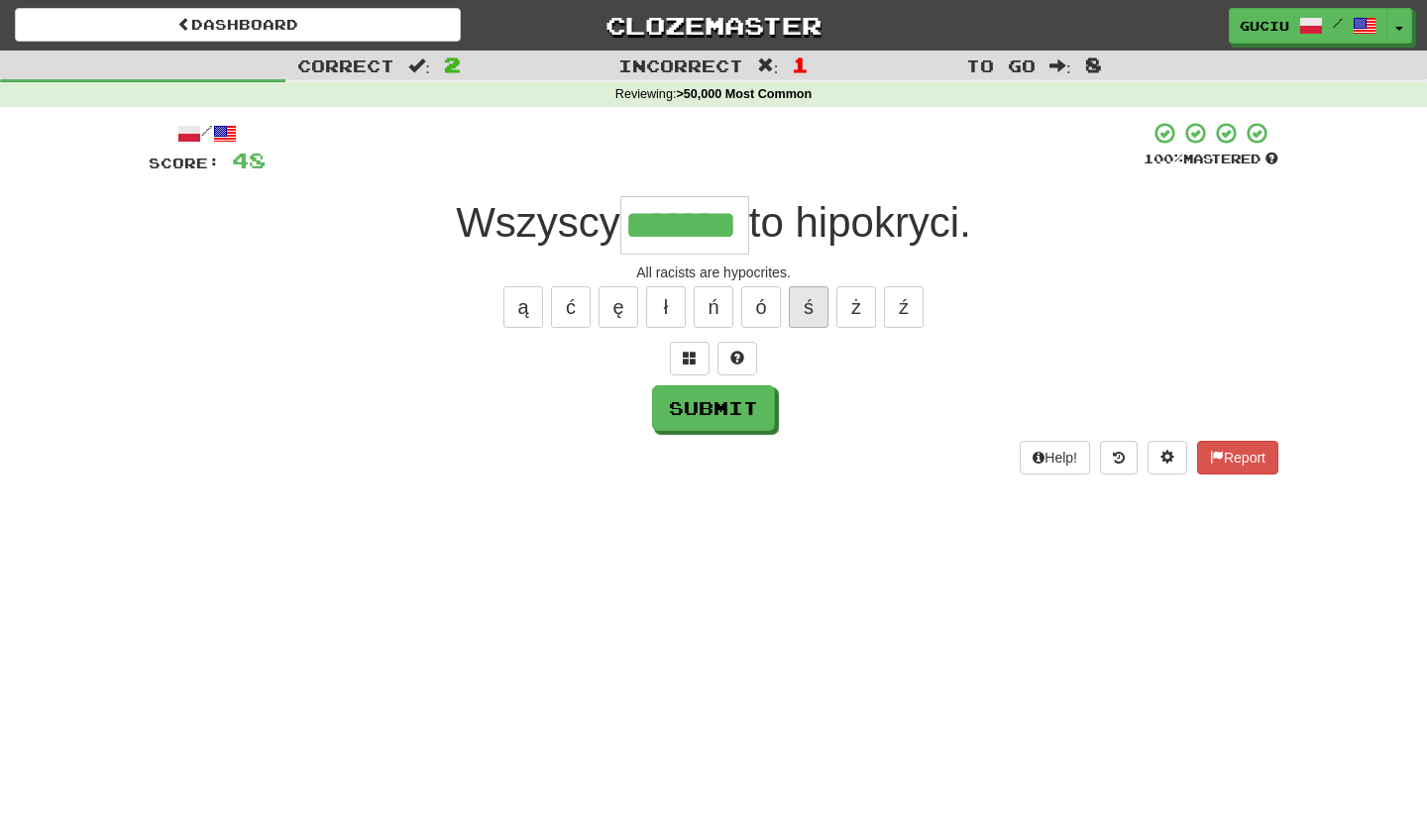 type on "*******" 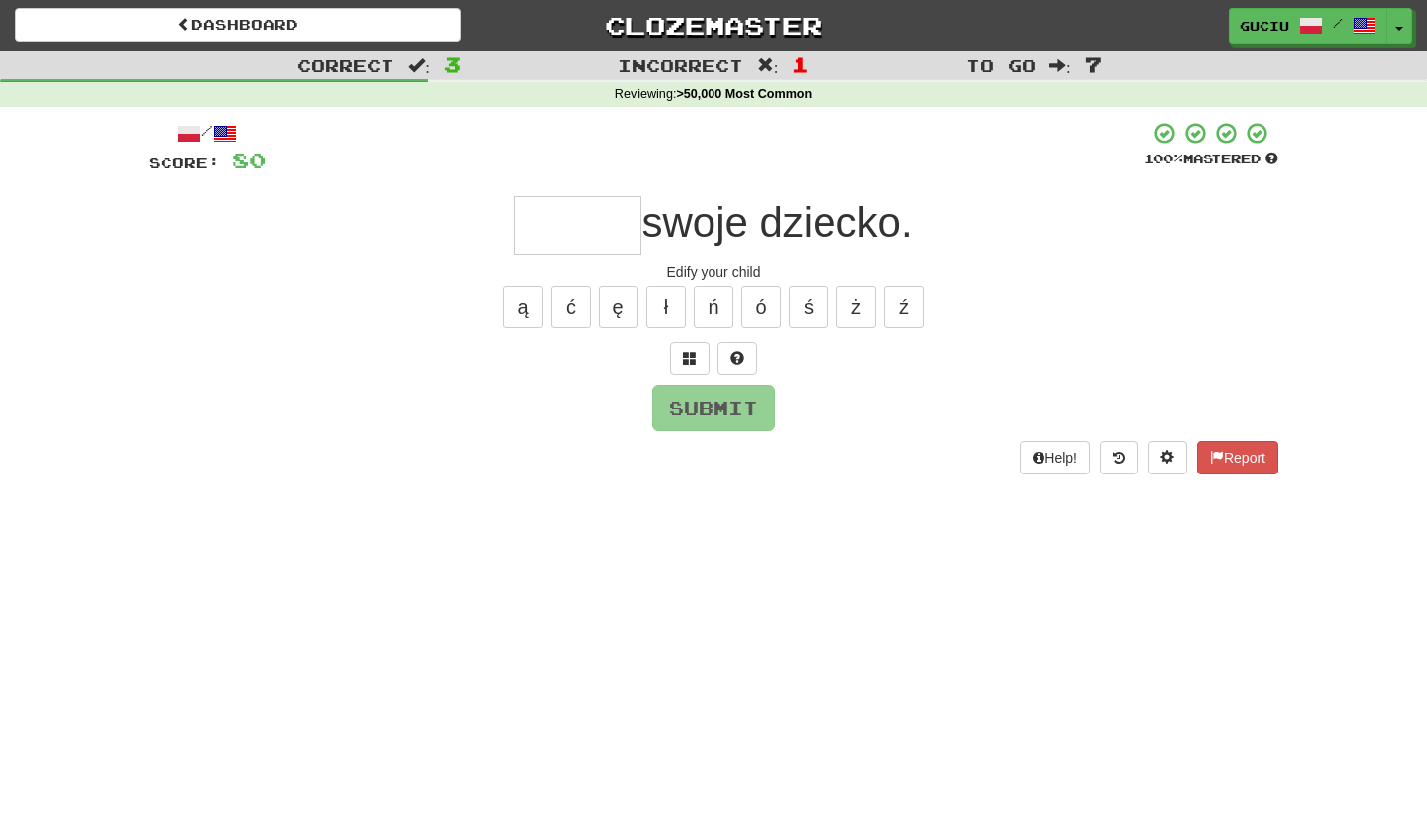 type on "*" 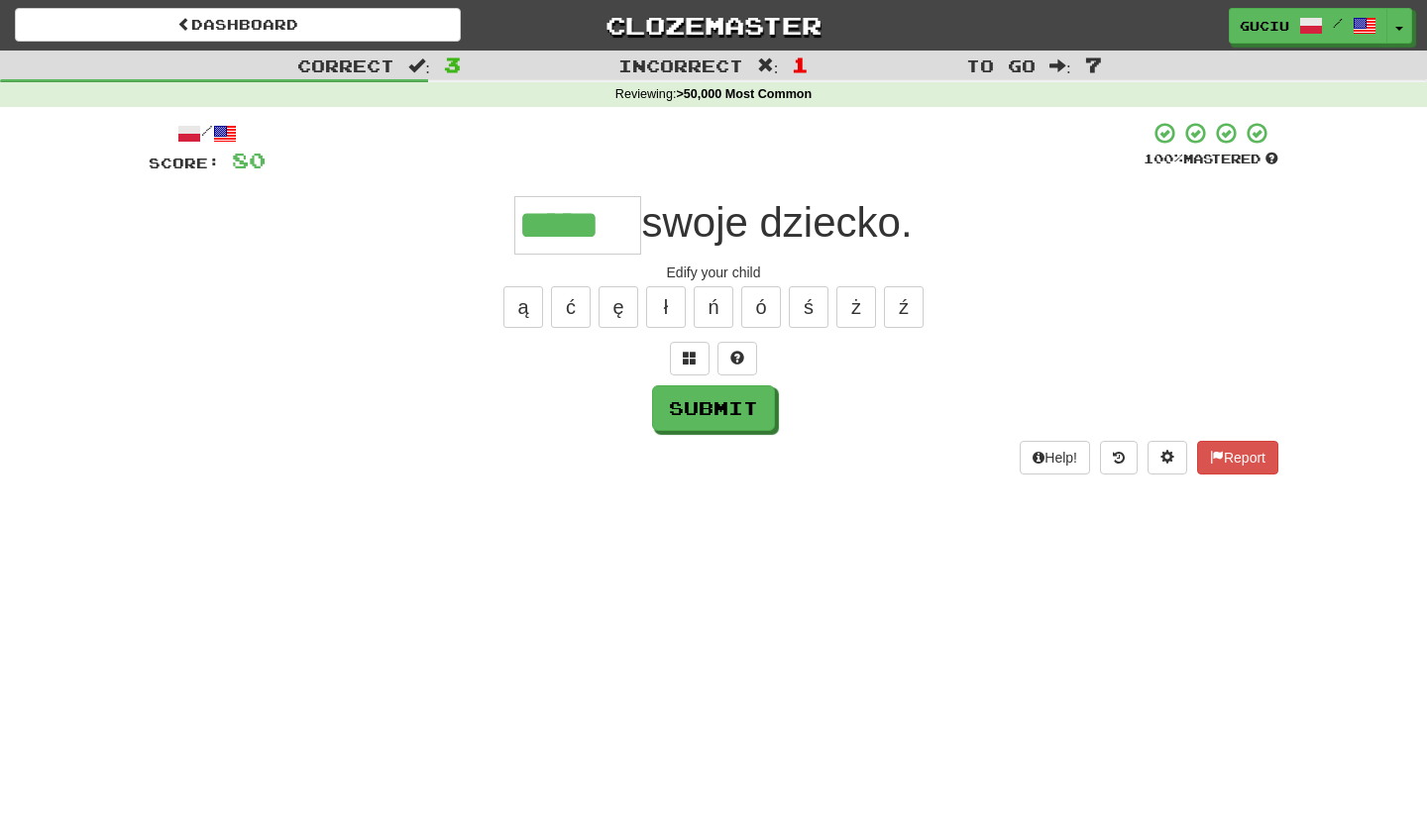 type on "*****" 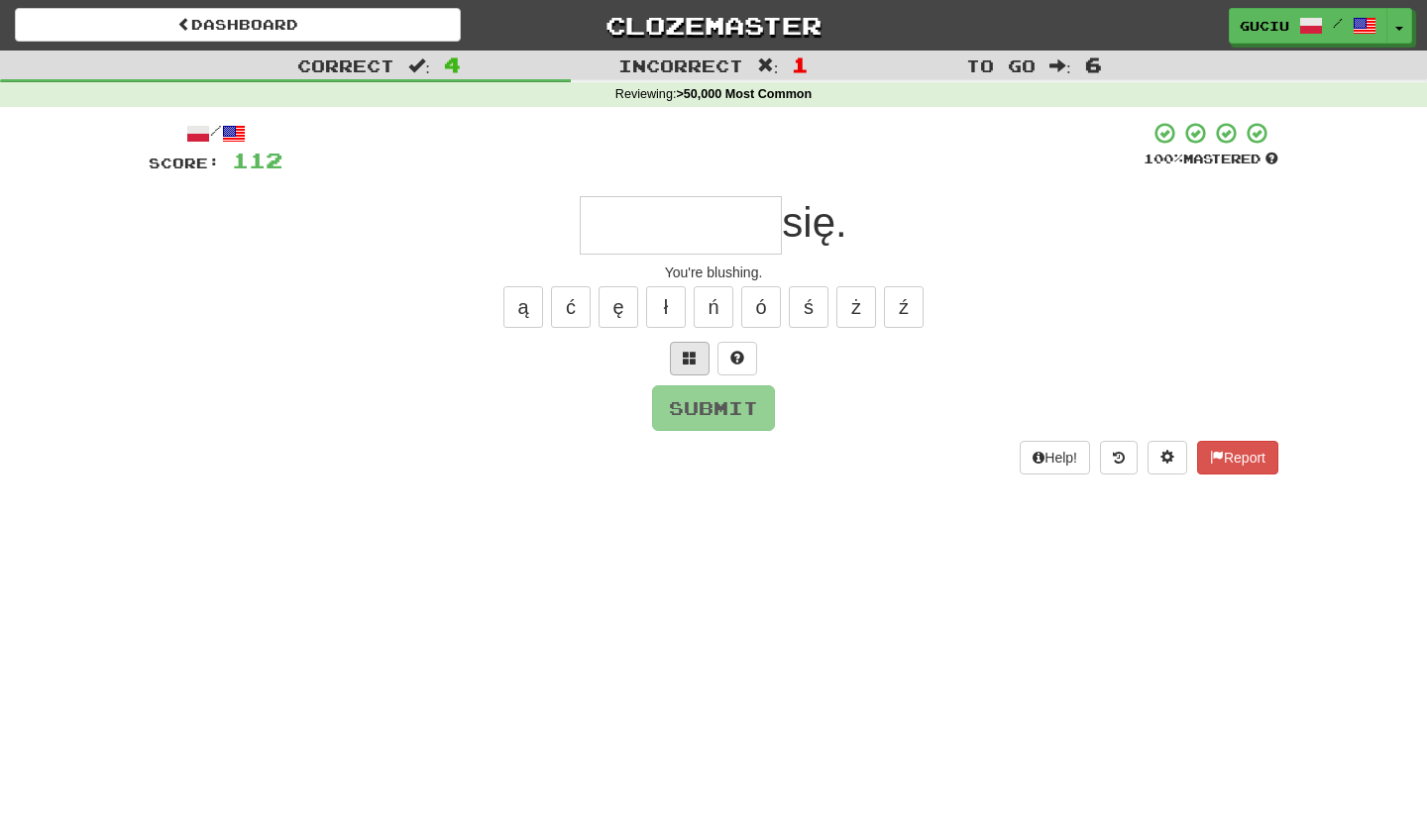 click at bounding box center [690, 359] 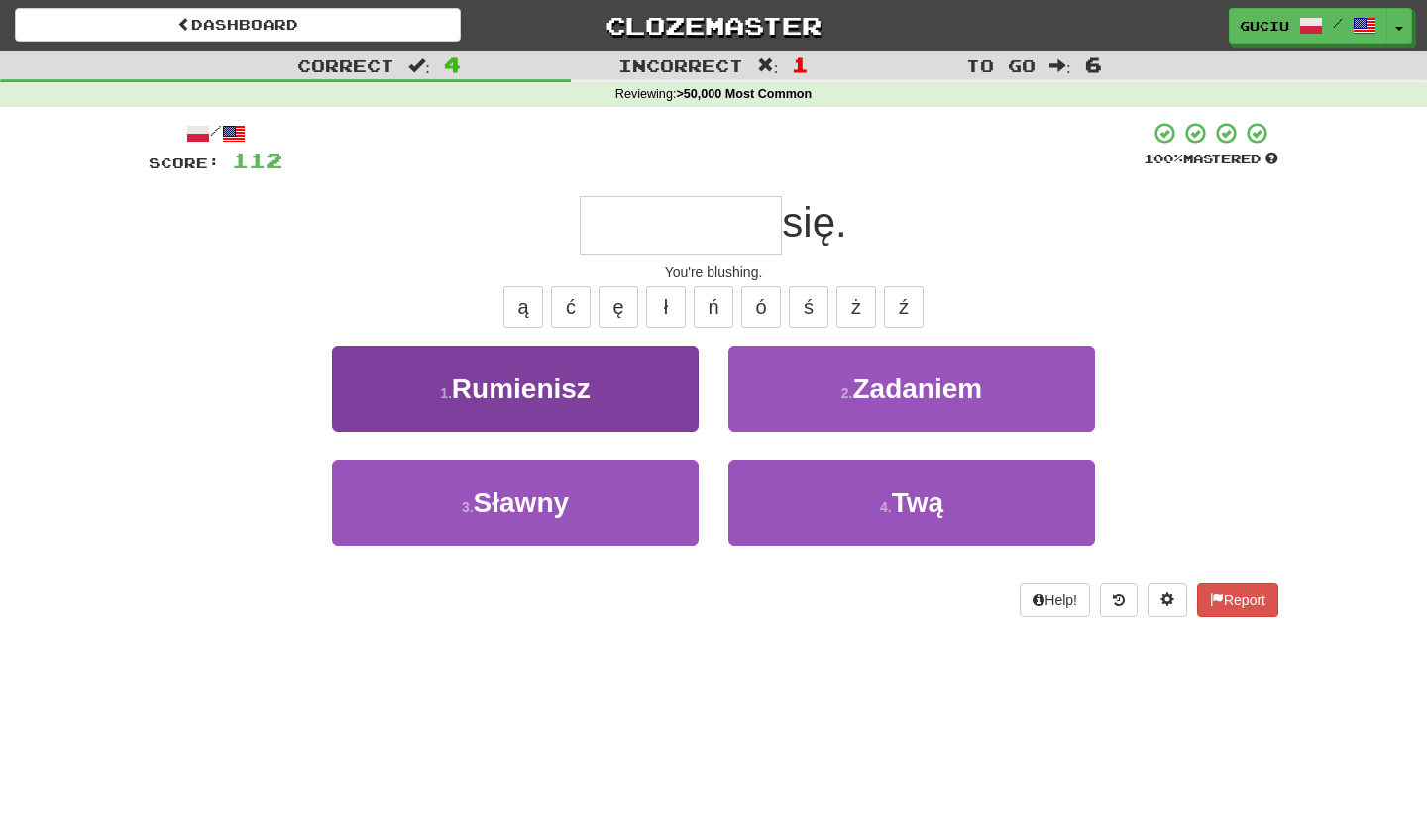 click on "1 .  Rumienisz" at bounding box center (515, 388) 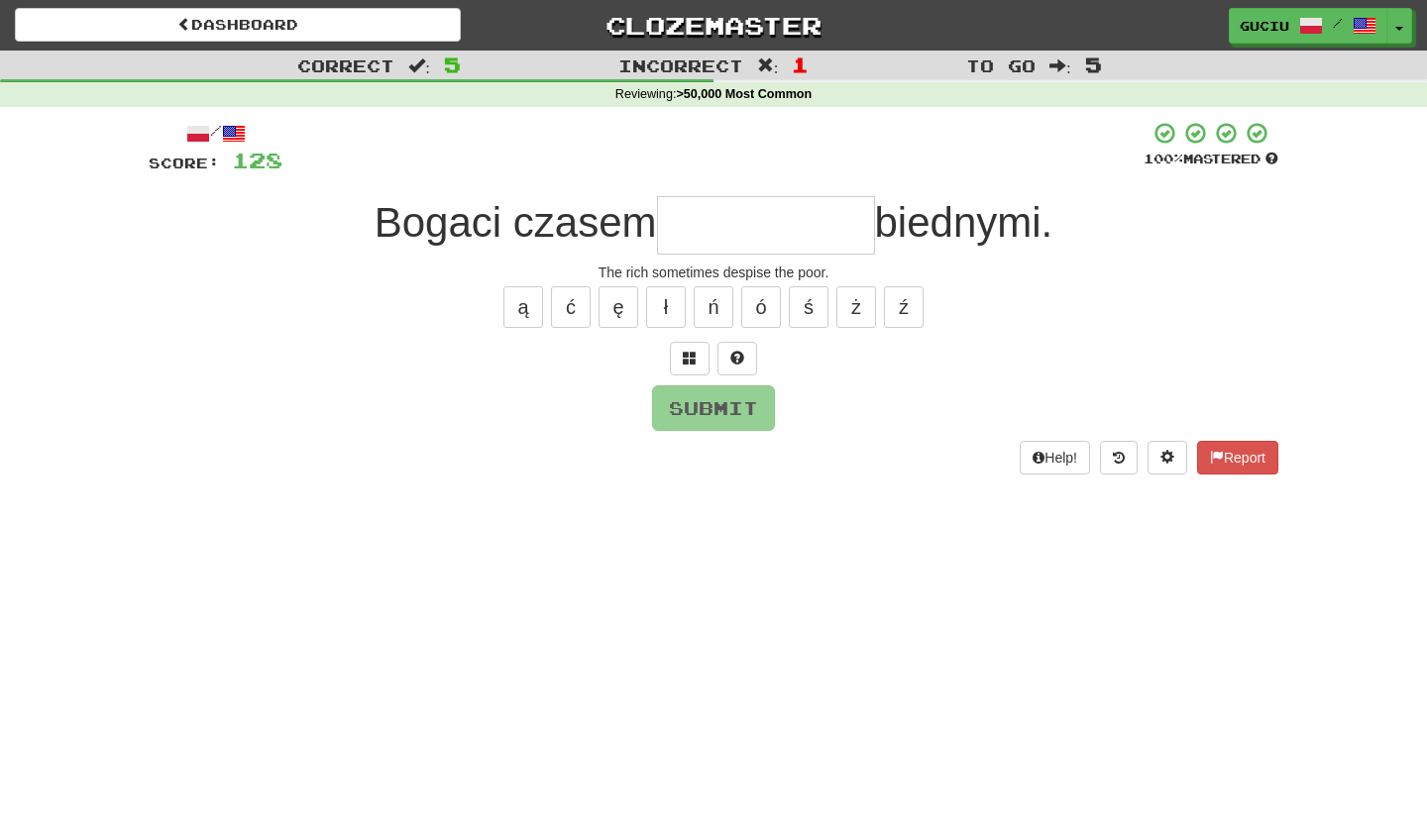 type on "*" 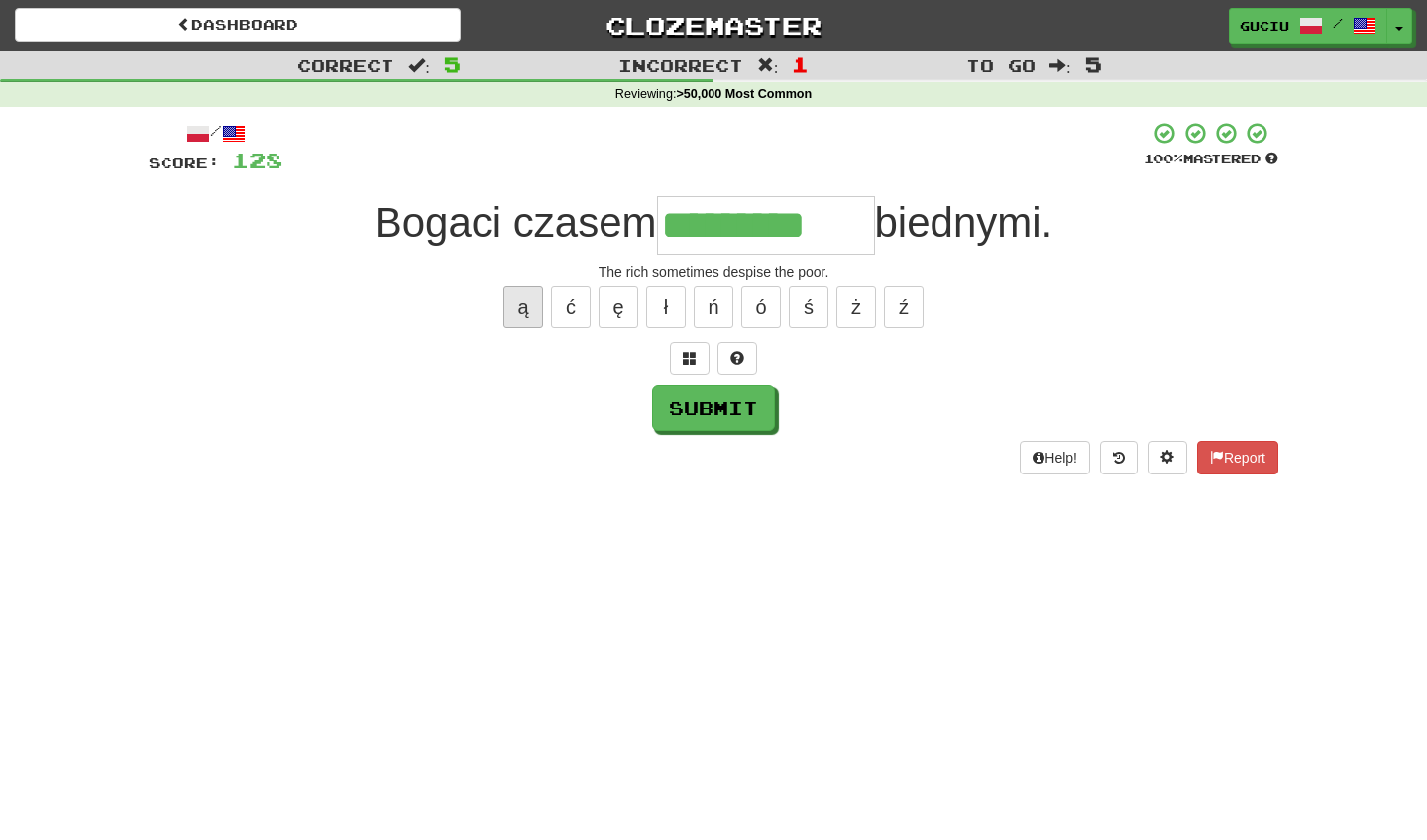 click on "ą" at bounding box center [523, 307] 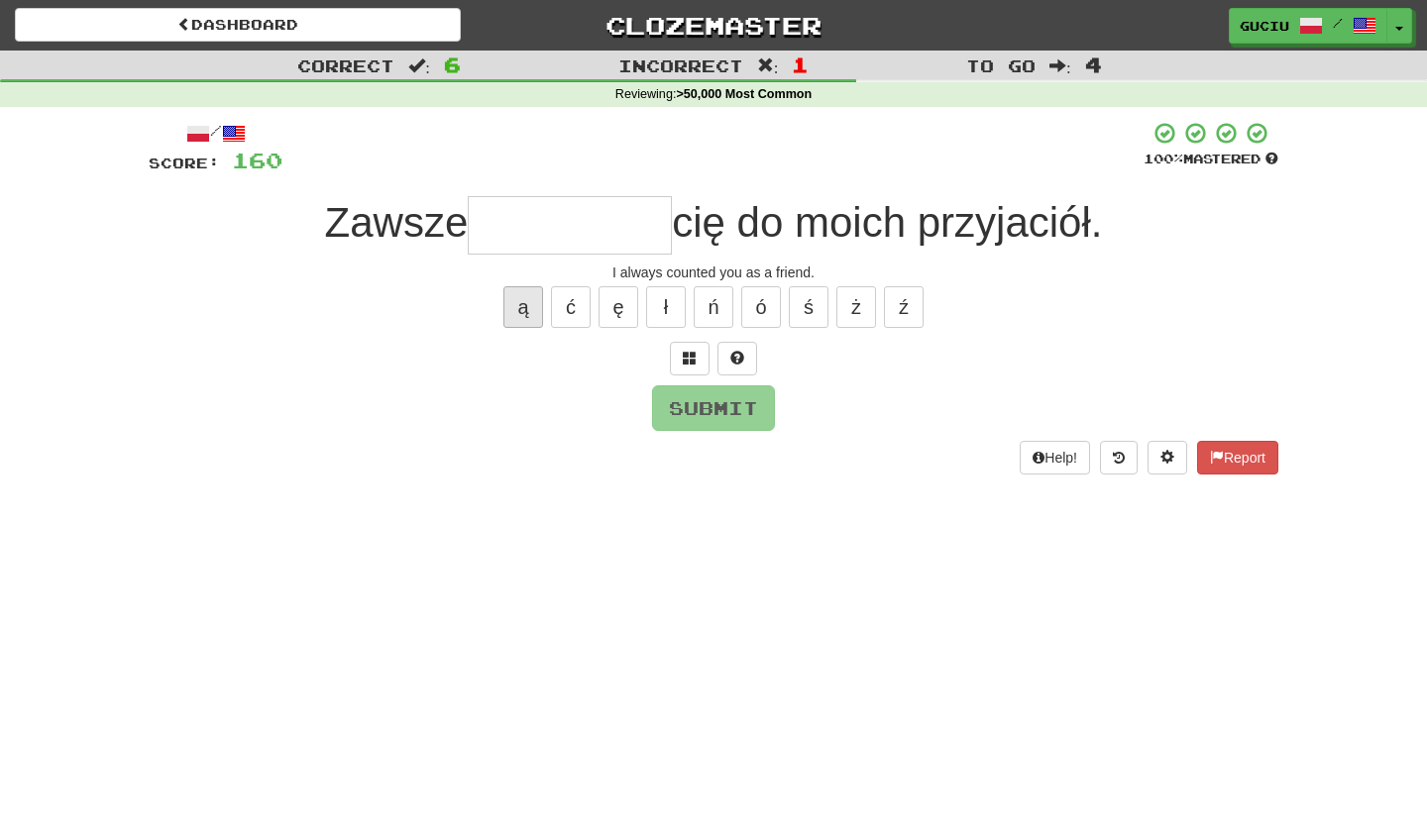 type on "*" 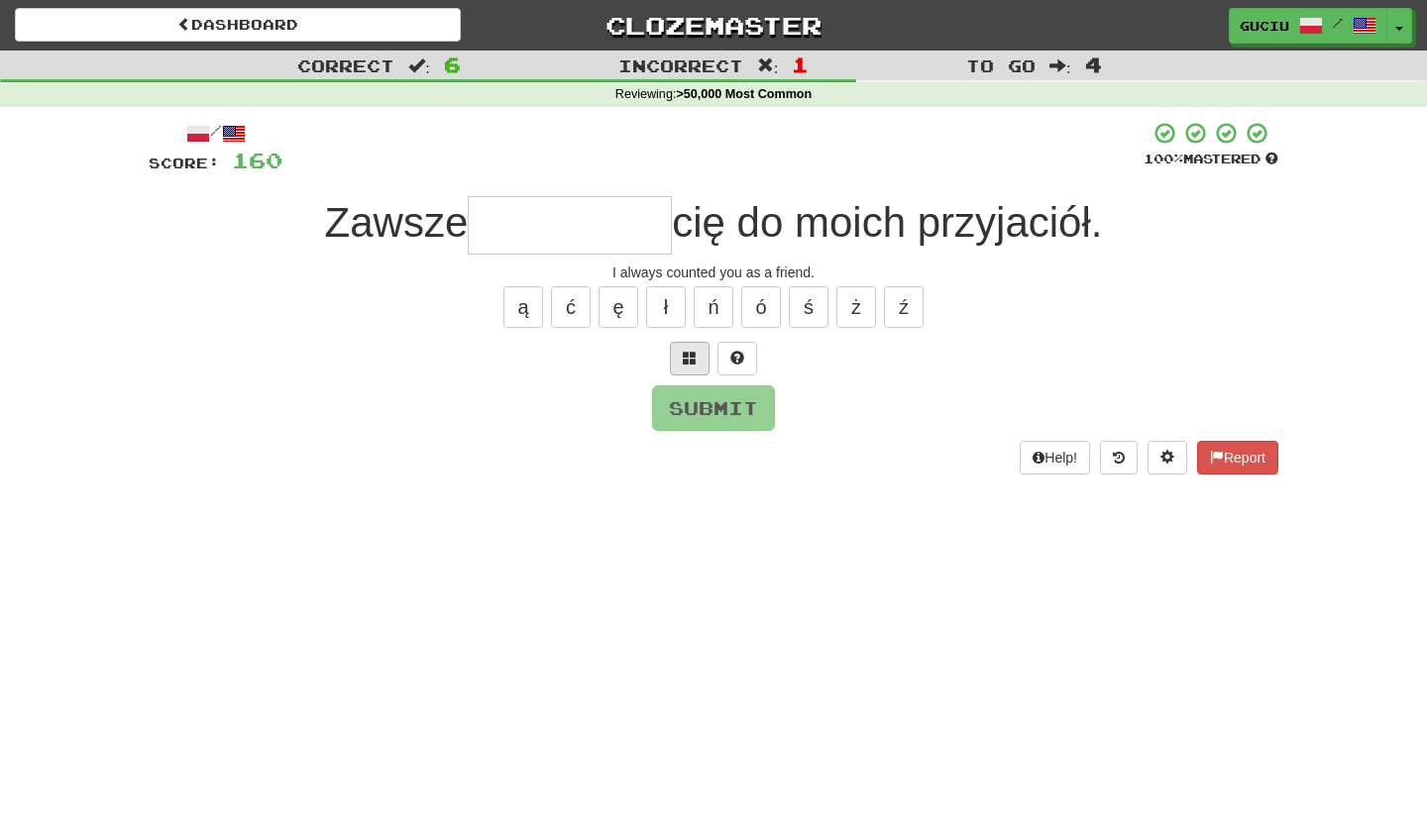 click at bounding box center [690, 358] 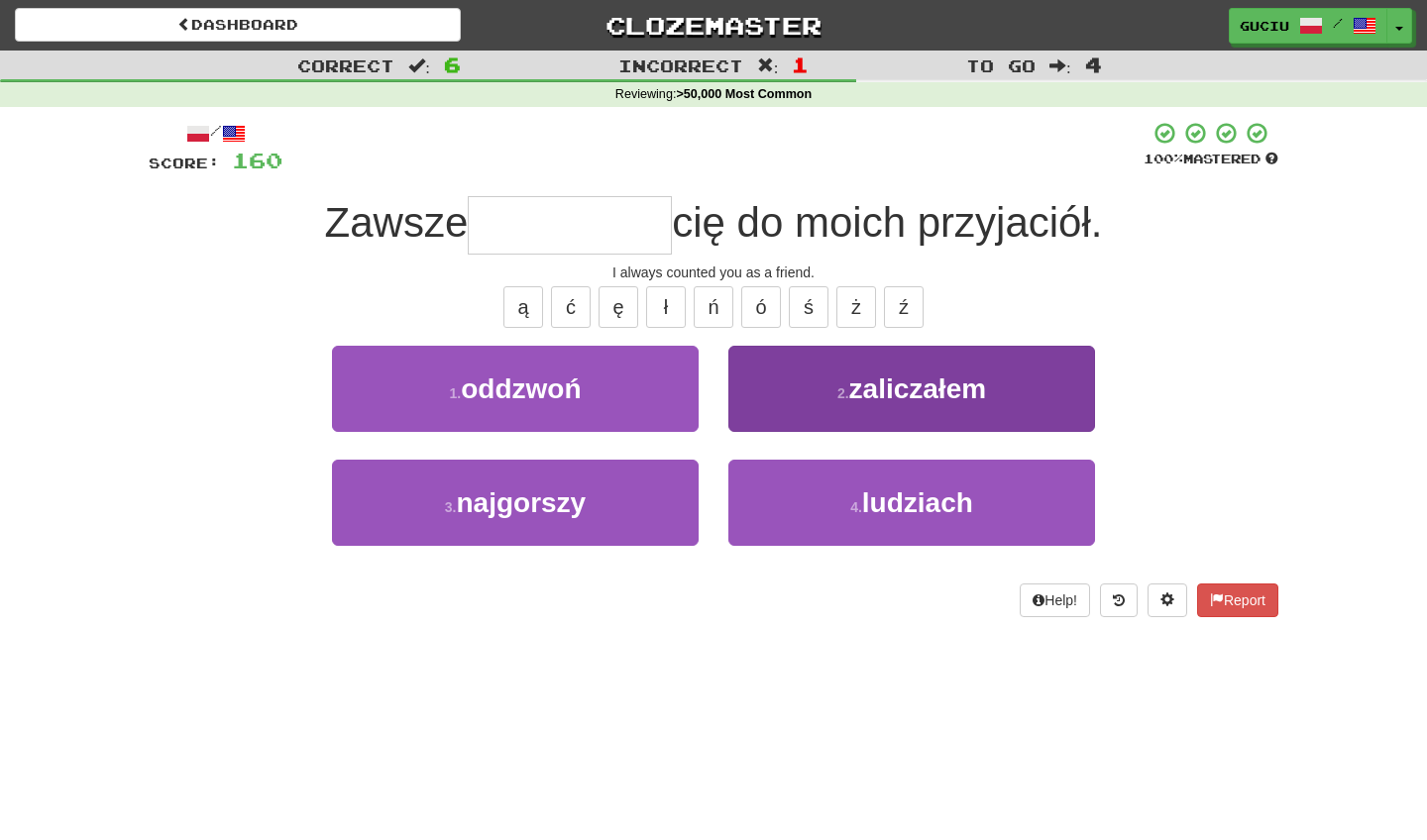 click on "2 .  zaliczałem" at bounding box center [912, 388] 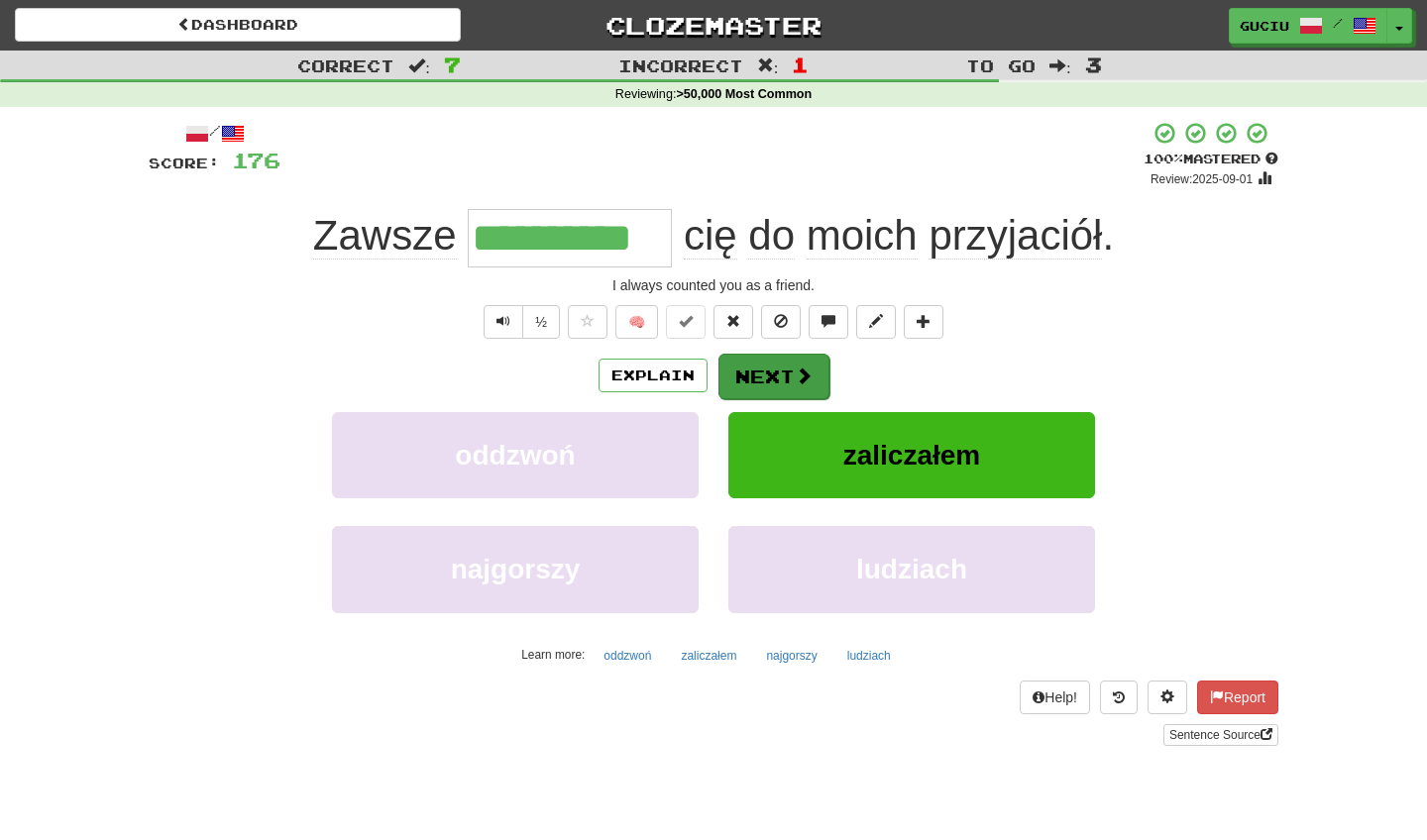 click at bounding box center (804, 375) 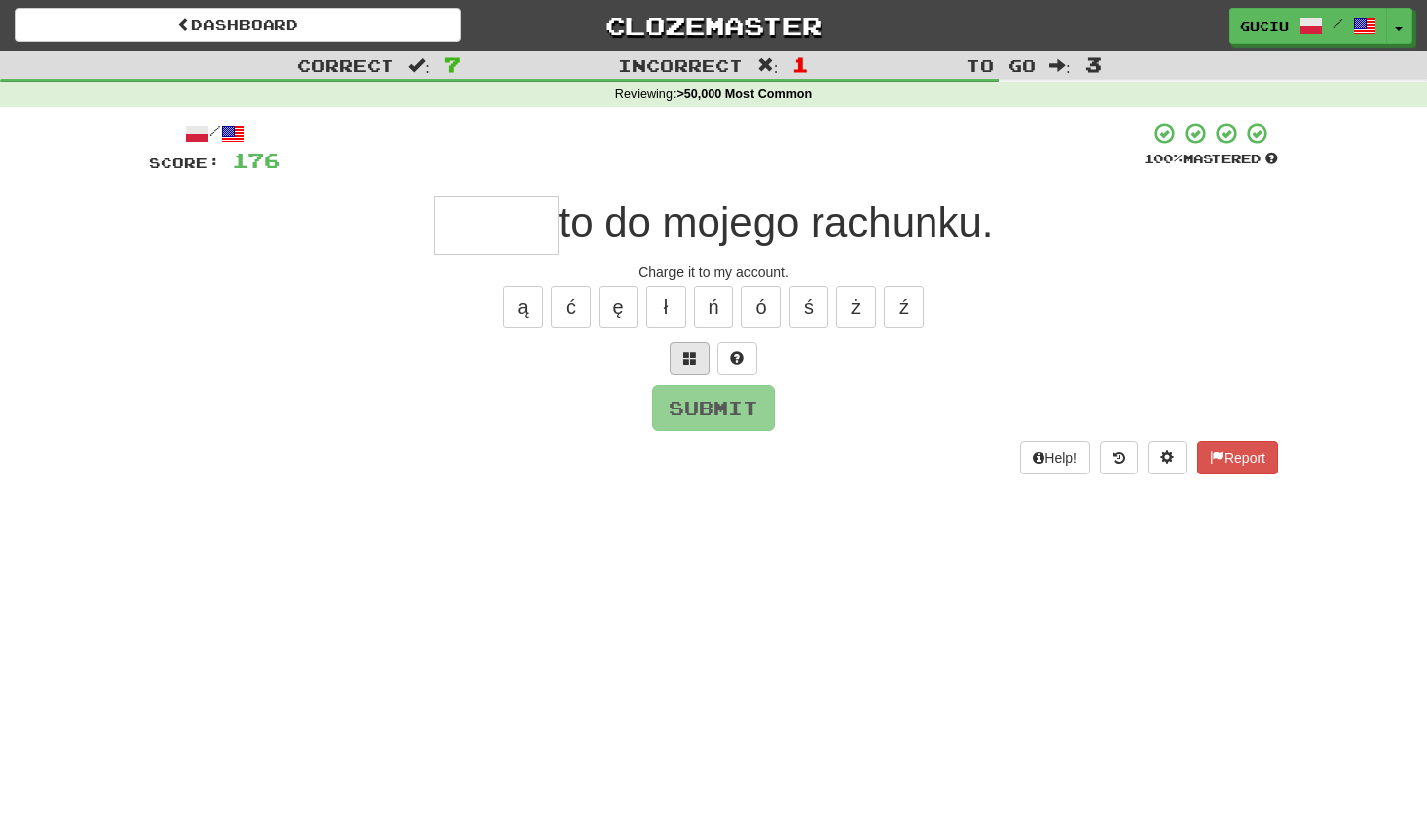 click at bounding box center (690, 359) 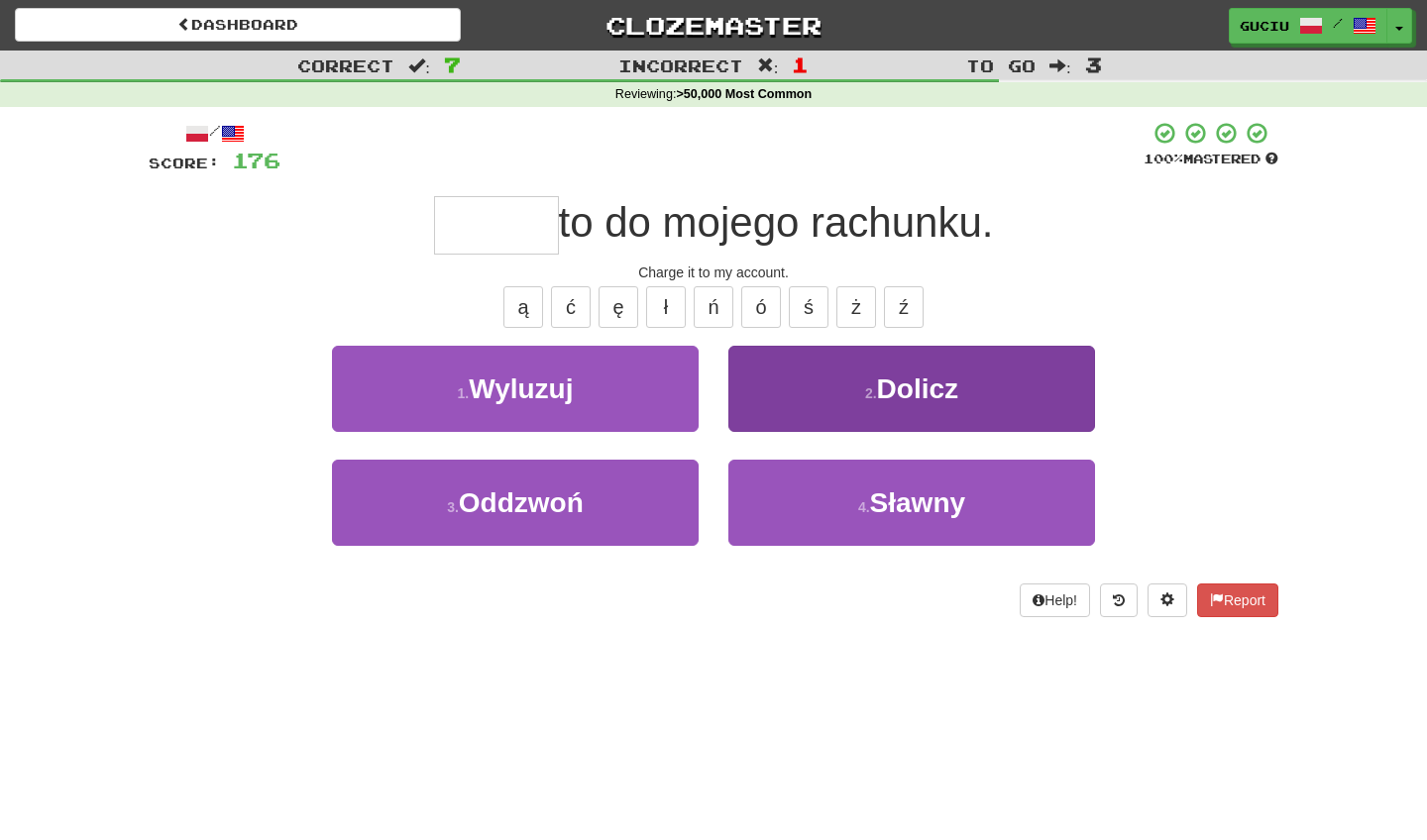 click on "2 .  Dolicz" at bounding box center (912, 388) 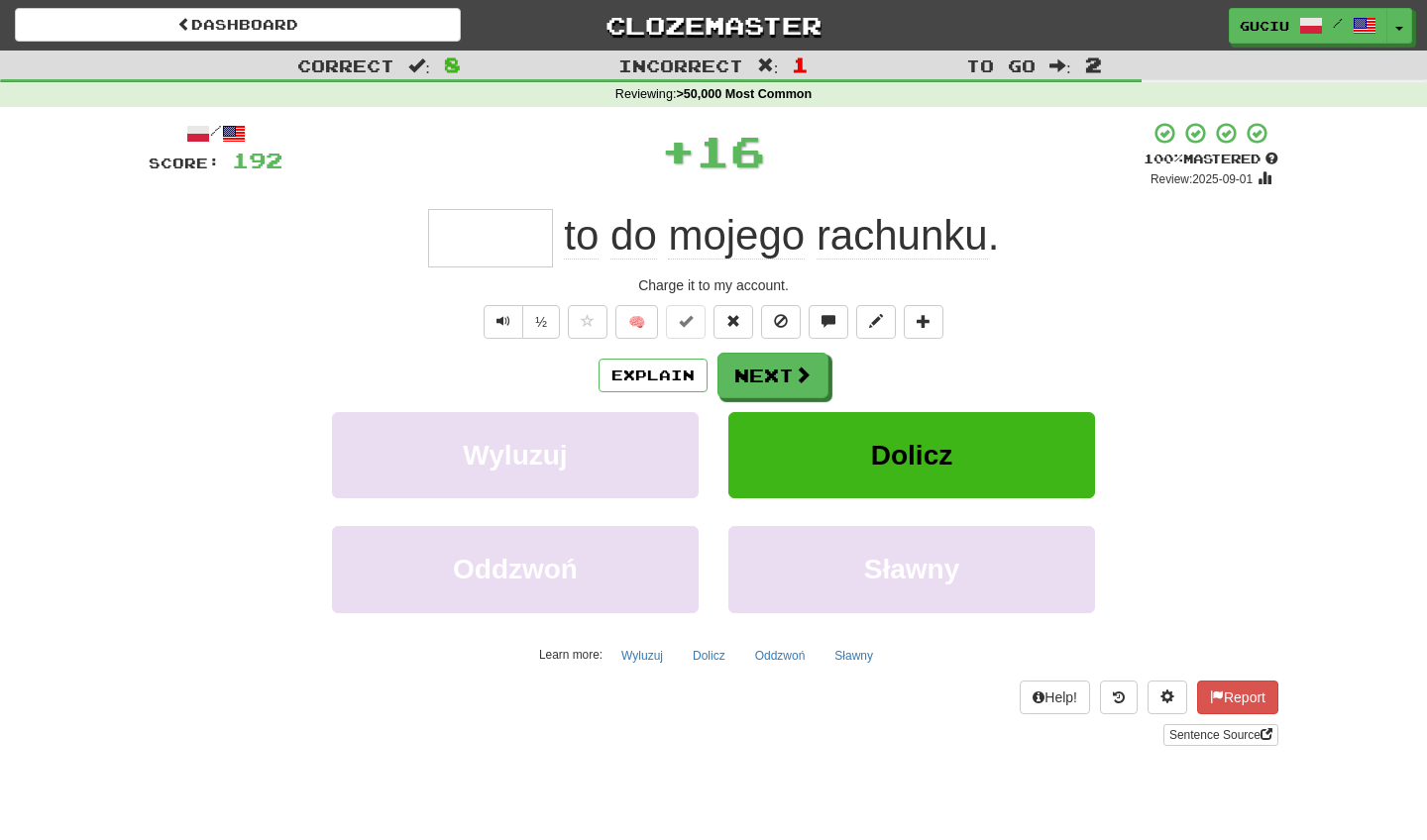 type on "******" 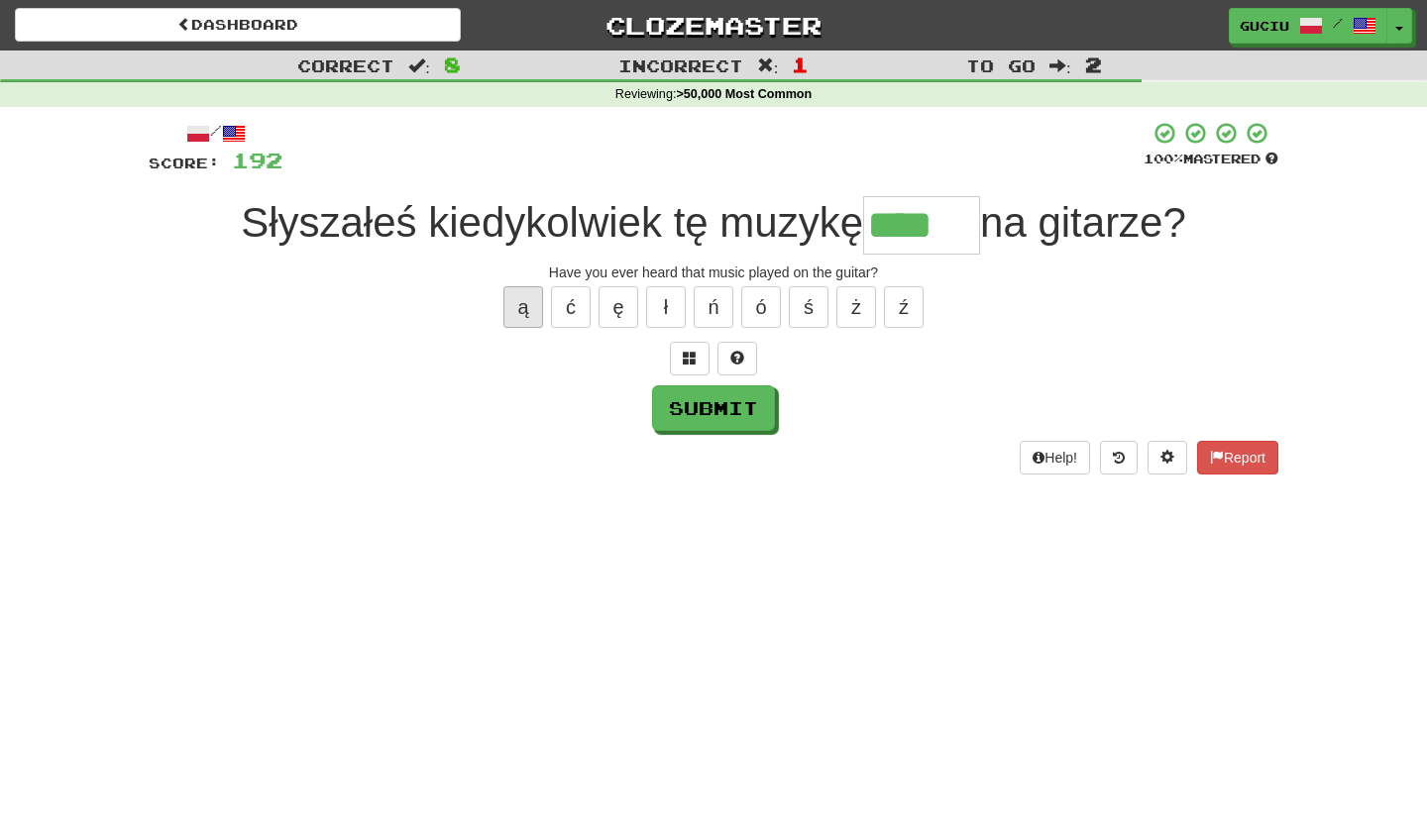 click on "ą" at bounding box center (523, 307) 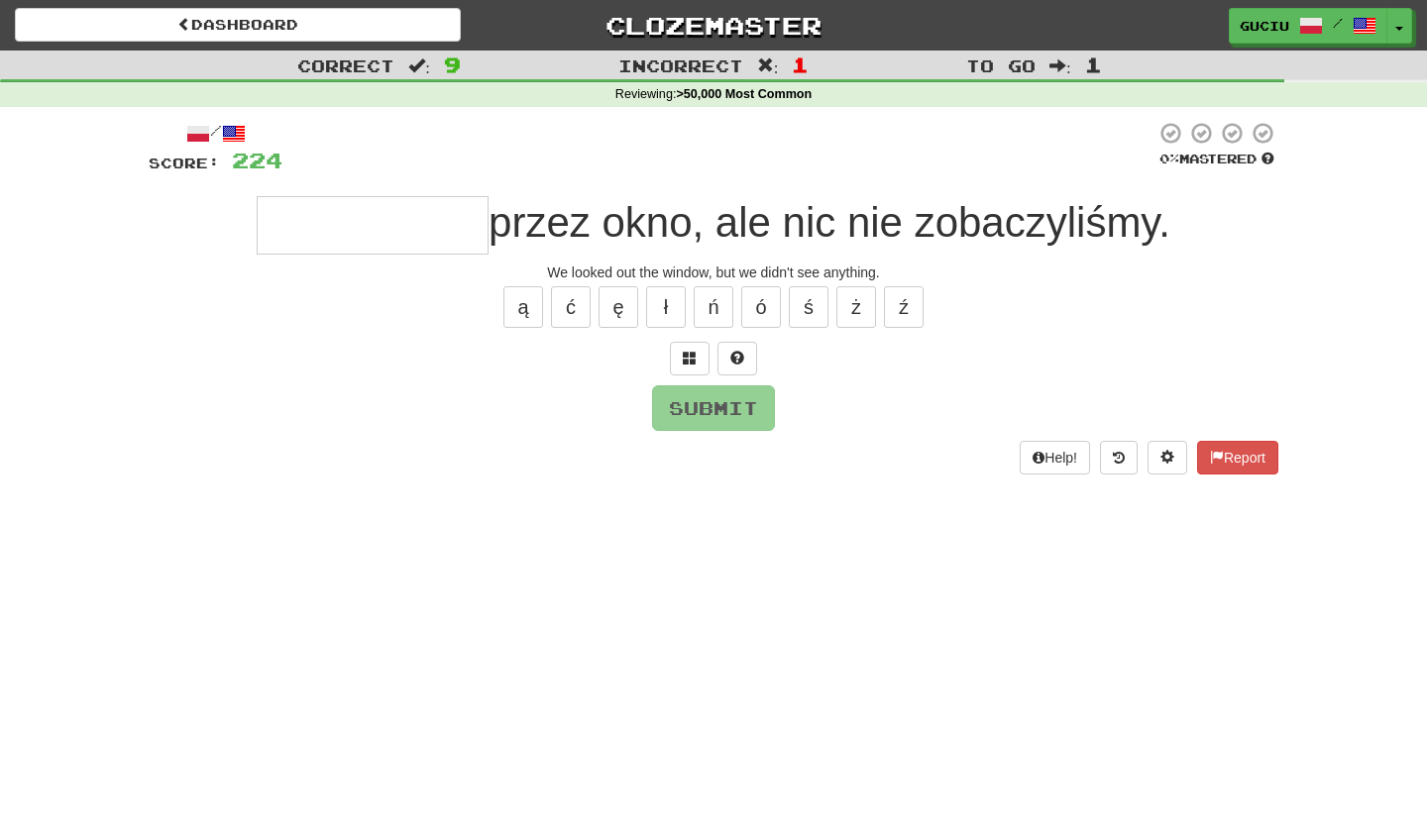 type on "*" 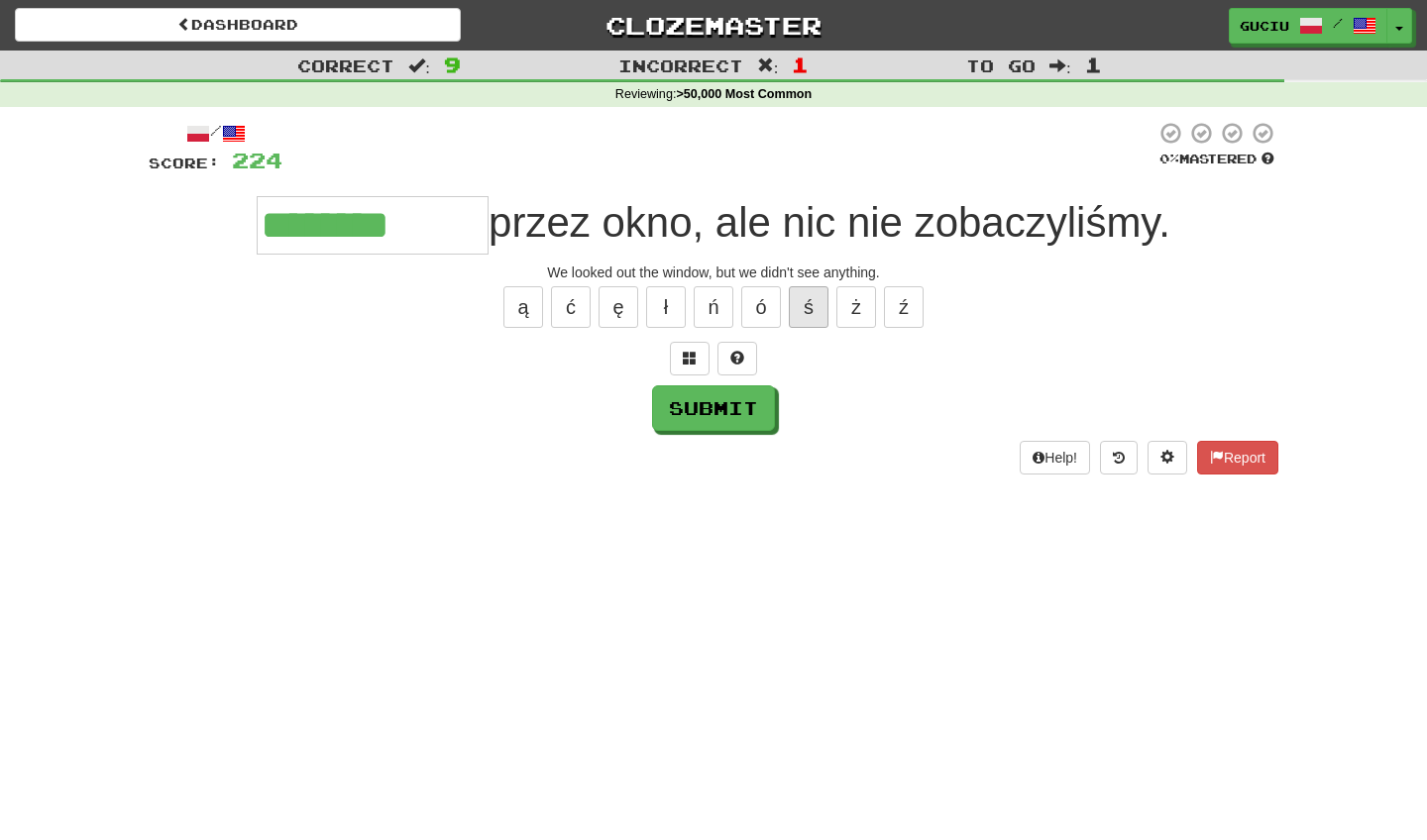 click on "ś" at bounding box center [809, 307] 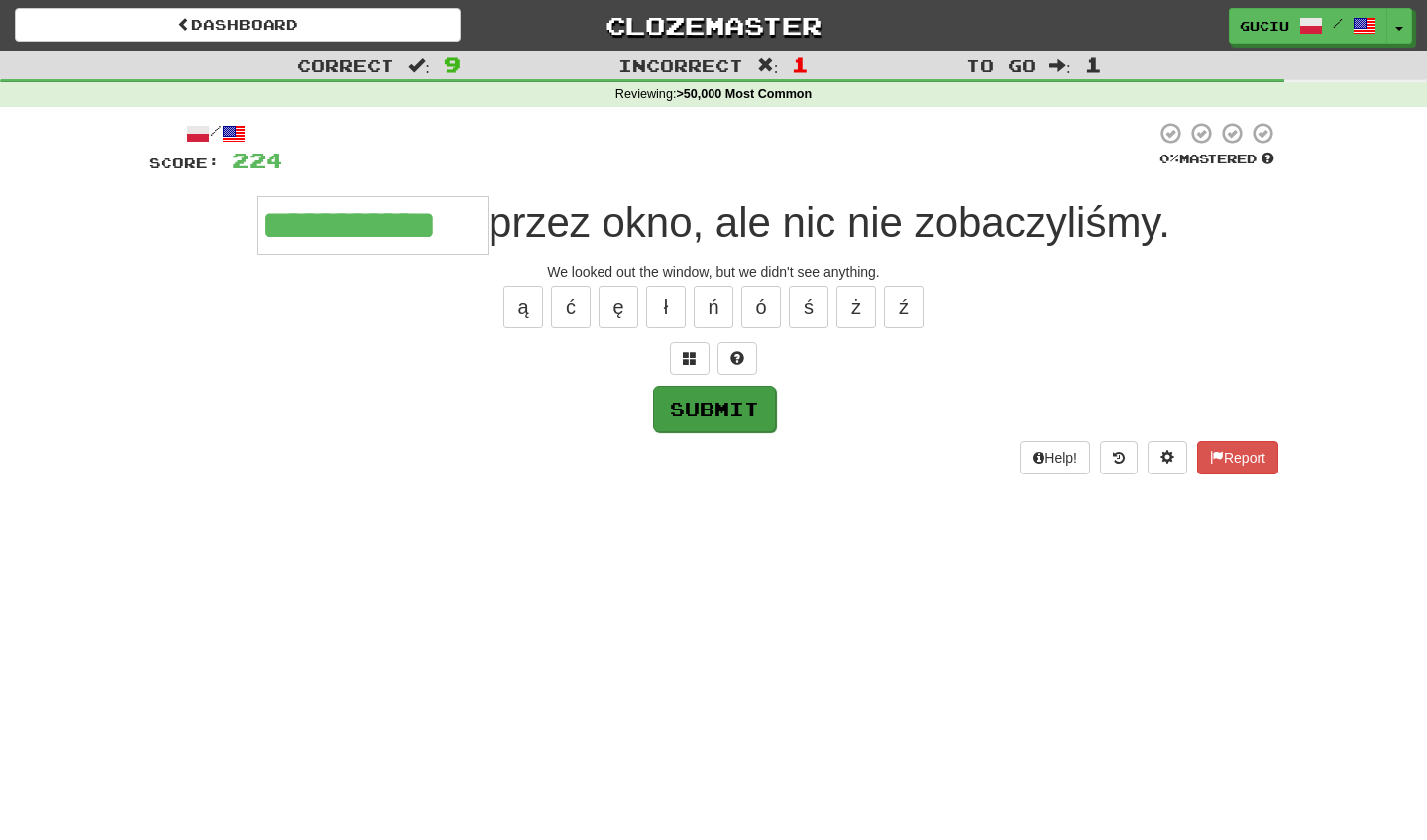click on "Submit" at bounding box center [714, 409] 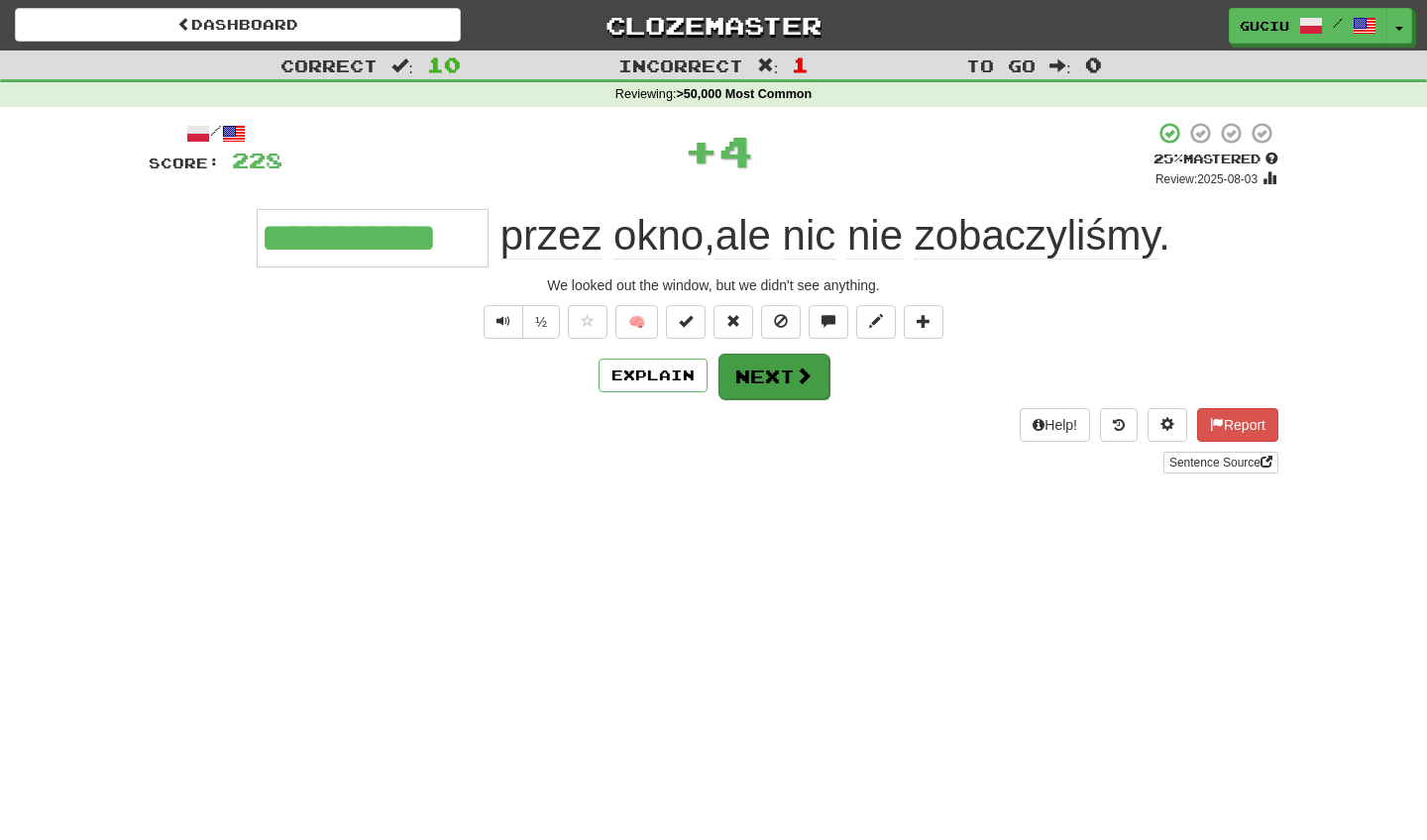 click on "Next" at bounding box center [774, 376] 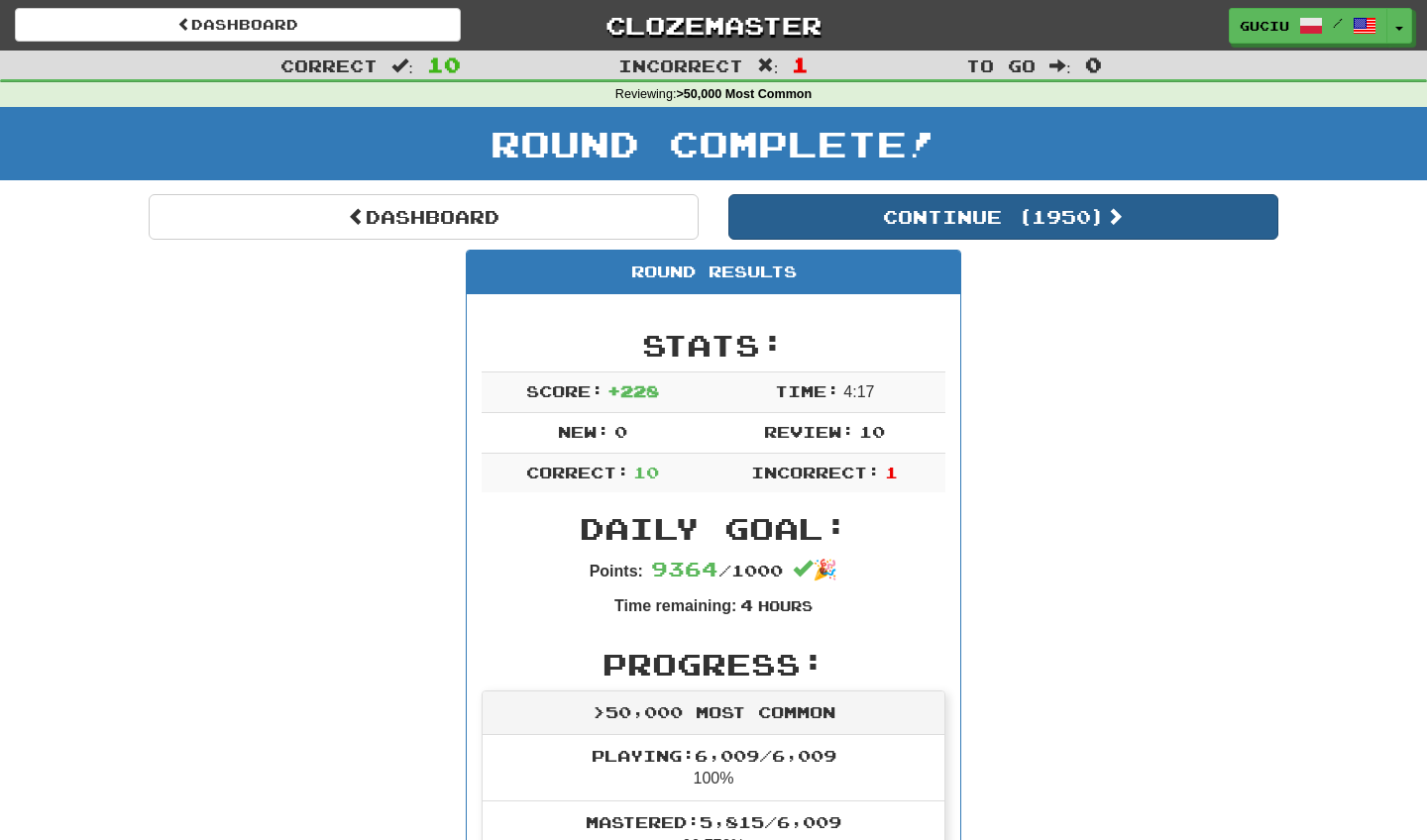 click on "Continue ( 1950 )" at bounding box center (1003, 217) 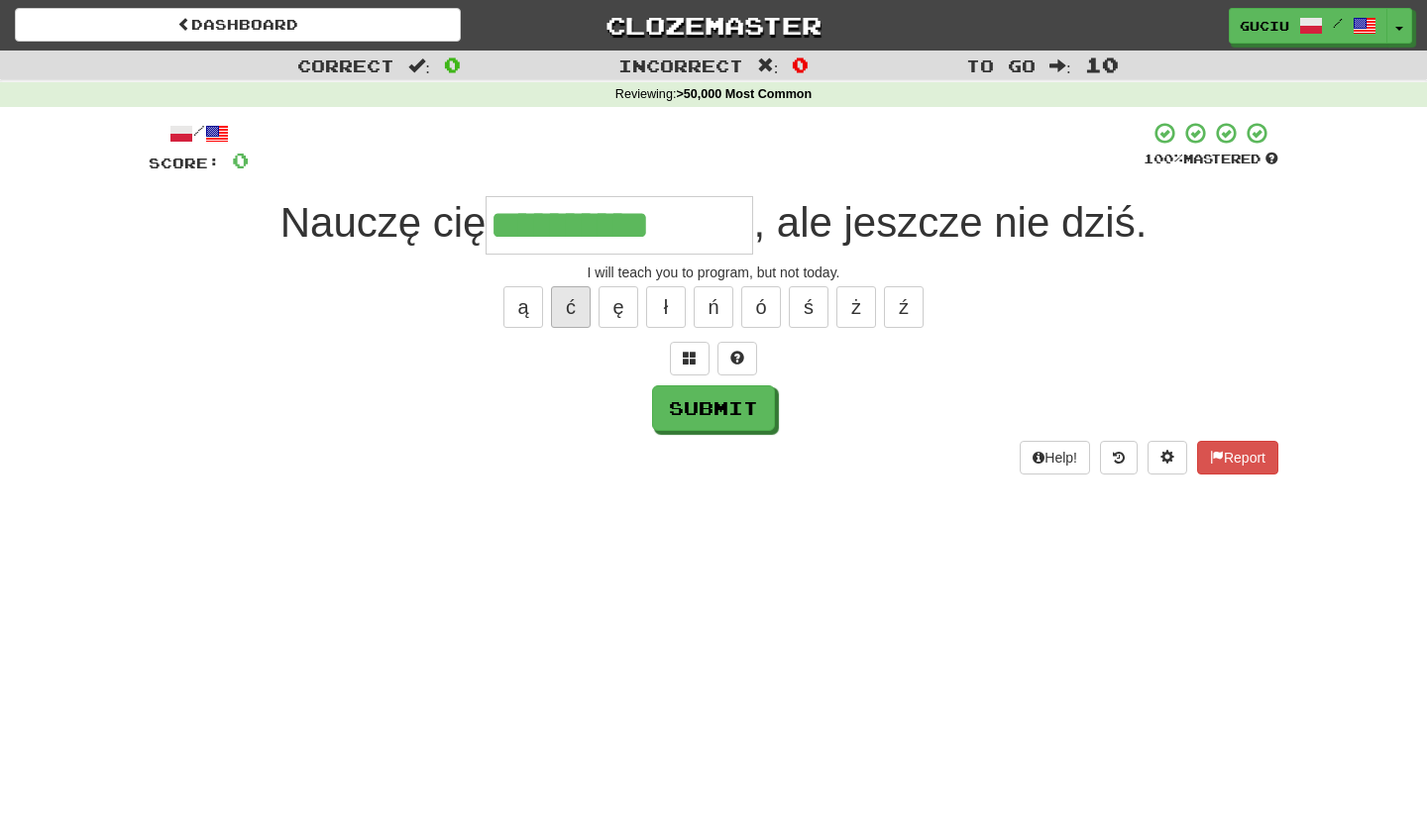 click on "ć" at bounding box center (571, 307) 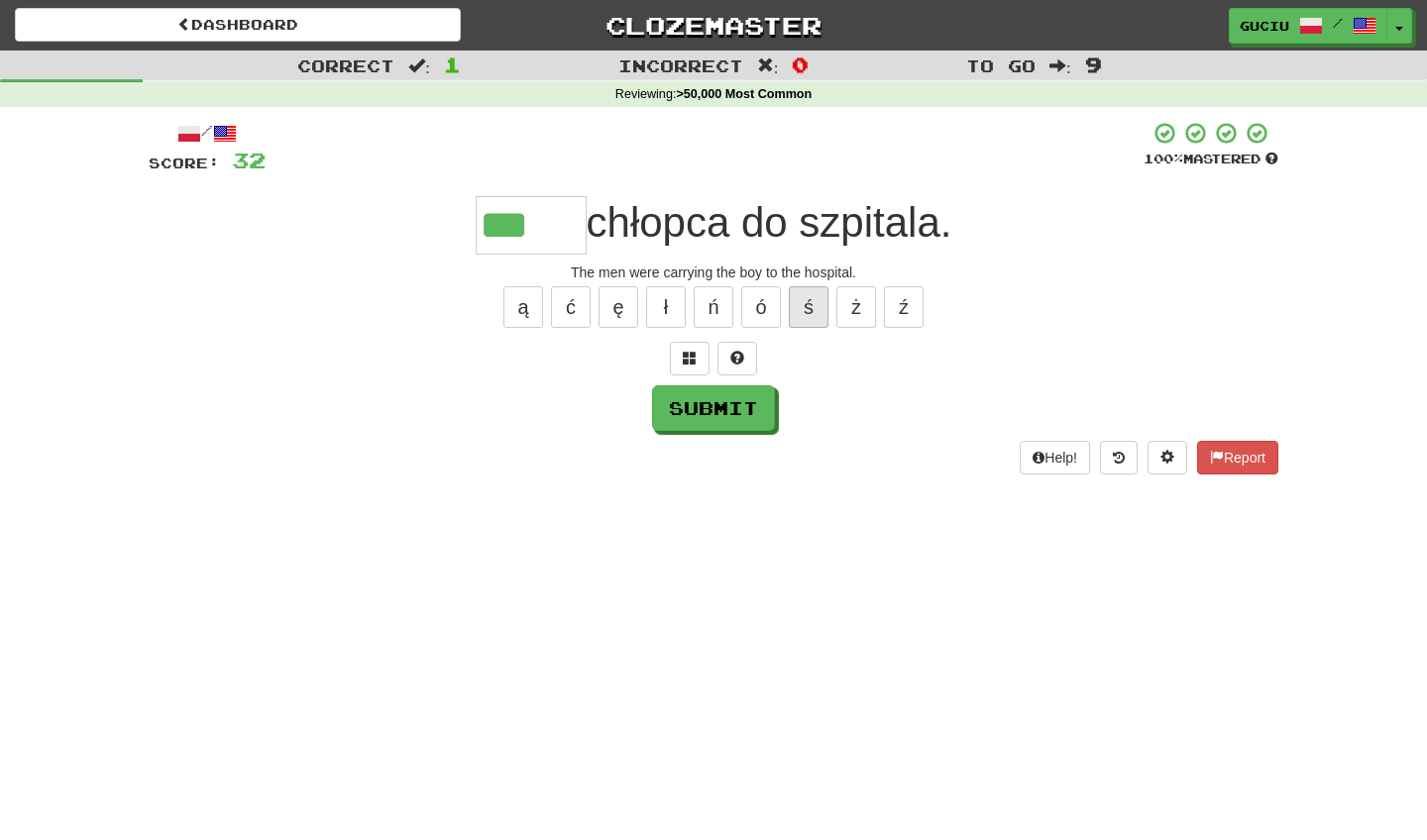 click on "ś" at bounding box center (809, 307) 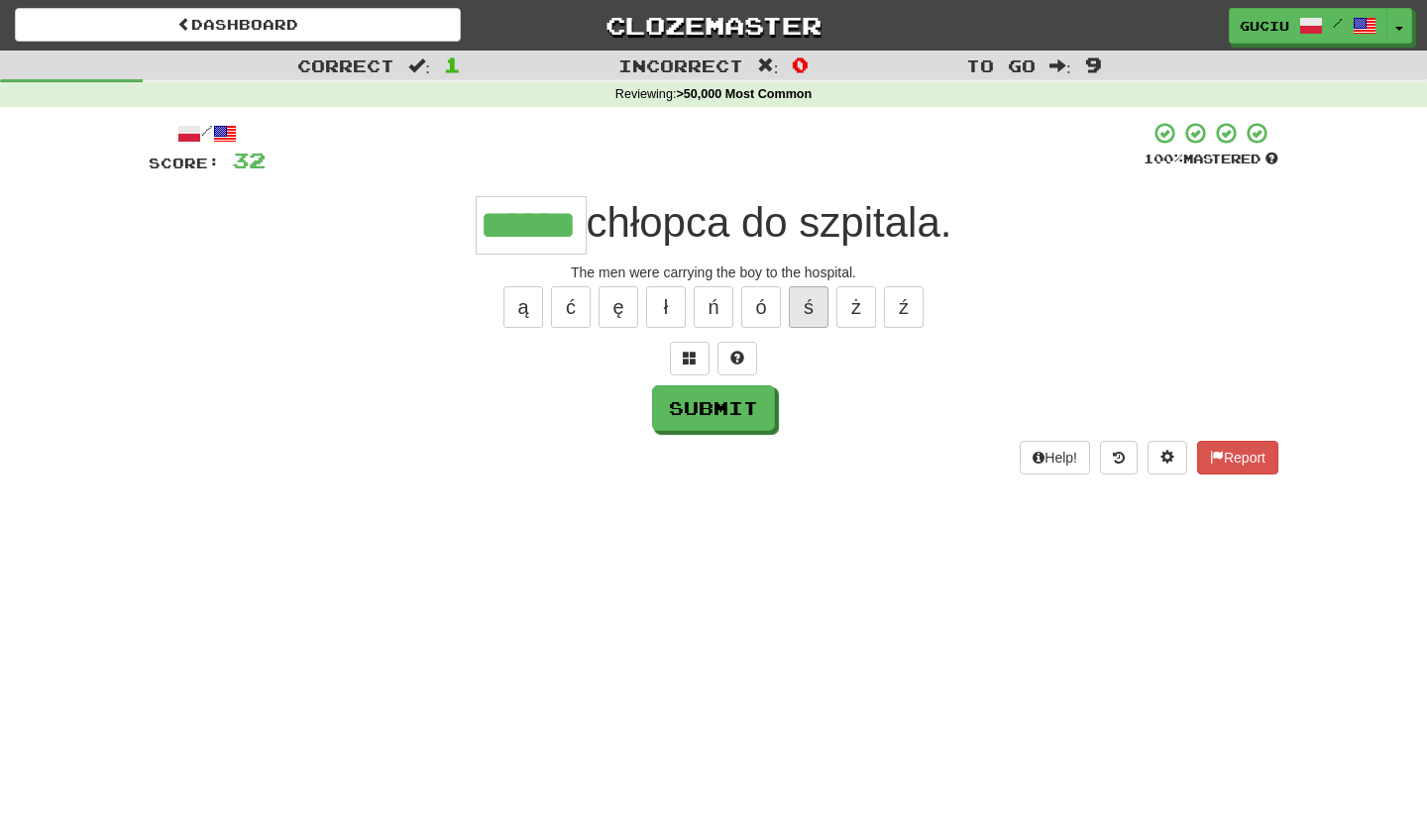 type on "******" 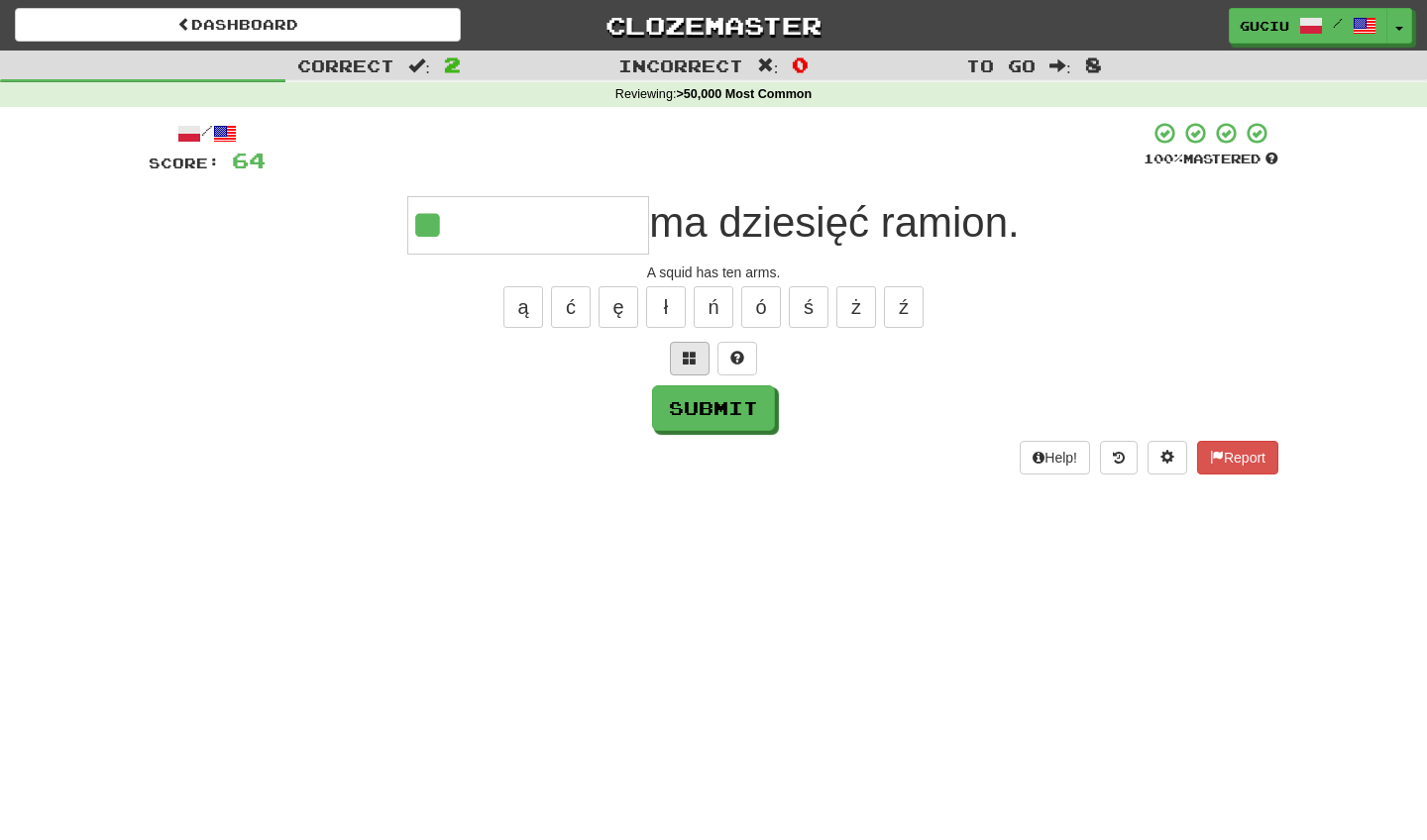 click at bounding box center [690, 358] 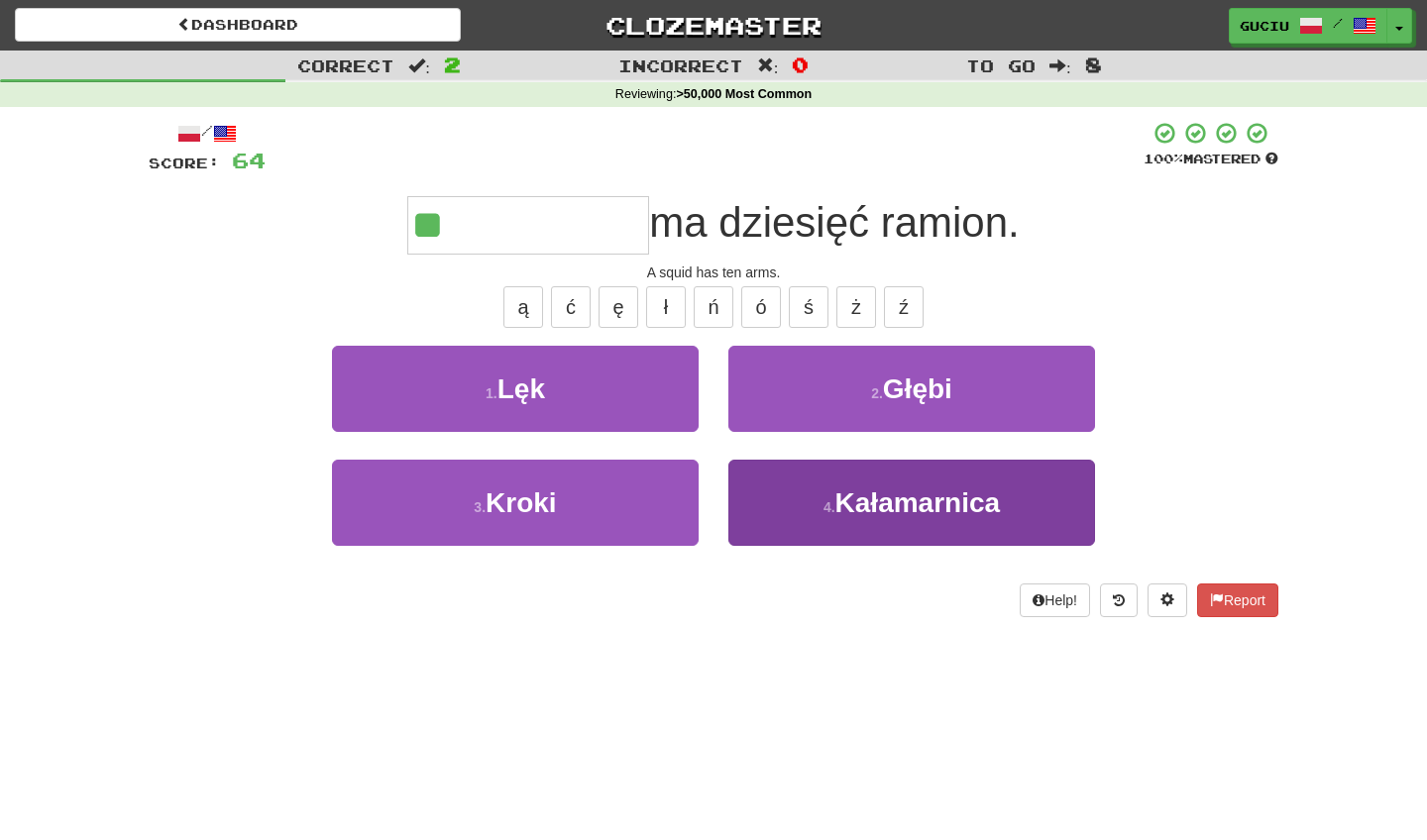 click on "Kałamarnica" at bounding box center (918, 502) 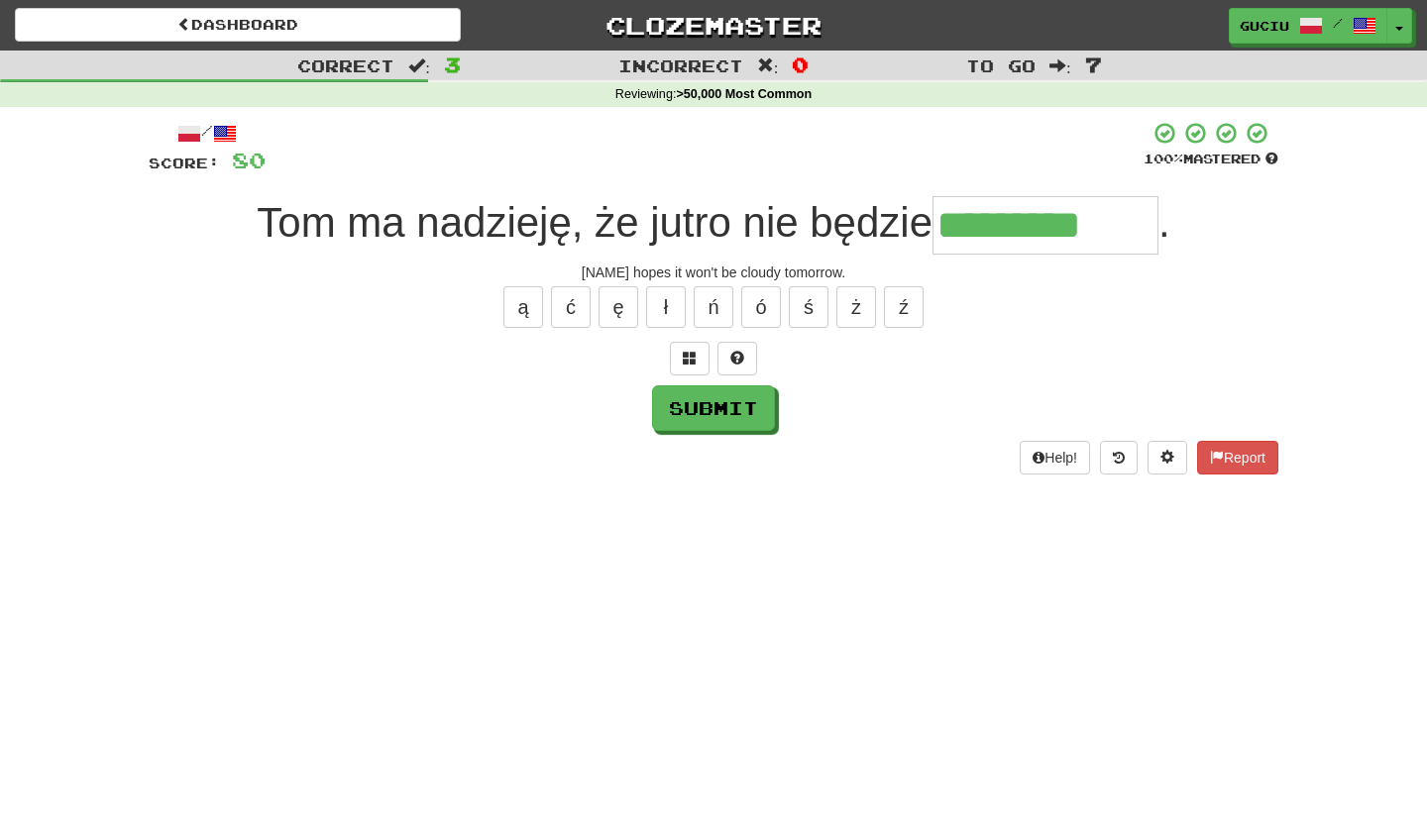 type on "*********" 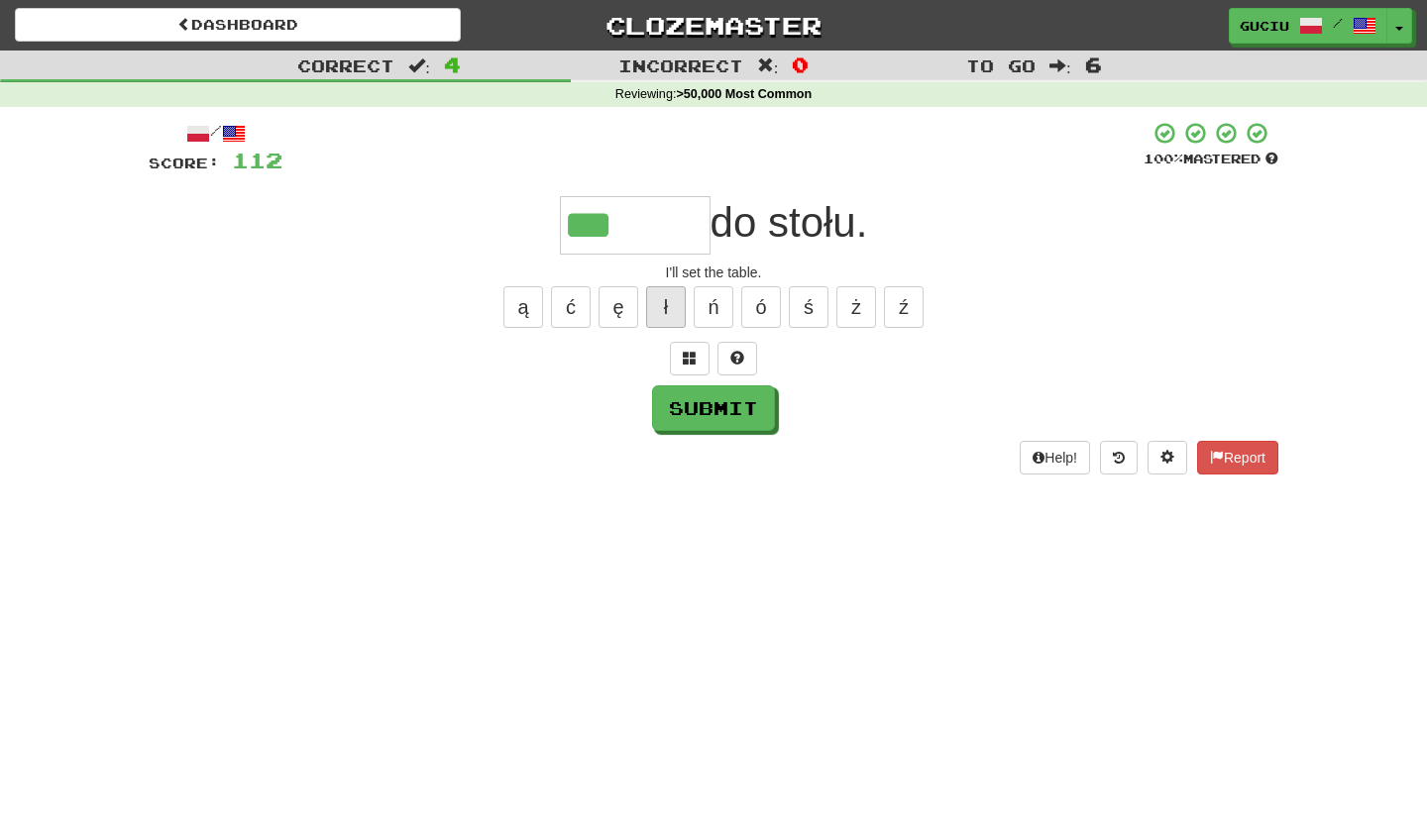 click on "ł" at bounding box center [666, 307] 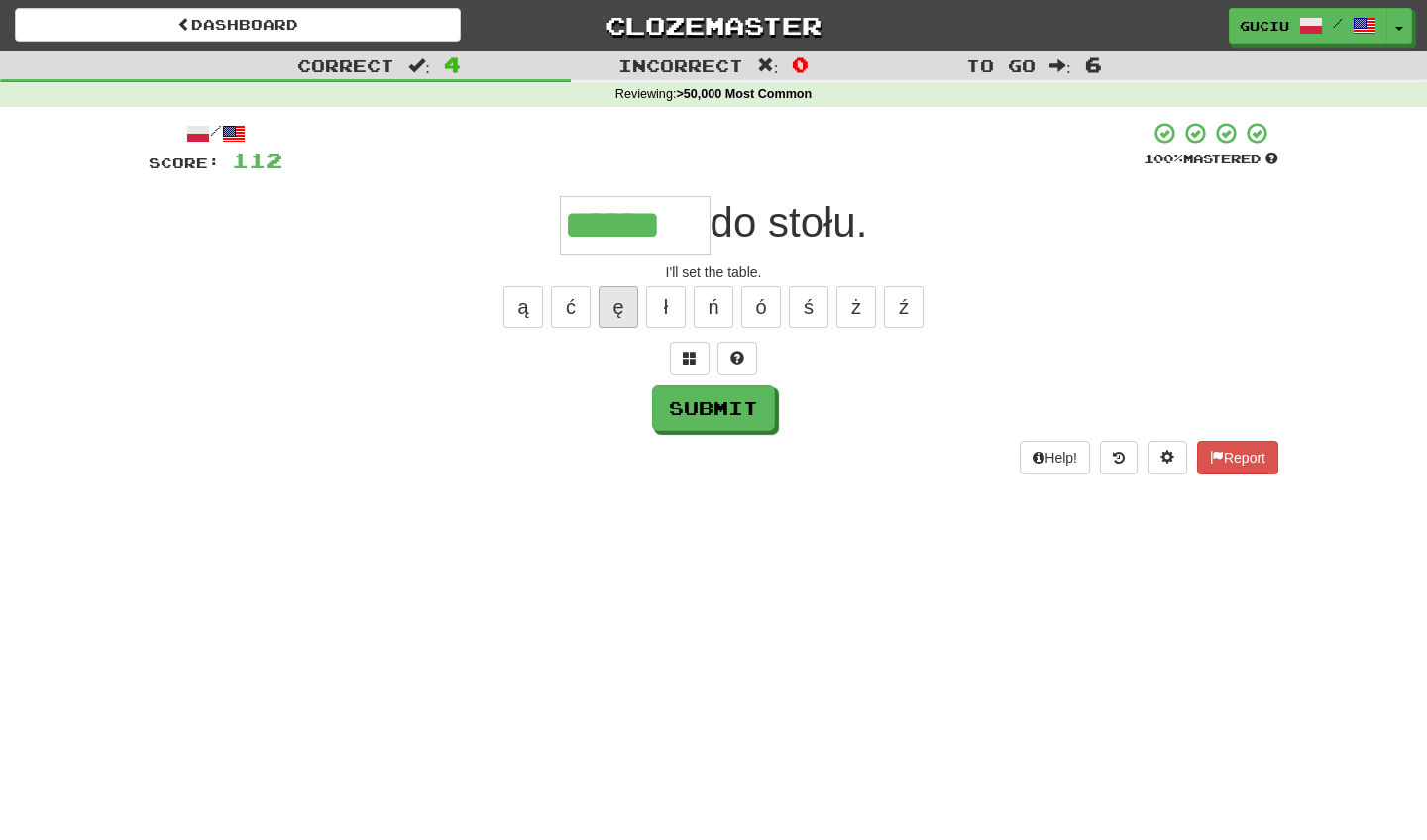 click on "ę" at bounding box center [618, 307] 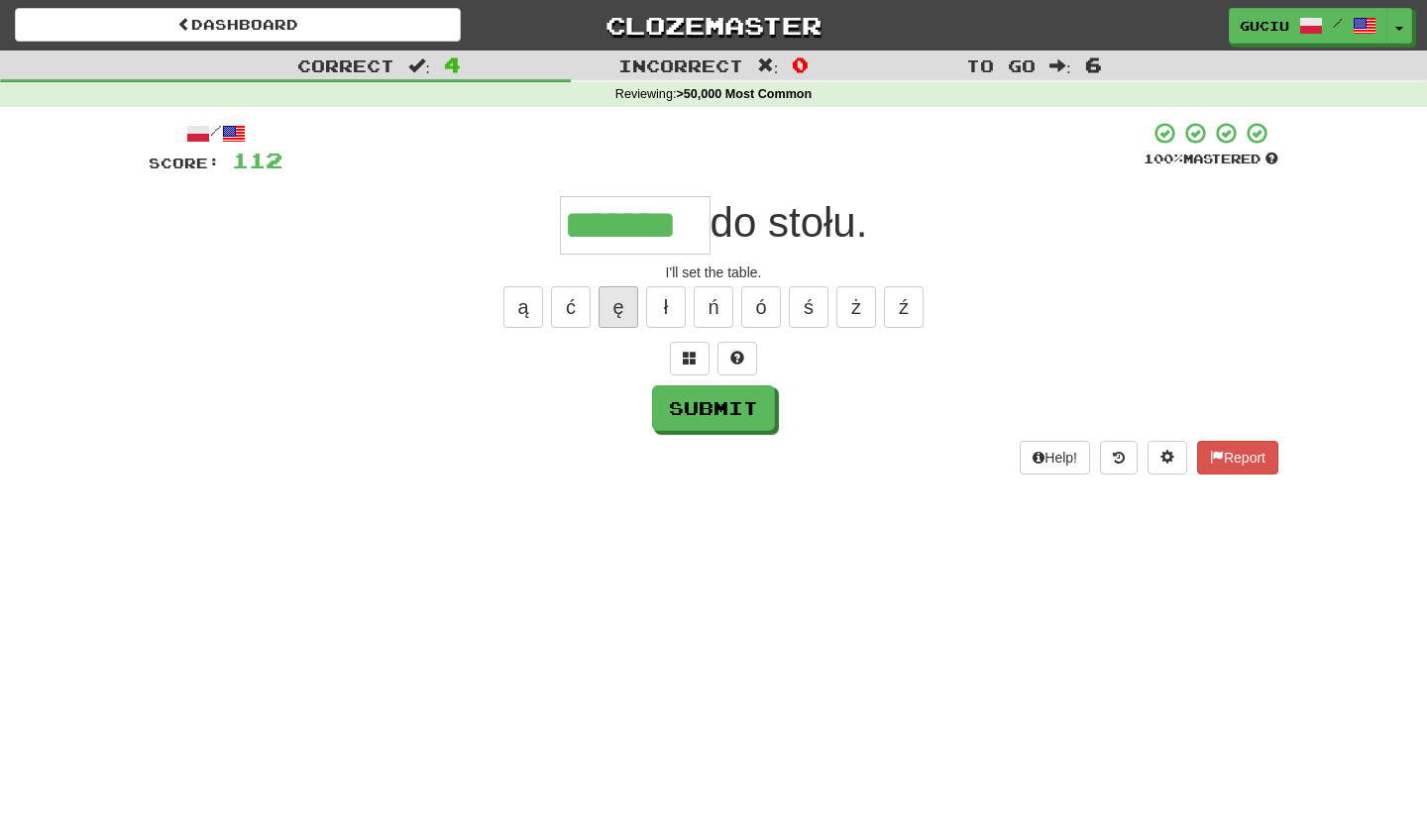 type on "*******" 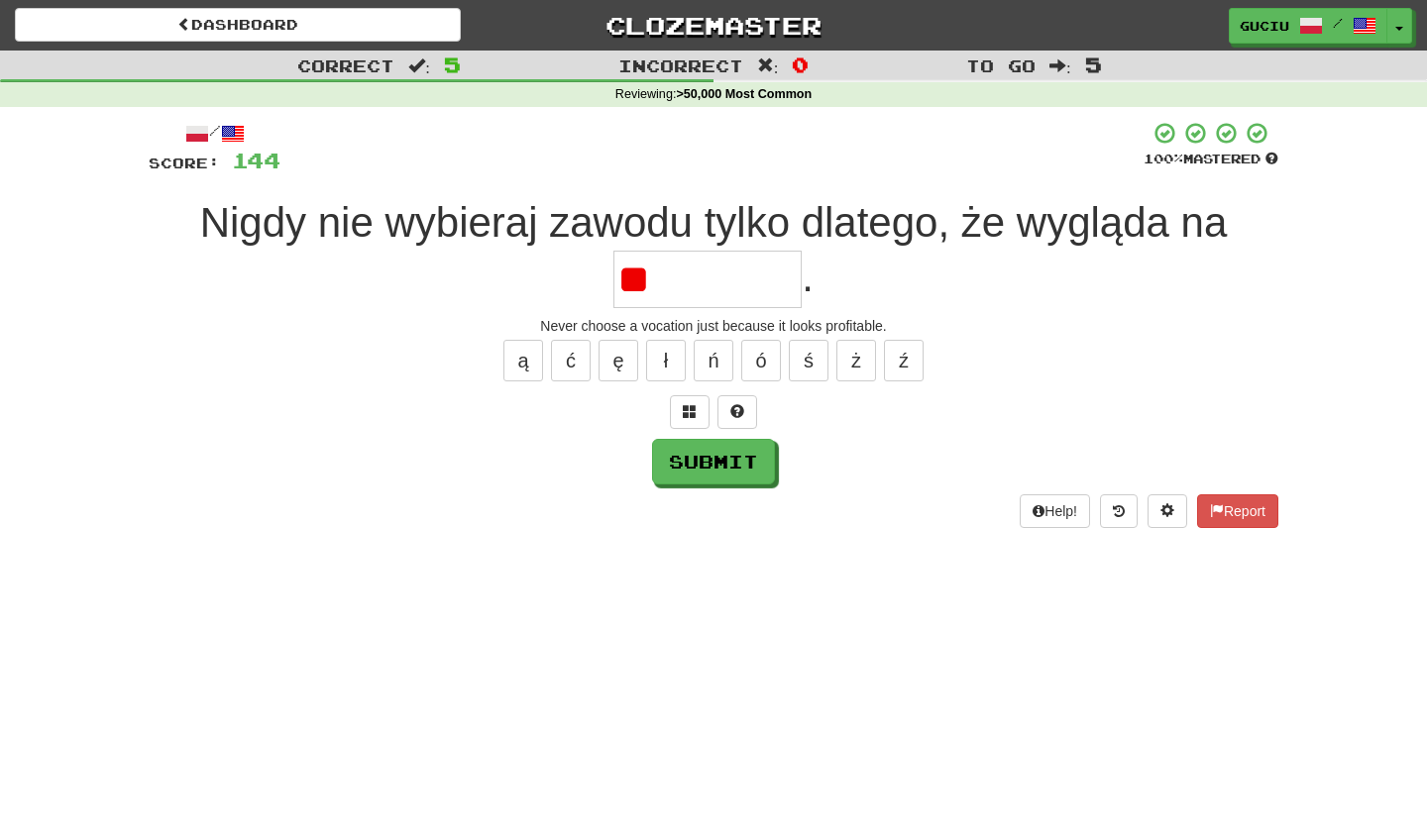 type on "*" 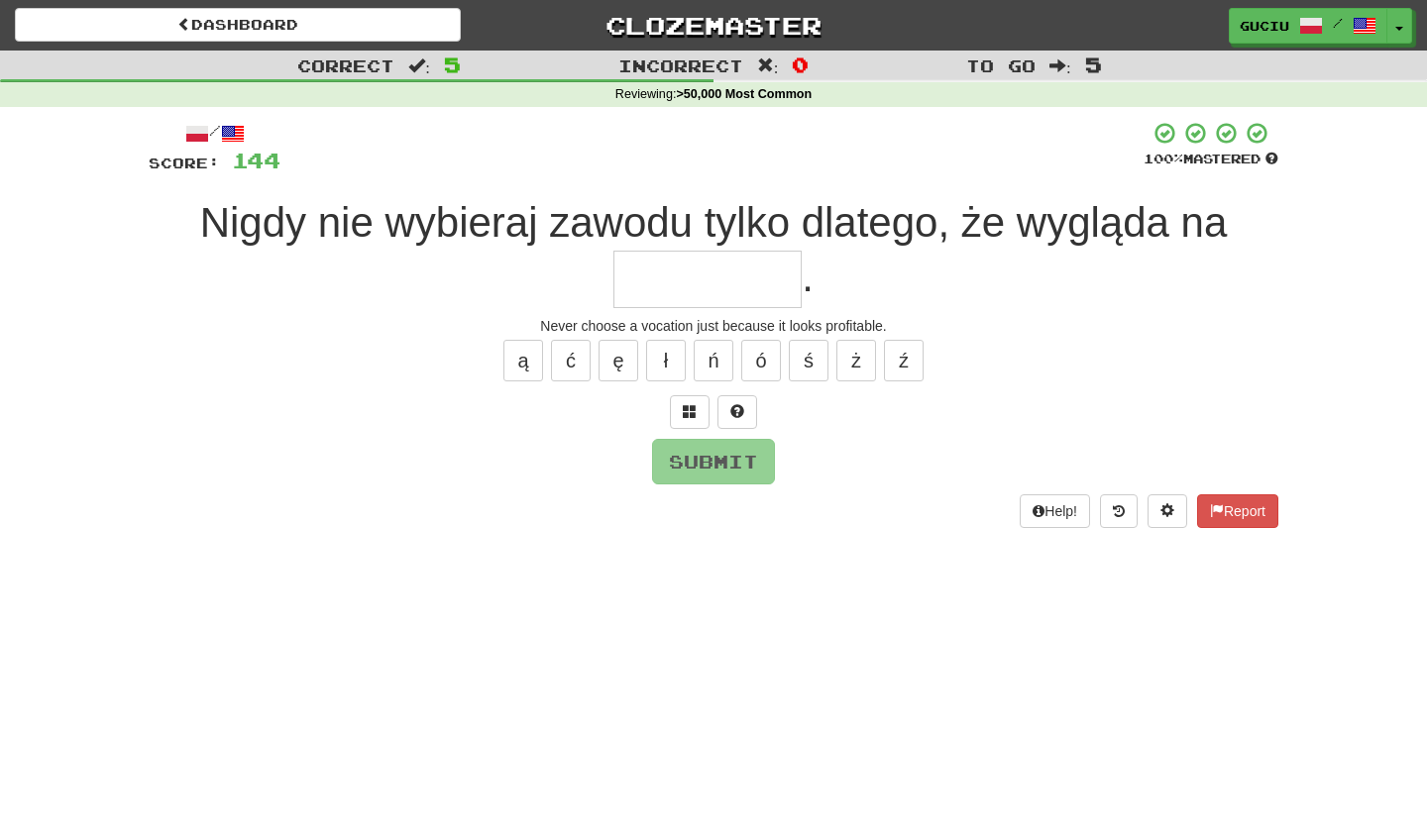 type on "*" 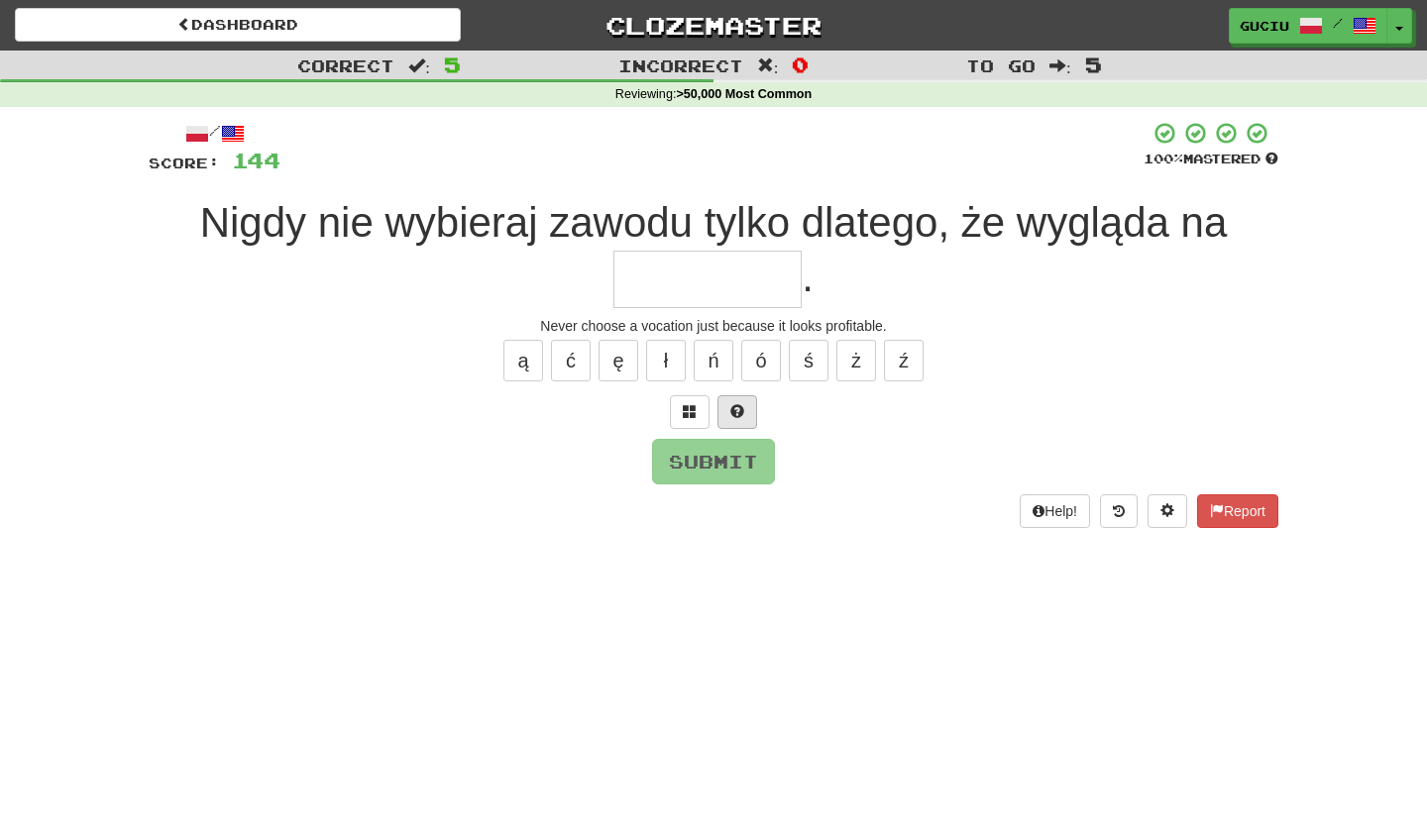 click at bounding box center [737, 411] 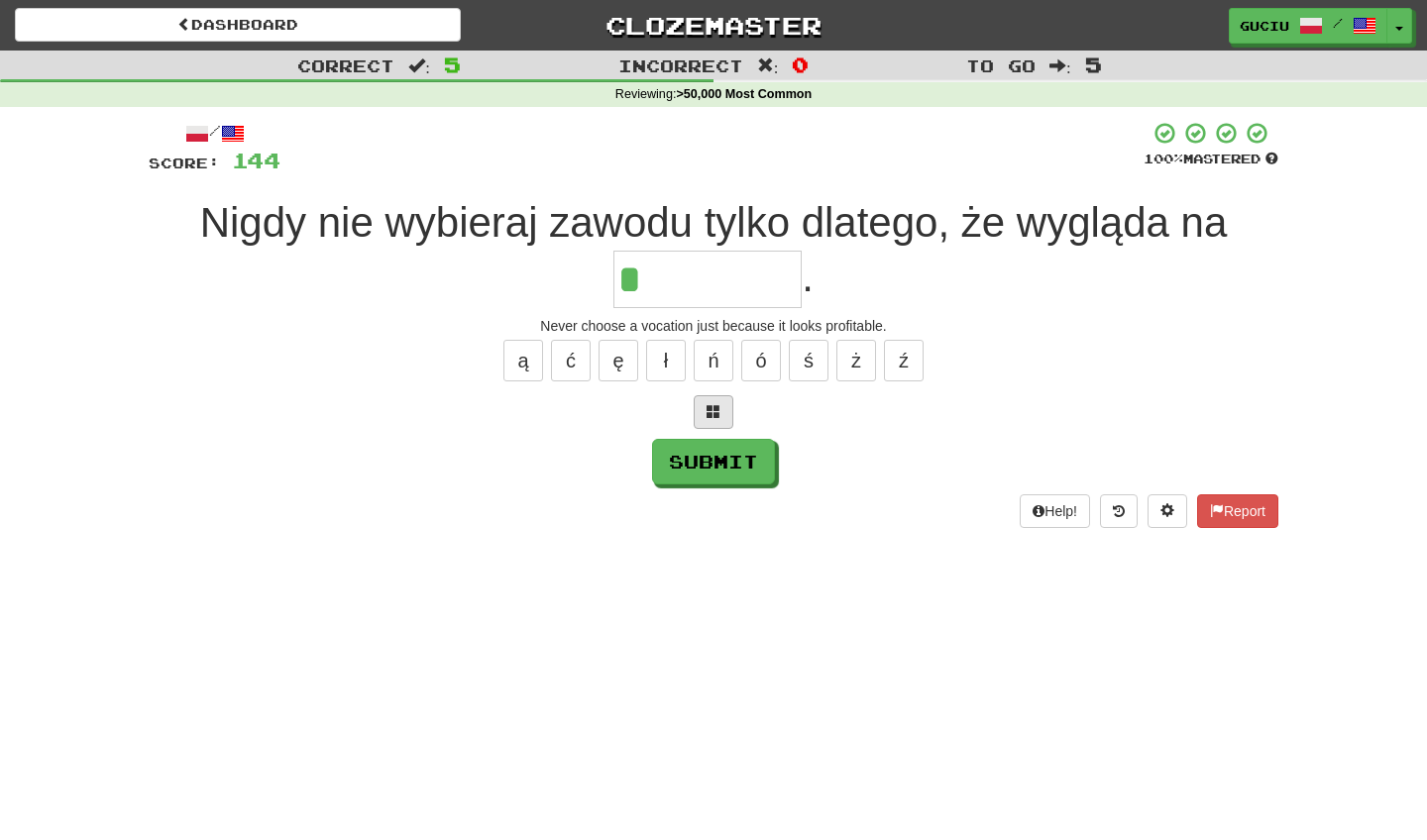 click at bounding box center [714, 412] 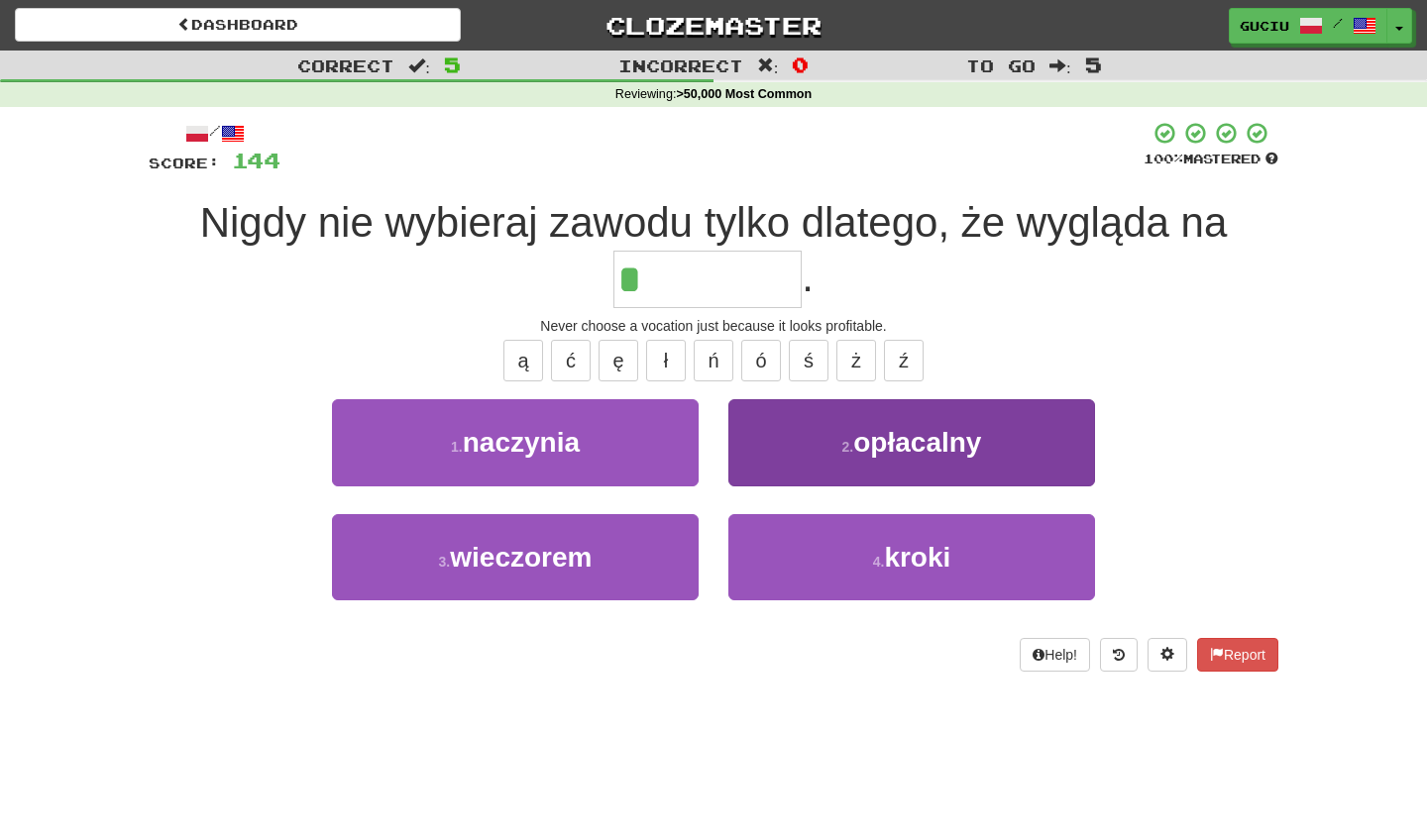 click on "opłacalny" at bounding box center [917, 442] 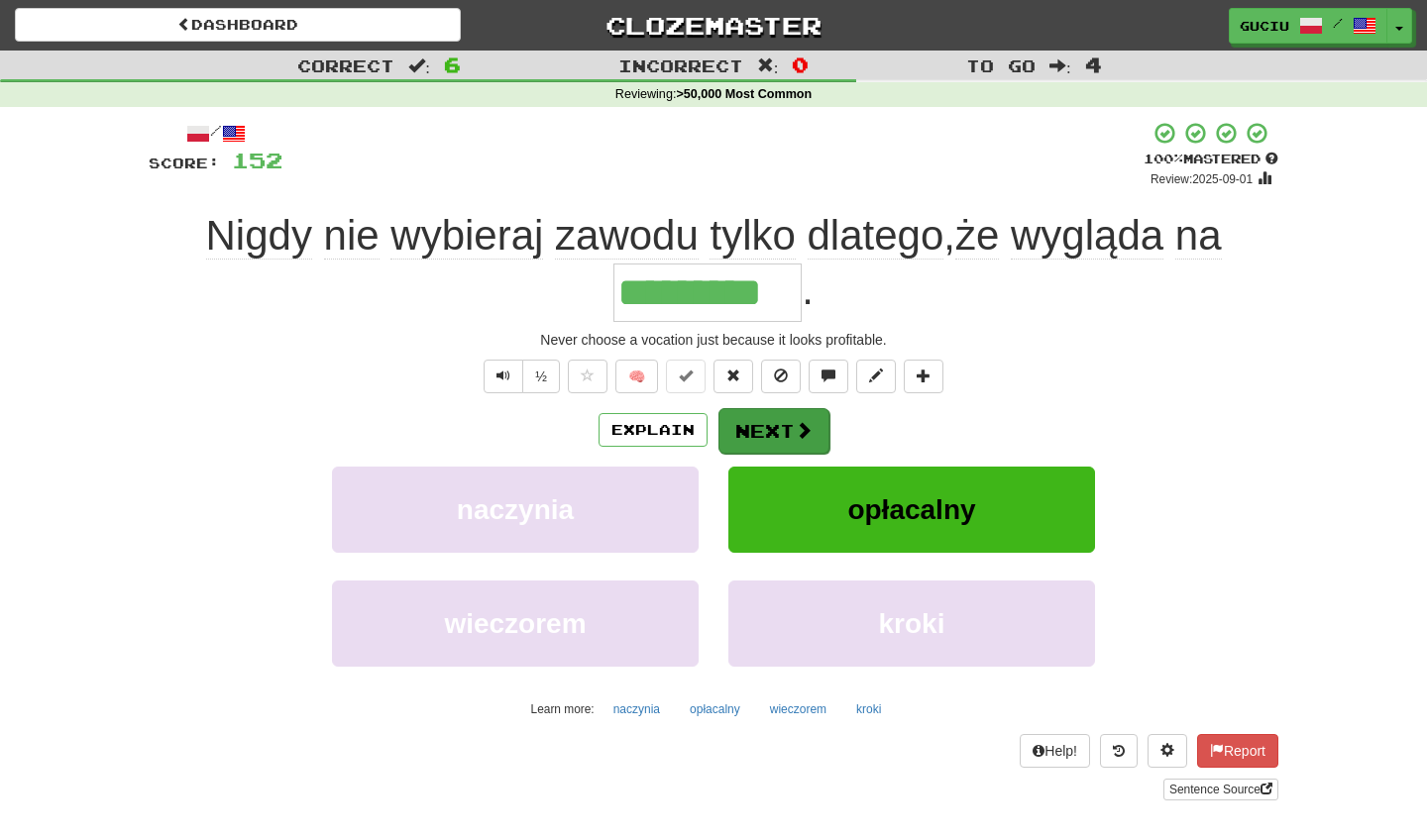 click on "Next" at bounding box center (774, 431) 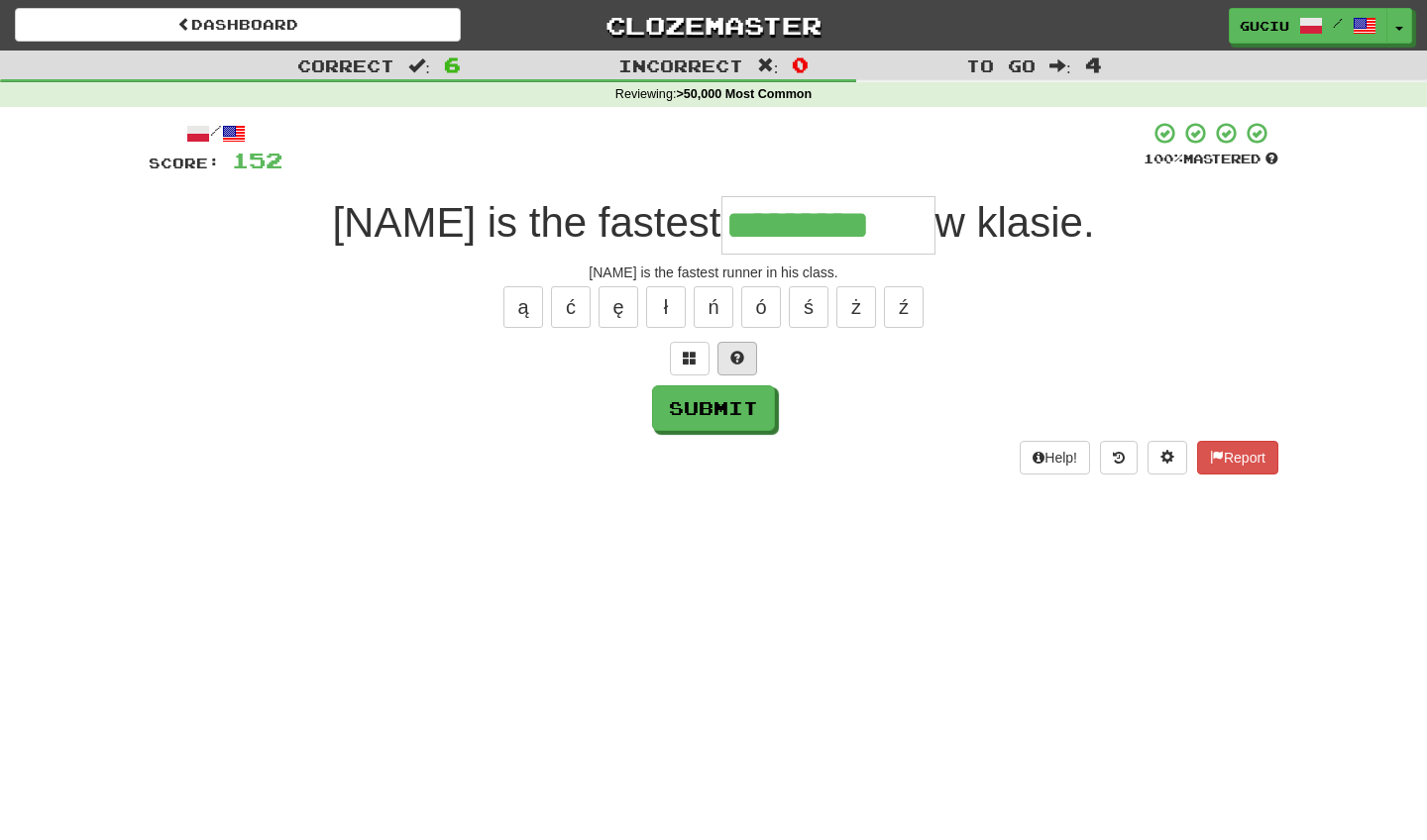 type on "*********" 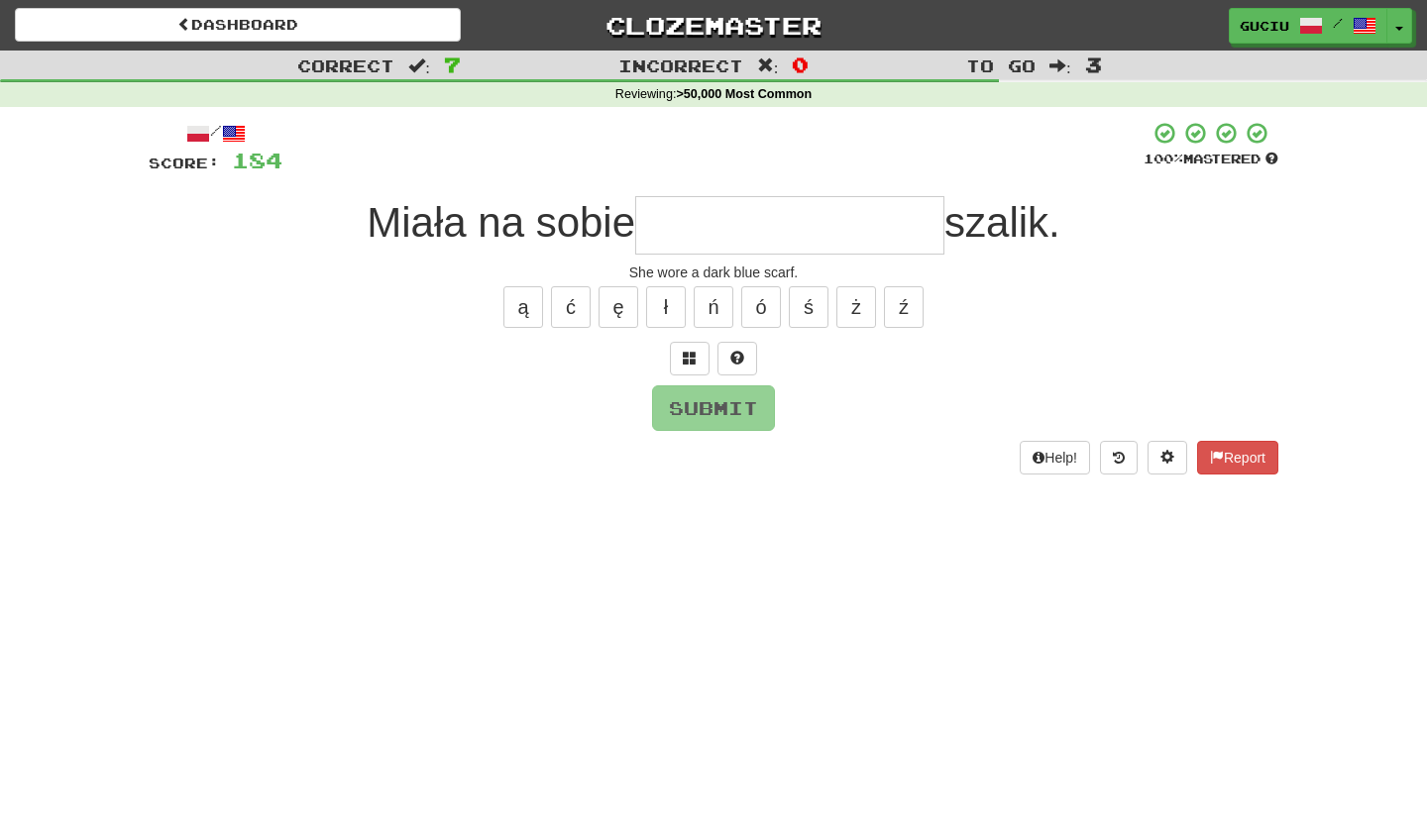 type on "*" 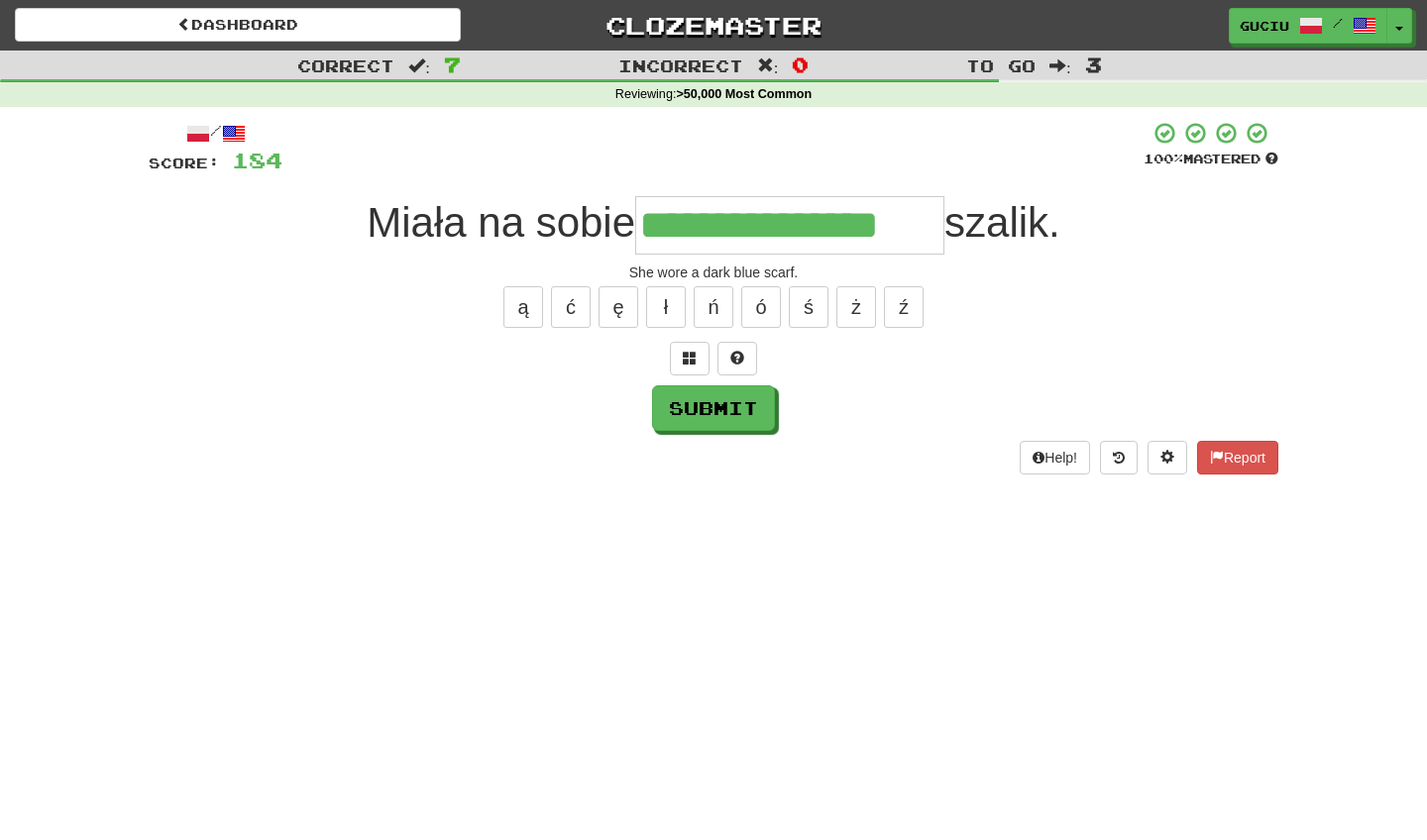 type on "**********" 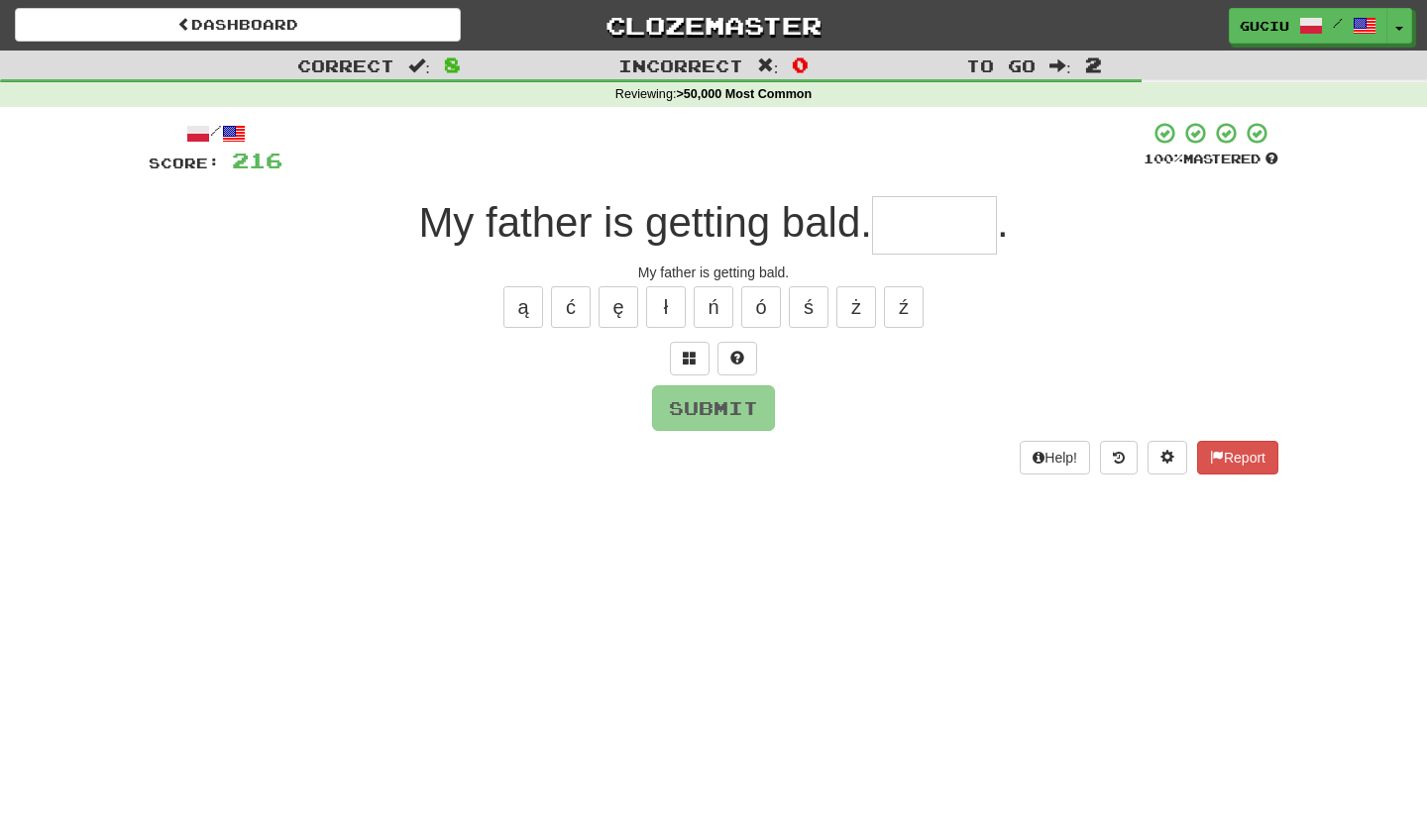 type on "*" 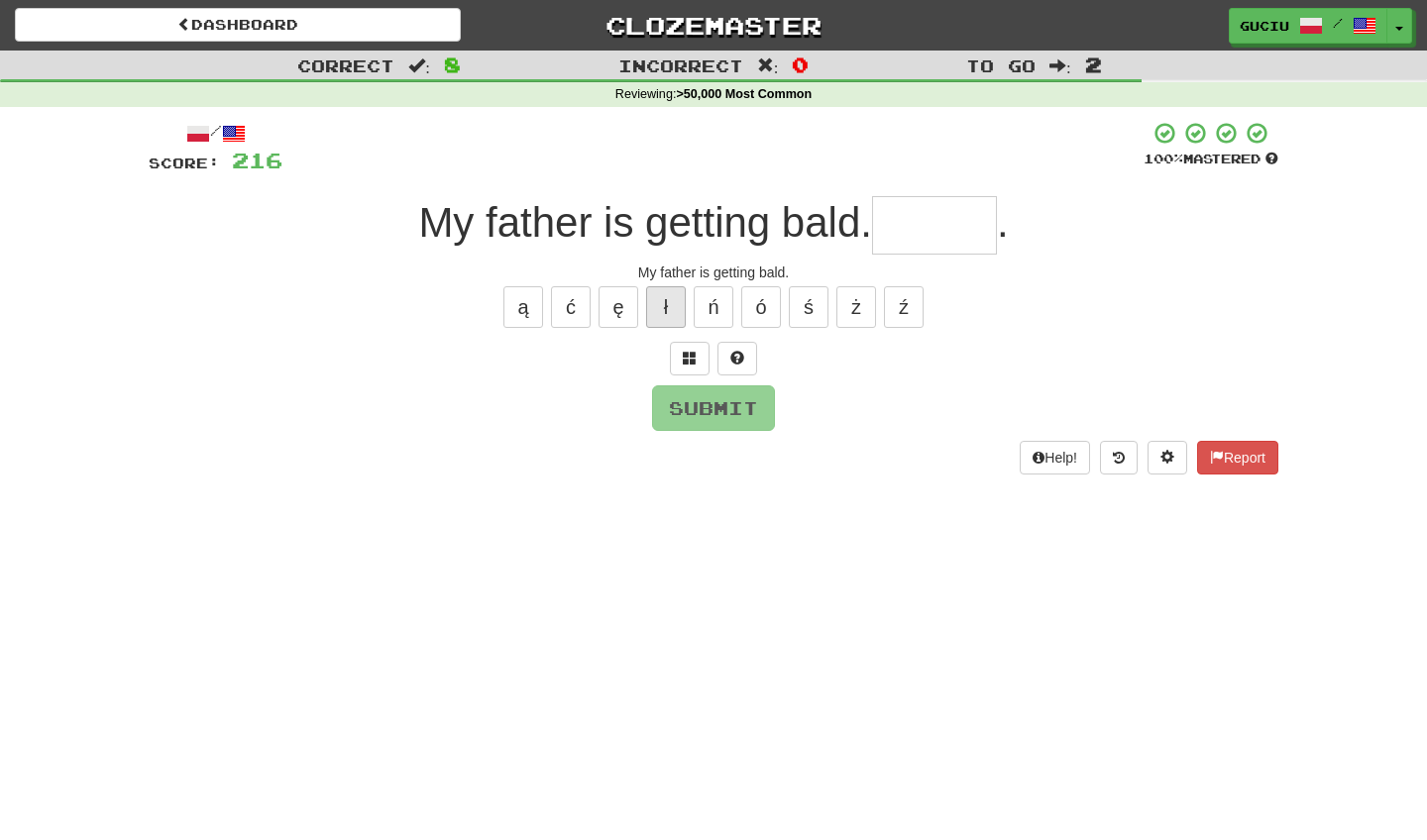 click on "ł" at bounding box center [666, 307] 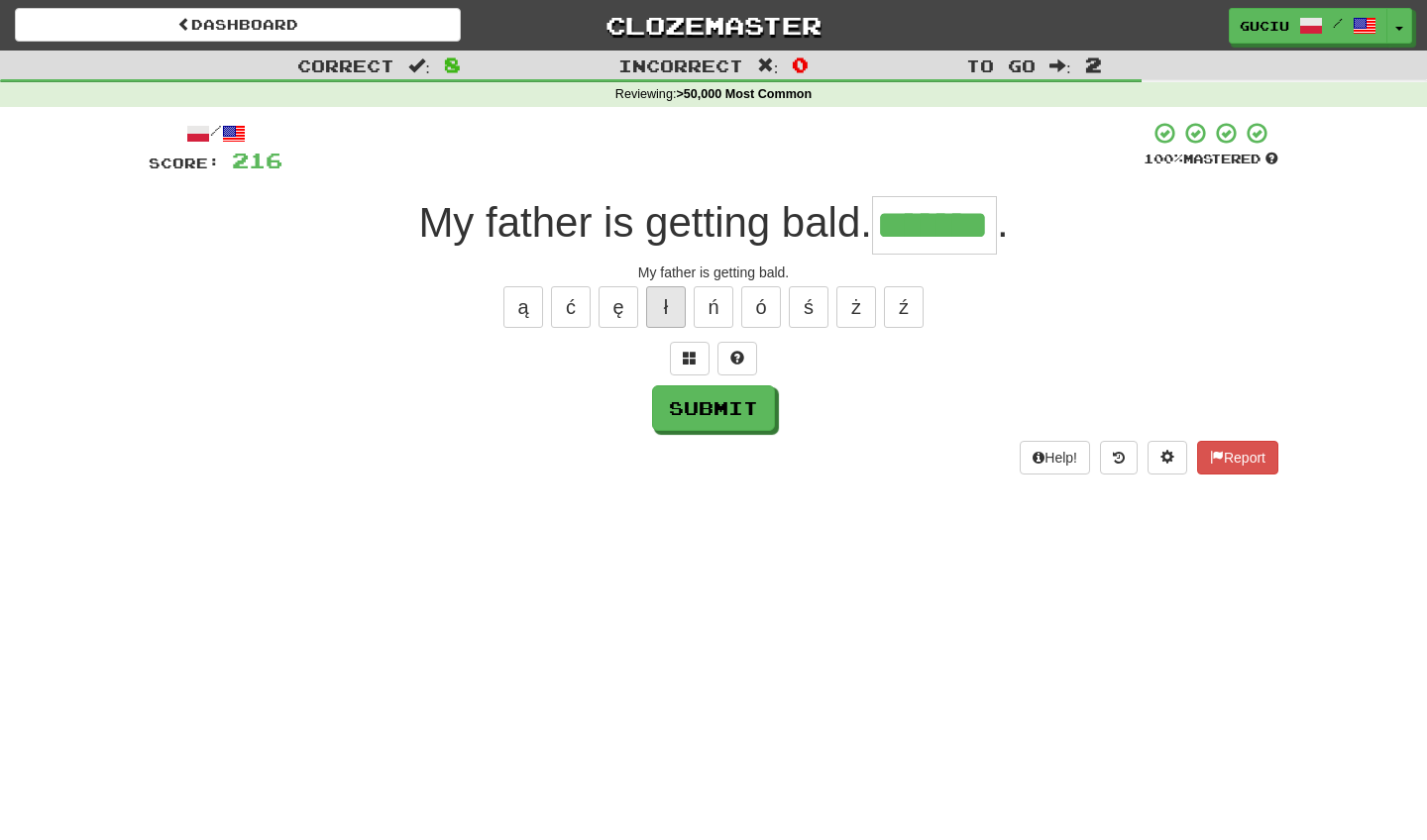 type on "*******" 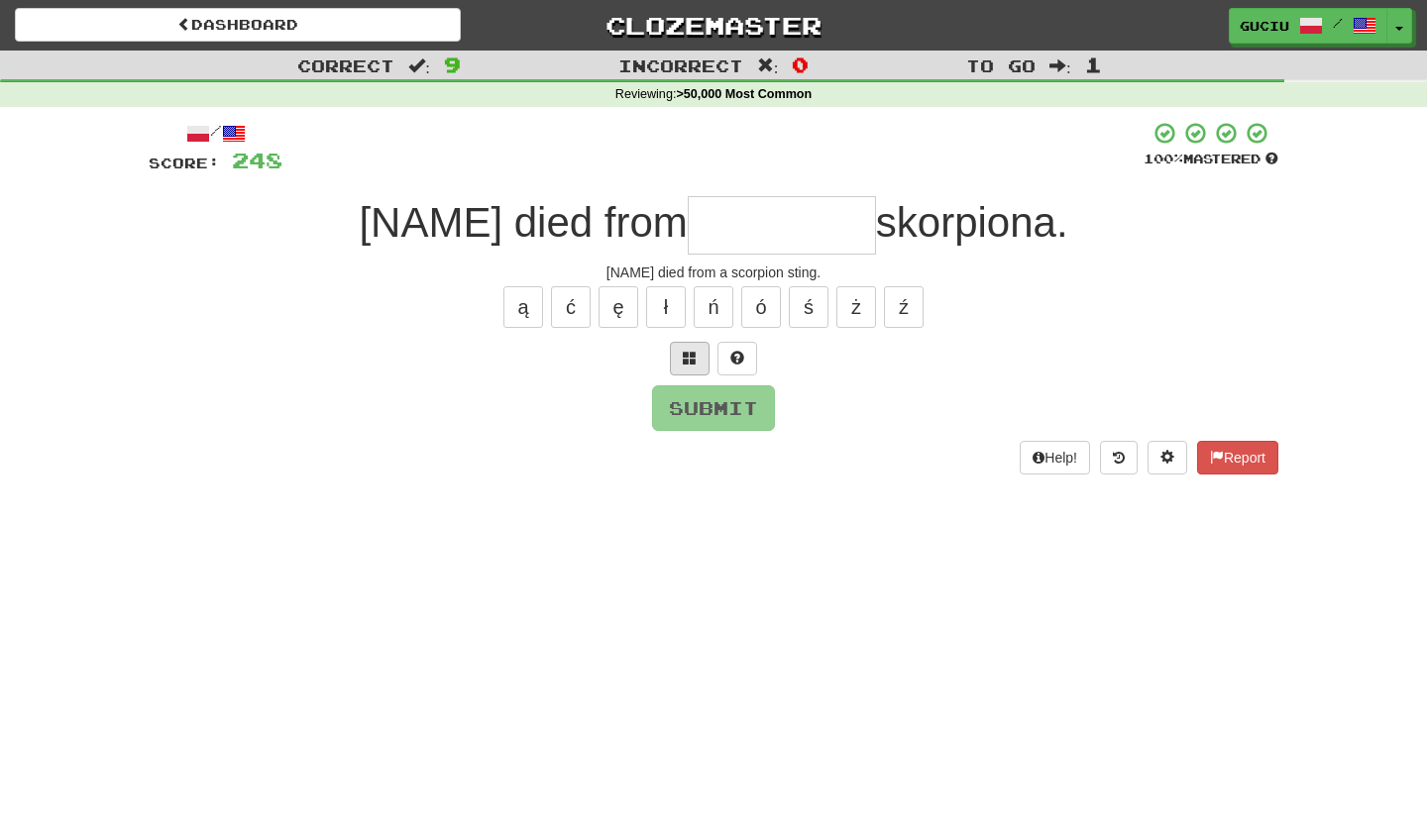 click at bounding box center [690, 359] 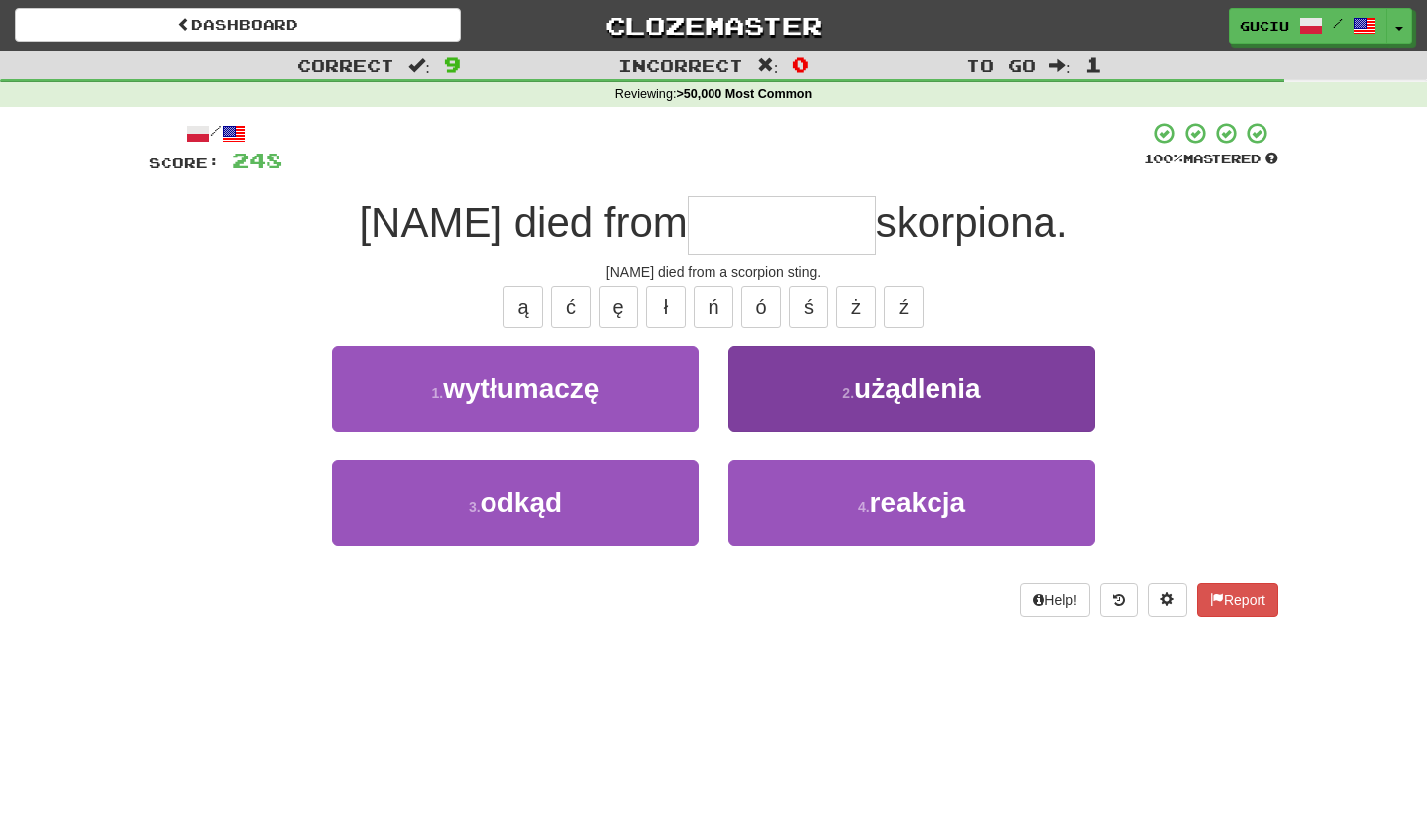 click on "użądlenia" at bounding box center (918, 388) 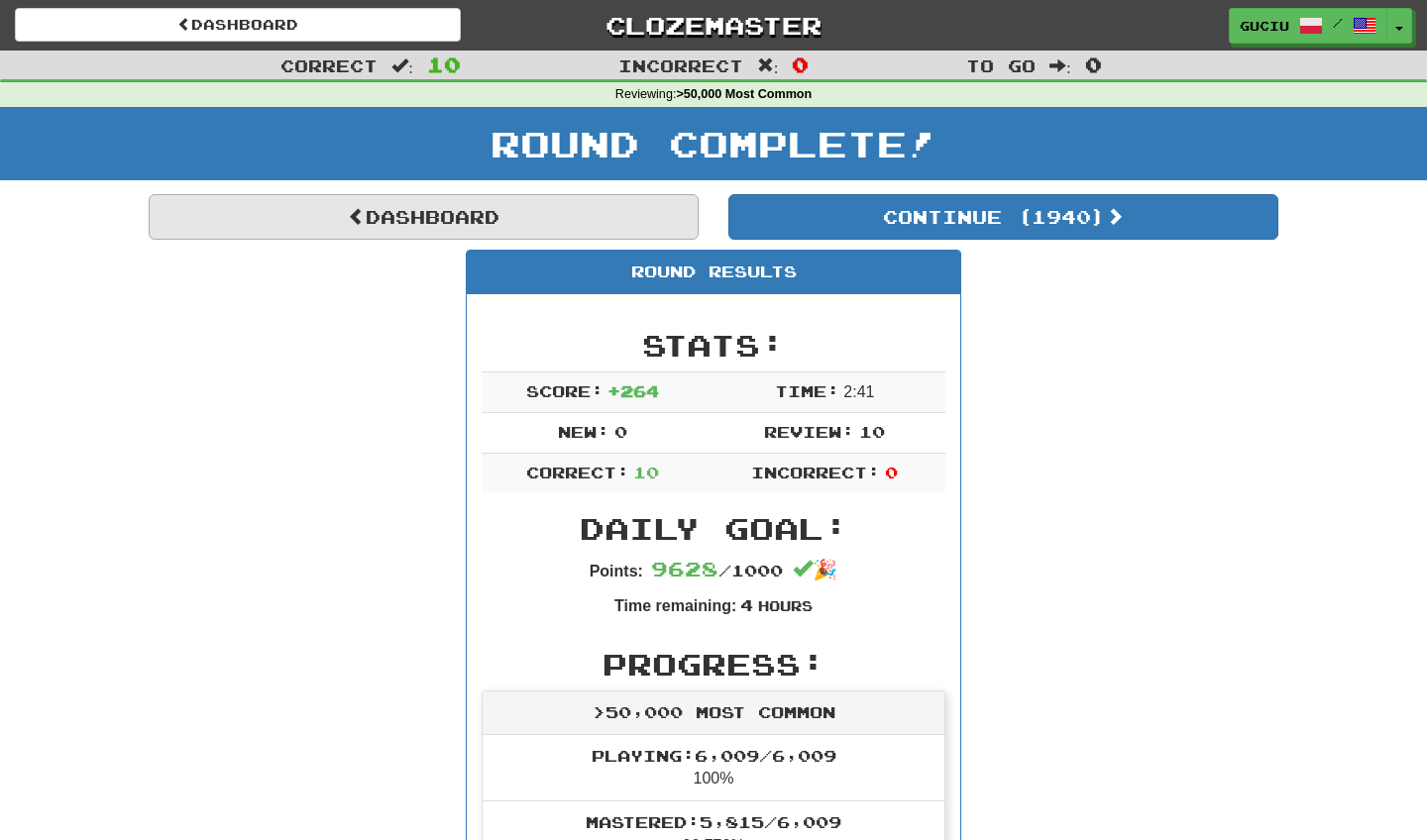 click on "Dashboard" at bounding box center (423, 217) 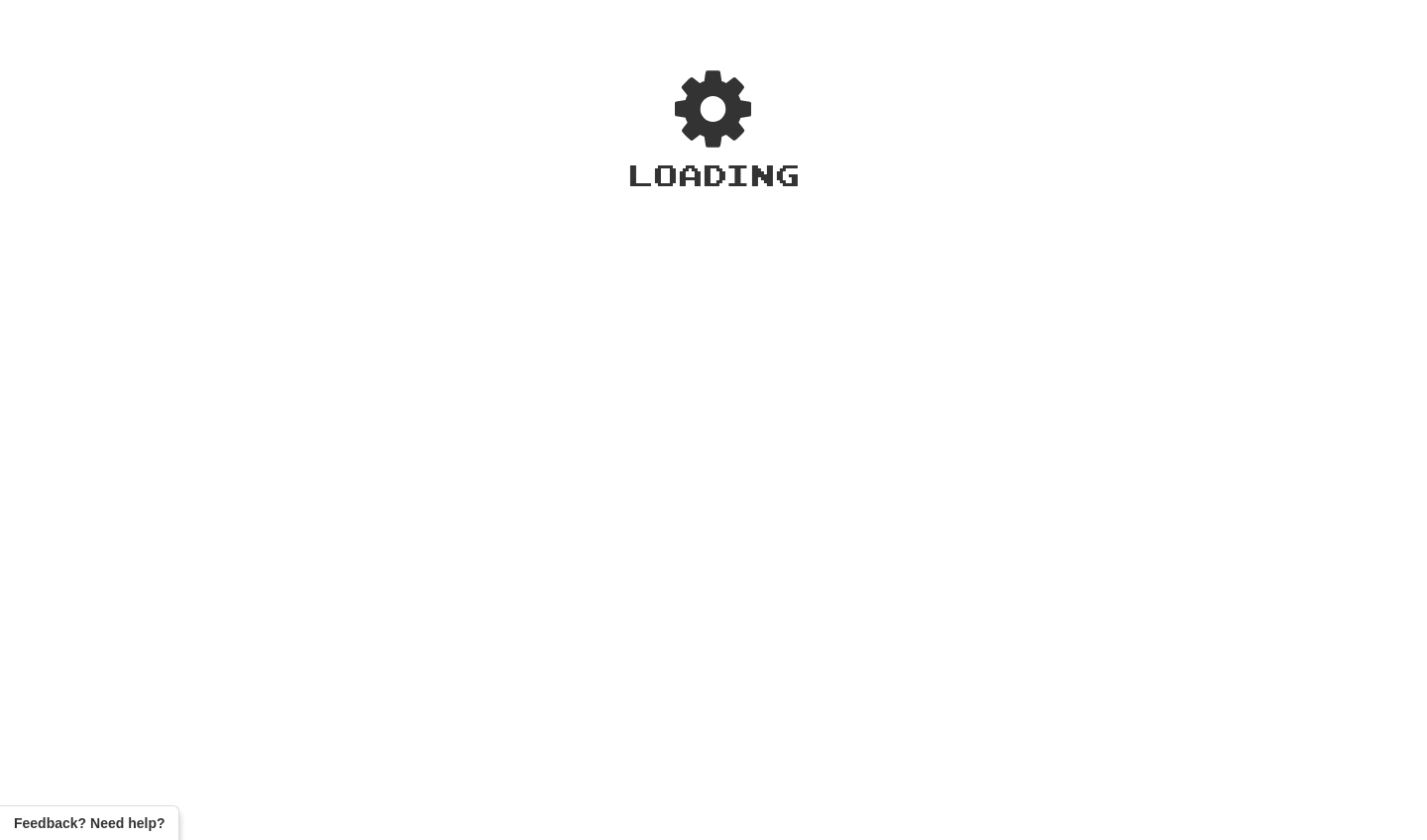 scroll, scrollTop: 0, scrollLeft: 0, axis: both 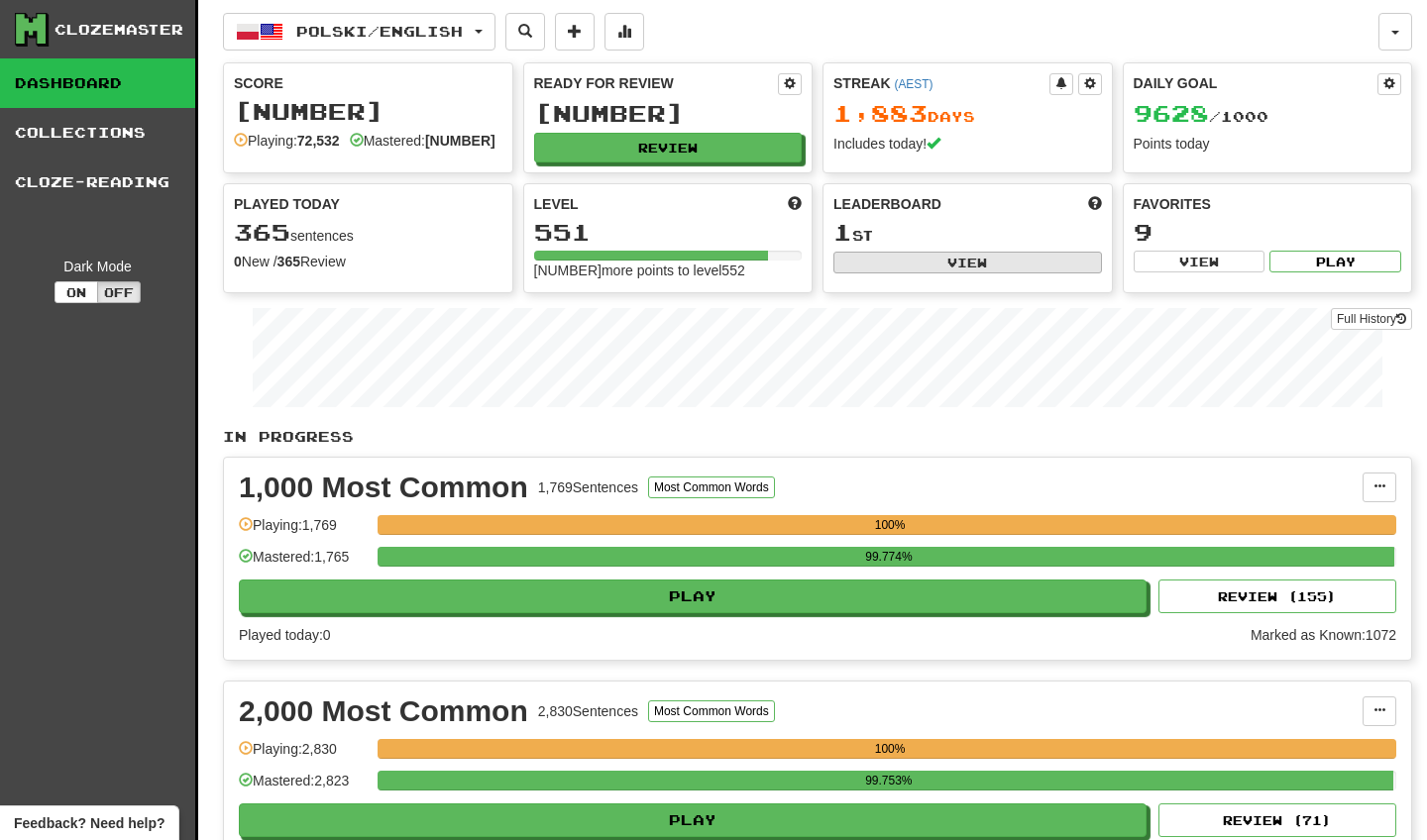 click on "View" at bounding box center [967, 262] 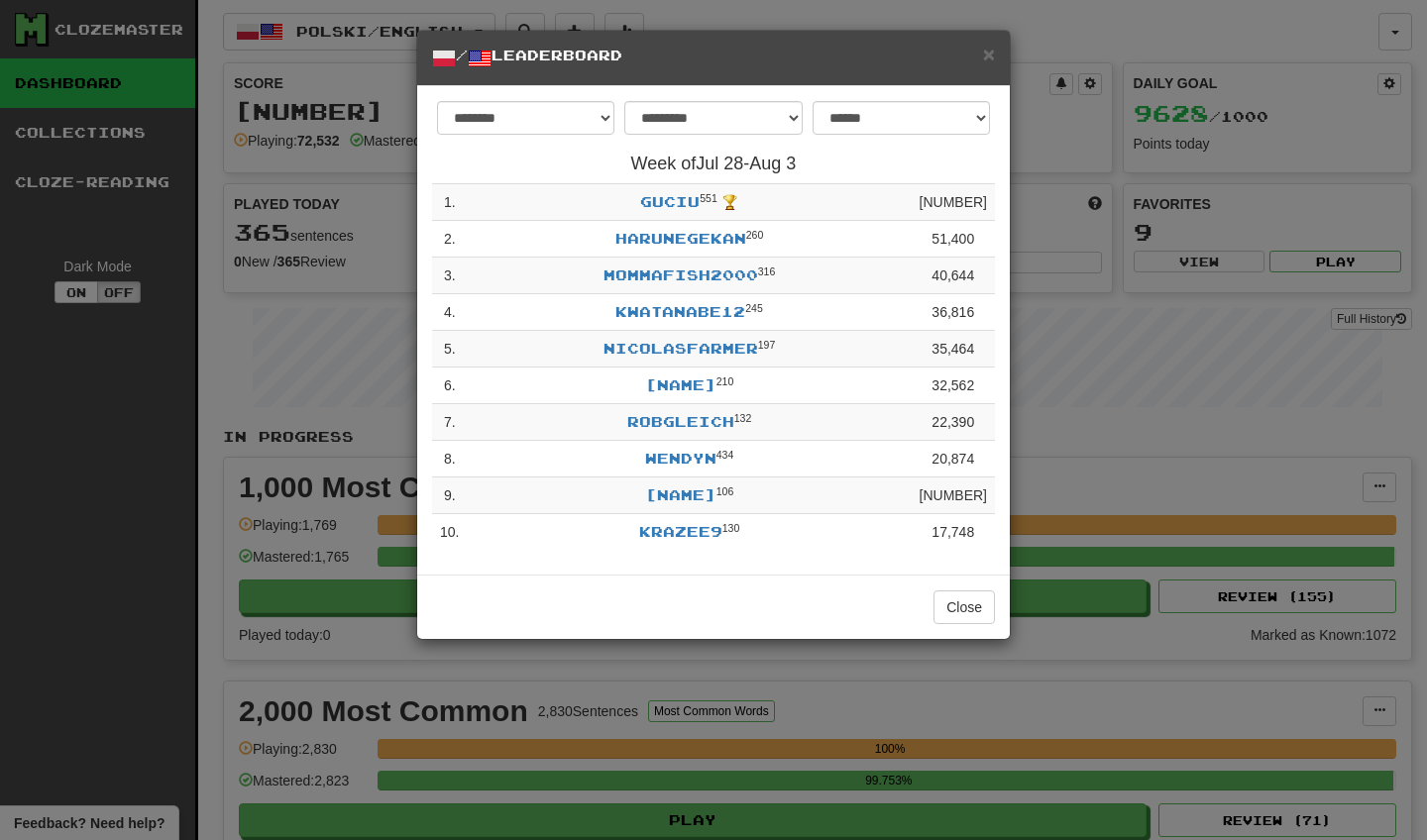 click on "Week of [DATE] - [DATE] 1 . [NAME] [NUMBER] 🏆 [NUMBER] 2 . [NAME] [NUMBER] [NUMBER] 3 . [NAME] [NUMBER] [NUMBER] 4 . [NAME] [NUMBER] [NUMBER] 5 . [NAME] [NUMBER] [NUMBER] 6 . [NAME] [NUMBER] [NUMBER] 7 . [NAME] [NUMBER] [NUMBER] 8 . [NAME] [NUMBER] [NUMBER] 9 . [NAME] [NUMBER] [NUMBER] 10 . [NAME] [NUMBER] [NUMBER] Close" at bounding box center [714, 420] 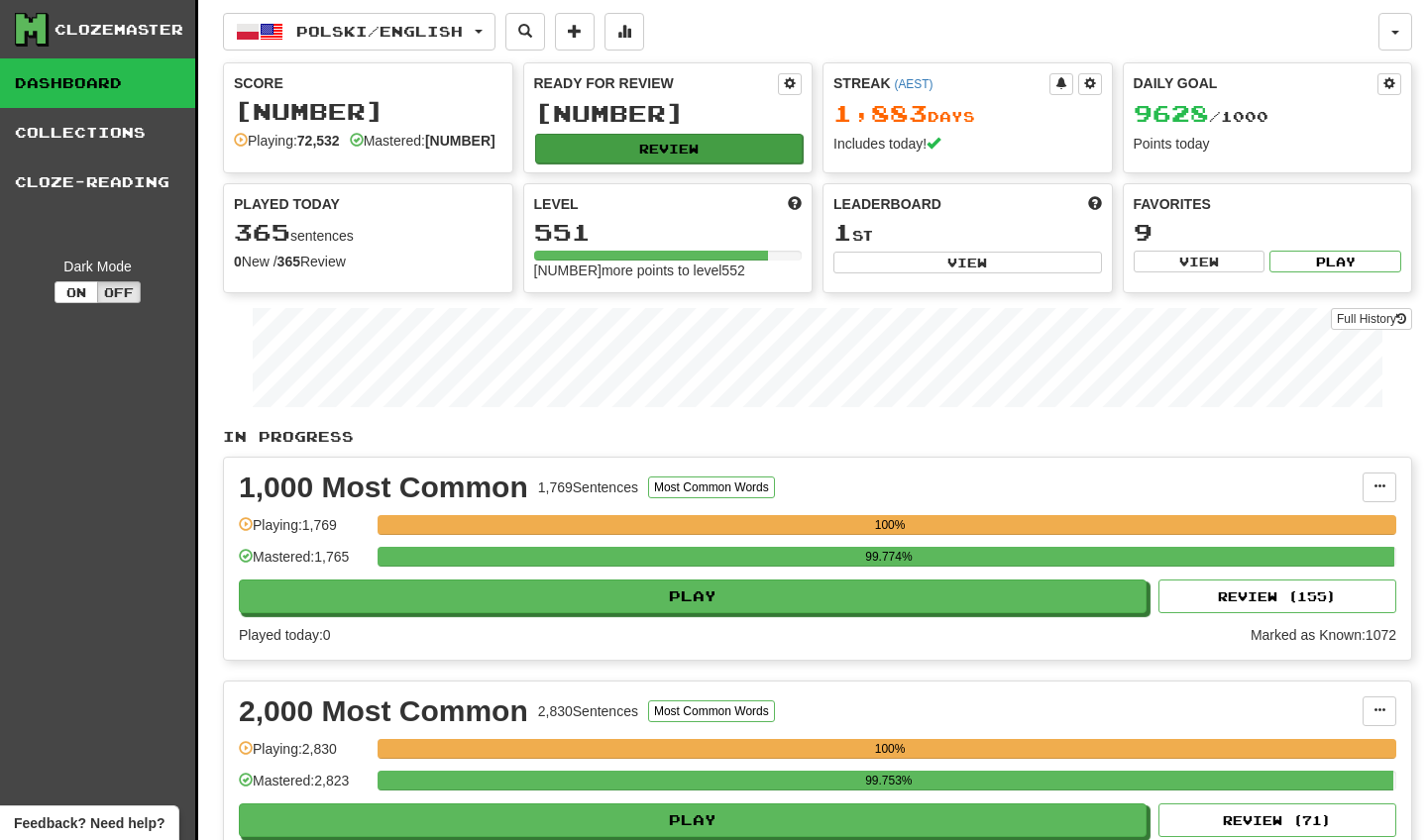 click on "Review" at bounding box center (669, 149) 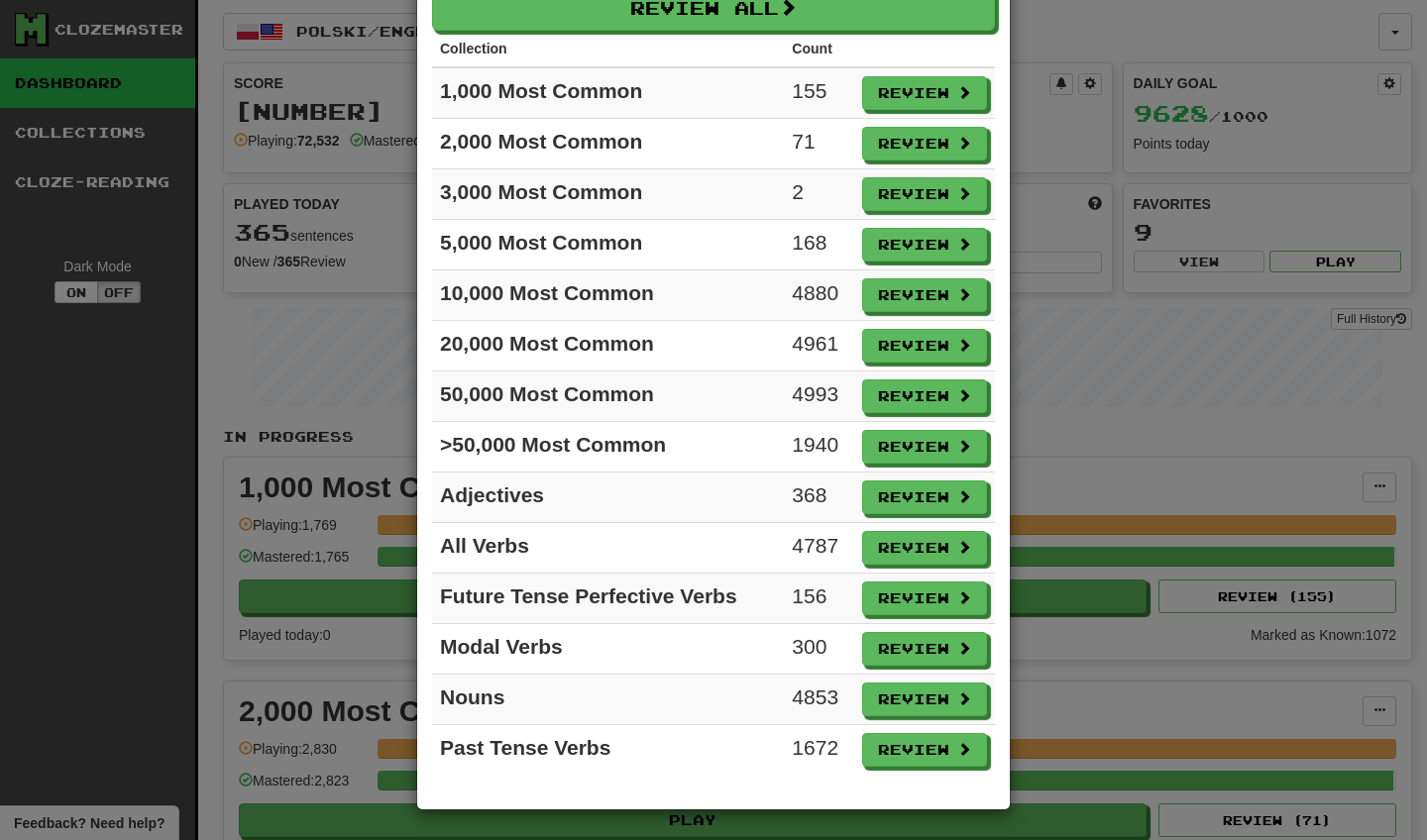 scroll, scrollTop: 111, scrollLeft: 0, axis: vertical 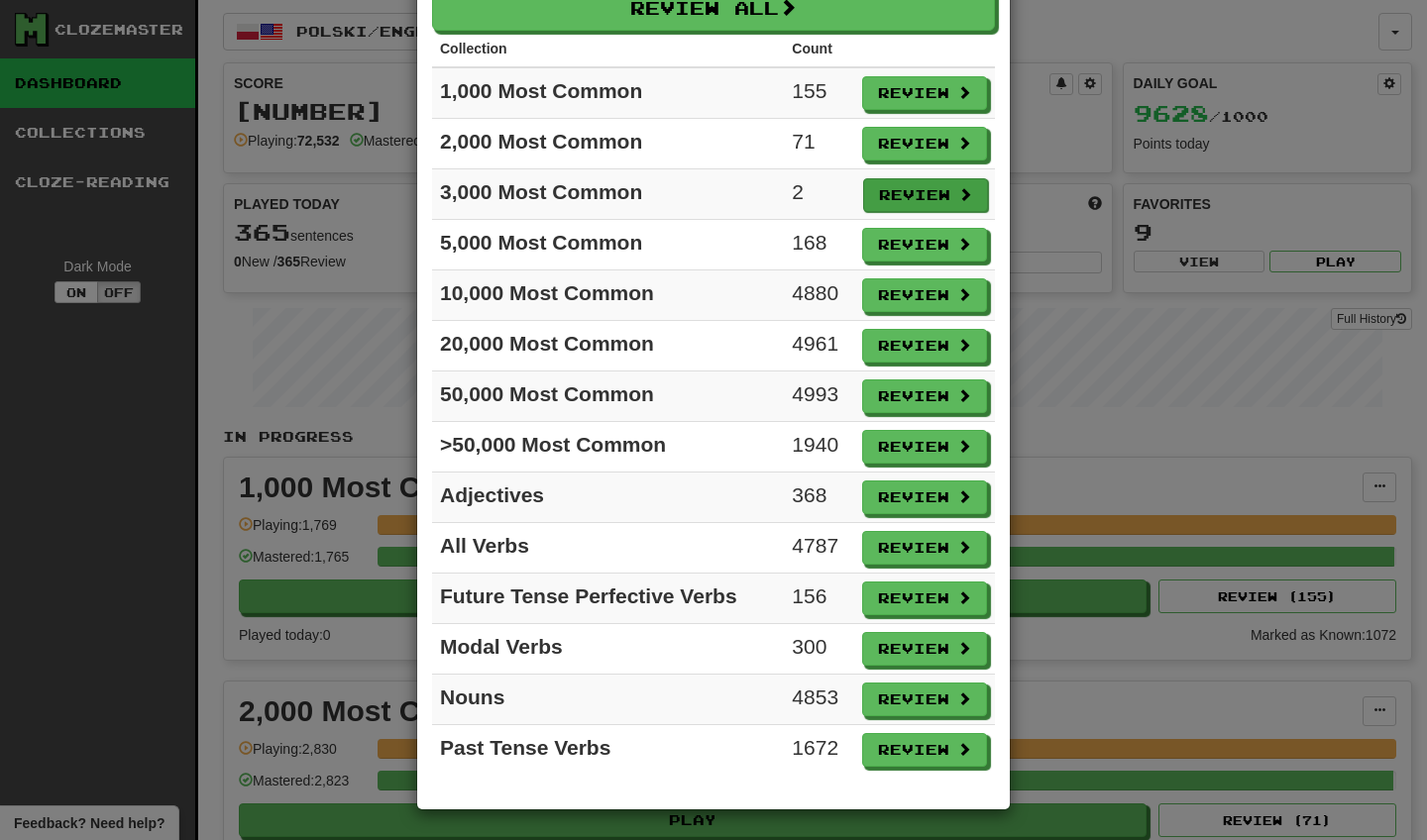 click on "Review" at bounding box center [926, 195] 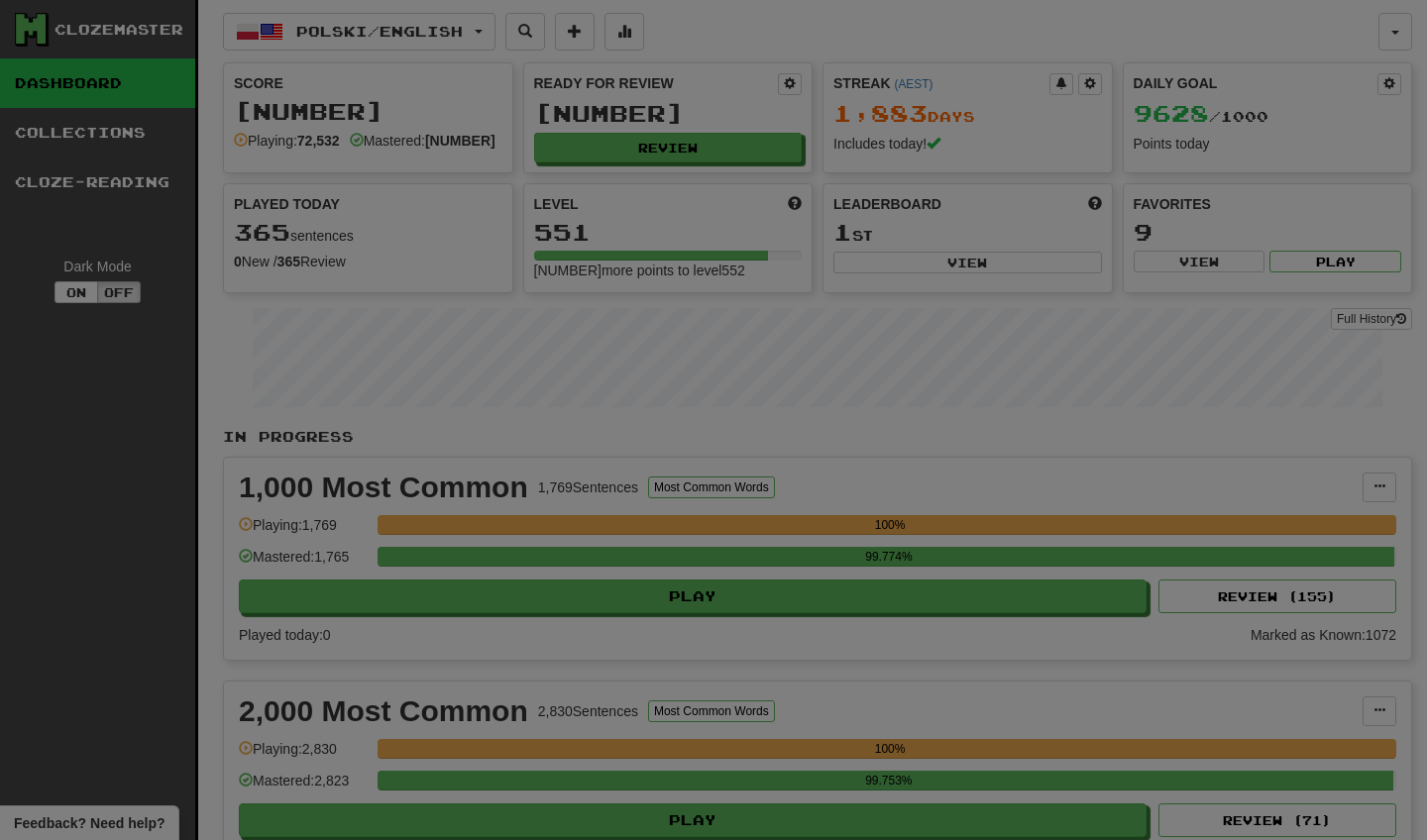 select on "**" 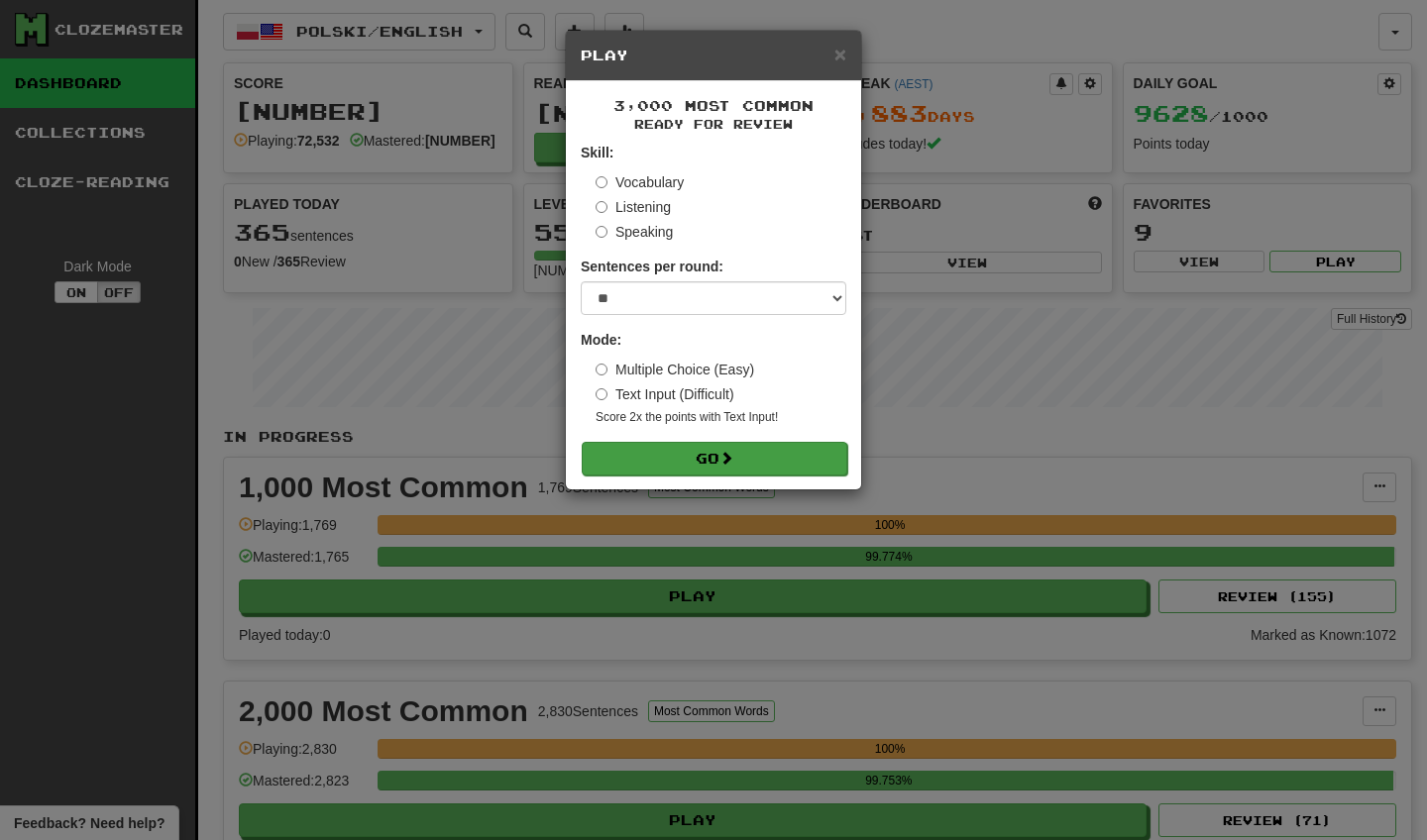 click on "Go" at bounding box center [714, 459] 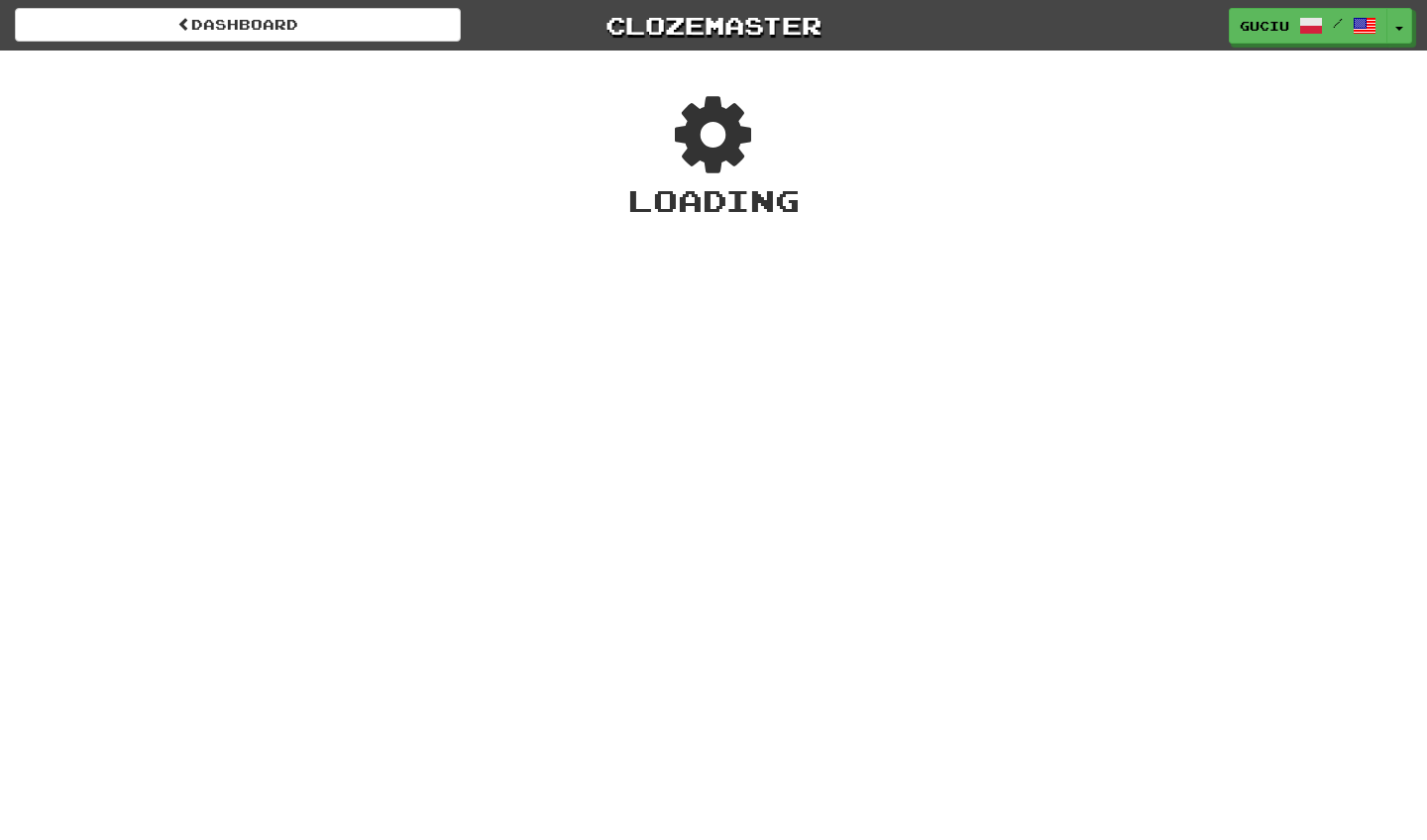scroll, scrollTop: 0, scrollLeft: 0, axis: both 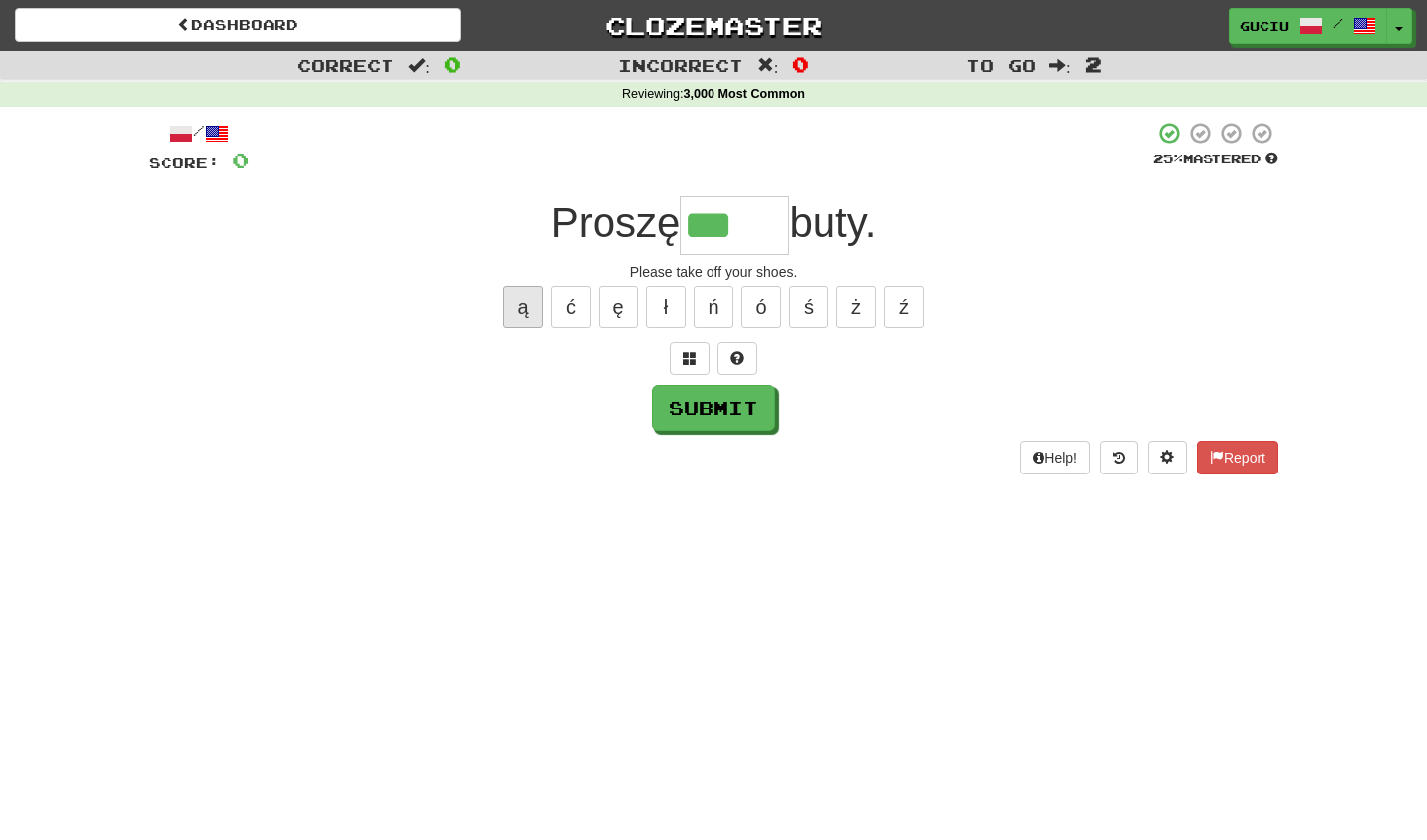 click on "ą" at bounding box center [523, 307] 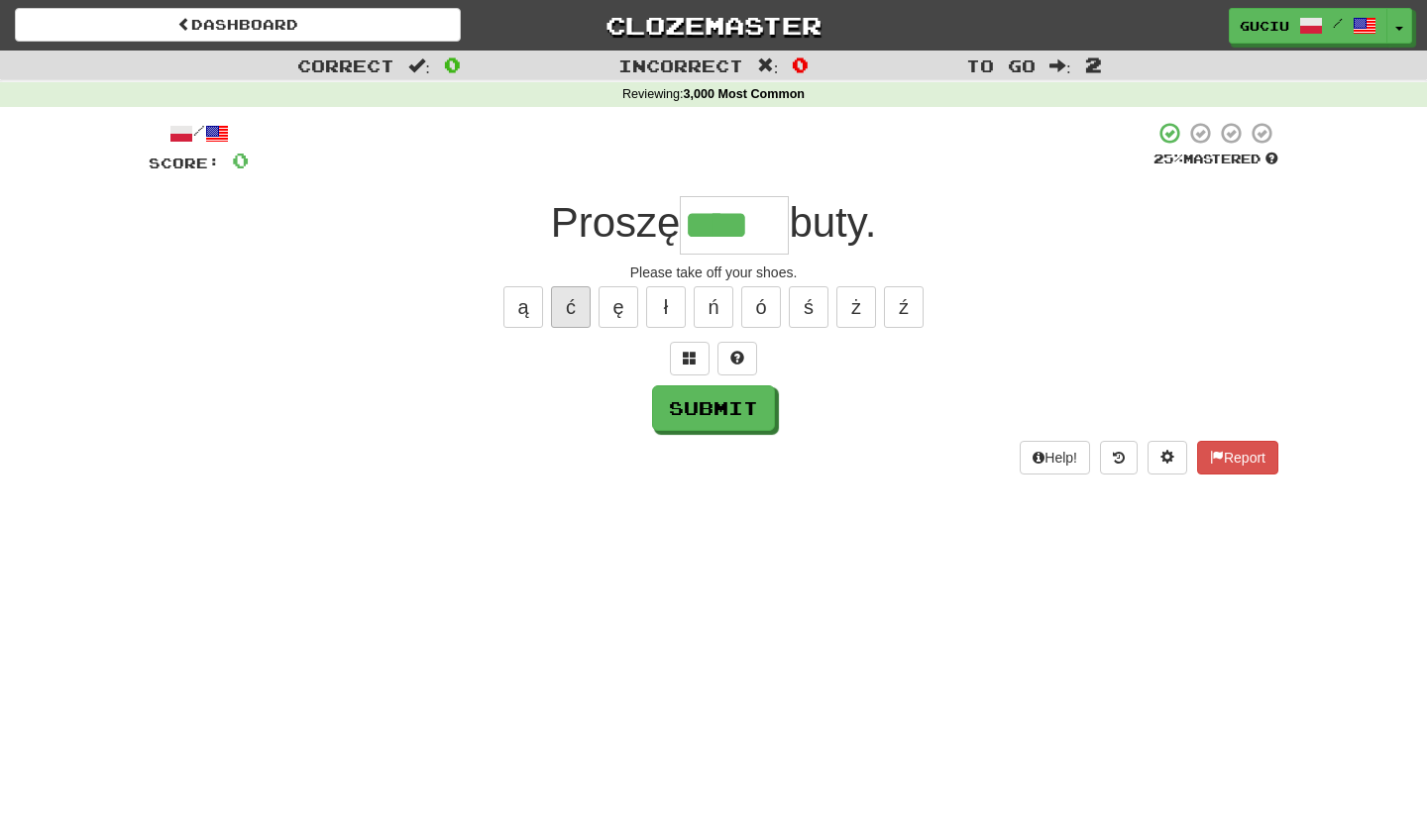 click on "ć" at bounding box center [571, 307] 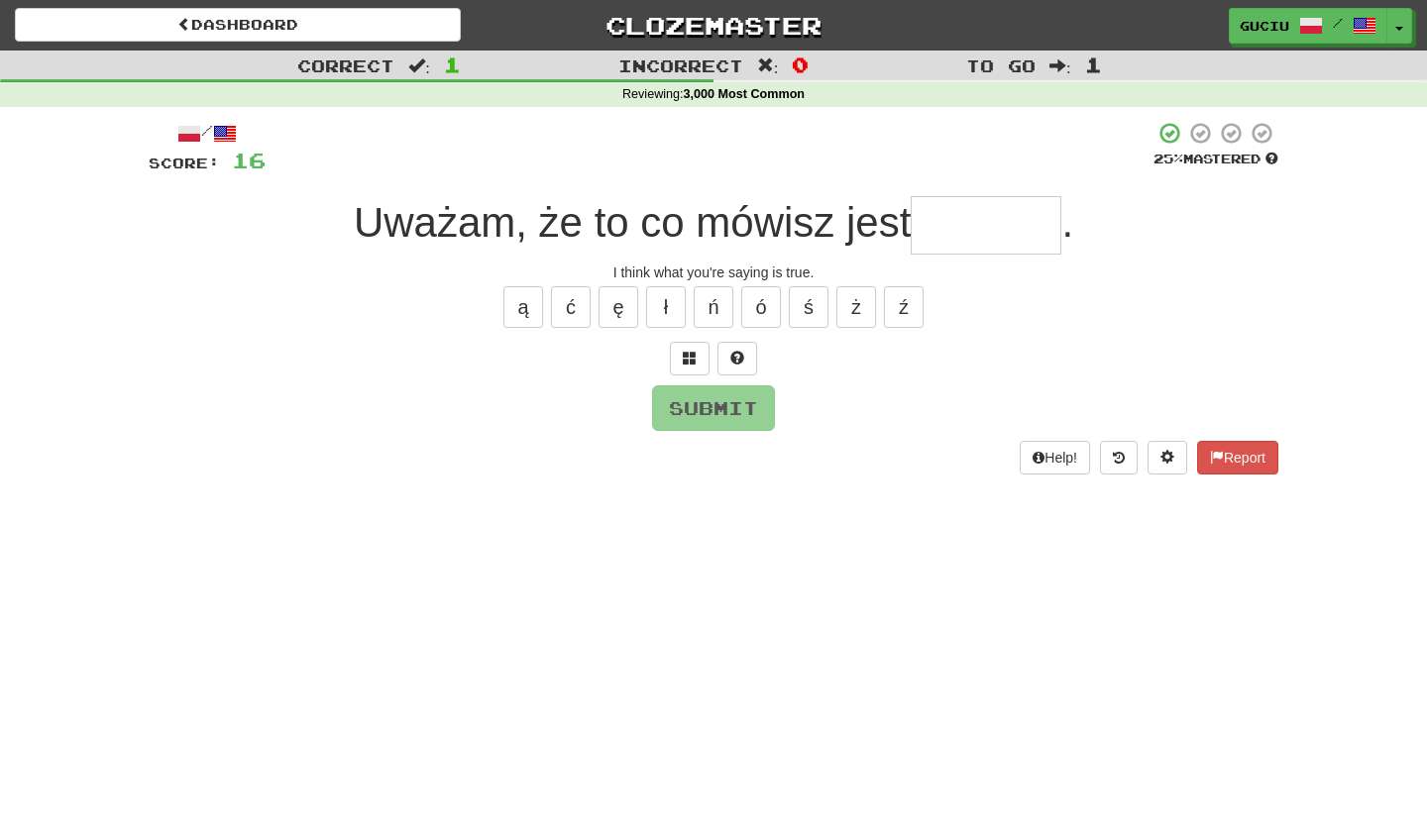 type on "*" 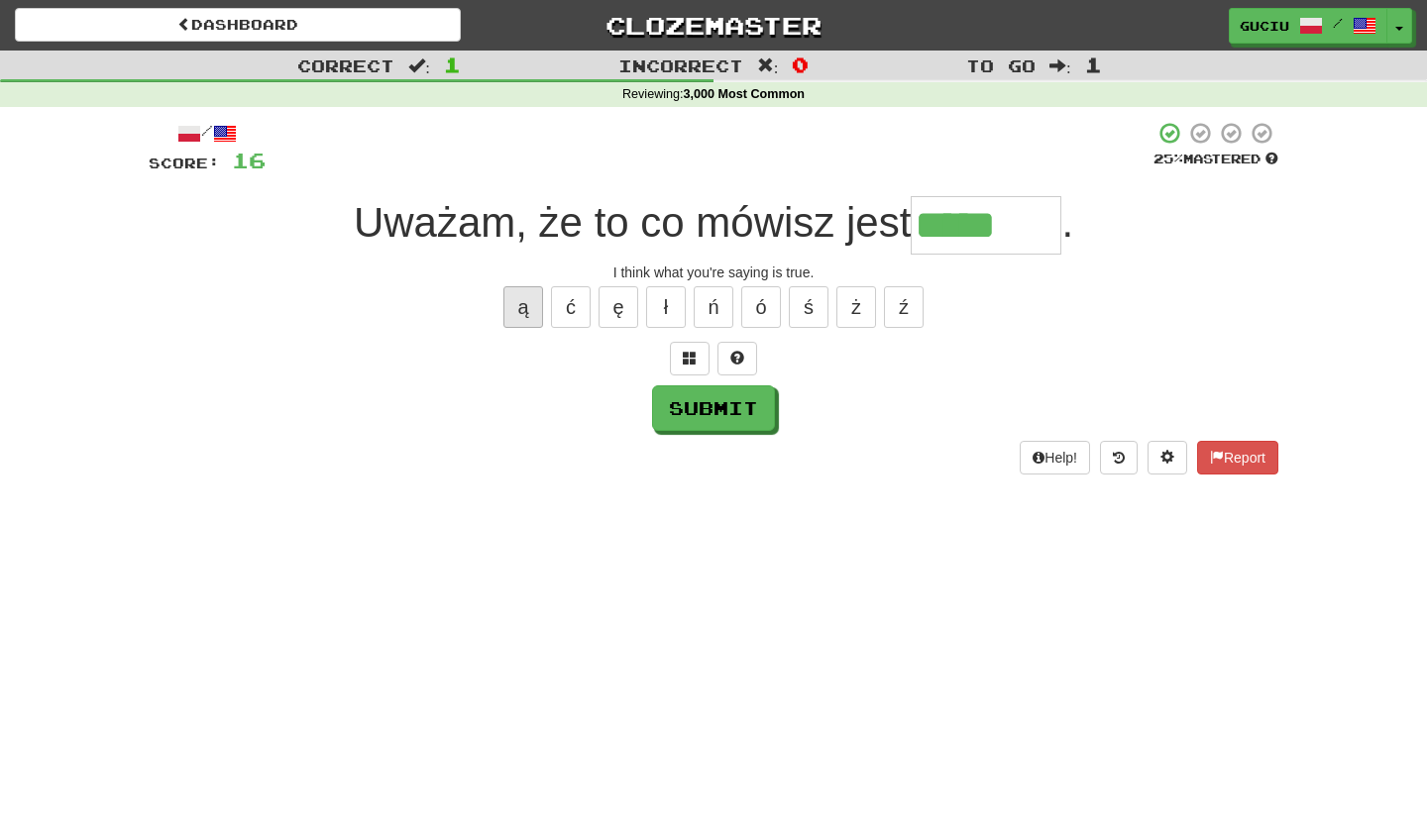 click on "ą" at bounding box center [523, 307] 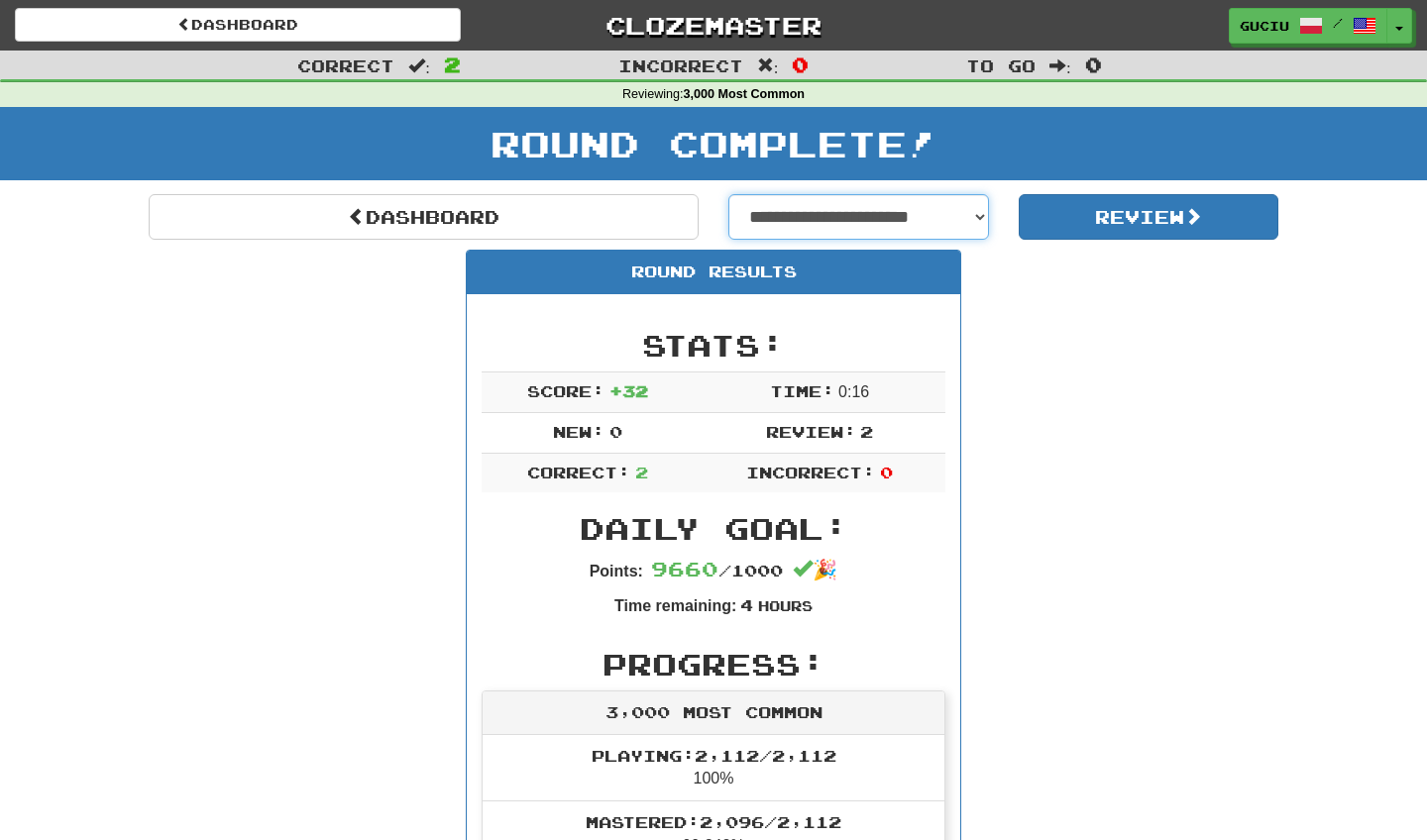 select on "**********" 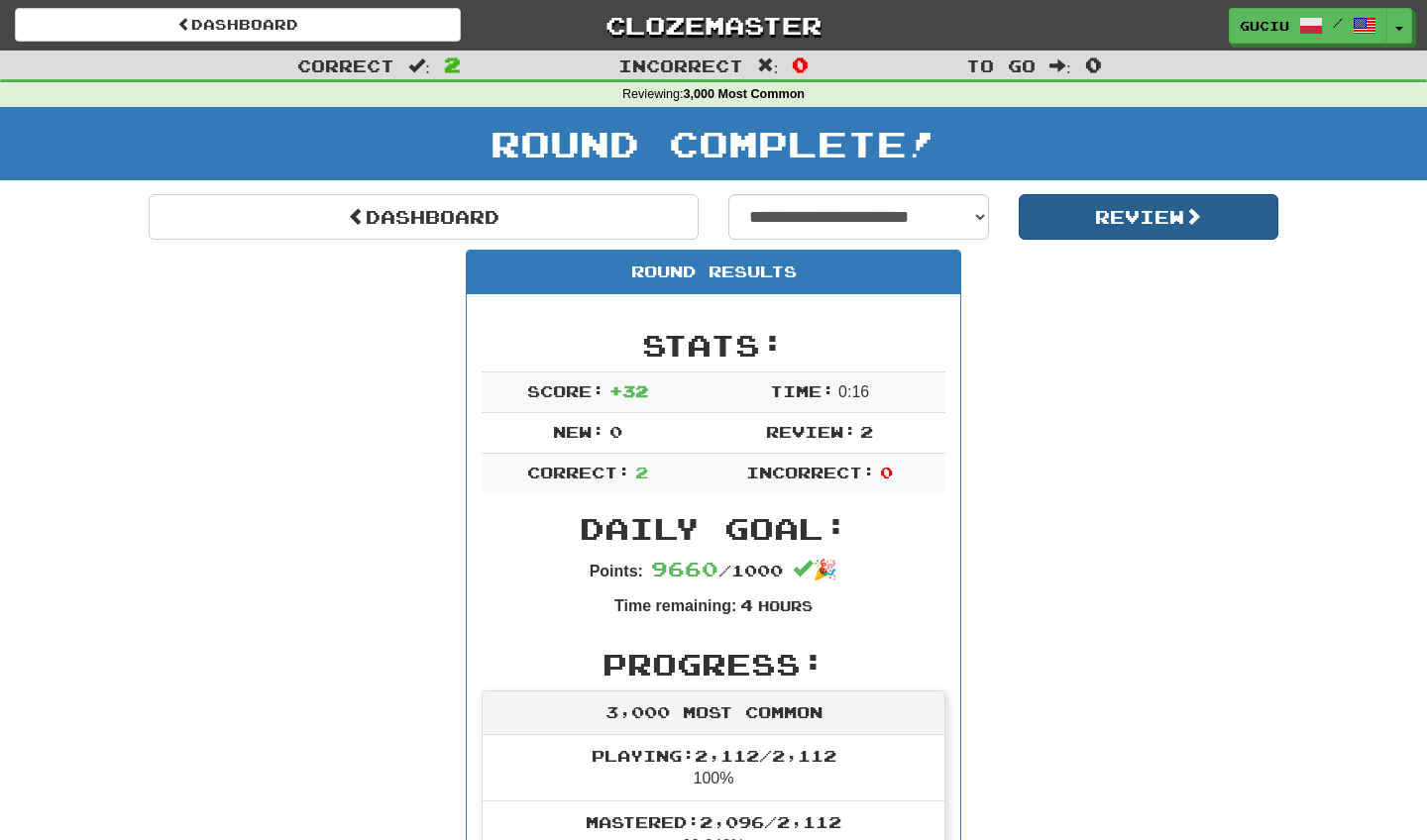 click on "Review" at bounding box center (1149, 217) 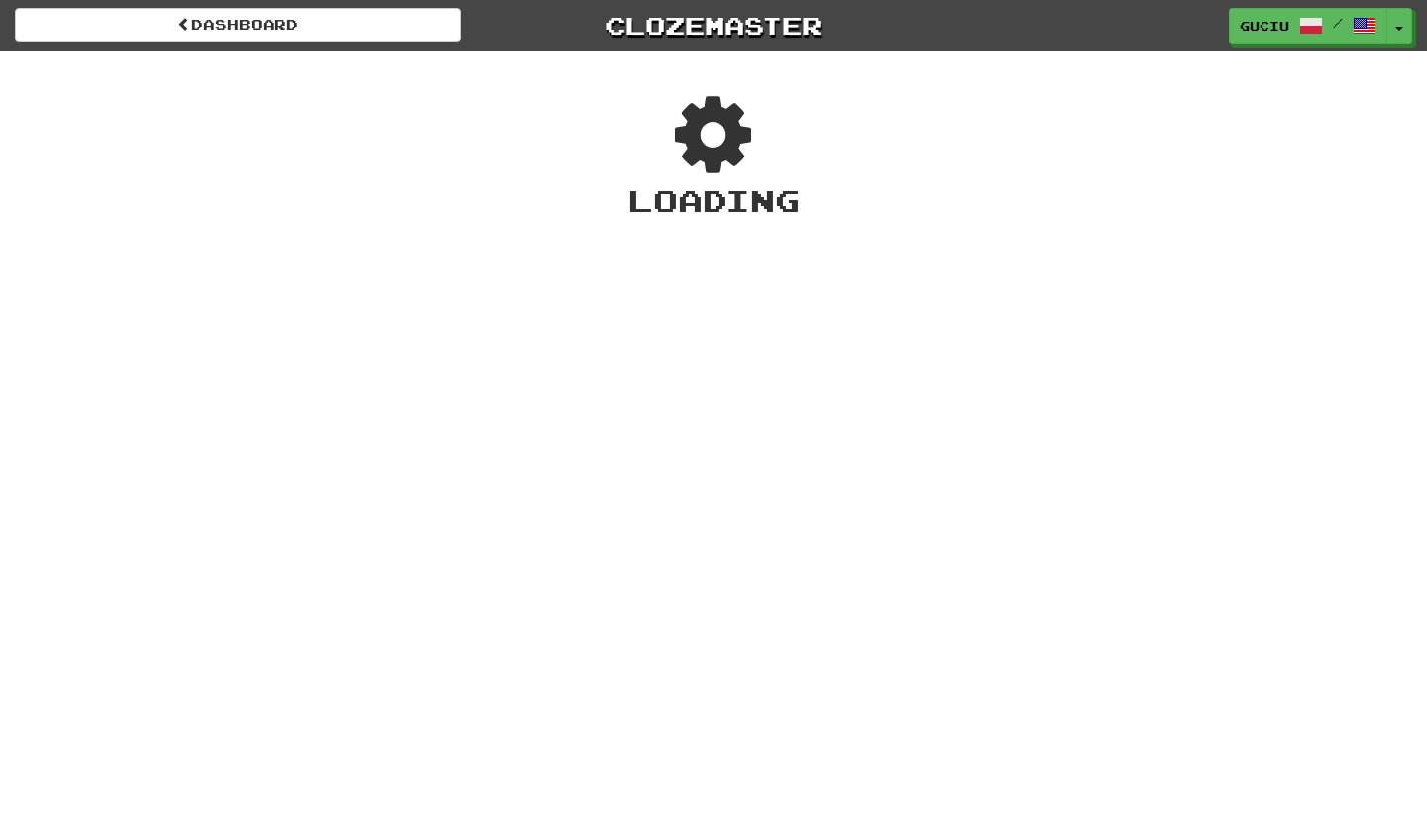 scroll, scrollTop: 0, scrollLeft: 0, axis: both 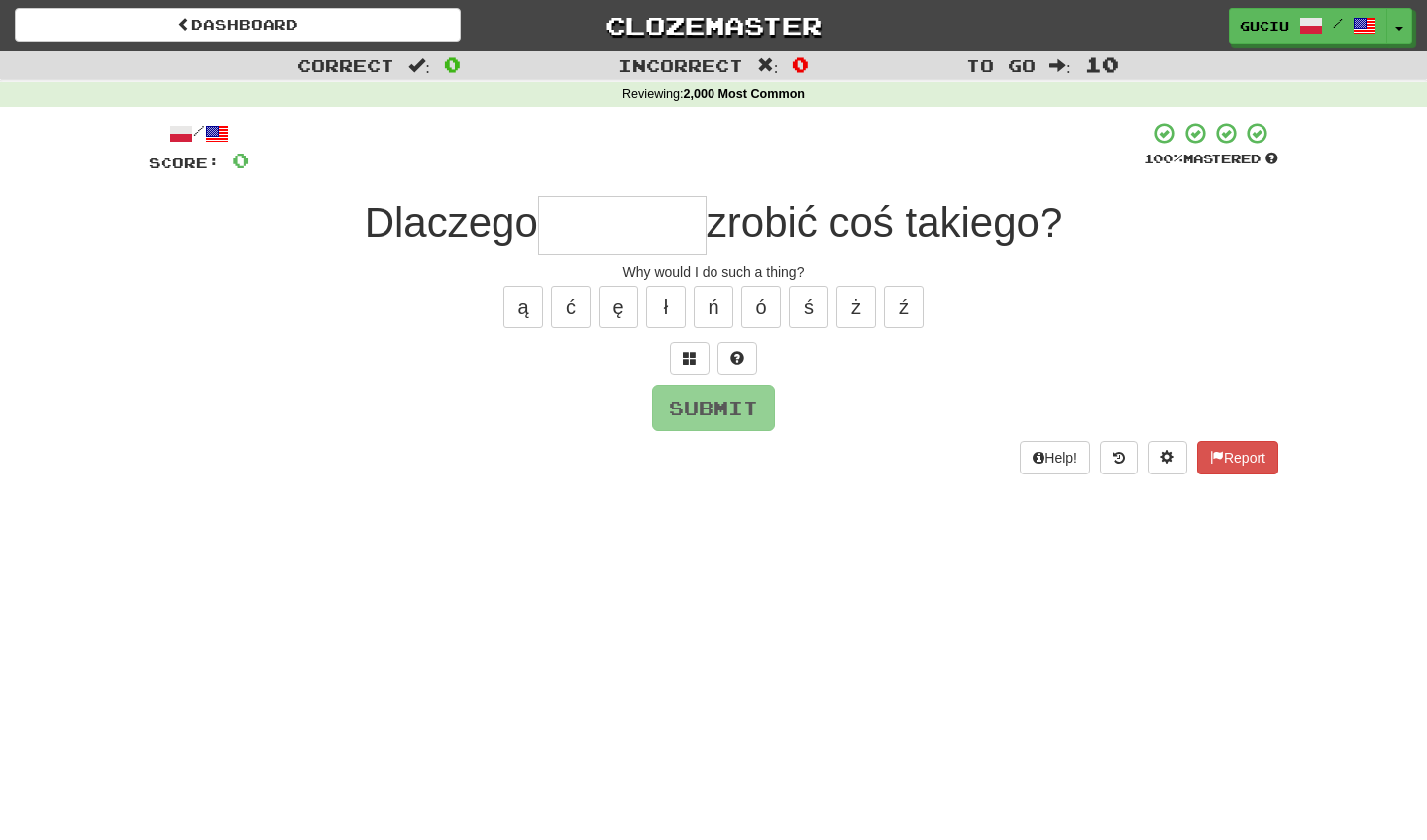 type on "*" 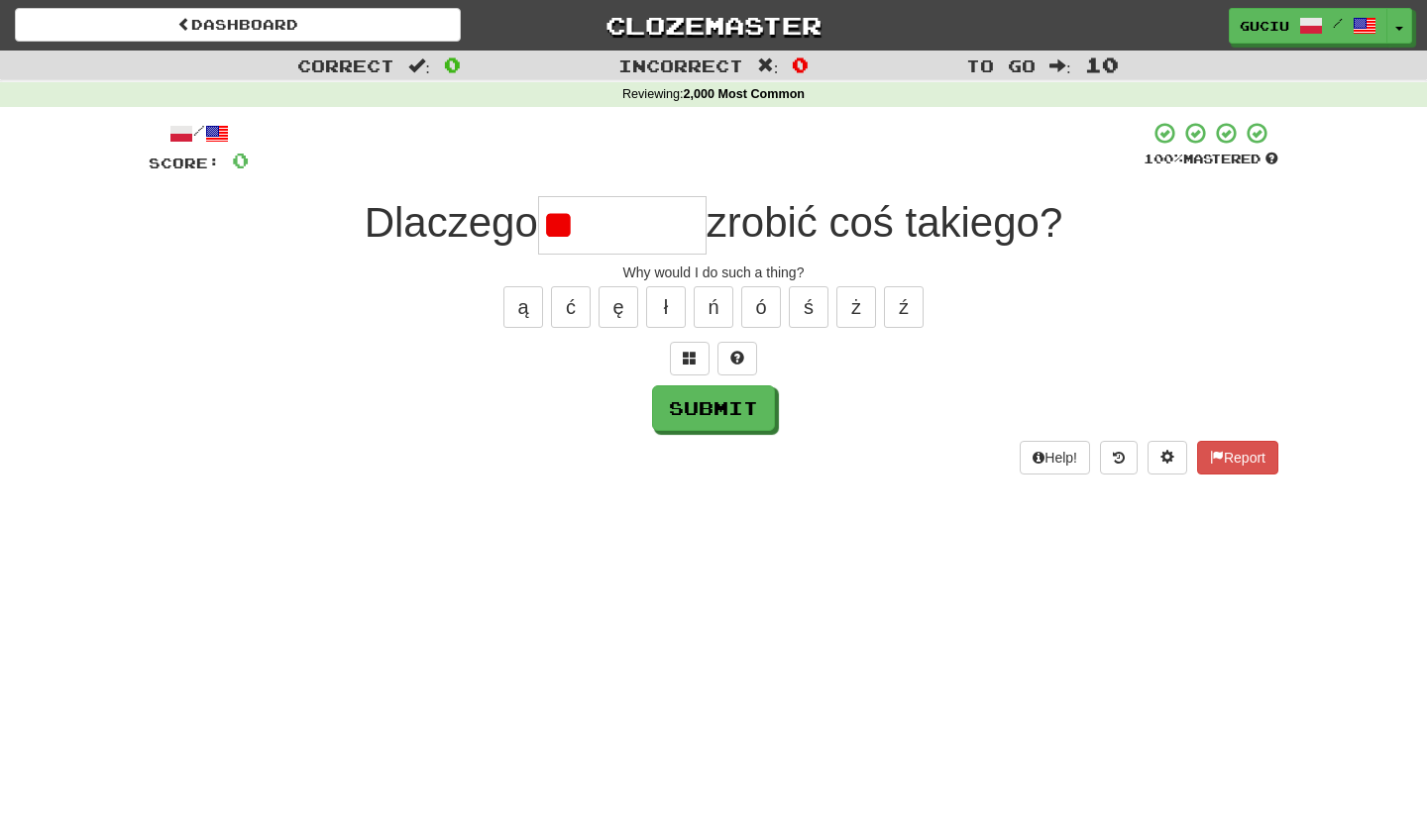 type on "*" 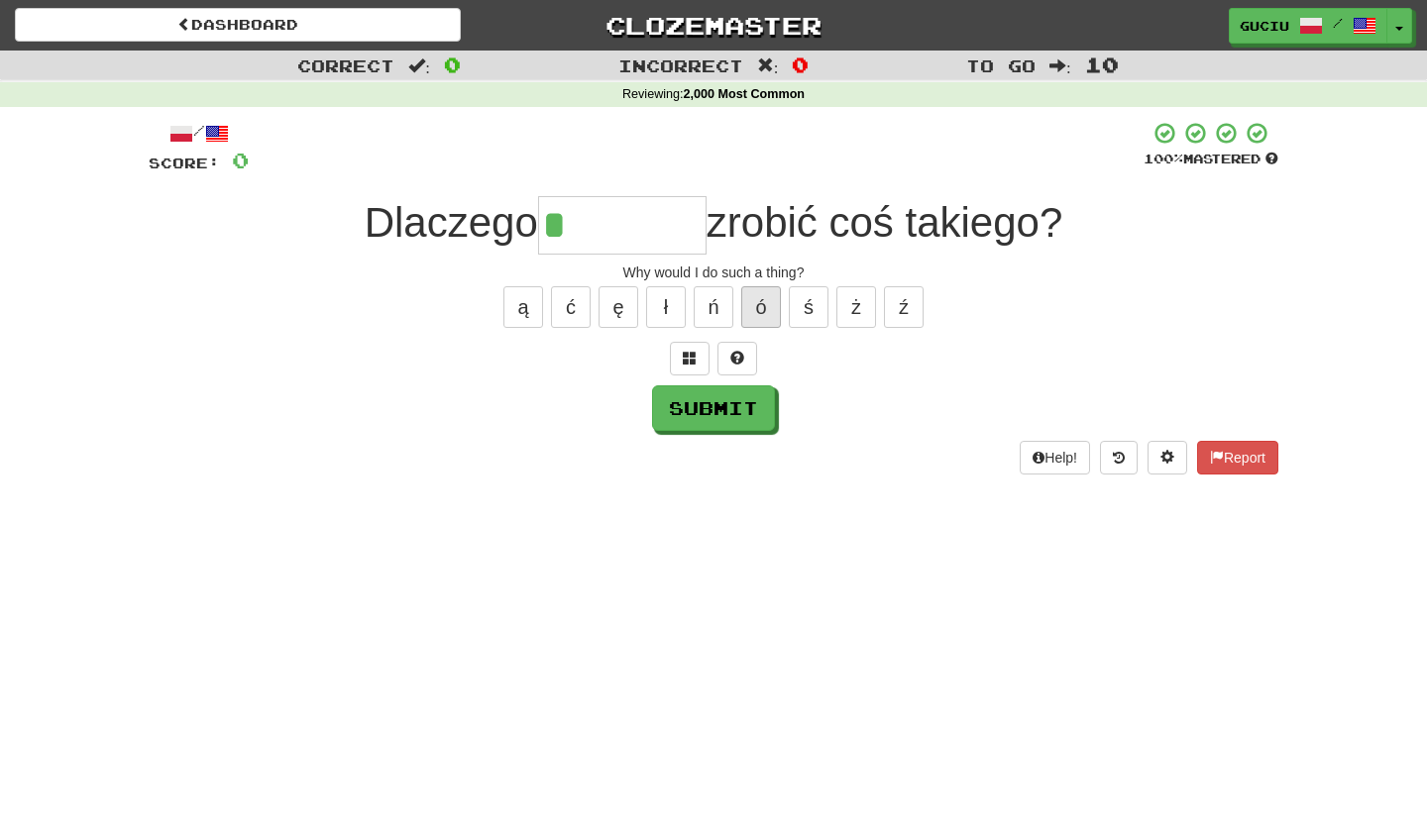 click on "ó" at bounding box center (761, 307) 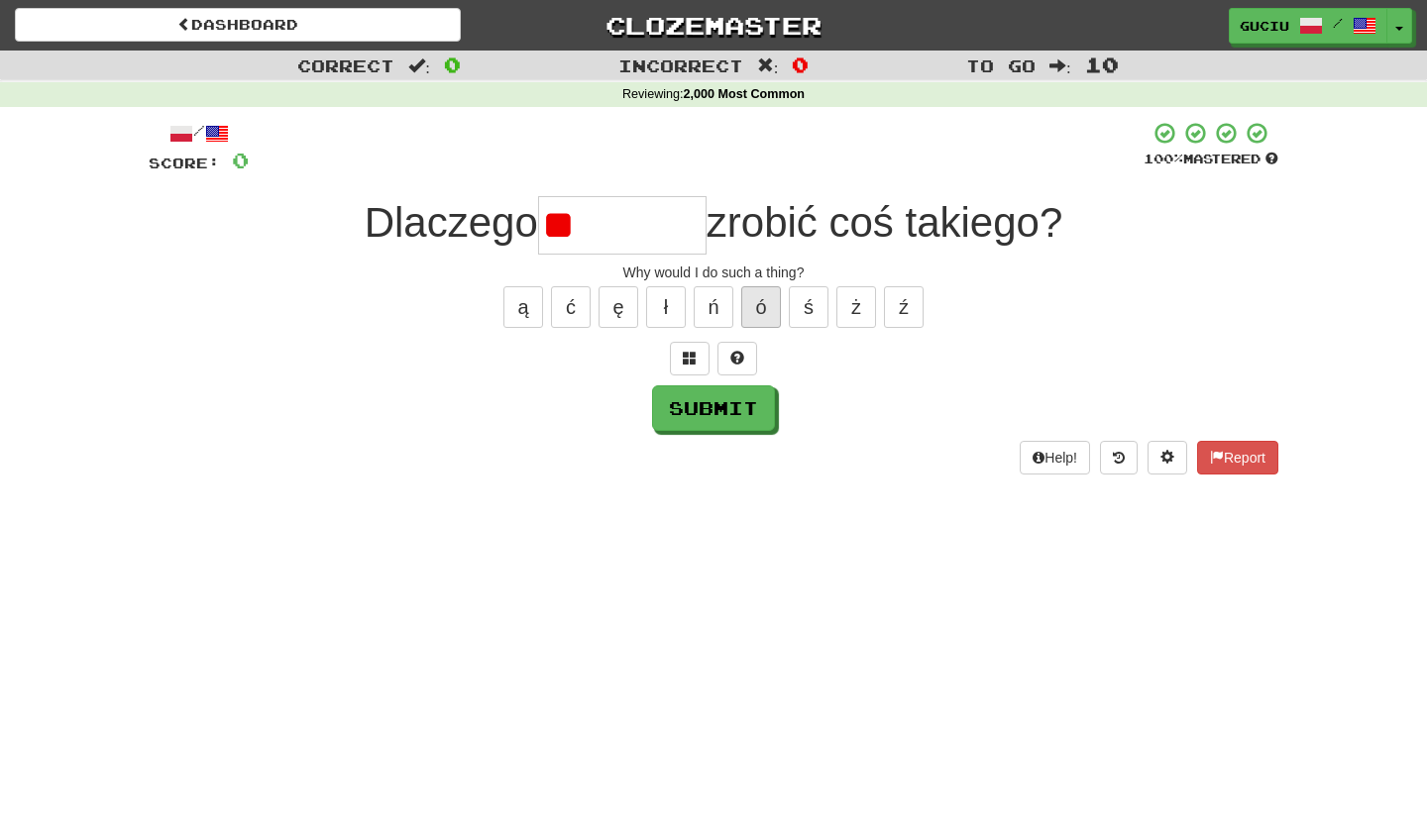 type on "*" 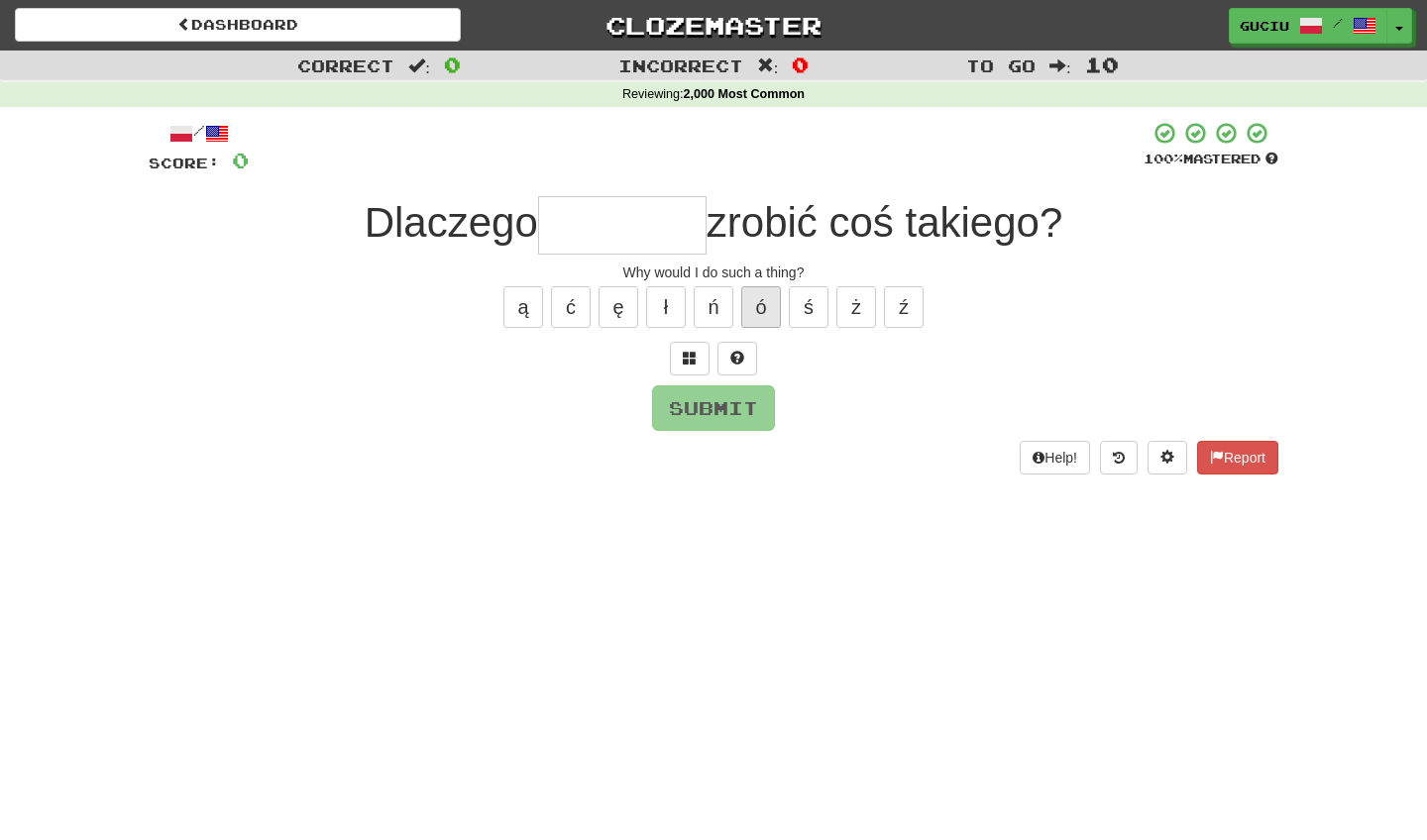 type on "*" 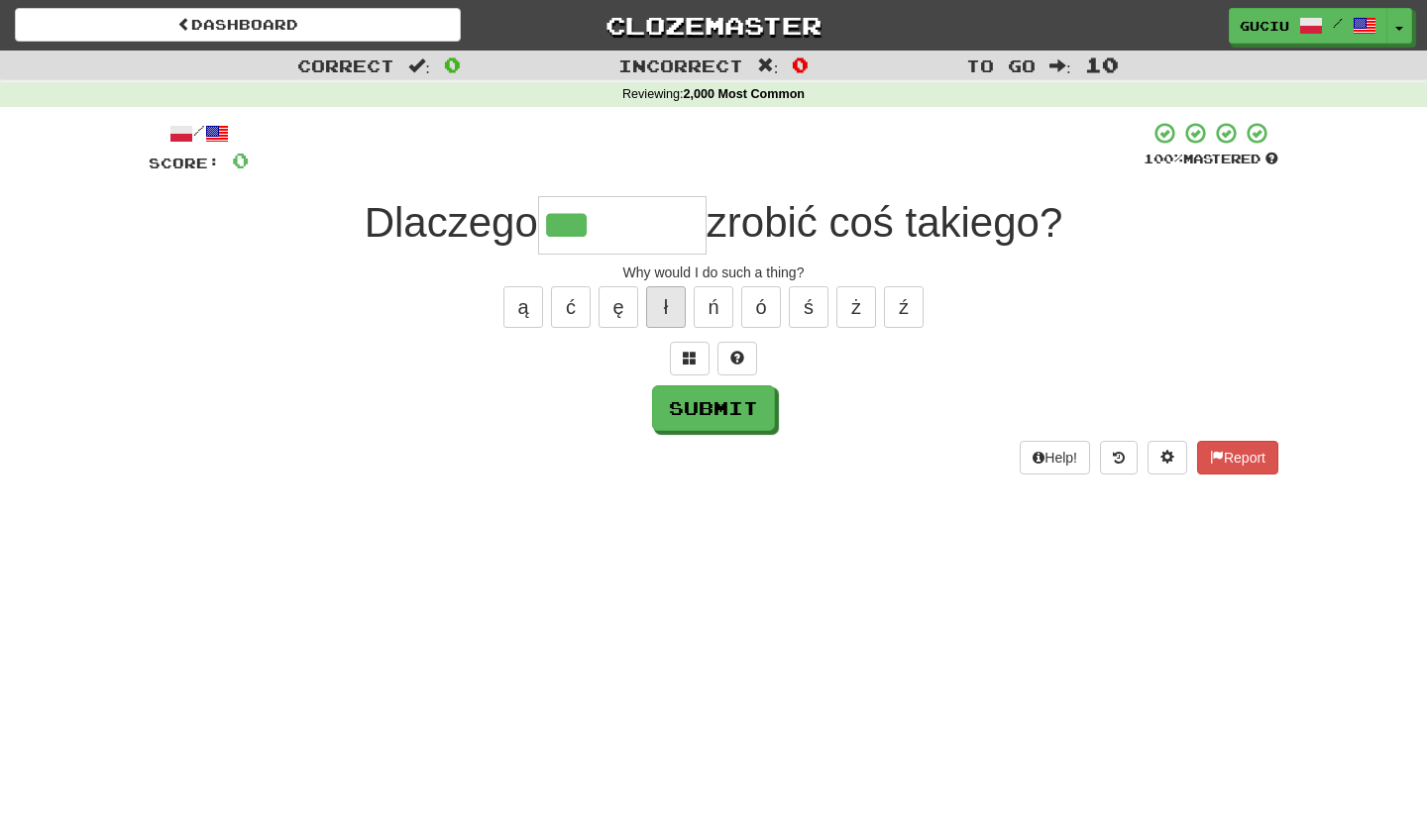 click on "ł" at bounding box center [666, 307] 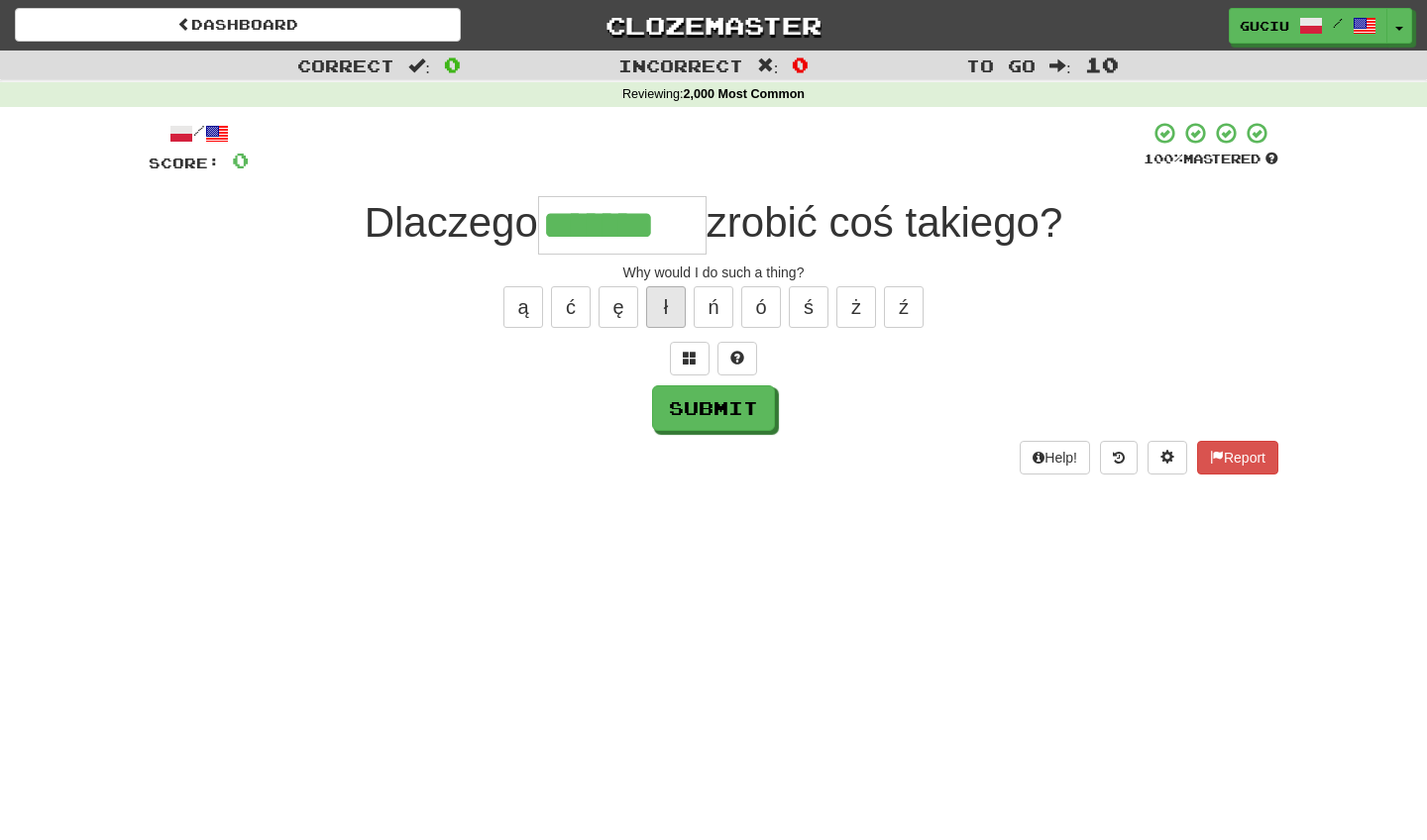 type on "*******" 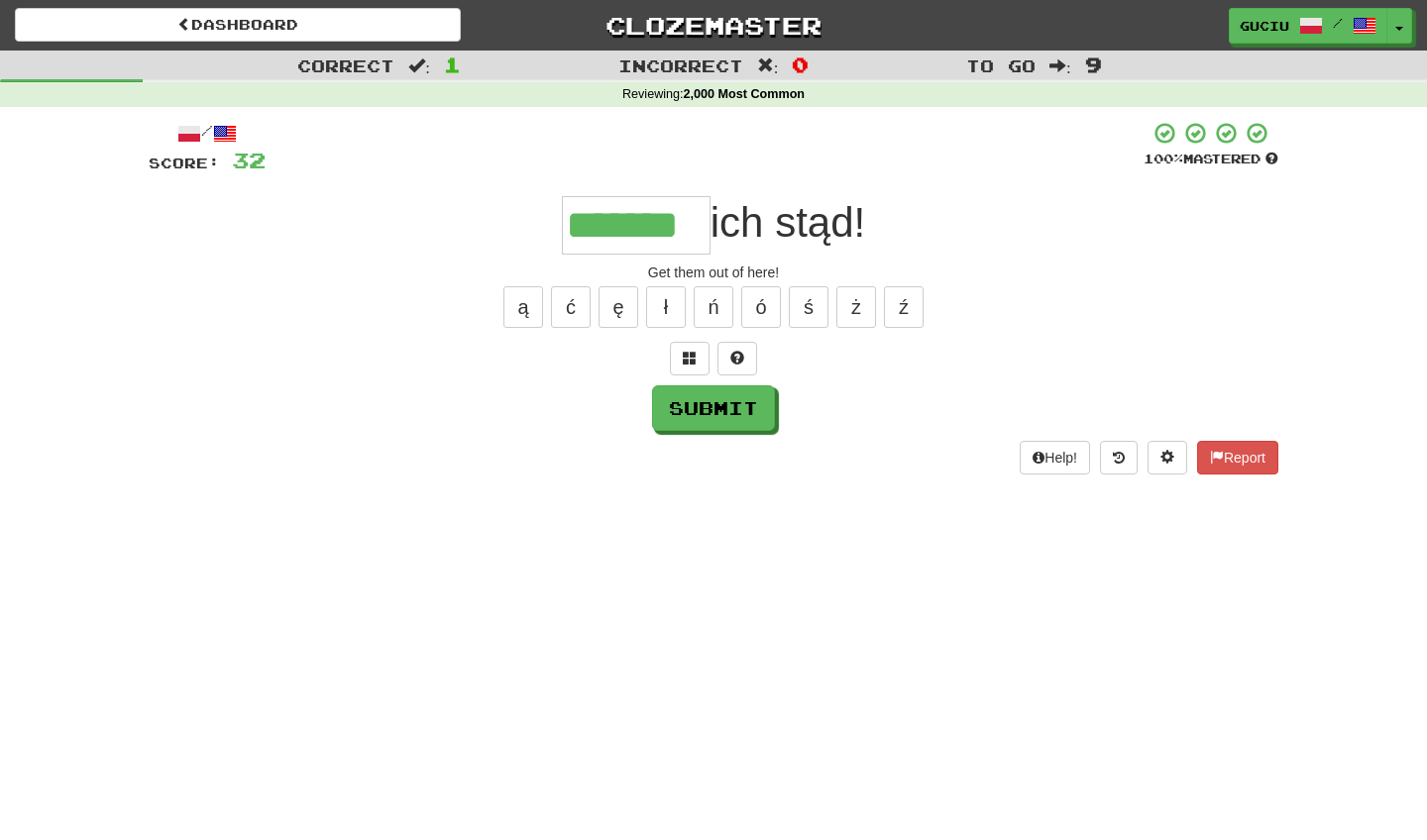 type on "*******" 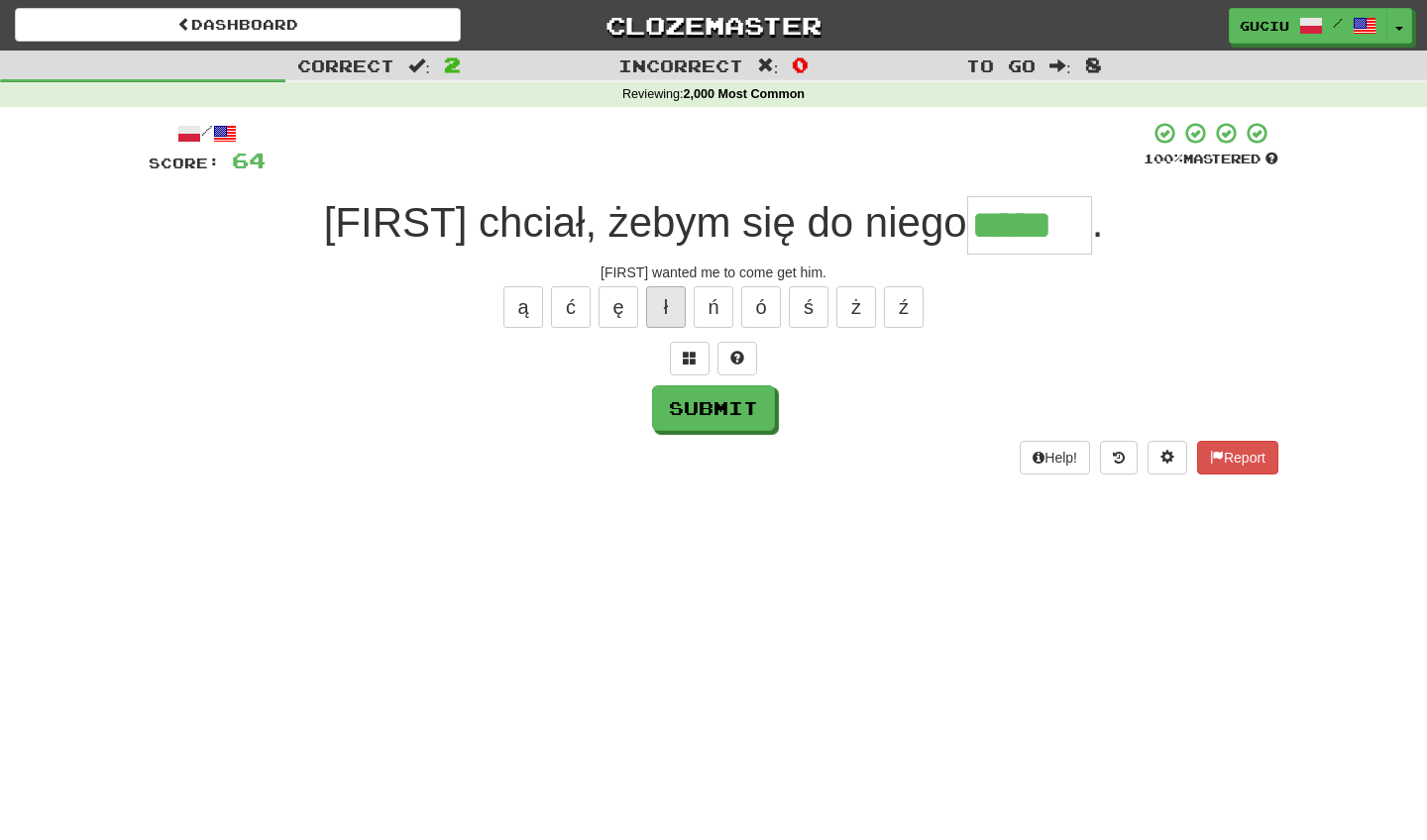 click on "ł" at bounding box center (666, 307) 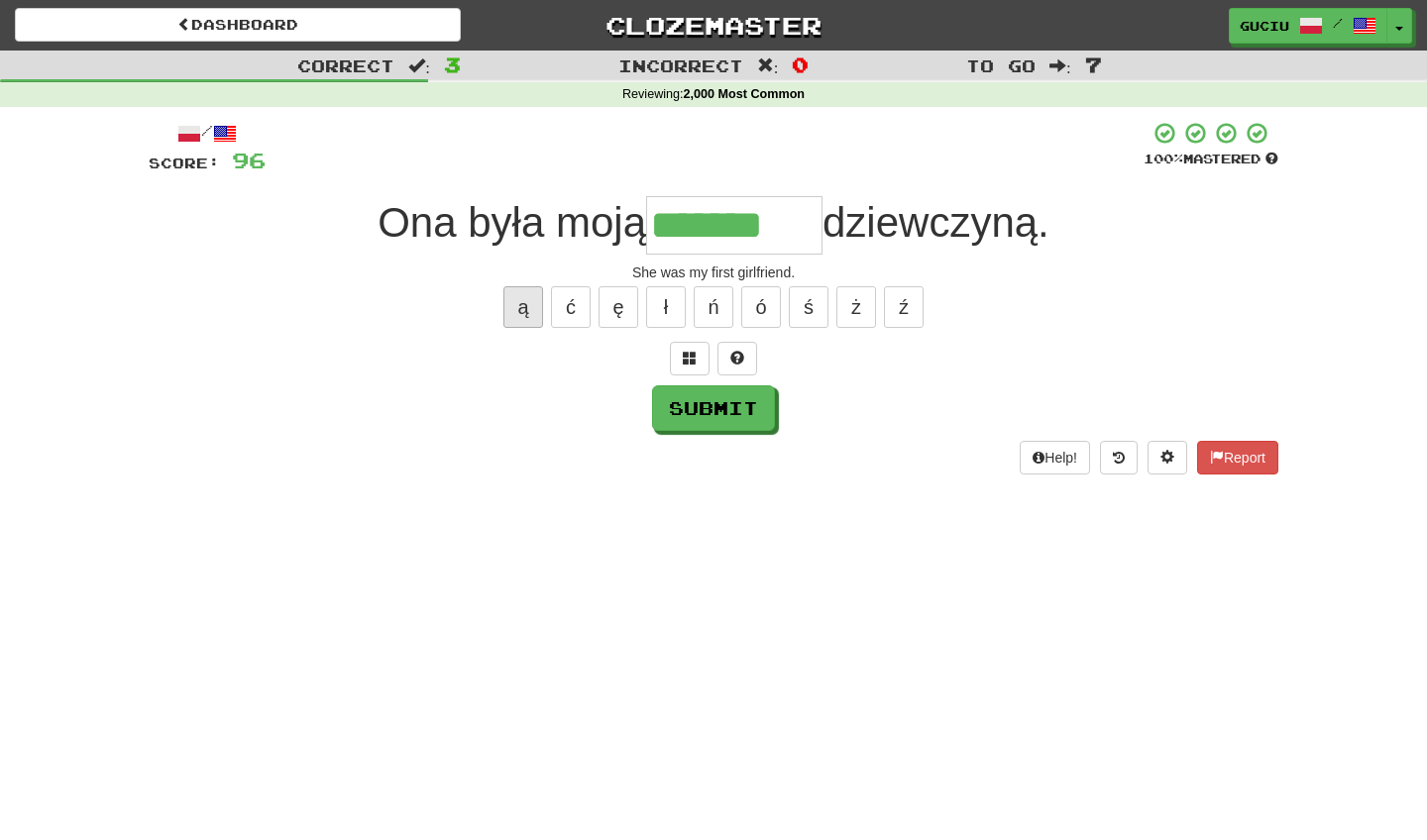 click on "ą" at bounding box center [523, 307] 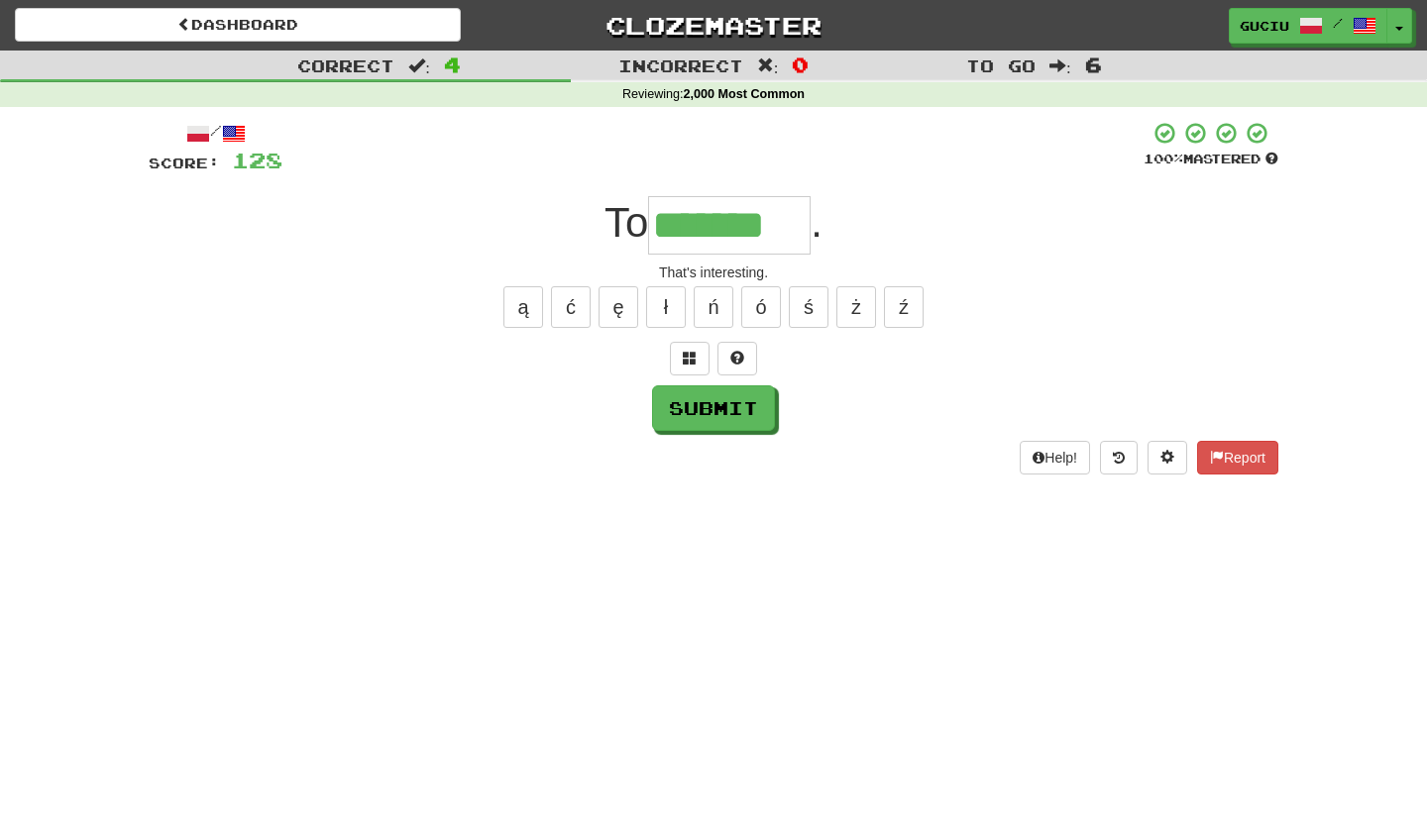 type on "*******" 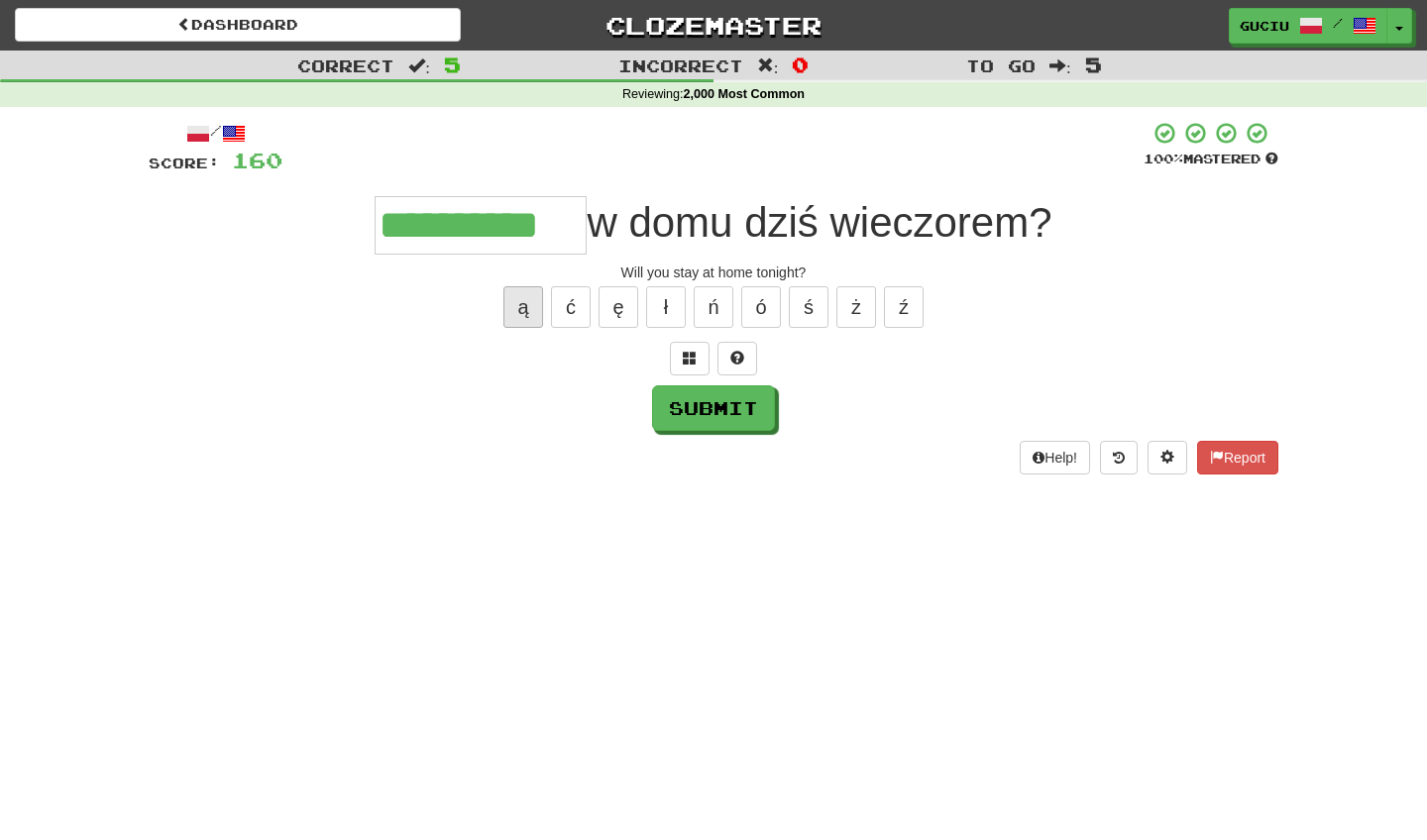 type on "**********" 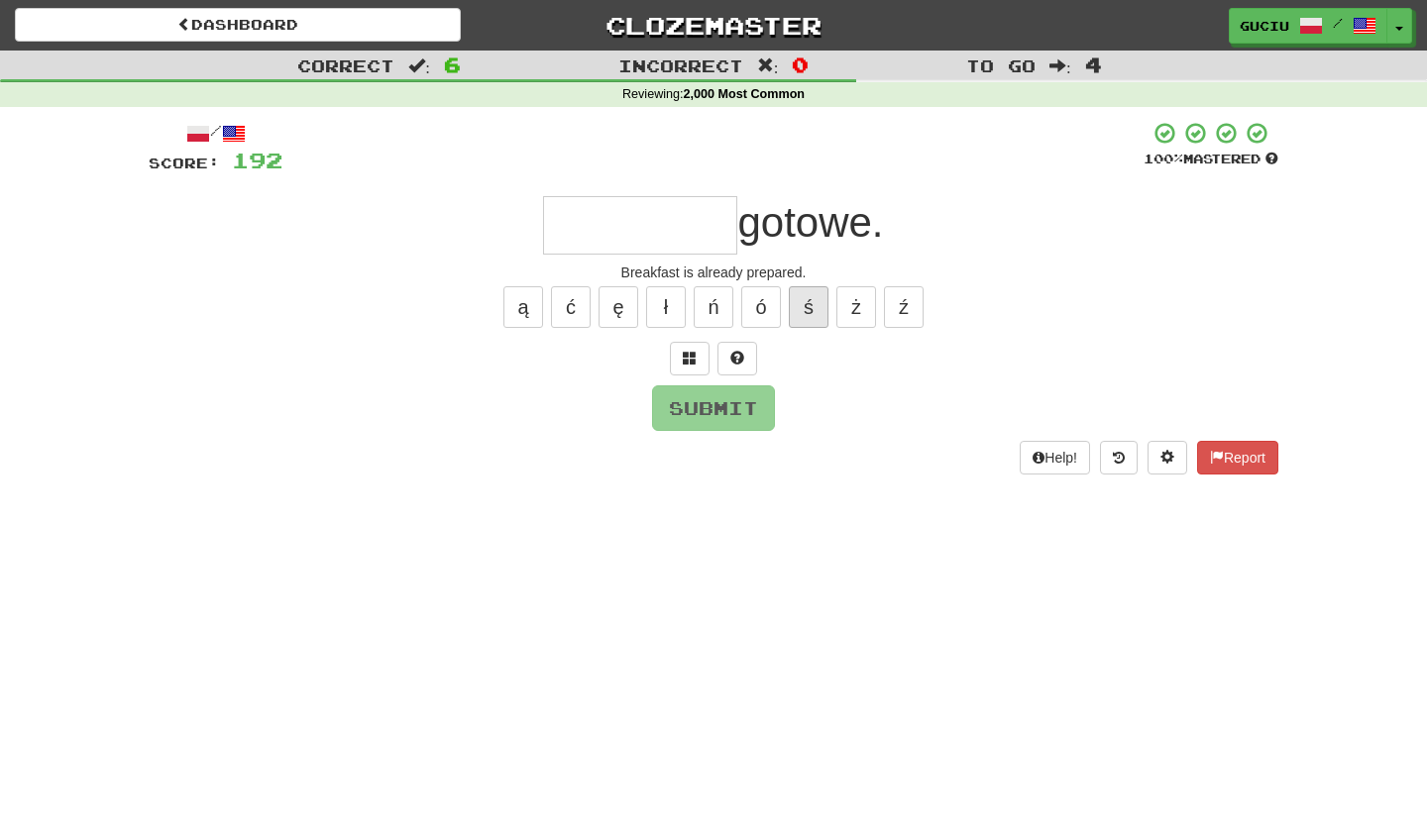 click on "ś" at bounding box center (809, 307) 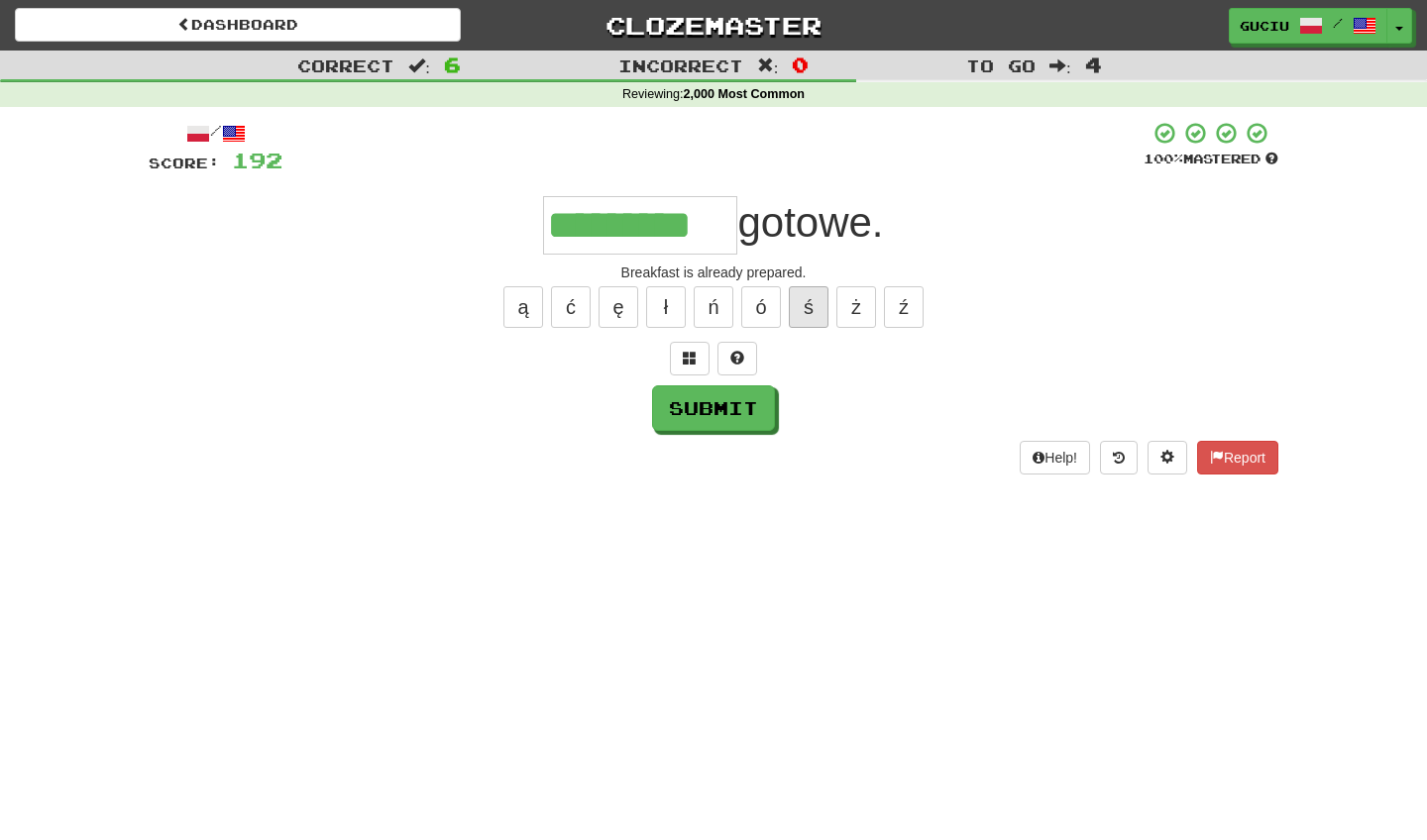 type on "*********" 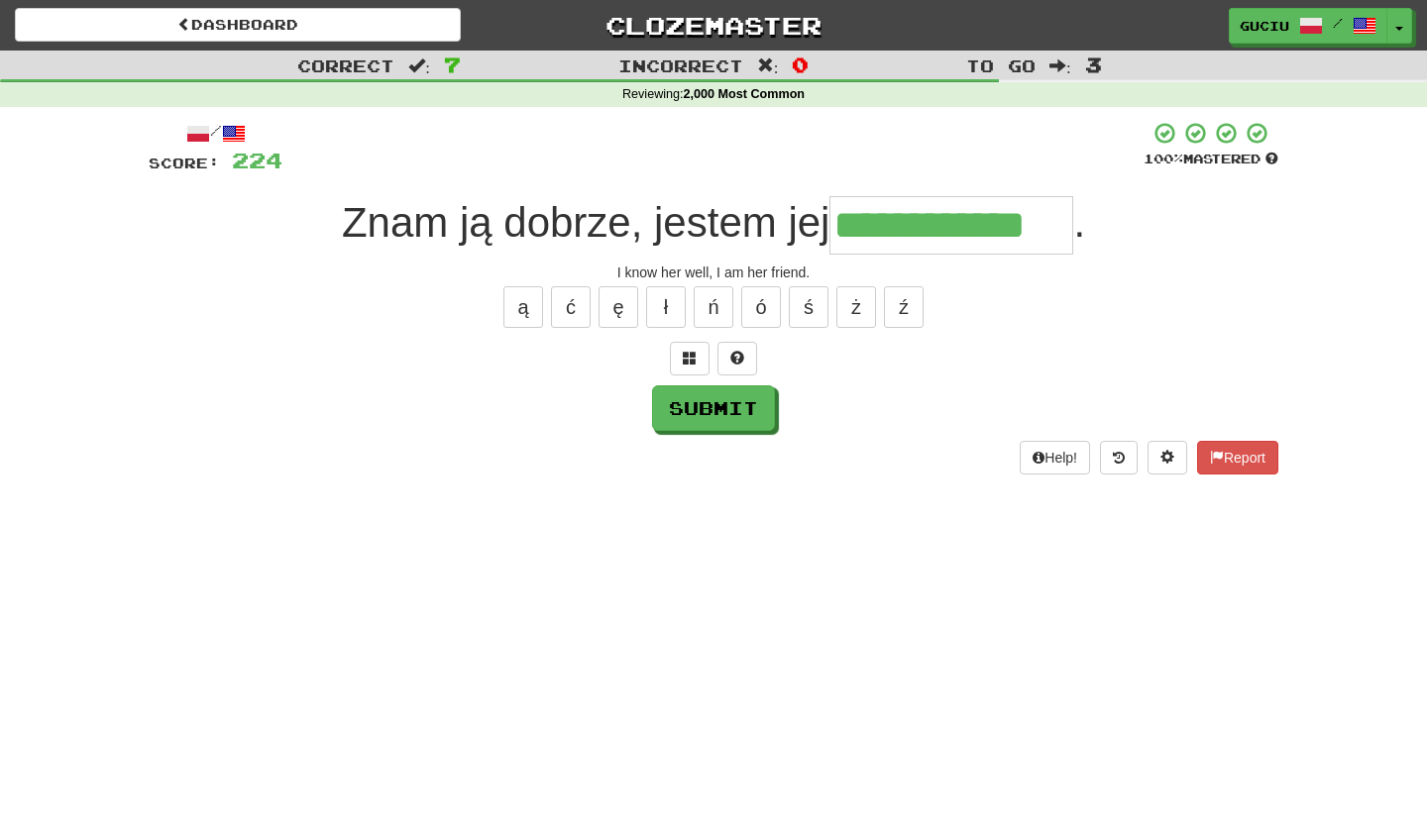 type on "**********" 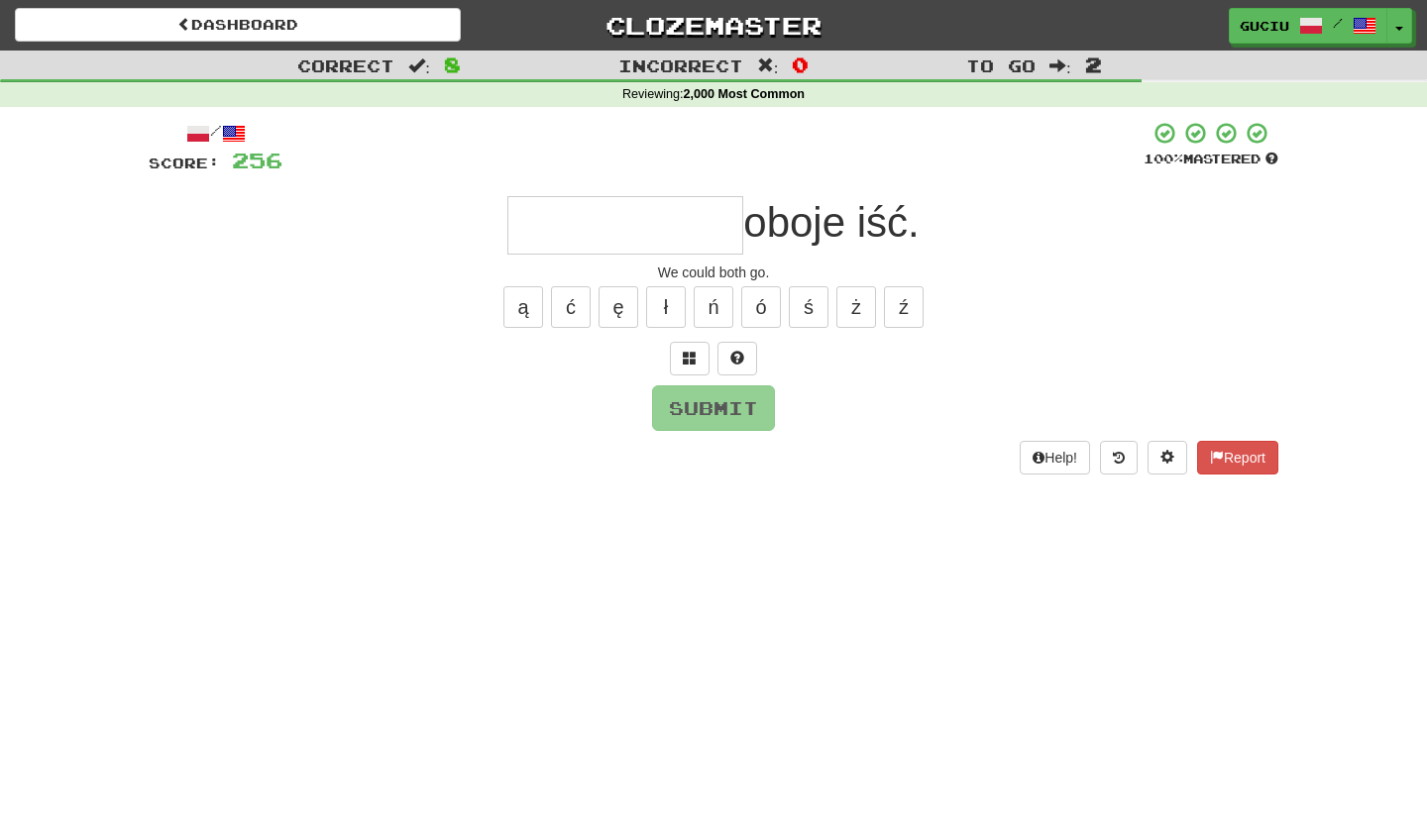type on "*" 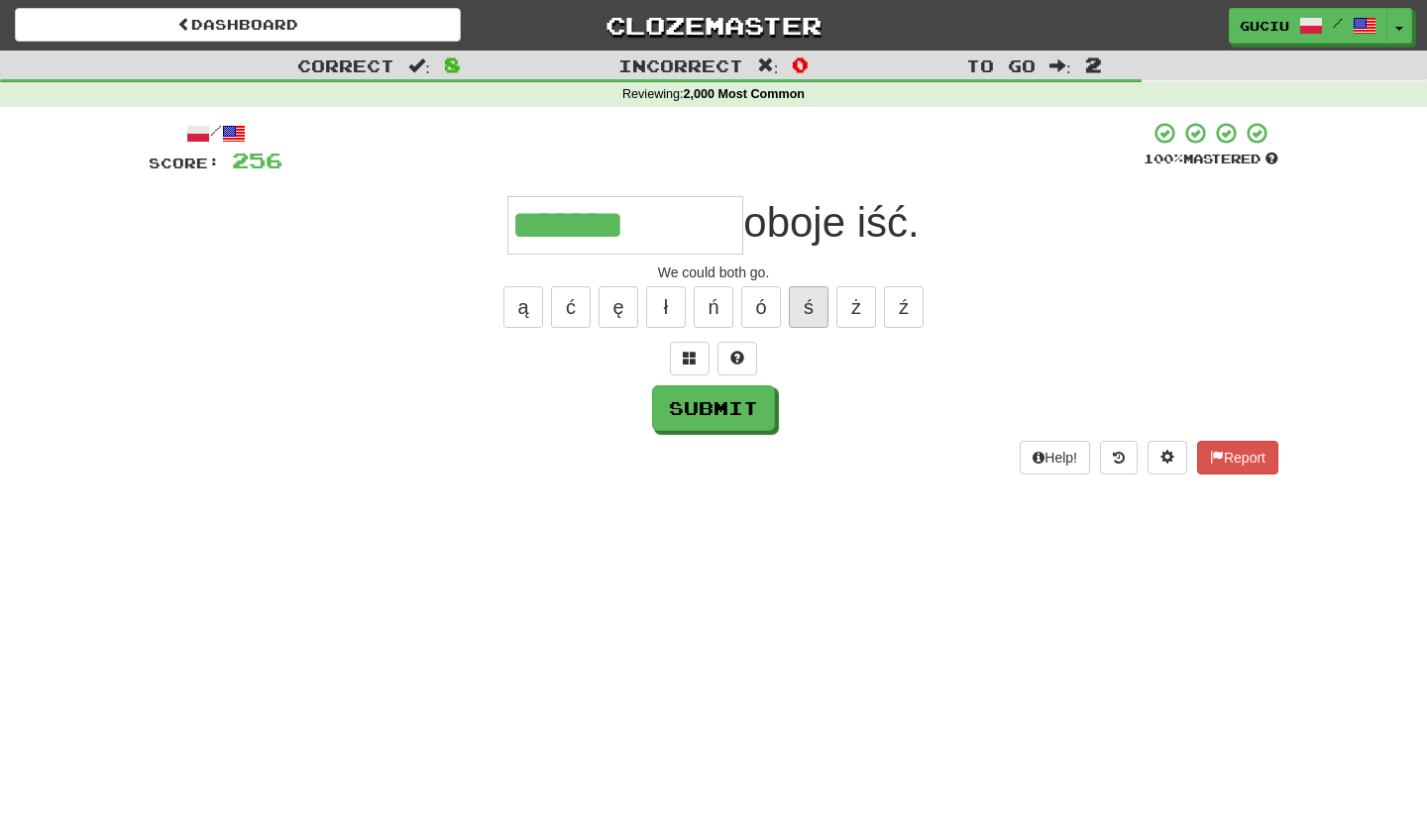 click on "ś" at bounding box center (809, 307) 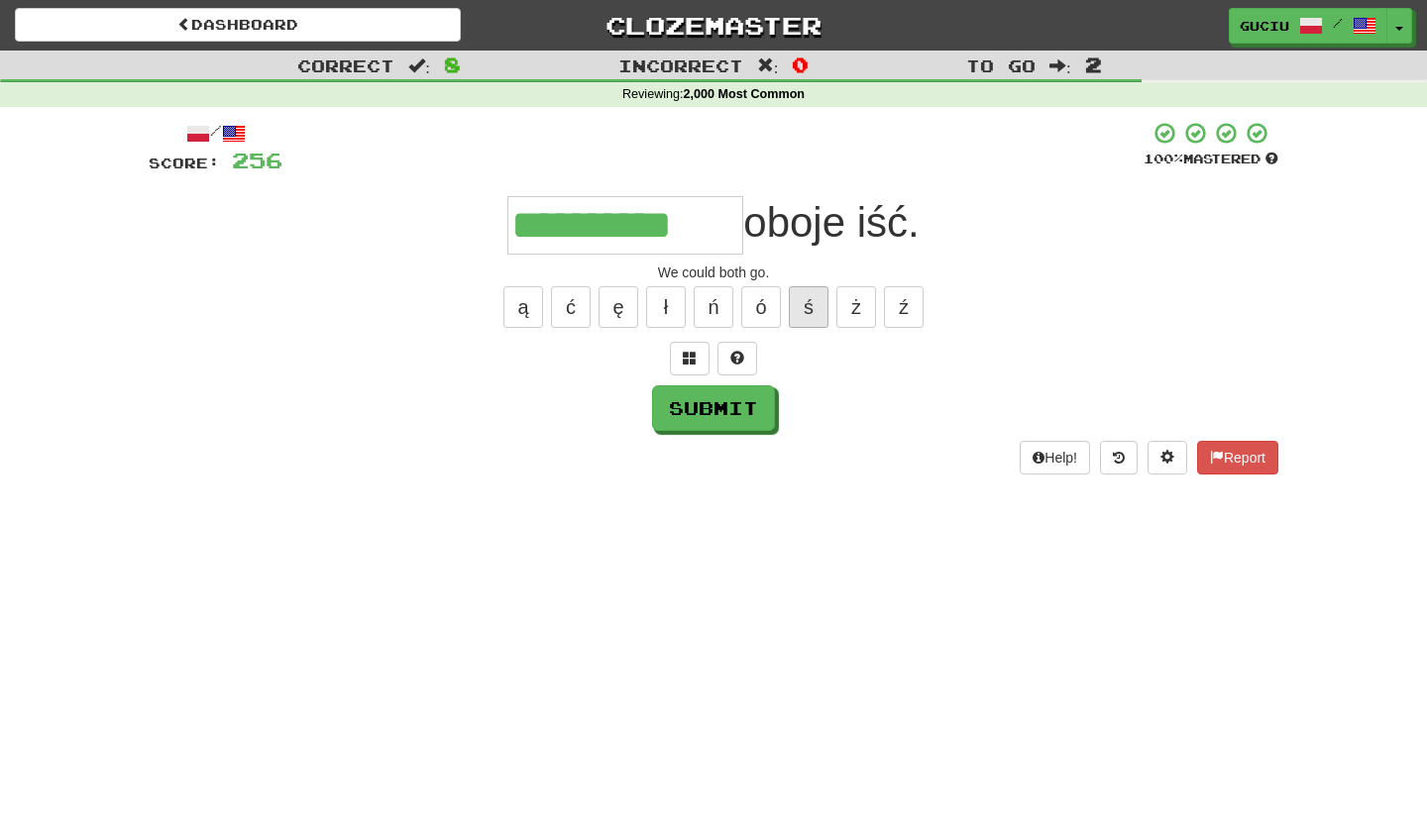 type on "**********" 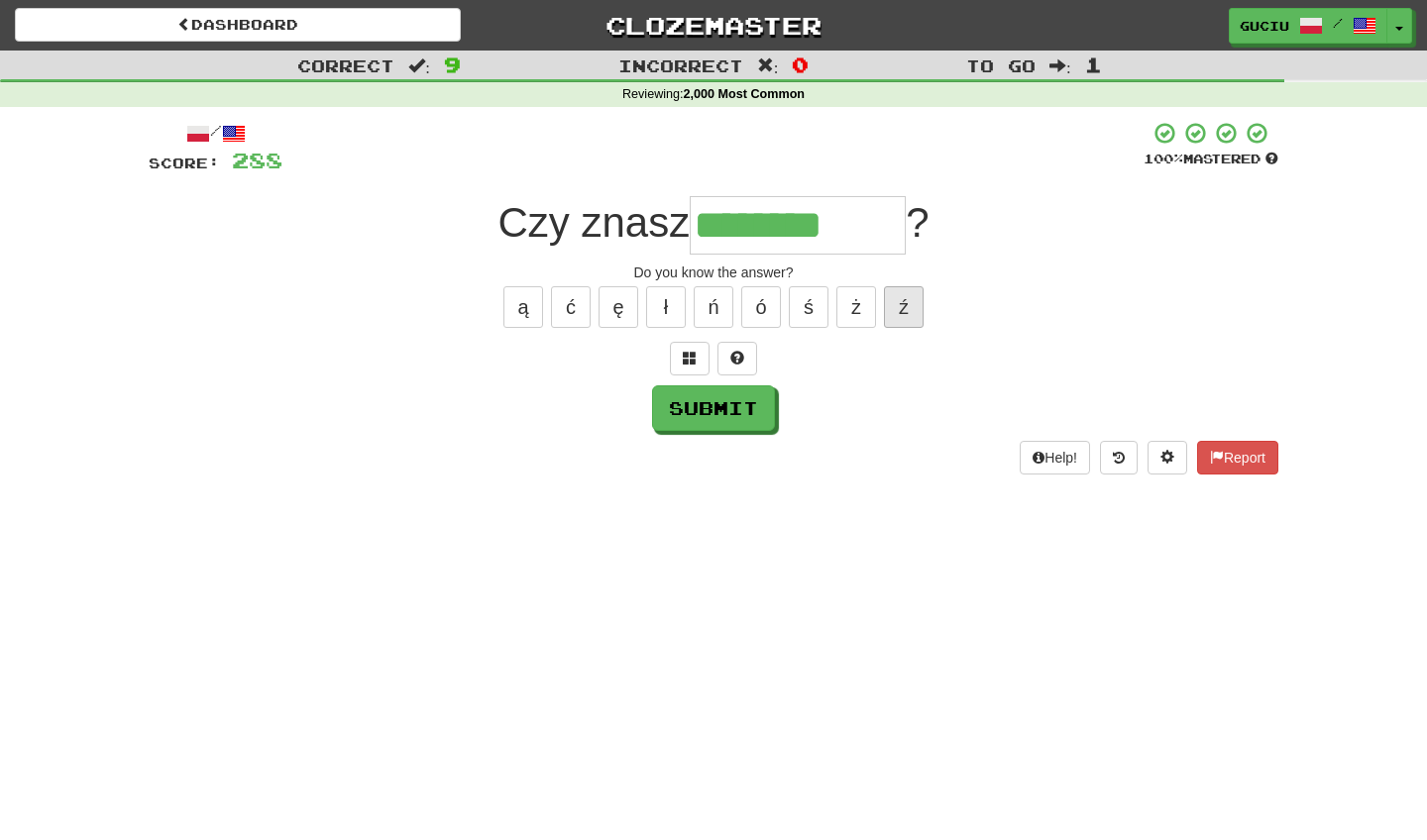 click on "ź" at bounding box center (904, 307) 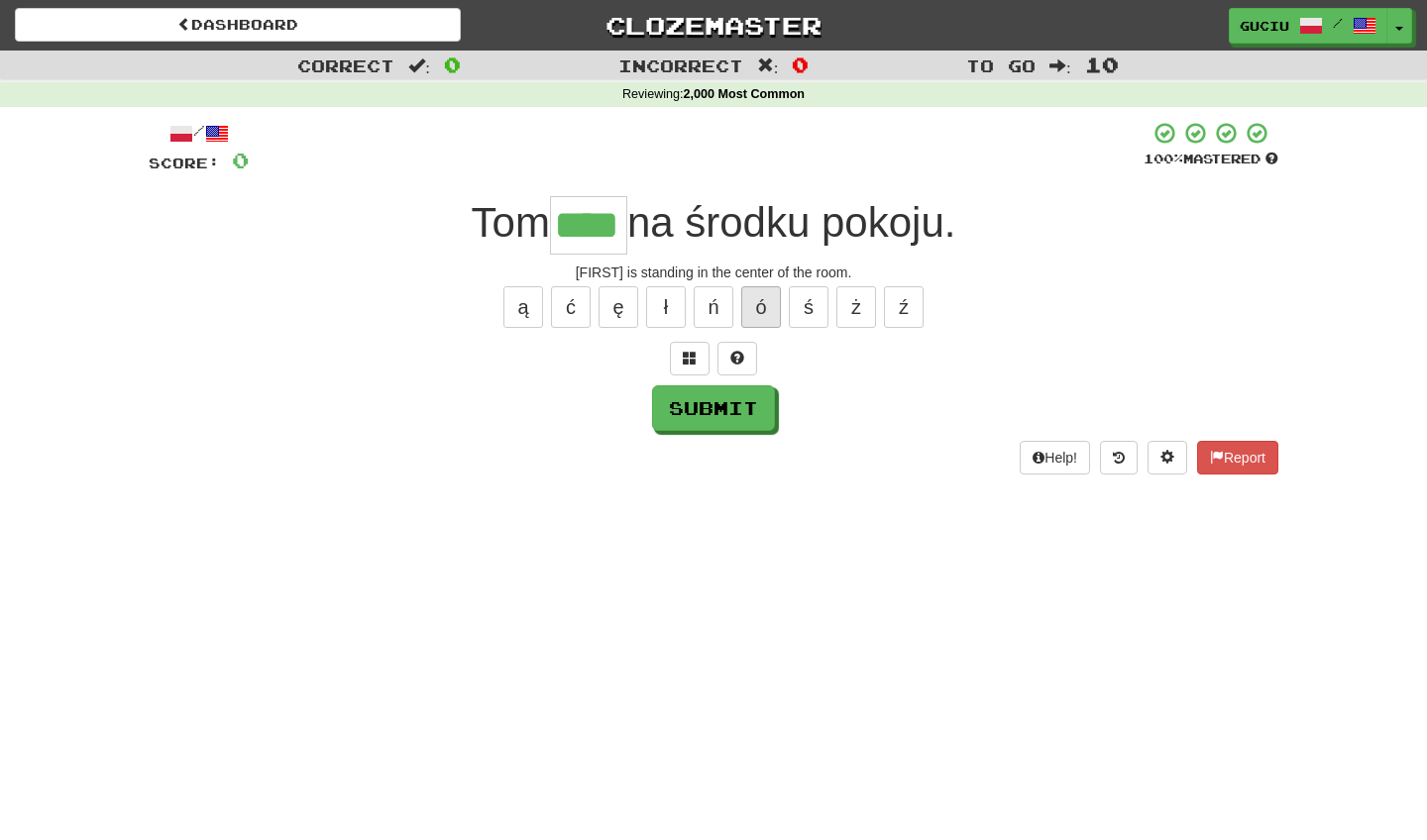 type on "****" 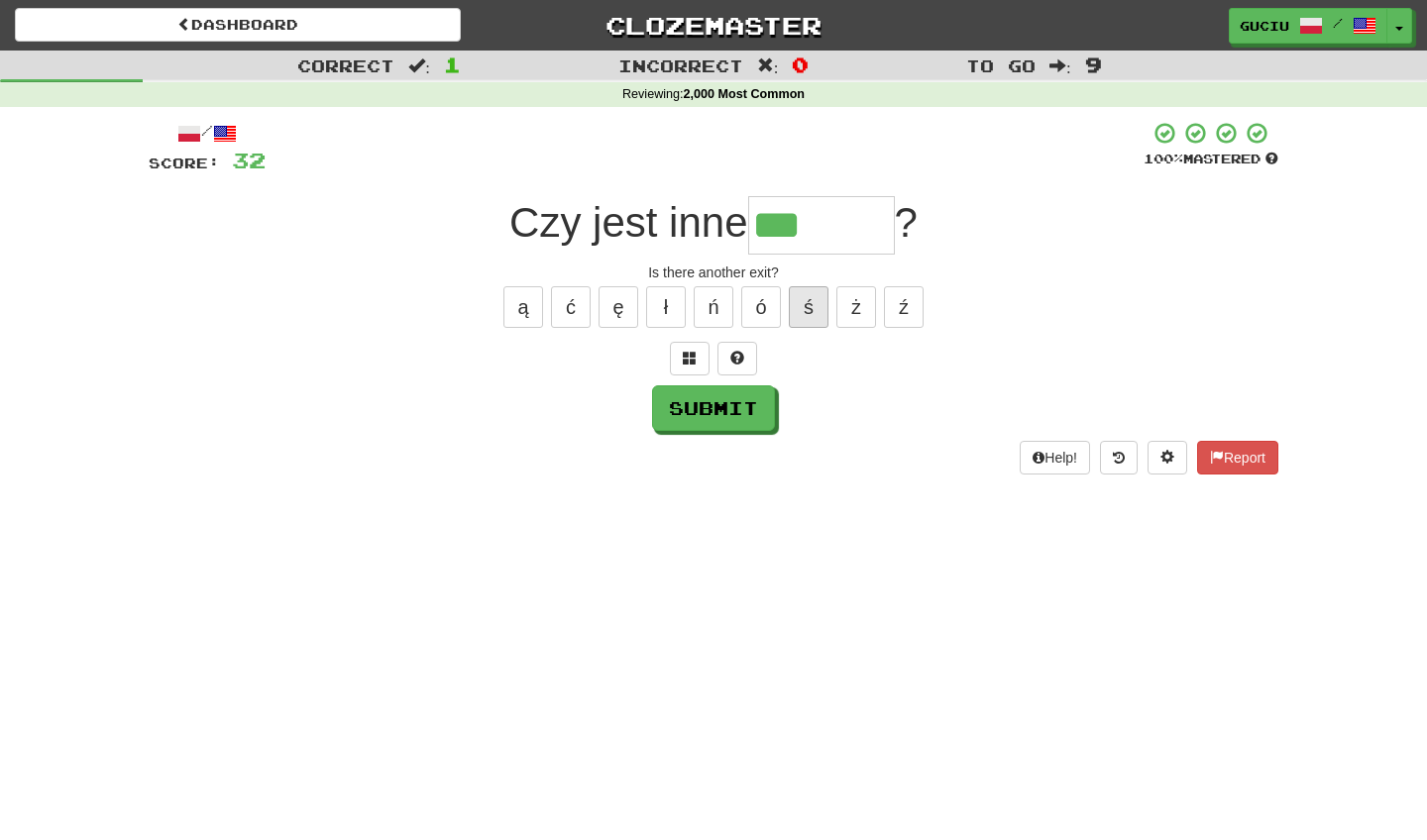 click on "ś" at bounding box center (809, 307) 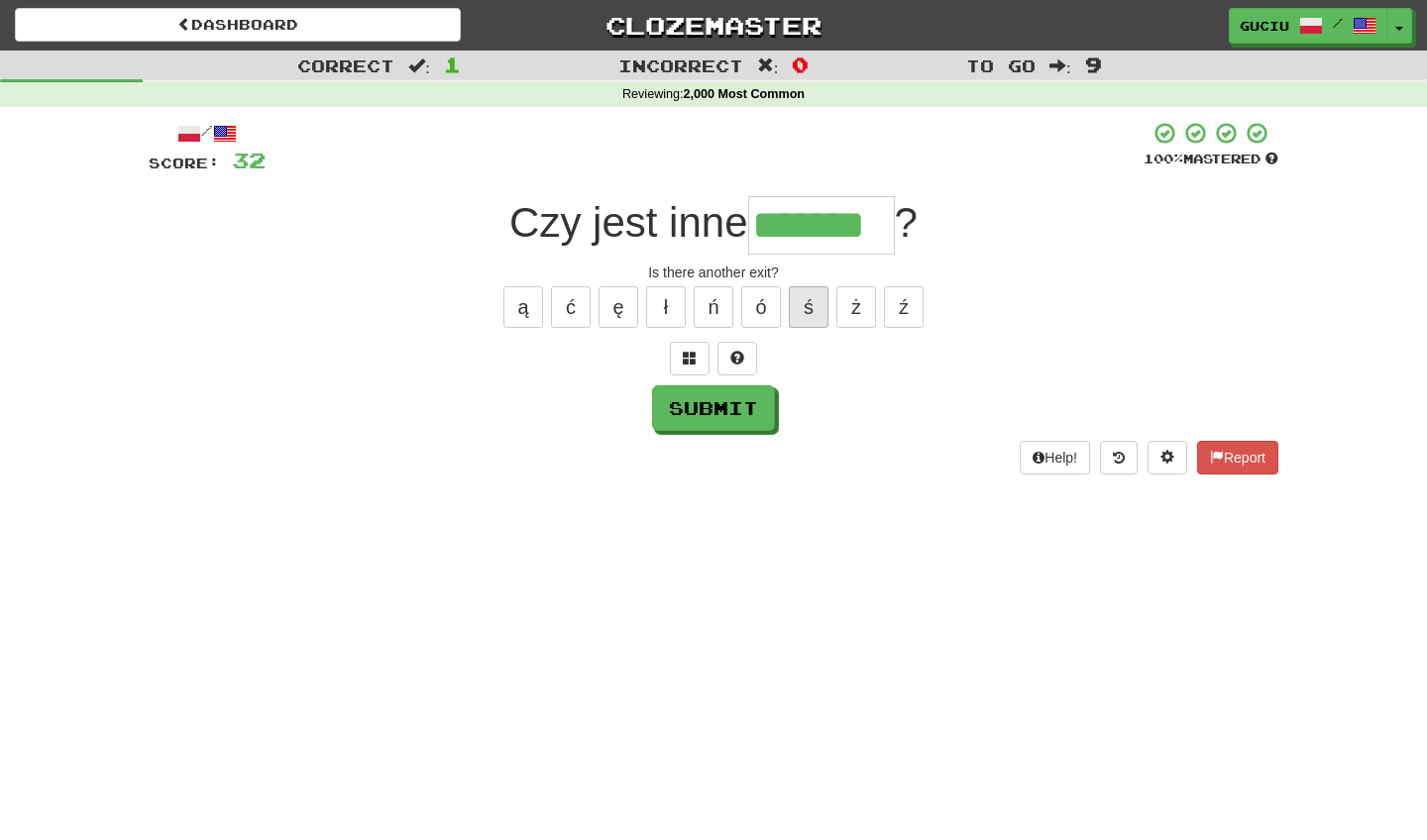 type on "*******" 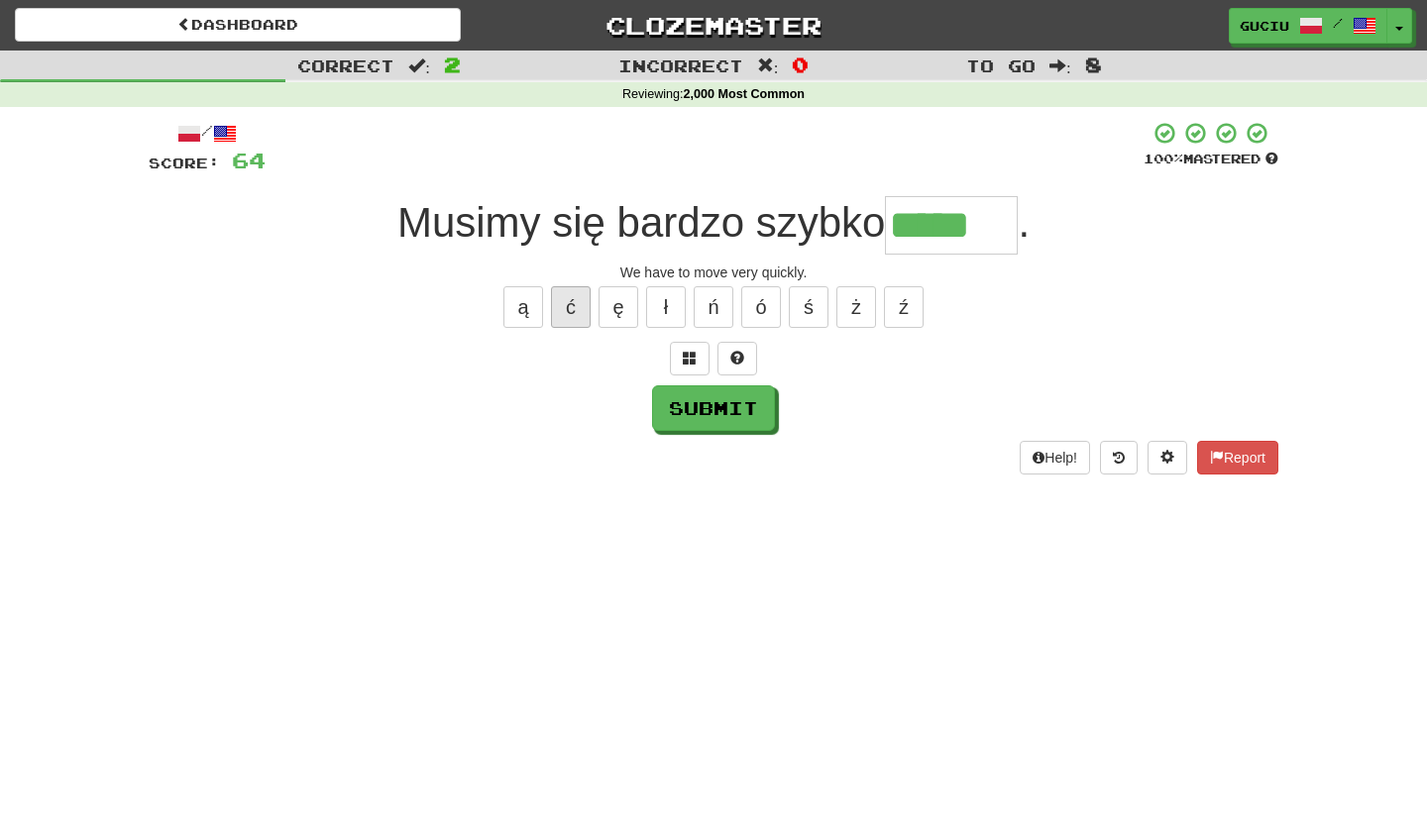 click on "ć" at bounding box center (571, 307) 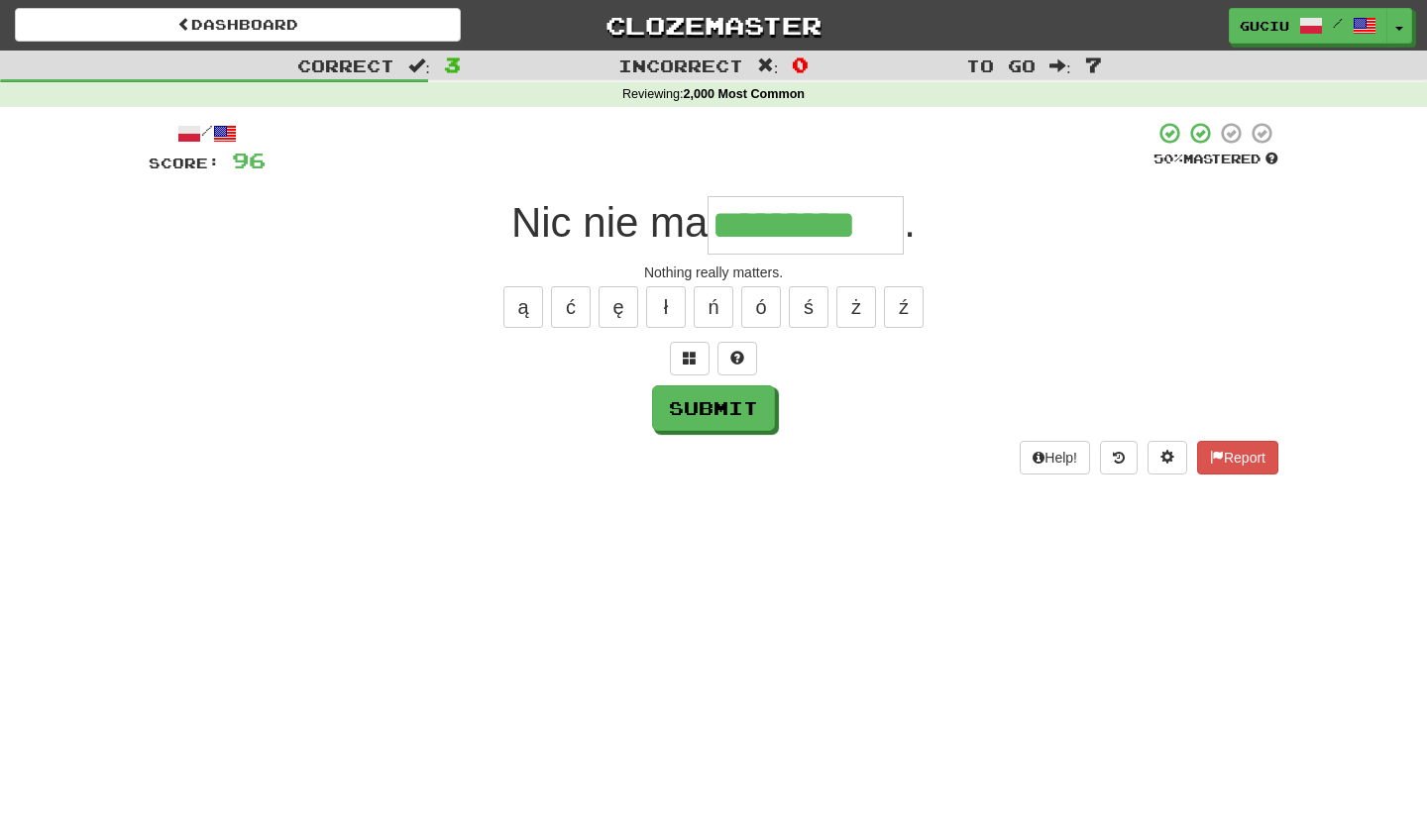 type on "*********" 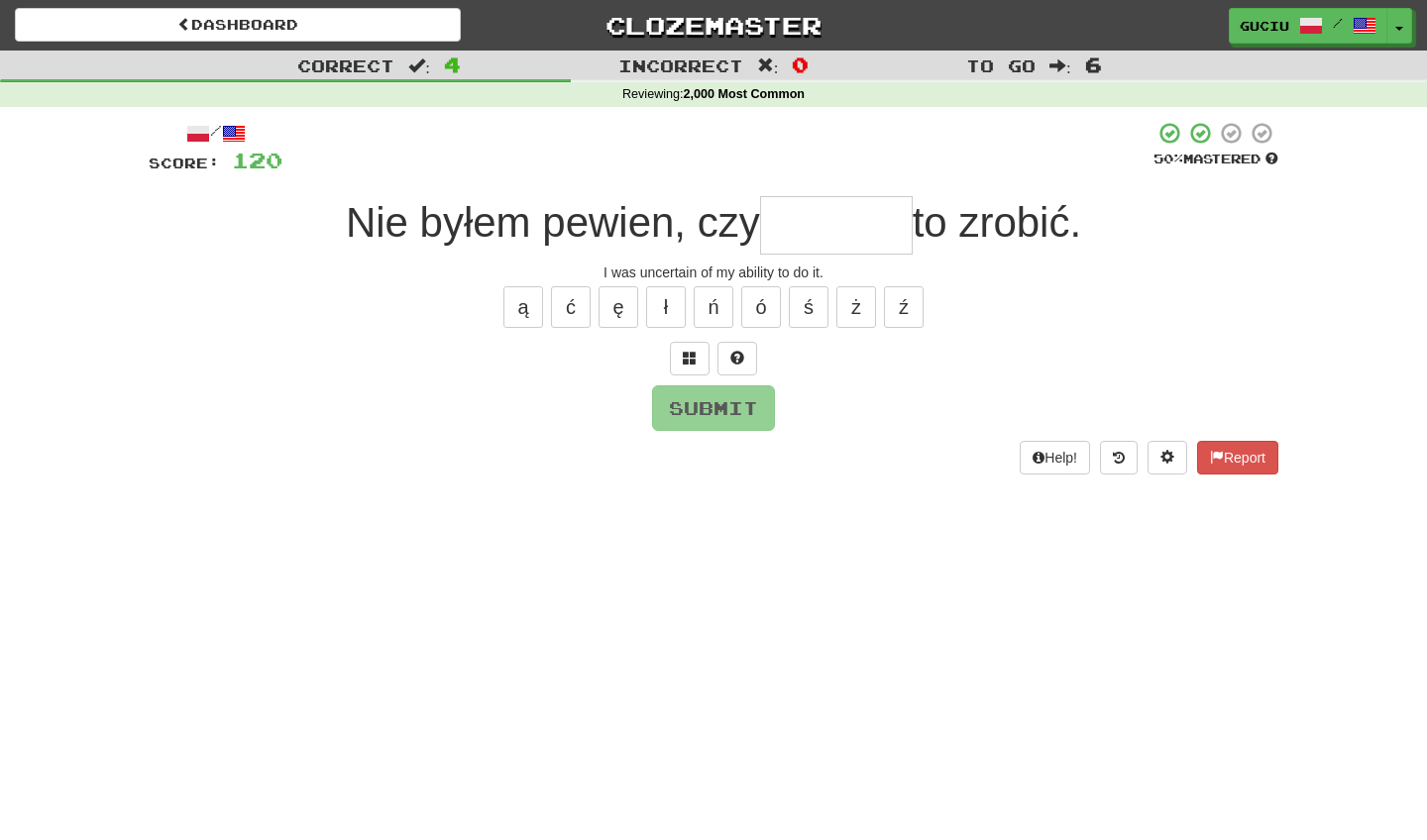type on "*" 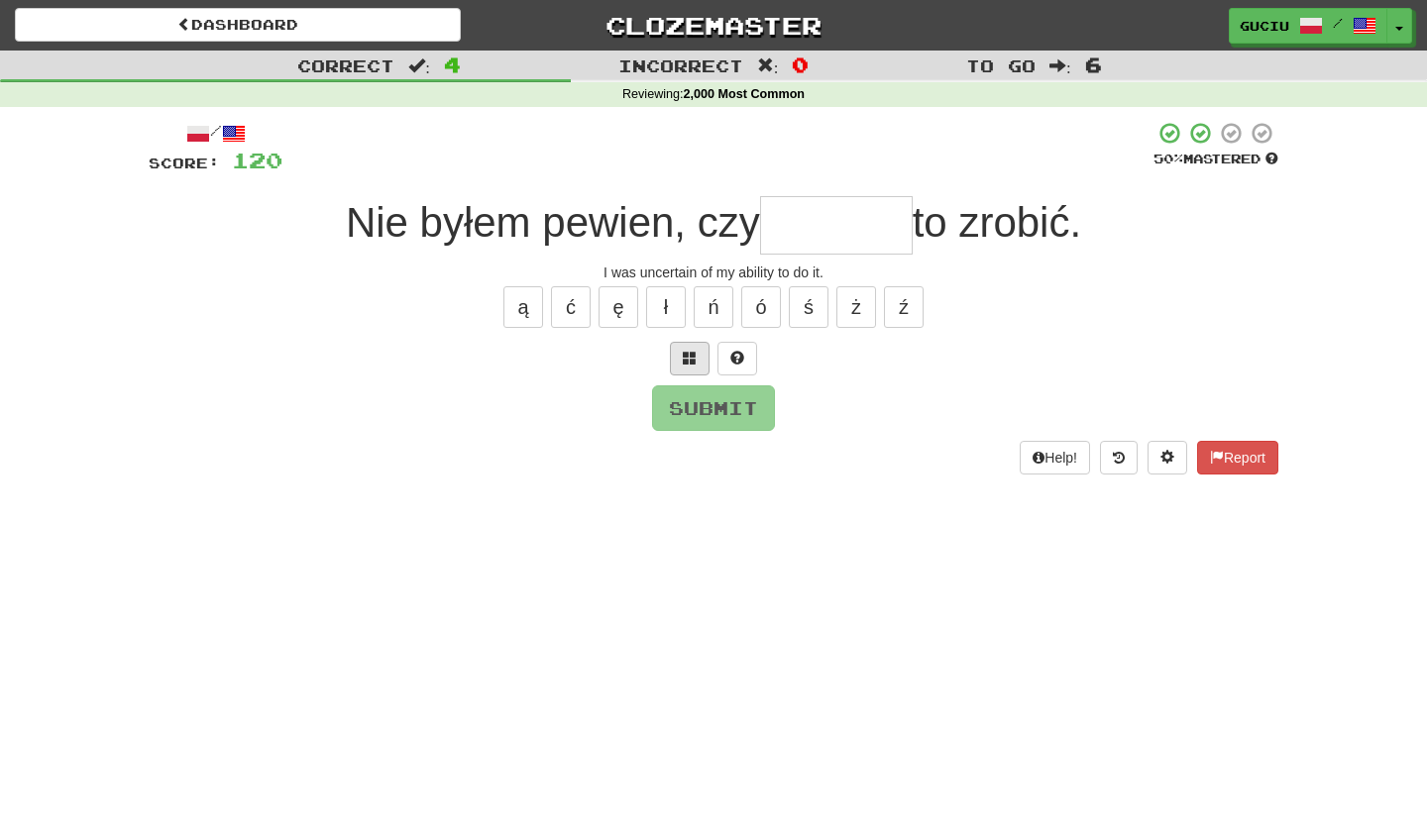 click at bounding box center [690, 359] 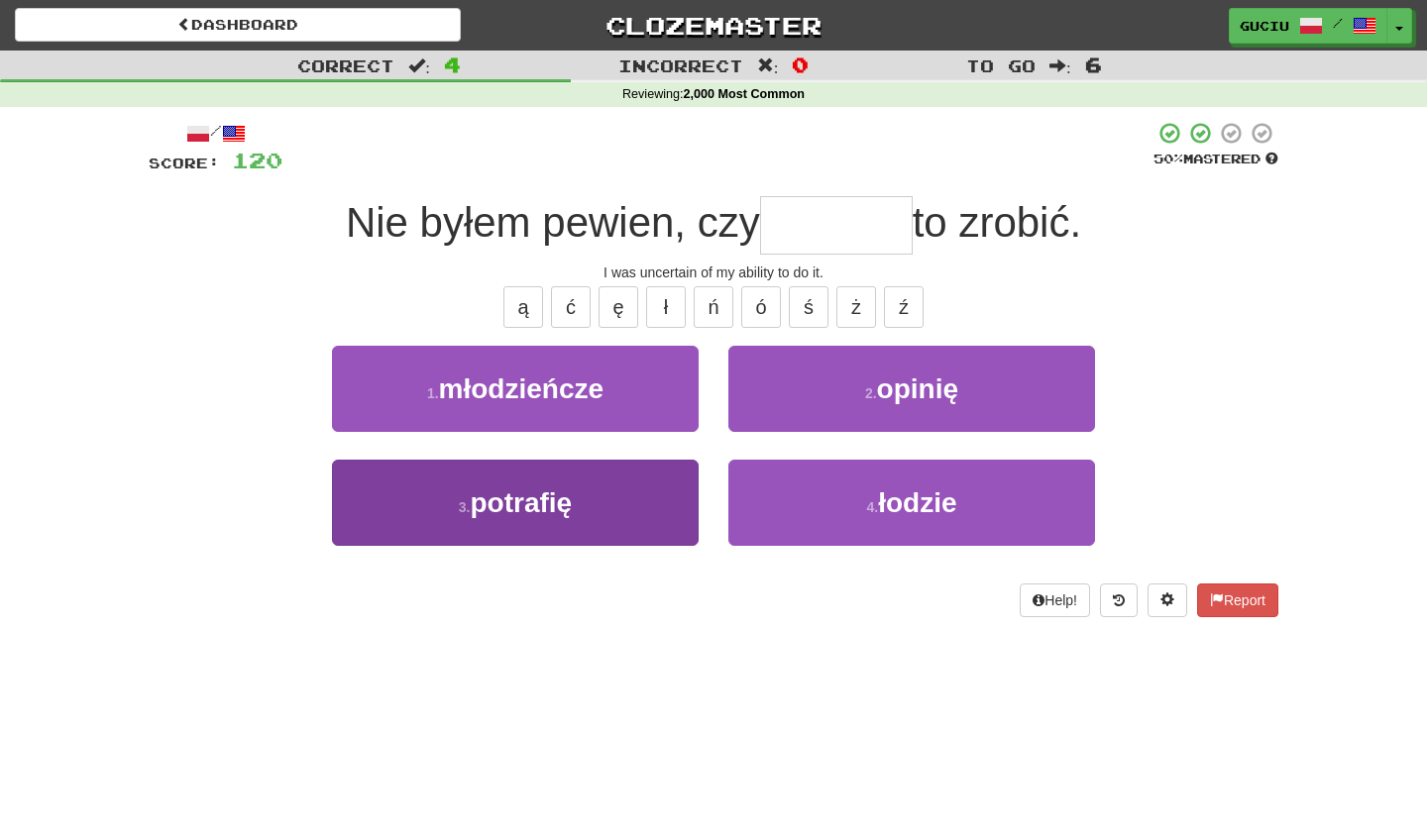 click on "3 .  potrafię" at bounding box center (515, 502) 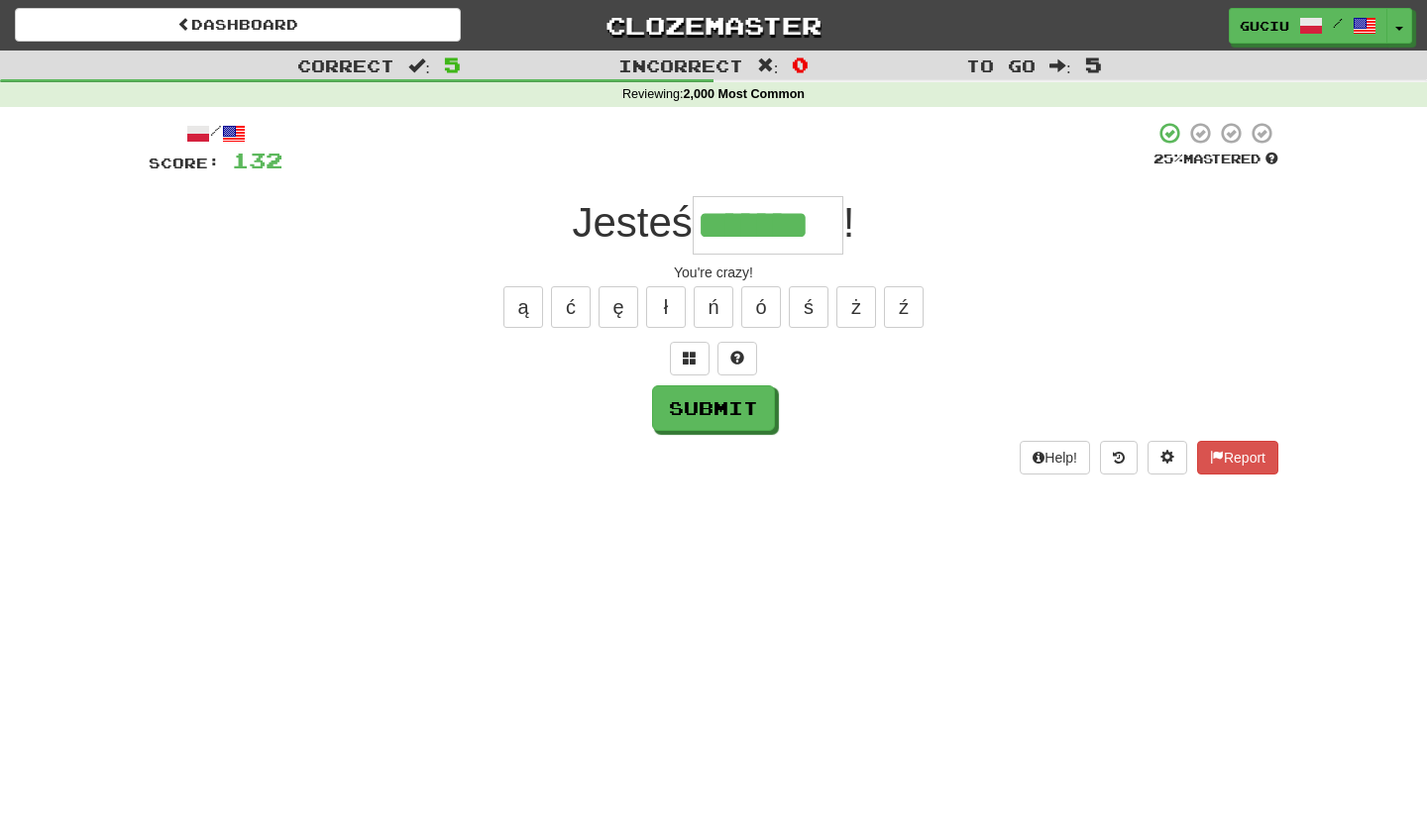 type on "*******" 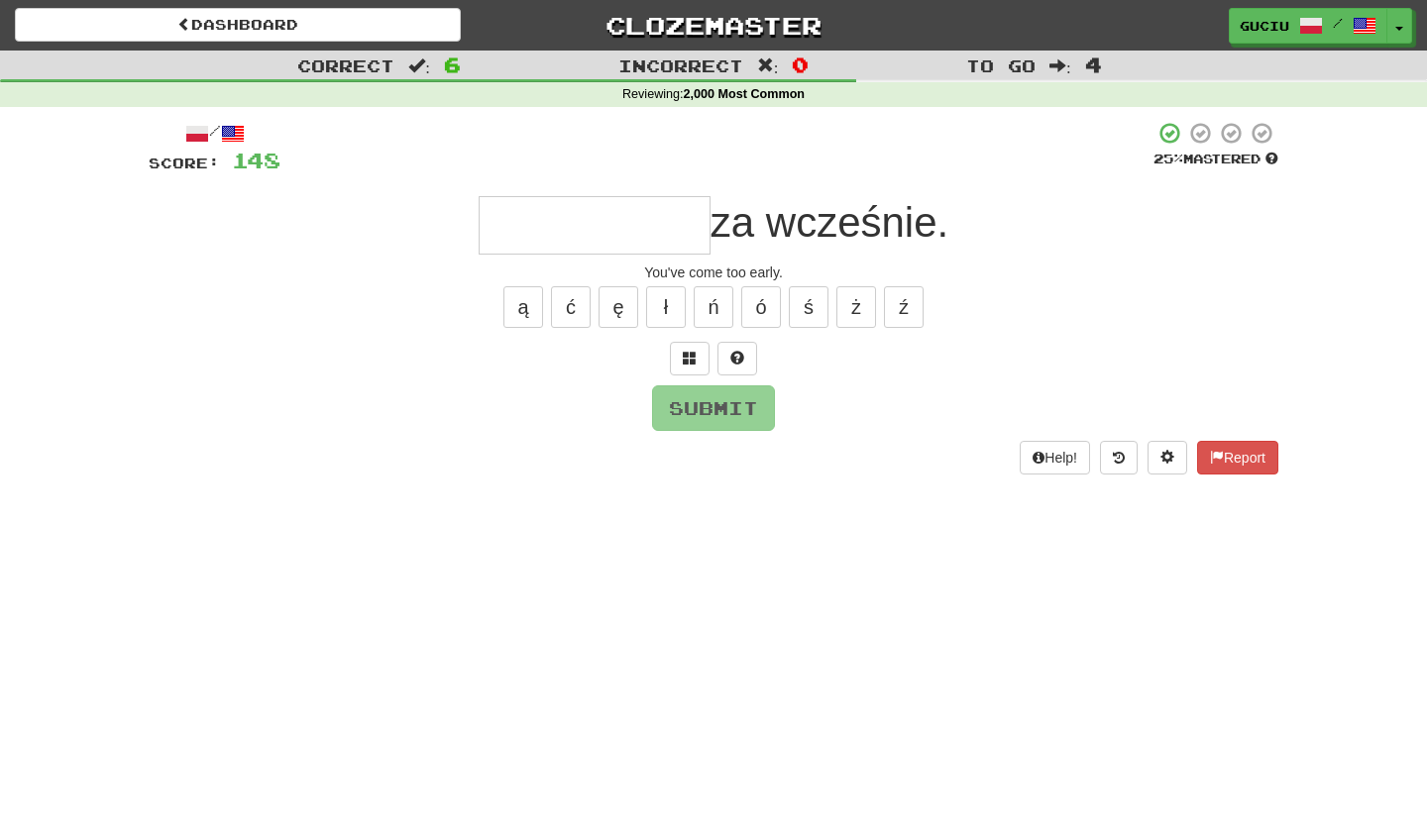 type on "*" 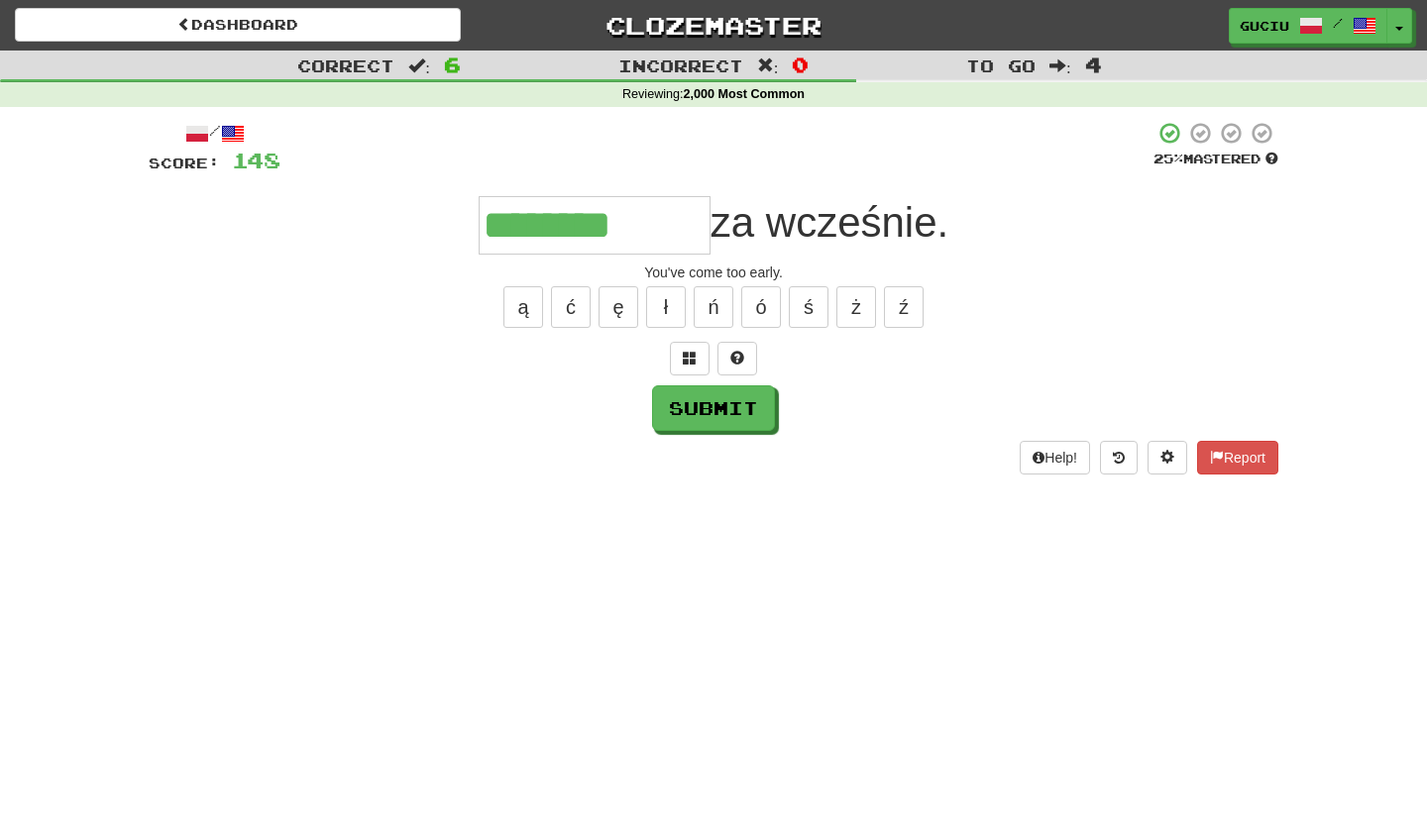 click on "ą ć ę ł ń ó ś ż ź" at bounding box center (714, 307) 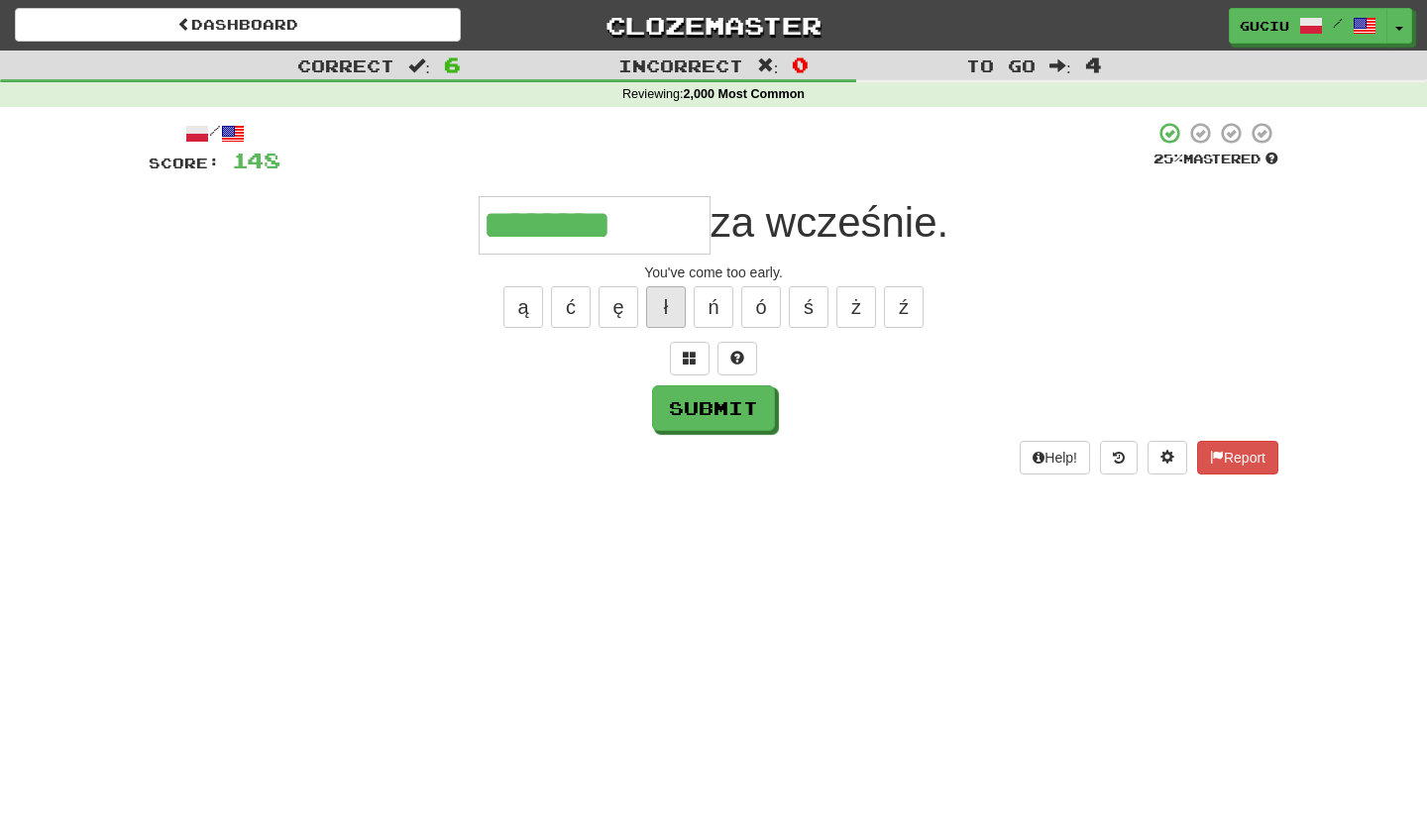 click on "ł" at bounding box center [666, 307] 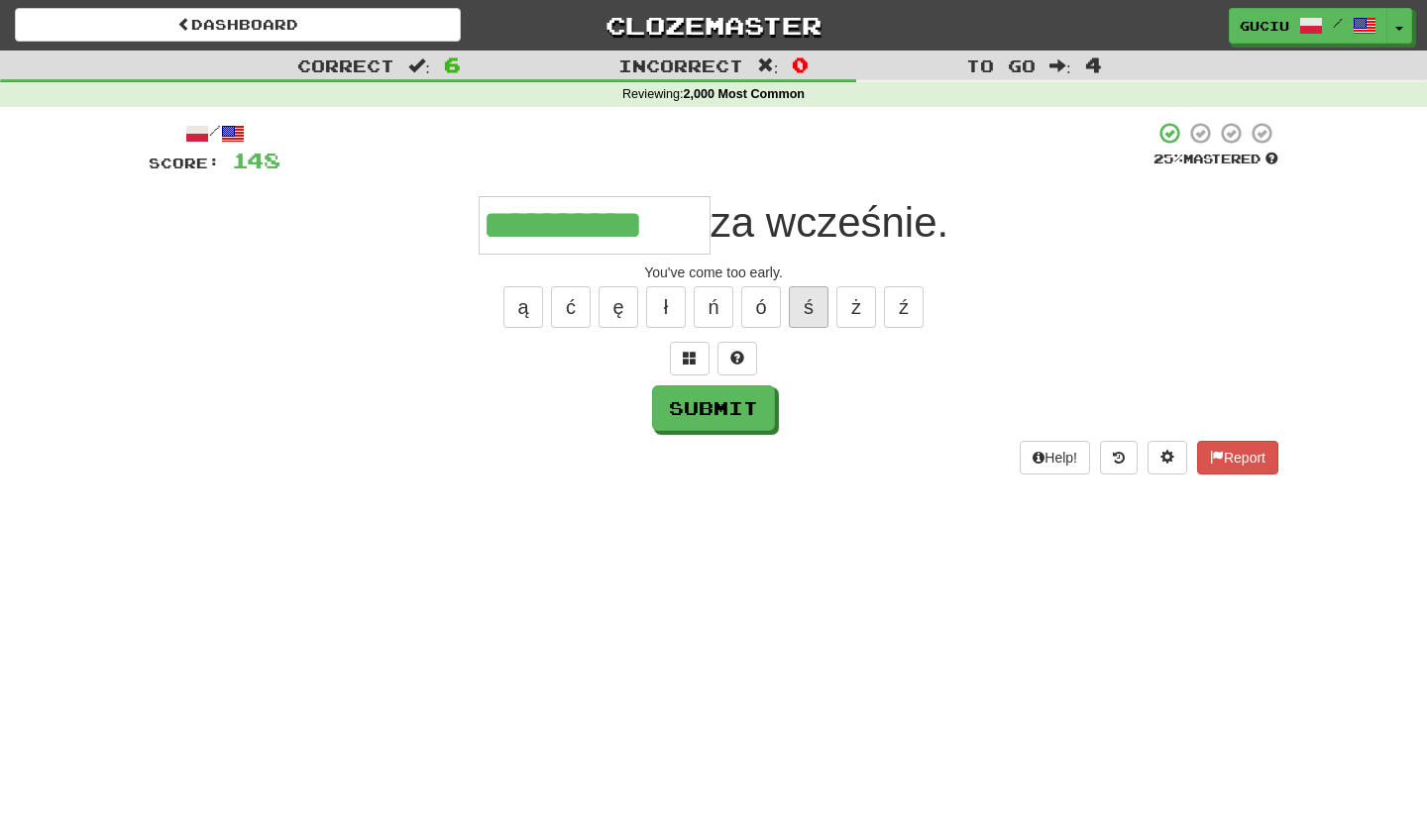 click on "ś" at bounding box center [809, 307] 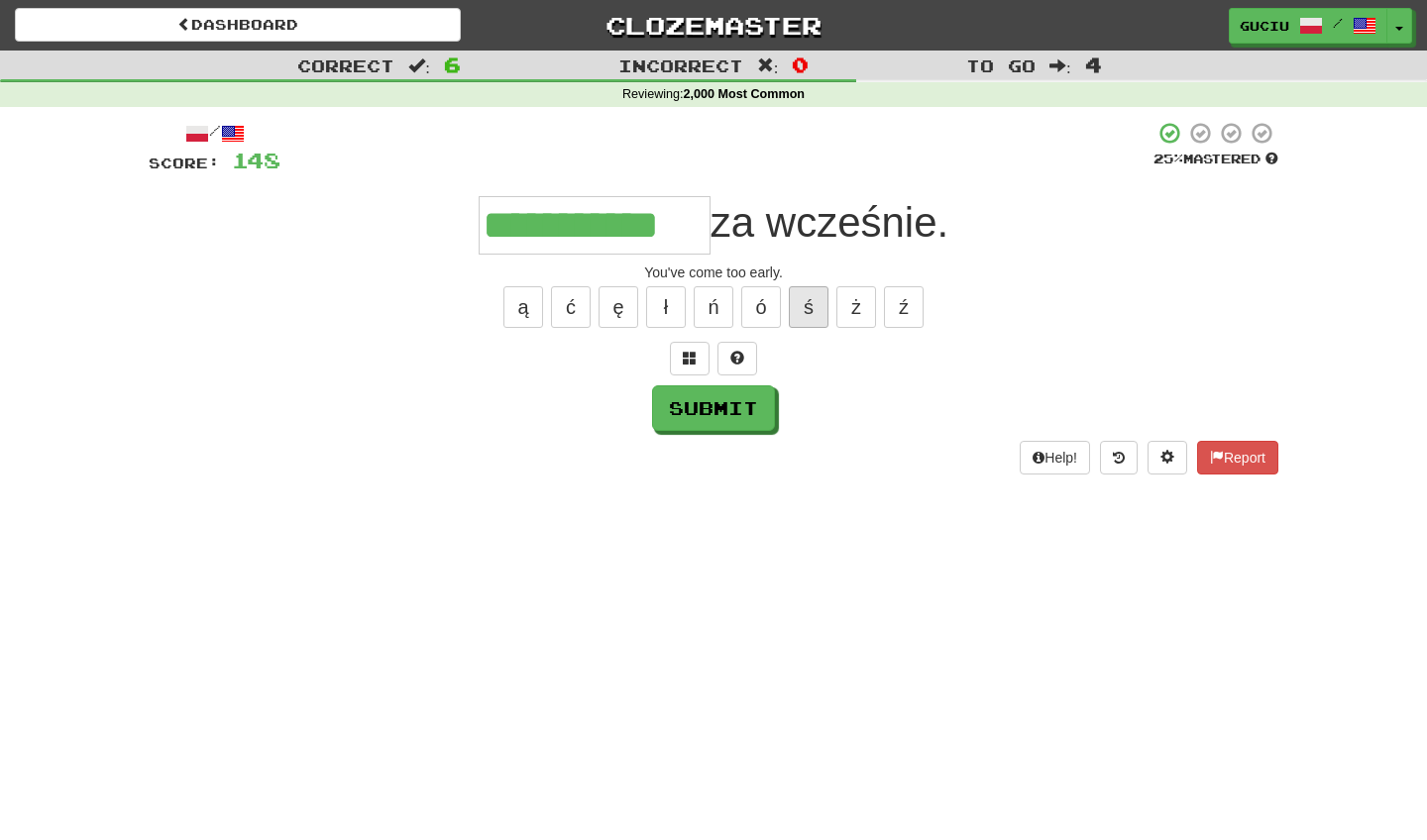 type on "**********" 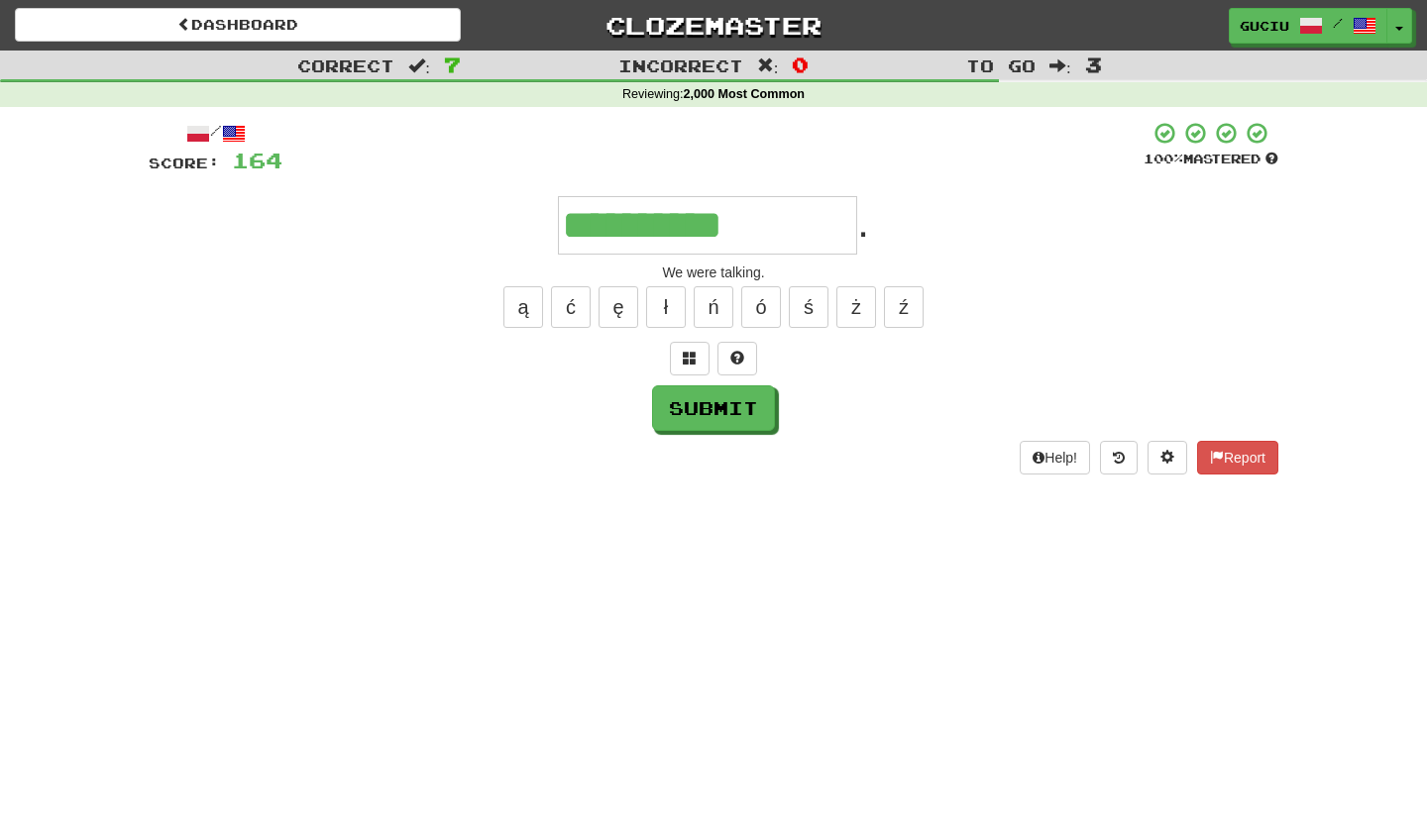 click on "ą ć ę ł ń ó ś ż ź" at bounding box center [714, 307] 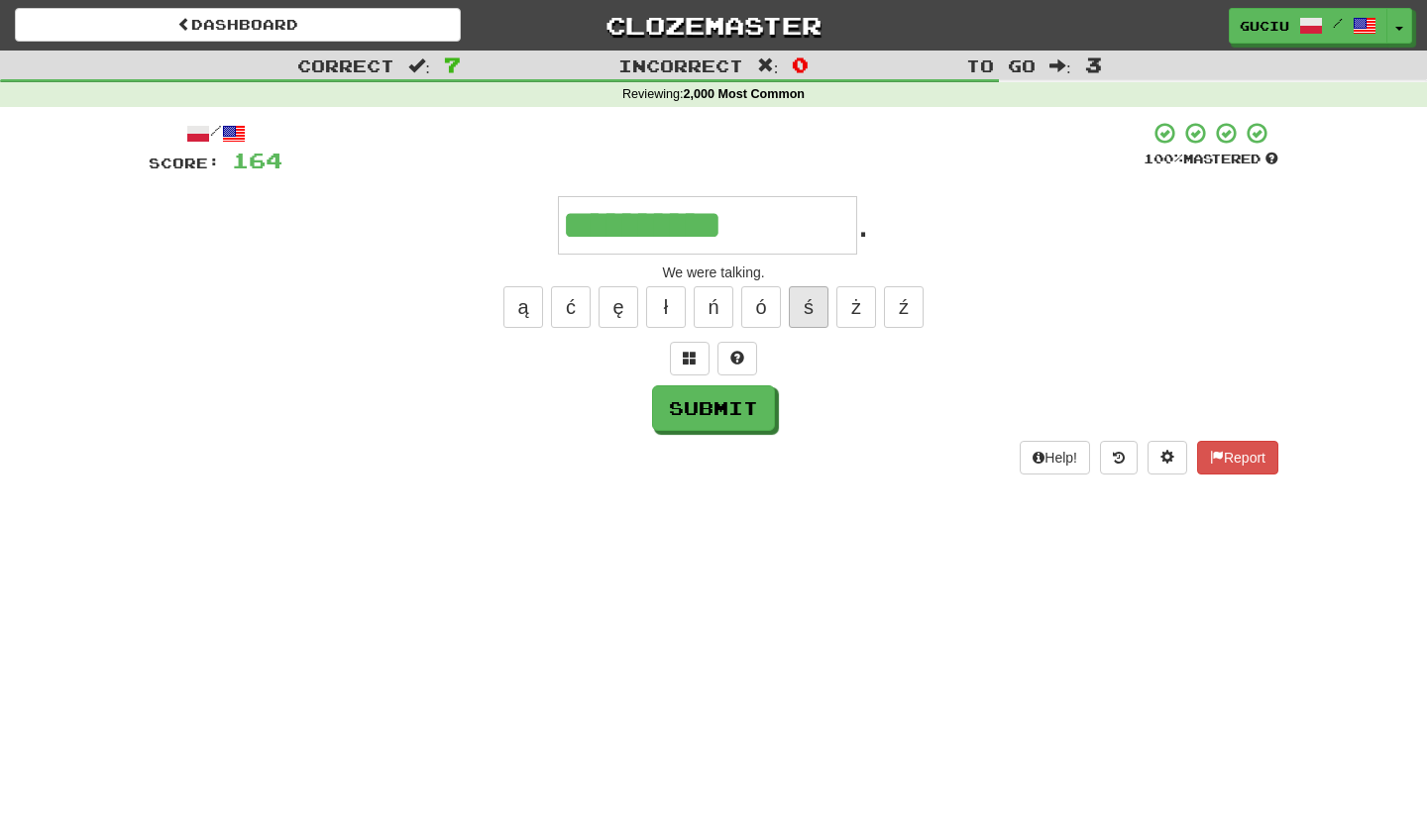 click on "ś" at bounding box center [809, 307] 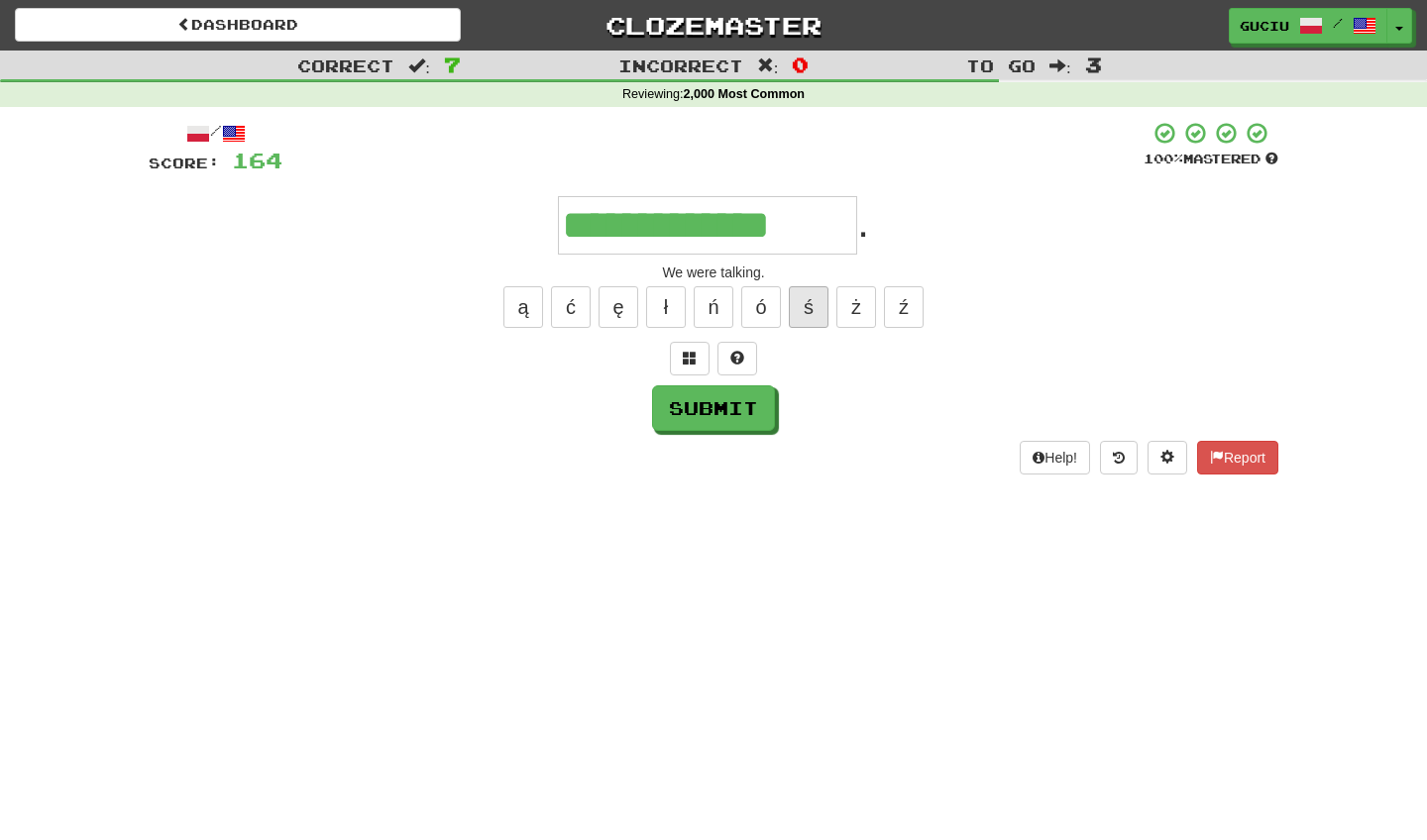 type on "**********" 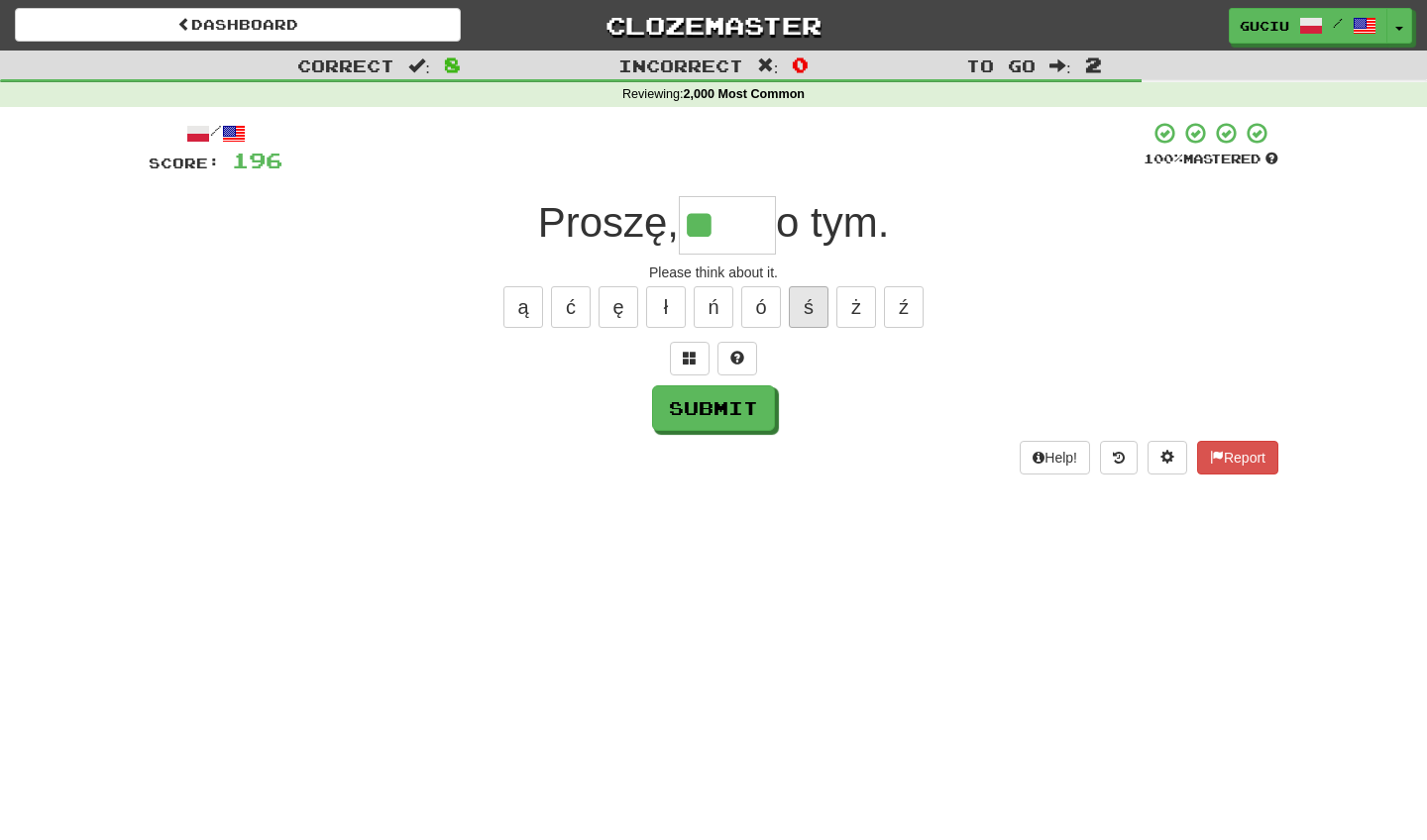 click on "ś" at bounding box center (809, 307) 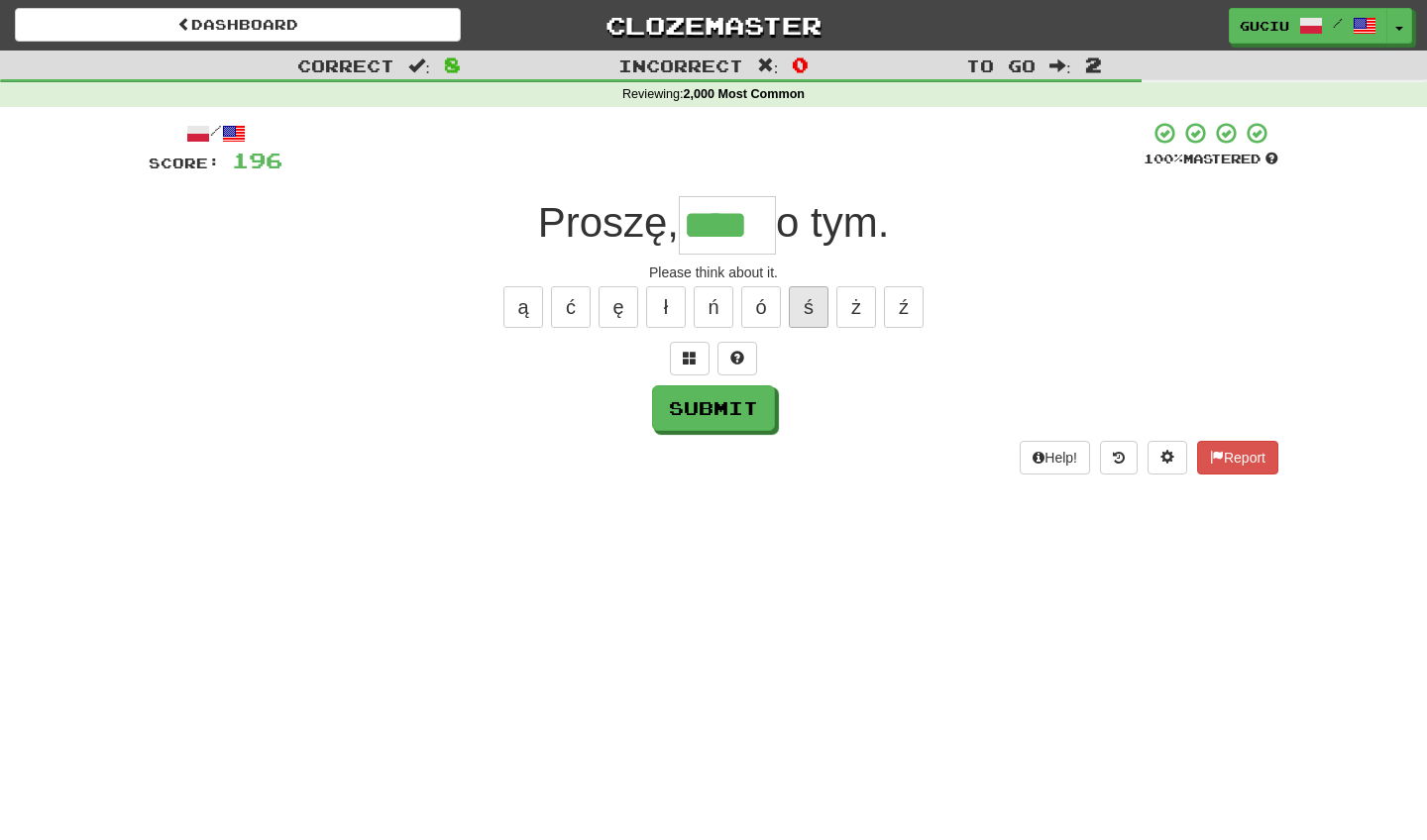 type on "****" 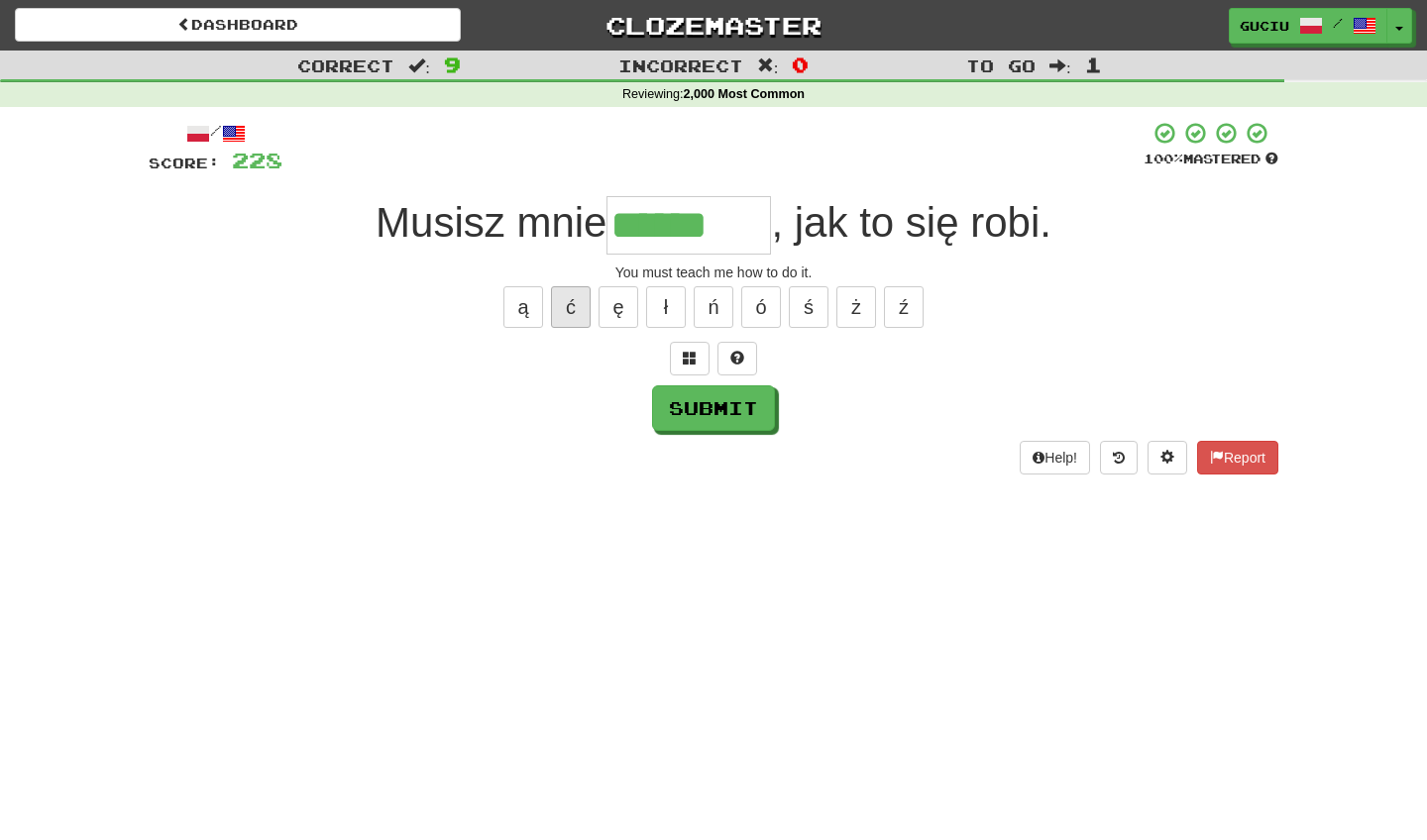 click on "ć" at bounding box center [571, 307] 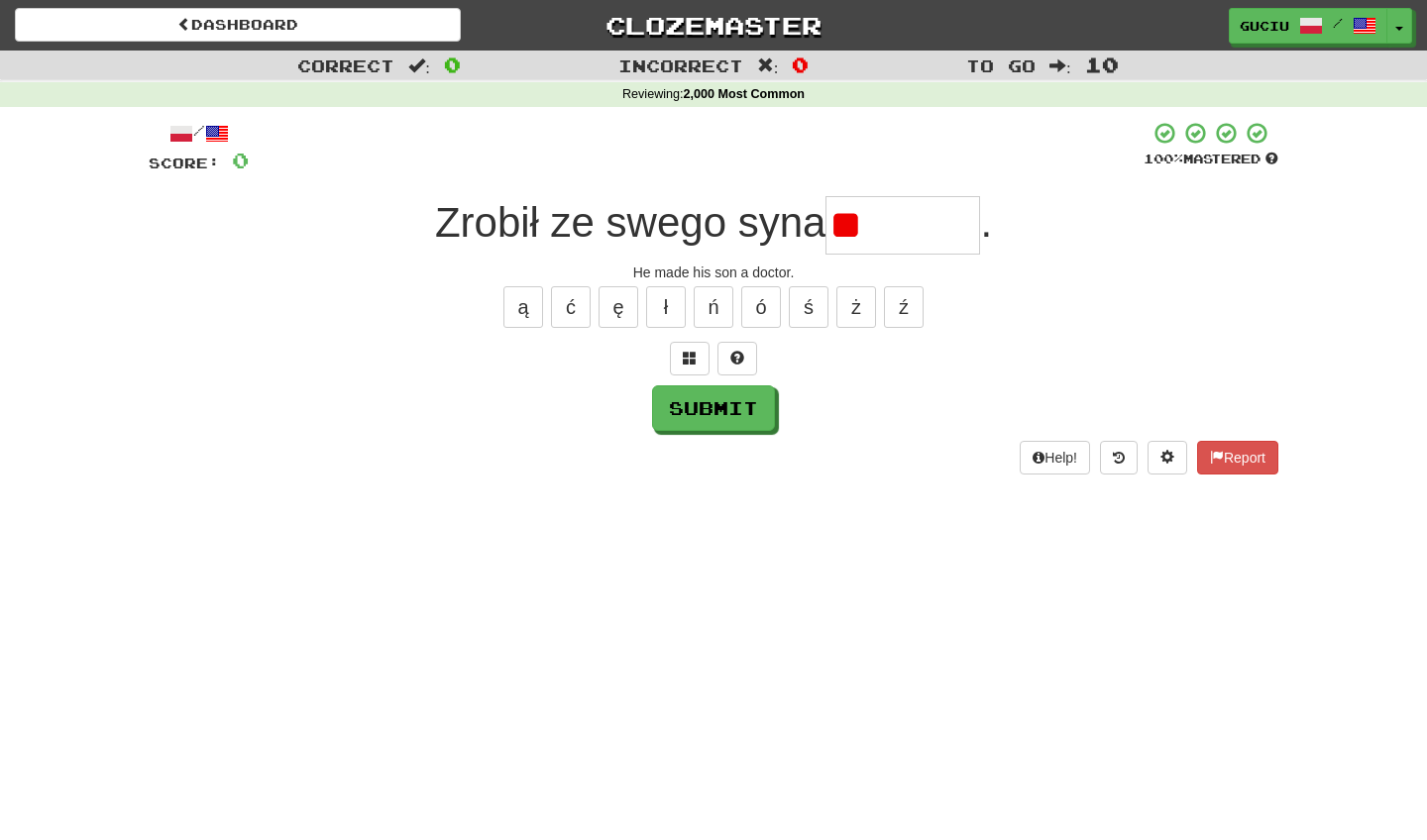 type on "*" 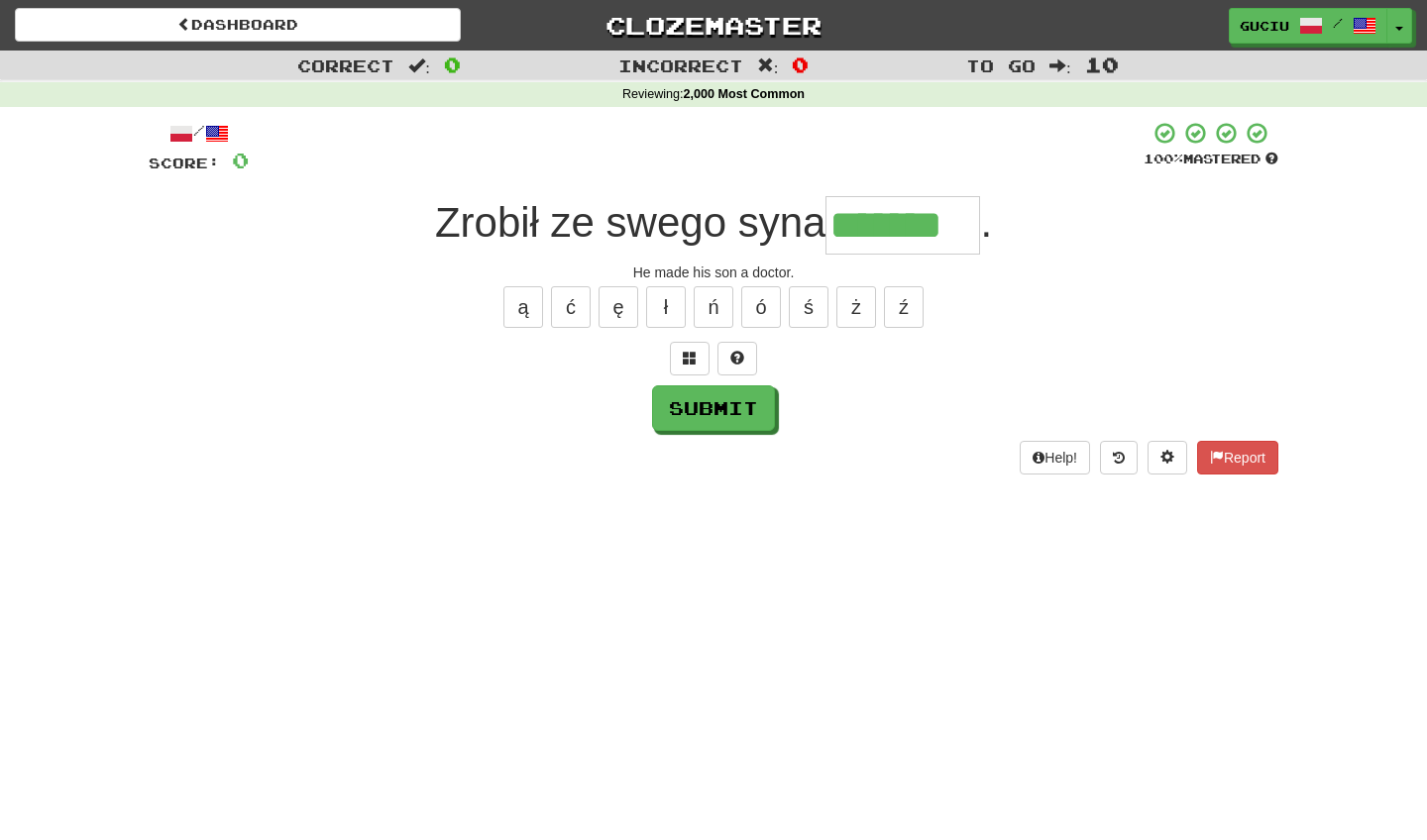 type on "*******" 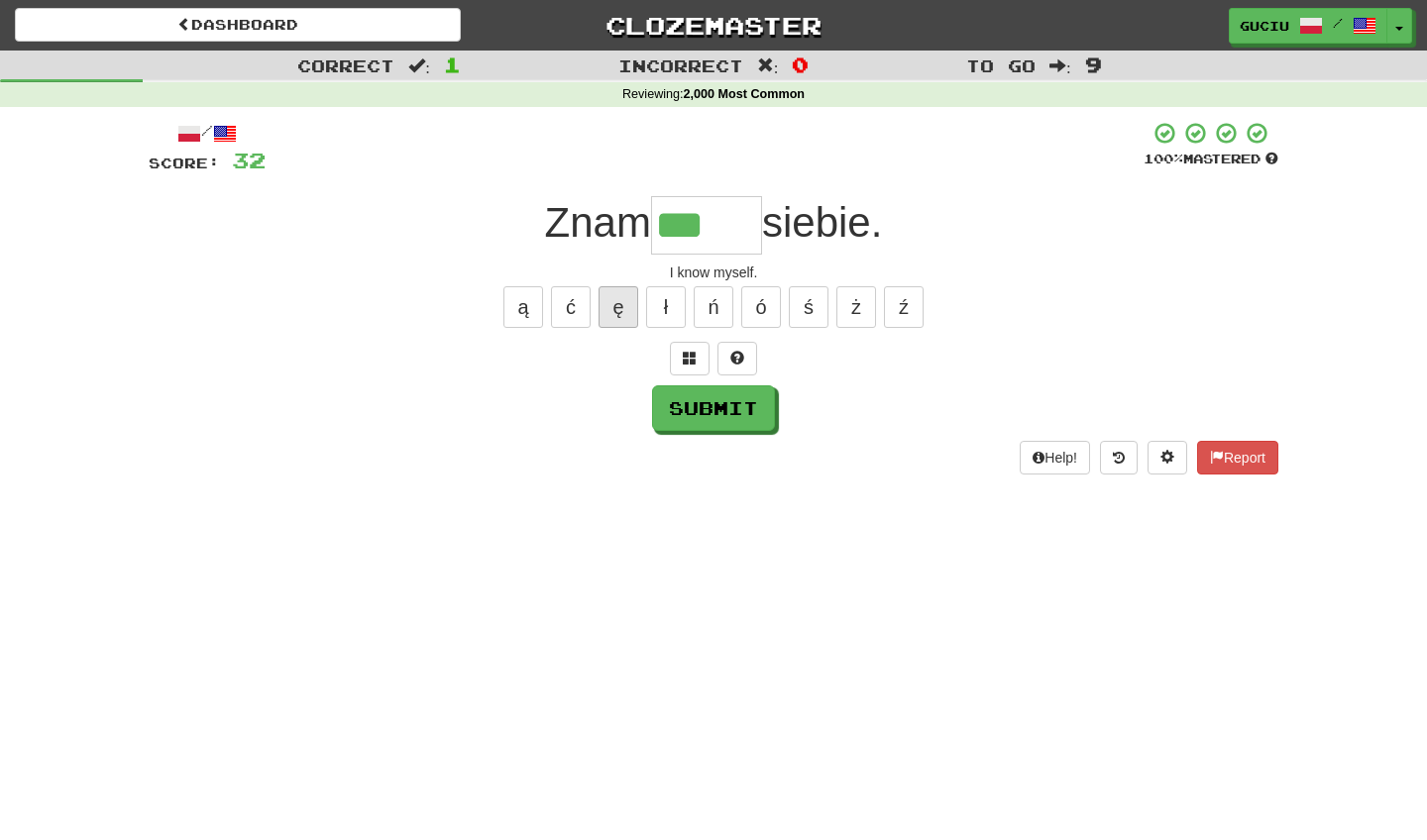 click on "ę" at bounding box center (618, 307) 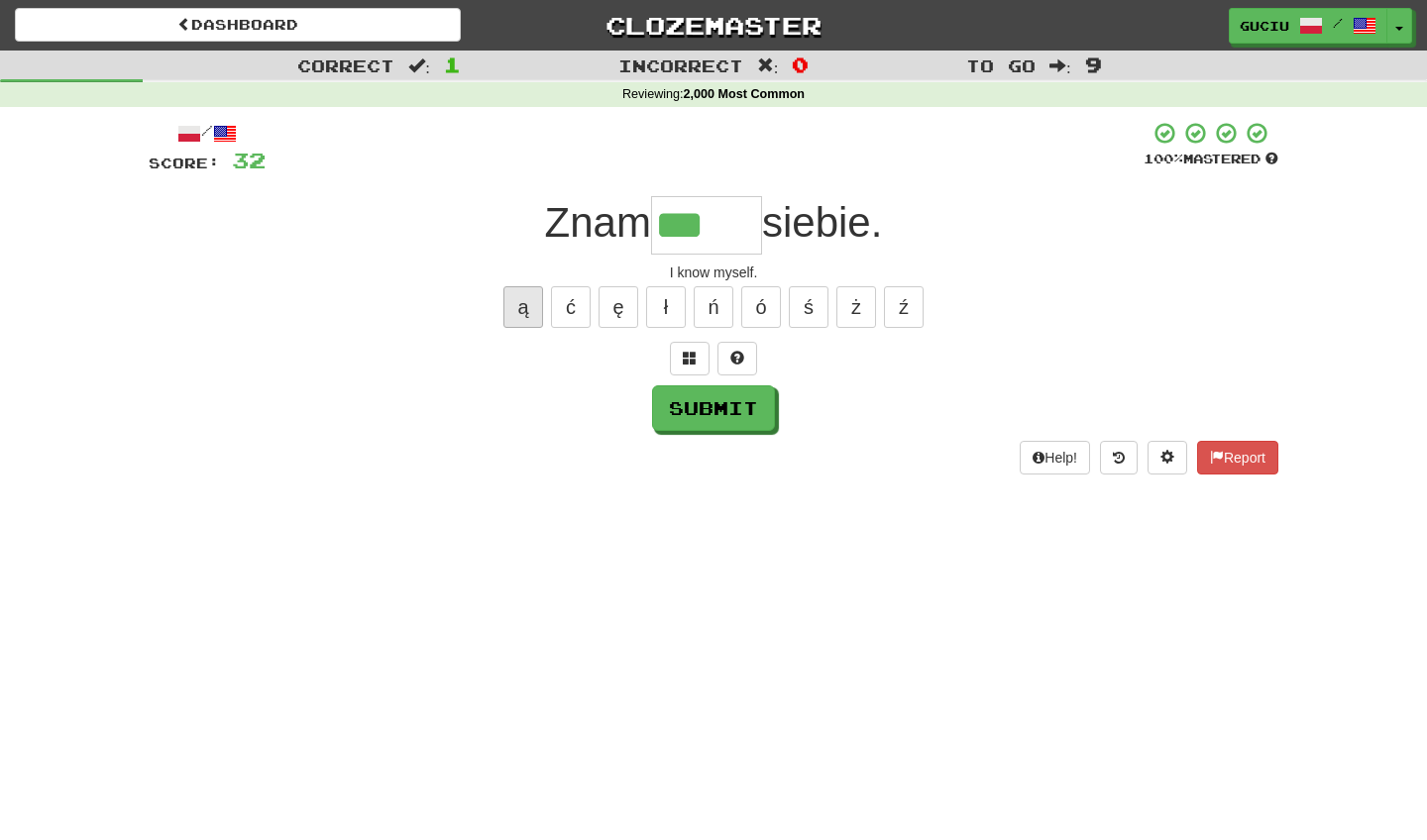 click on "ą" at bounding box center (523, 307) 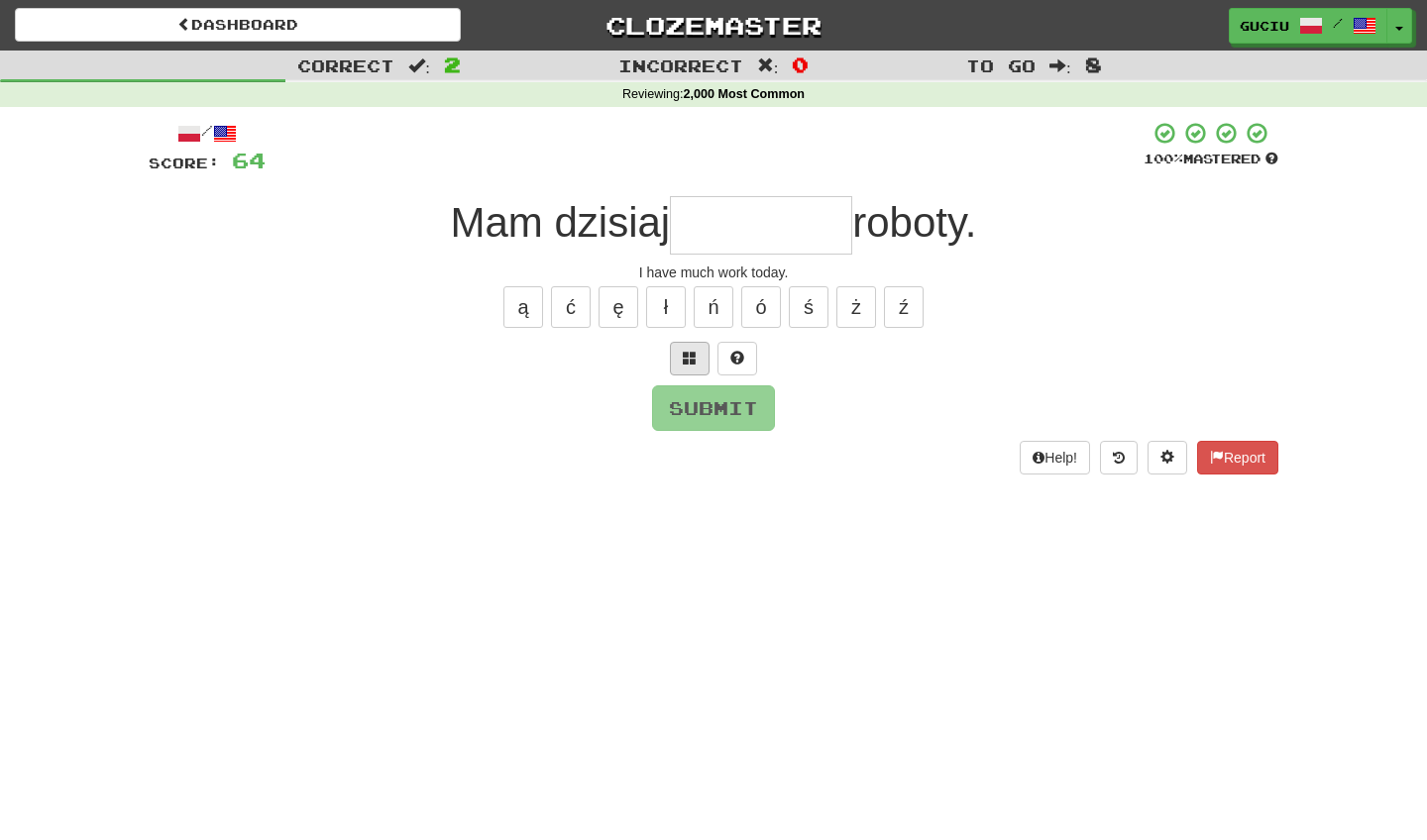click at bounding box center (690, 358) 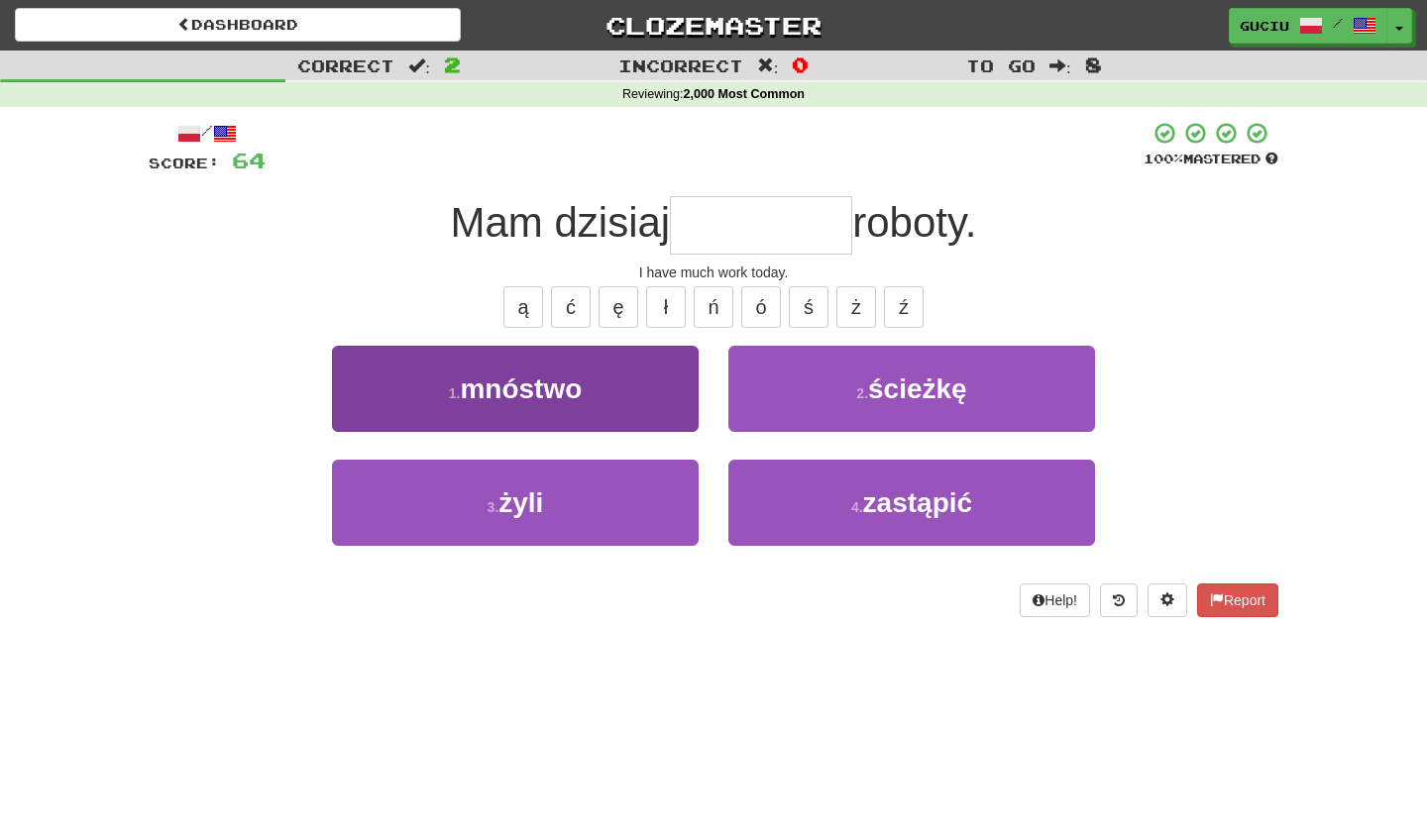 click on "1 .  mnóstwo" at bounding box center [515, 388] 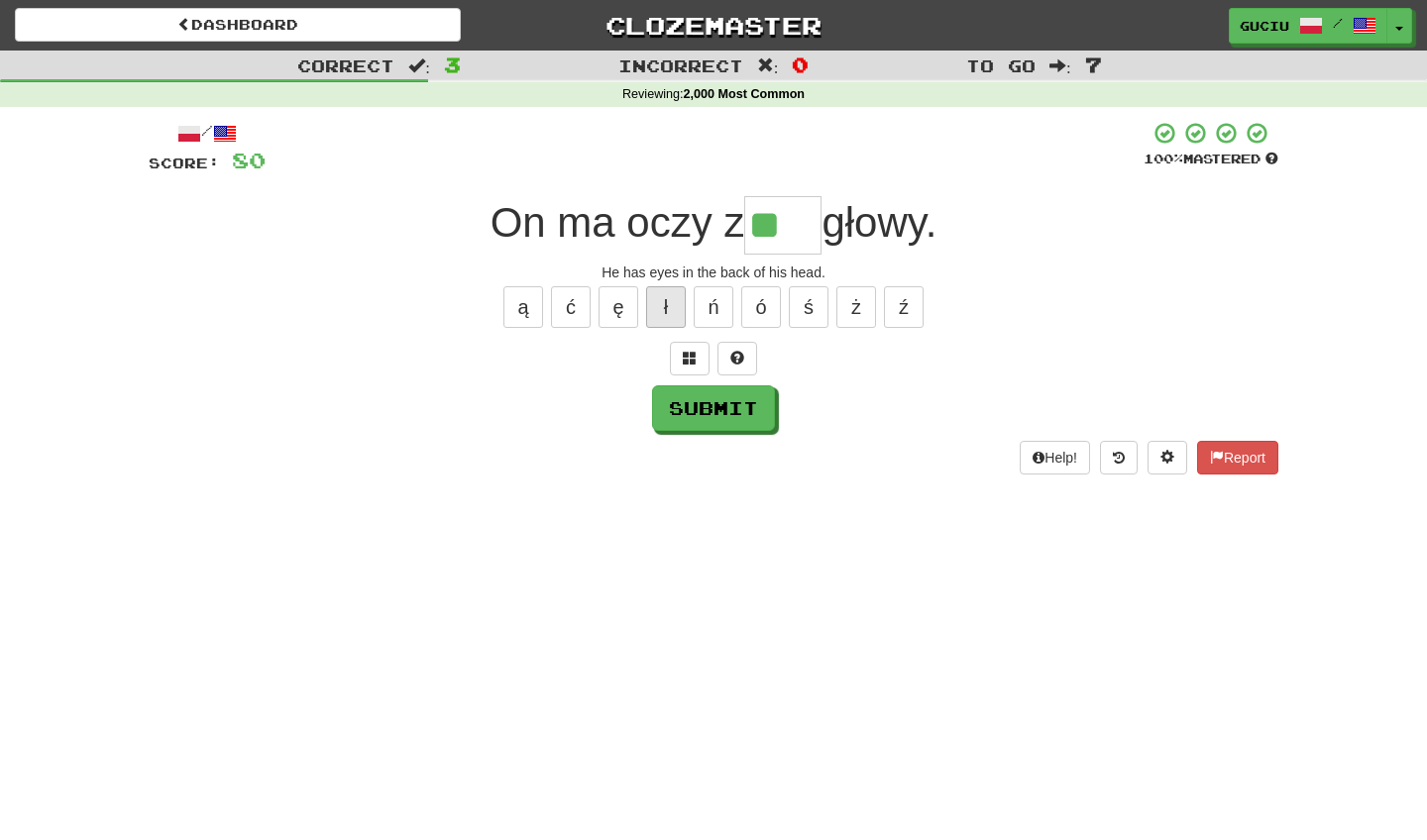 click on "ł" at bounding box center [666, 307] 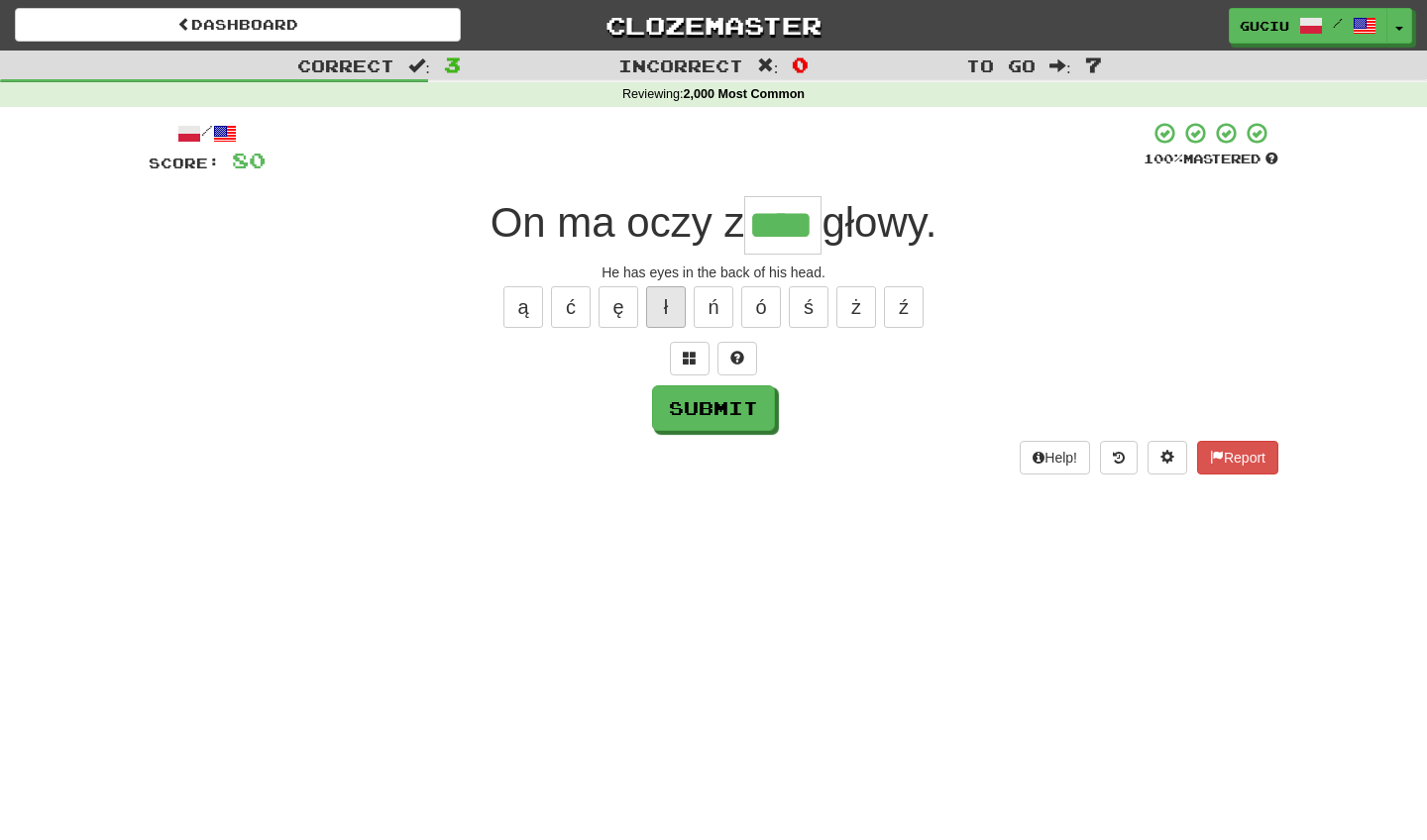 type on "****" 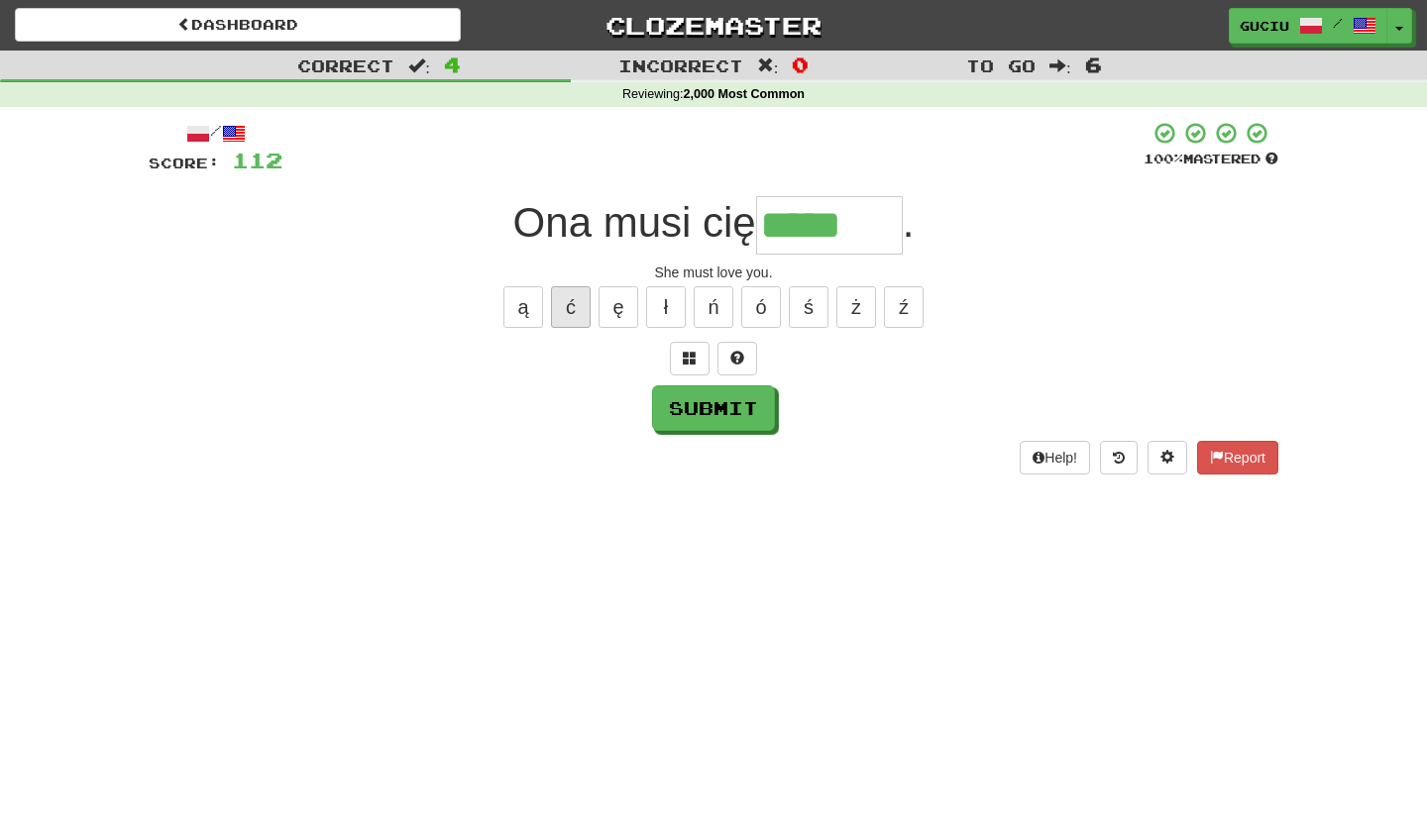 click on "ć" at bounding box center [571, 307] 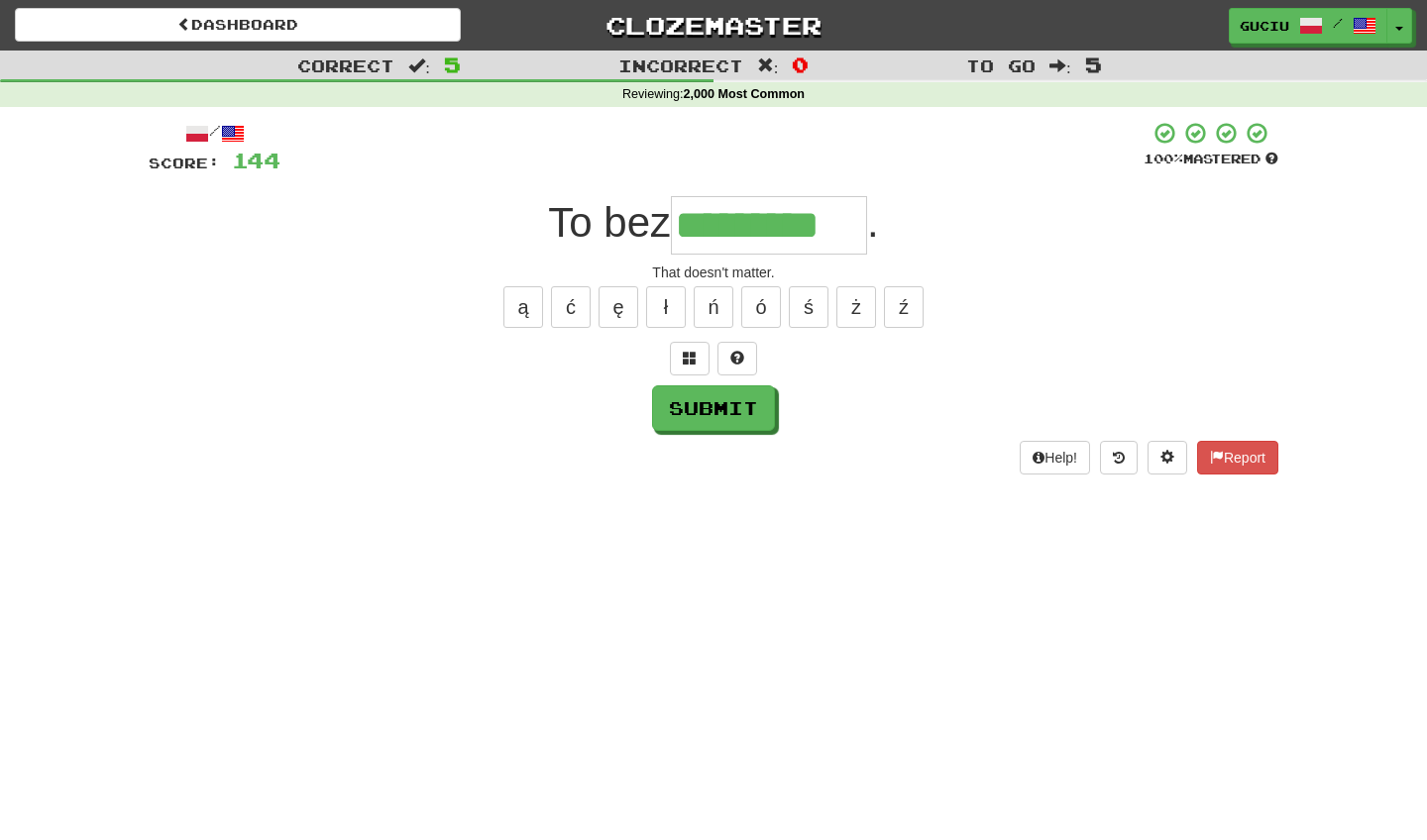 type on "*********" 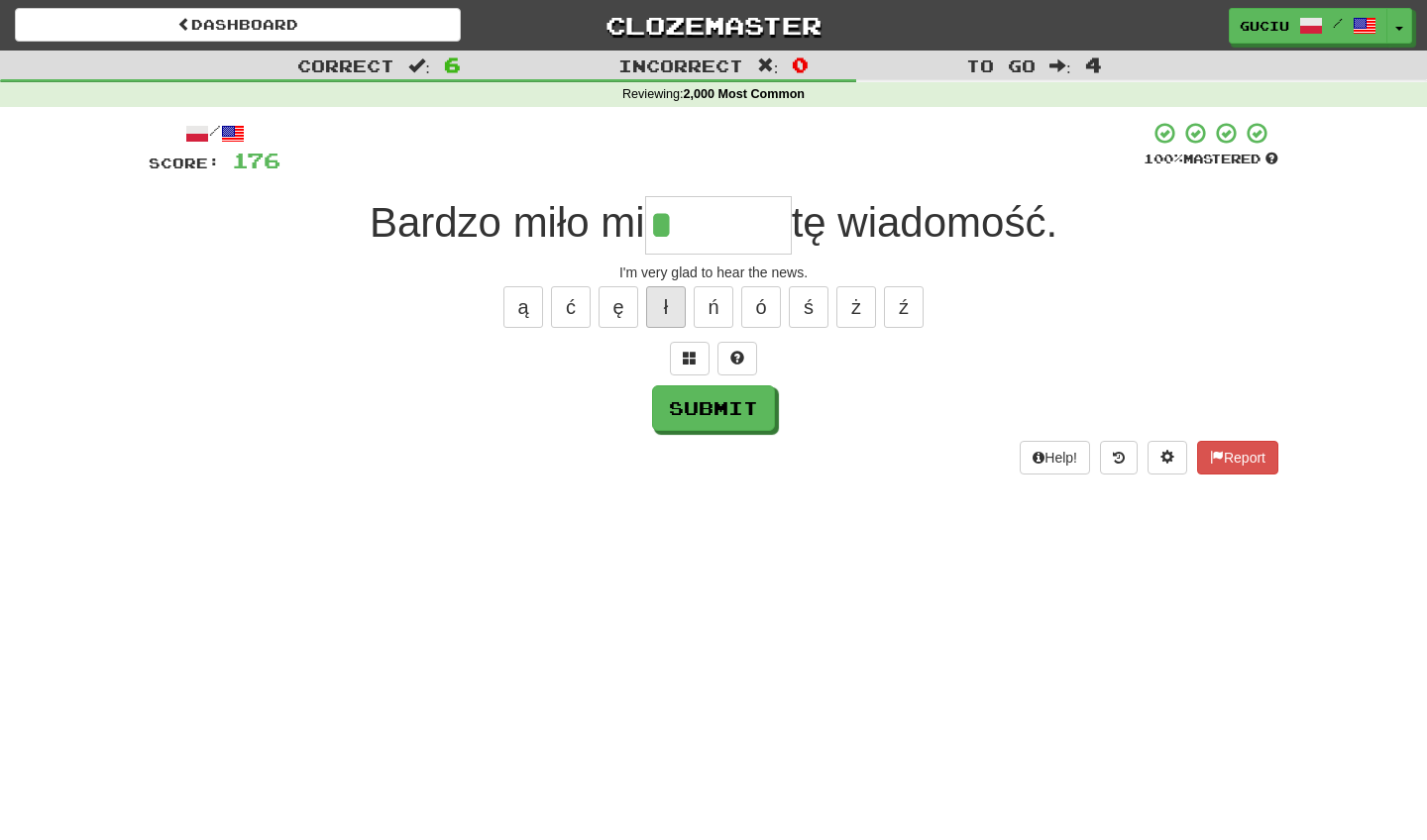 click on "ł" at bounding box center [666, 307] 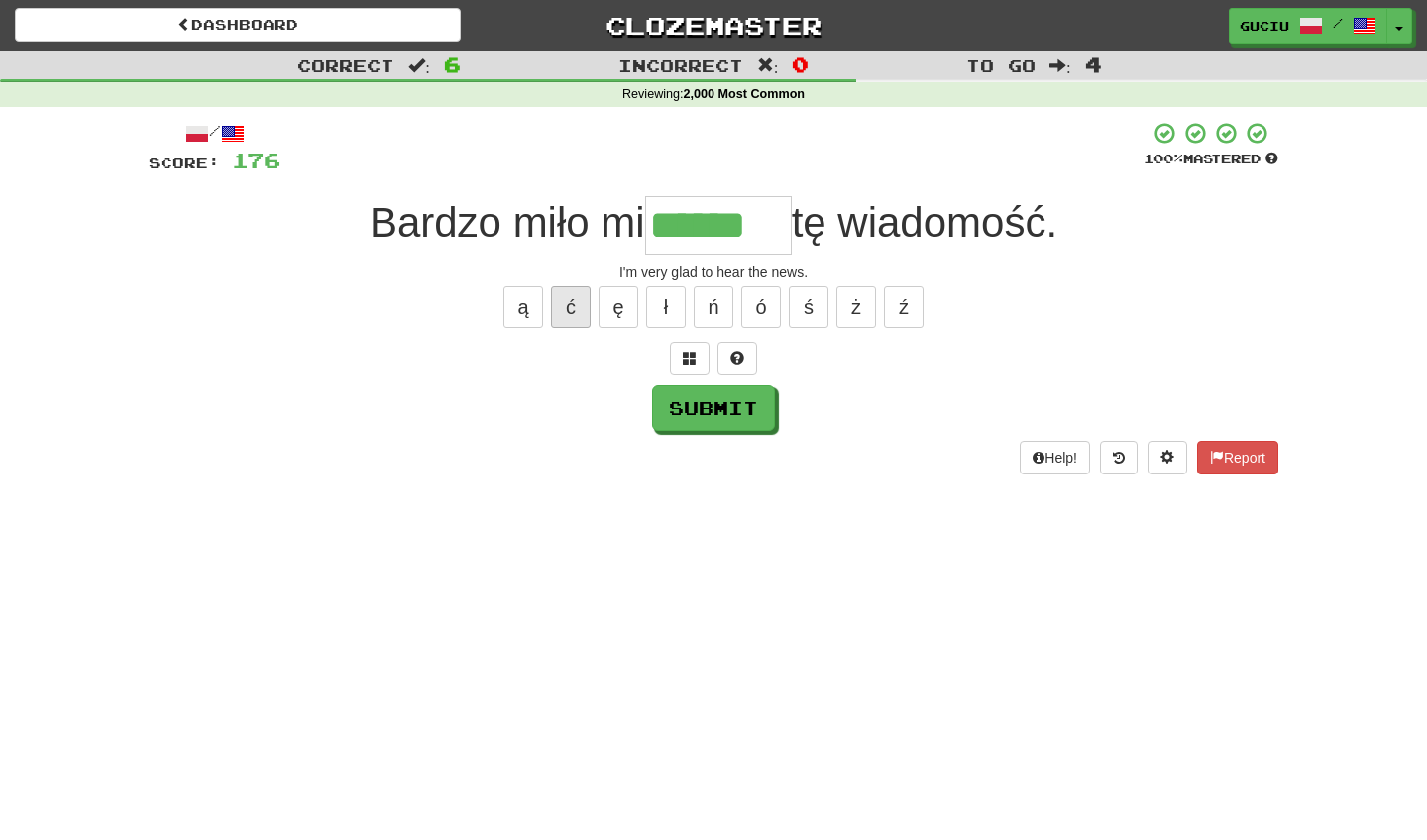 click on "ć" at bounding box center [571, 307] 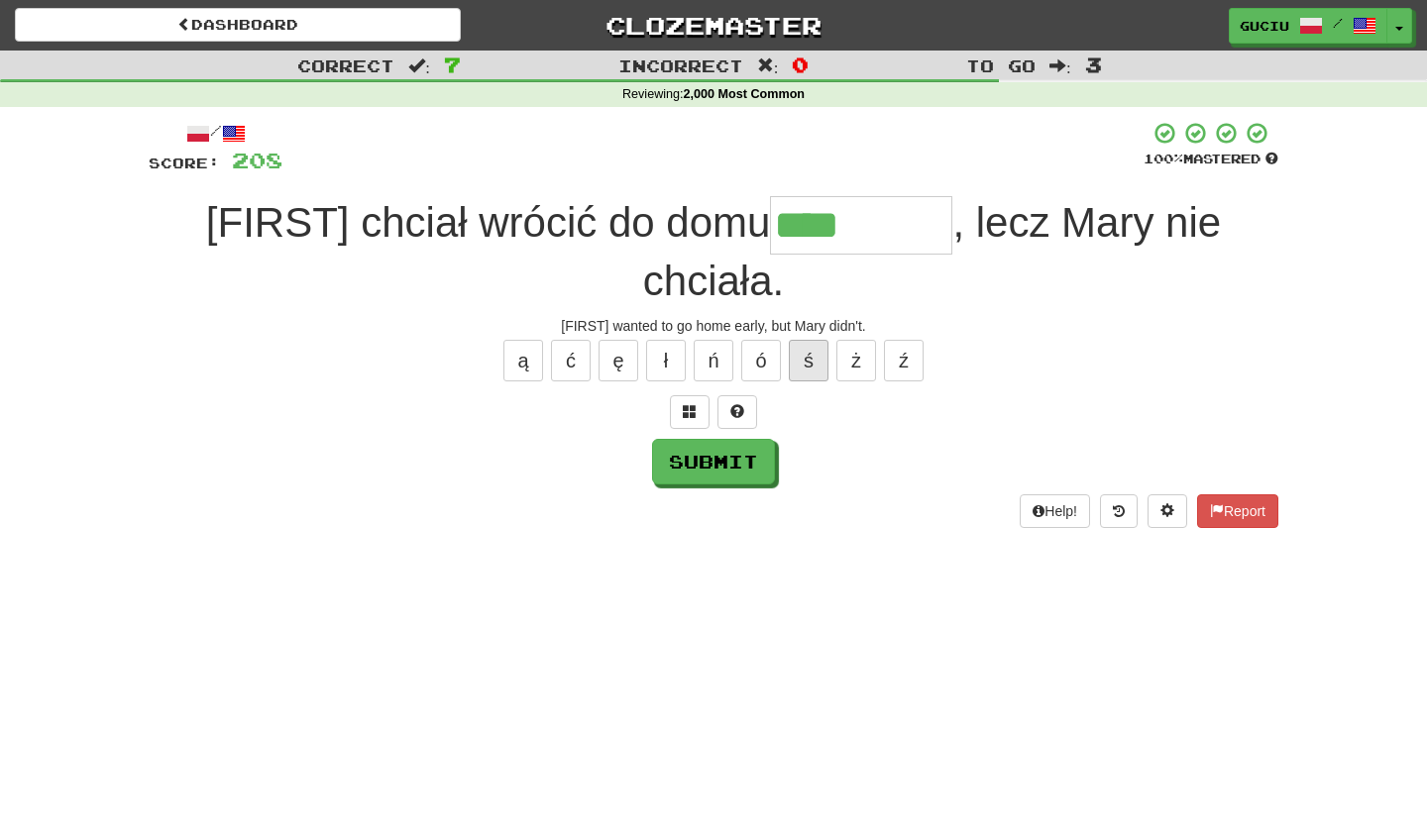 click on "ś" at bounding box center [809, 361] 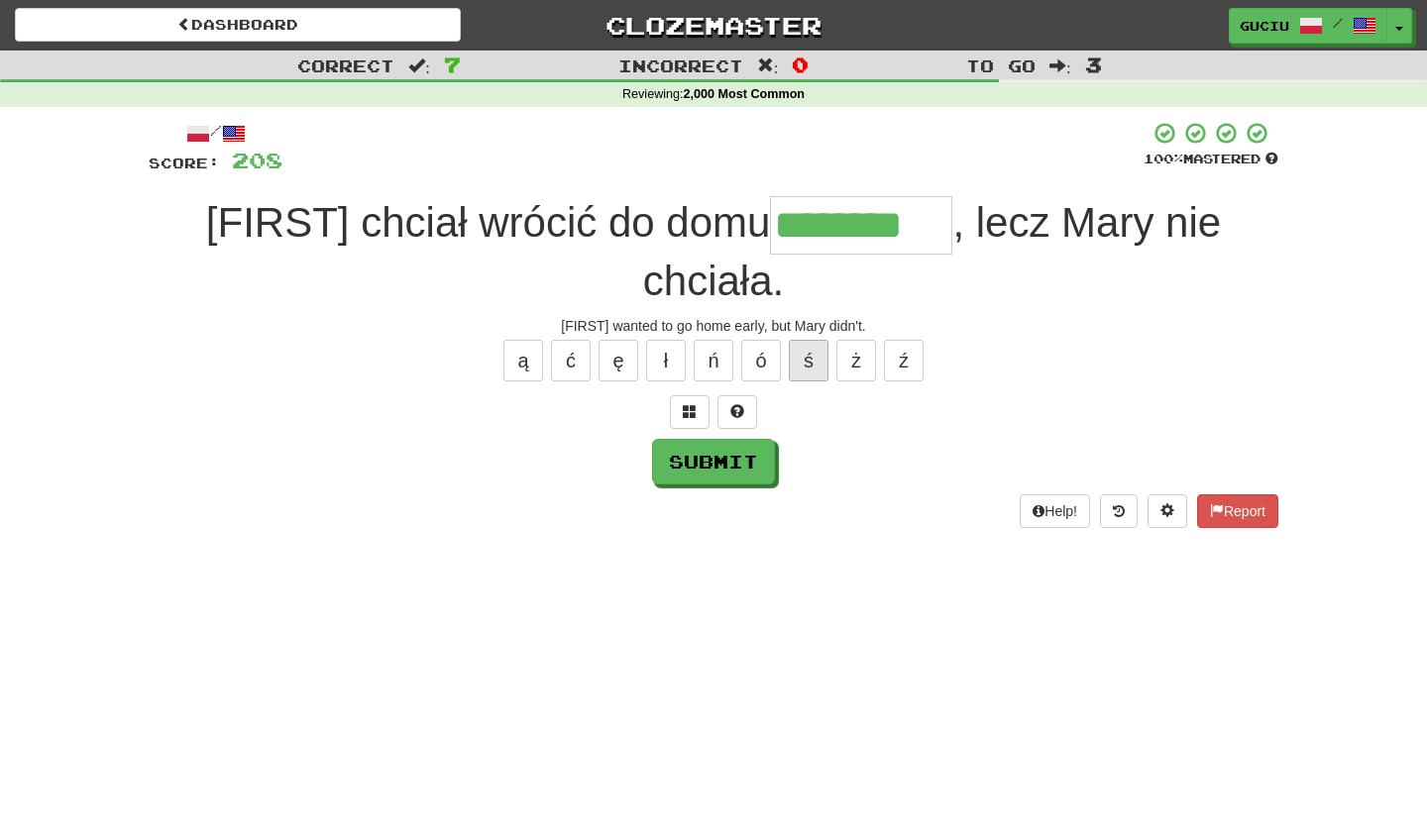 type on "********" 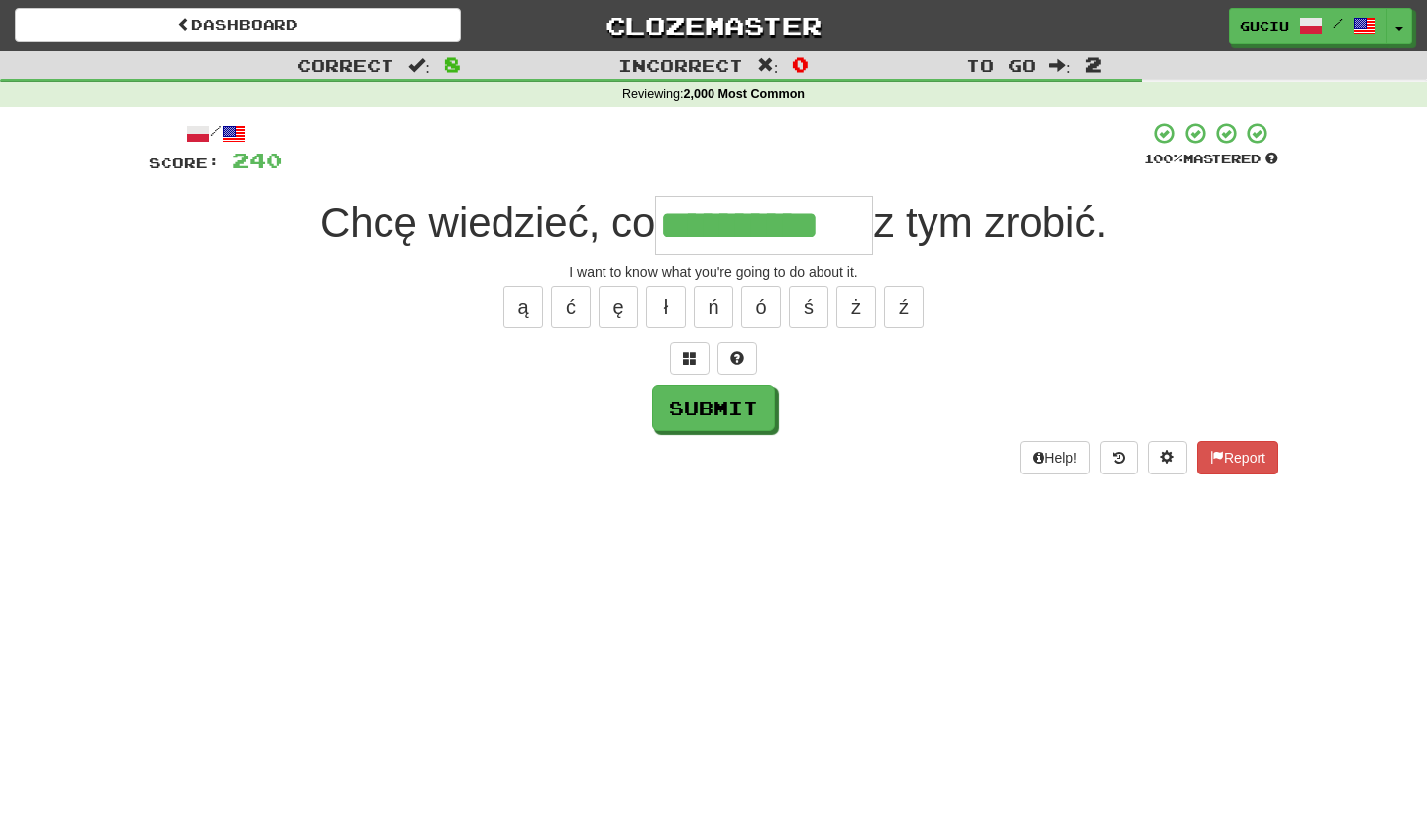 type on "**********" 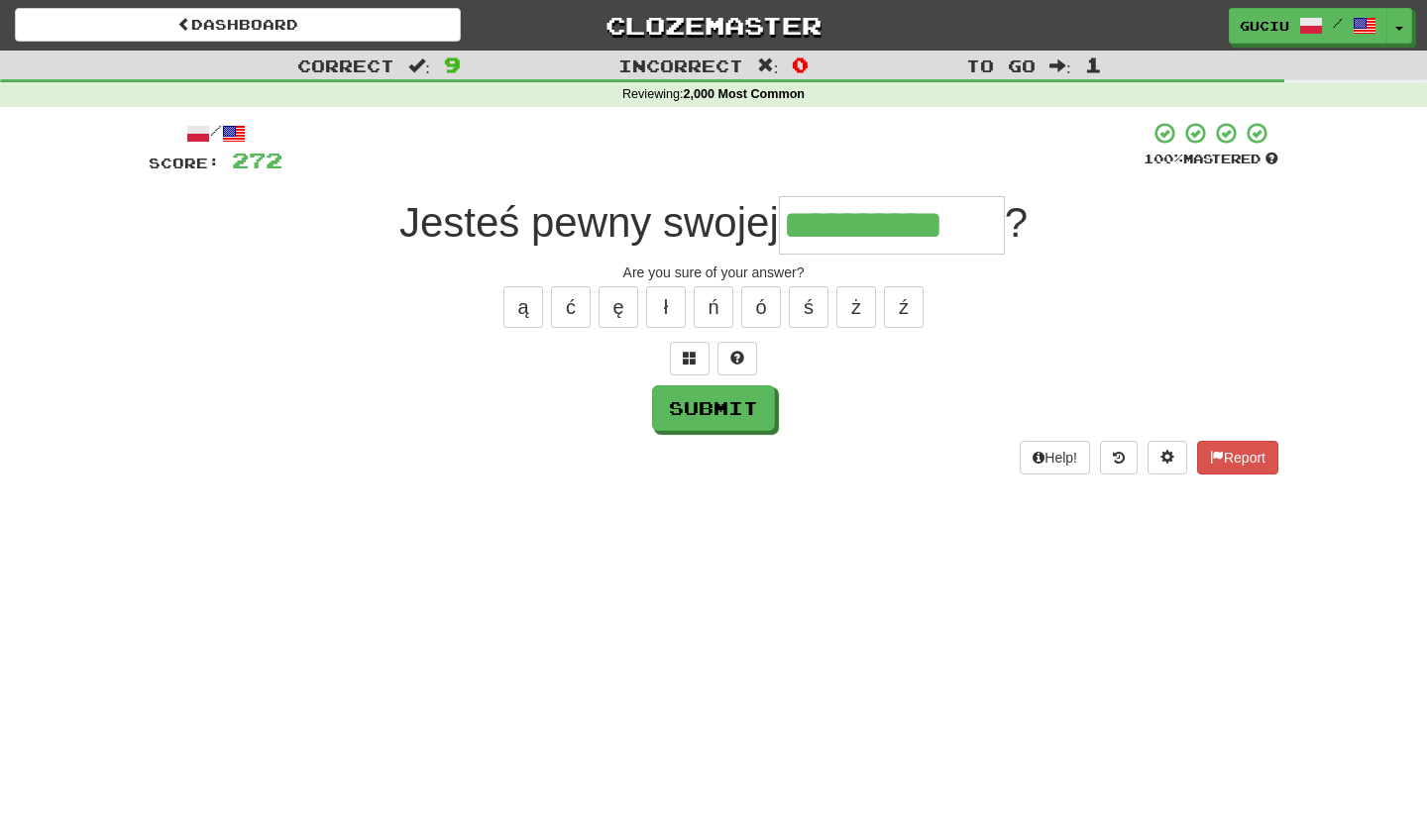 type on "**********" 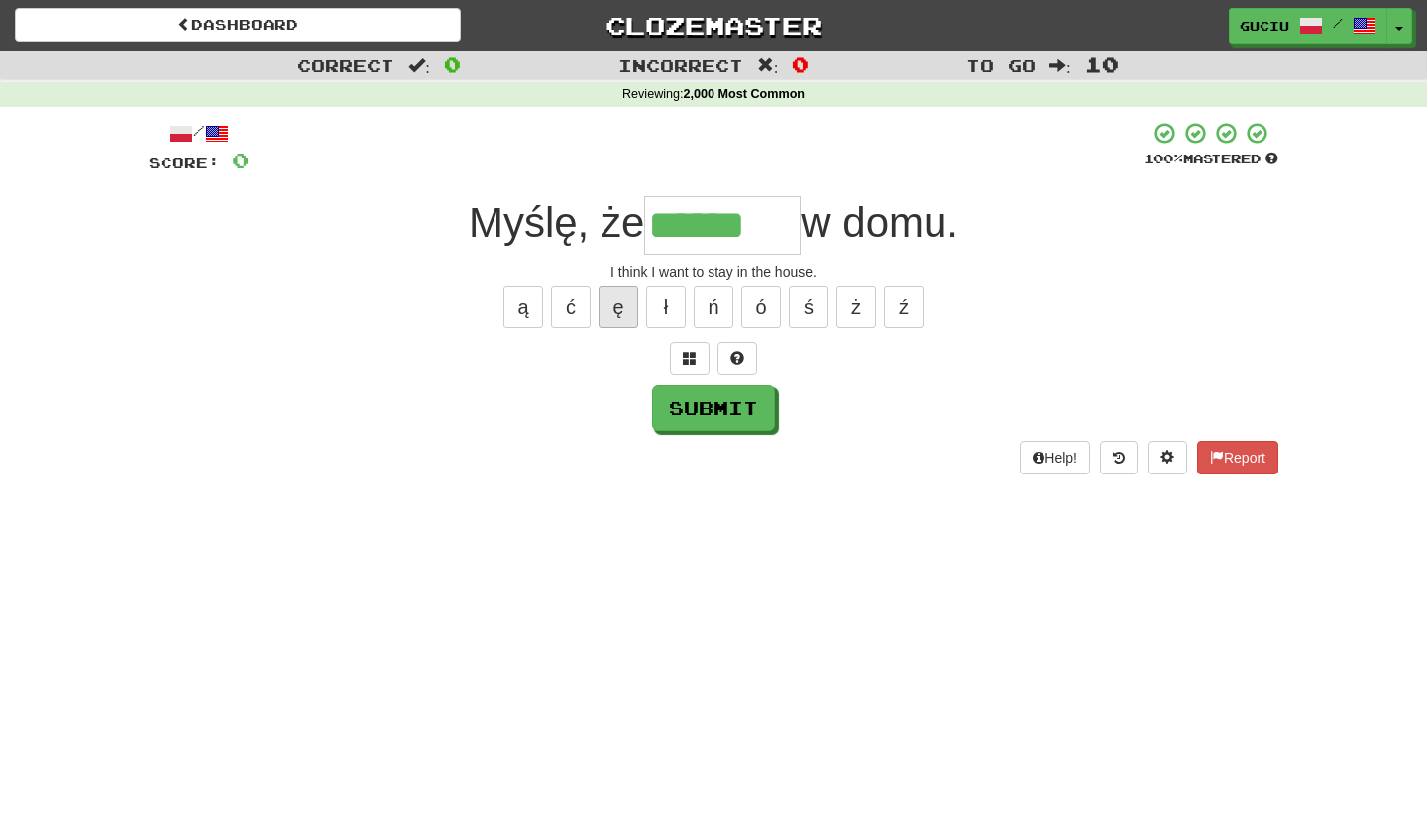 click on "ę" at bounding box center (618, 307) 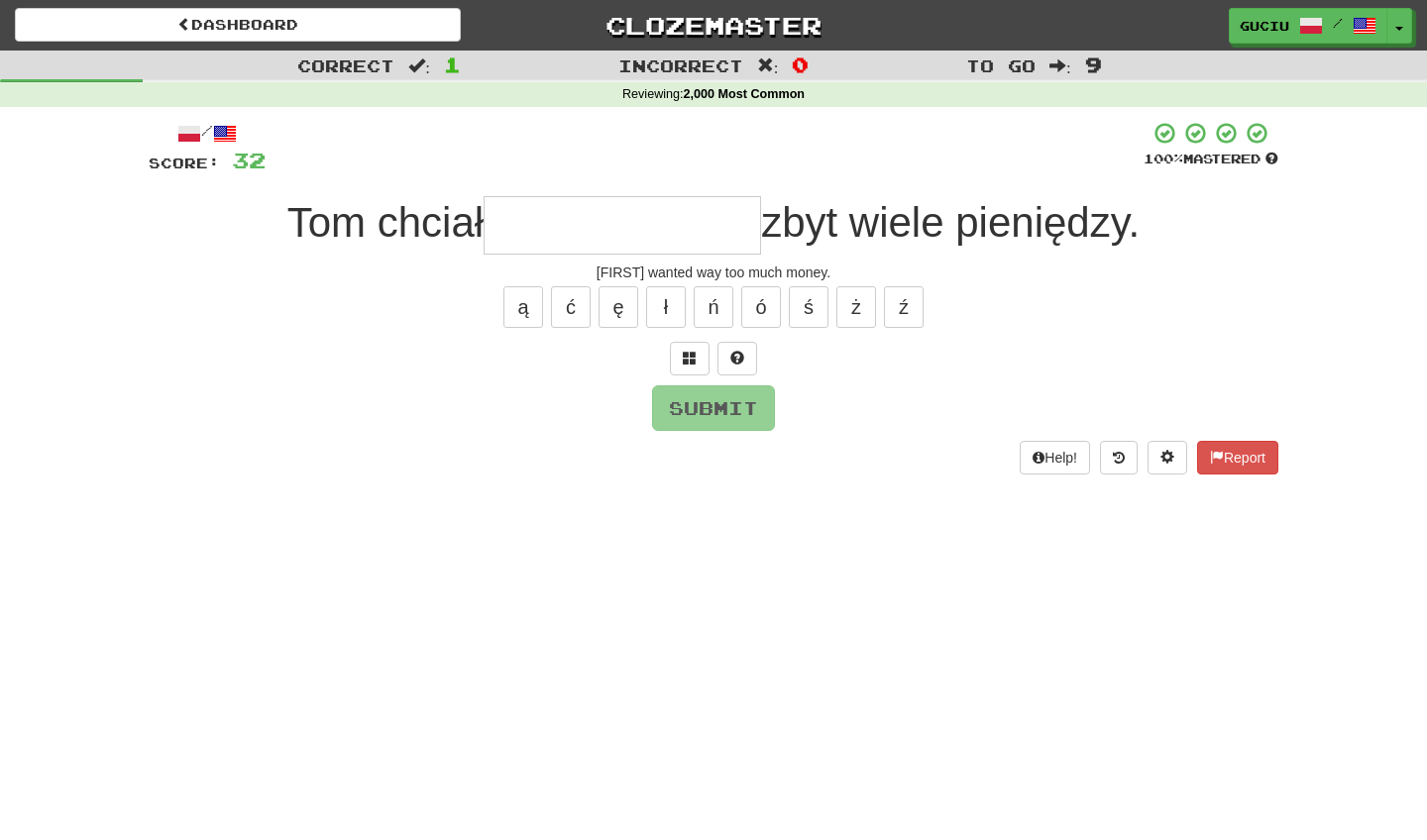 type on "*" 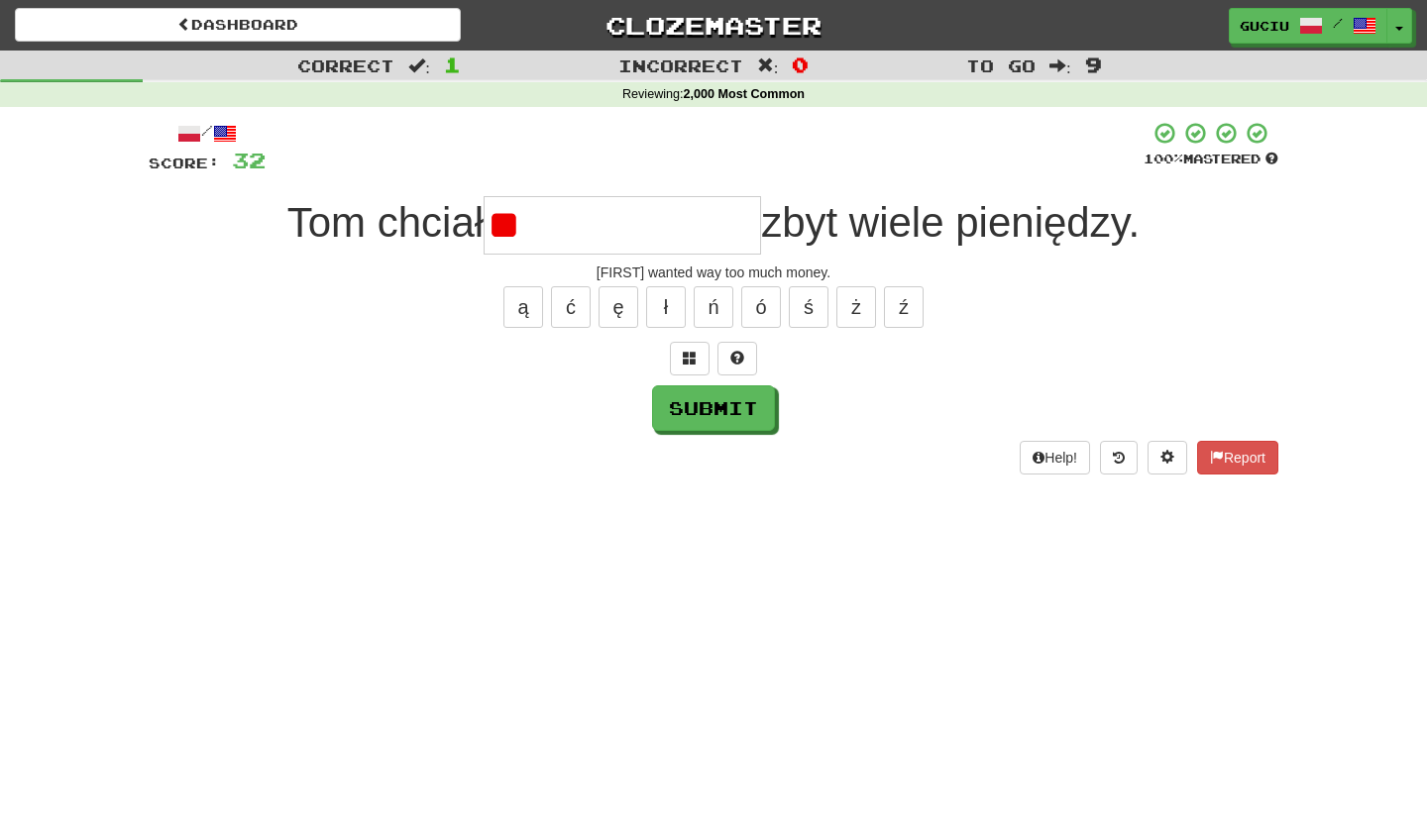 type on "*" 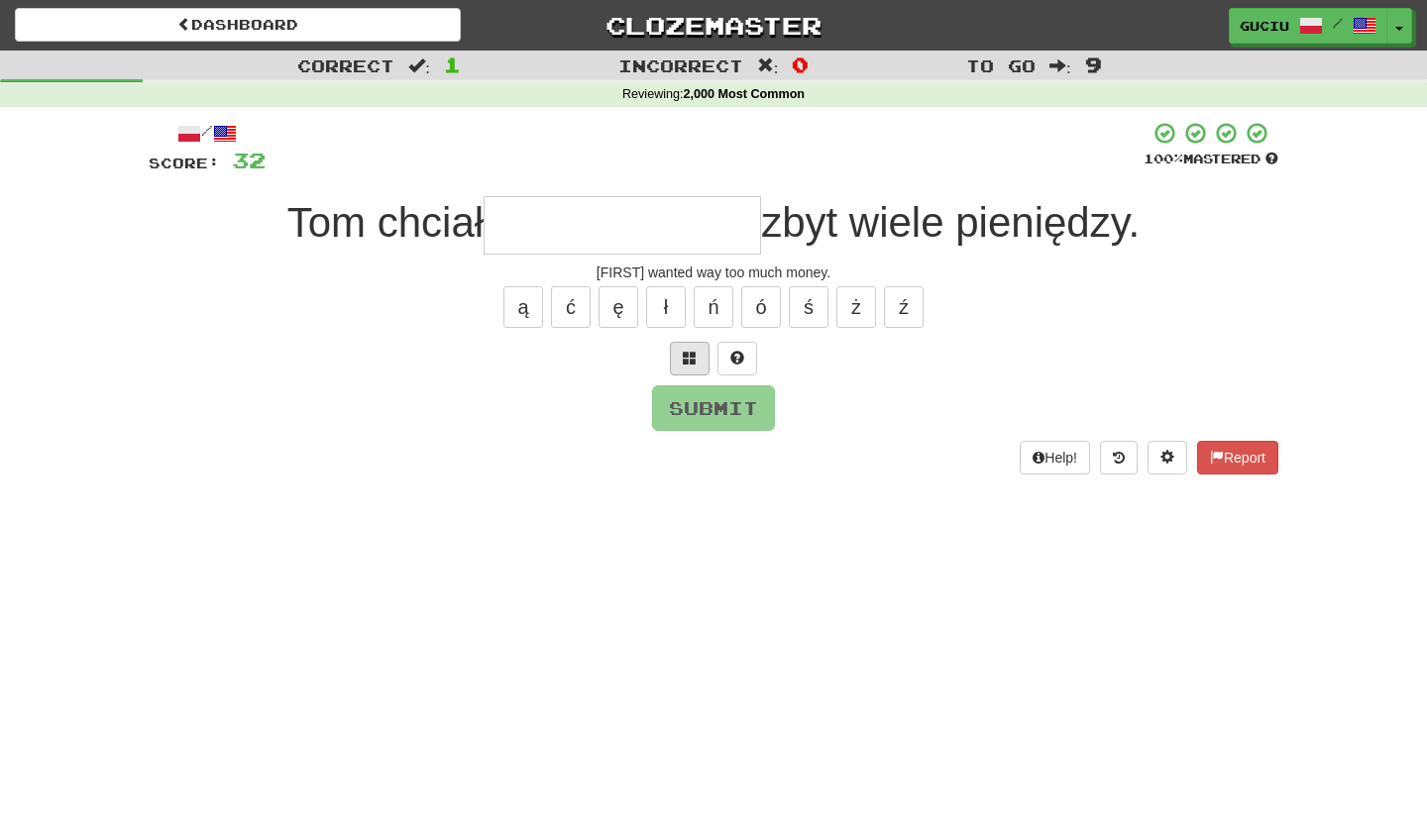 click at bounding box center (690, 359) 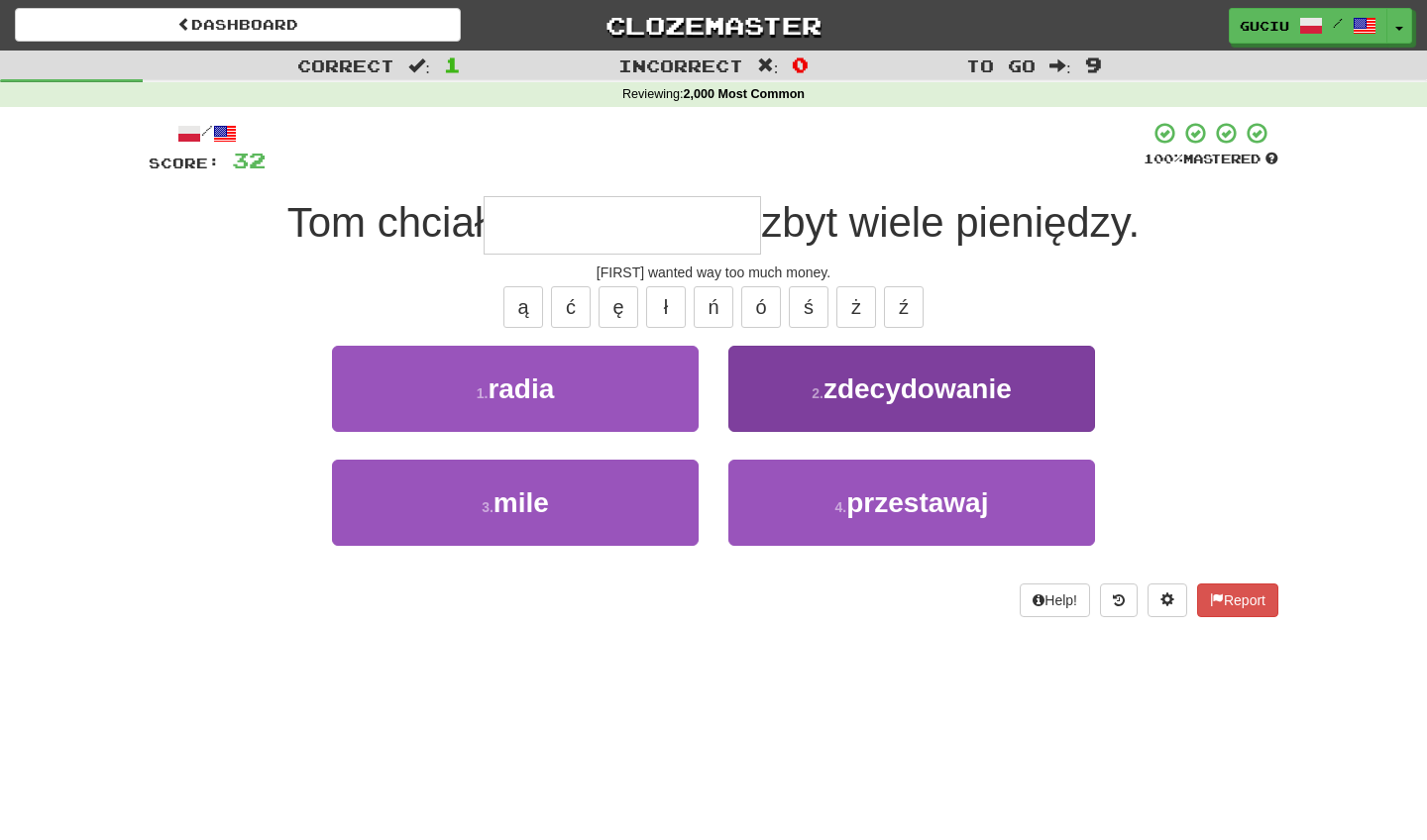 click on "2 .  zdecydowanie" at bounding box center [912, 388] 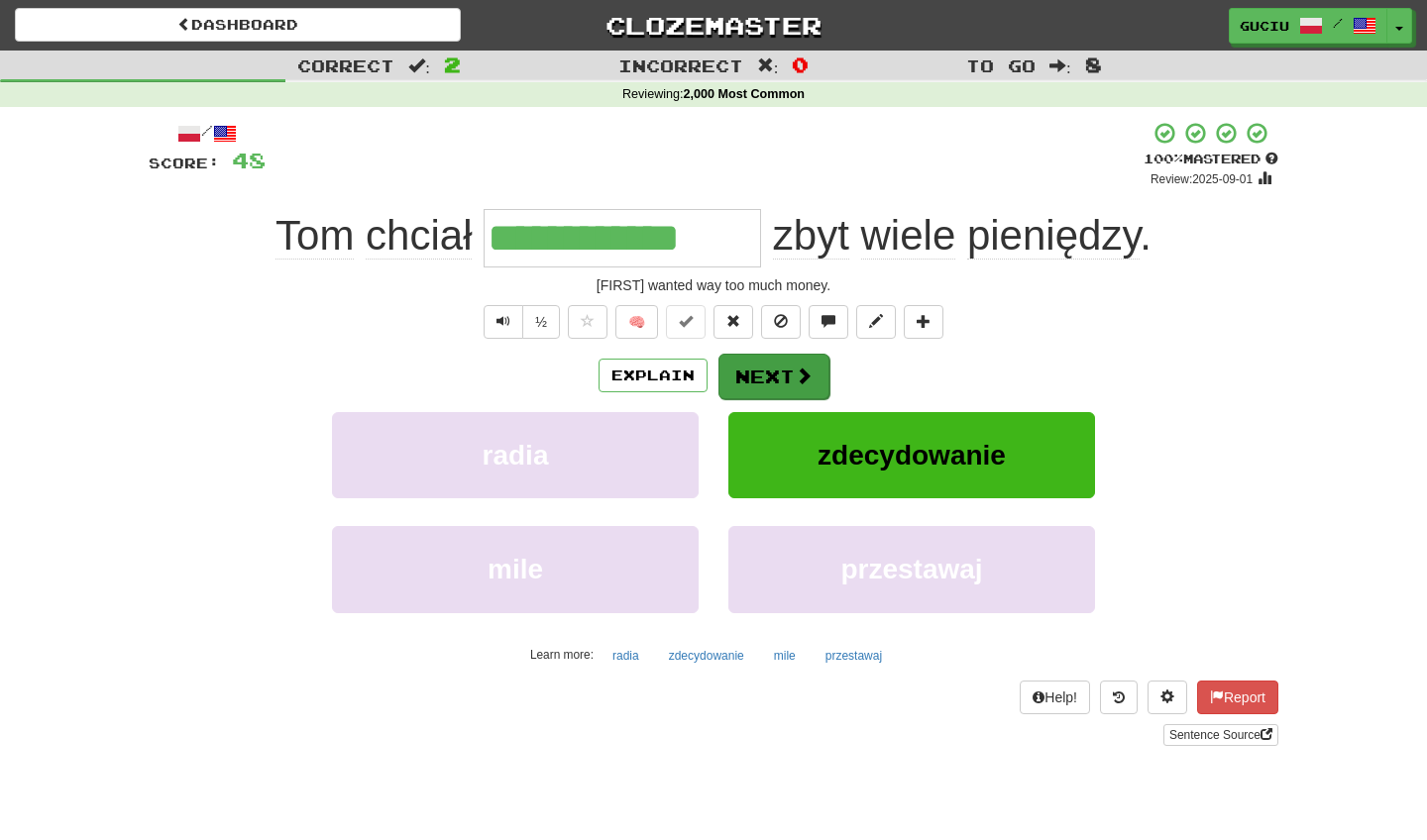click on "Next" at bounding box center [774, 376] 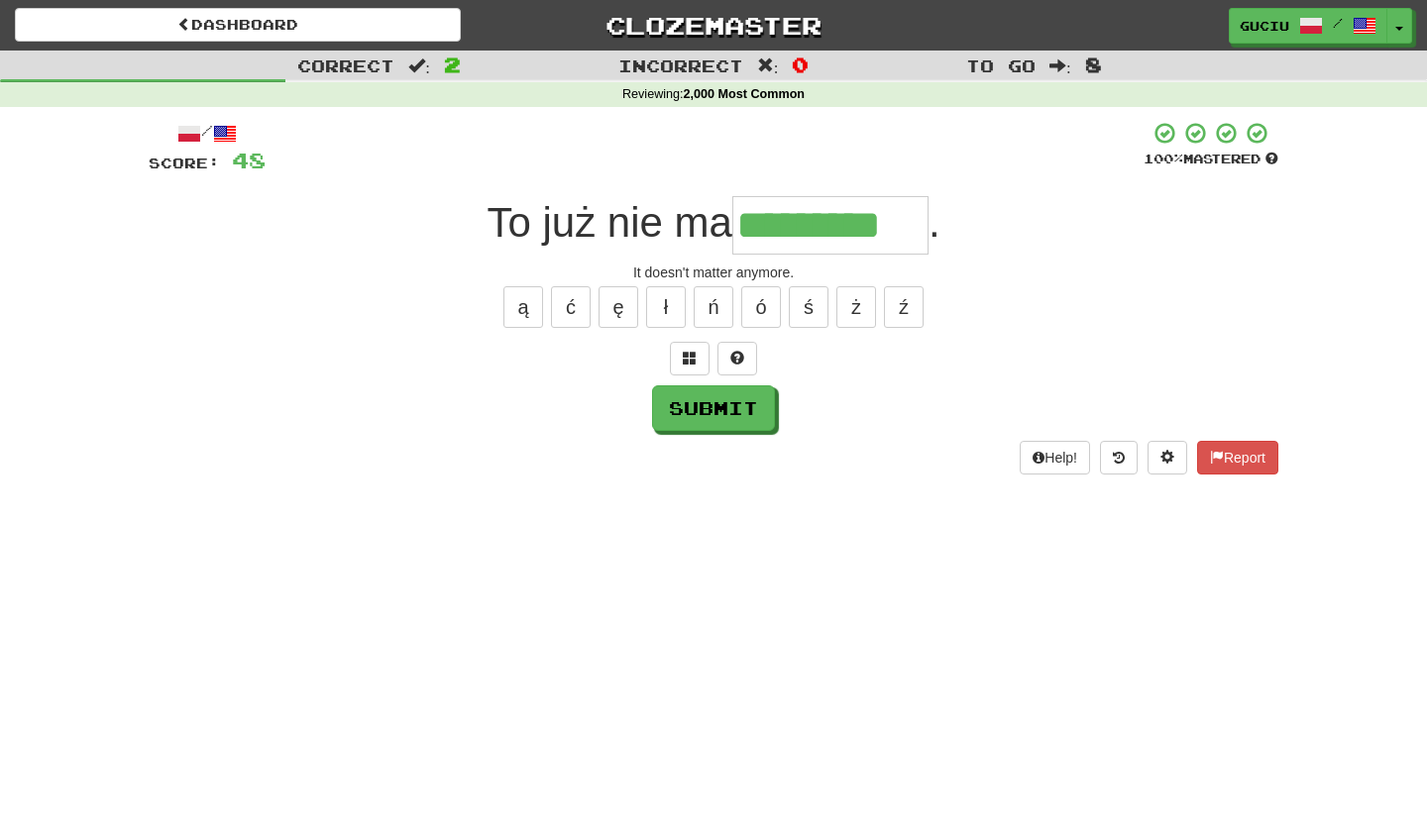 type on "*********" 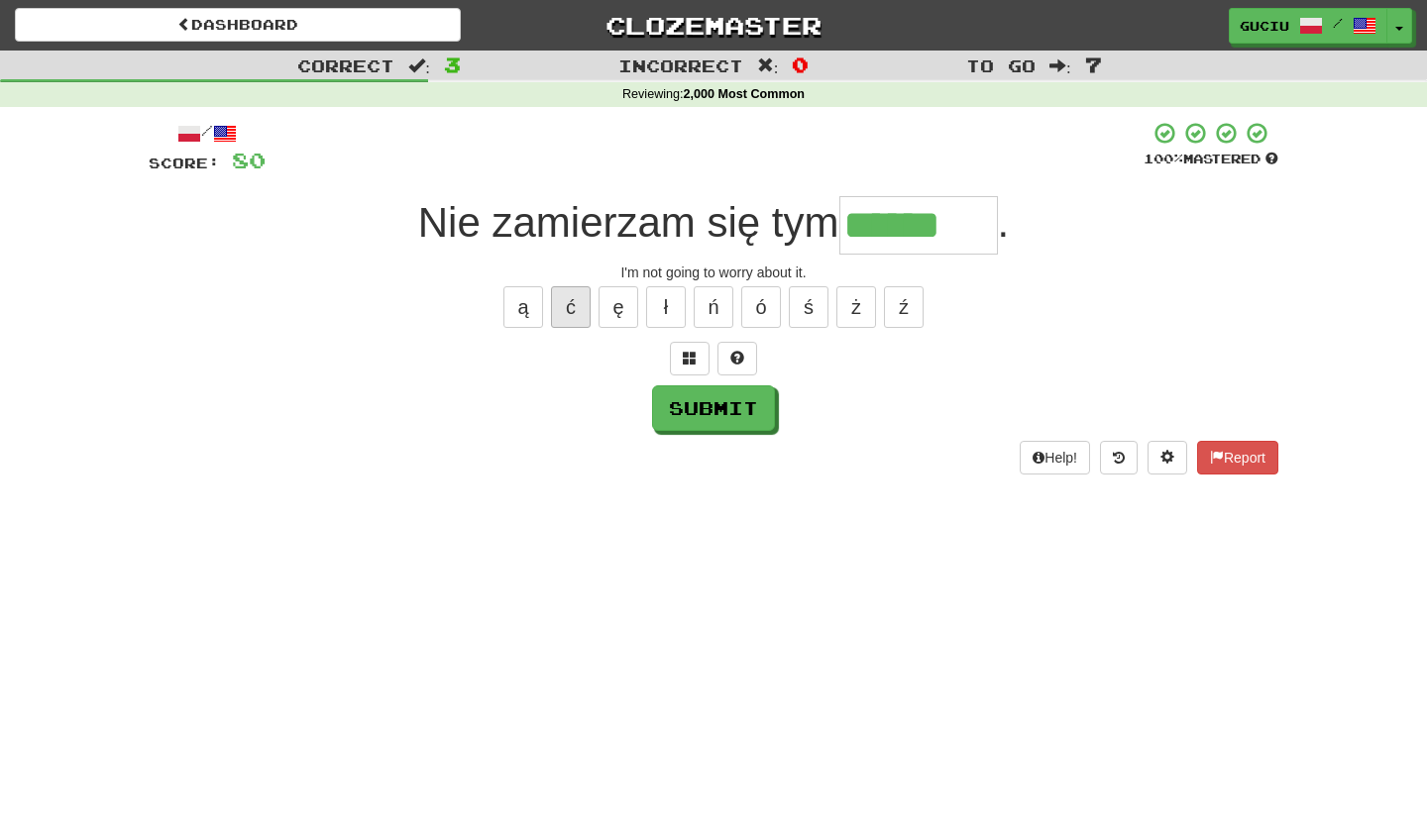 click on "ć" at bounding box center [571, 307] 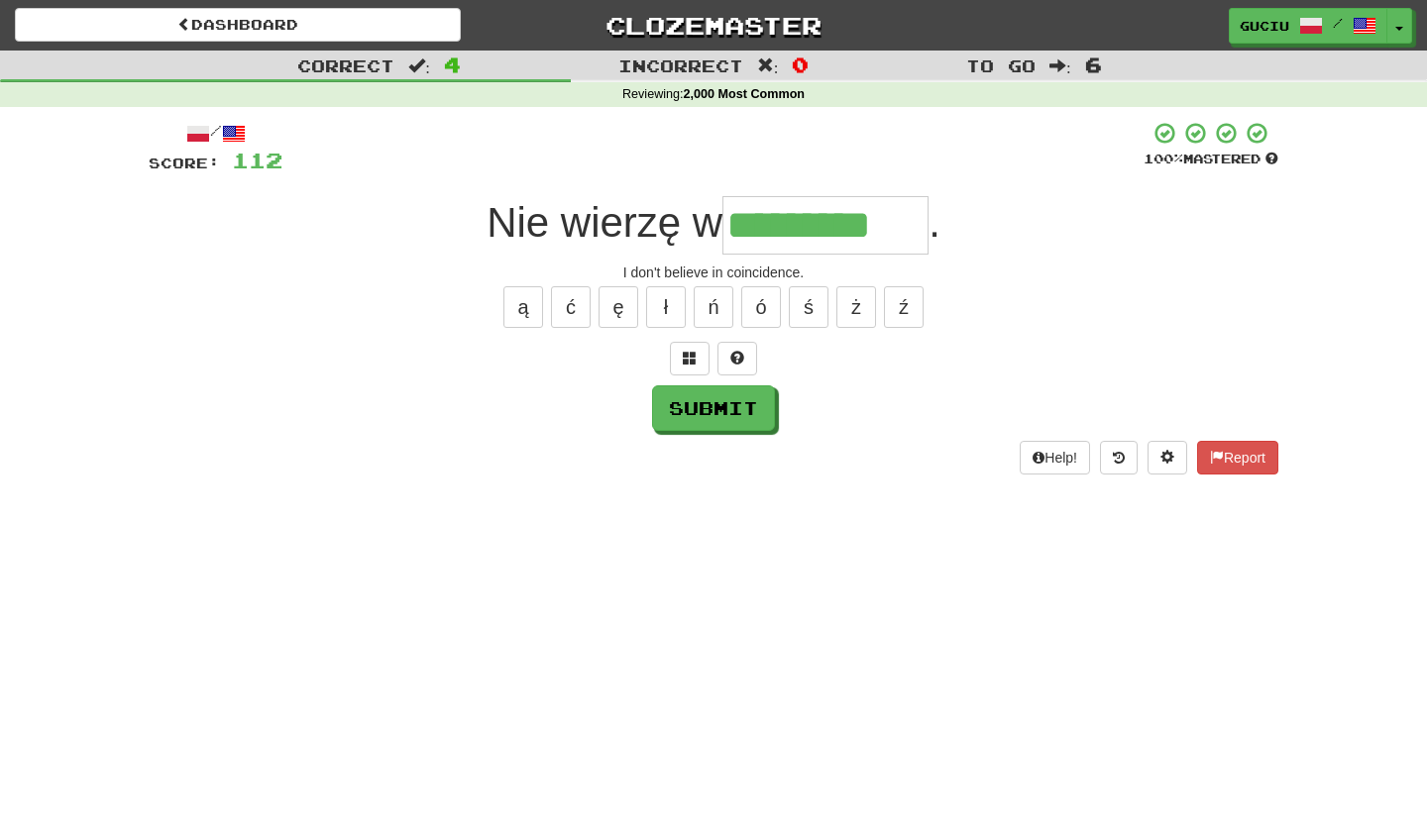 type on "*********" 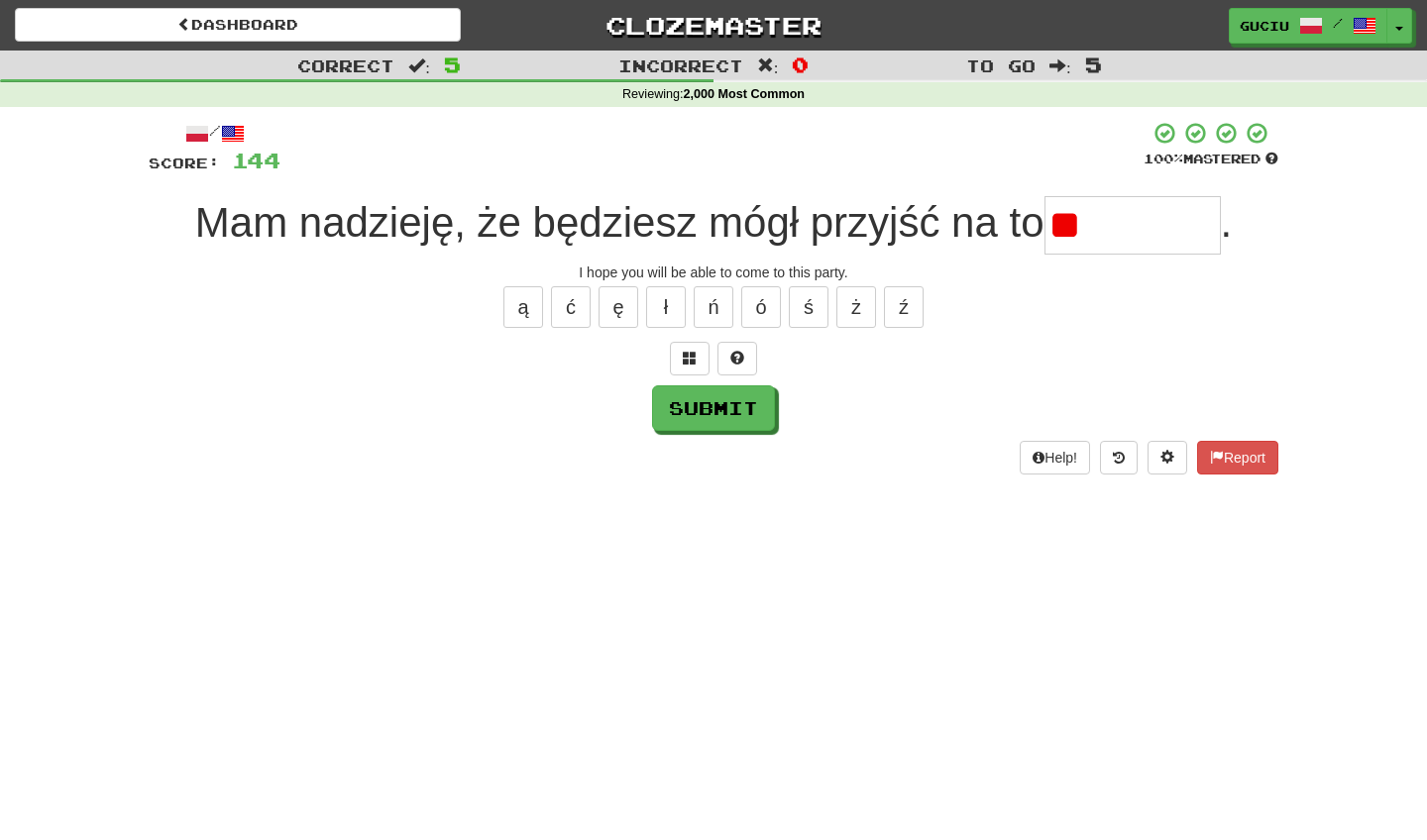 type on "*" 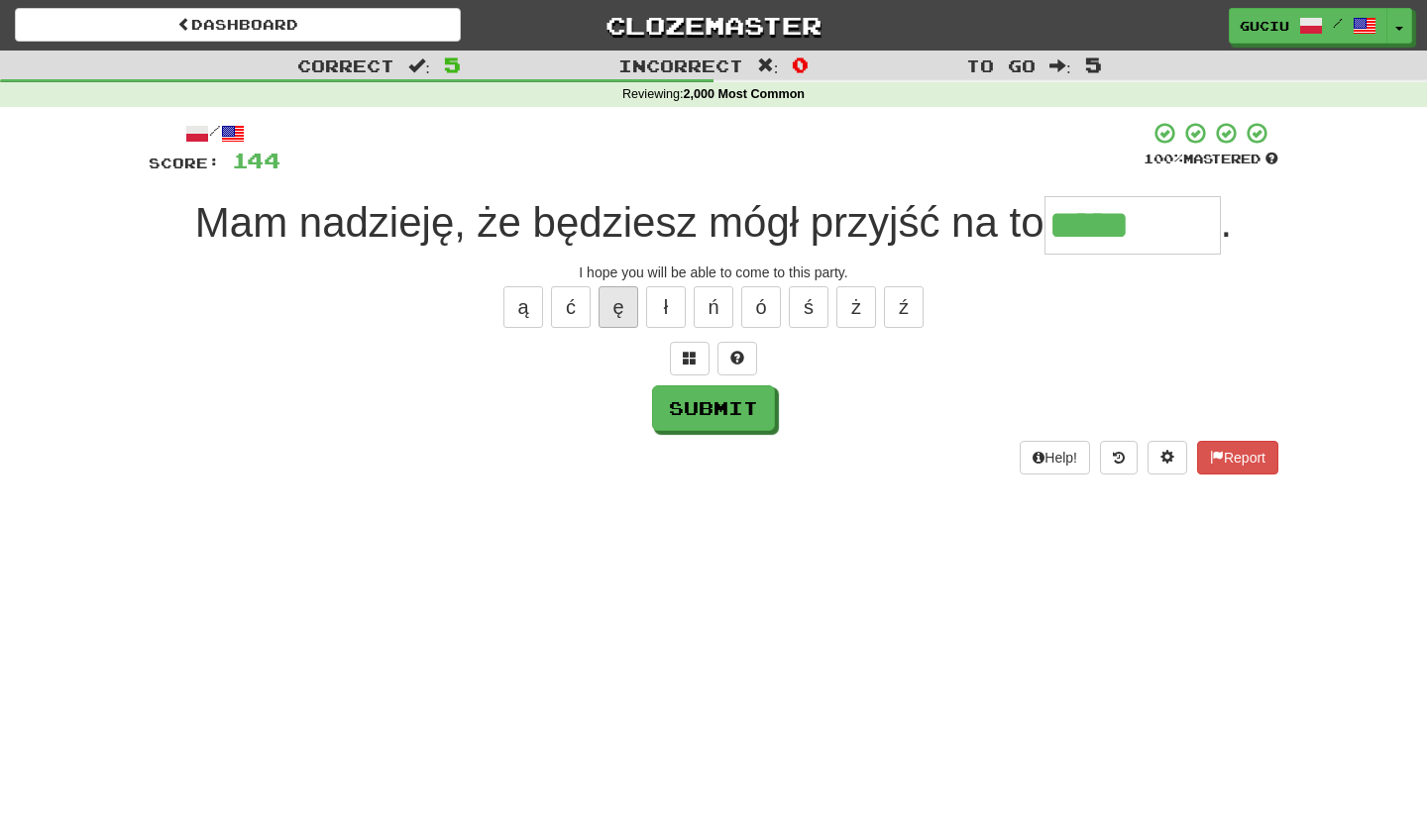 click on "ę" at bounding box center [618, 307] 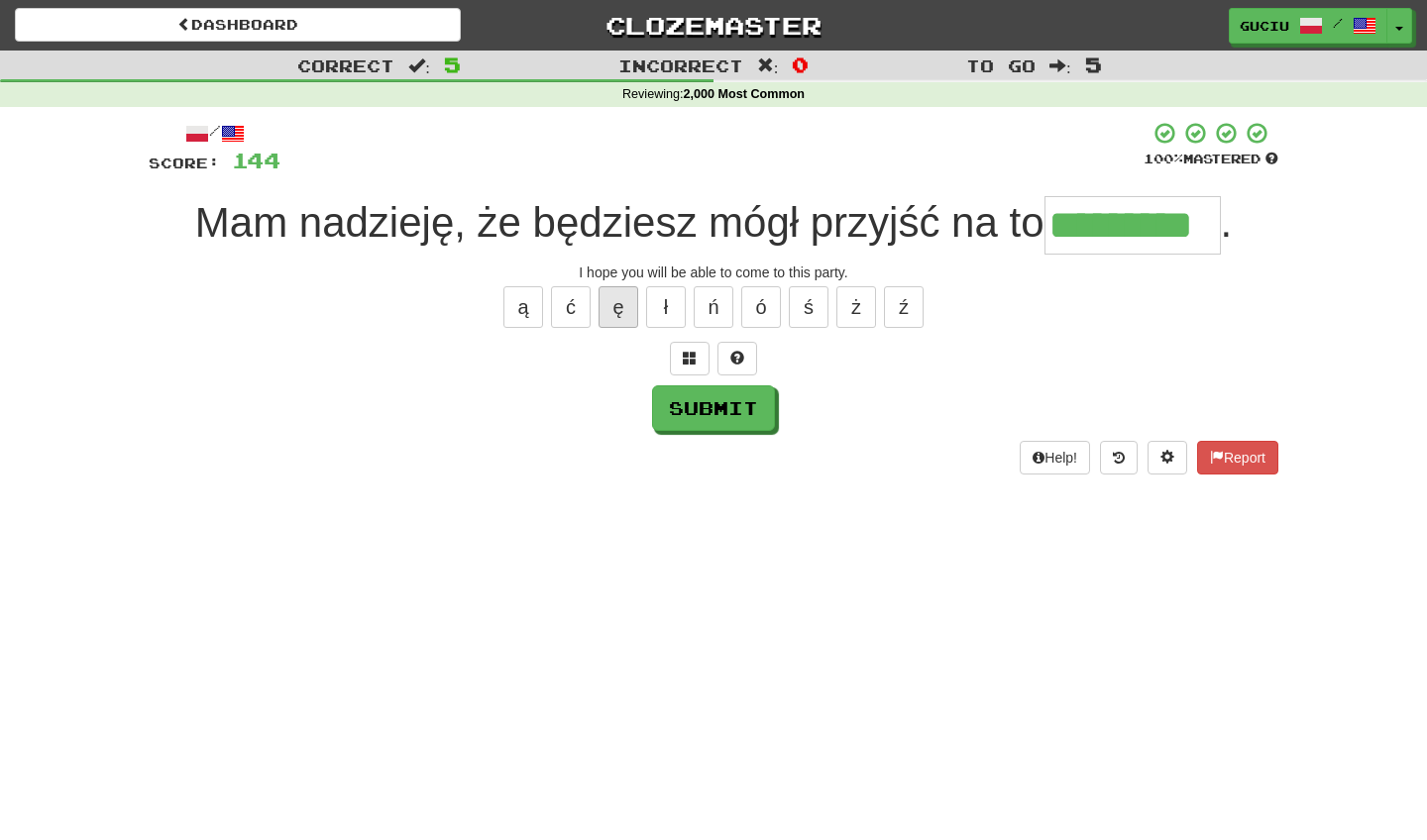 type on "*********" 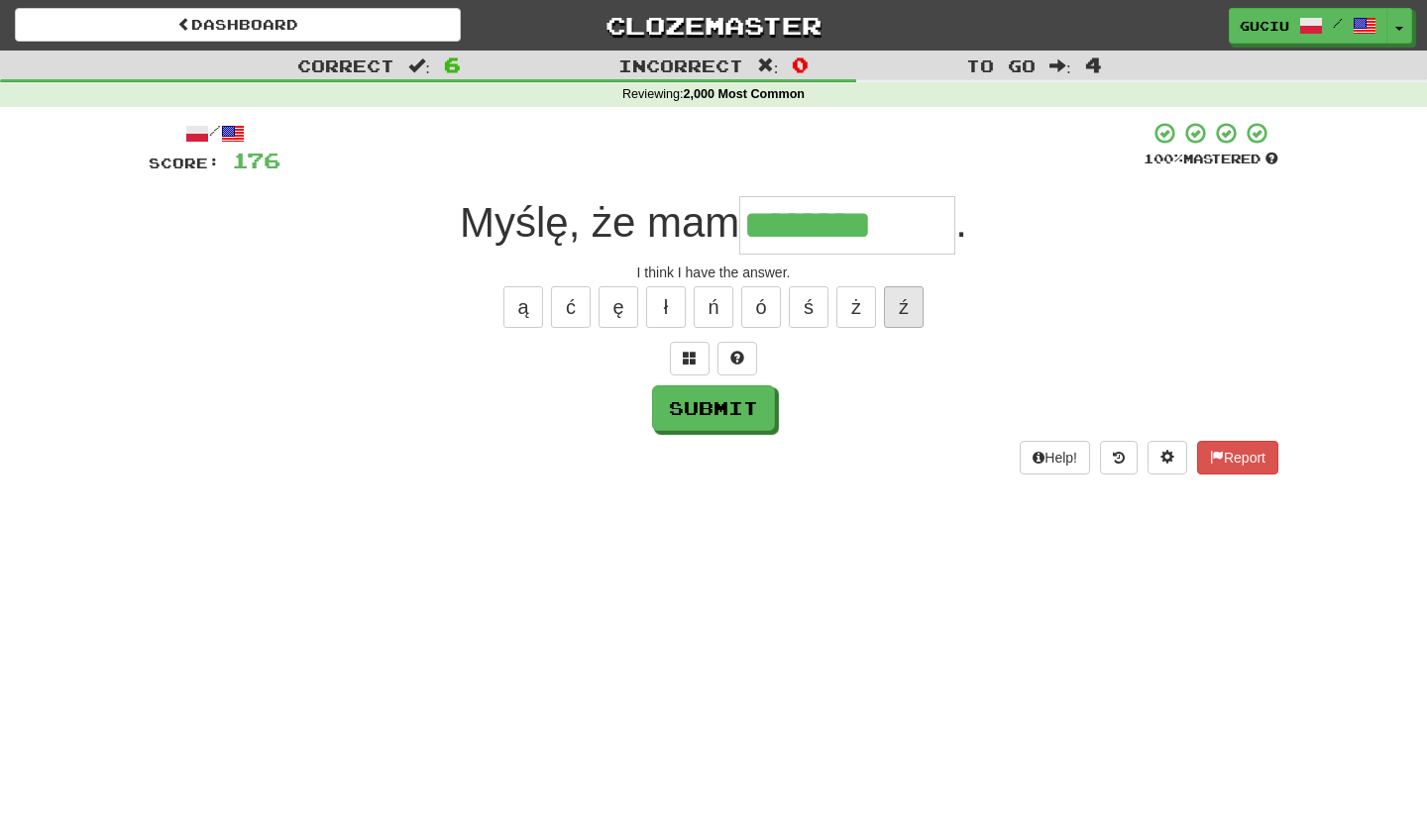 click on "ź" at bounding box center (904, 307) 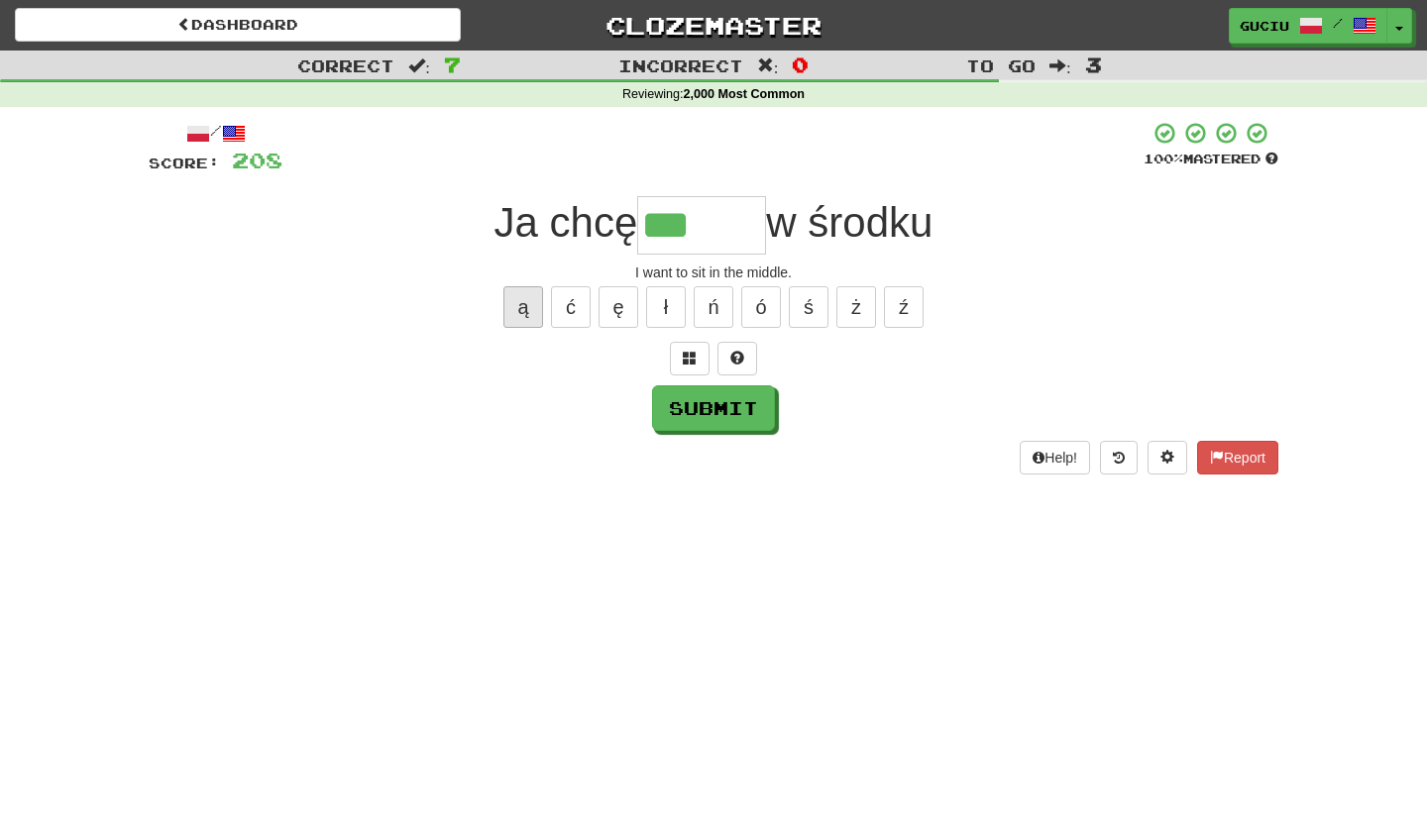 click on "ą" at bounding box center (523, 307) 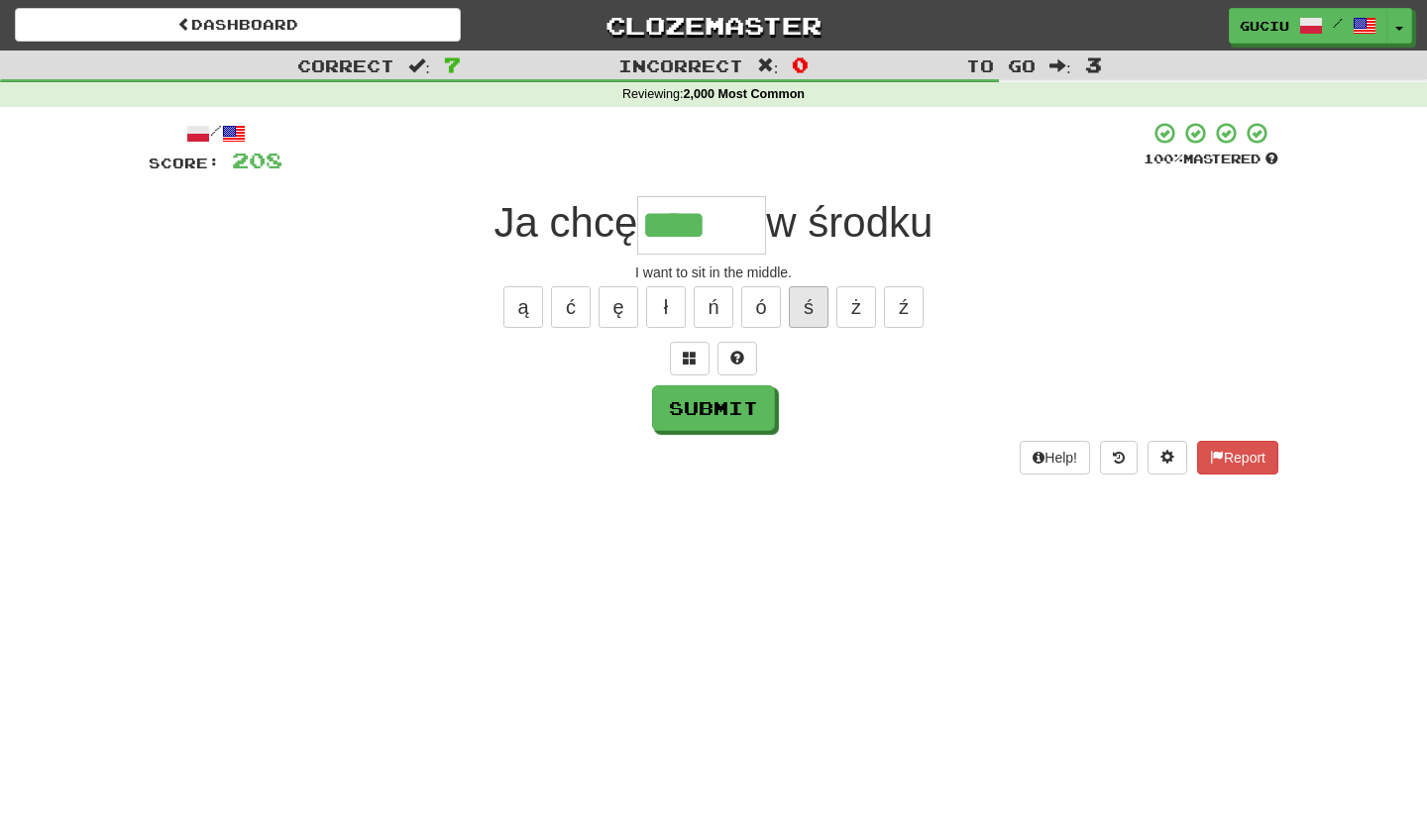 click on "ś" at bounding box center (809, 307) 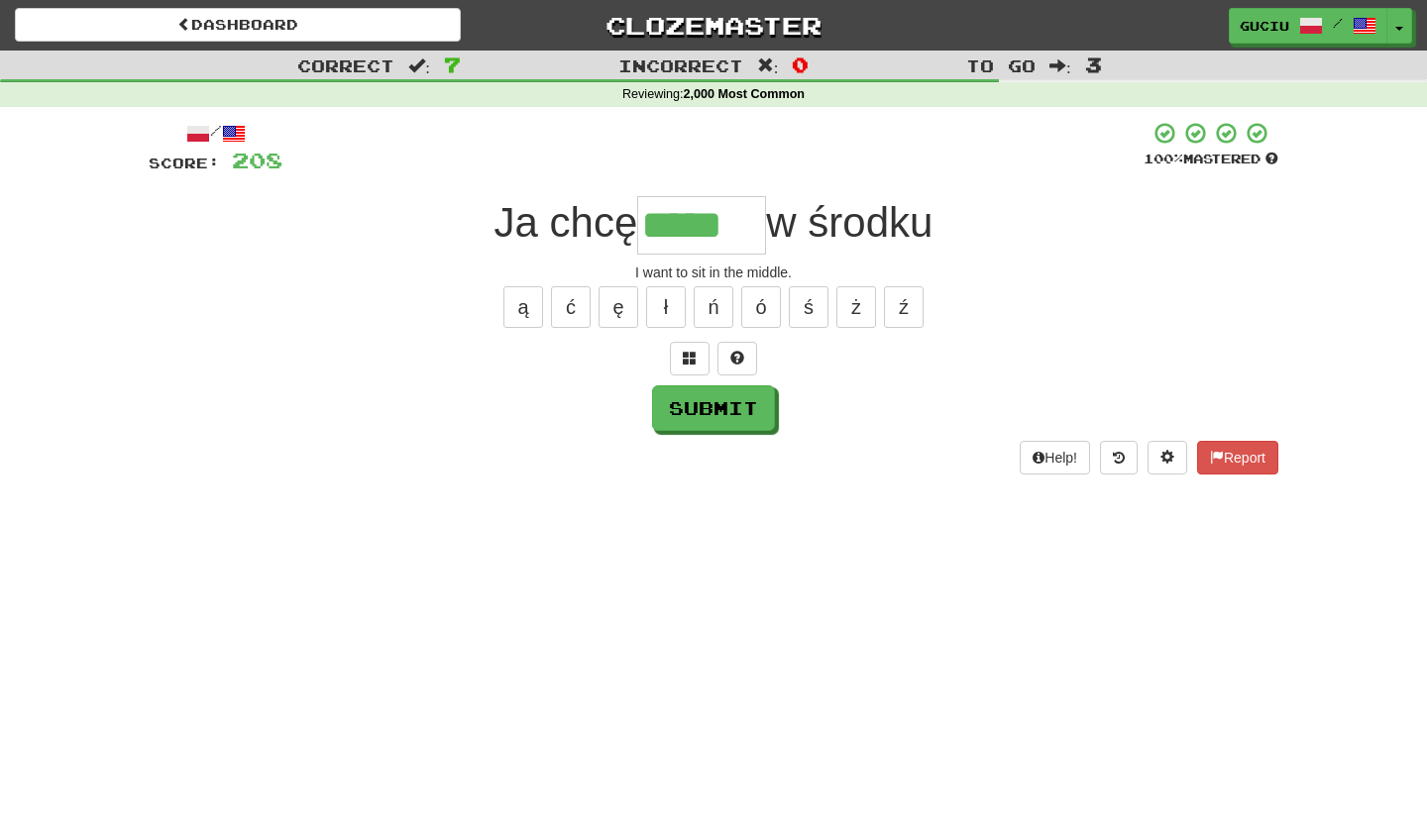 click on "ą ć ę ł ń ó ś ż ź" at bounding box center (714, 307) 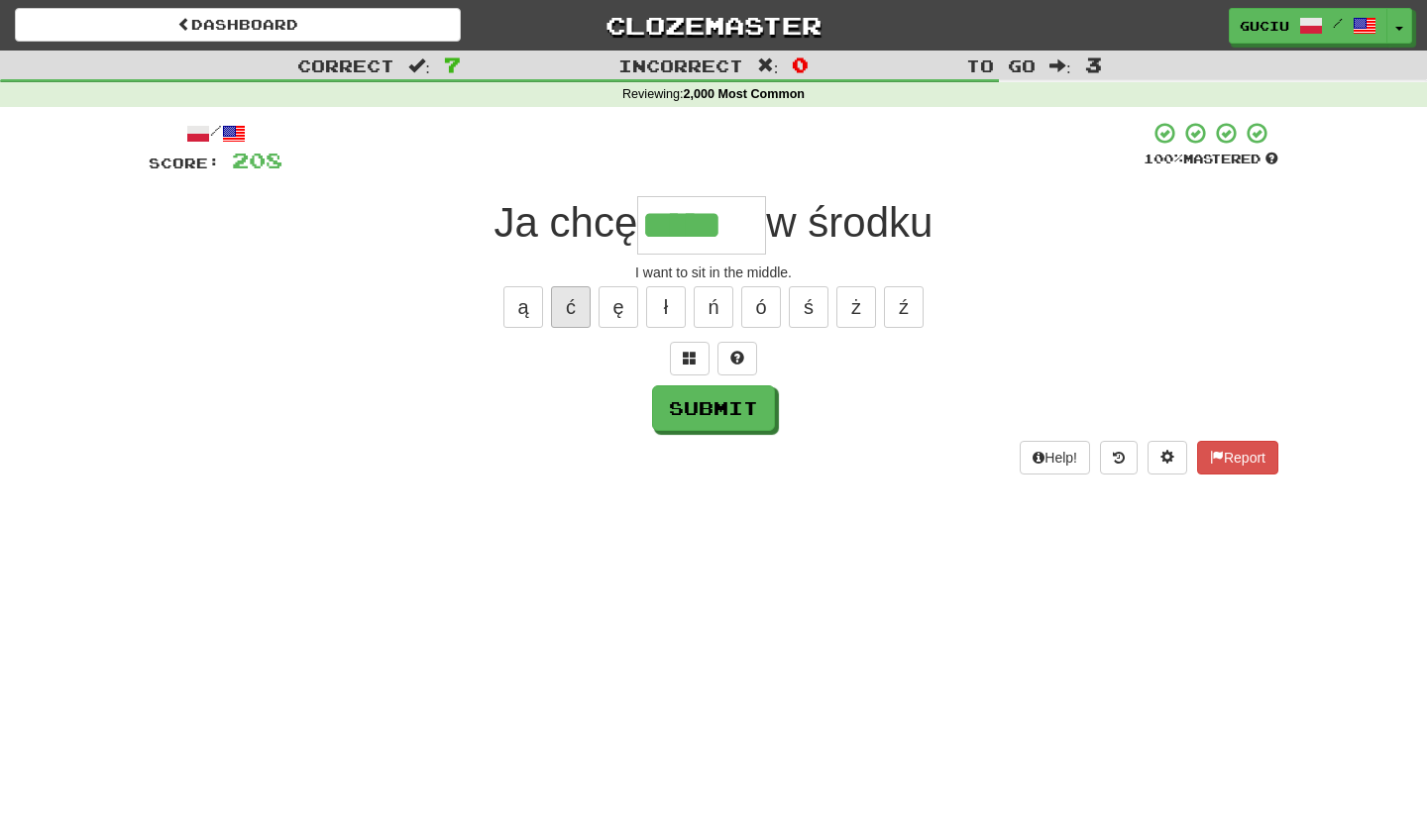click on "ć" at bounding box center [571, 307] 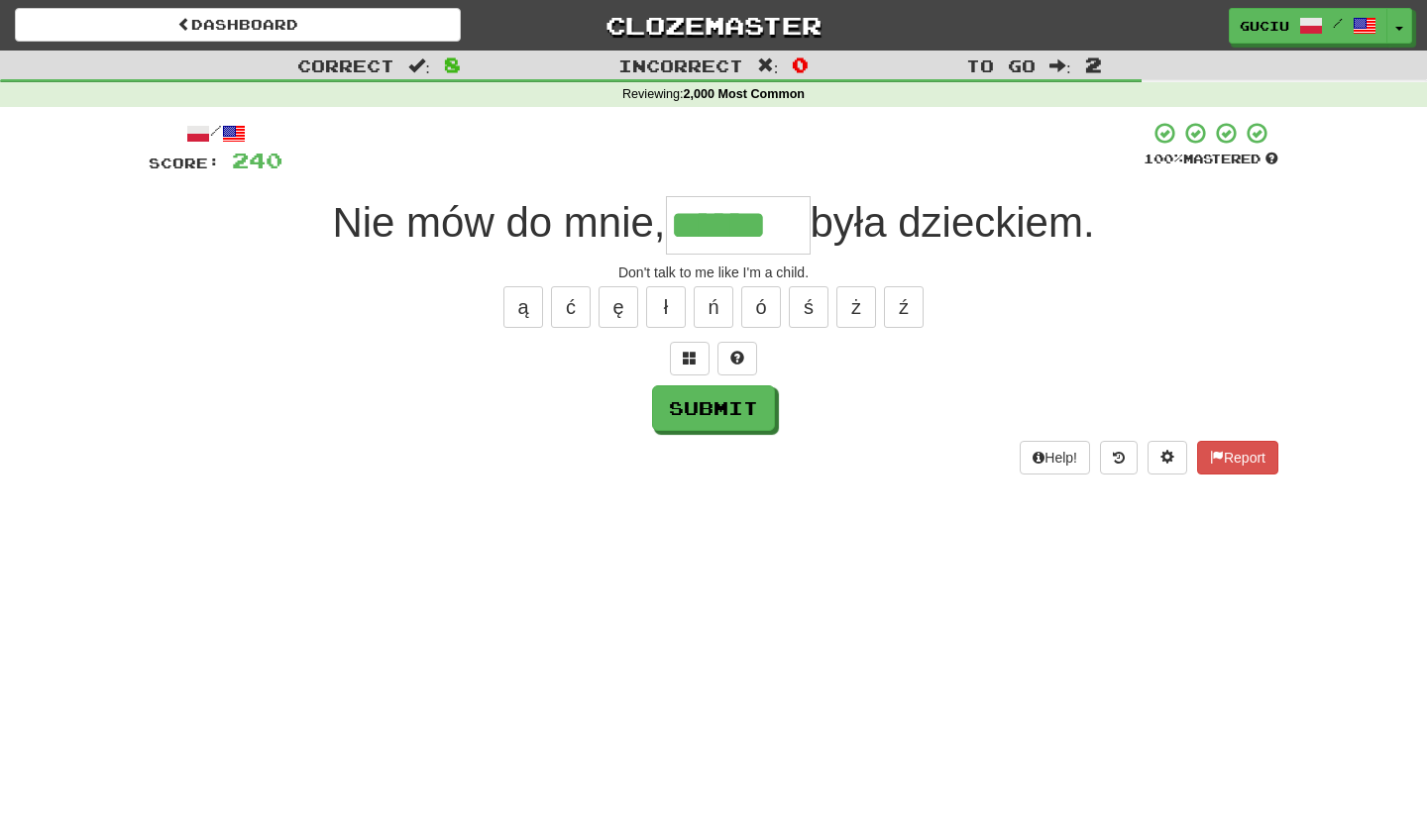 type on "******" 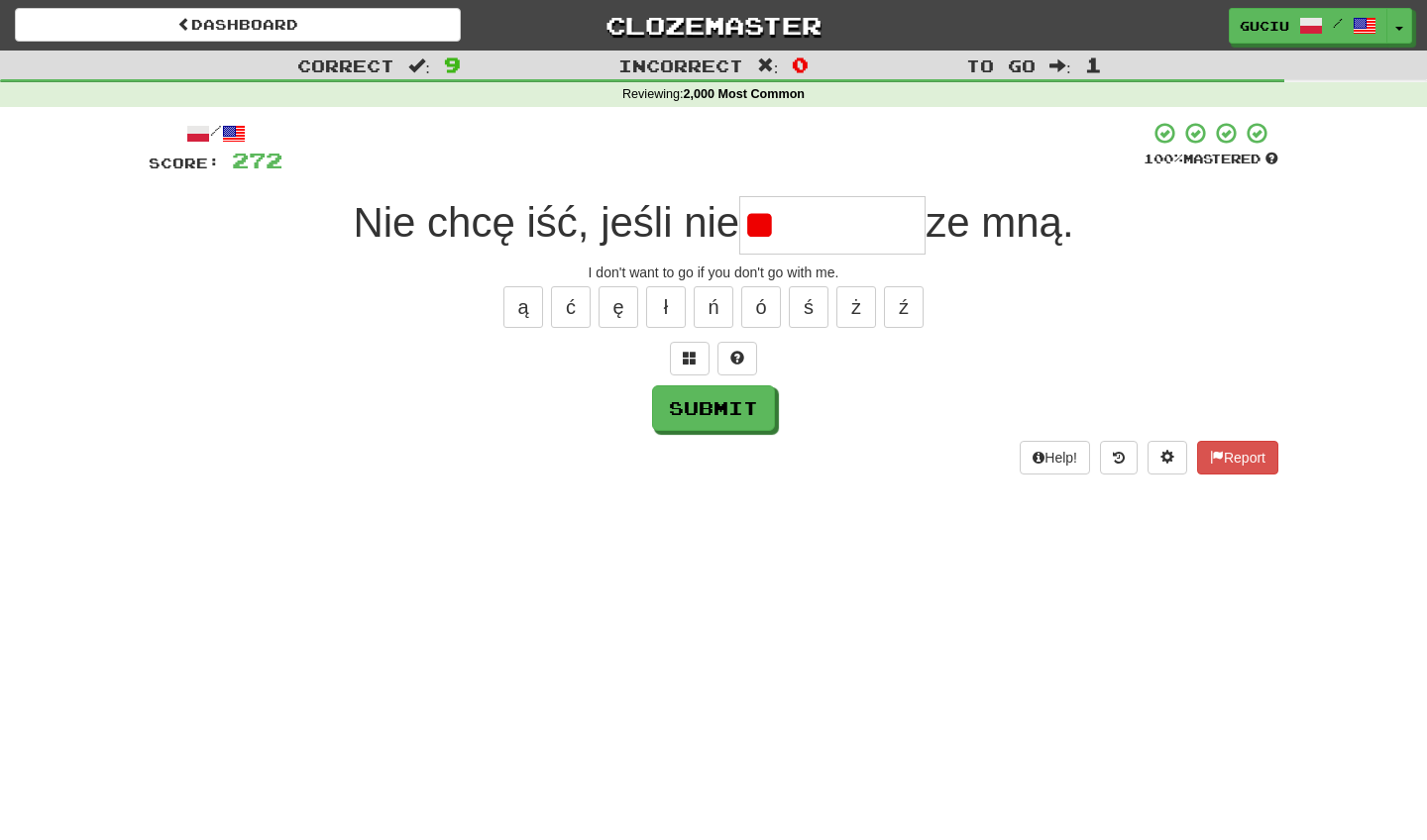 type on "*" 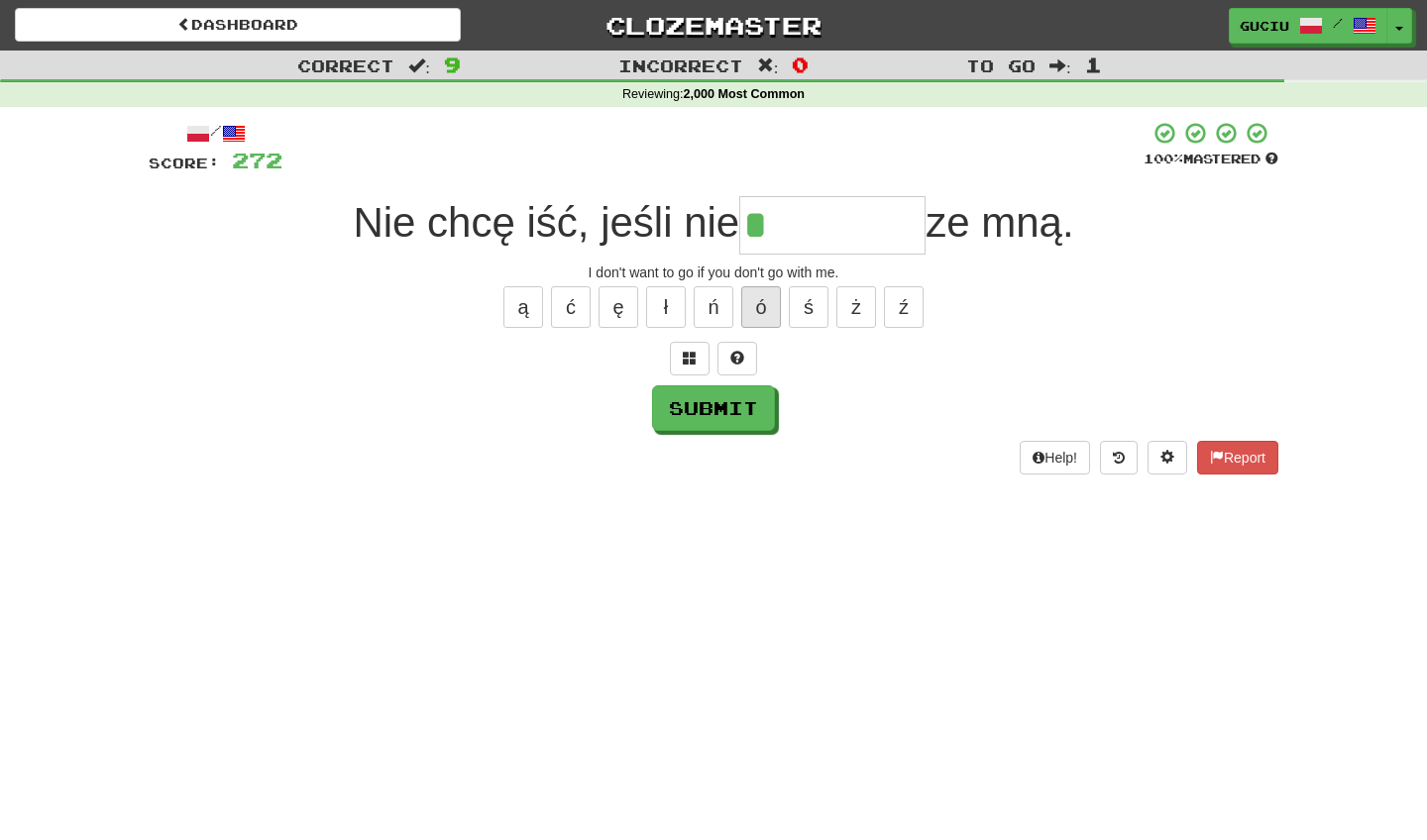click on "ó" at bounding box center (761, 307) 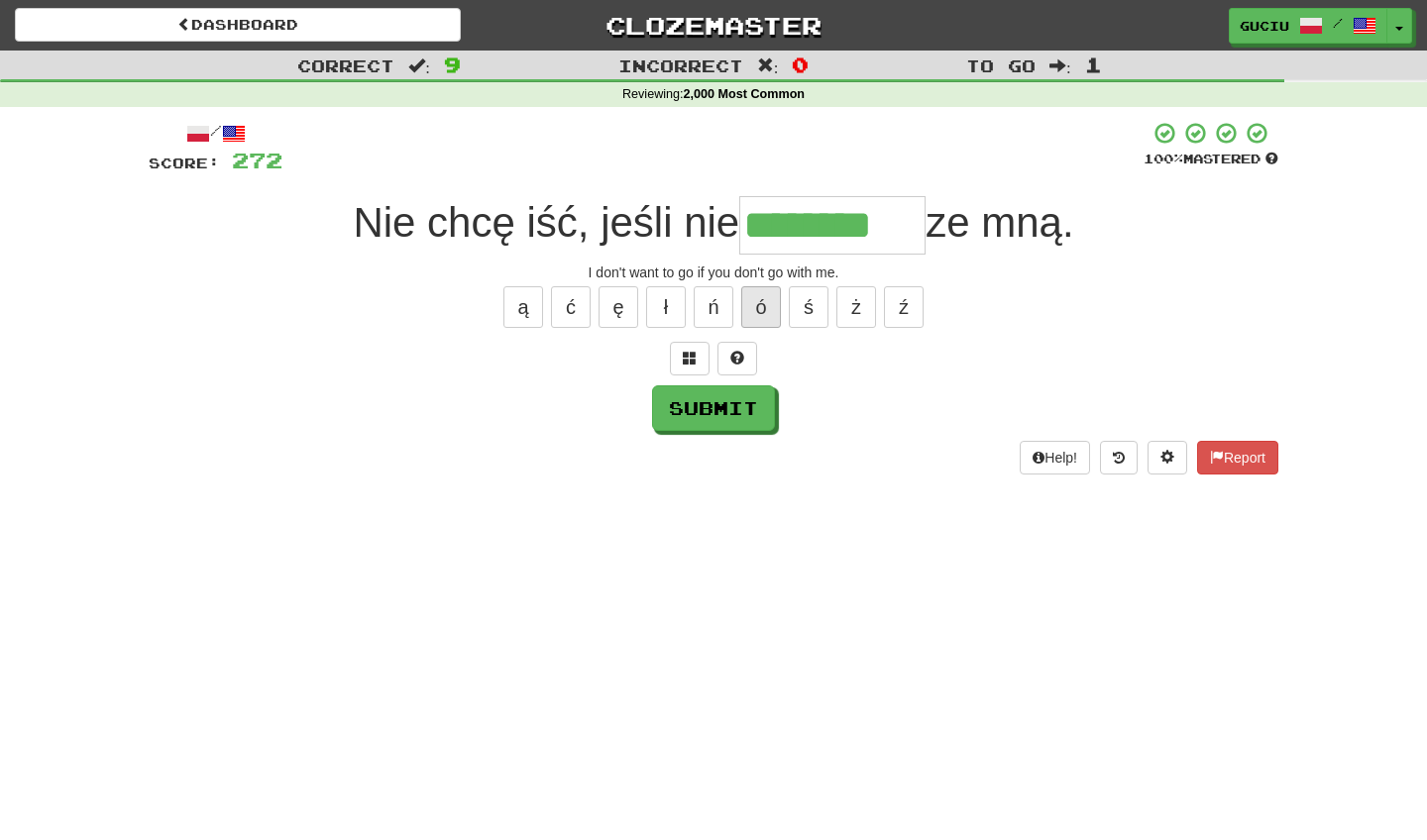 type on "*********" 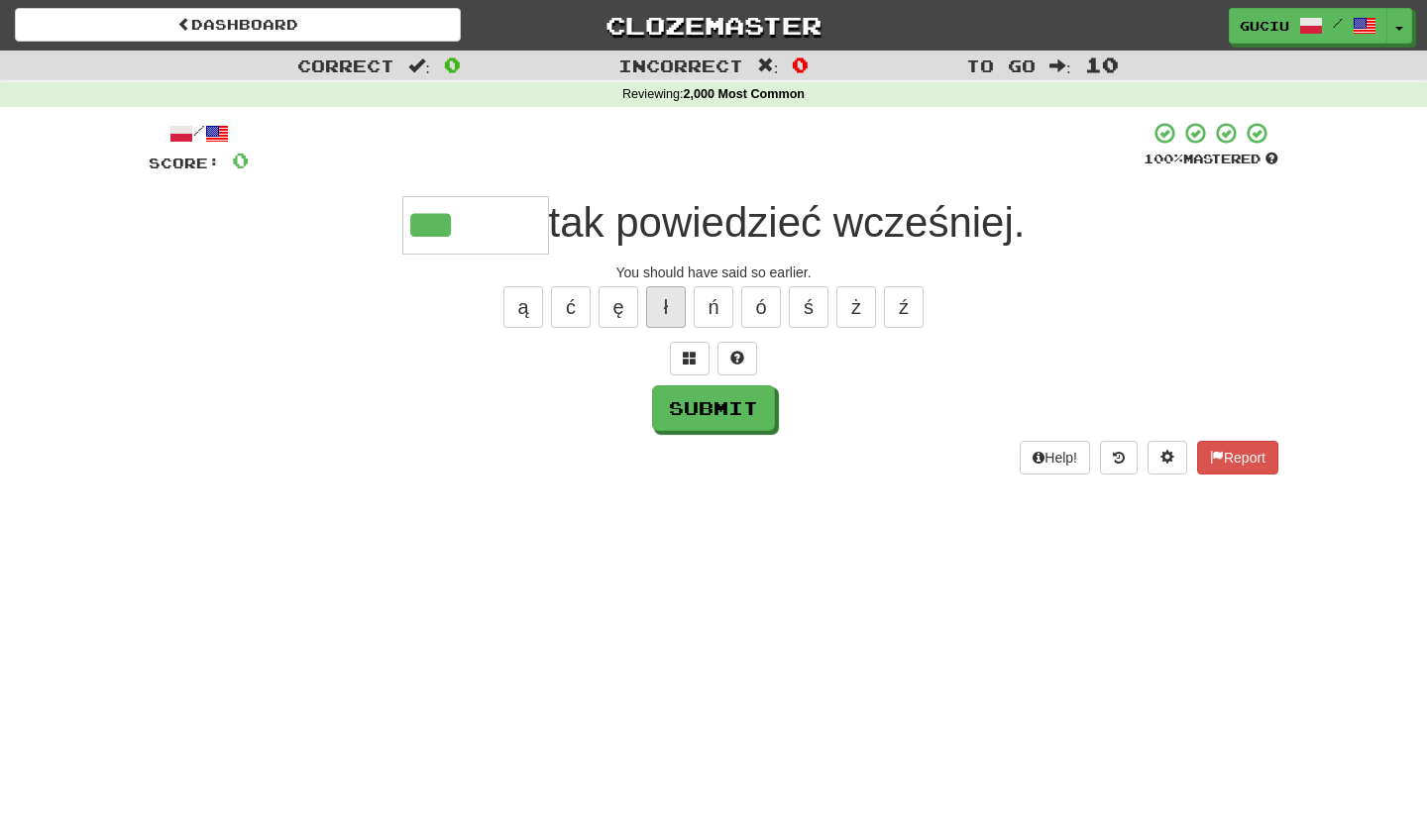 click on "ł" at bounding box center (666, 307) 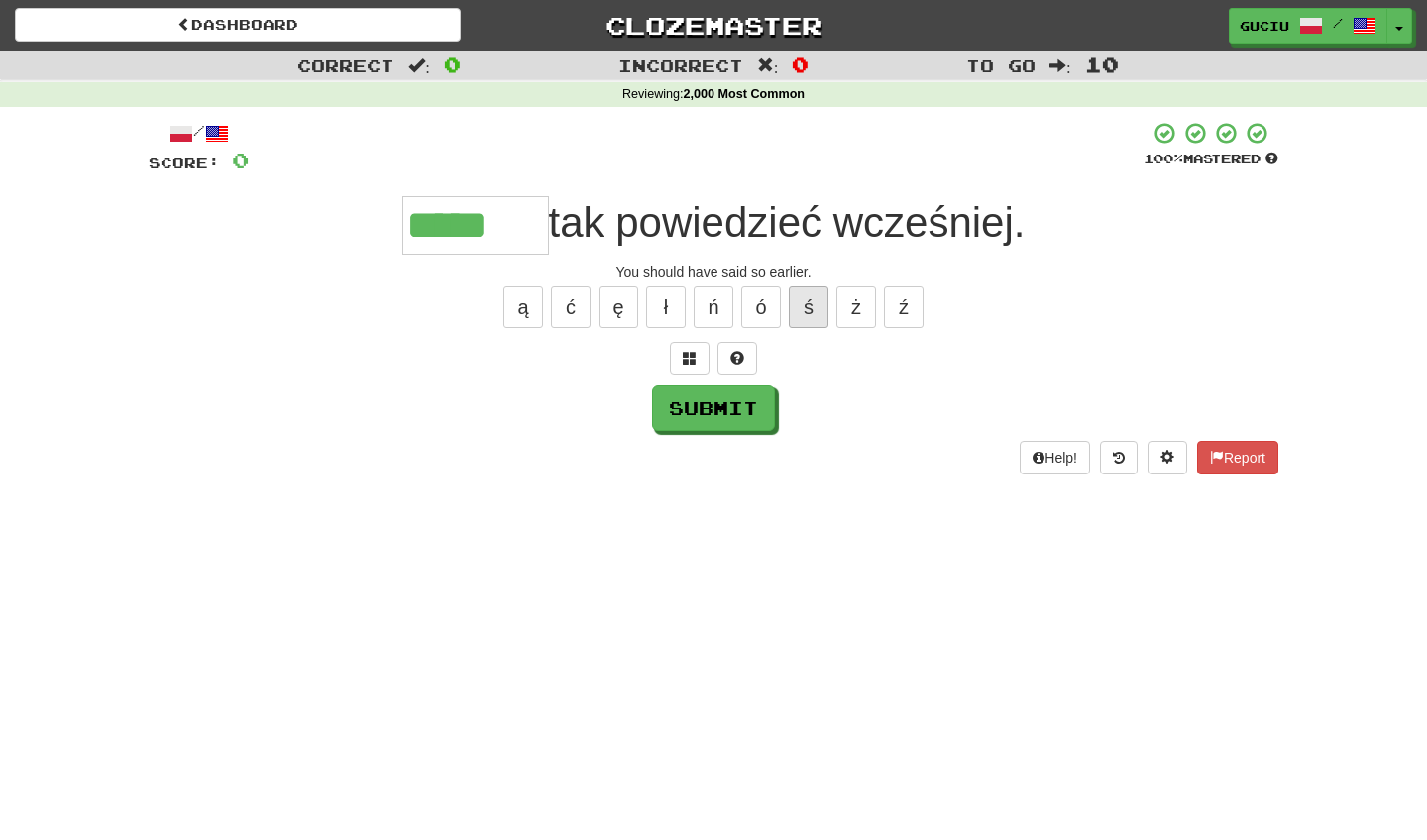 click on "ś" at bounding box center [809, 307] 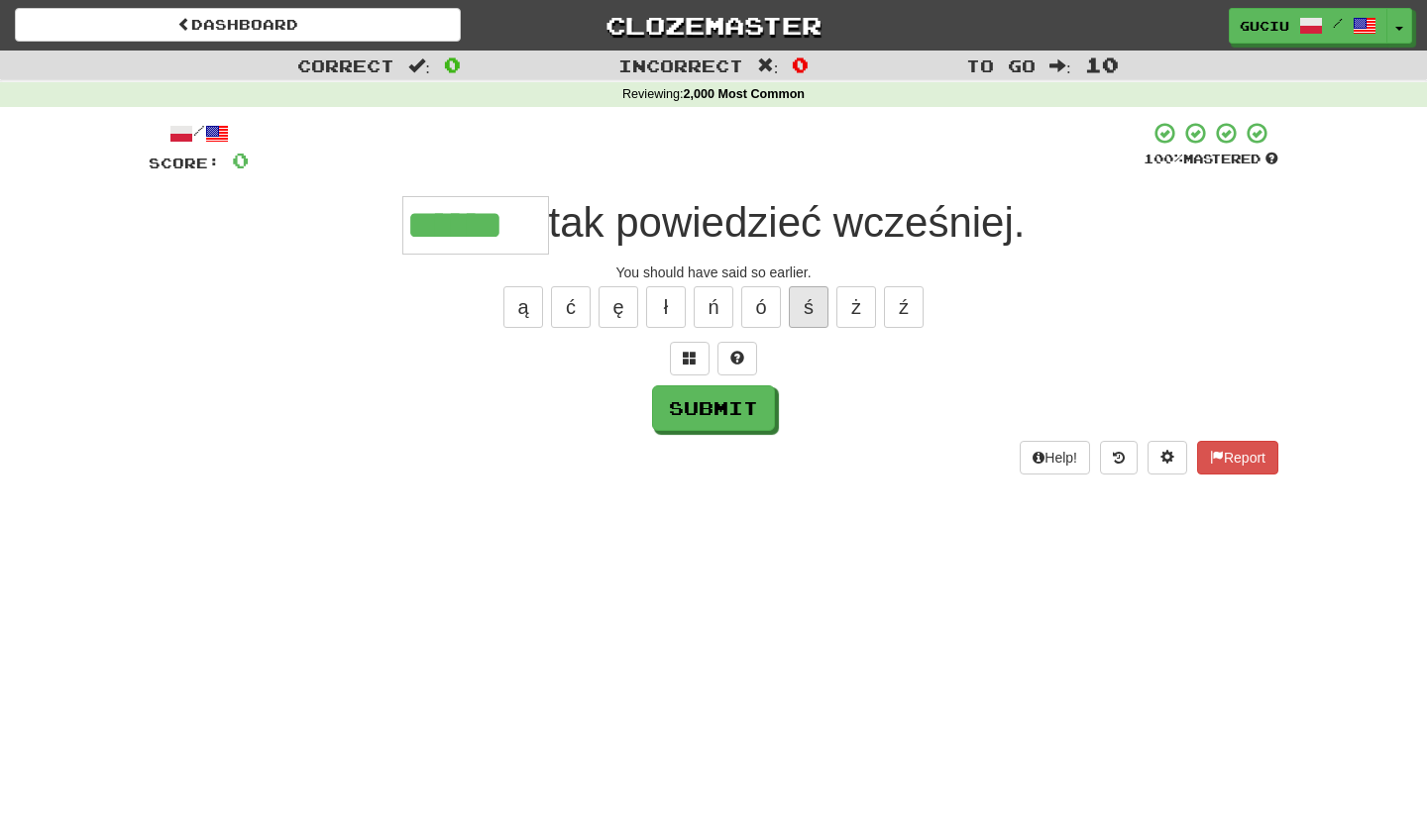 type on "******" 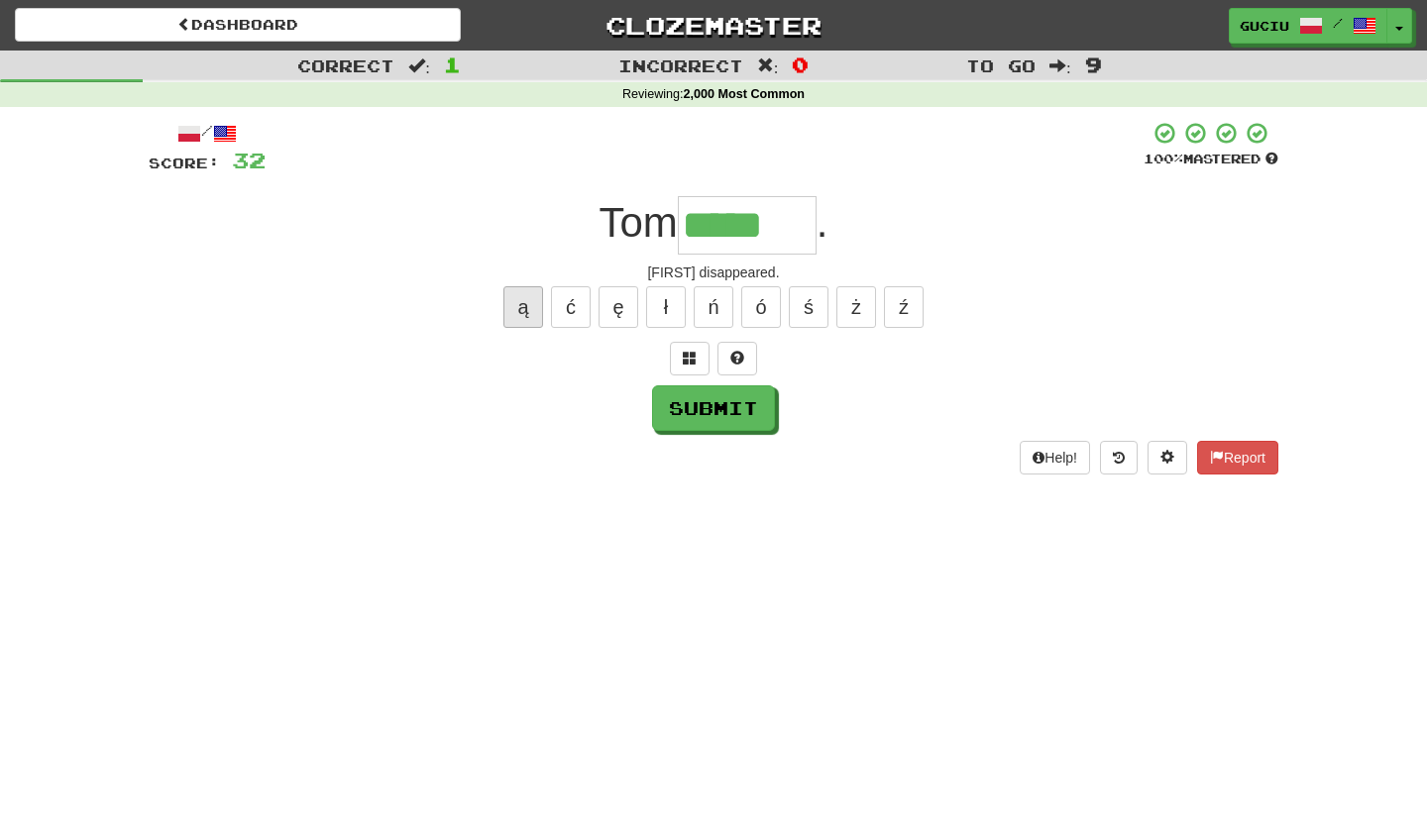 click on "ą" at bounding box center (523, 307) 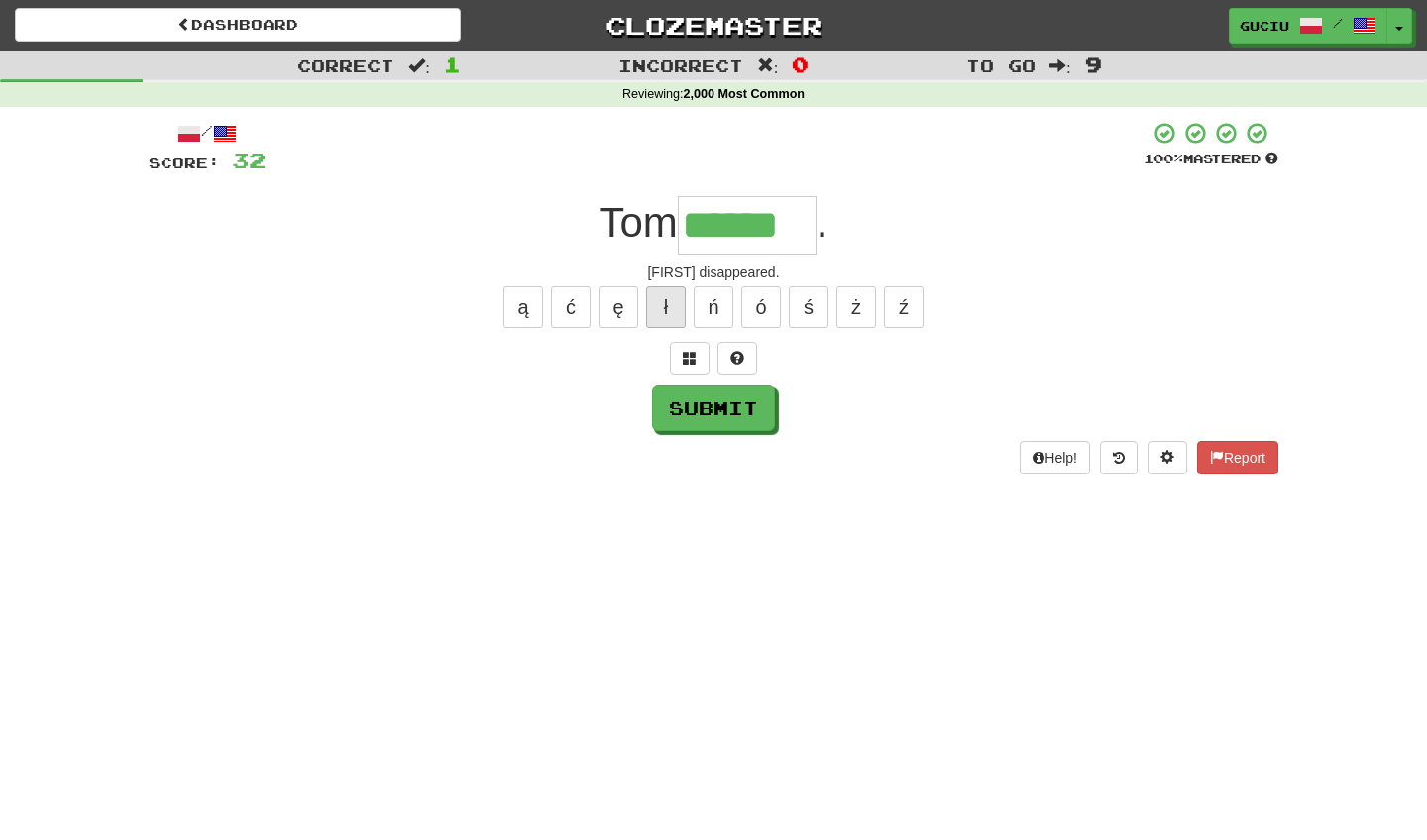 click on "ł" at bounding box center [666, 307] 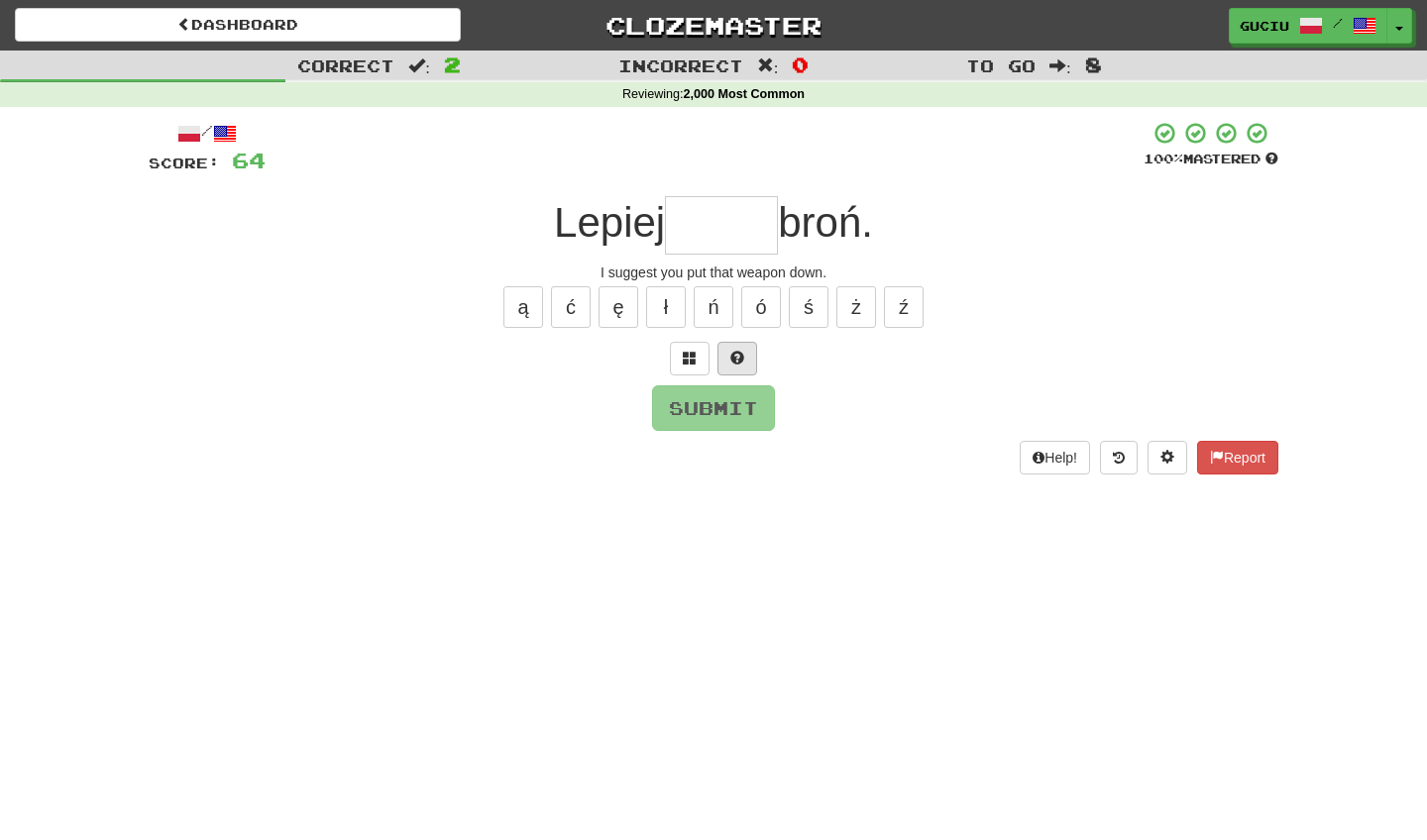 click at bounding box center [737, 359] 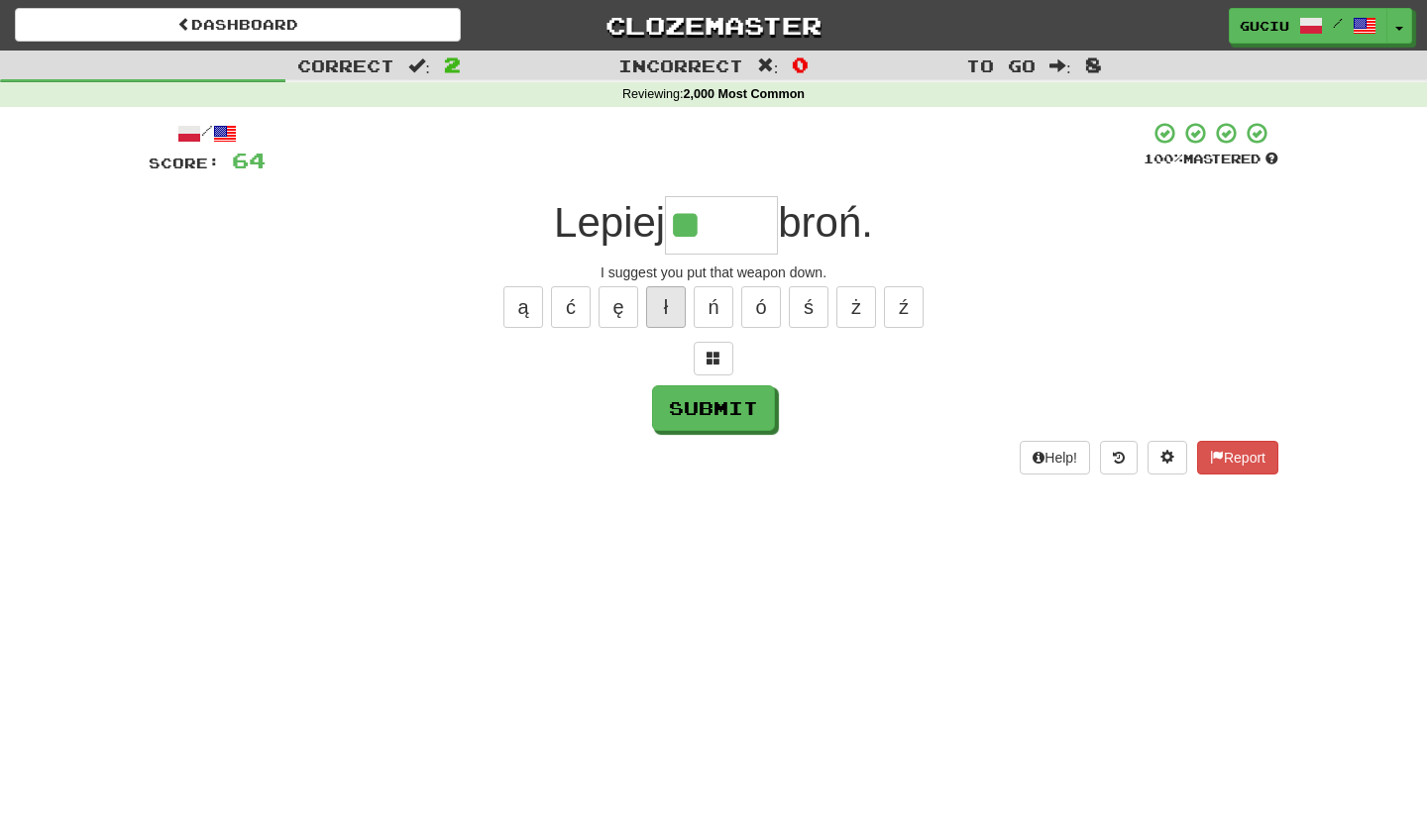 click on "ł" at bounding box center (666, 307) 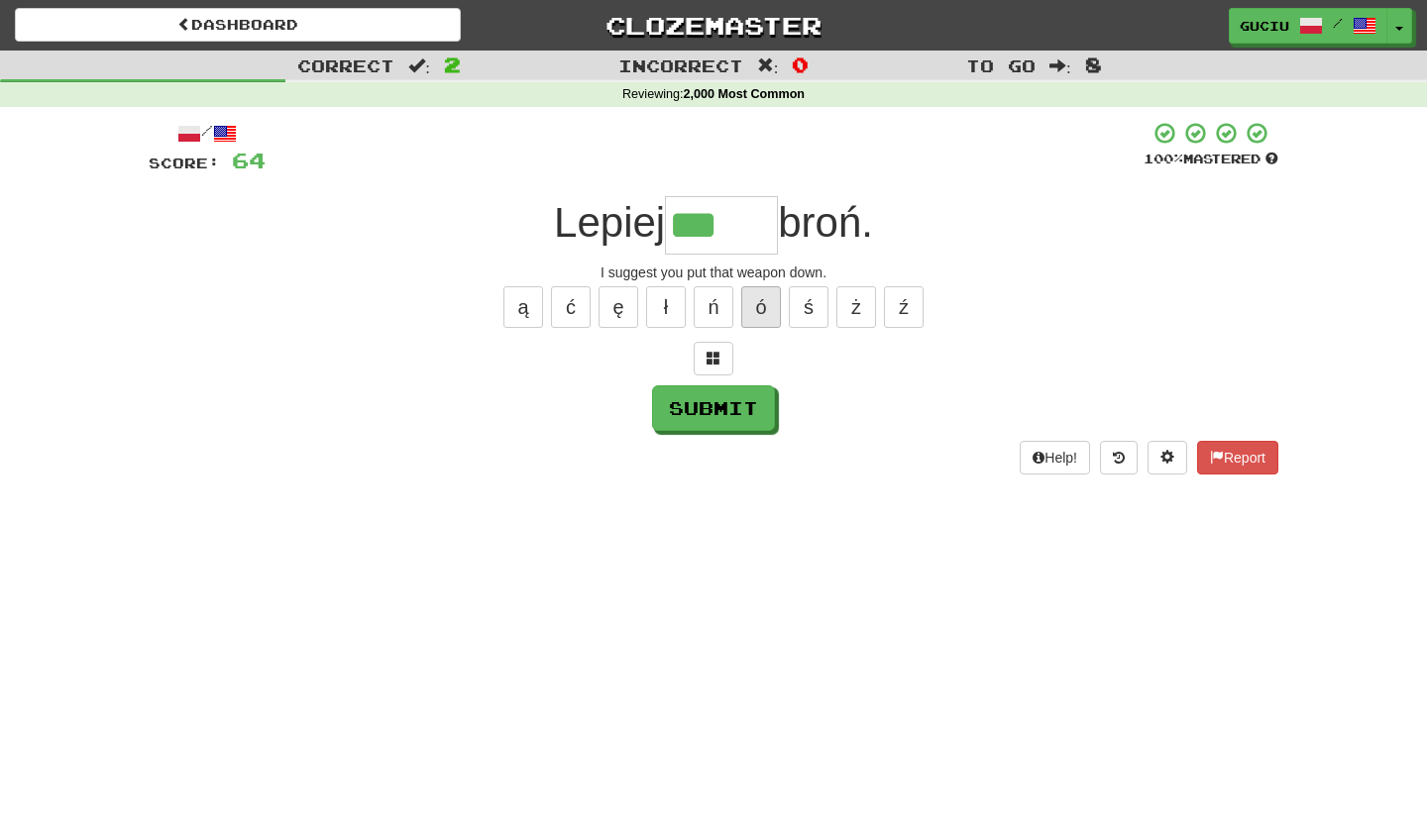click on "ó" at bounding box center (761, 307) 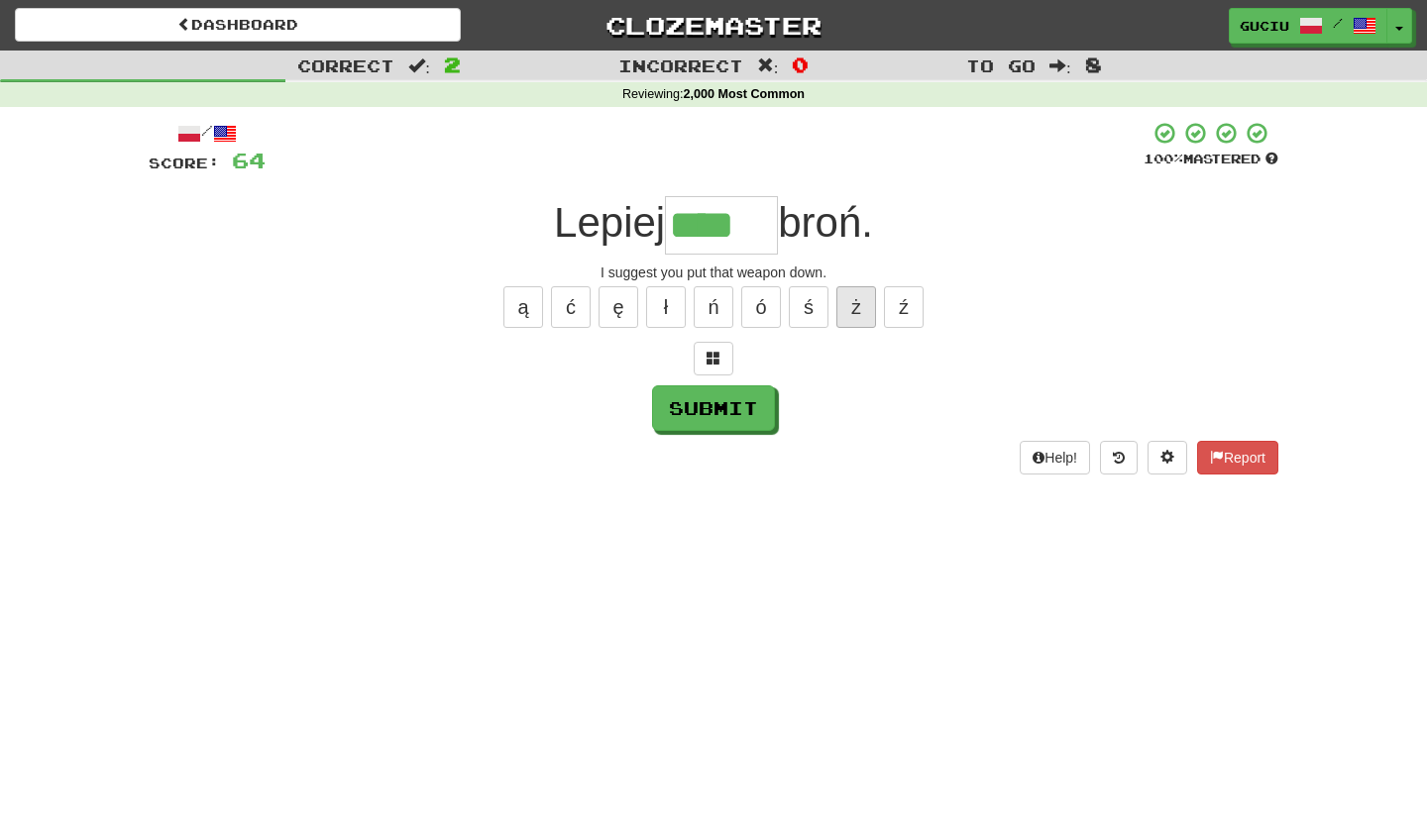 click on "ż" at bounding box center [856, 307] 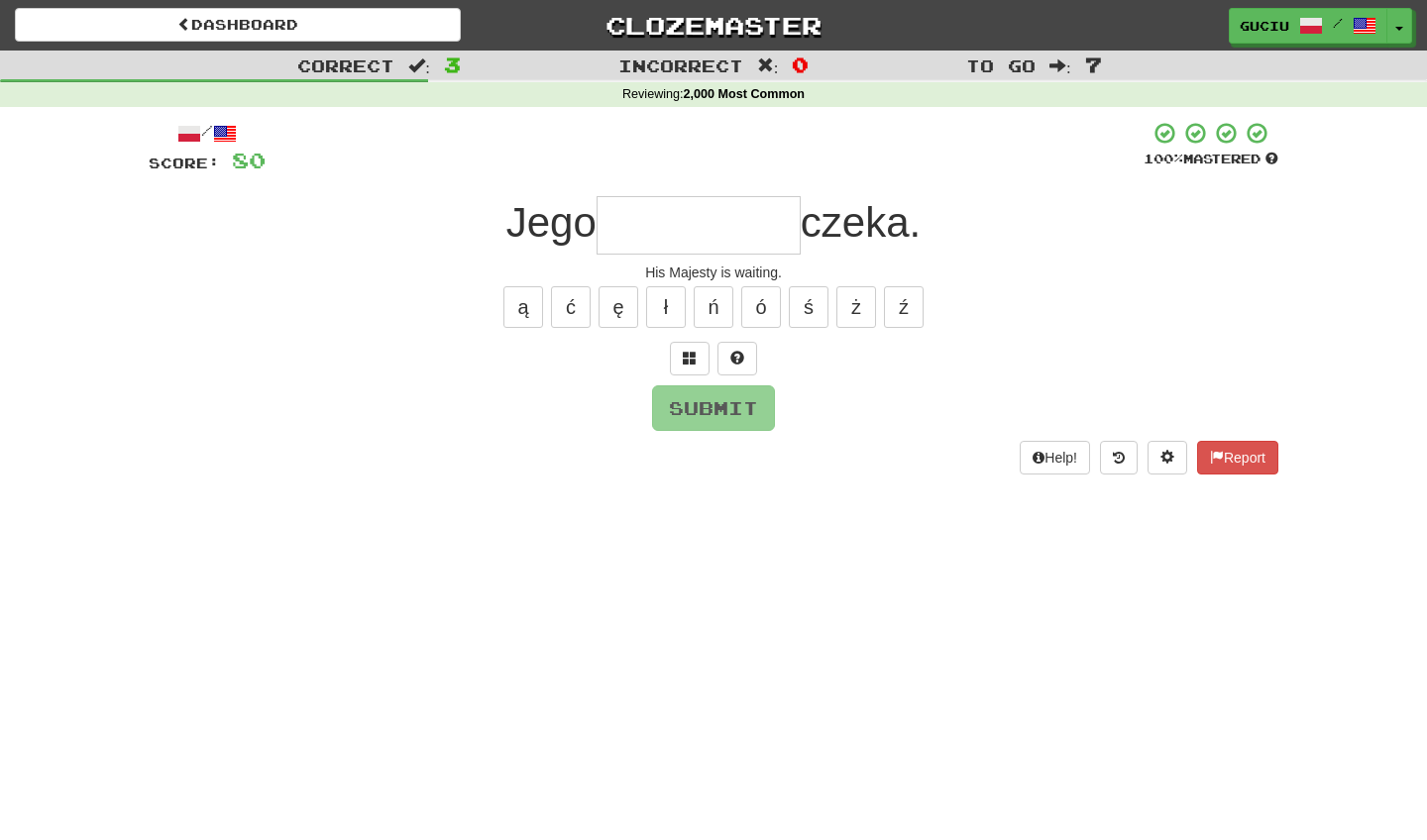type on "*" 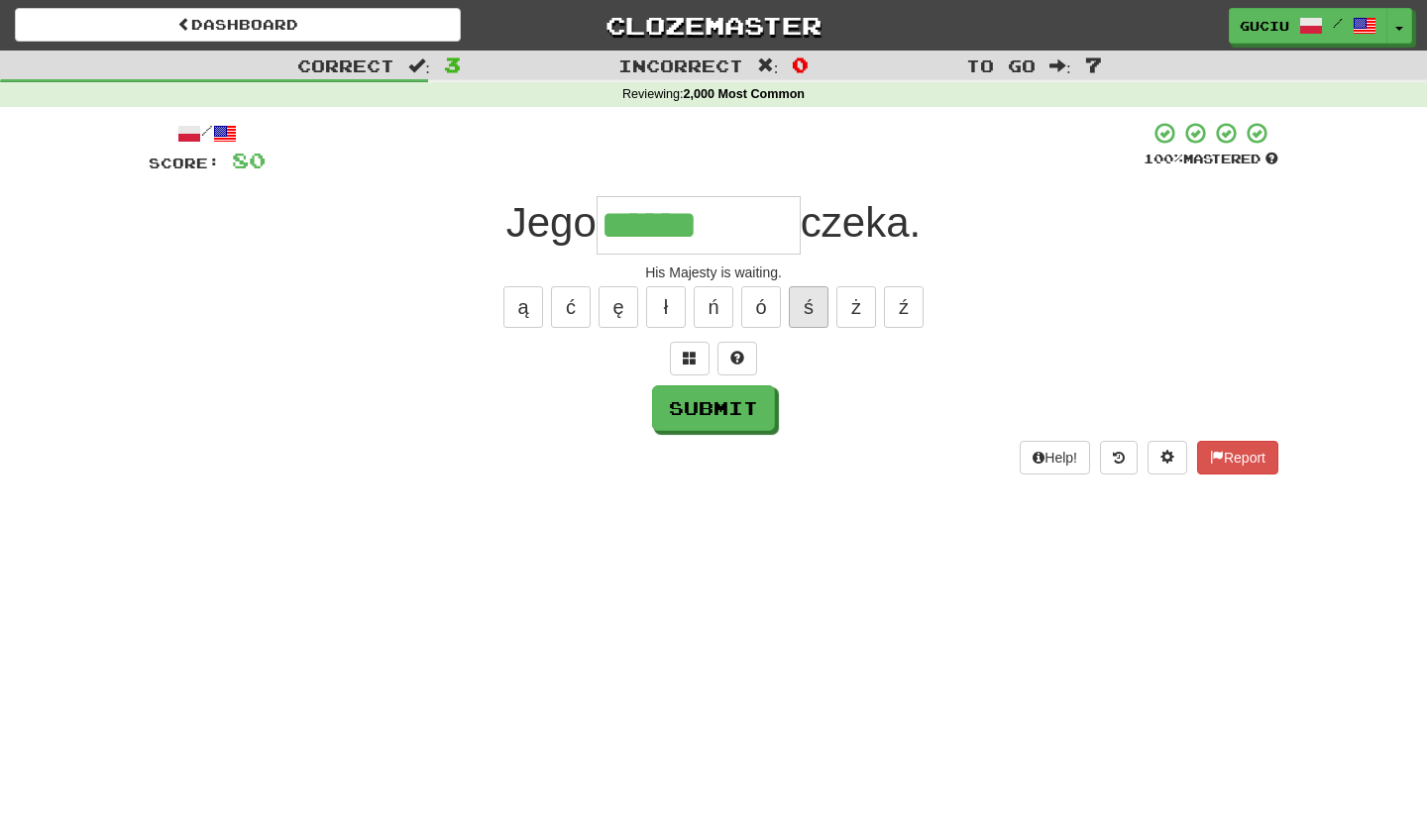 click on "ś" at bounding box center (809, 307) 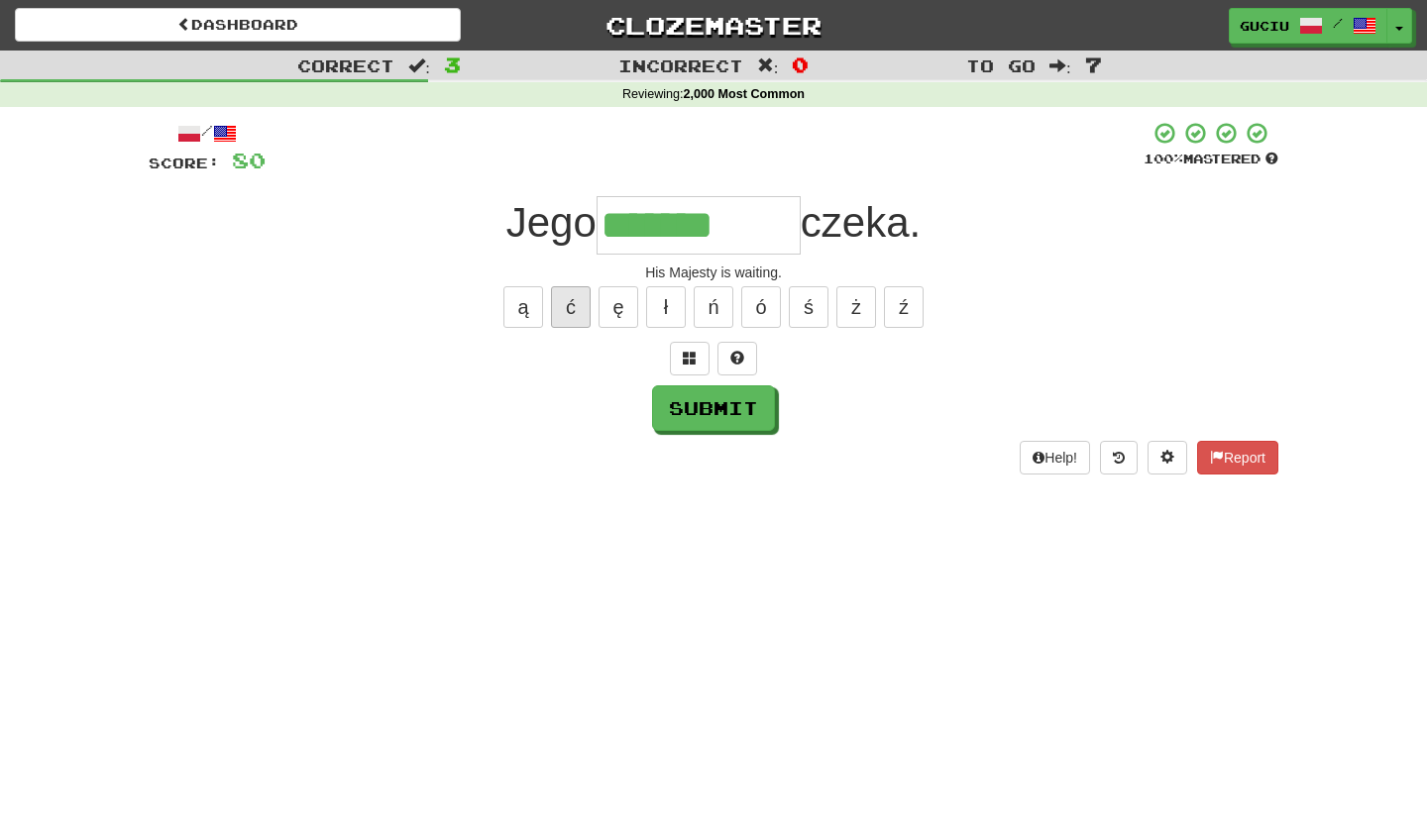 click on "ć" at bounding box center (571, 307) 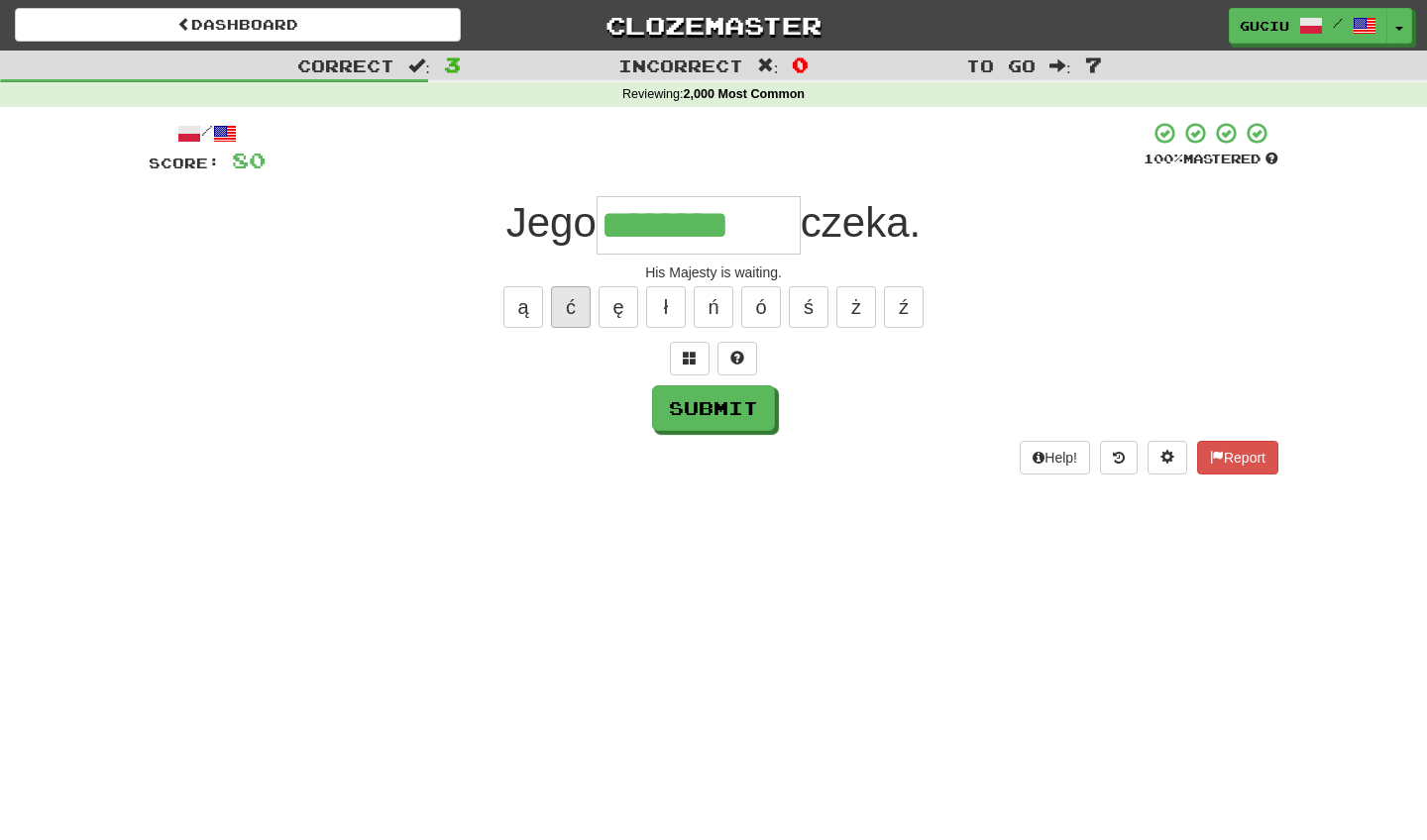 type on "********" 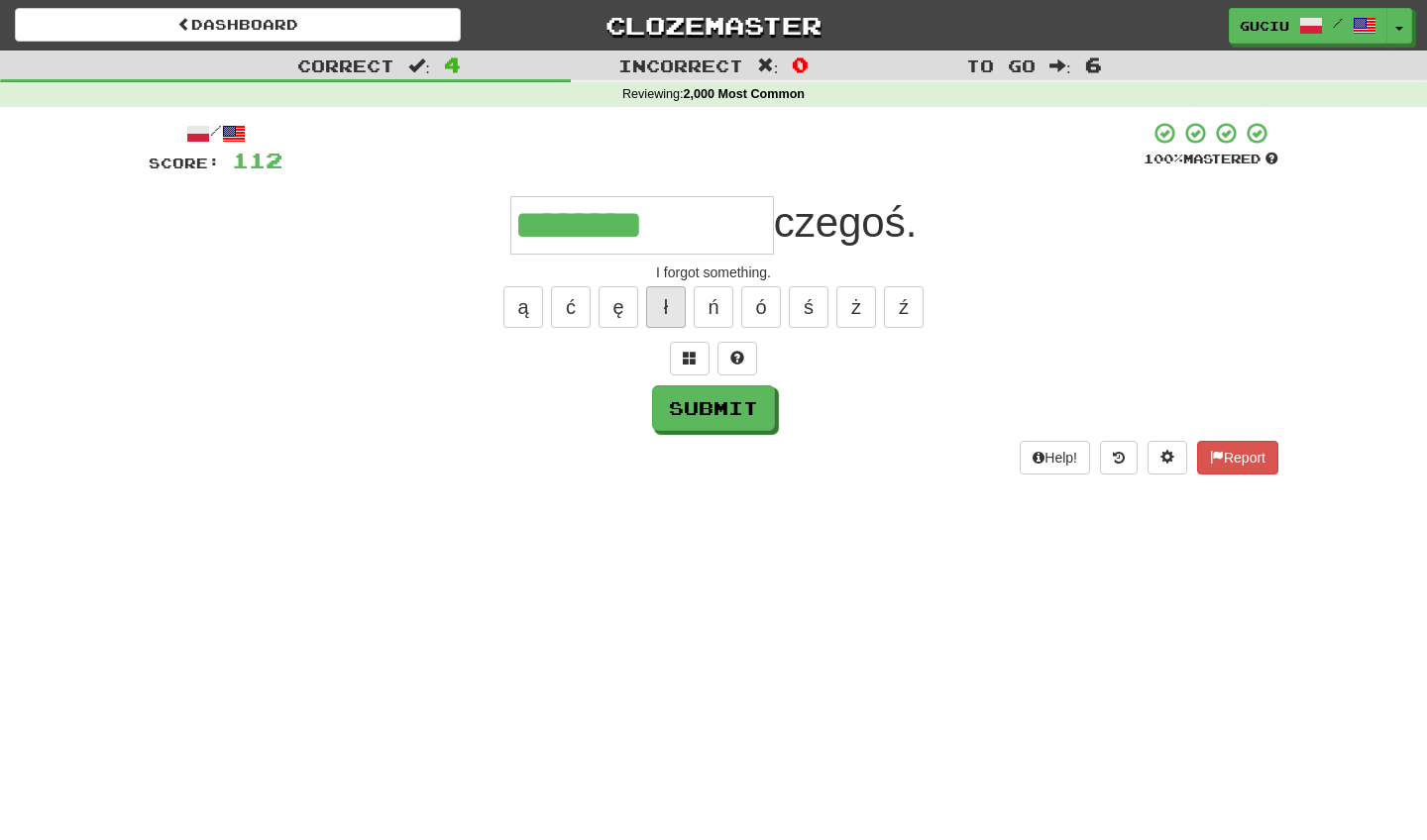 click on "ł" at bounding box center (666, 307) 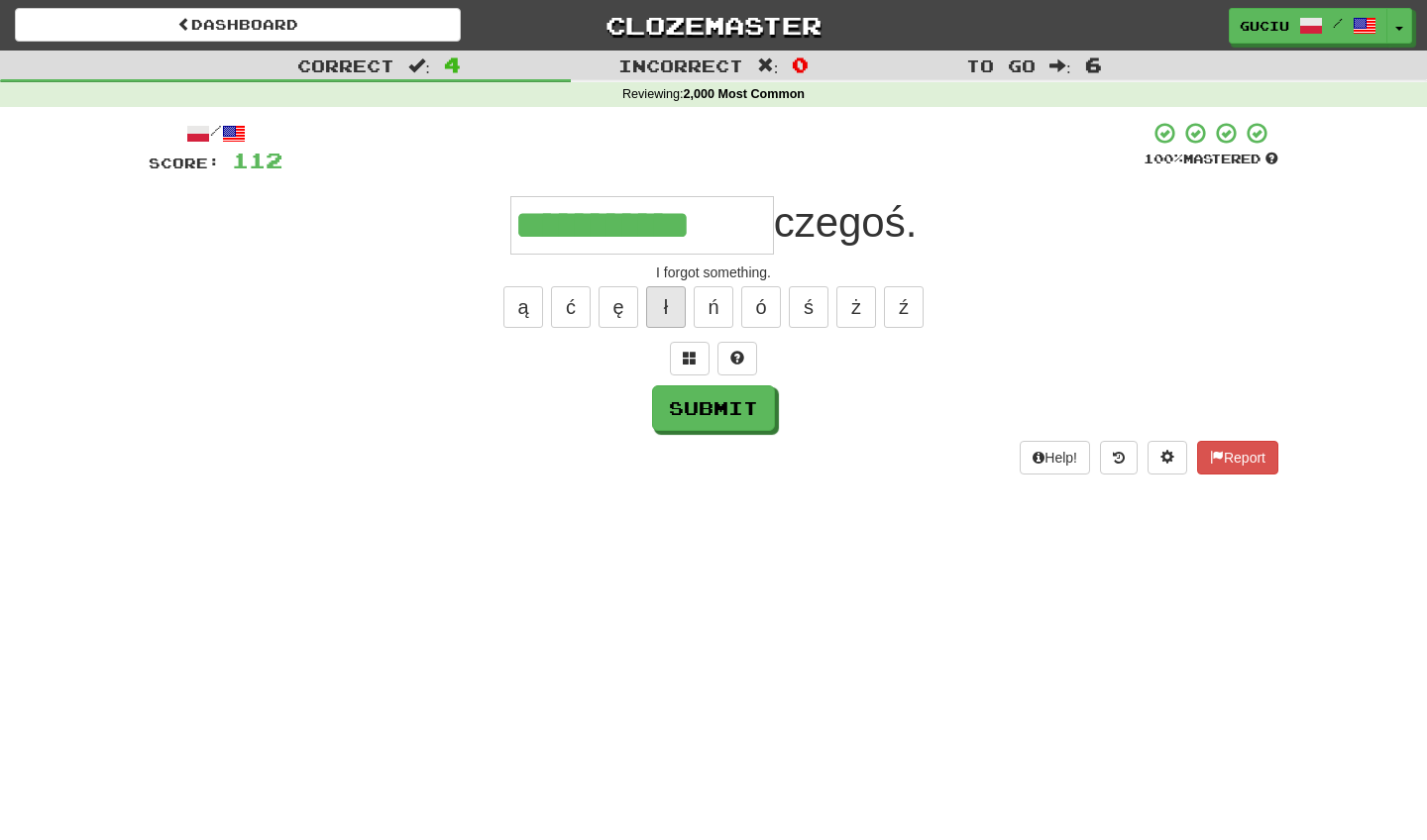 type on "**********" 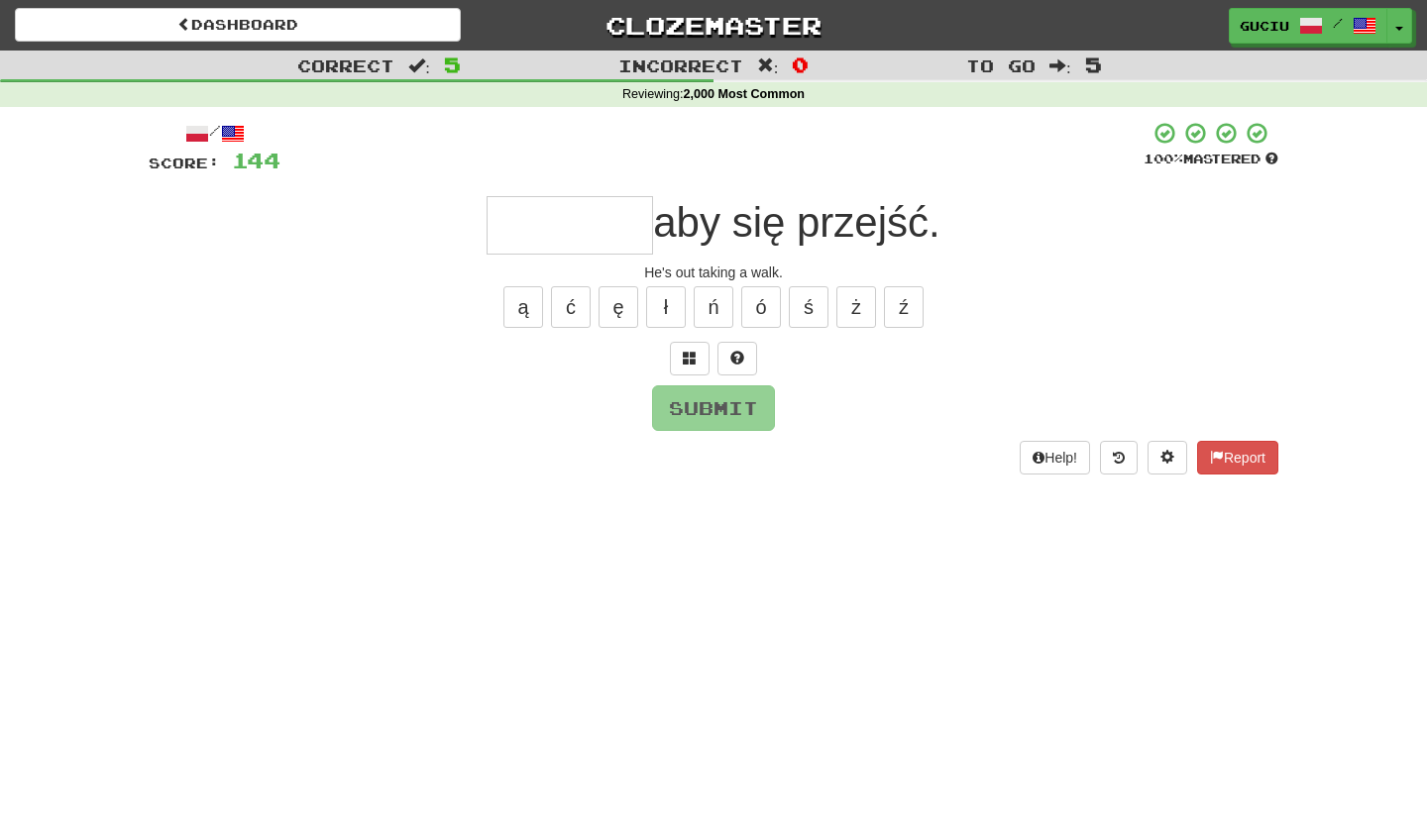 type on "*" 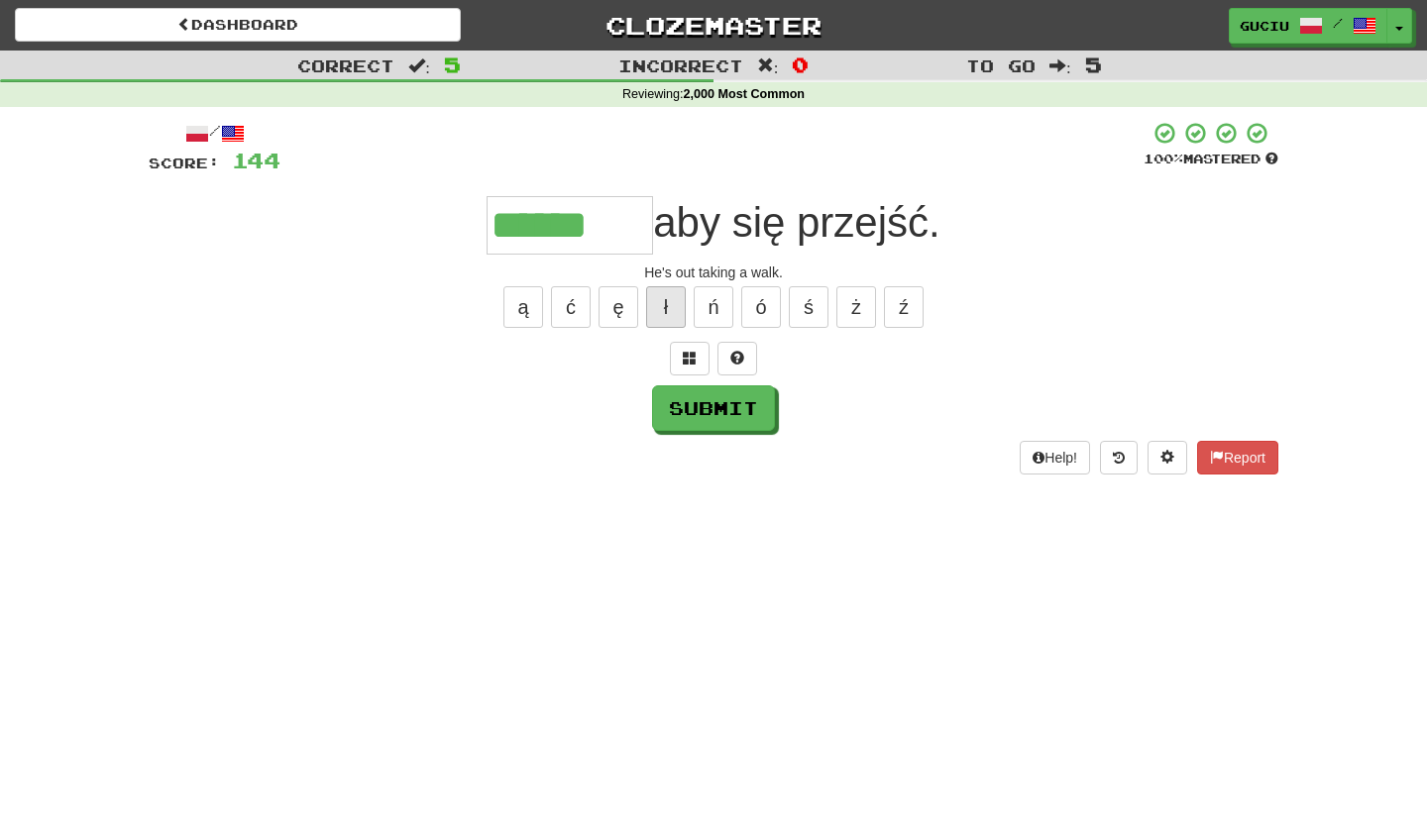 click on "ł" at bounding box center (666, 307) 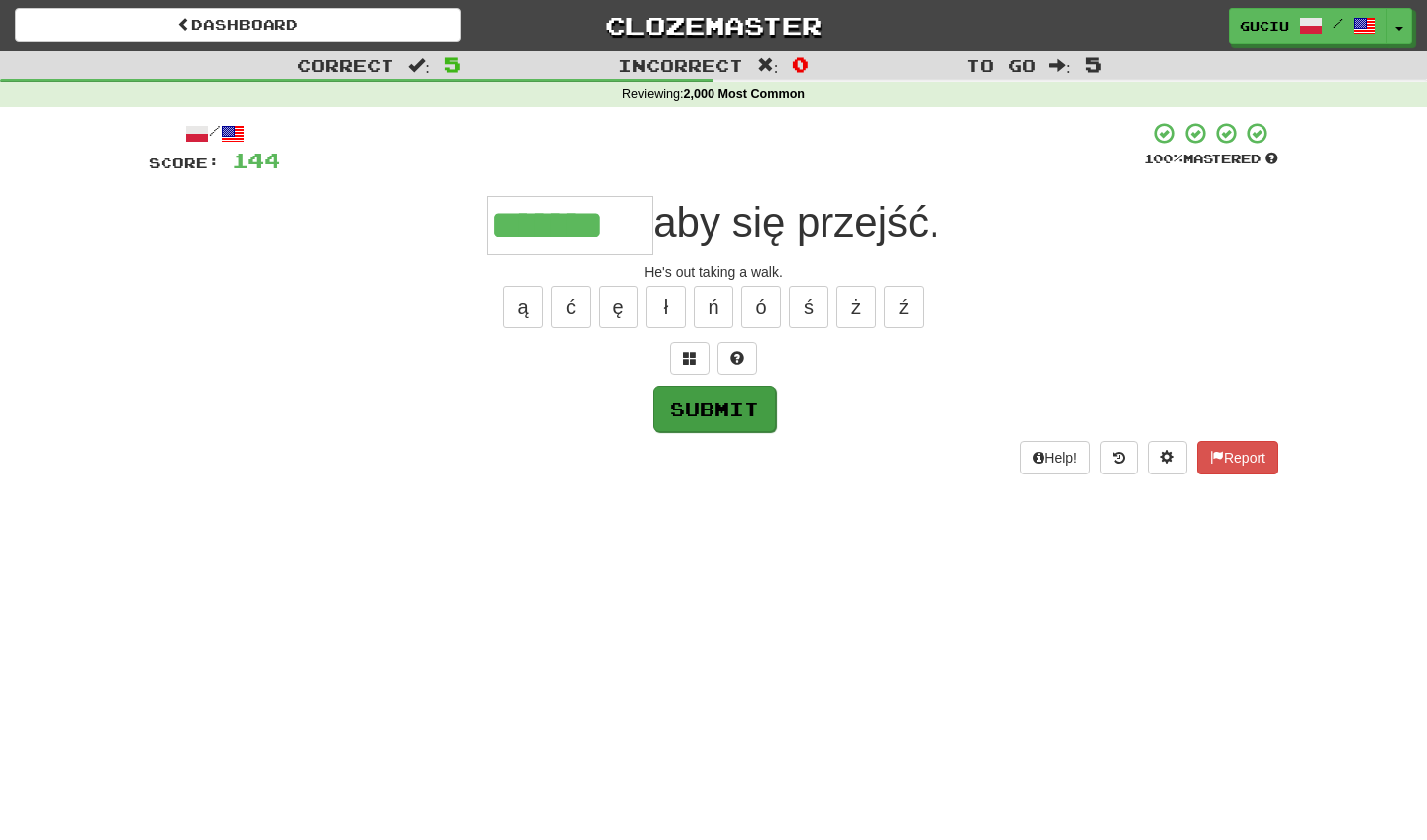 click on "Submit" at bounding box center [714, 409] 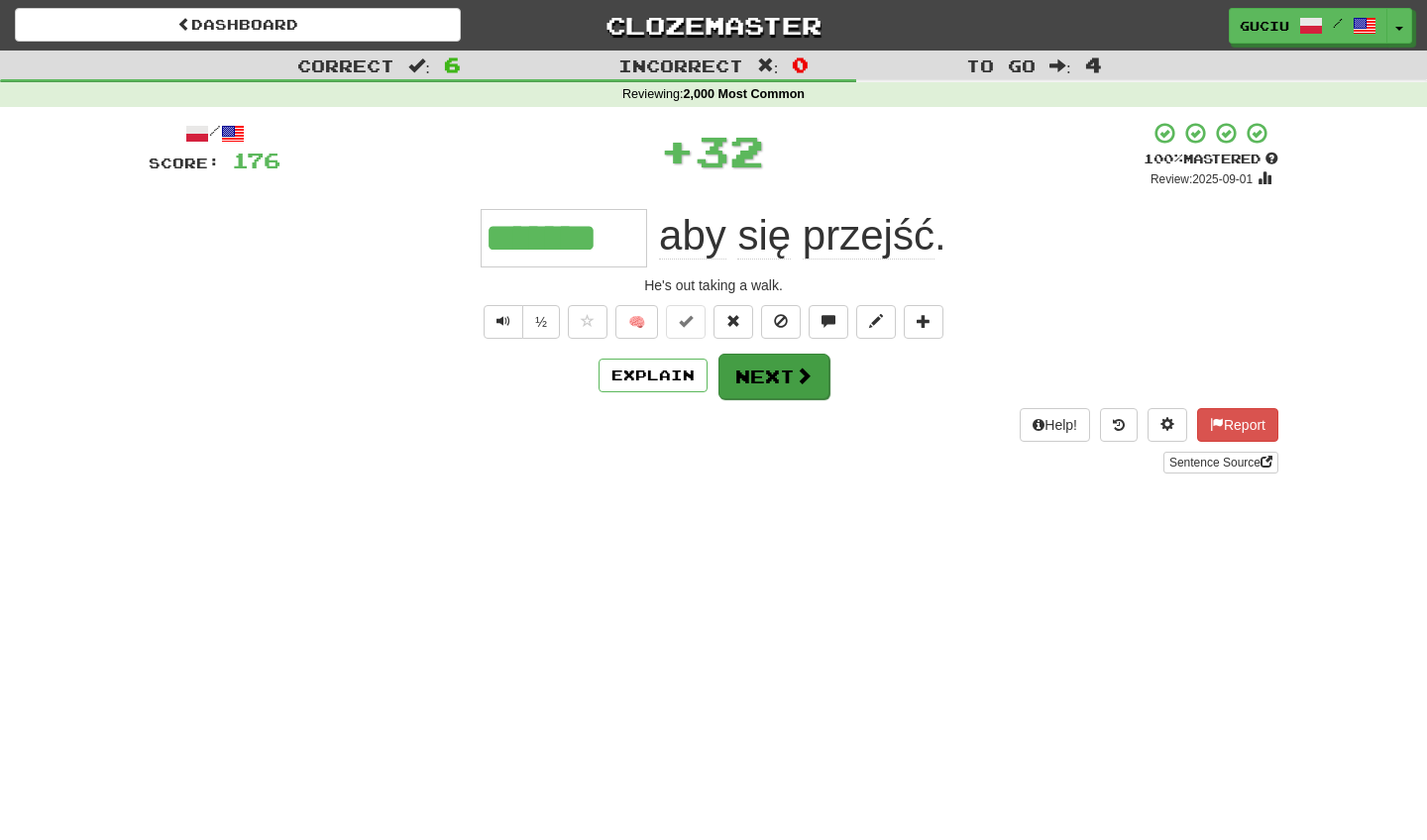 click on "Next" at bounding box center [774, 376] 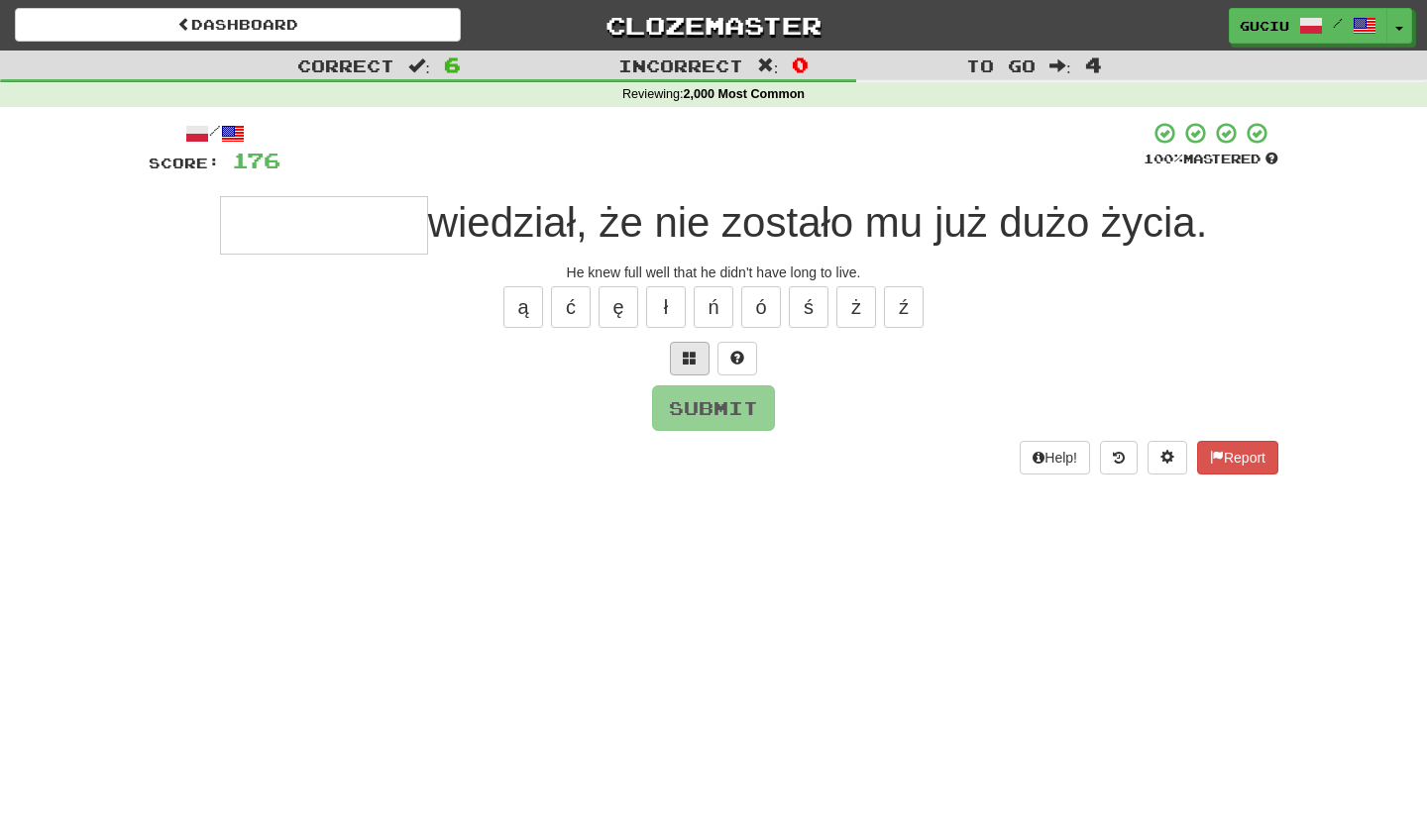 click at bounding box center [690, 358] 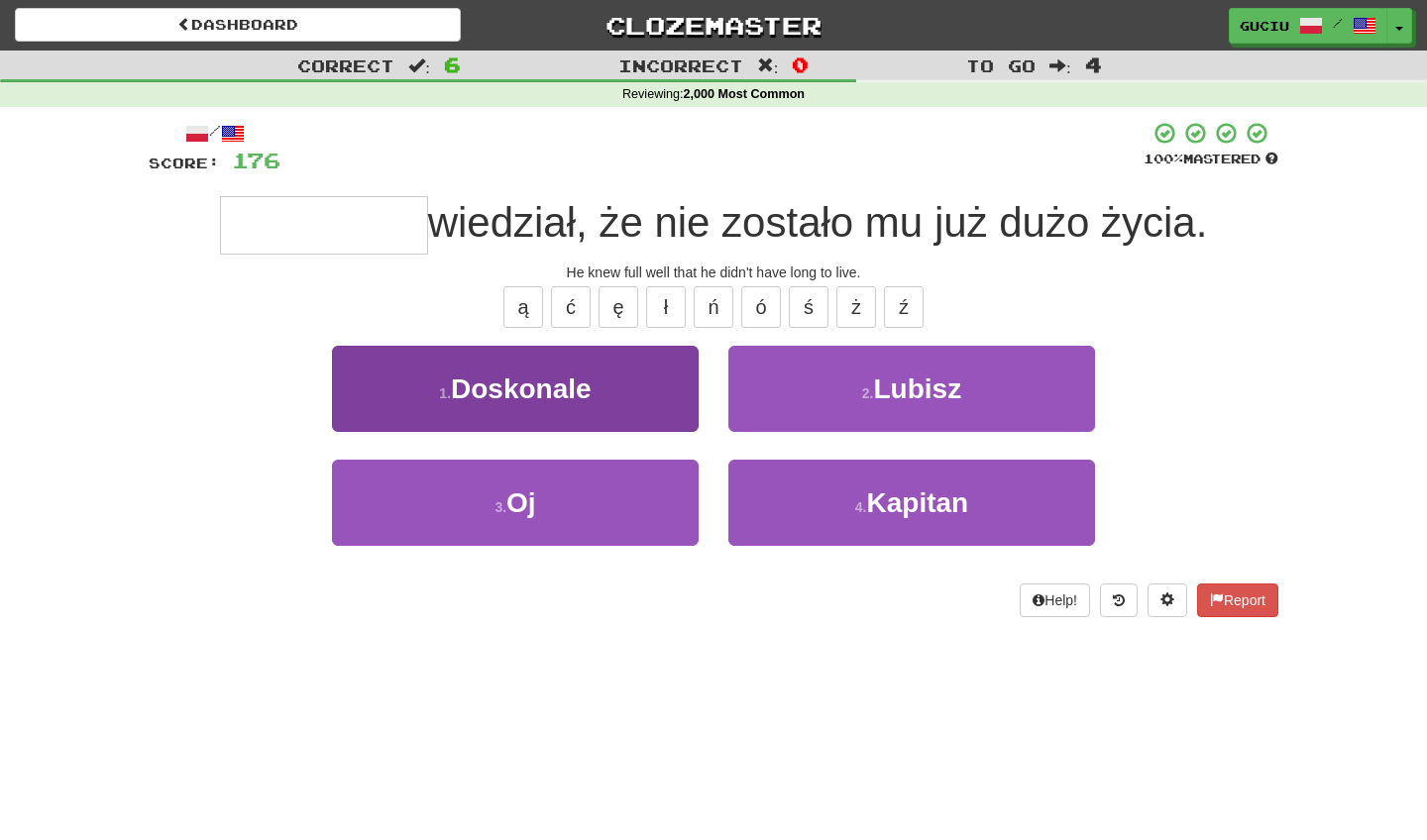 click on "1 .  Doskonale" at bounding box center (515, 388) 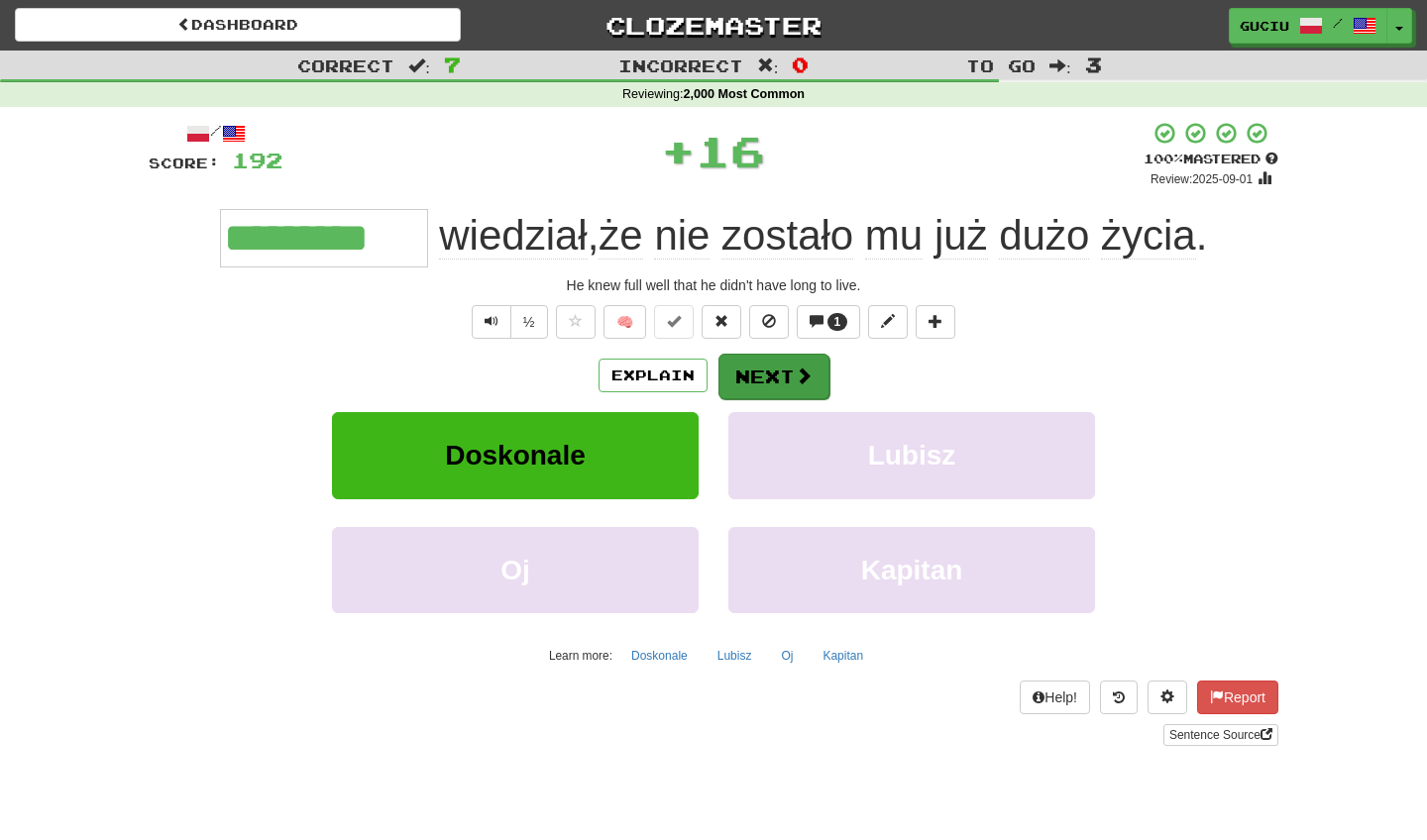 click on "Next" at bounding box center (774, 376) 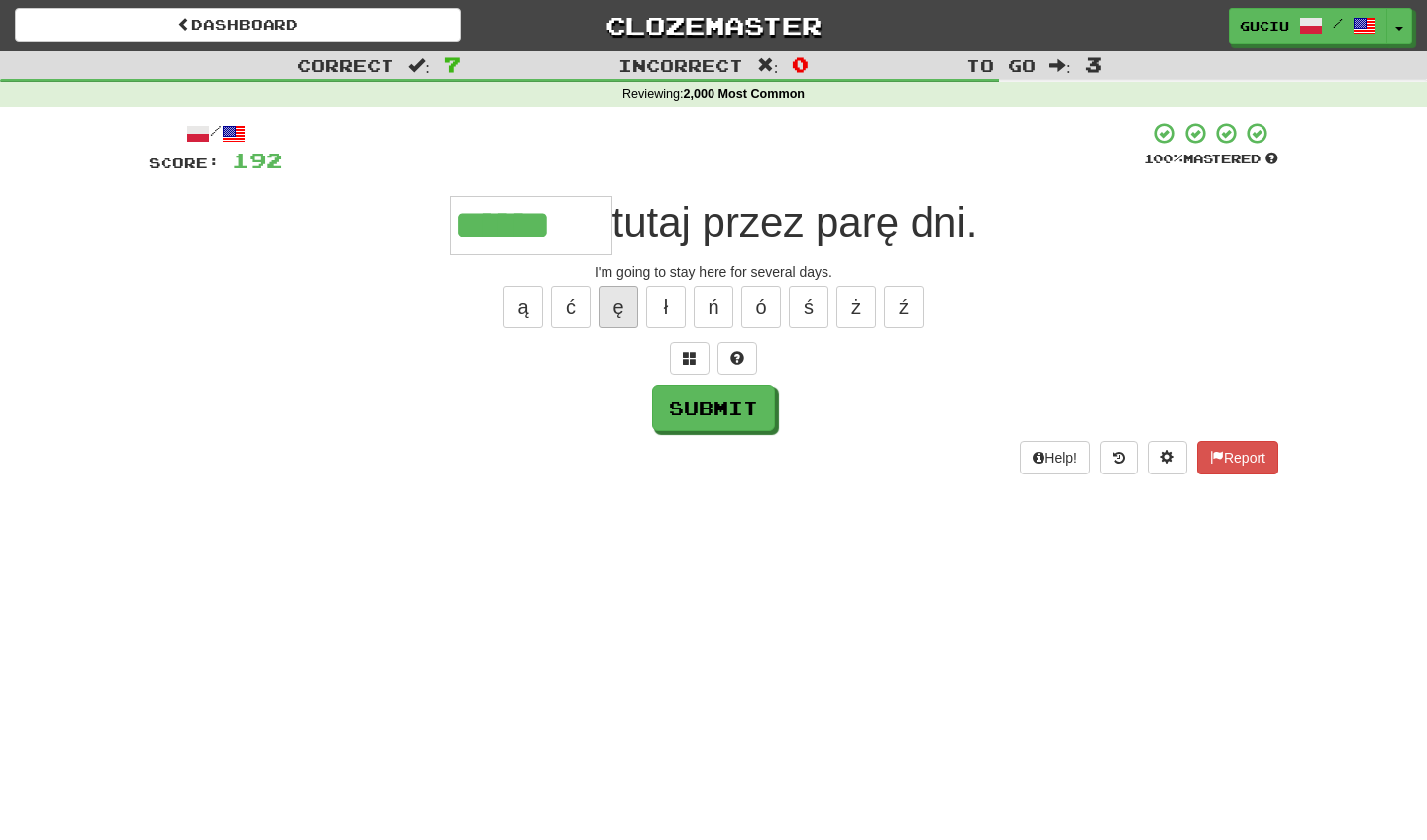click on "ę" at bounding box center (618, 307) 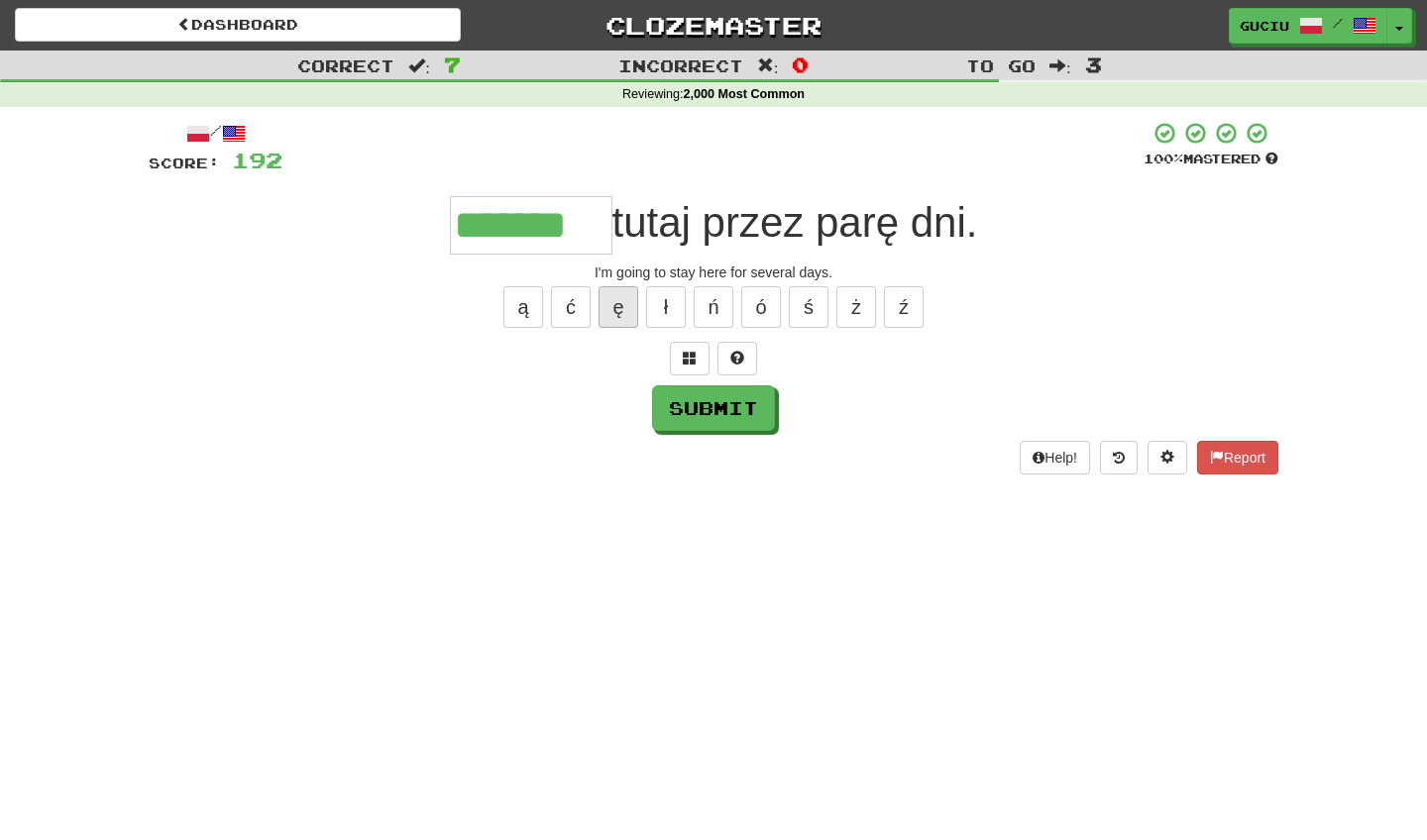 type on "*******" 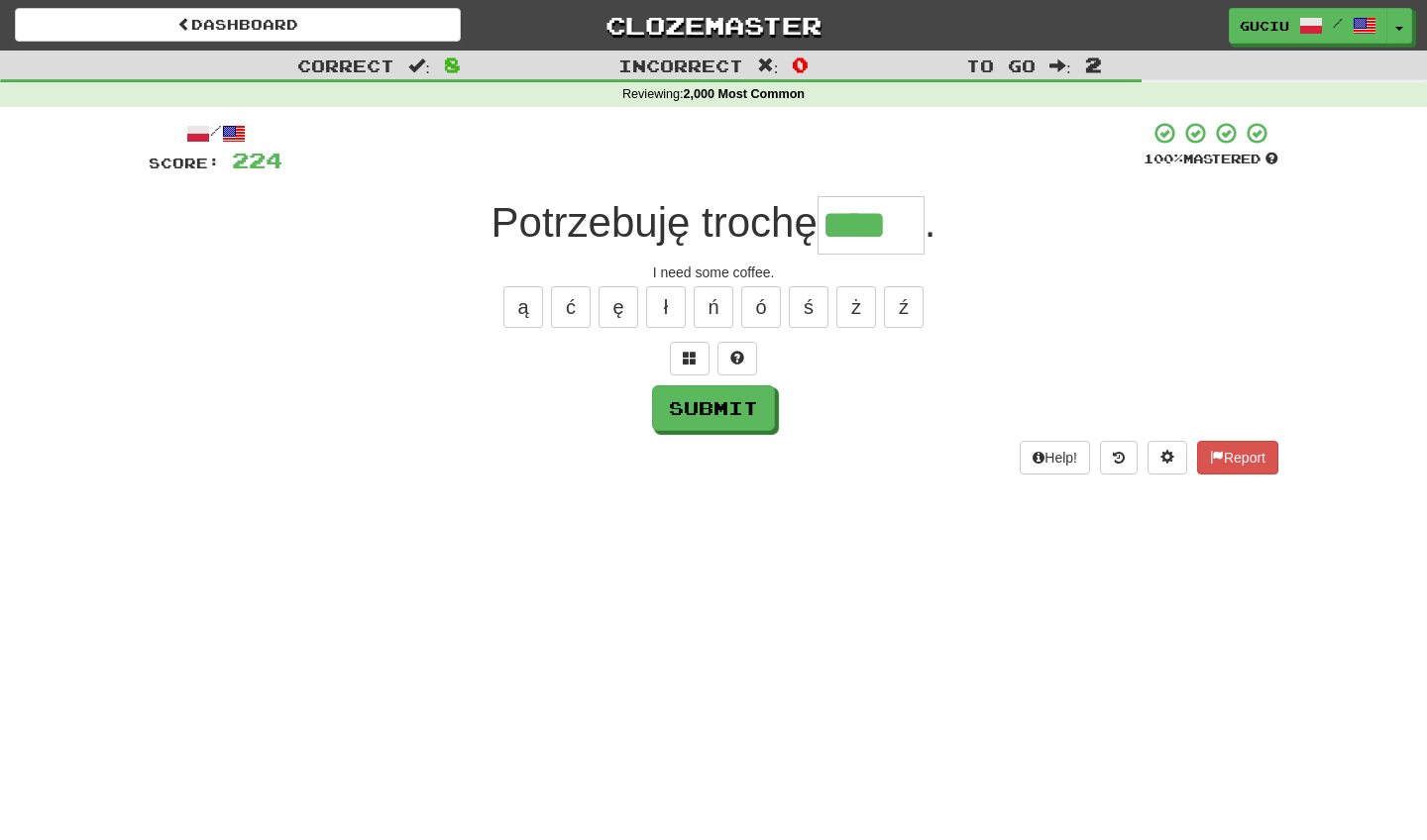 type on "****" 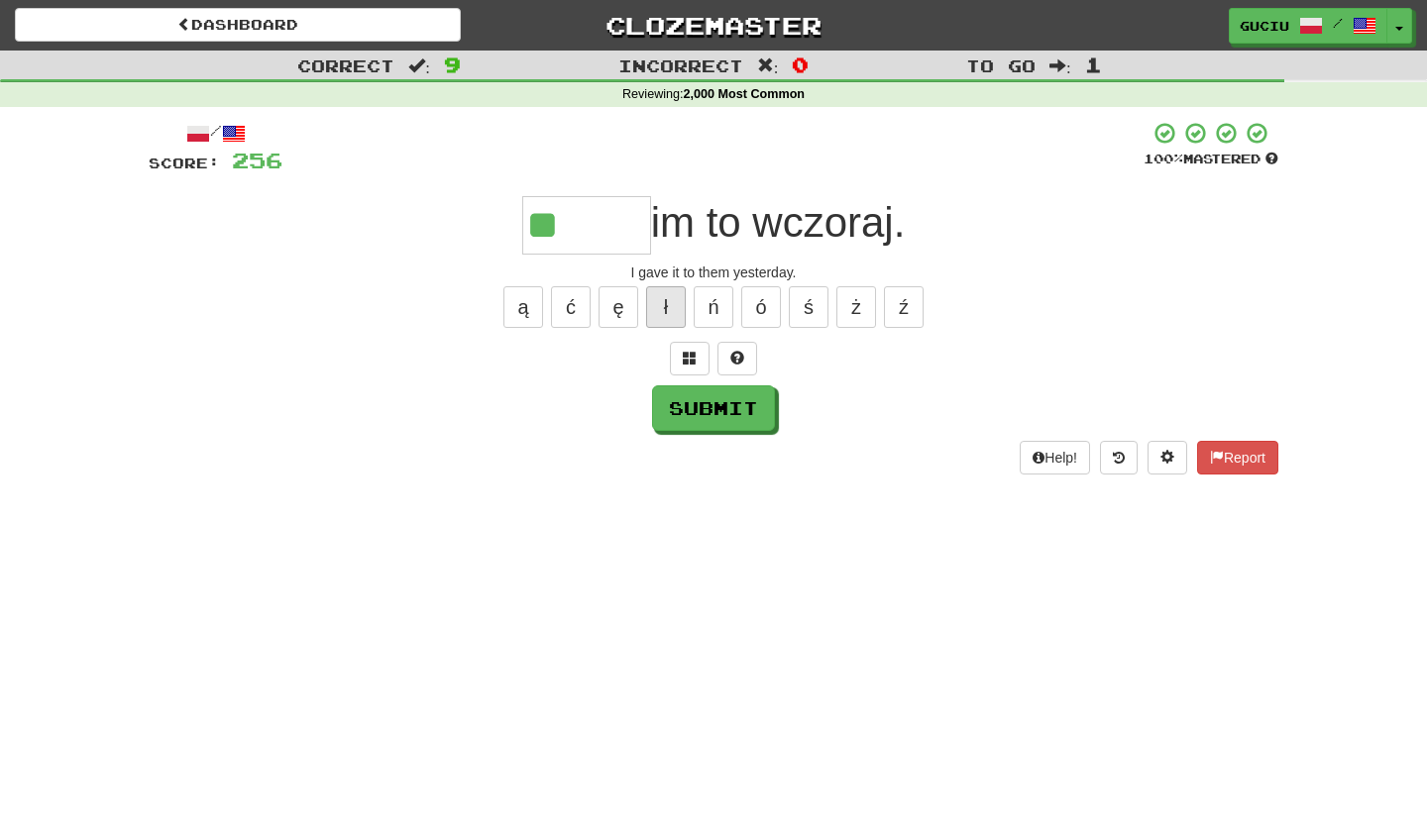 click on "ł" at bounding box center [666, 307] 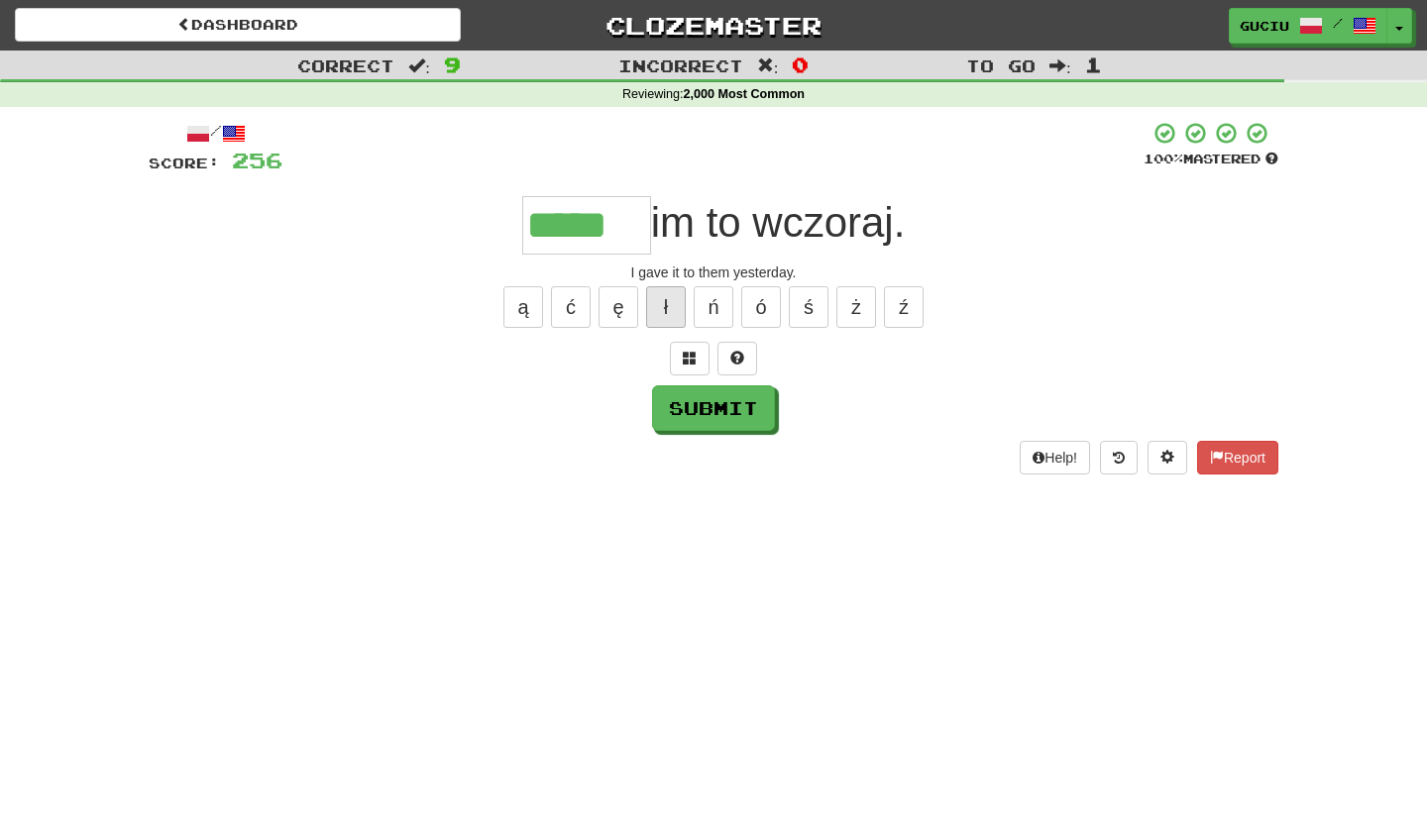 type on "*****" 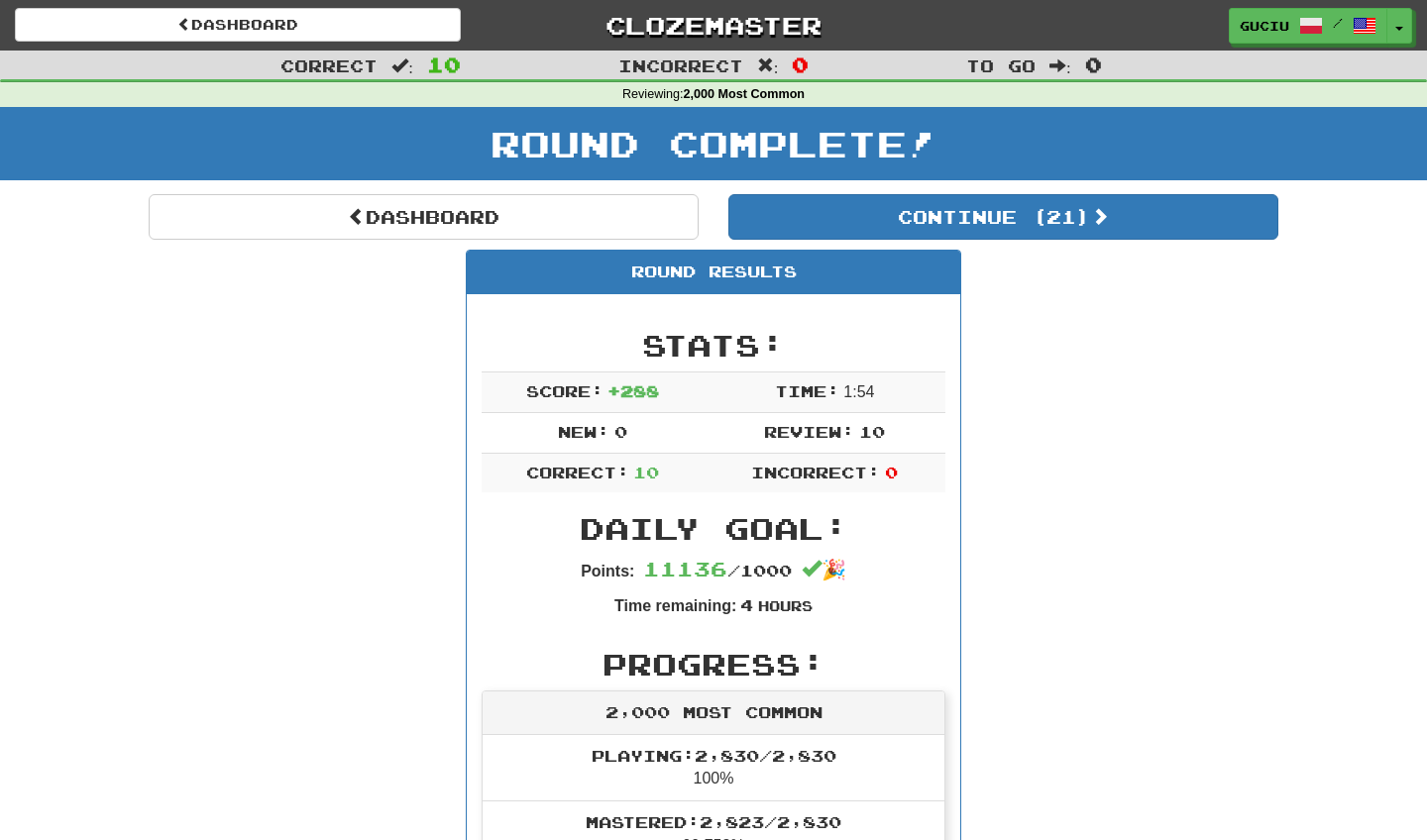 drag, startPoint x: 665, startPoint y: 290, endPoint x: 748, endPoint y: 179, distance: 139 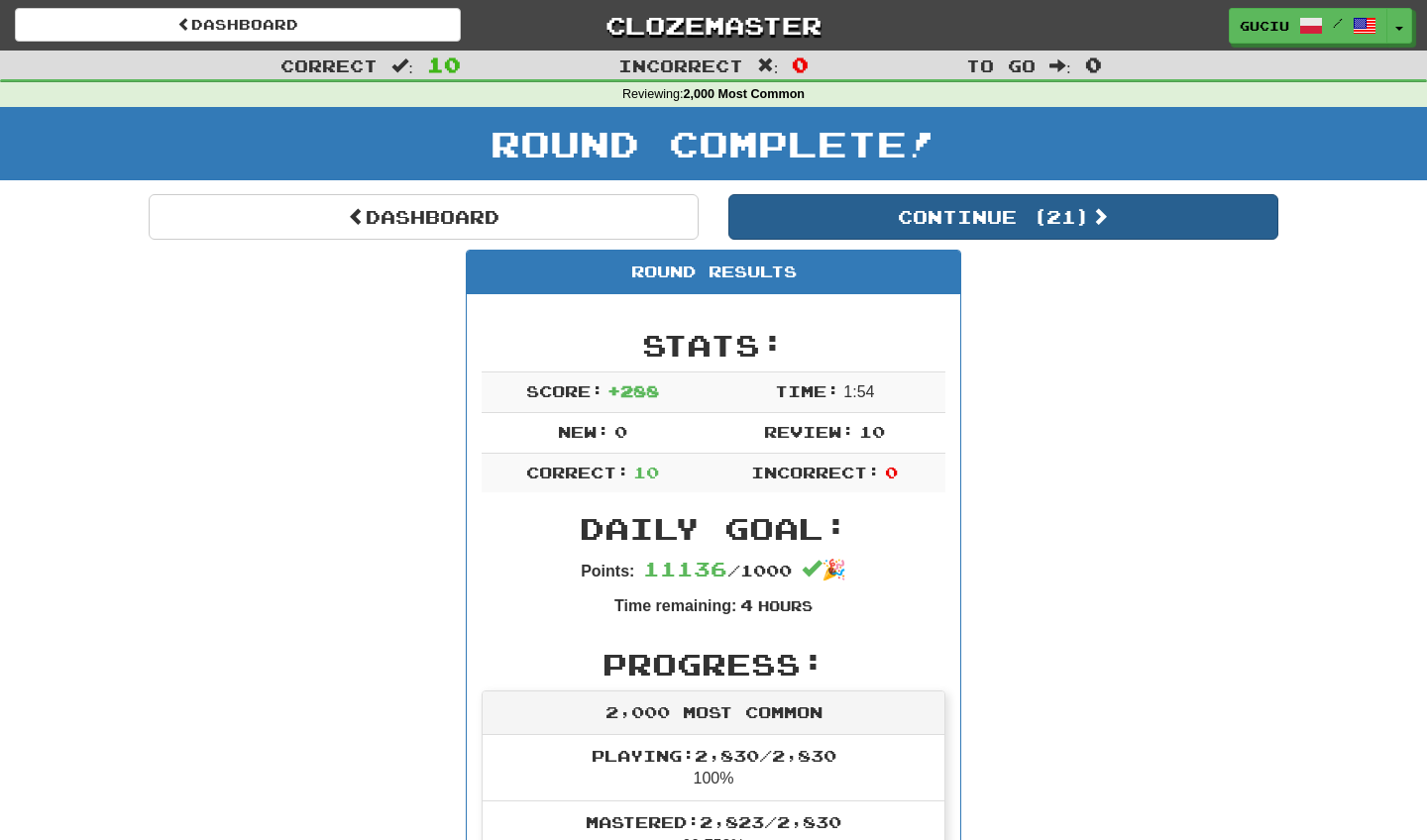 click on "Continue ( 21 )" at bounding box center [1003, 217] 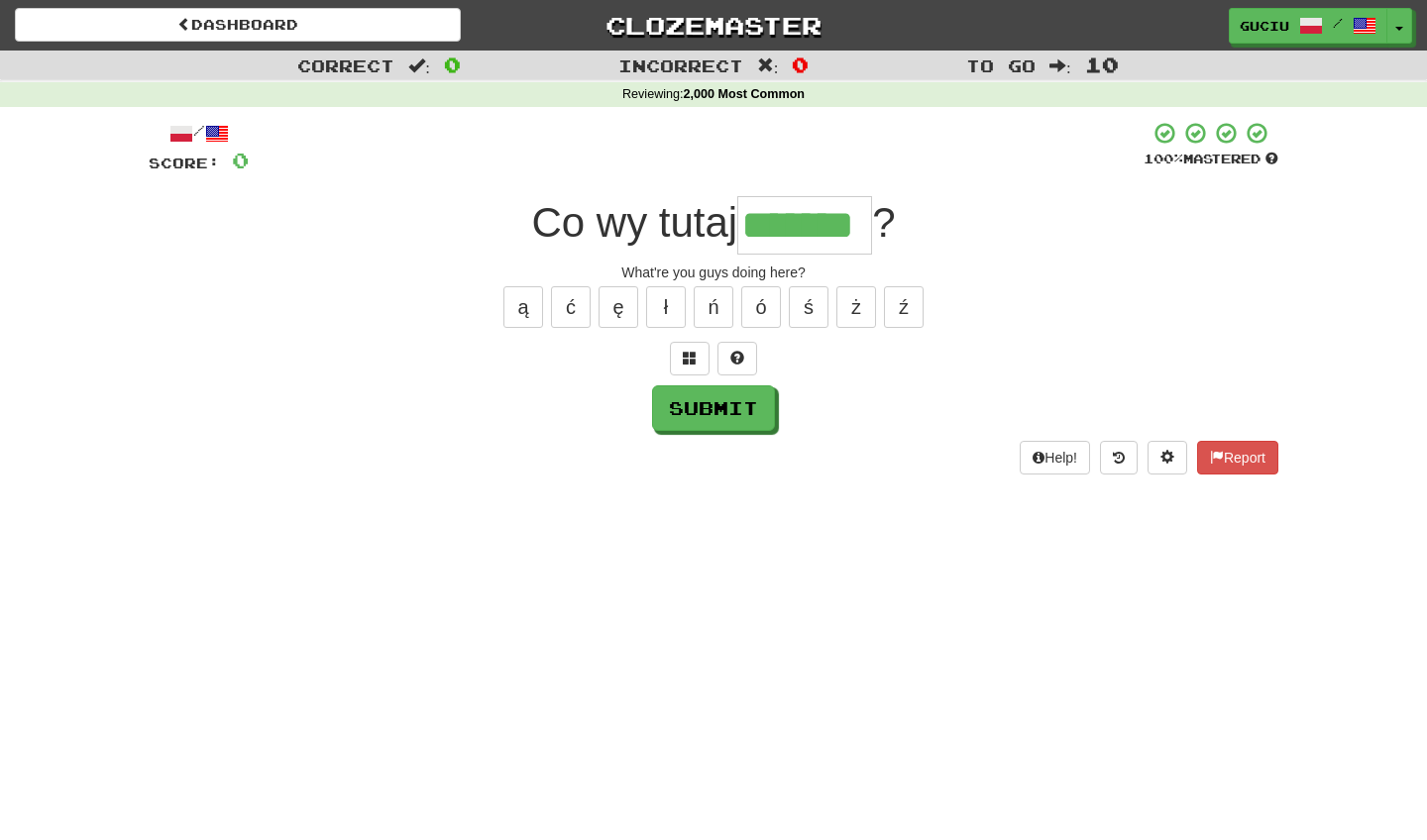 type on "*******" 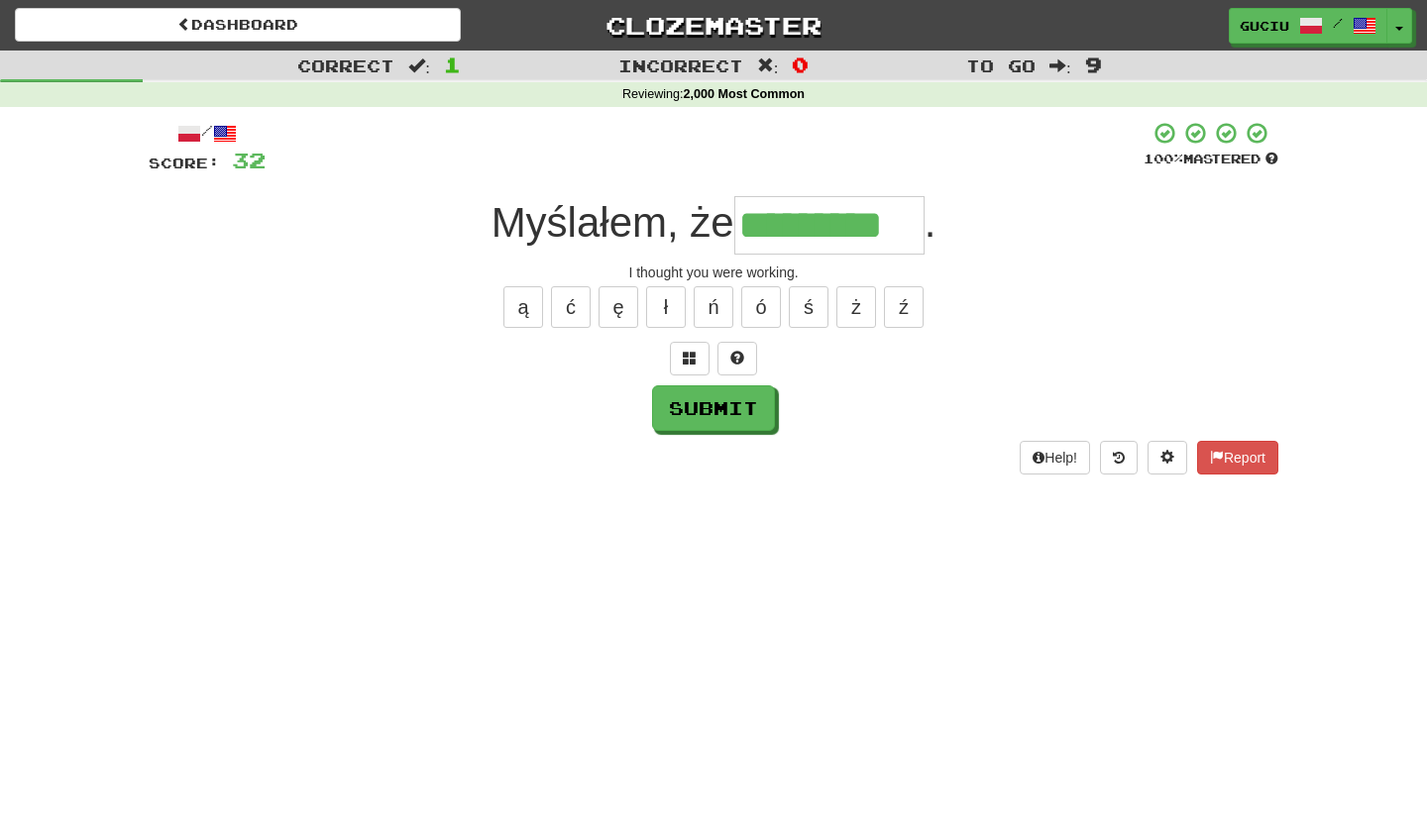 type on "*********" 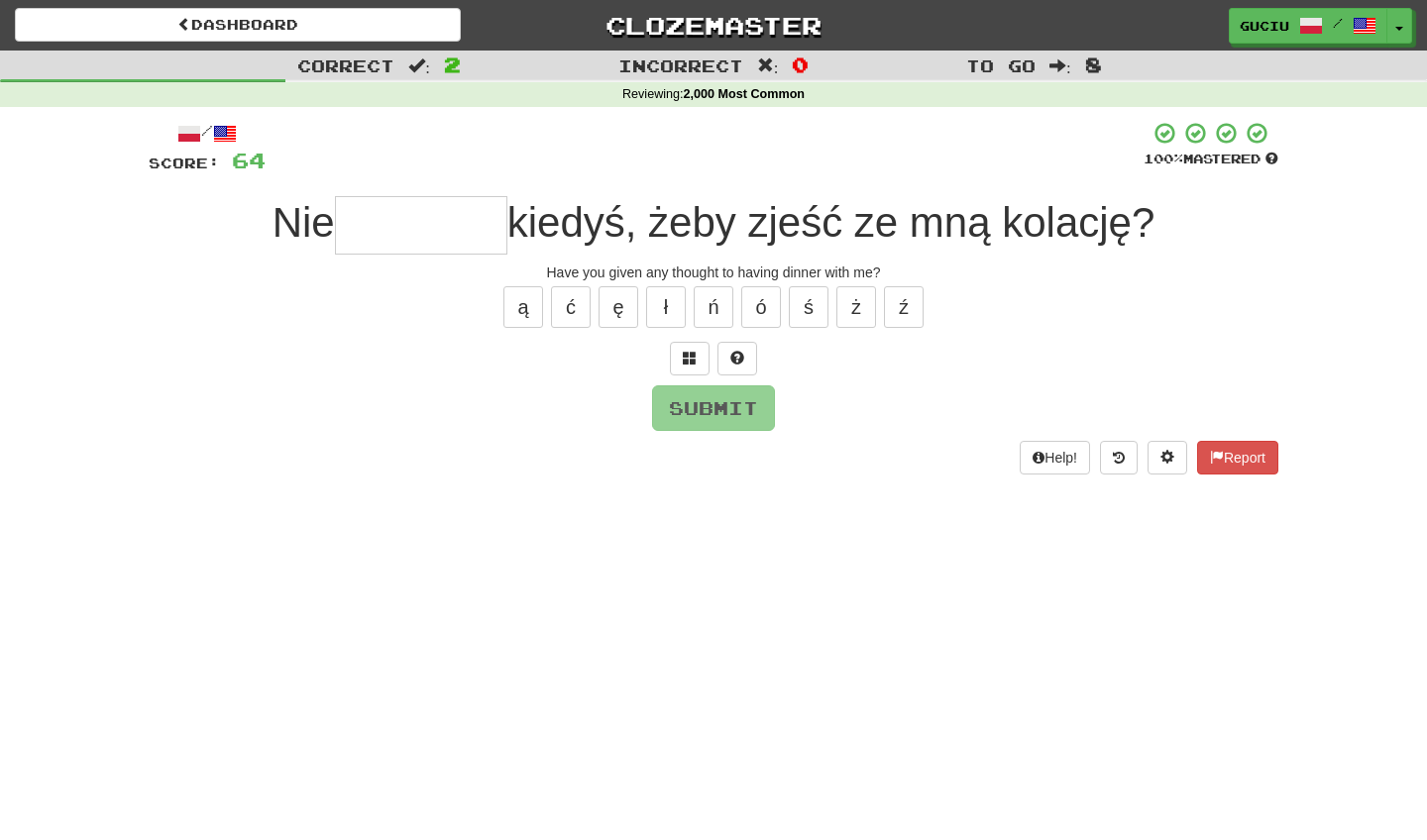 type on "*" 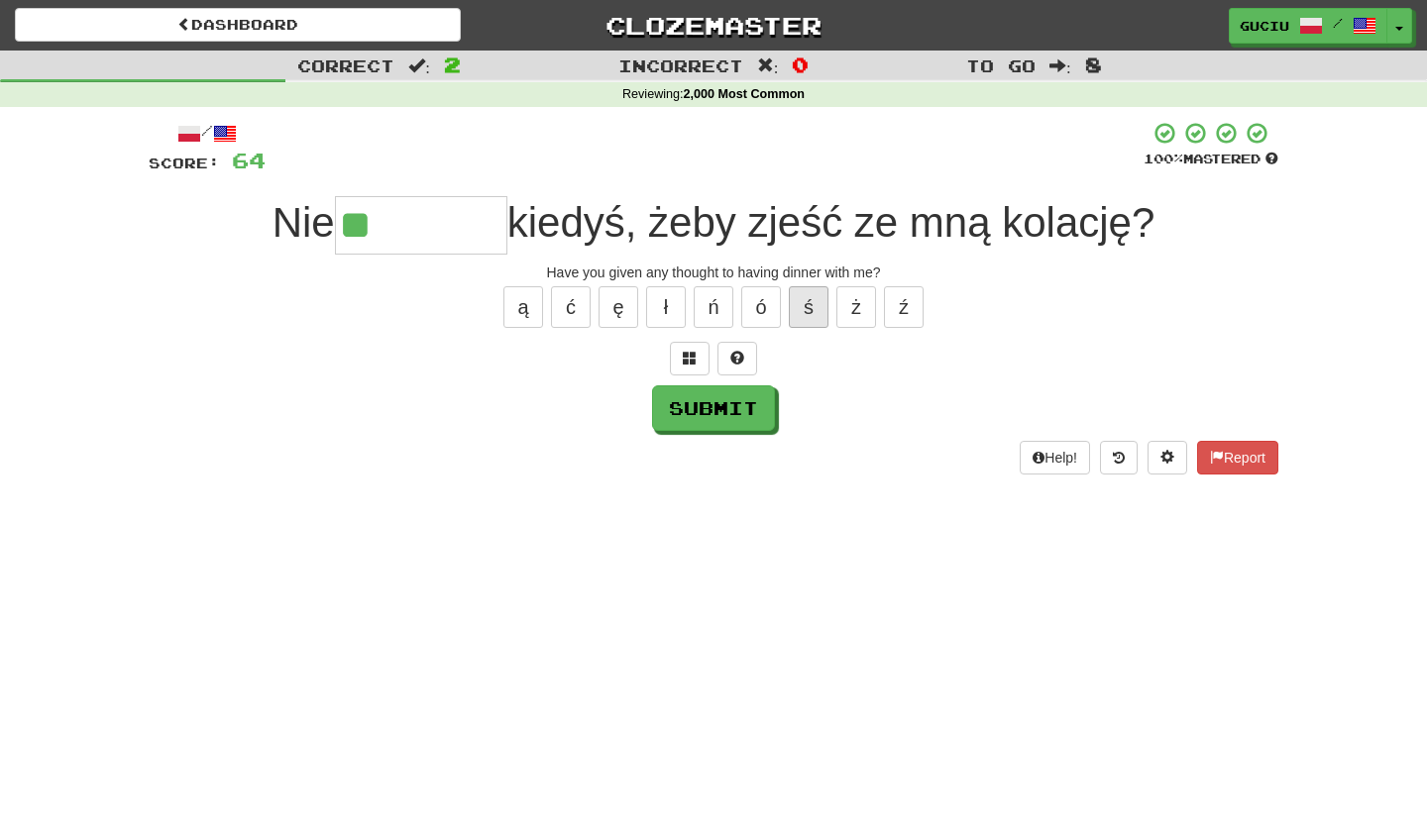 click on "ś" at bounding box center [809, 307] 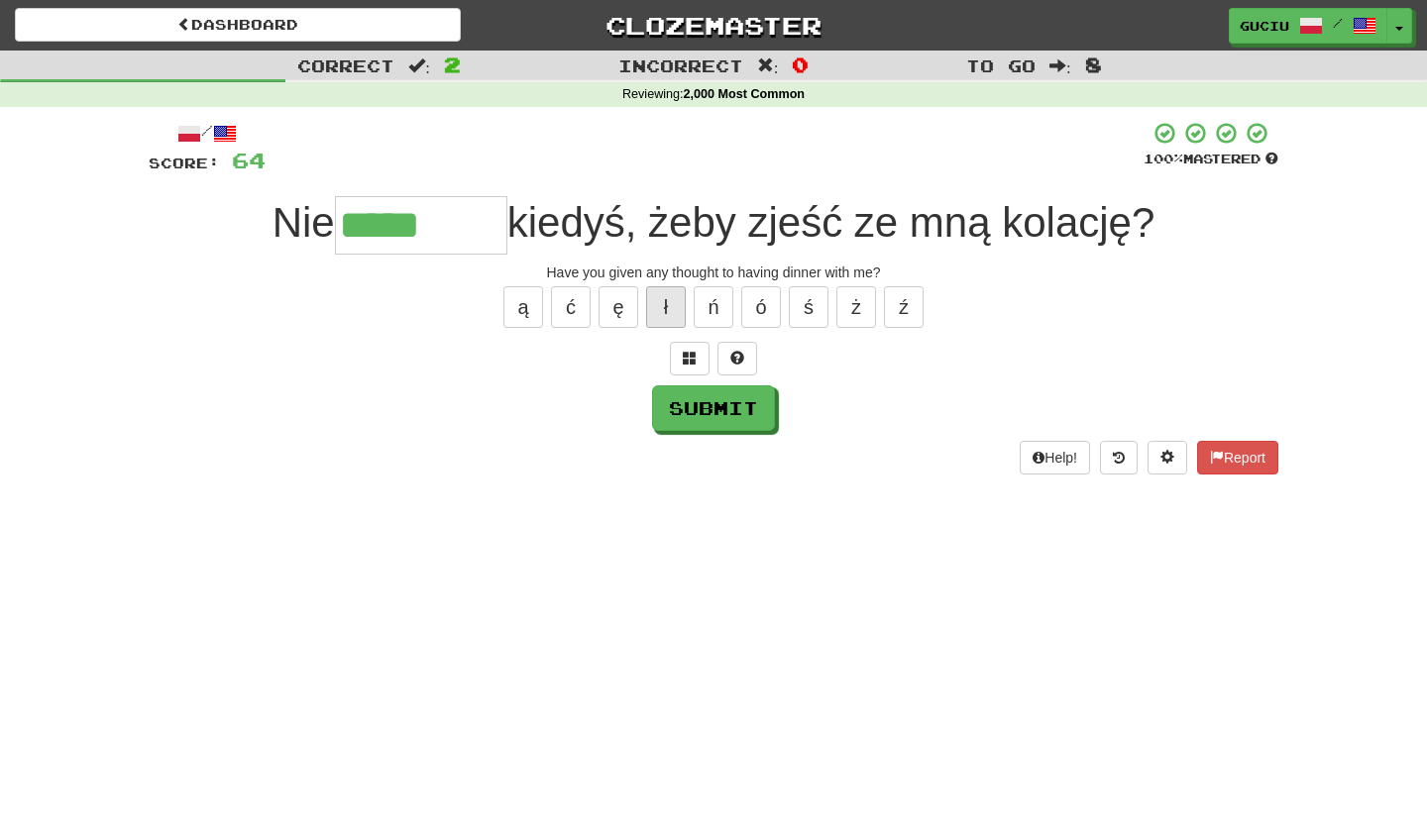 click on "ł" at bounding box center [666, 307] 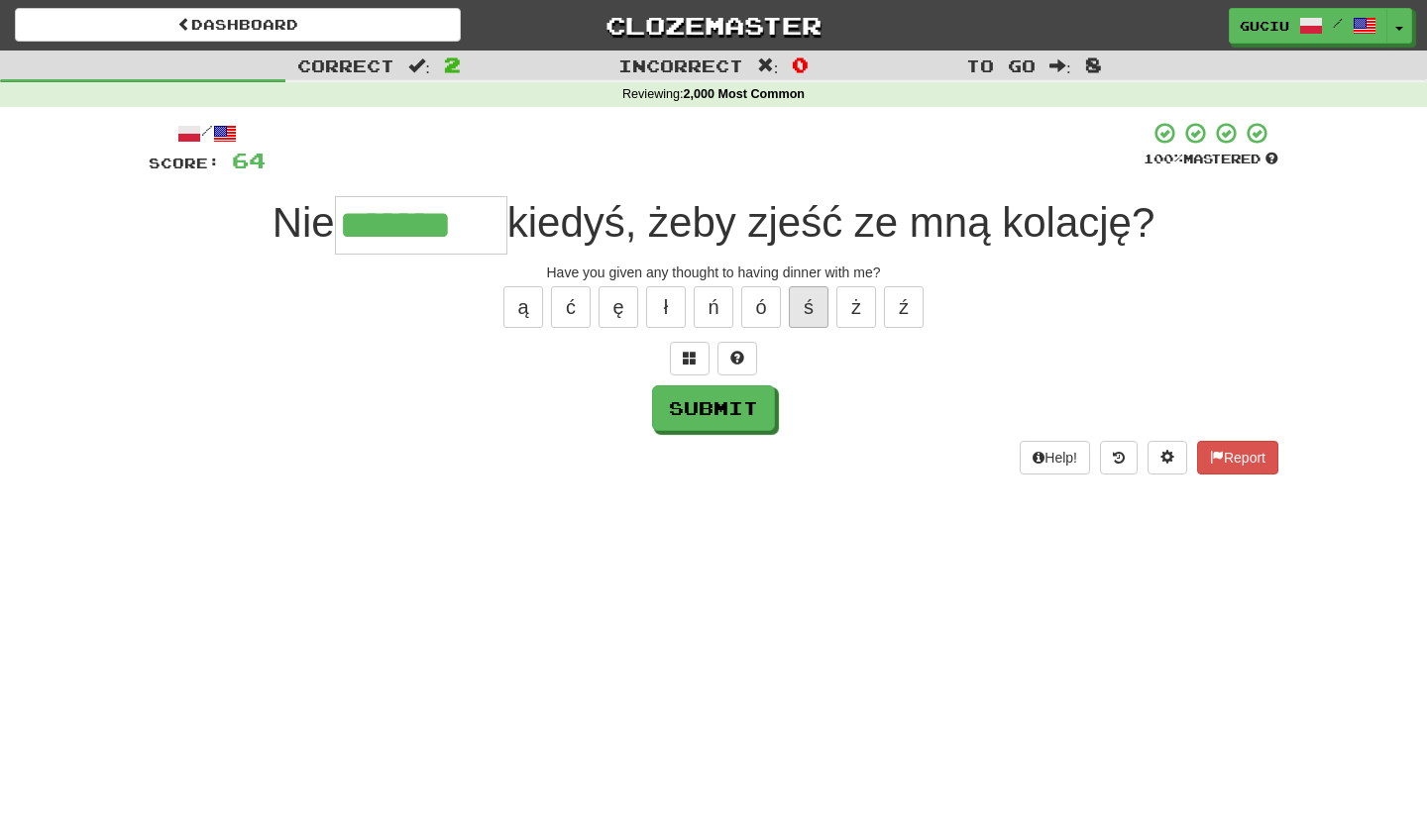 click on "ś" at bounding box center [809, 307] 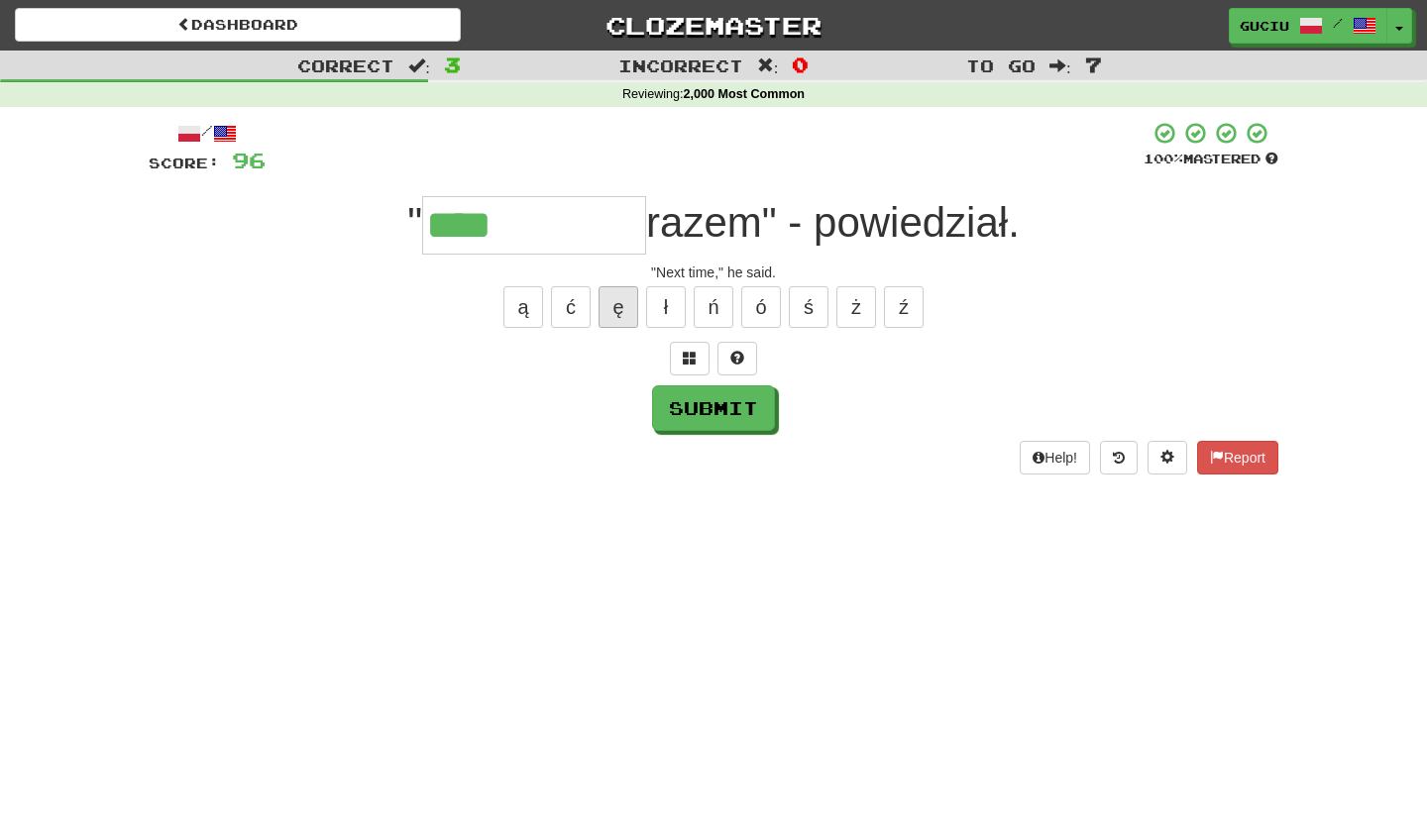 click on "ę" at bounding box center (618, 307) 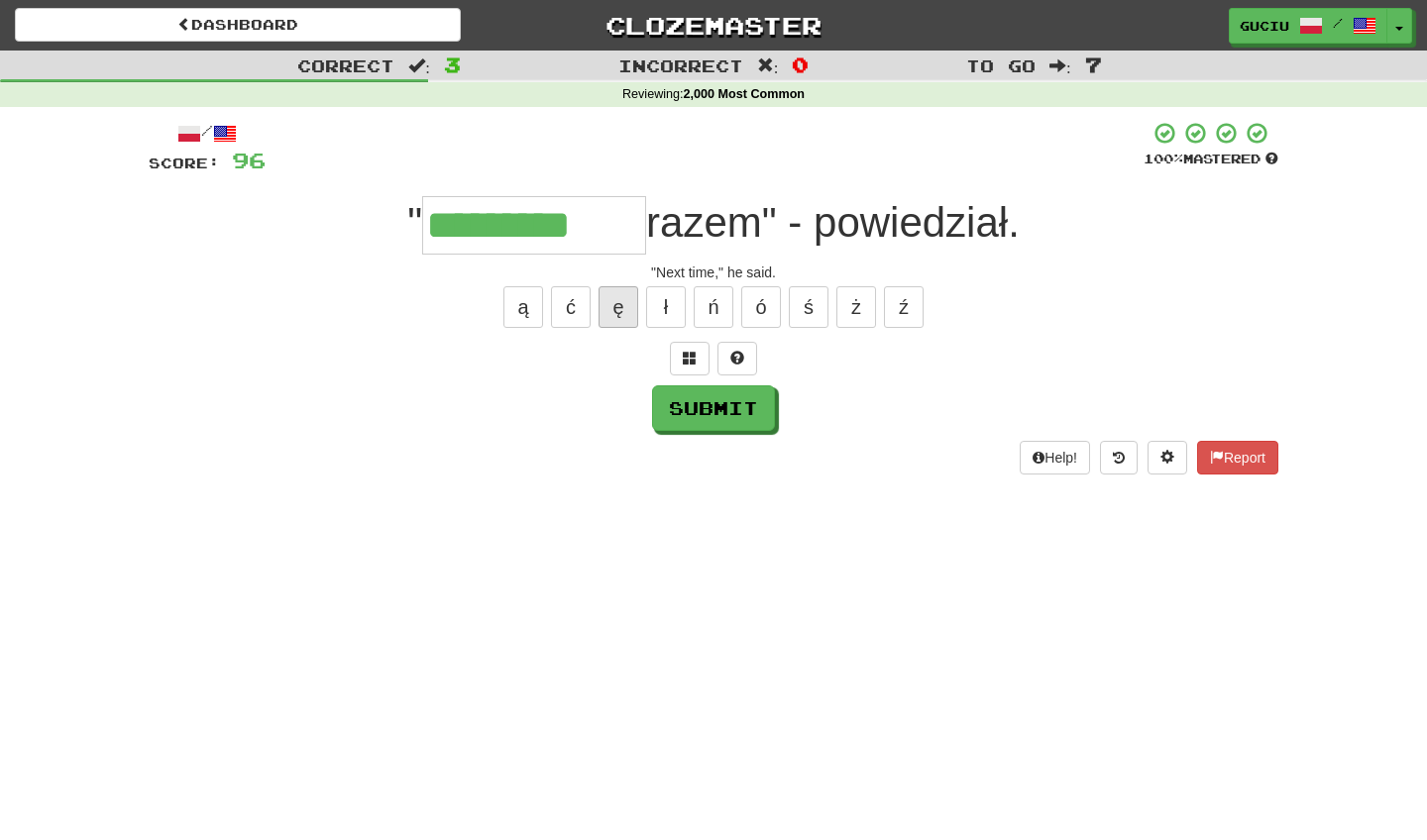 type on "*********" 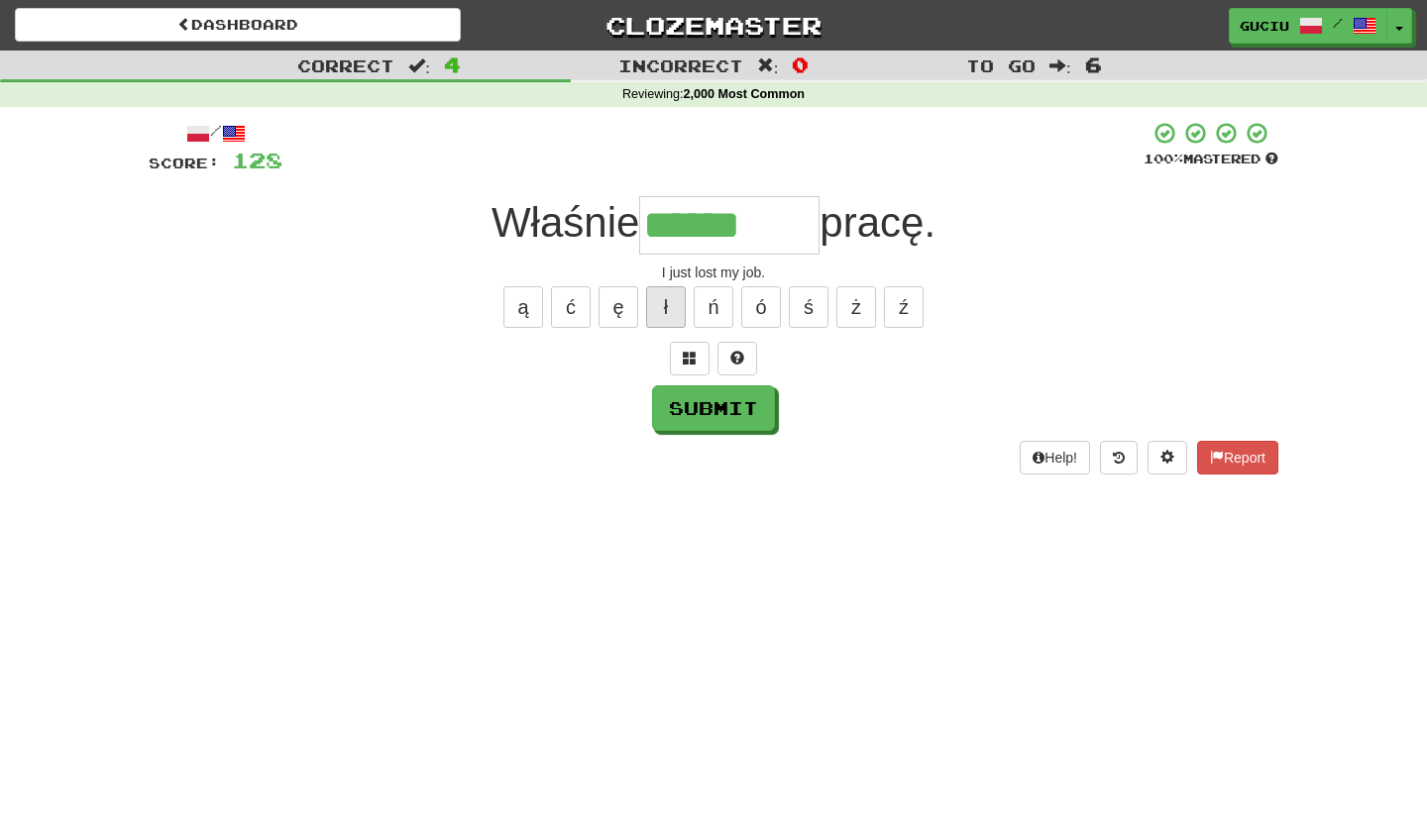 click on "ł" at bounding box center (666, 307) 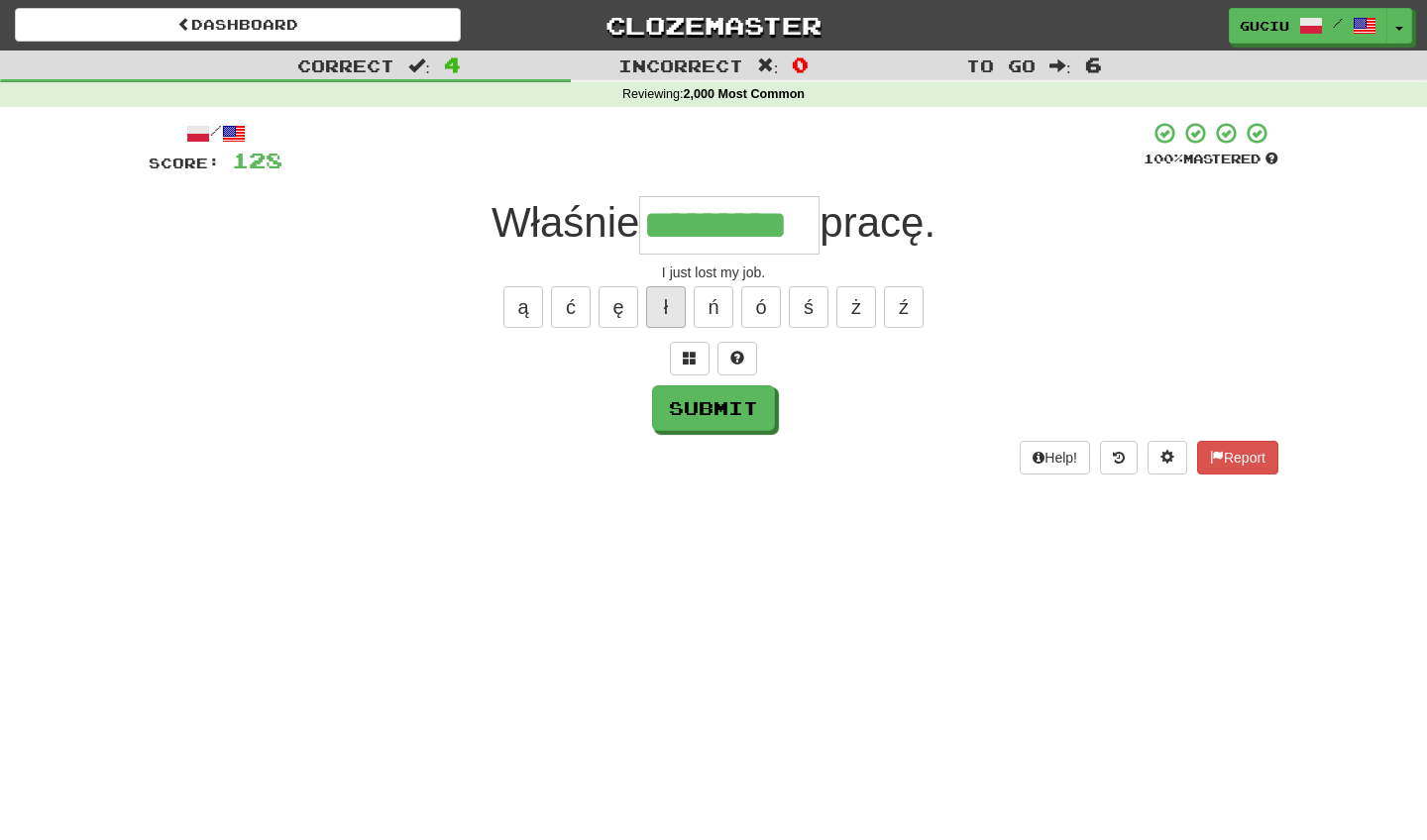 type on "*********" 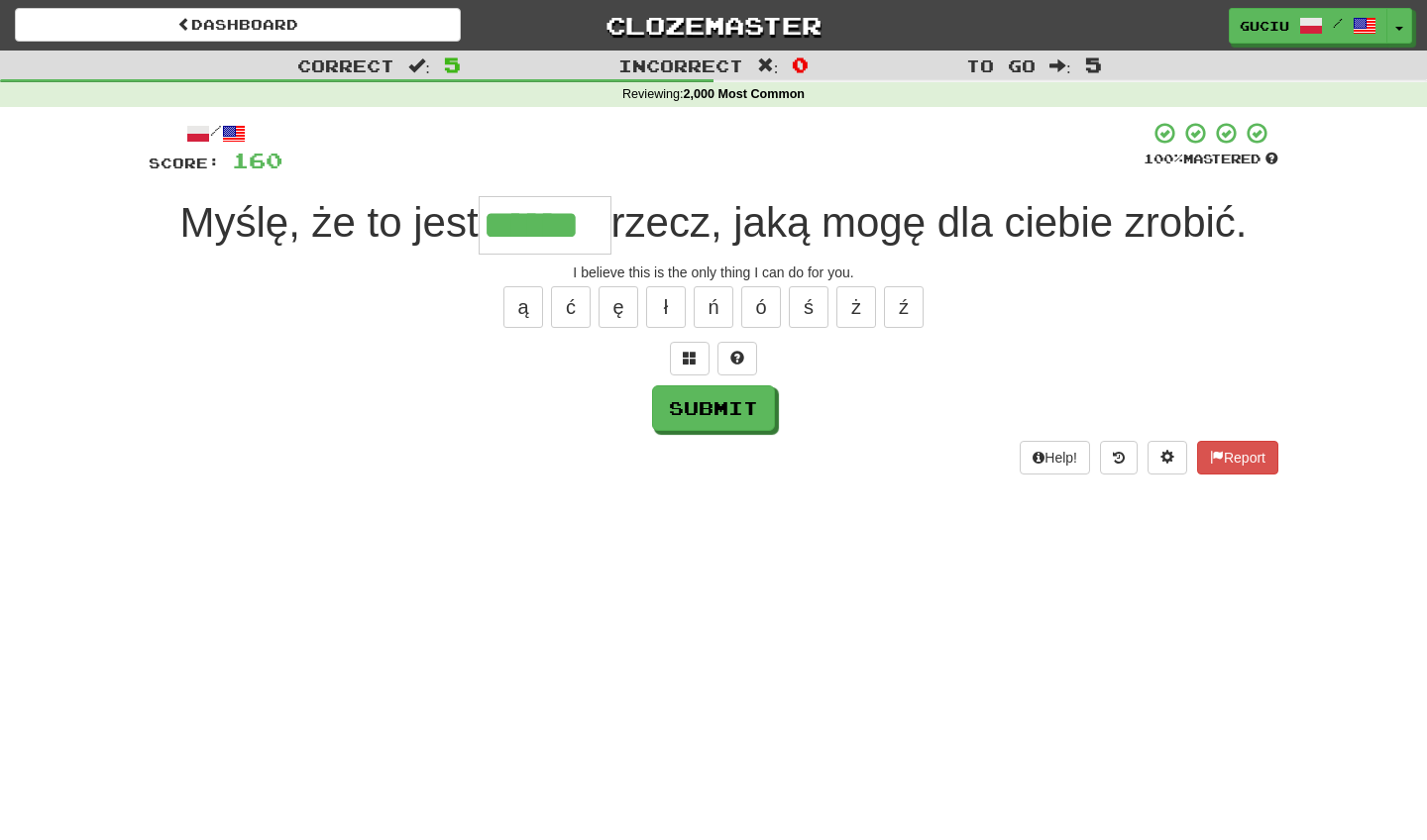 type on "******" 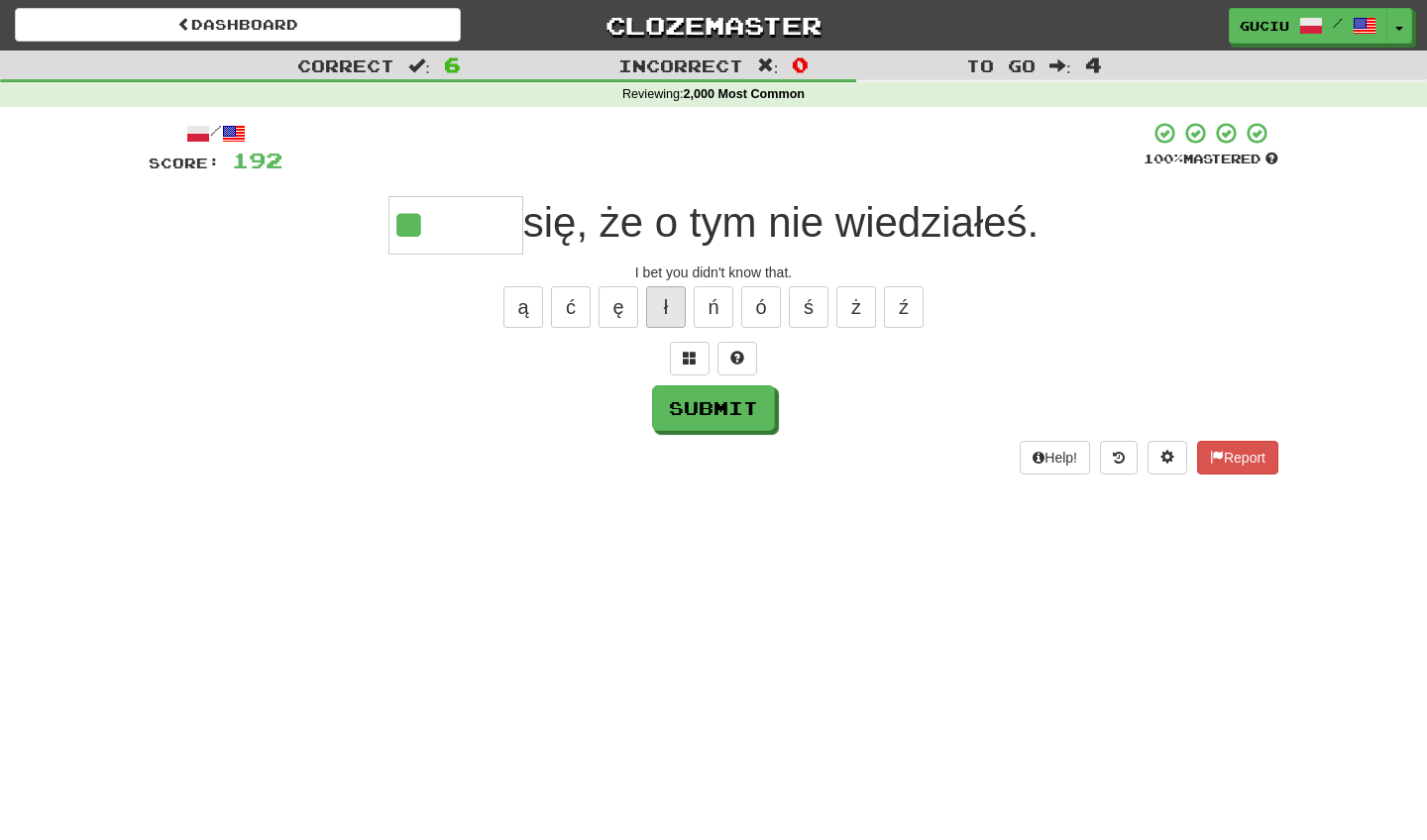 click on "ł" at bounding box center (666, 307) 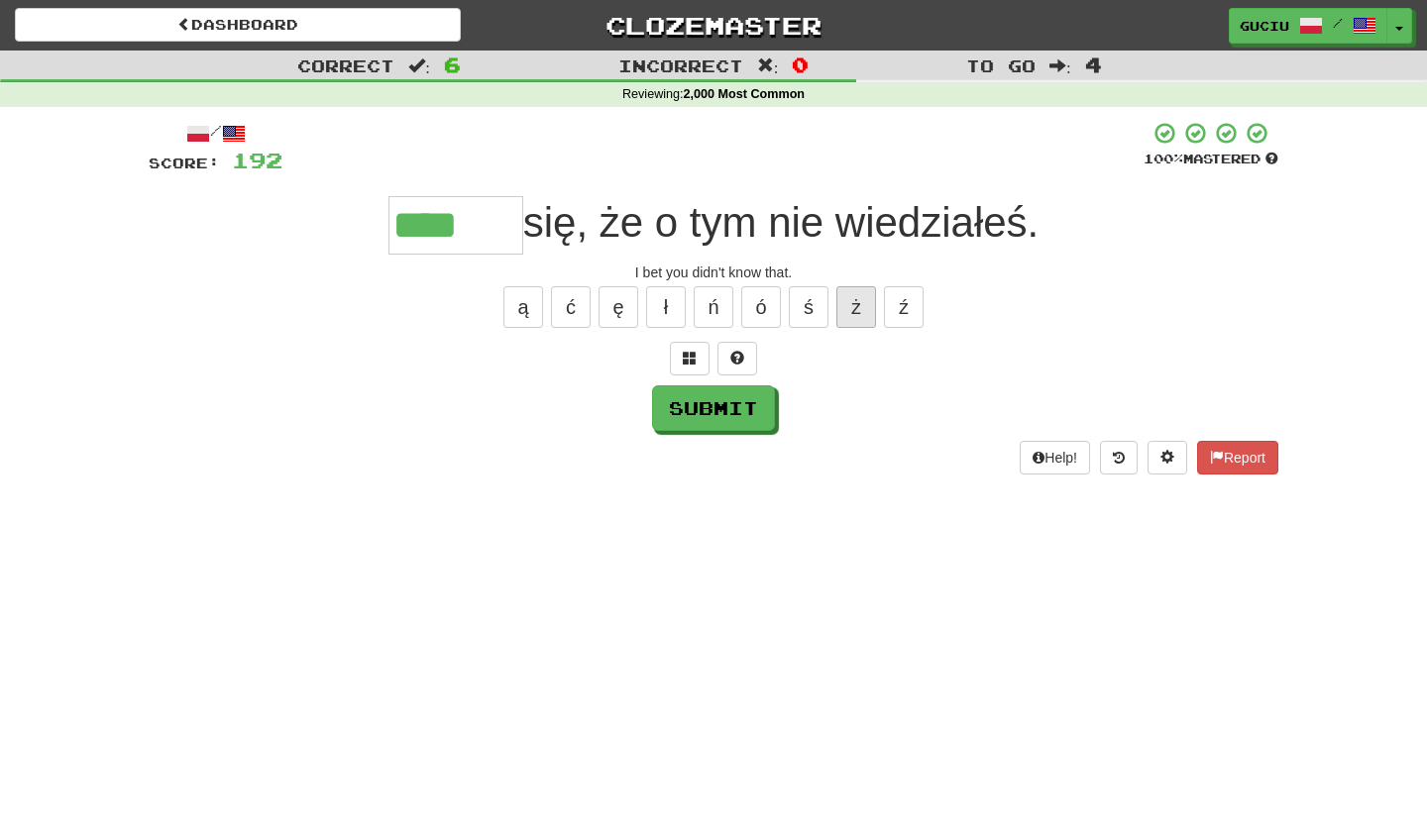 click on "ż" at bounding box center [856, 307] 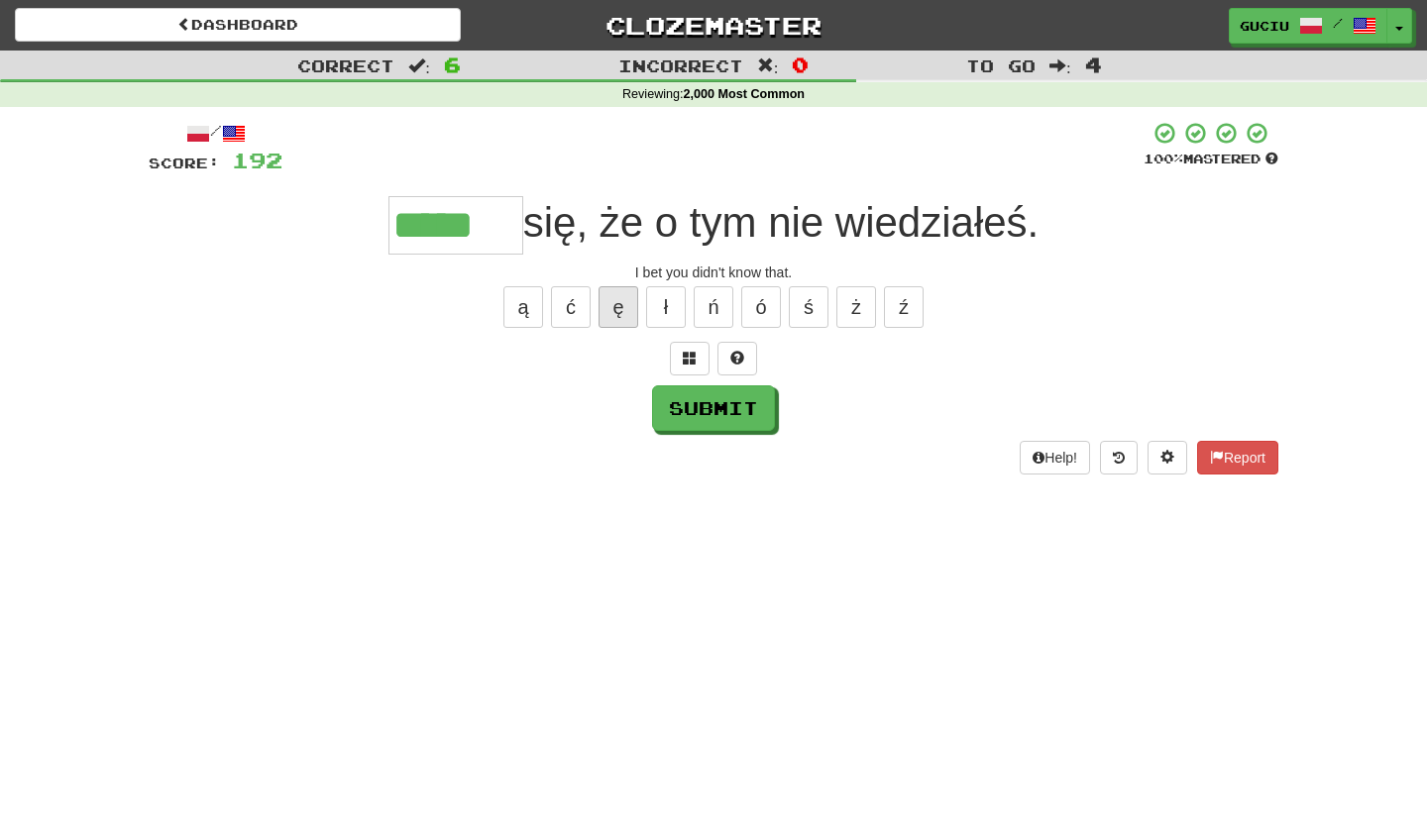 click on "ę" at bounding box center (618, 307) 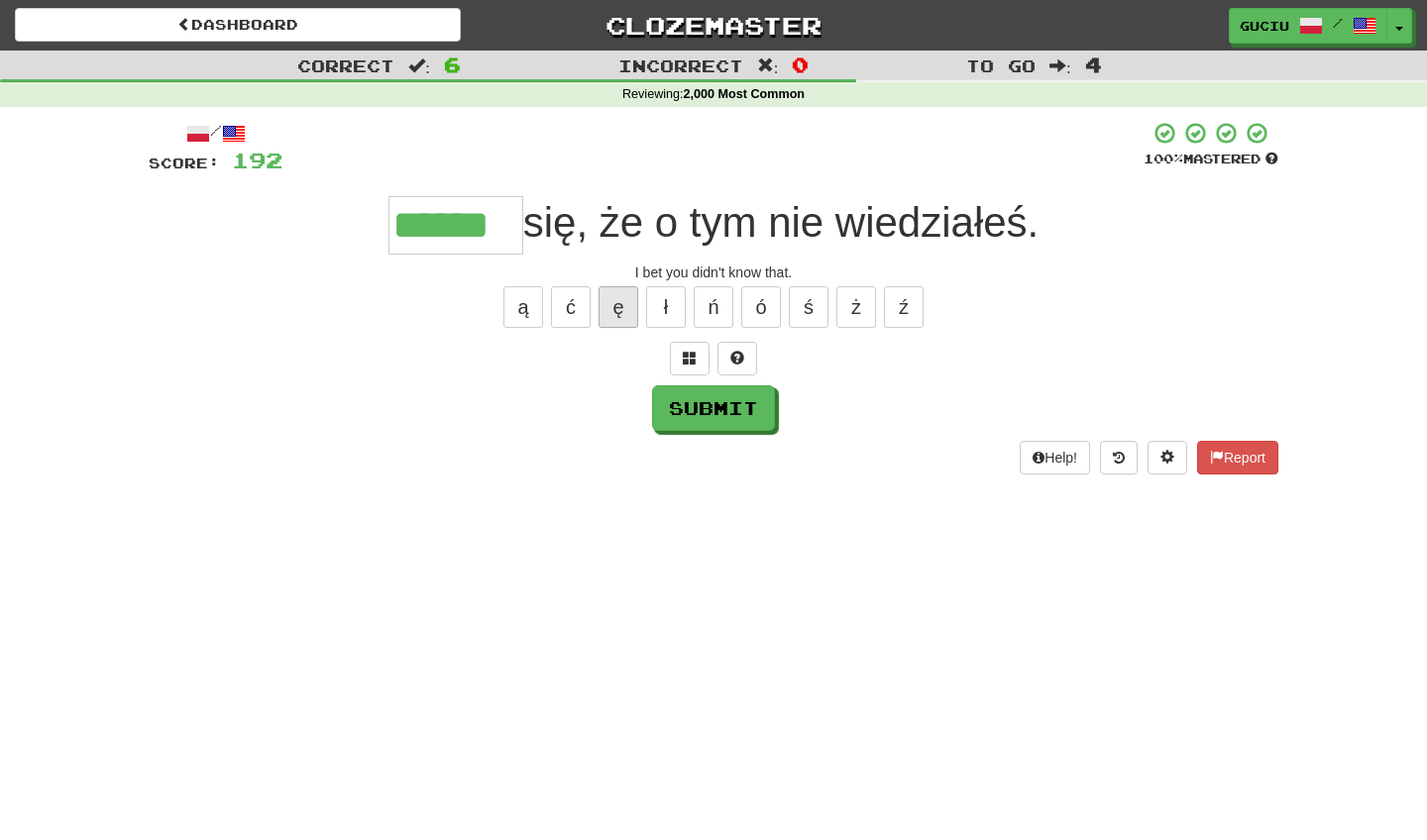 type on "******" 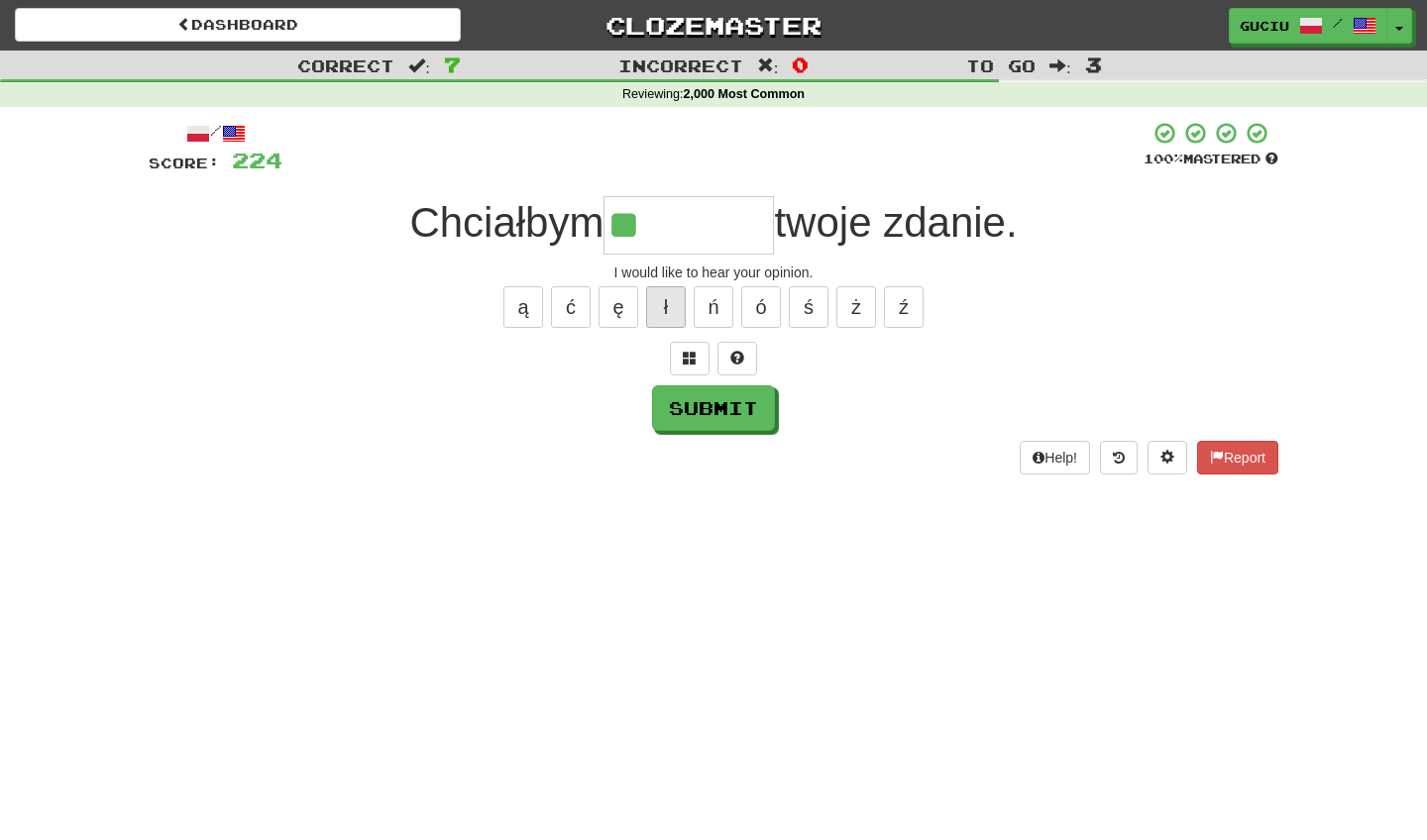 click on "ł" at bounding box center [666, 307] 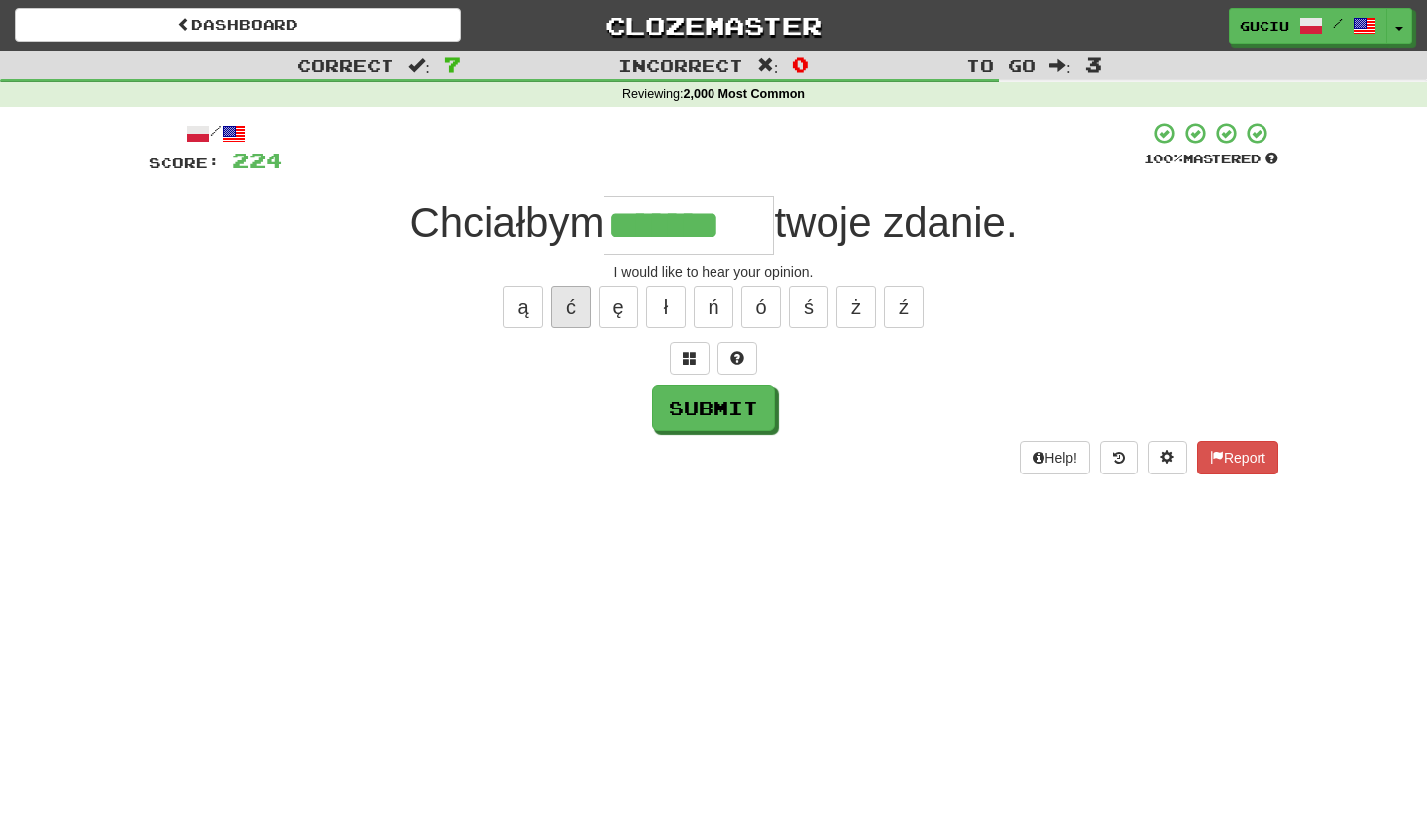 click on "ć" at bounding box center (571, 307) 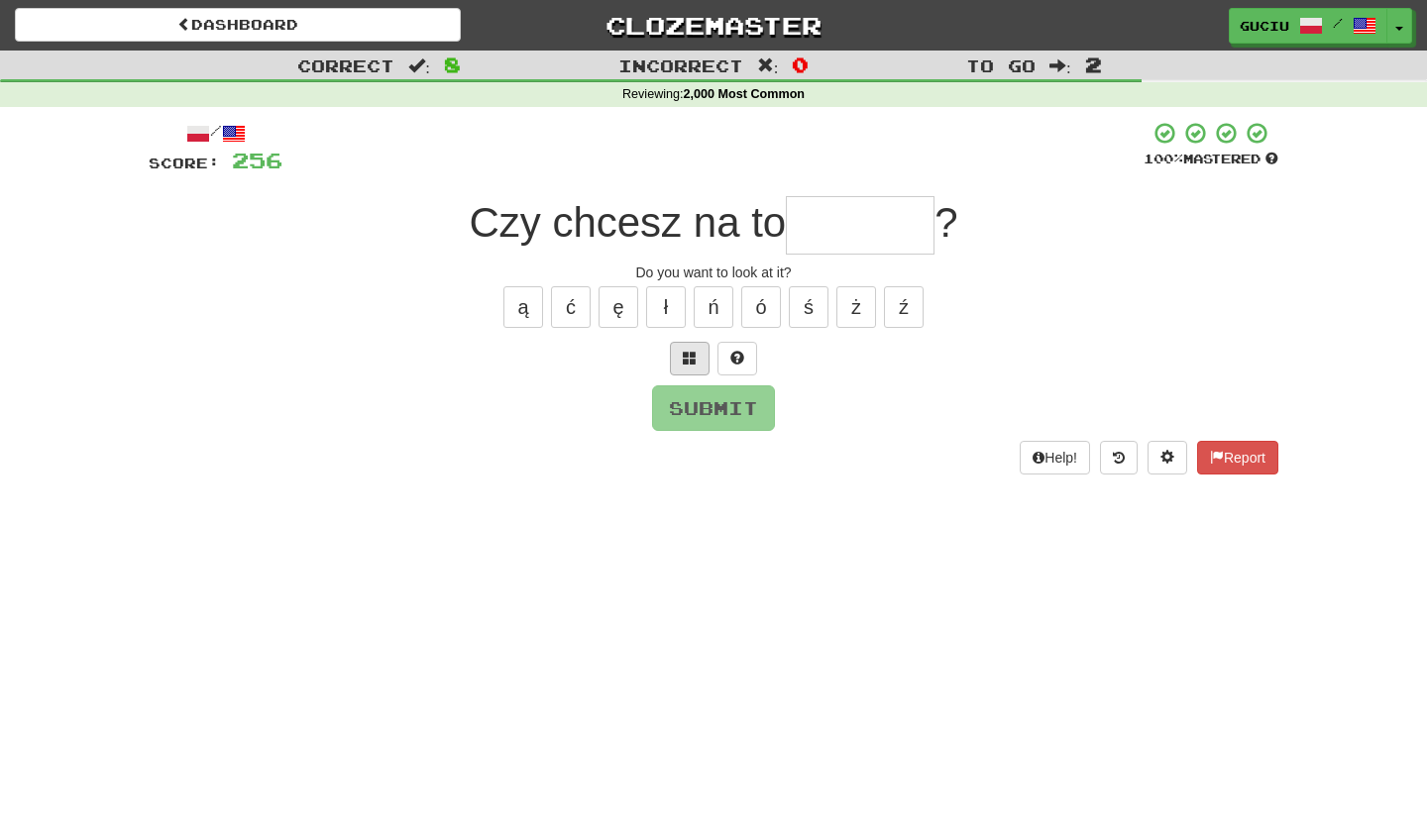 click at bounding box center (690, 358) 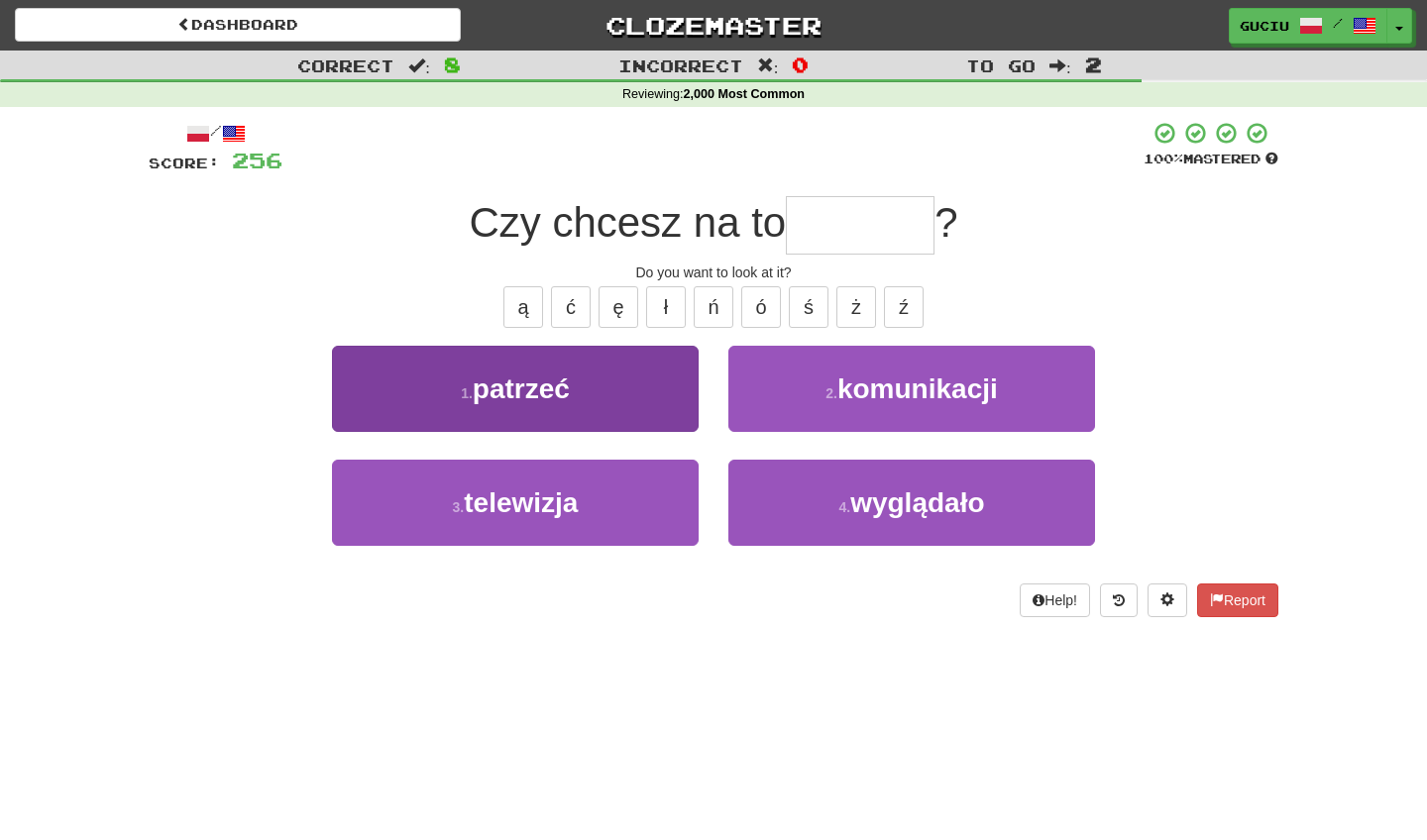 click on "1 .  patrzeć" at bounding box center (515, 388) 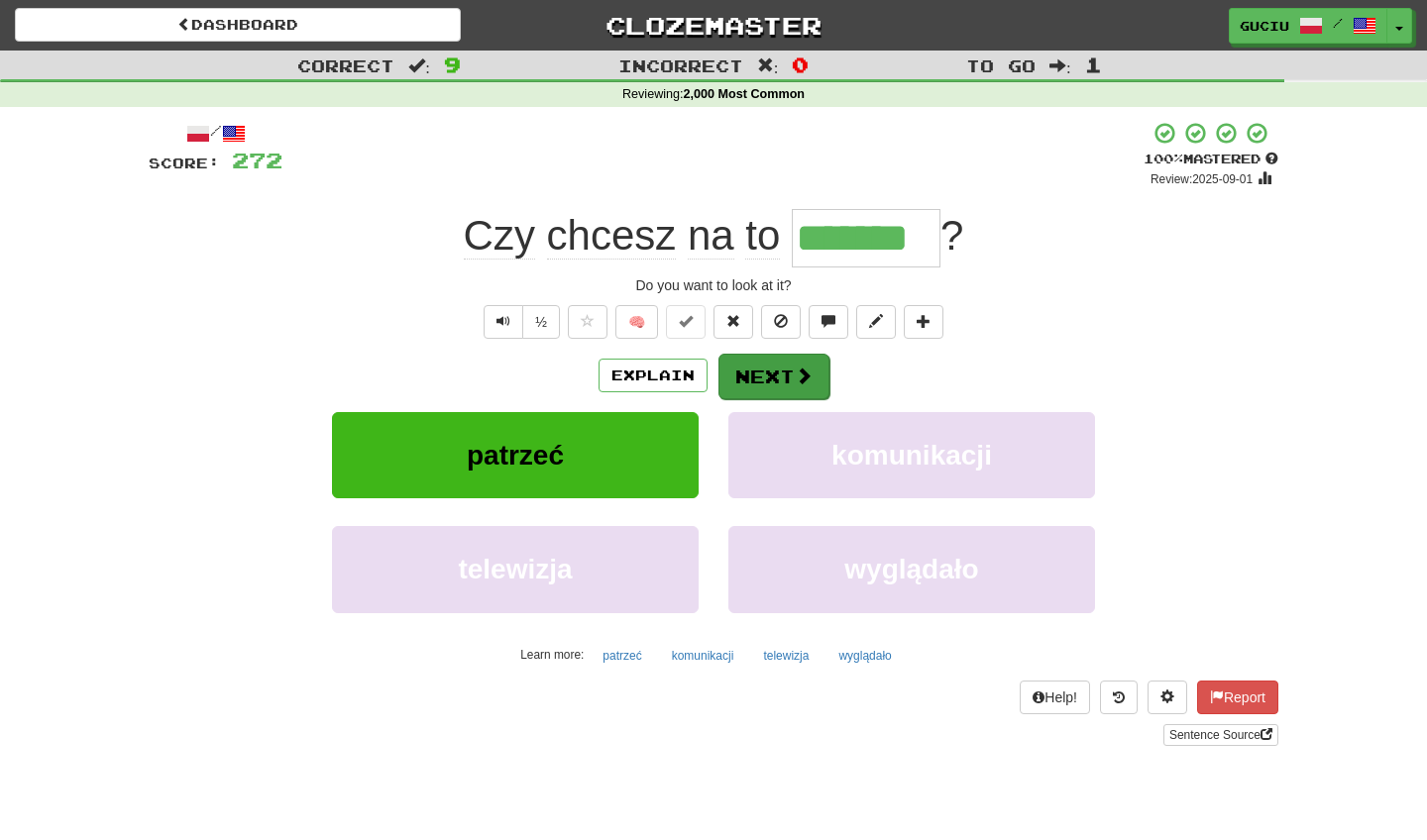click on "Next" at bounding box center [774, 376] 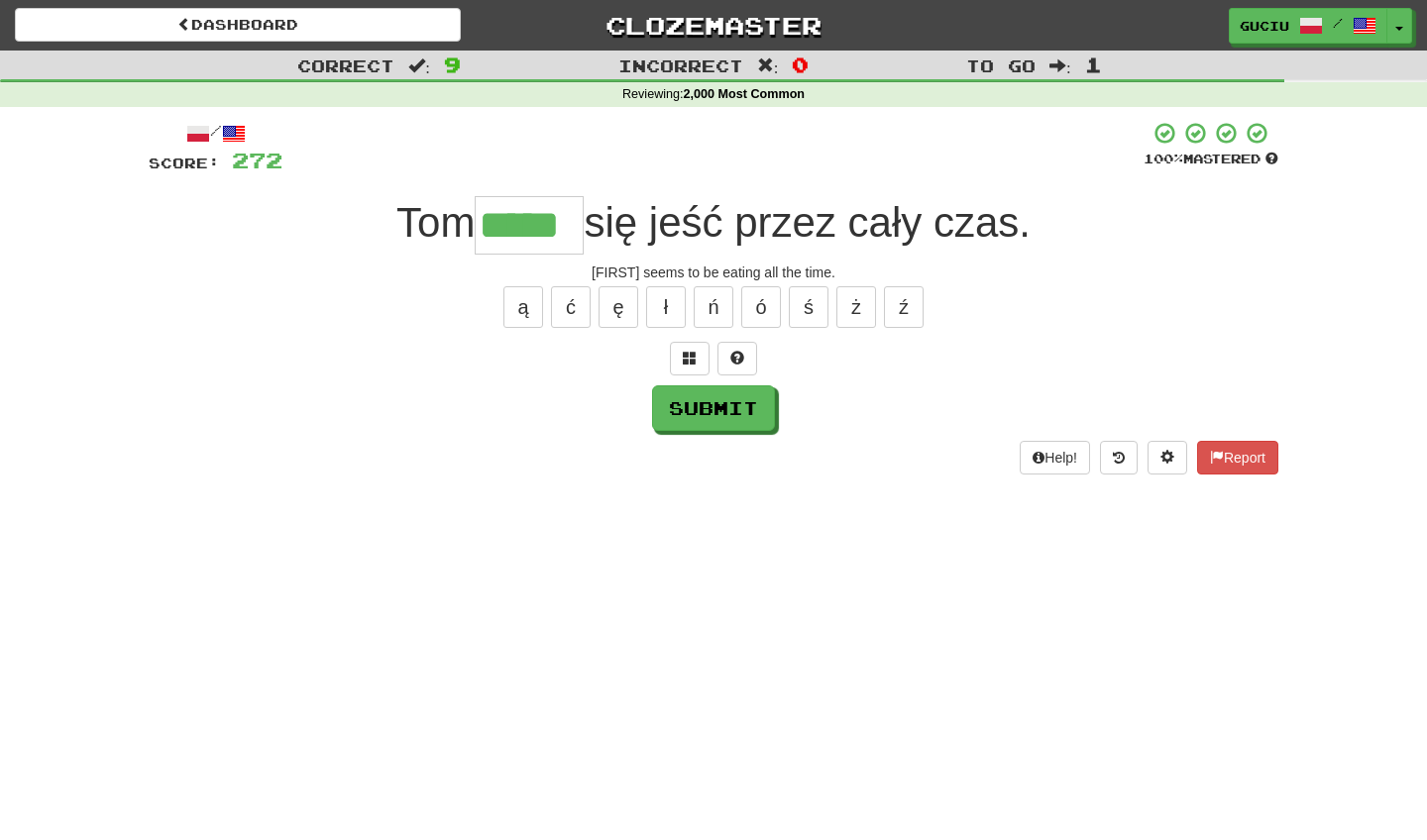 type on "*****" 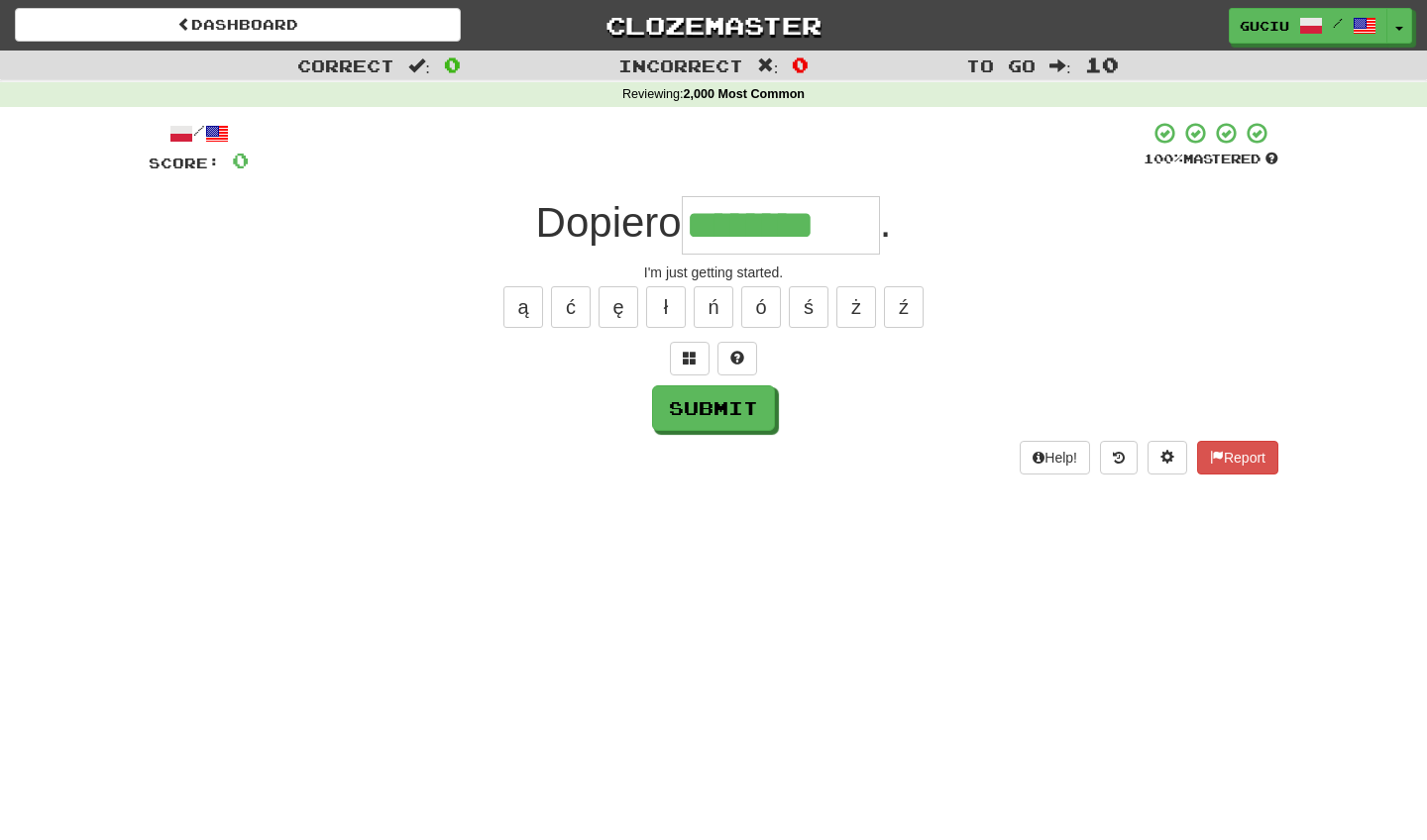 type on "********" 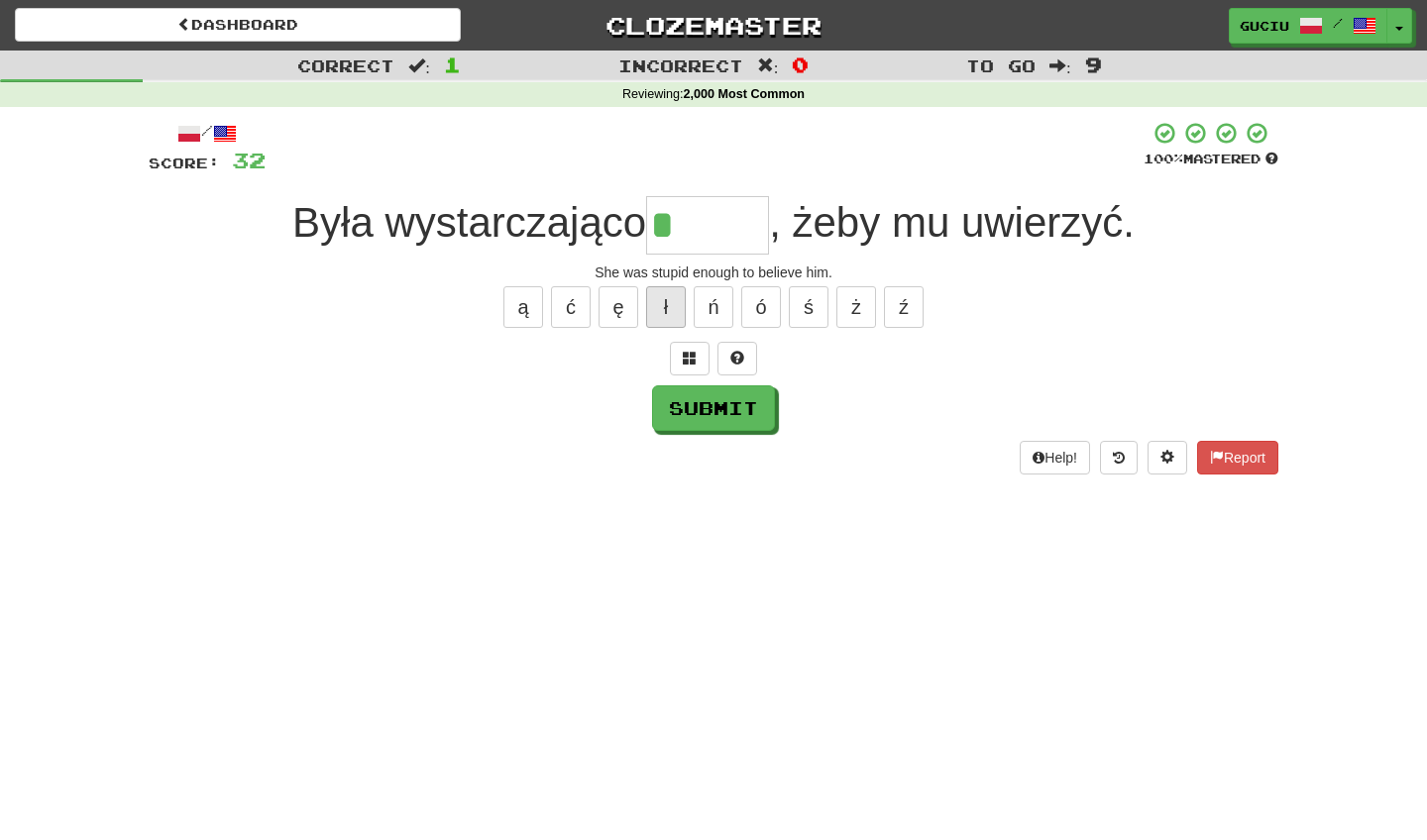click on "ł" at bounding box center [666, 307] 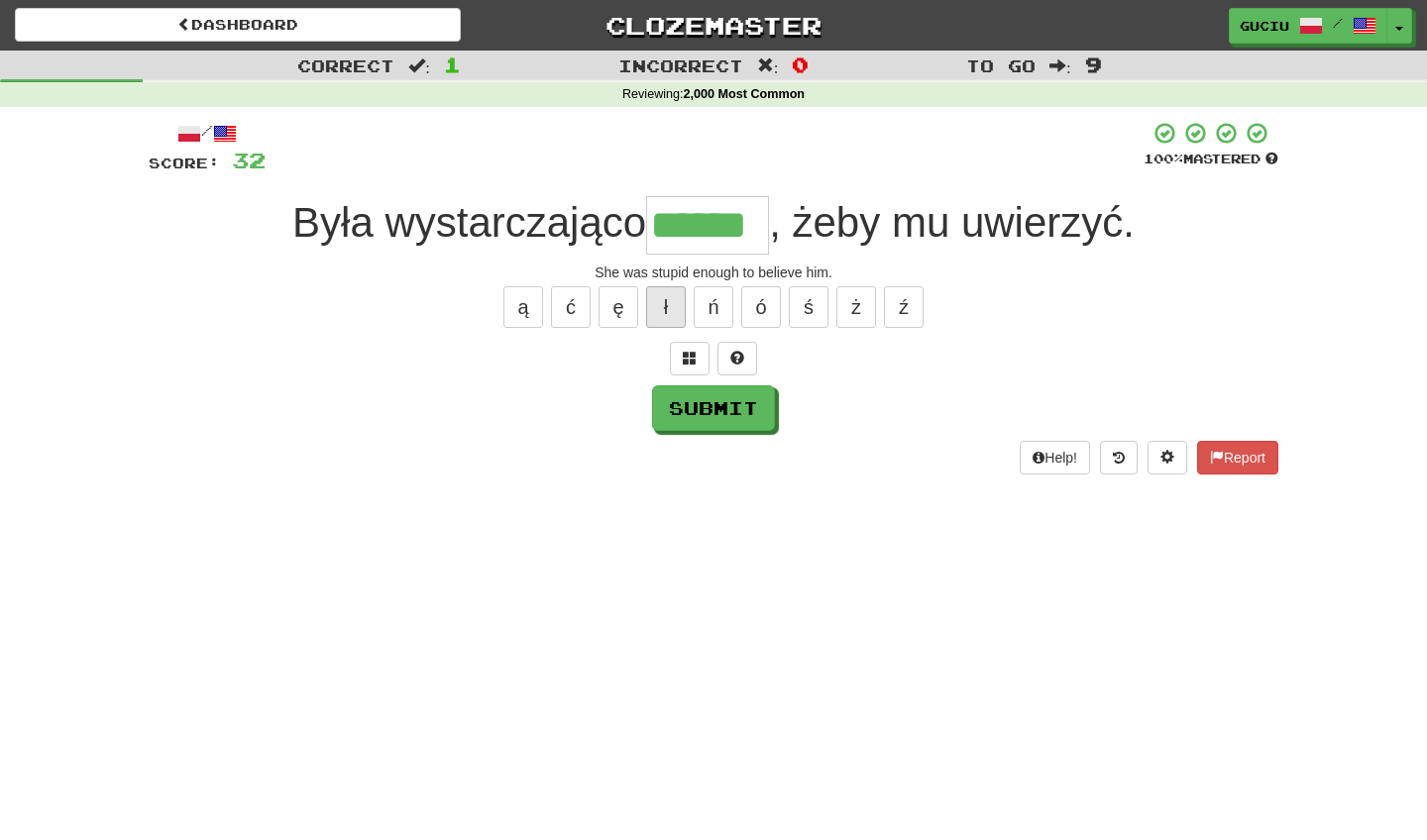 type on "******" 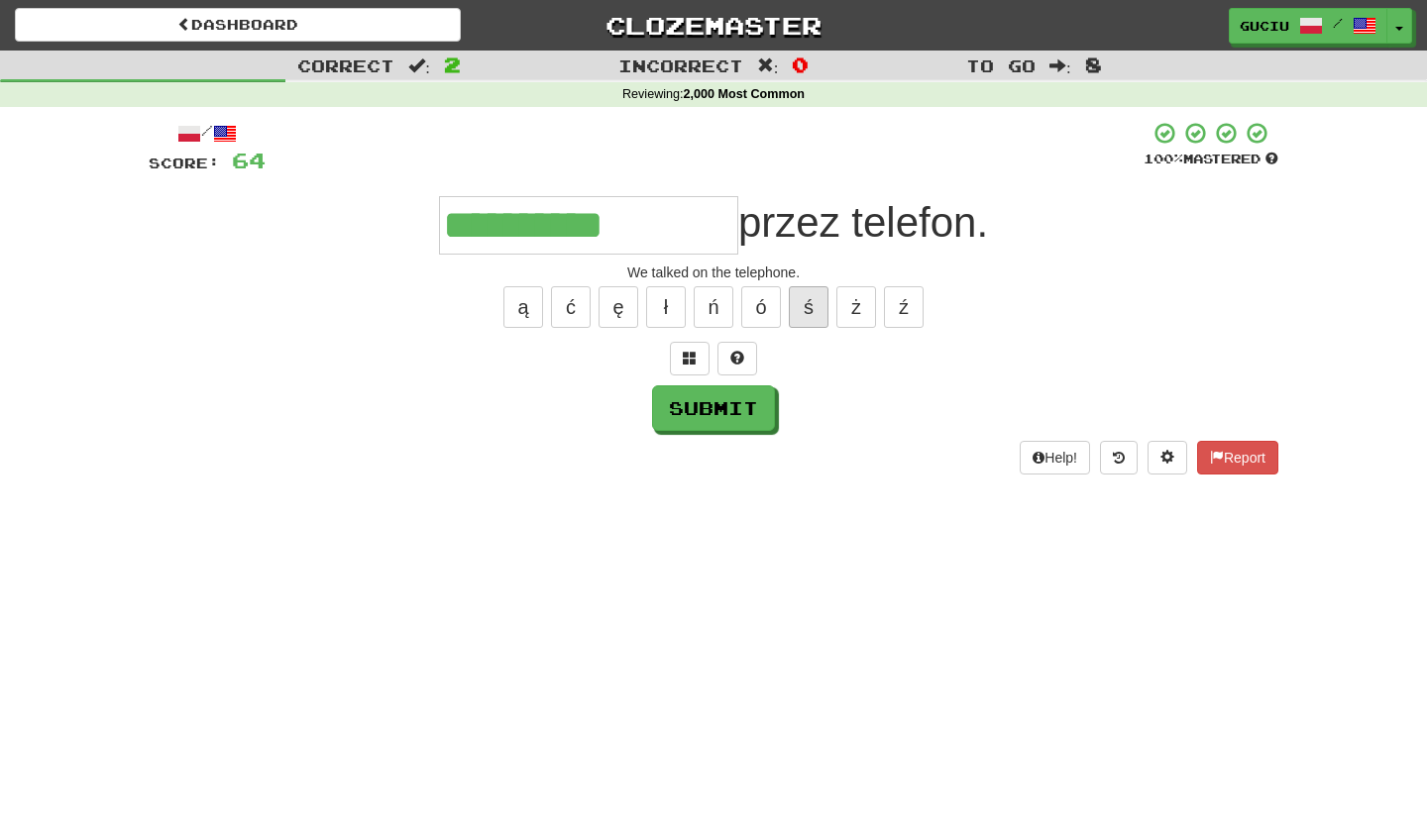 click on "ś" at bounding box center [809, 307] 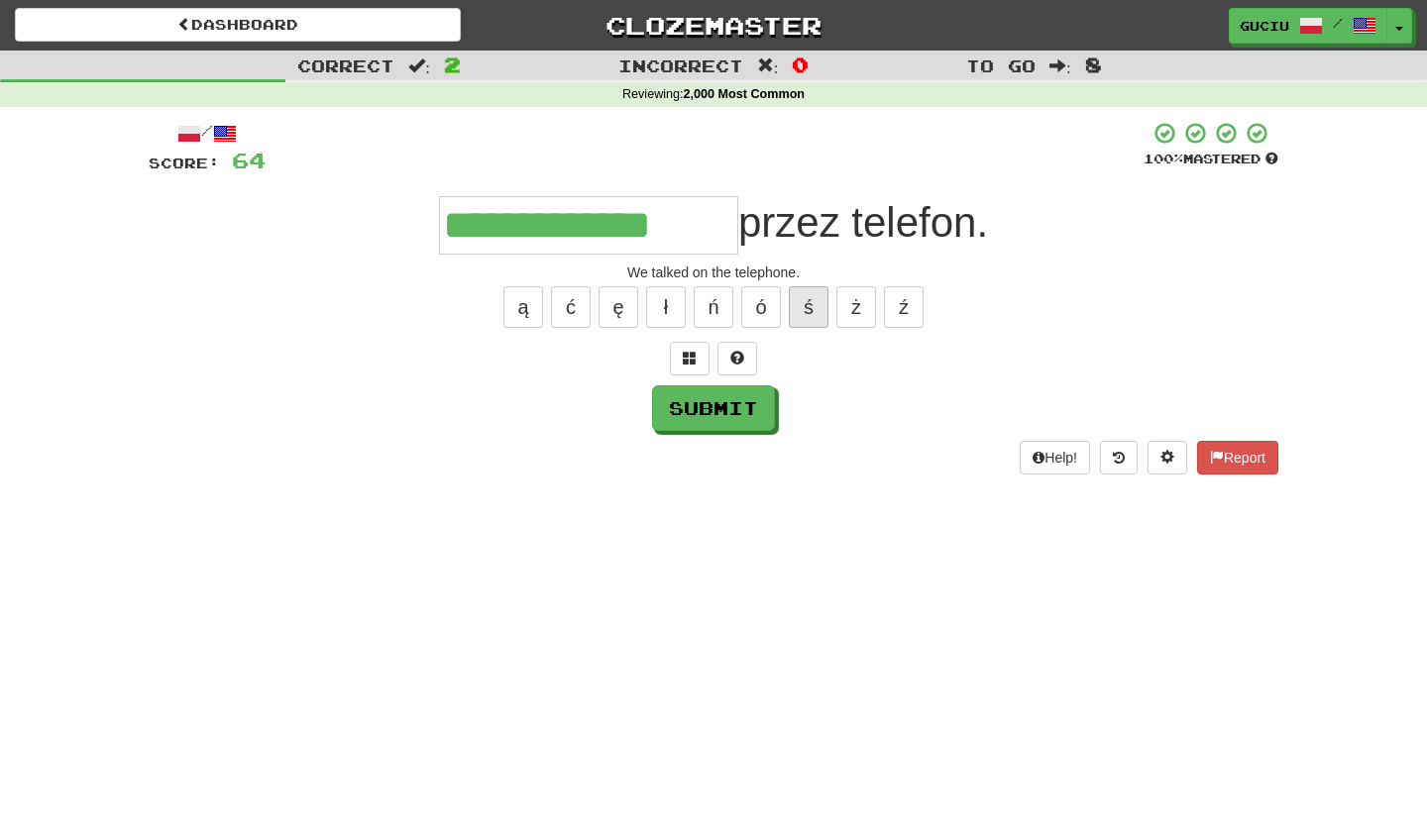 type on "**********" 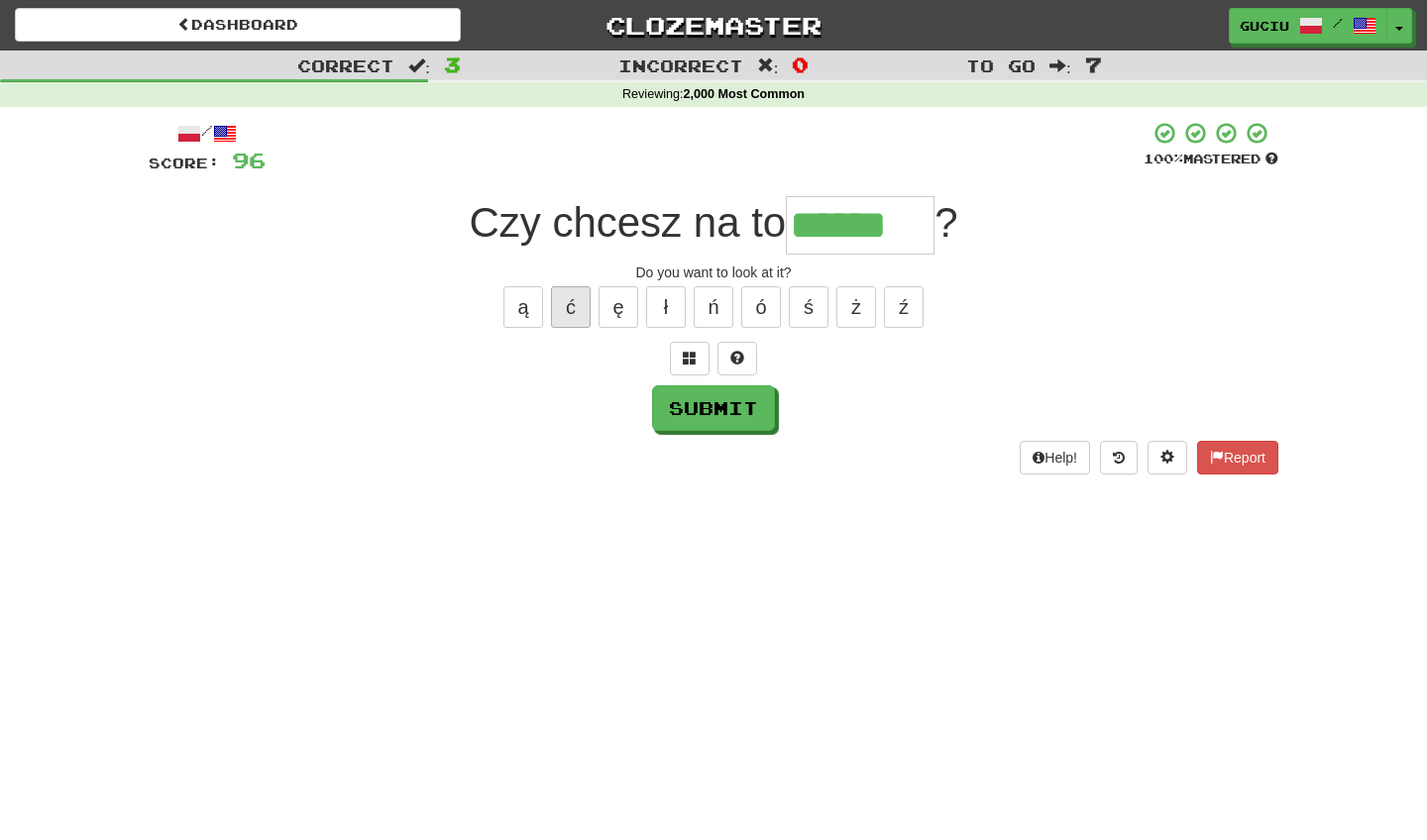 click on "ć" at bounding box center [571, 307] 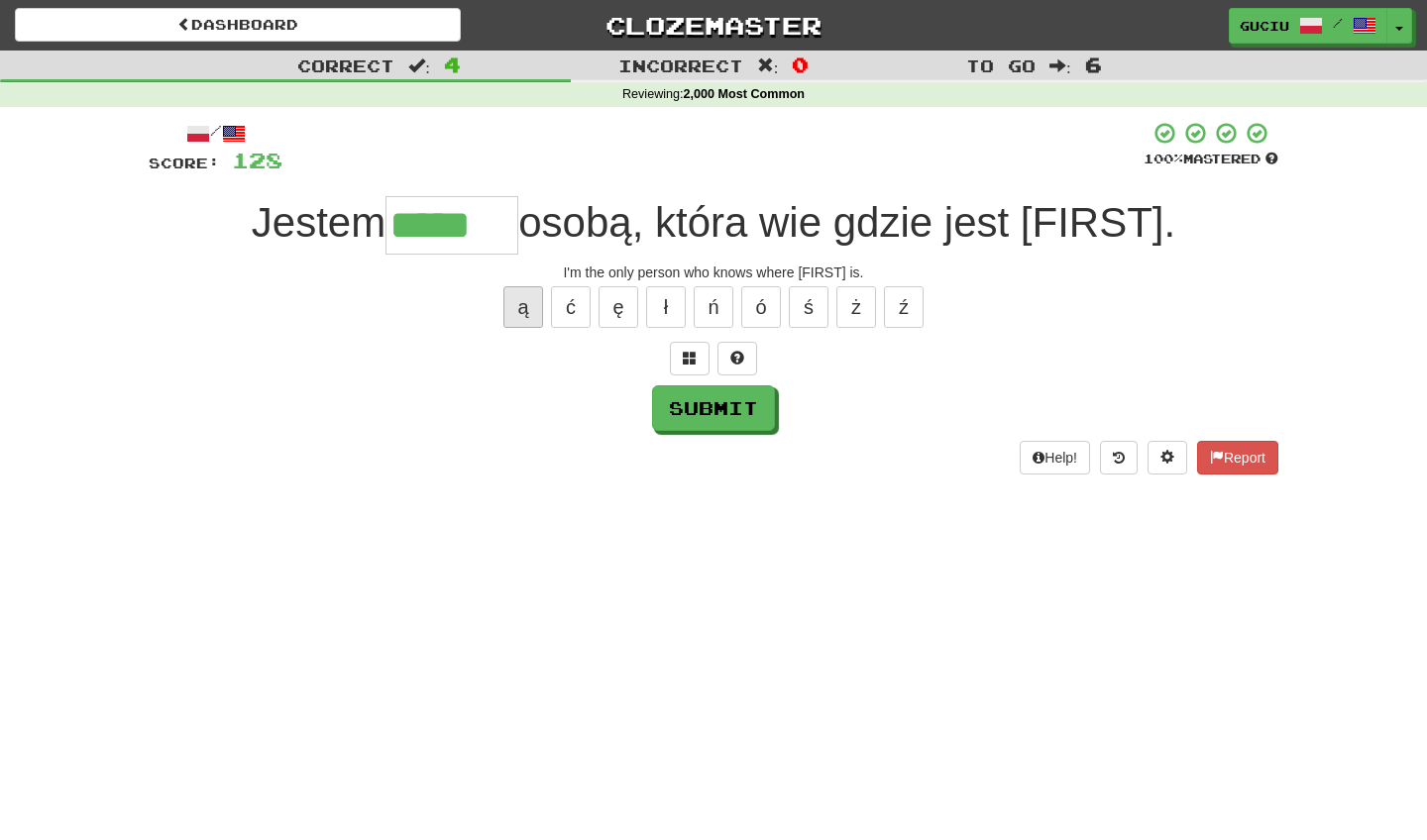 click on "ą" at bounding box center (523, 307) 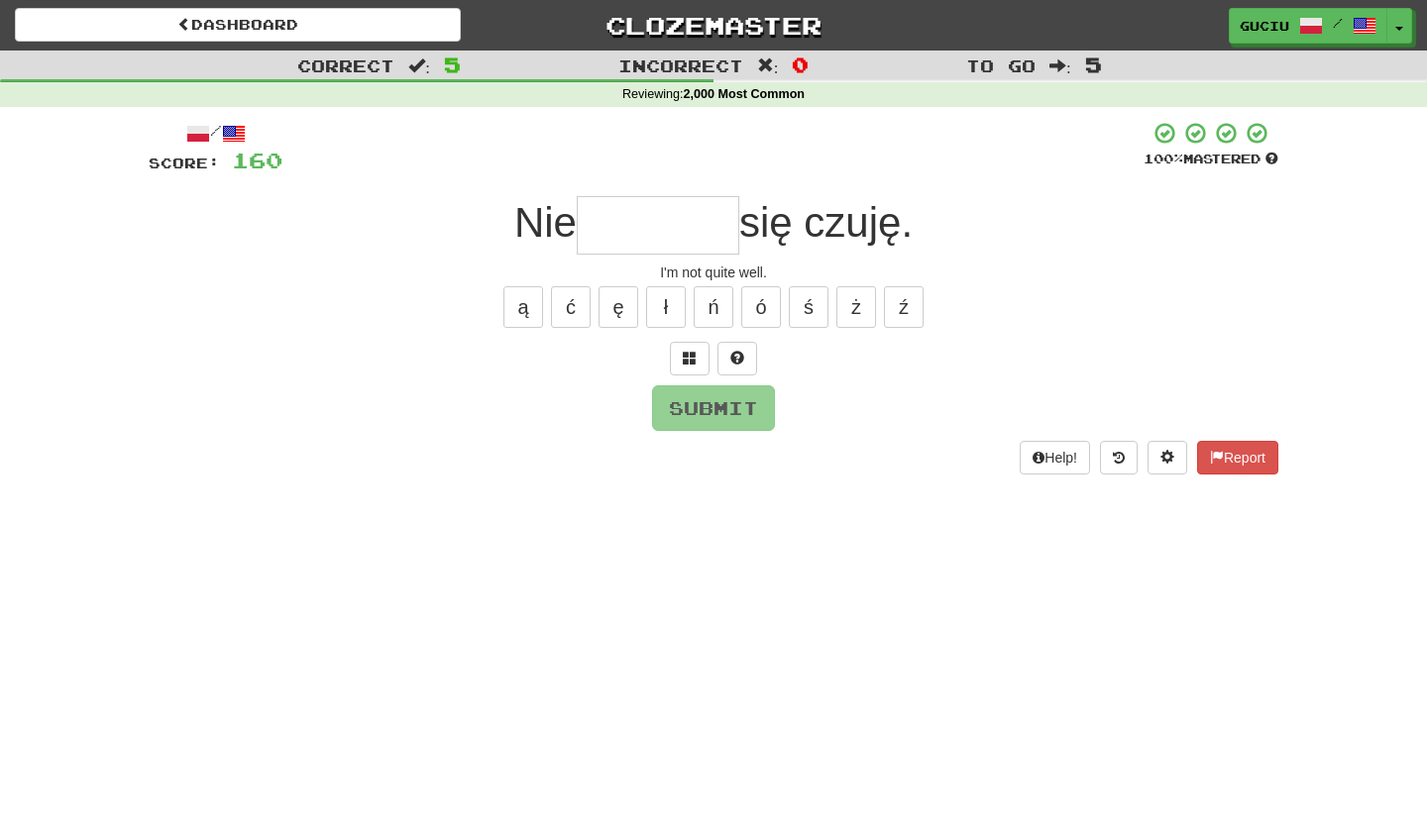 type on "*" 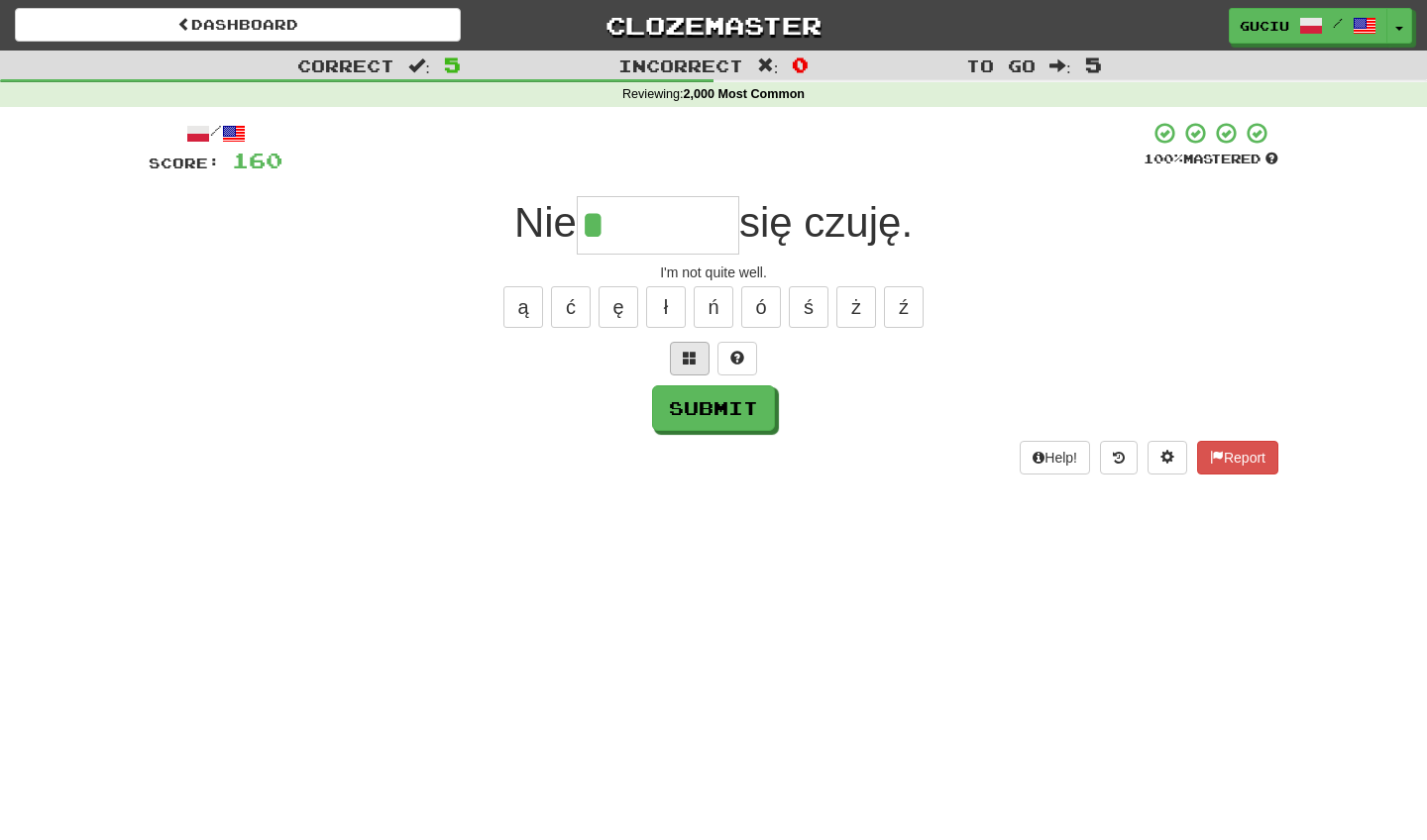 click at bounding box center [690, 358] 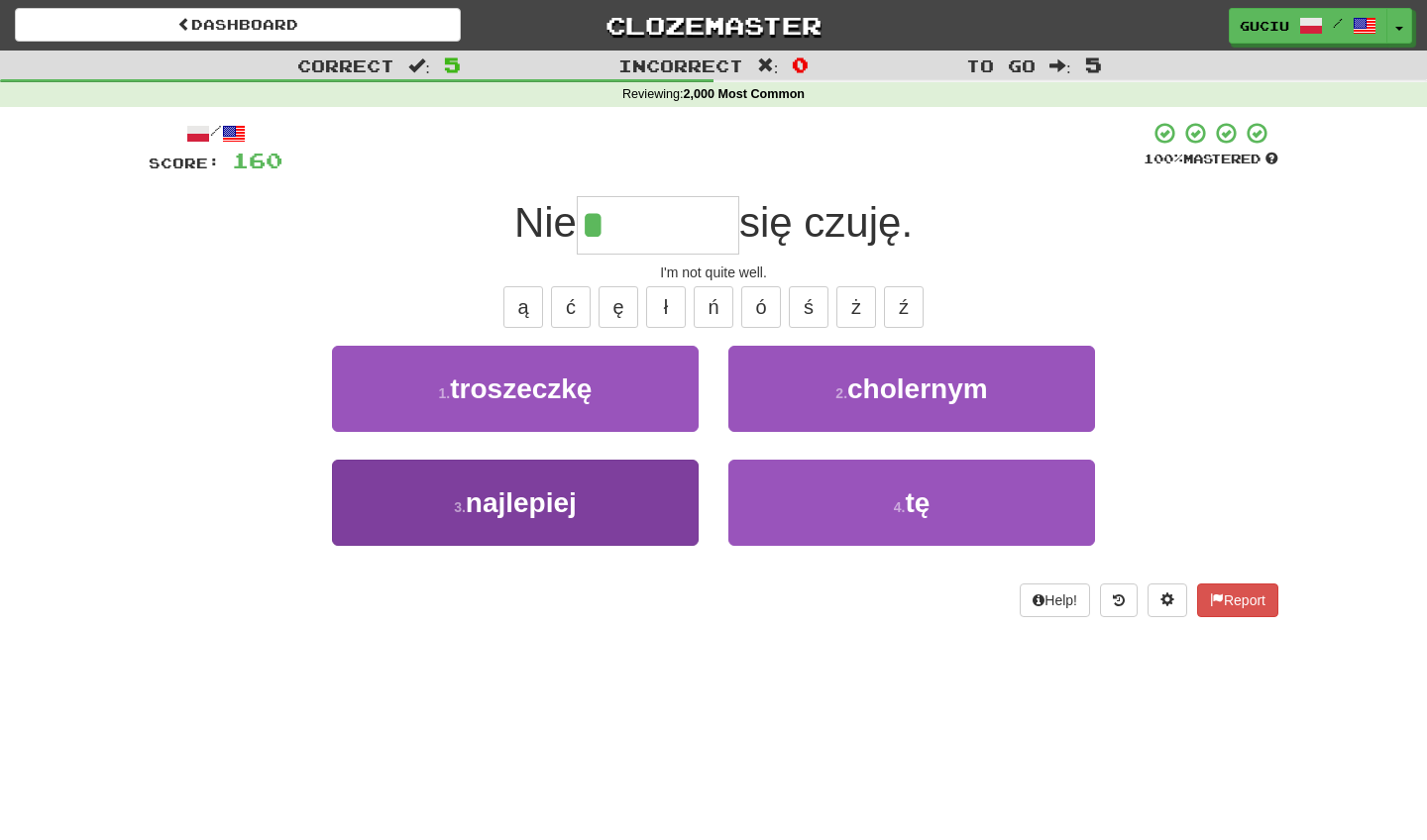 click on "3 .  najlepiej" at bounding box center (515, 502) 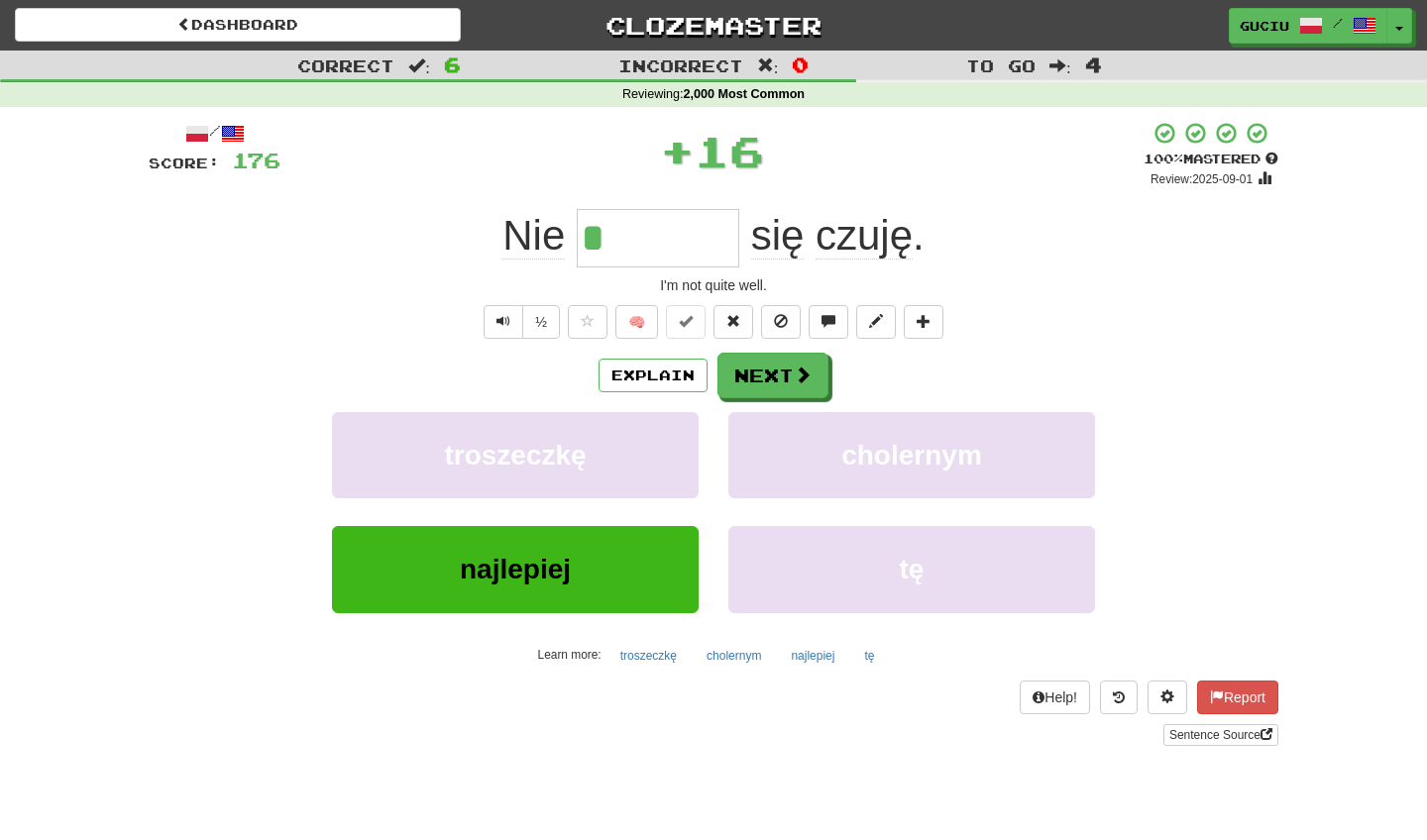 type on "*********" 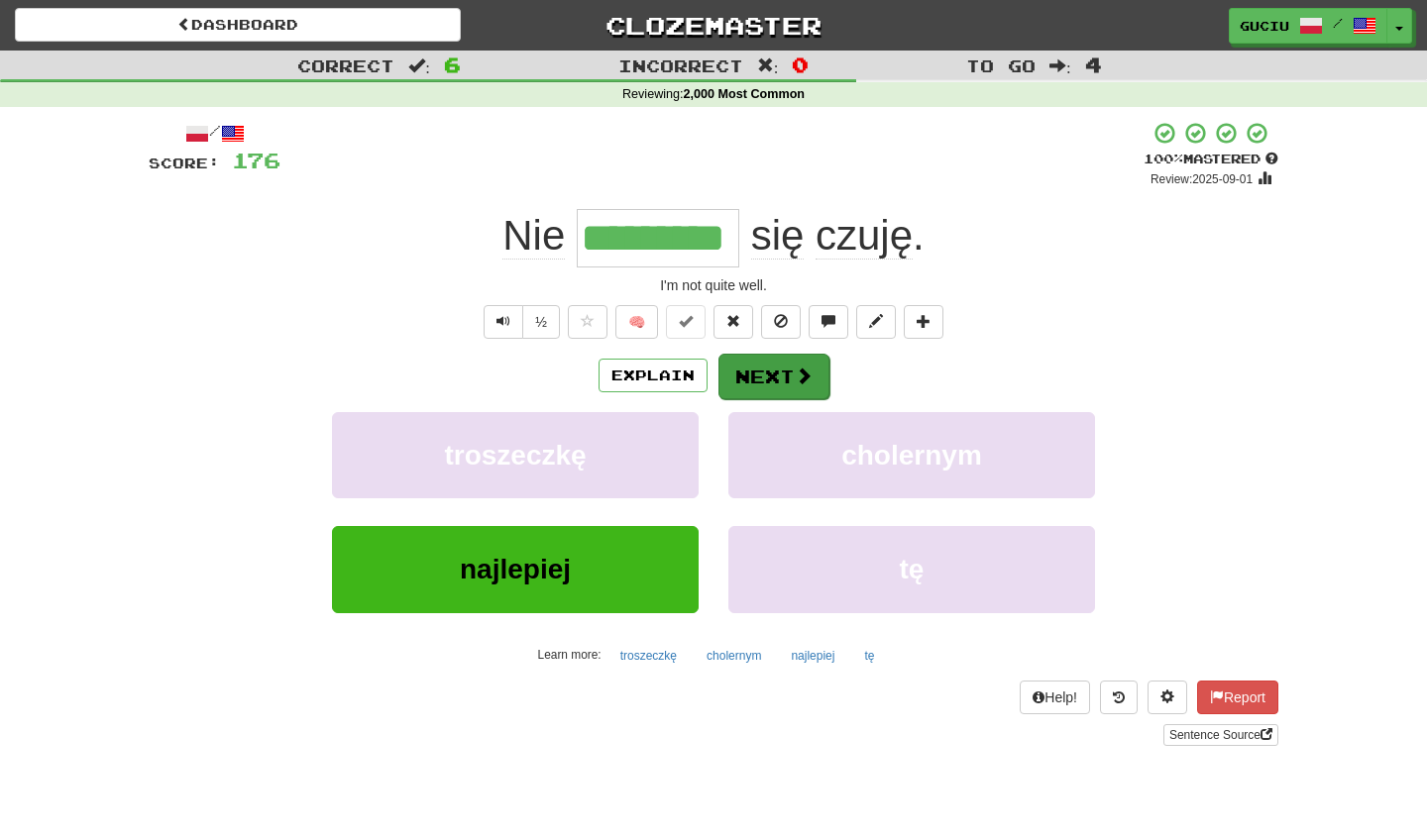 click at bounding box center [804, 375] 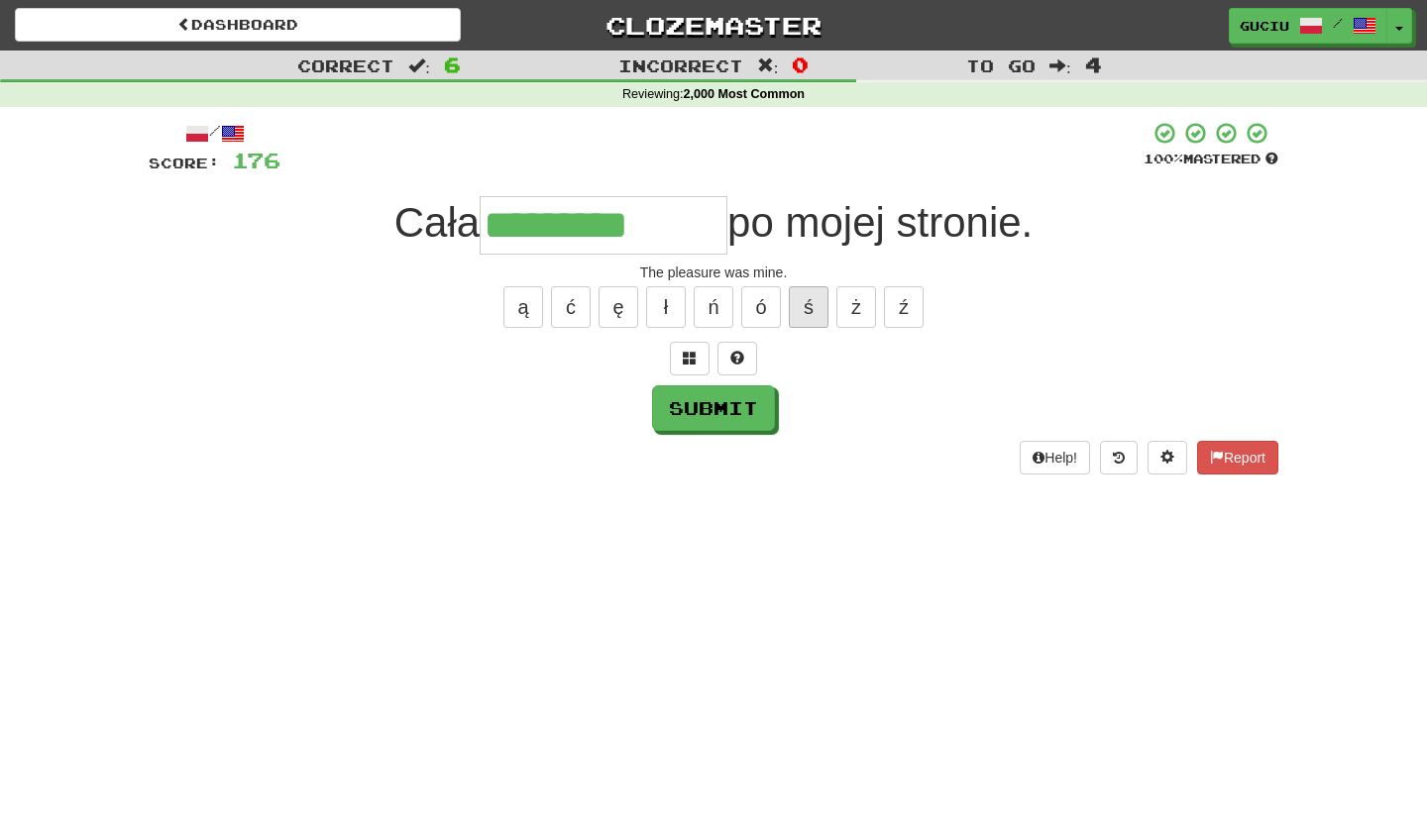 click on "ś" at bounding box center [809, 307] 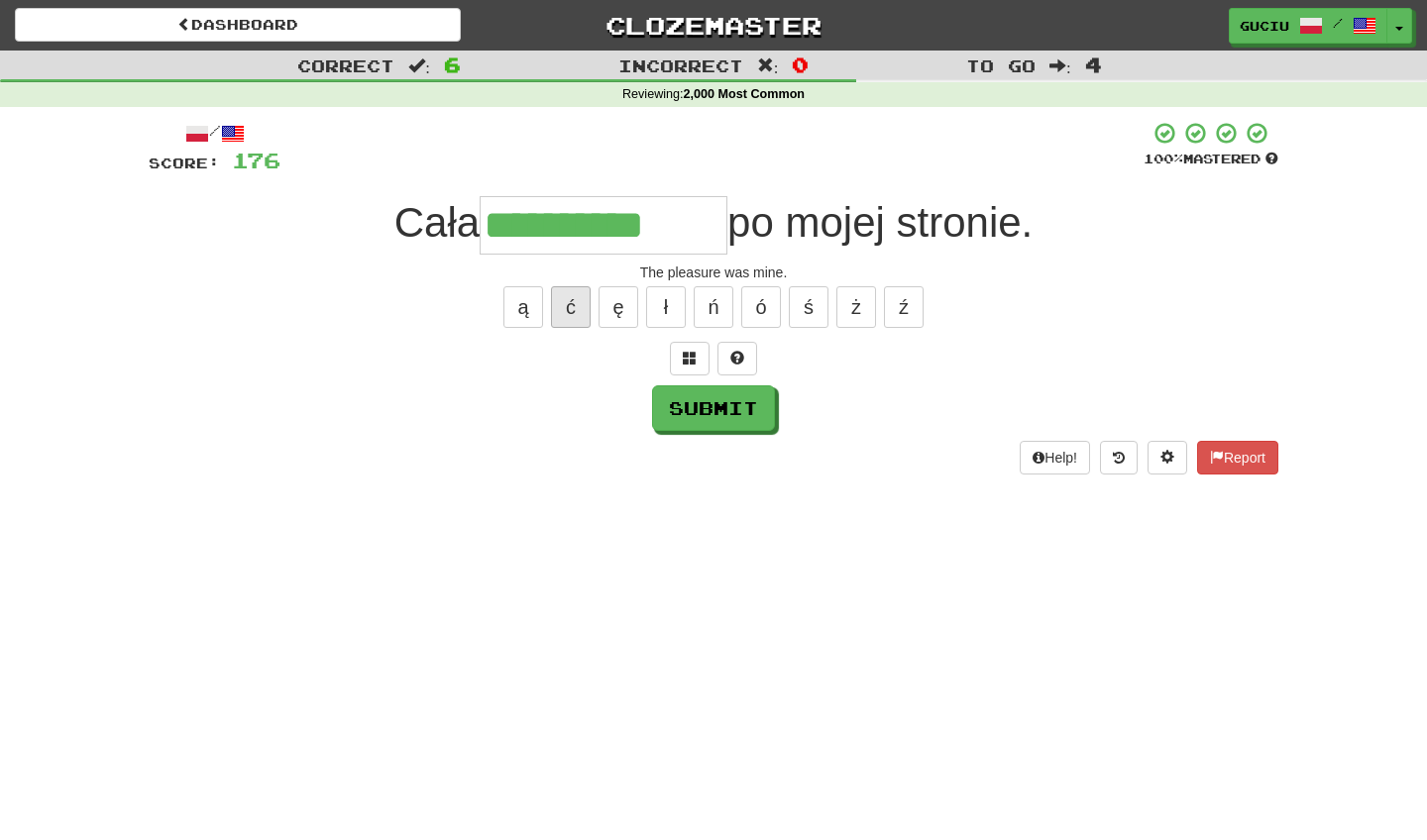 click on "ć" at bounding box center [571, 307] 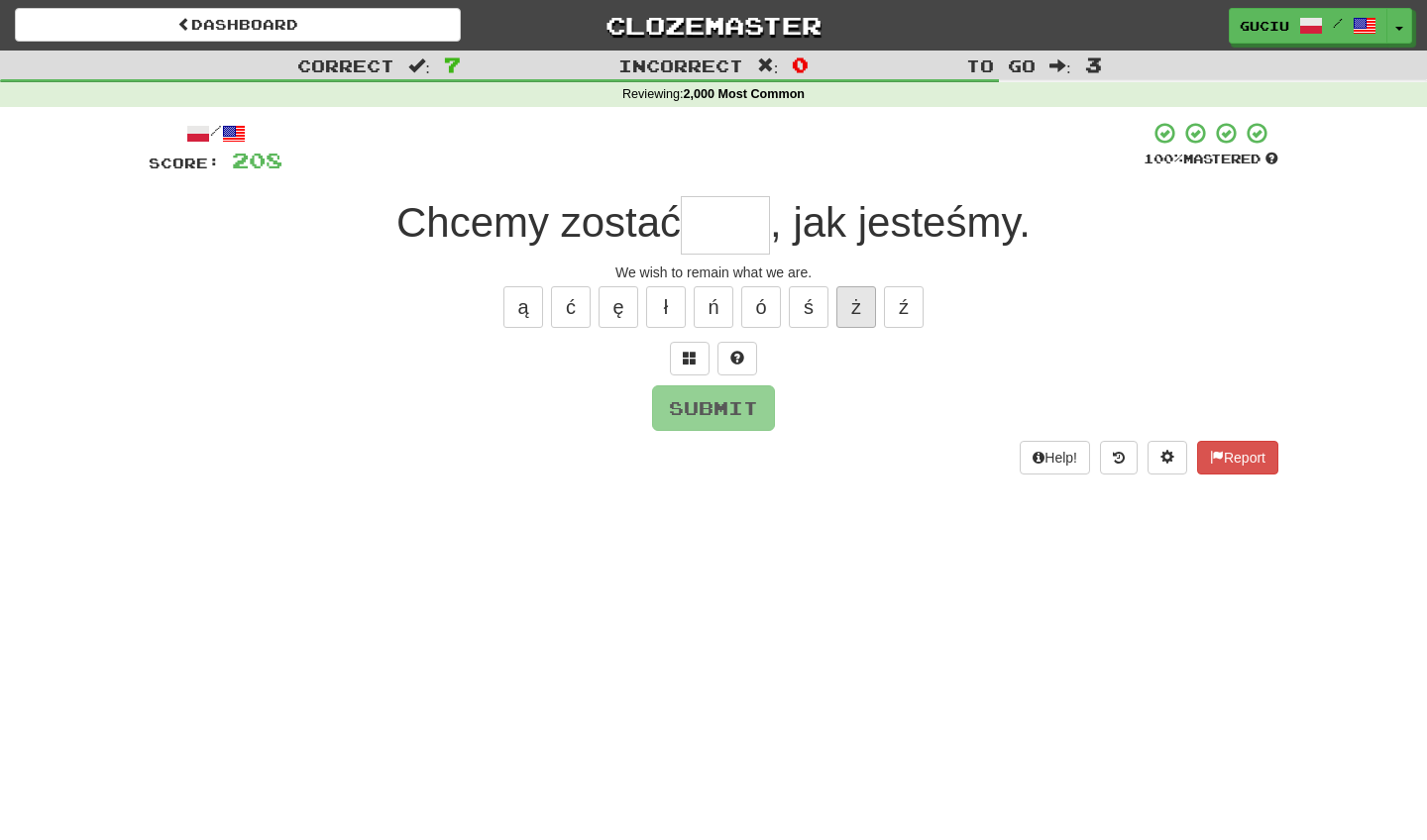 click on "ż" at bounding box center [856, 307] 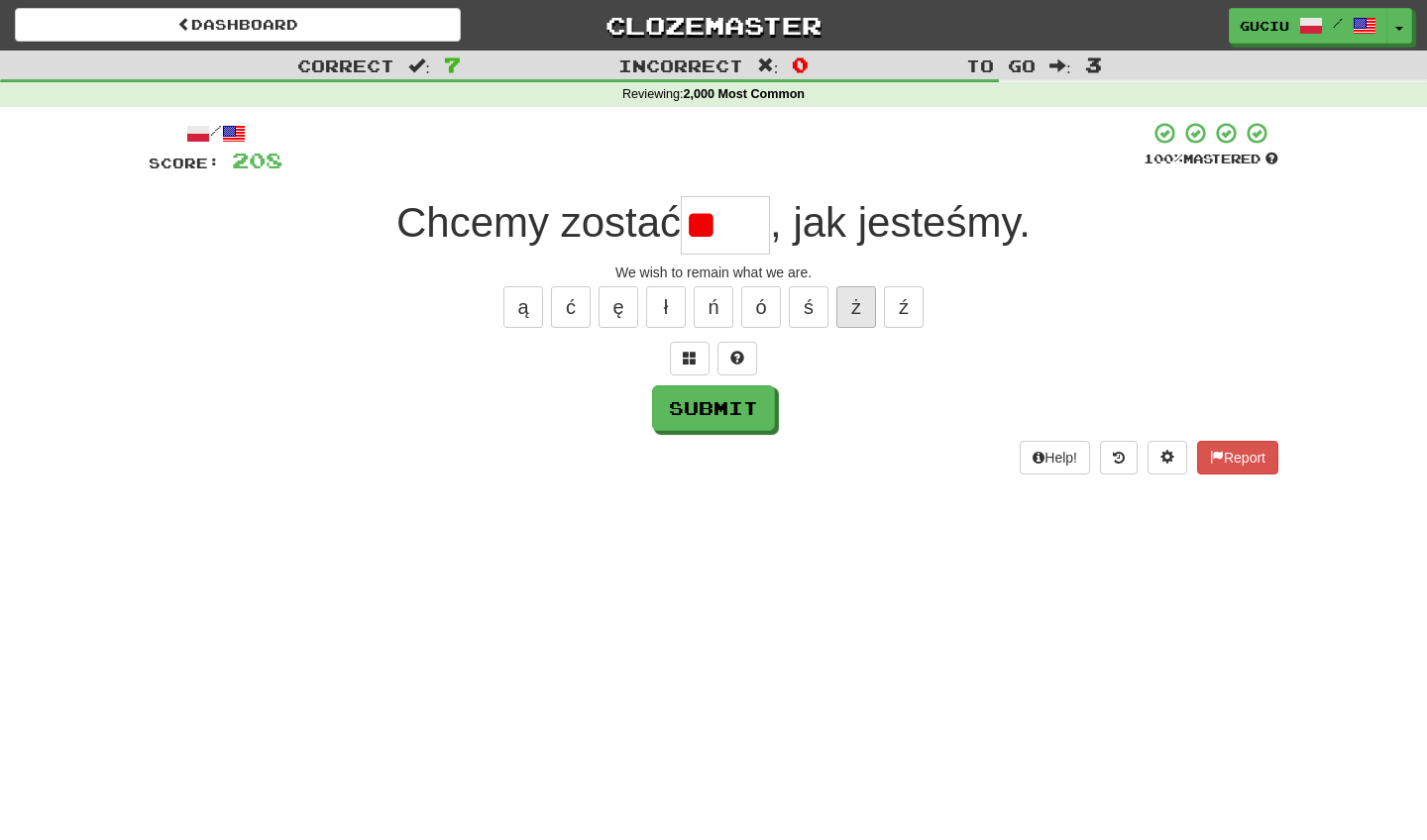 type on "*" 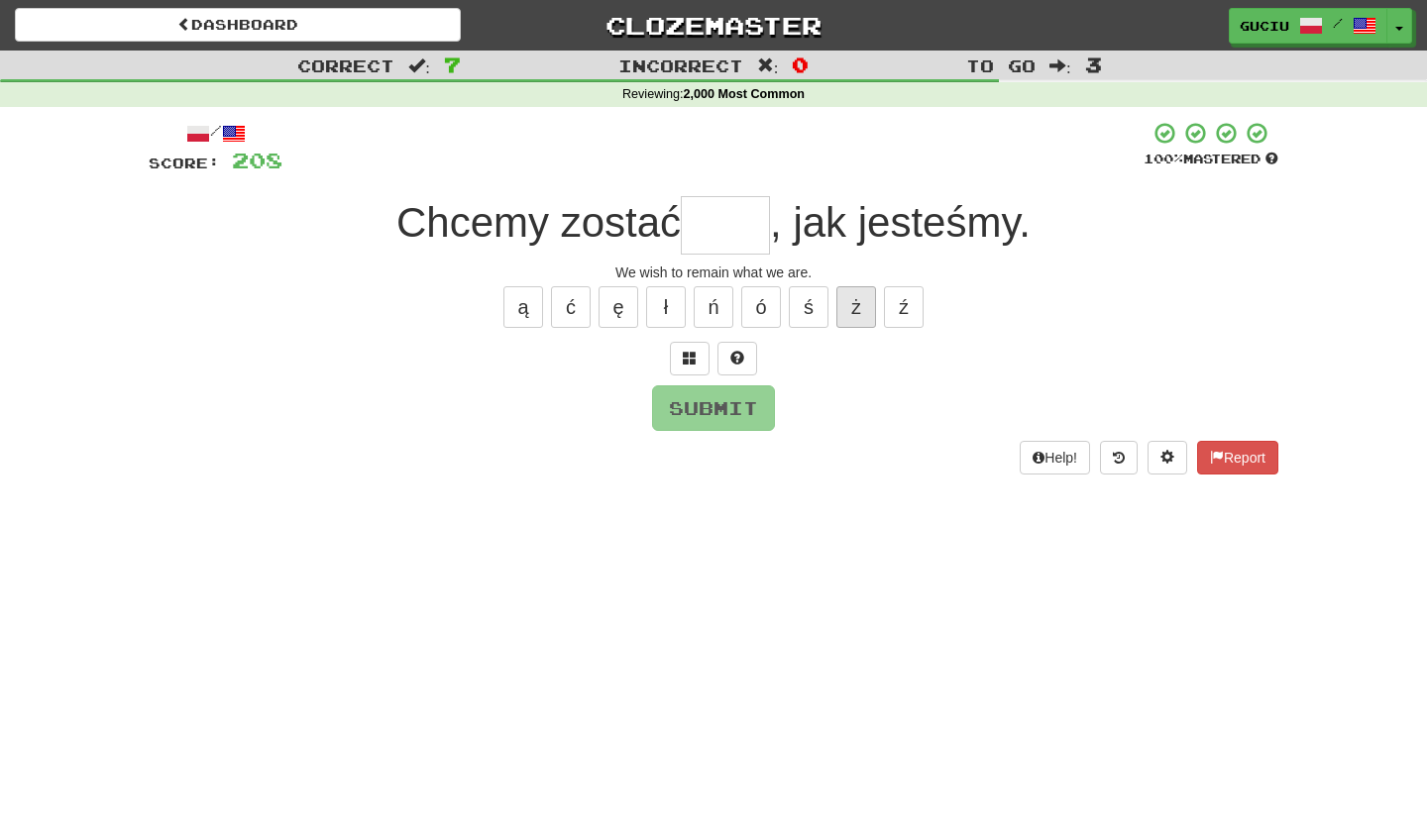 type on "*" 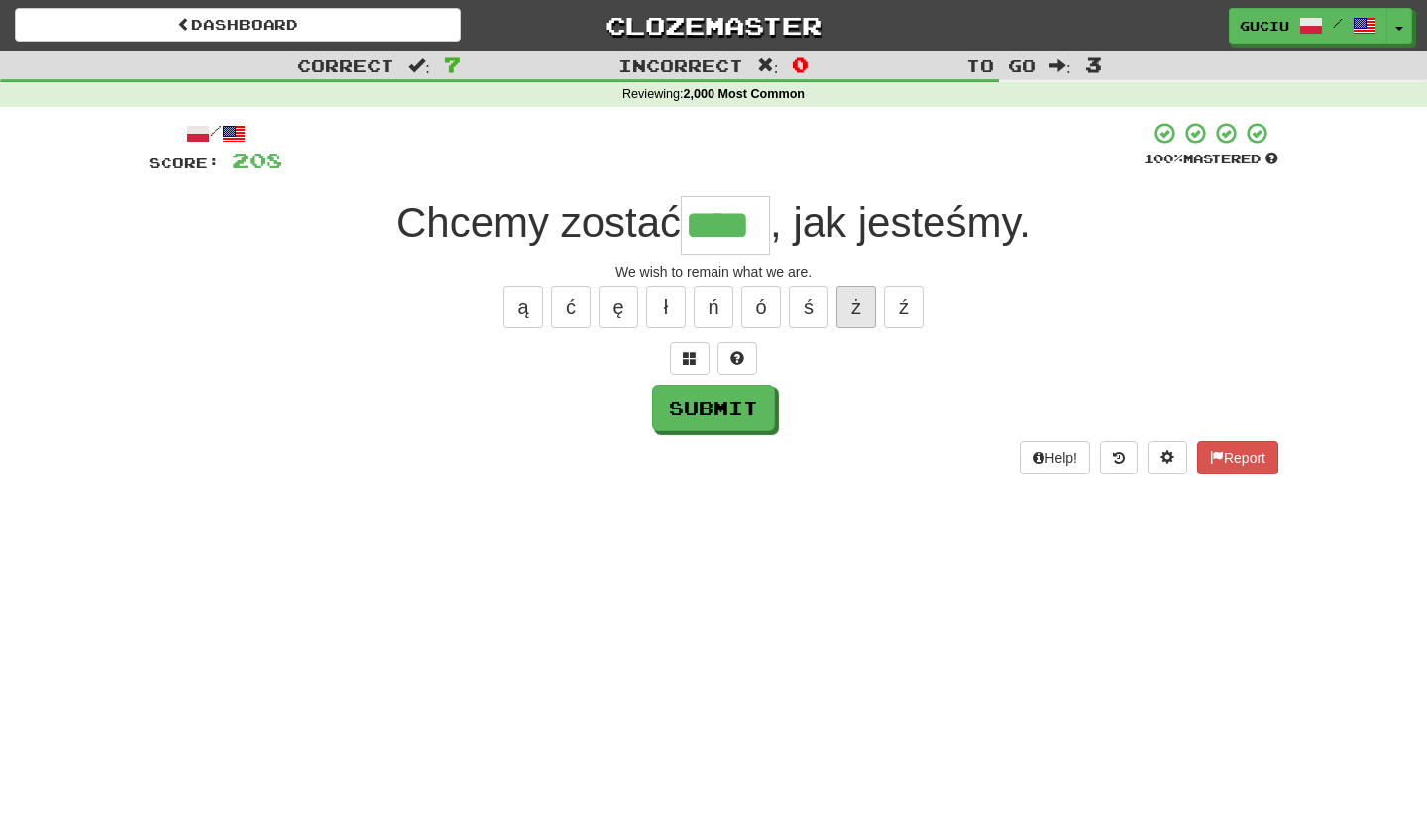 type on "****" 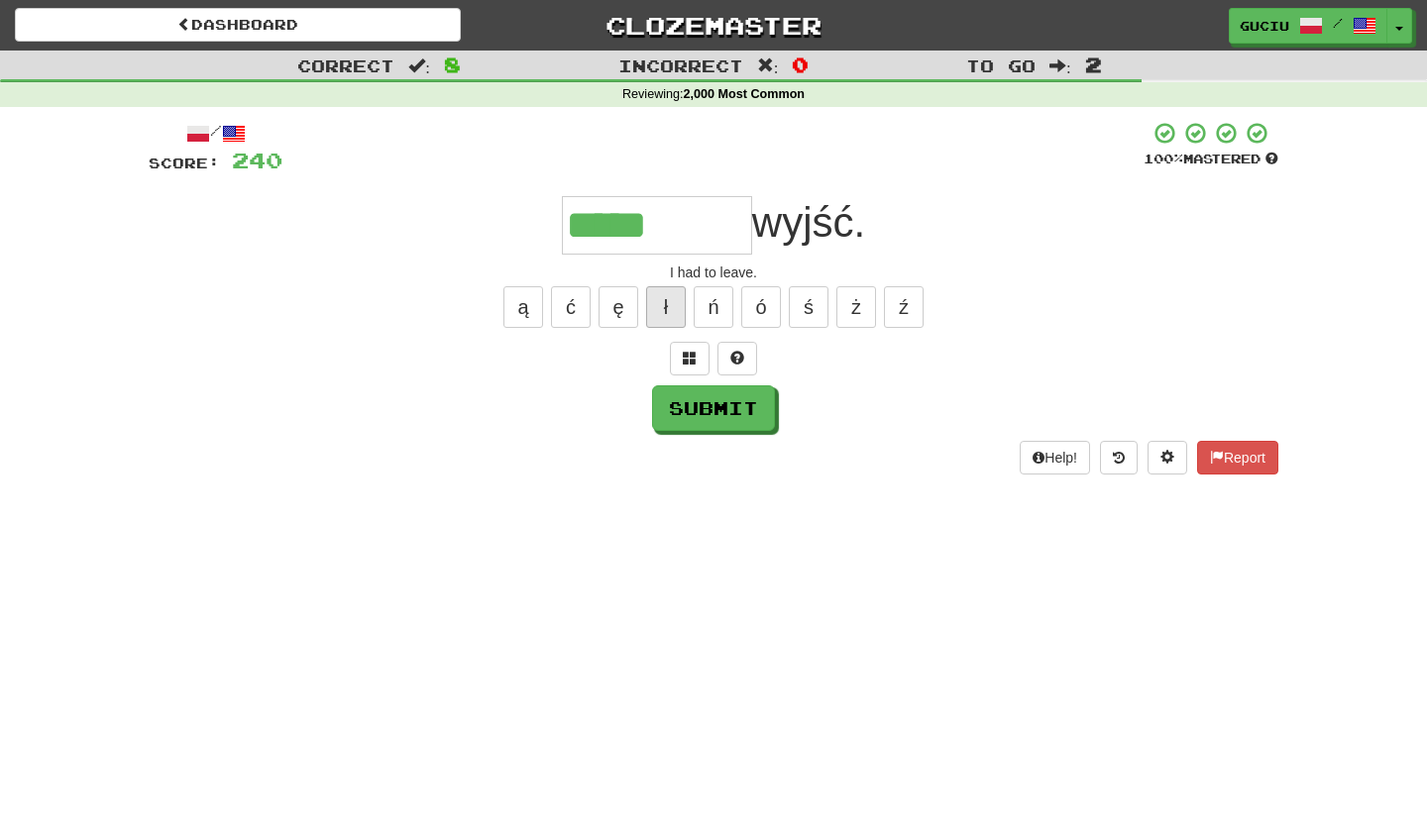 click on "ł" at bounding box center [666, 307] 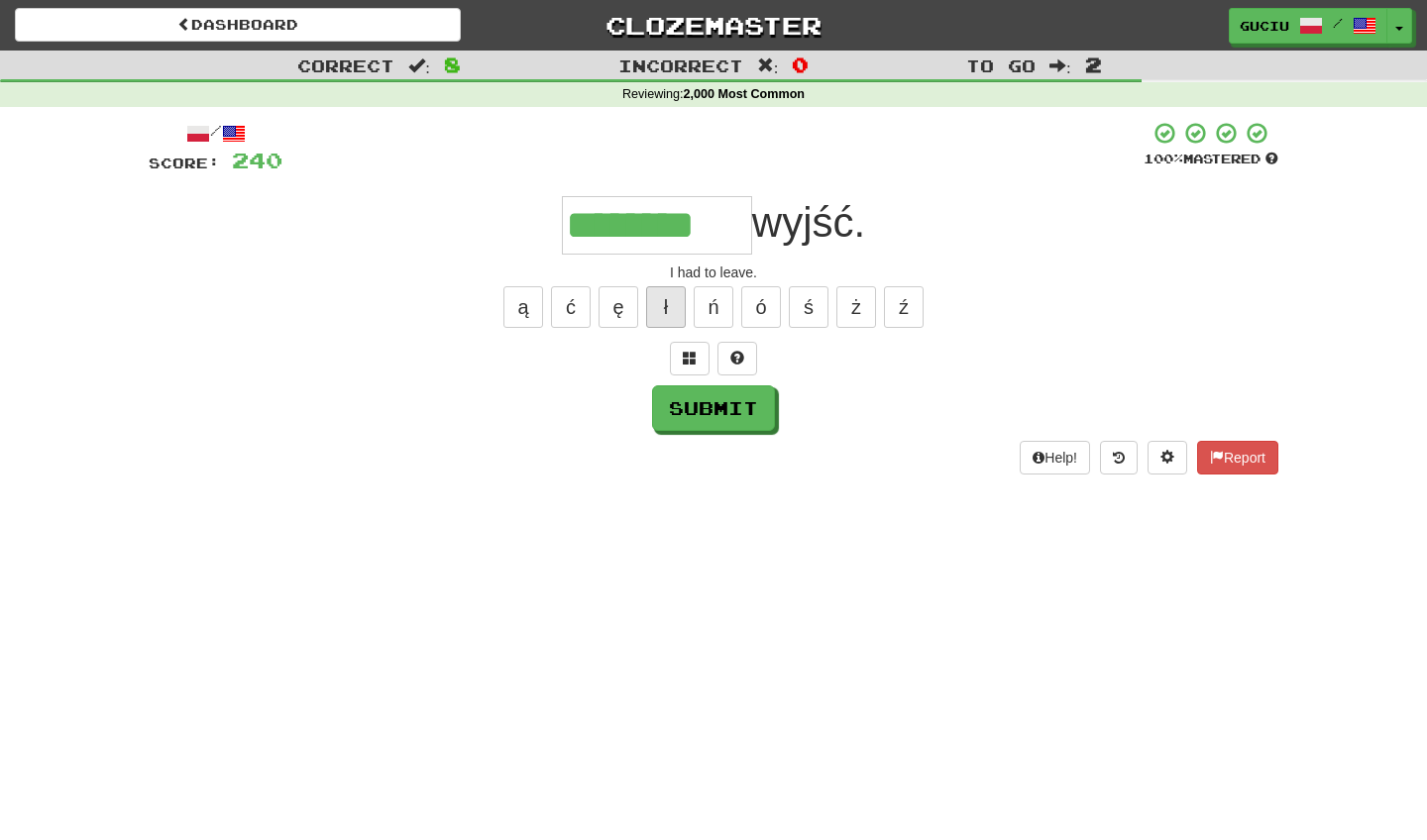 type on "********" 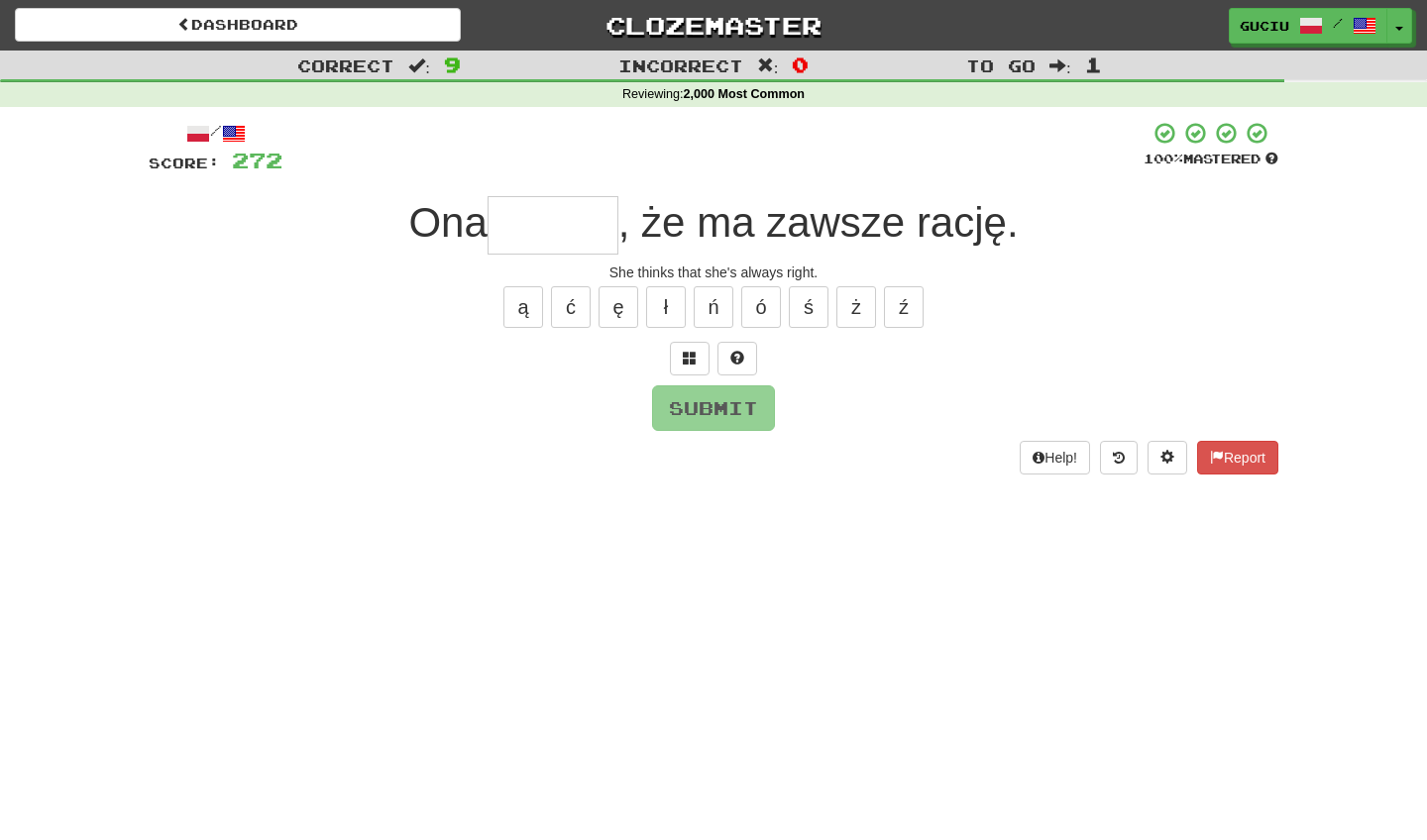 type on "*" 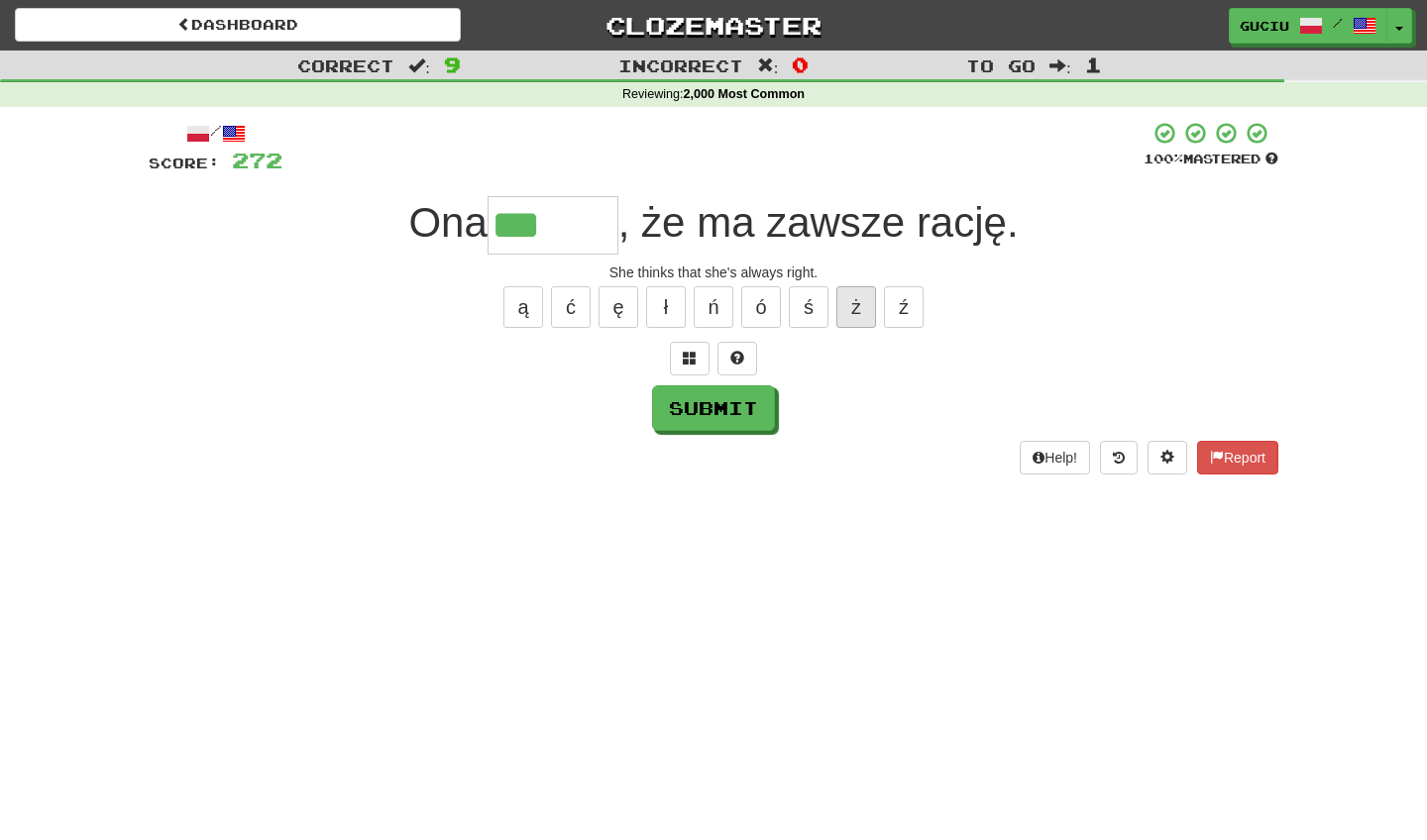 click on "ż" at bounding box center (856, 307) 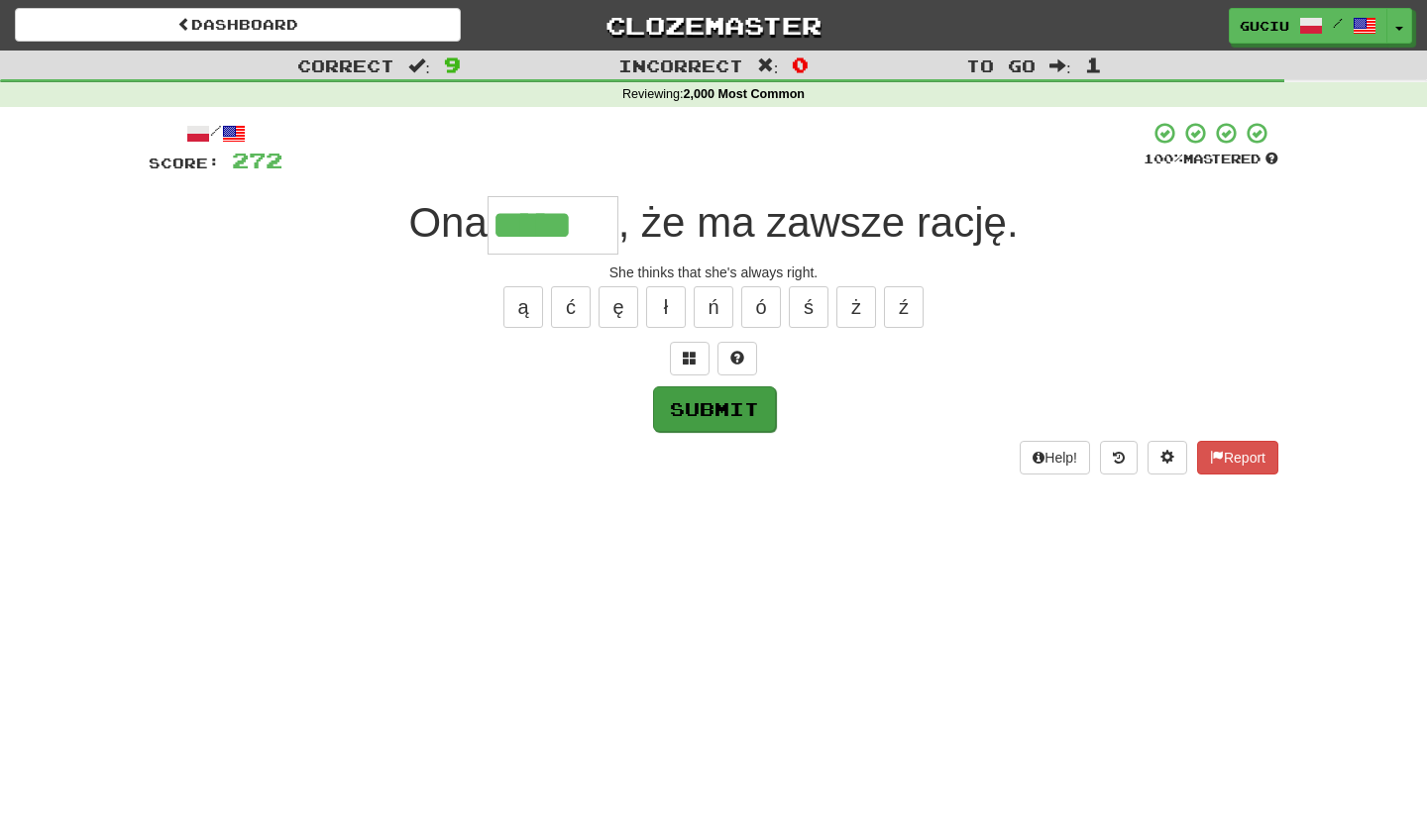 type on "*****" 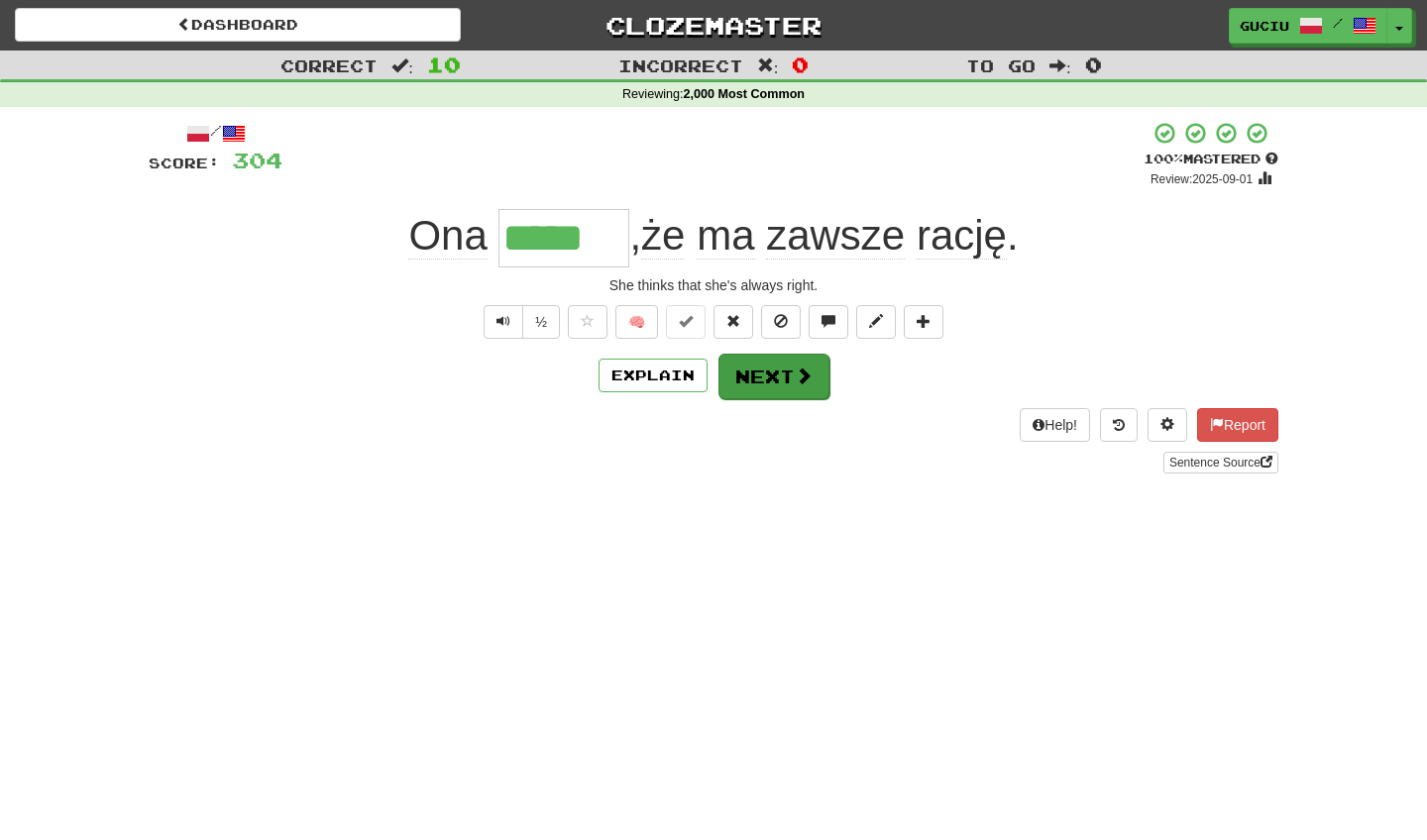 click on "Next" at bounding box center [774, 376] 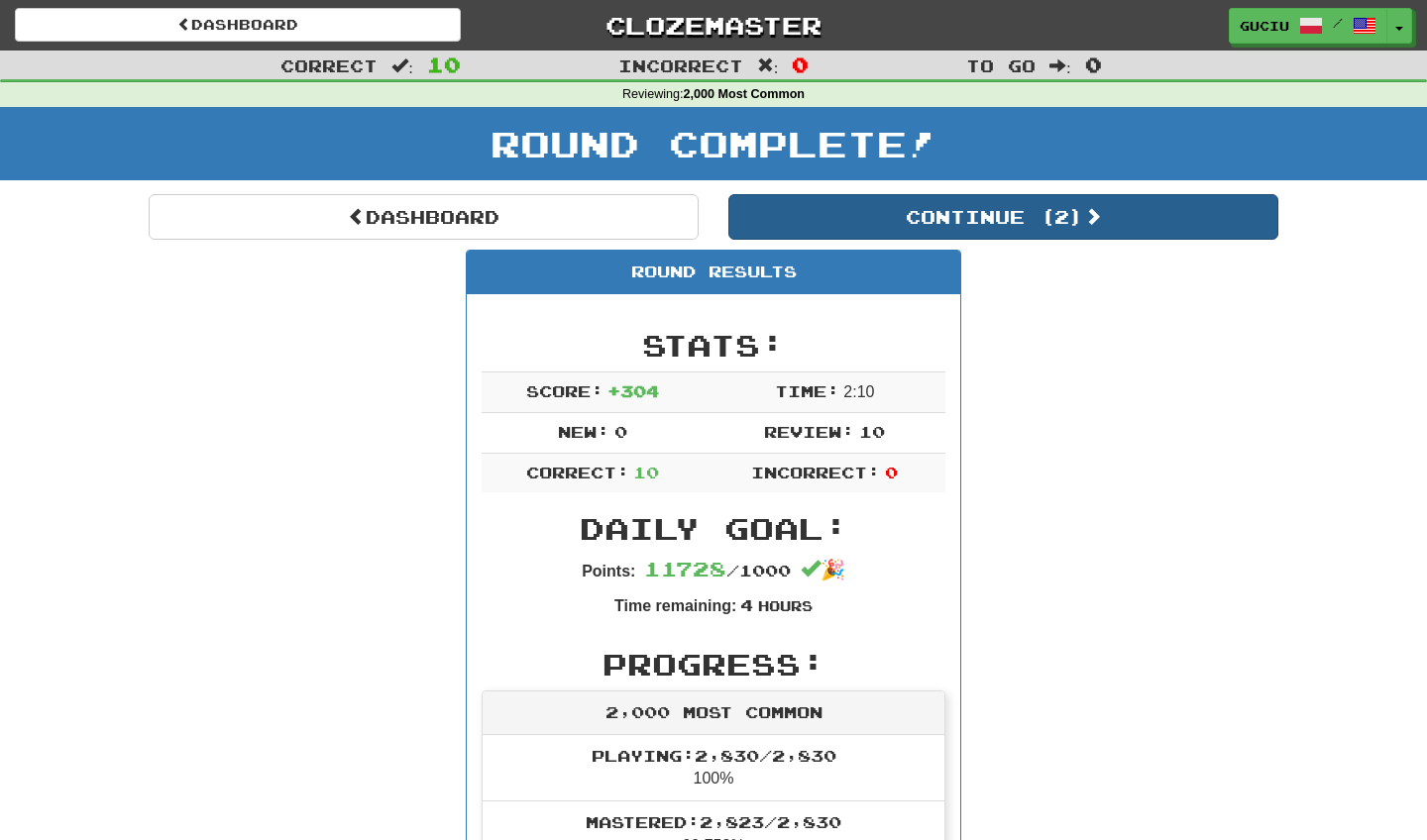 click on "Continue ( 2 )" at bounding box center [1003, 217] 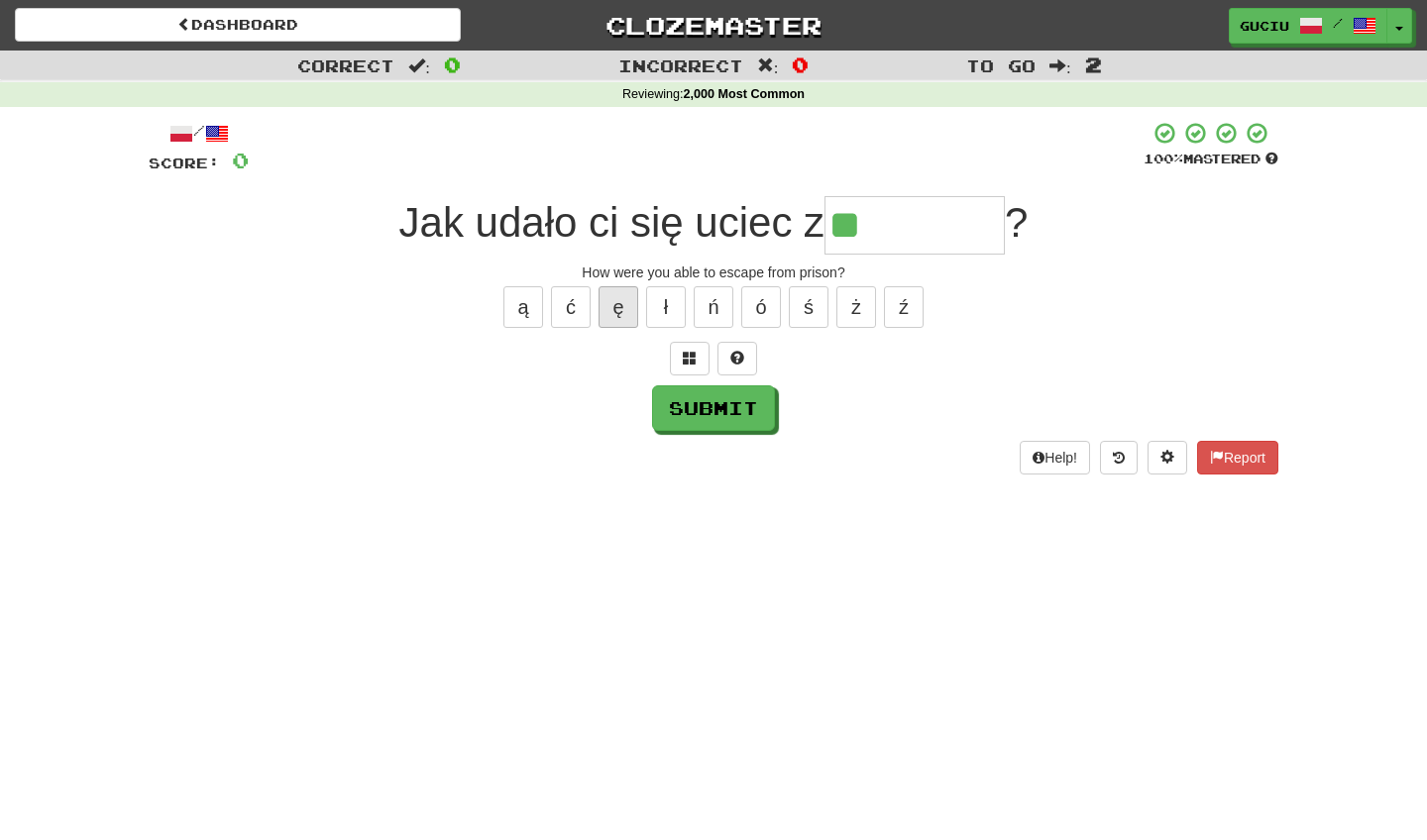 click on "ę" at bounding box center (618, 307) 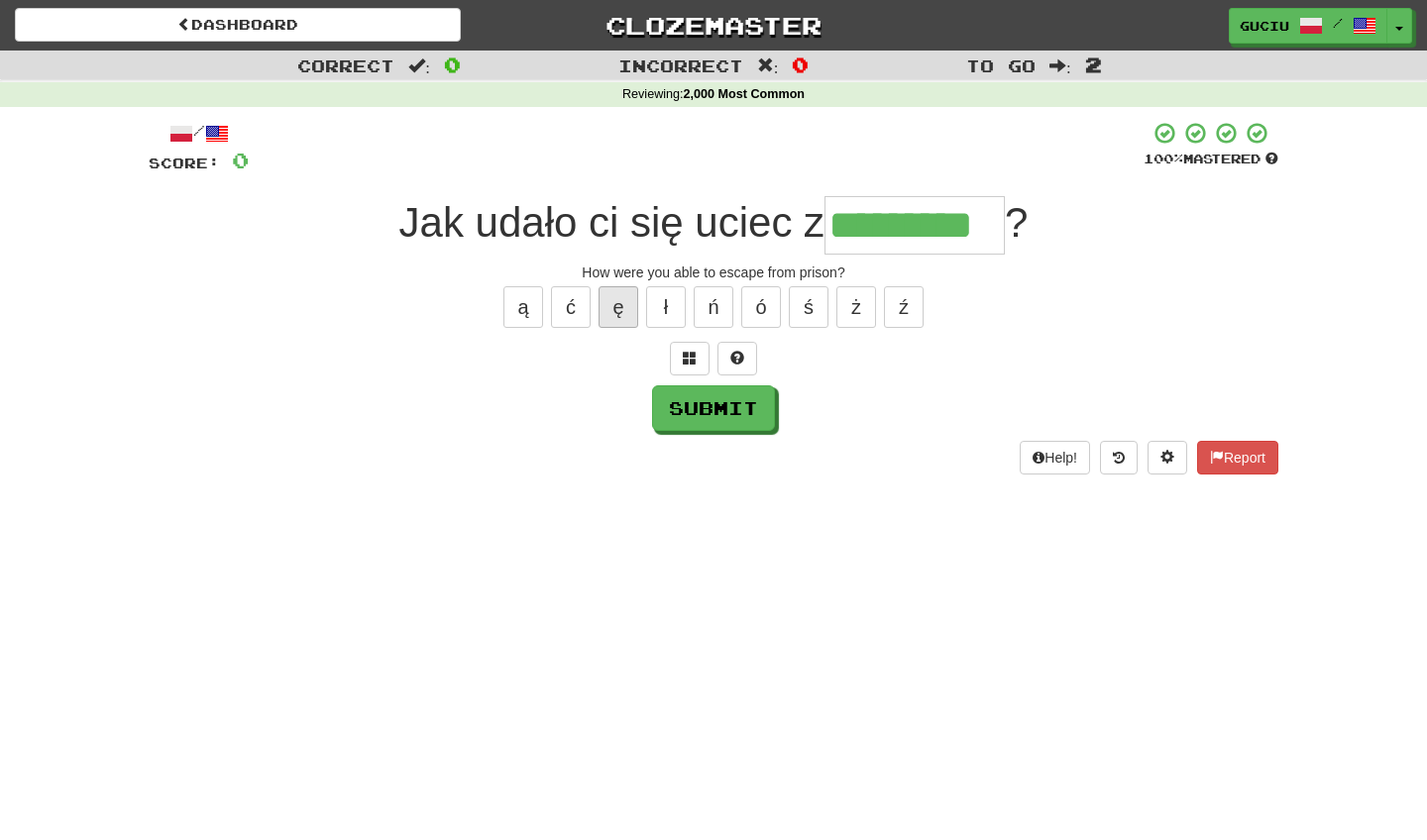 type on "*********" 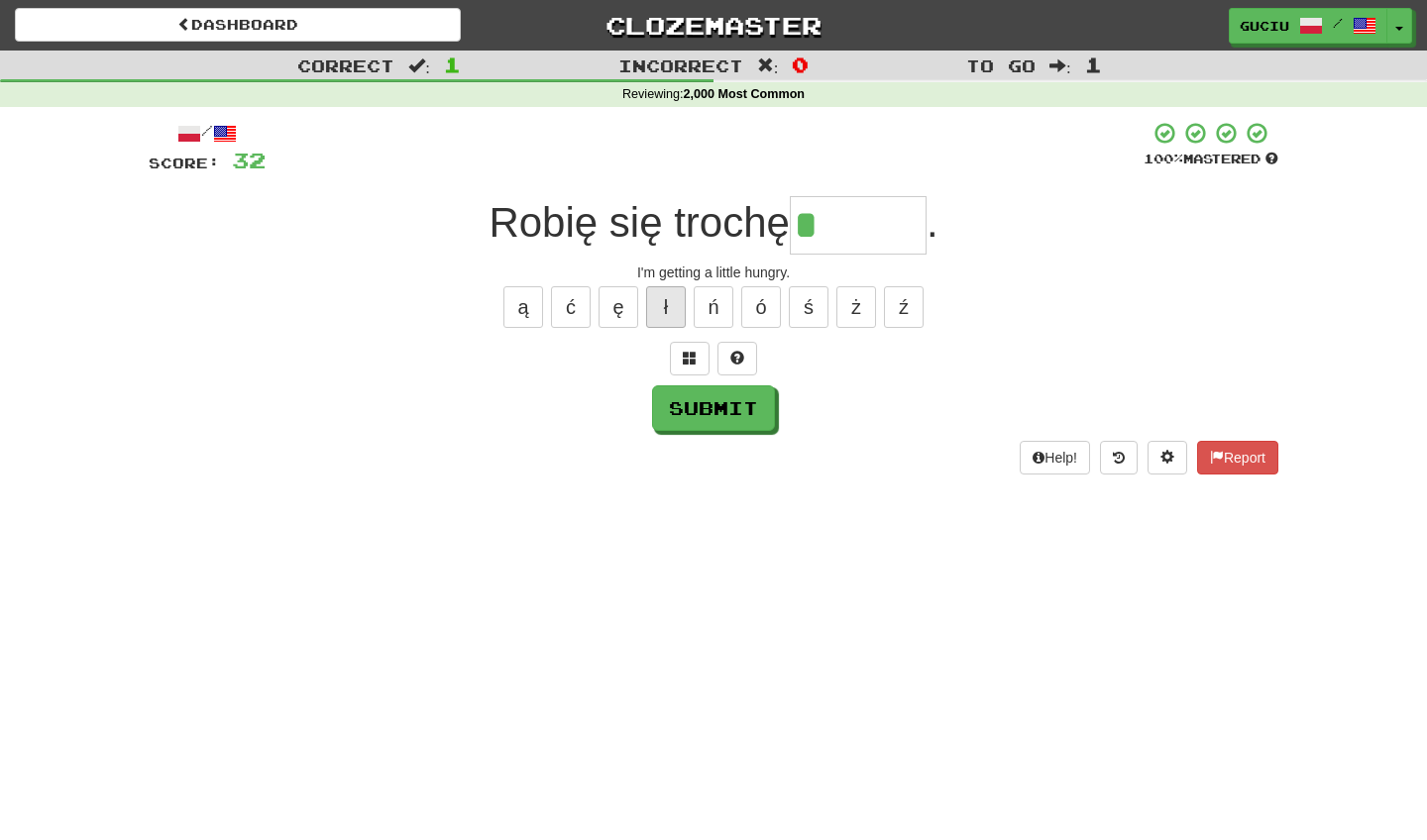 click on "ł" at bounding box center (666, 307) 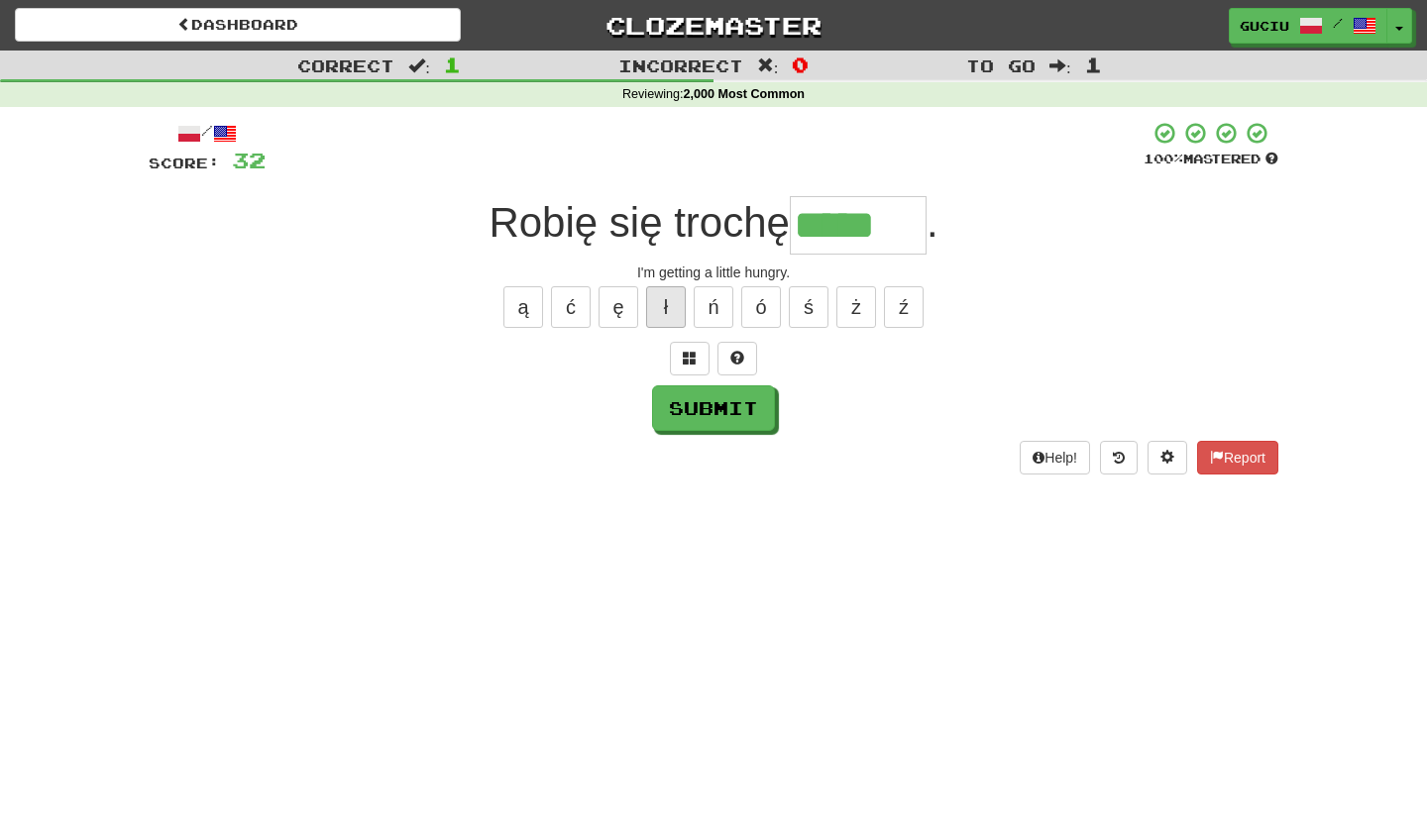 type on "******" 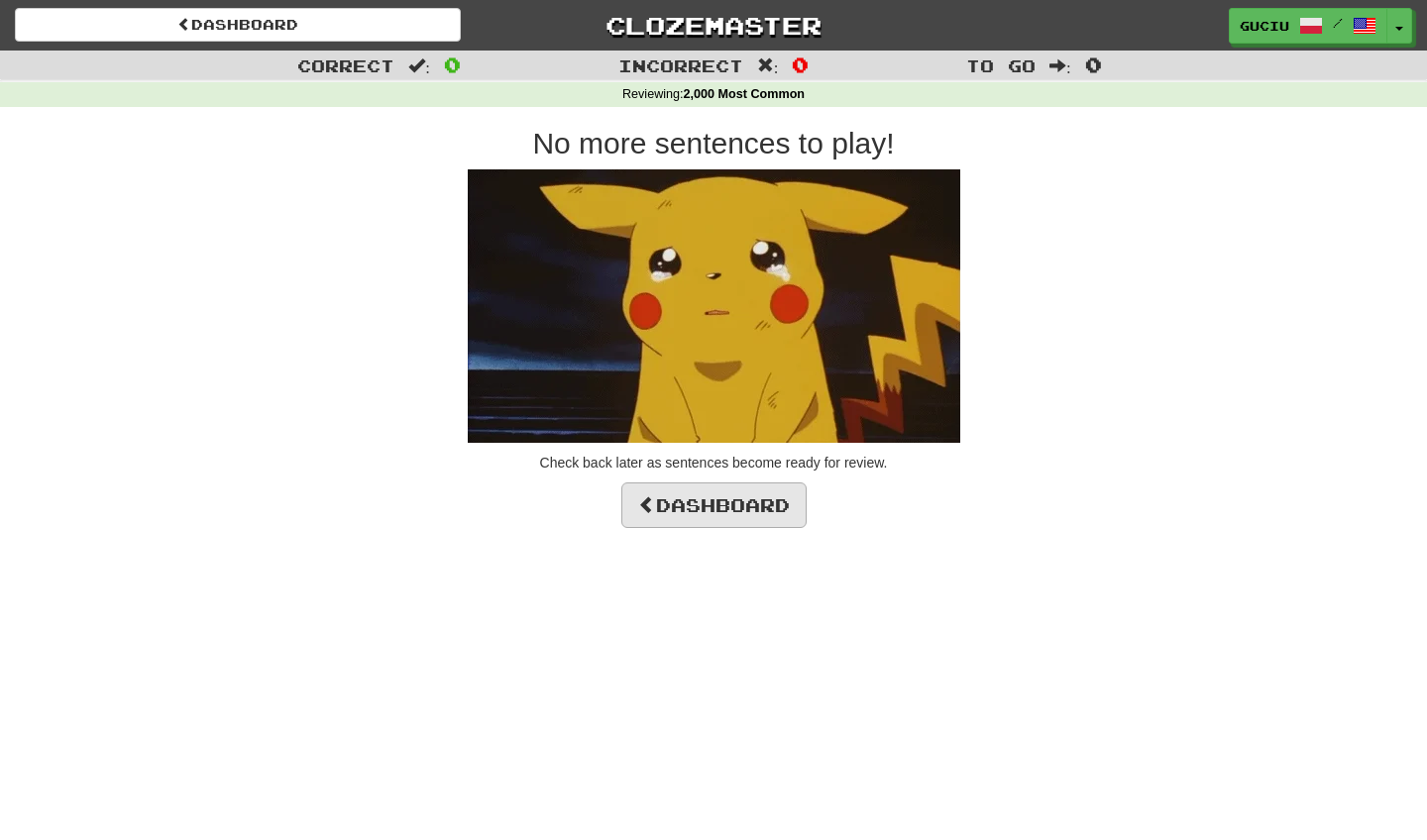 click on "Dashboard" at bounding box center [714, 505] 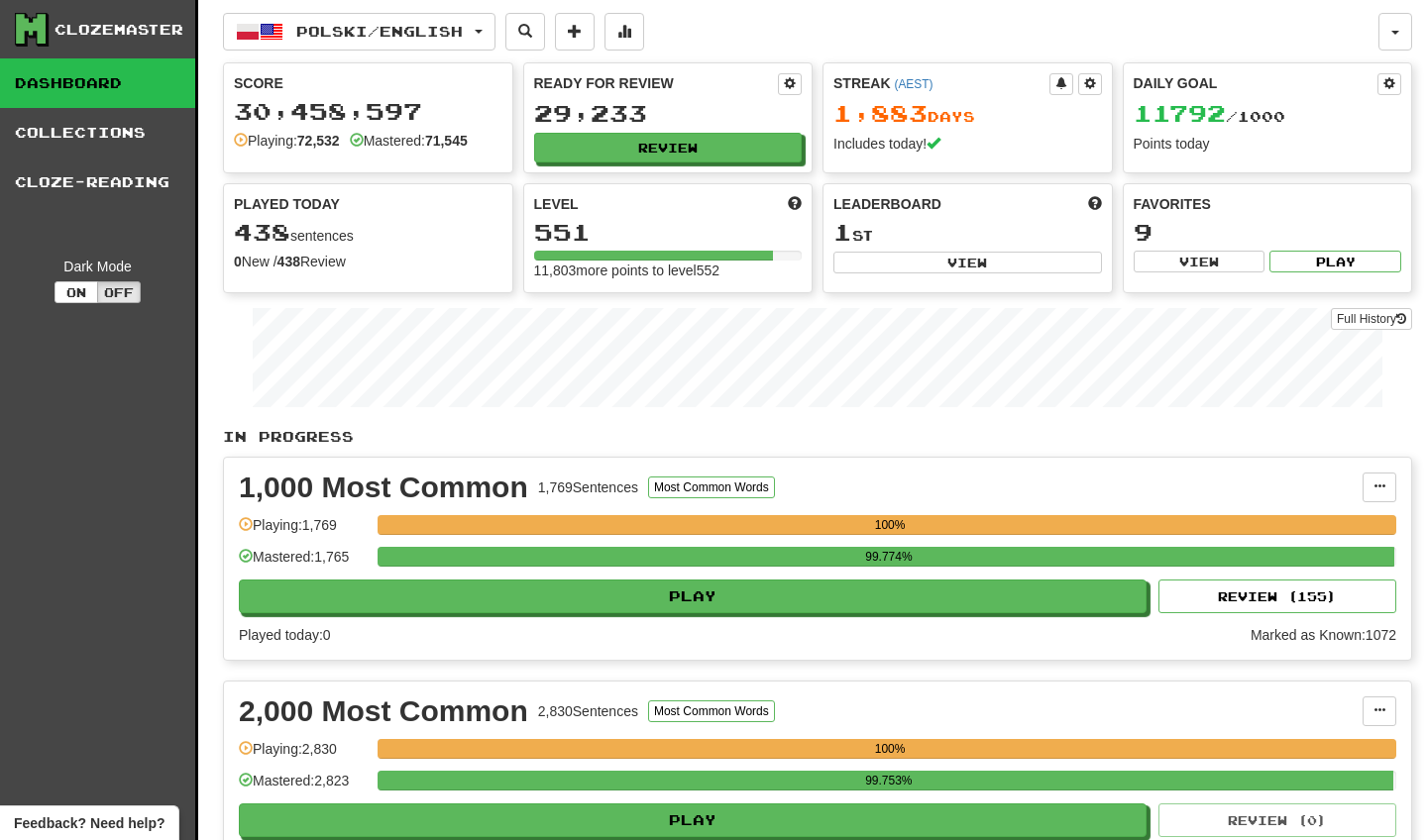 scroll, scrollTop: 0, scrollLeft: 0, axis: both 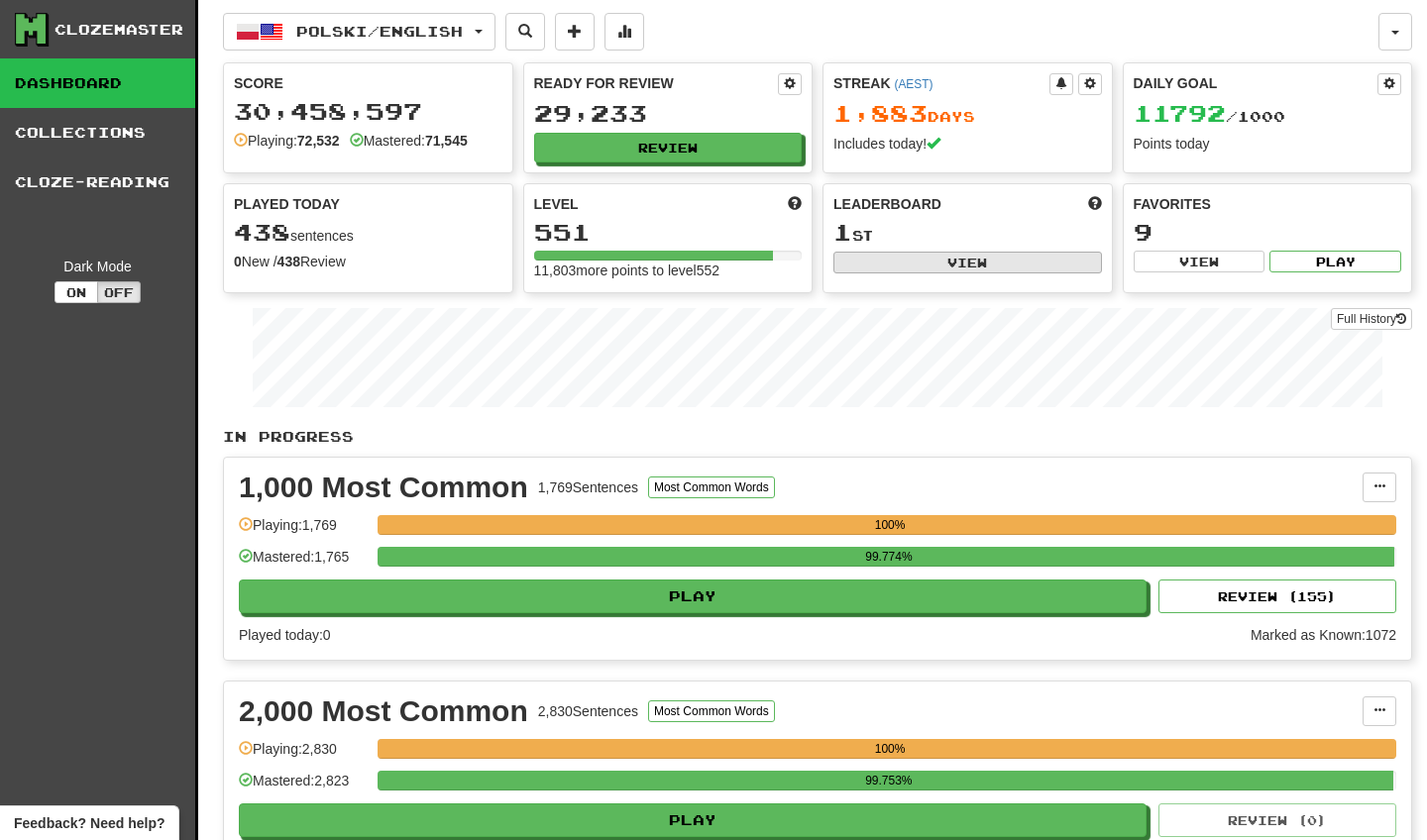 click on "View" at bounding box center (967, 262) 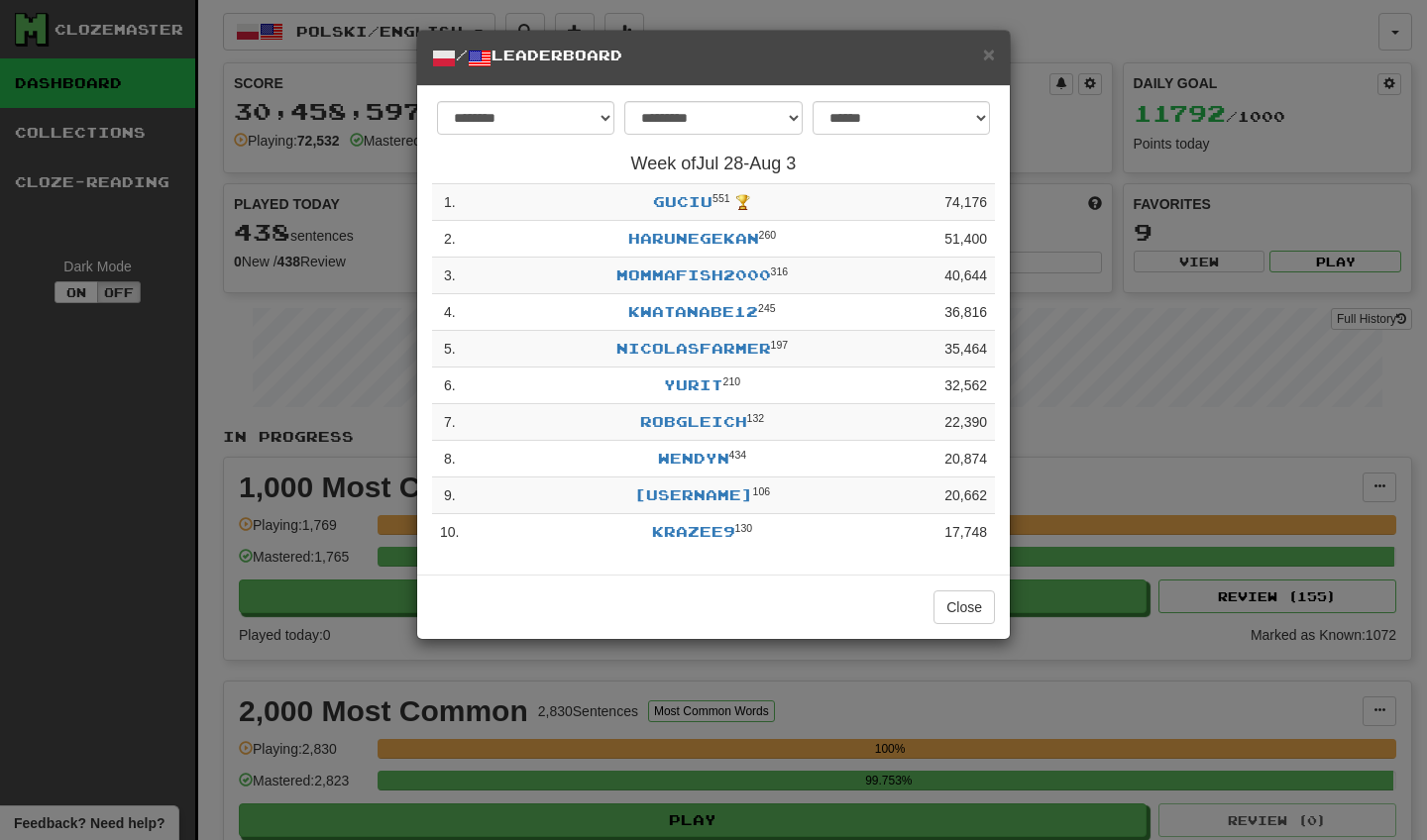 click on "**********" at bounding box center [714, 420] 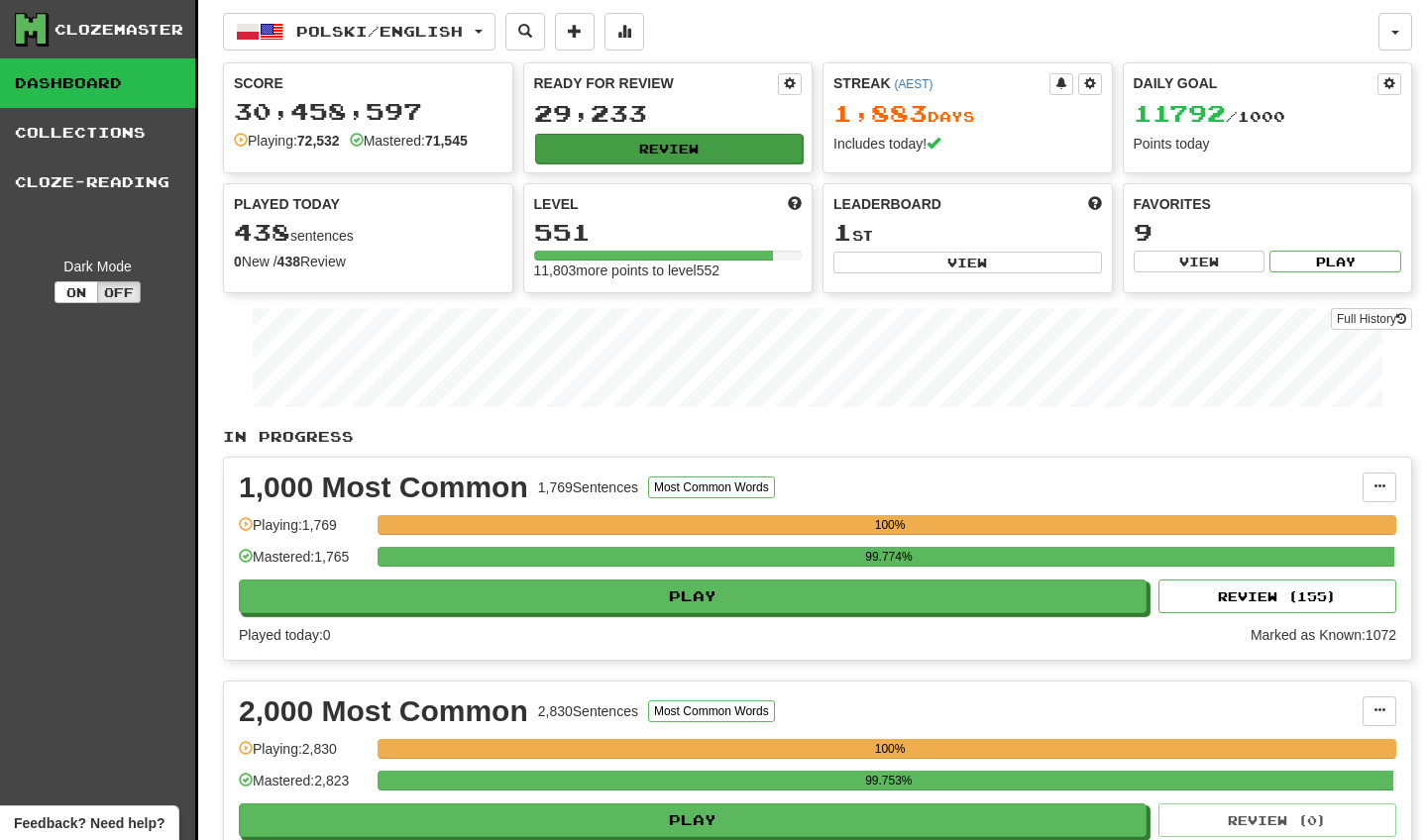click on "Review" at bounding box center (669, 149) 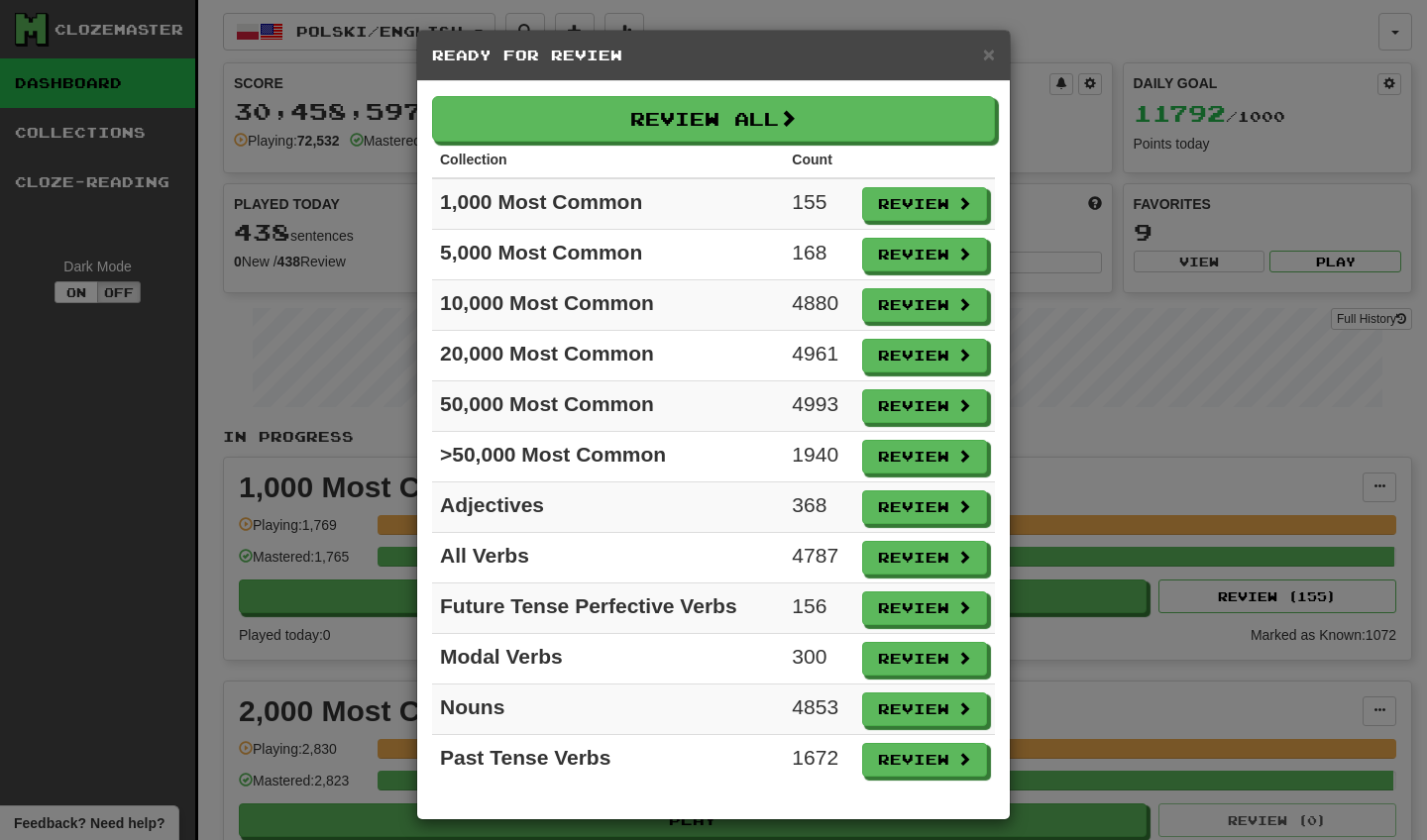 click on "× Ready for Review Review All  Collection Count 1,000 Most Common 155 Review 5,000 Most Common 168 Review 10,000 Most Common 4880 Review 20,000 Most Common 4961 Review 50,000 Most Common 4993 Review >50,000 Most Common 1940 Review Adjectives 368 Review All Verbs 4787 Review Future Tense Perfective Verbs 156 Review Modal Verbs 300 Review Nouns 4853 Review Past Tense Verbs 1672 Review" at bounding box center [714, 420] 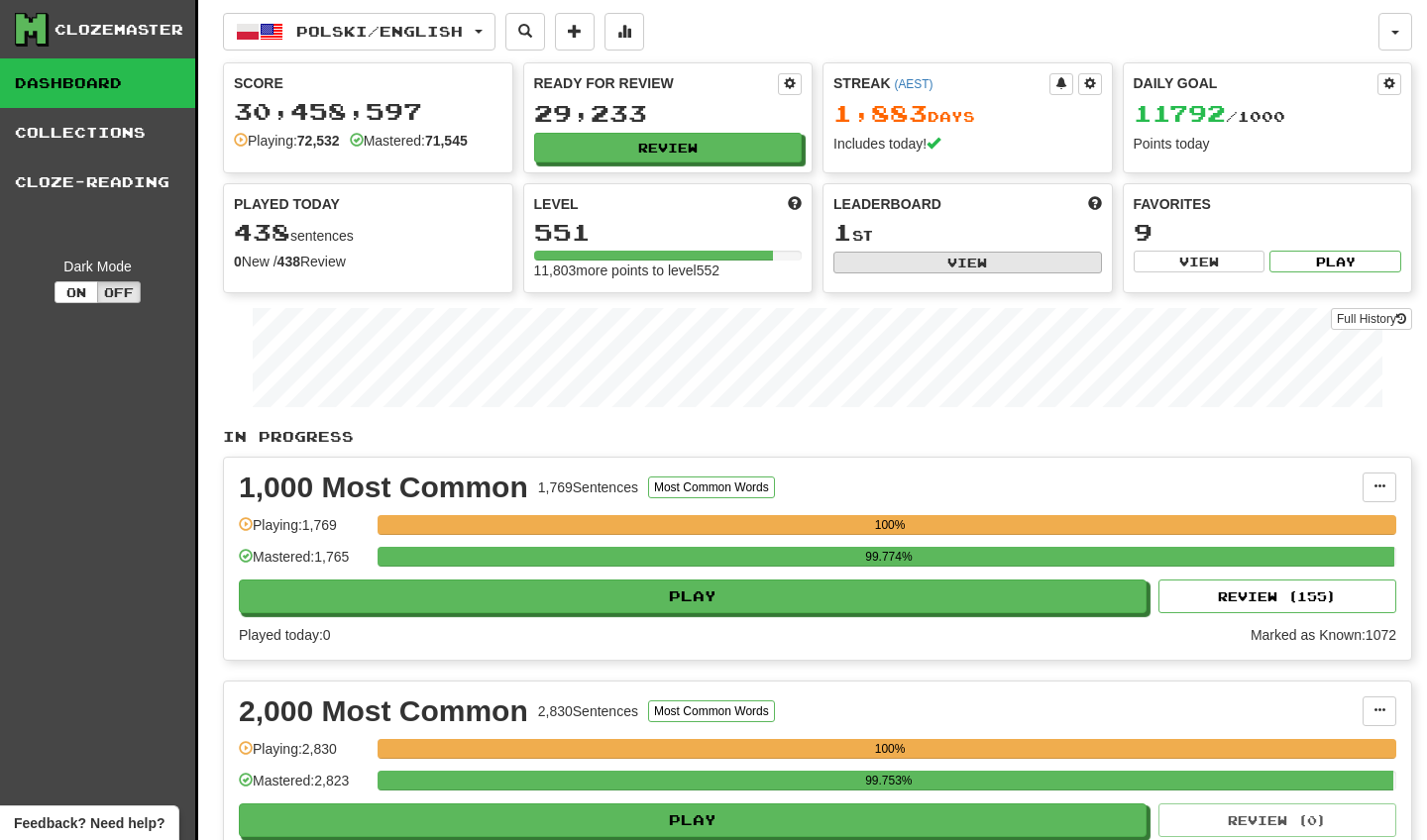 click on "View" at bounding box center (967, 262) 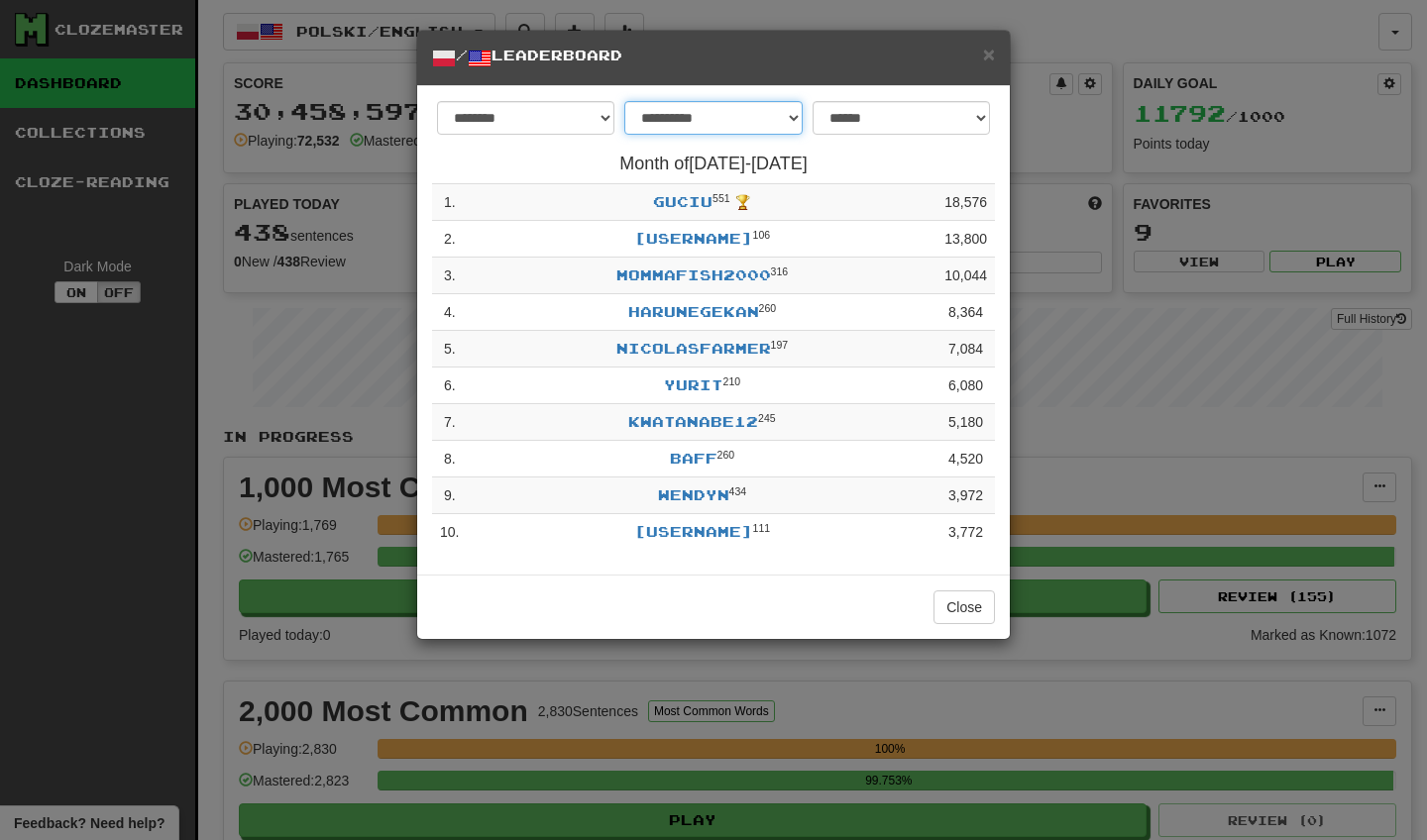 select on "******" 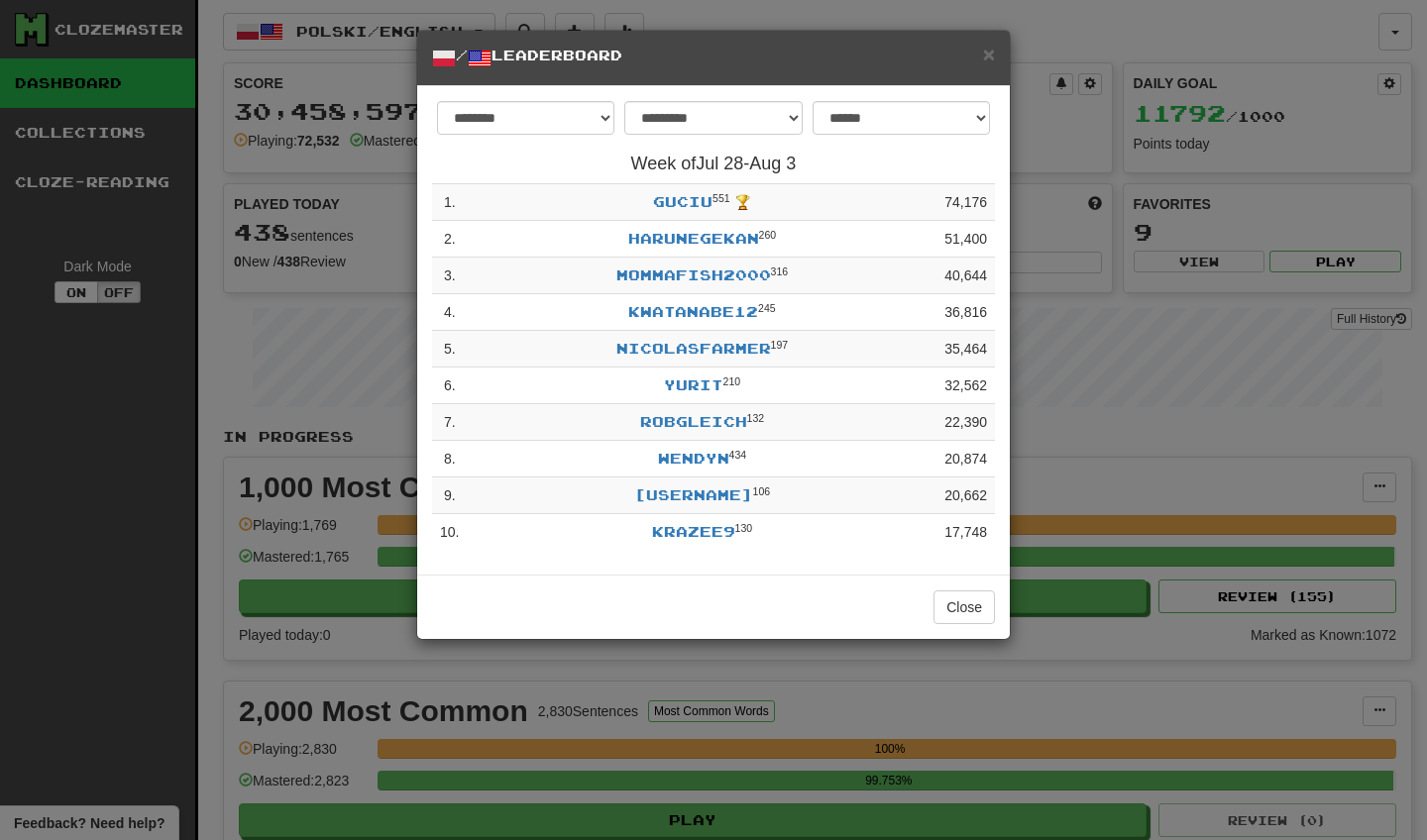click on "**********" at bounding box center (714, 420) 